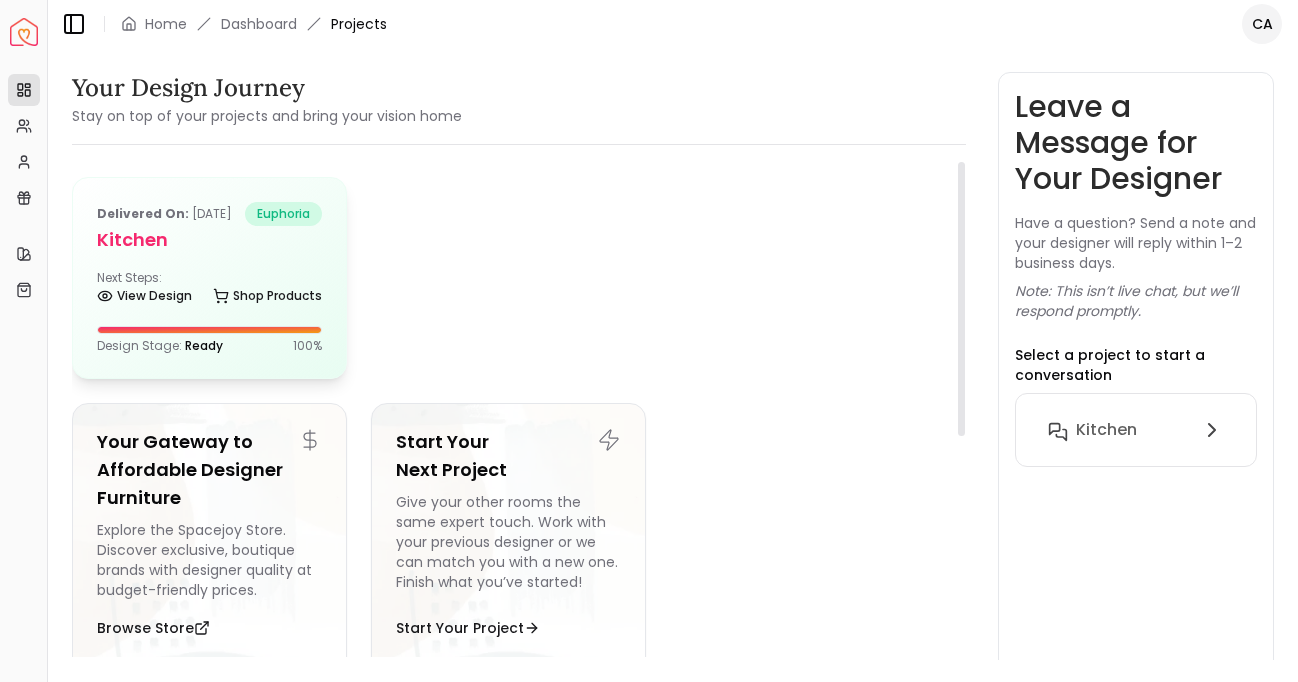 scroll, scrollTop: 0, scrollLeft: 0, axis: both 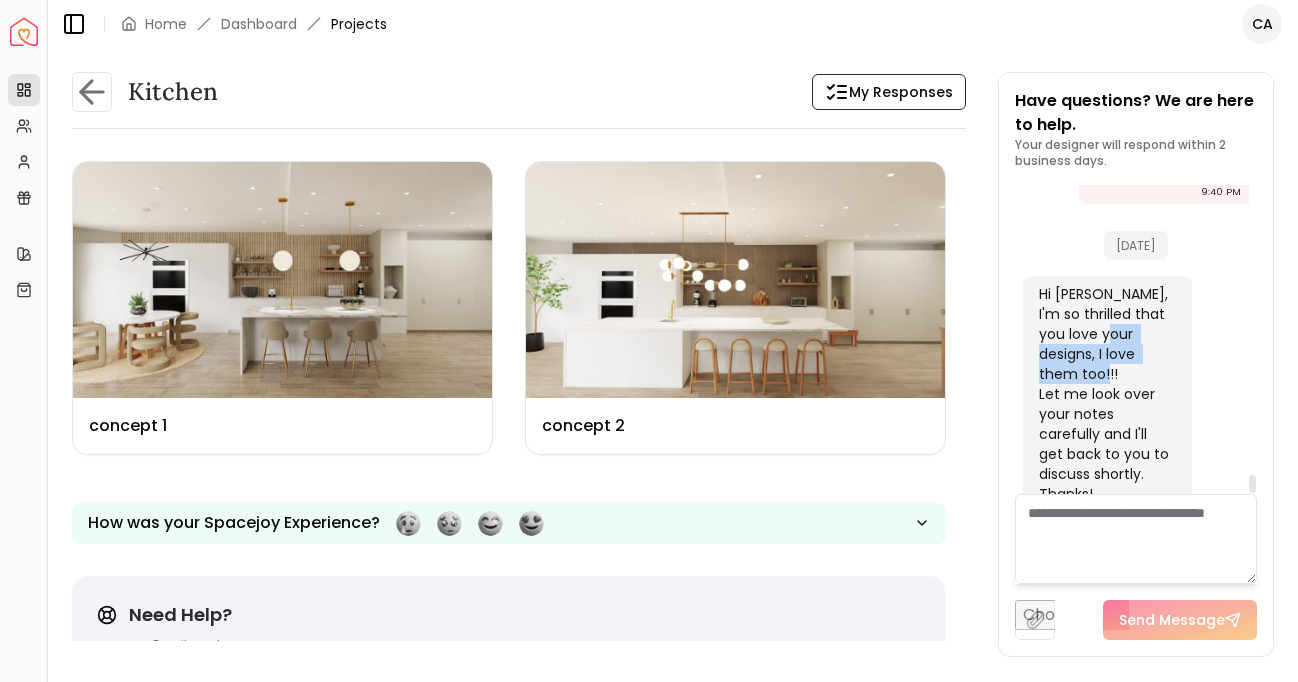 drag, startPoint x: 1071, startPoint y: 263, endPoint x: 1070, endPoint y: 302, distance: 39.012817 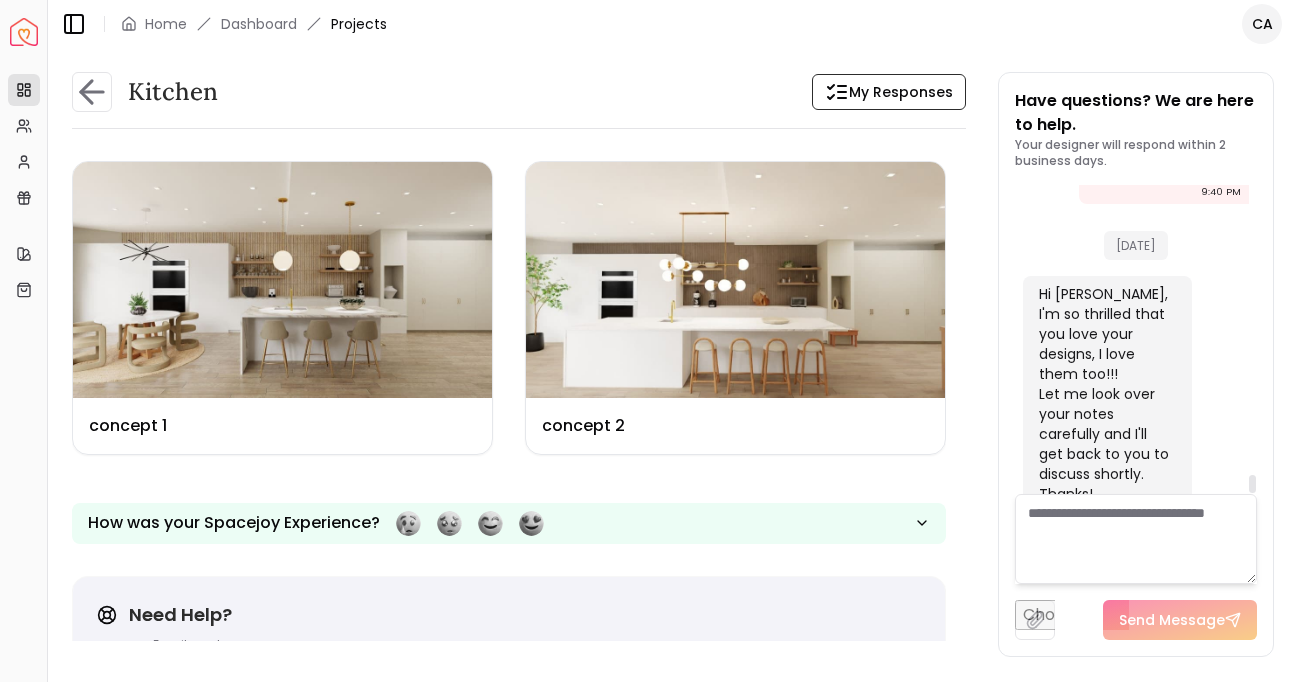 click on "Hi [PERSON_NAME],
I'm so thrilled that you love your designs, I love them too!!!
Let me look over your notes carefully and I'll get back to you to discuss shortly.
Thanks!" at bounding box center (1106, 394) 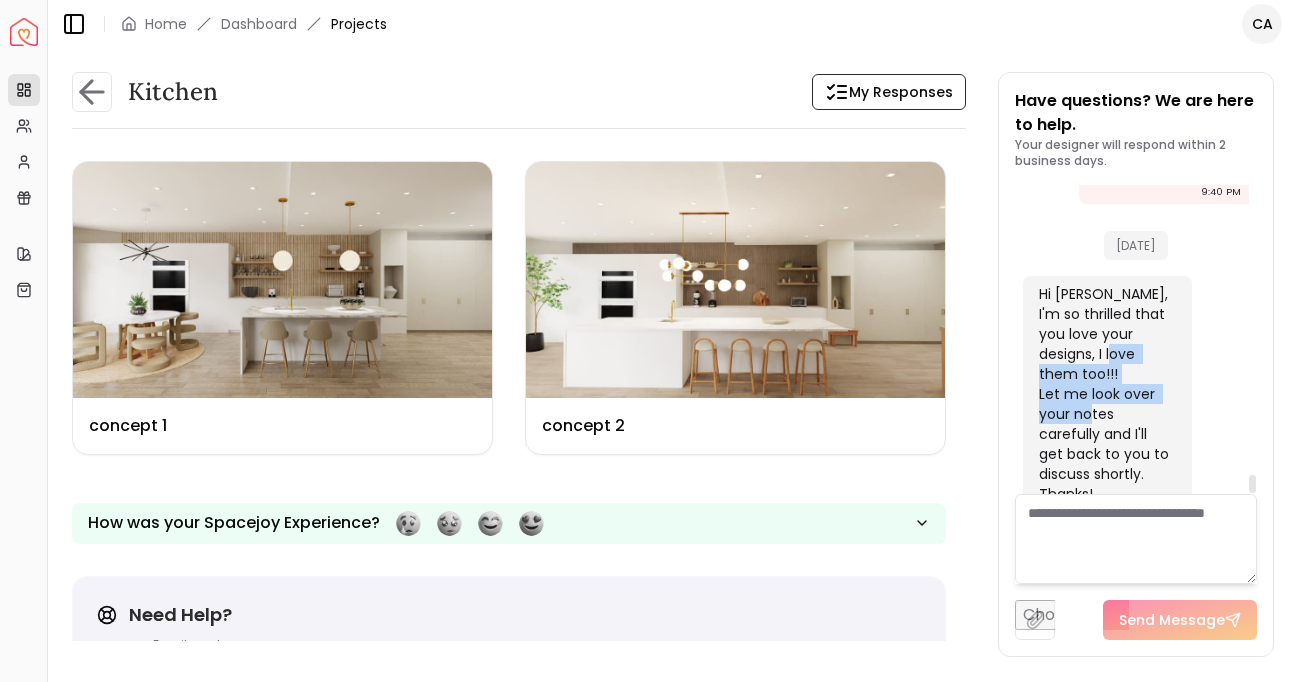 drag, startPoint x: 1071, startPoint y: 267, endPoint x: 1070, endPoint y: 325, distance: 58.00862 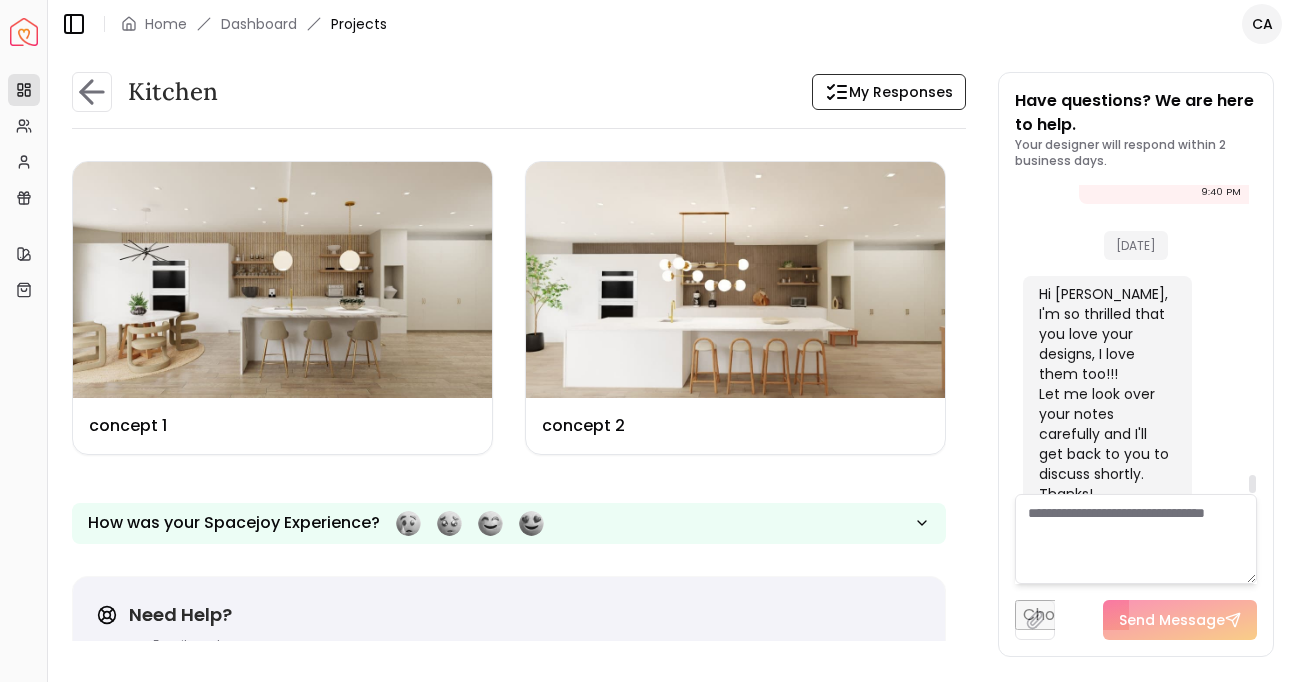 click on "Hi [PERSON_NAME],
I'm so thrilled that you love your designs, I love them too!!!
Let me look over your notes carefully and I'll get back to you to discuss shortly.
Thanks!" at bounding box center (1106, 394) 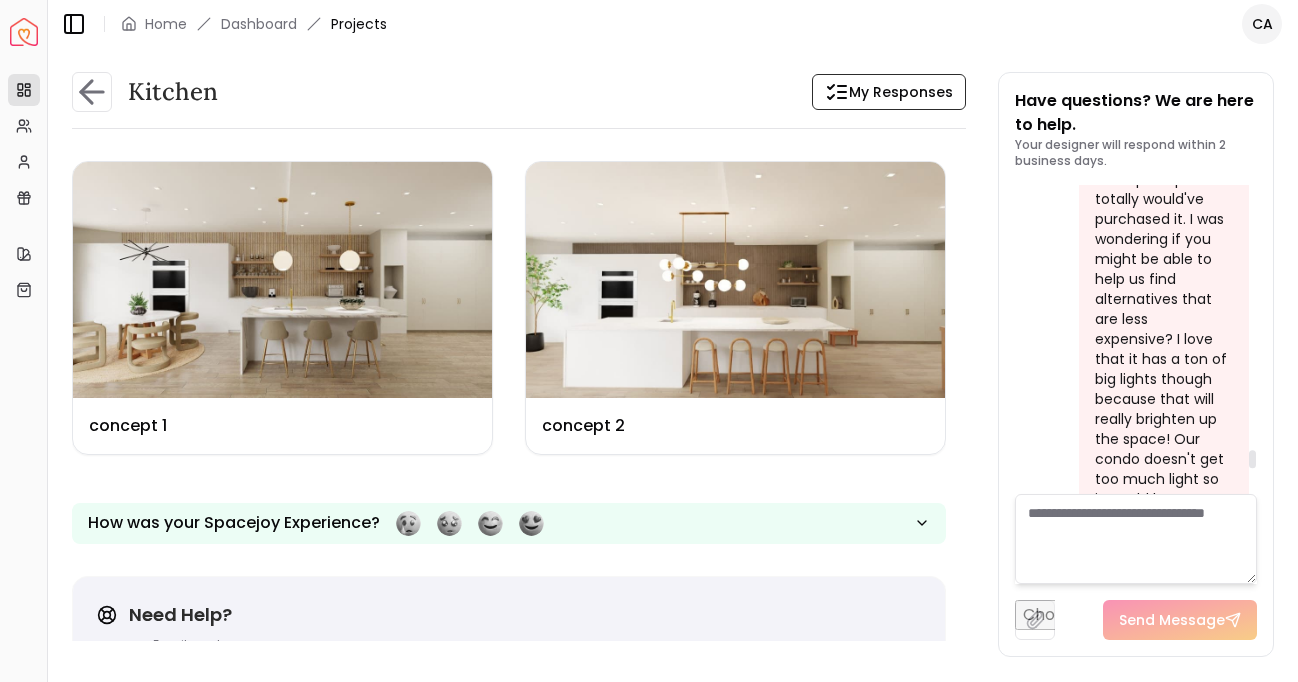 scroll, scrollTop: 4654, scrollLeft: 0, axis: vertical 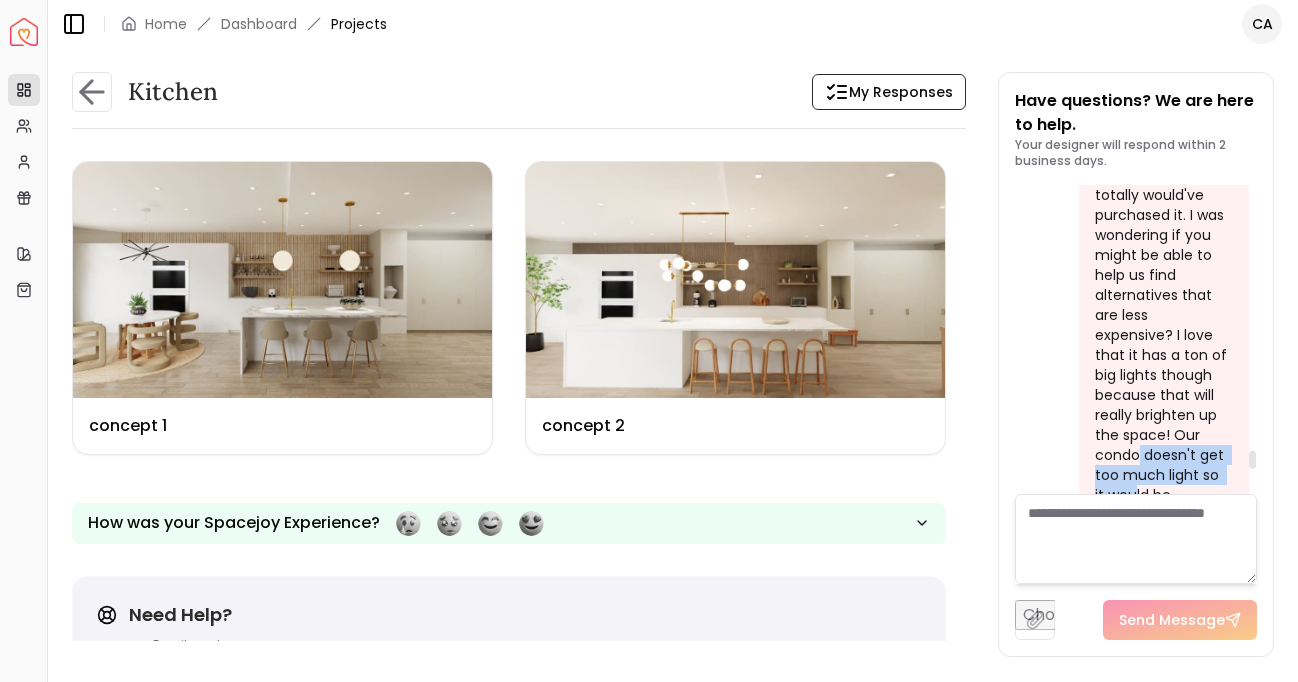 drag, startPoint x: 1140, startPoint y: 355, endPoint x: 1134, endPoint y: 402, distance: 47.38143 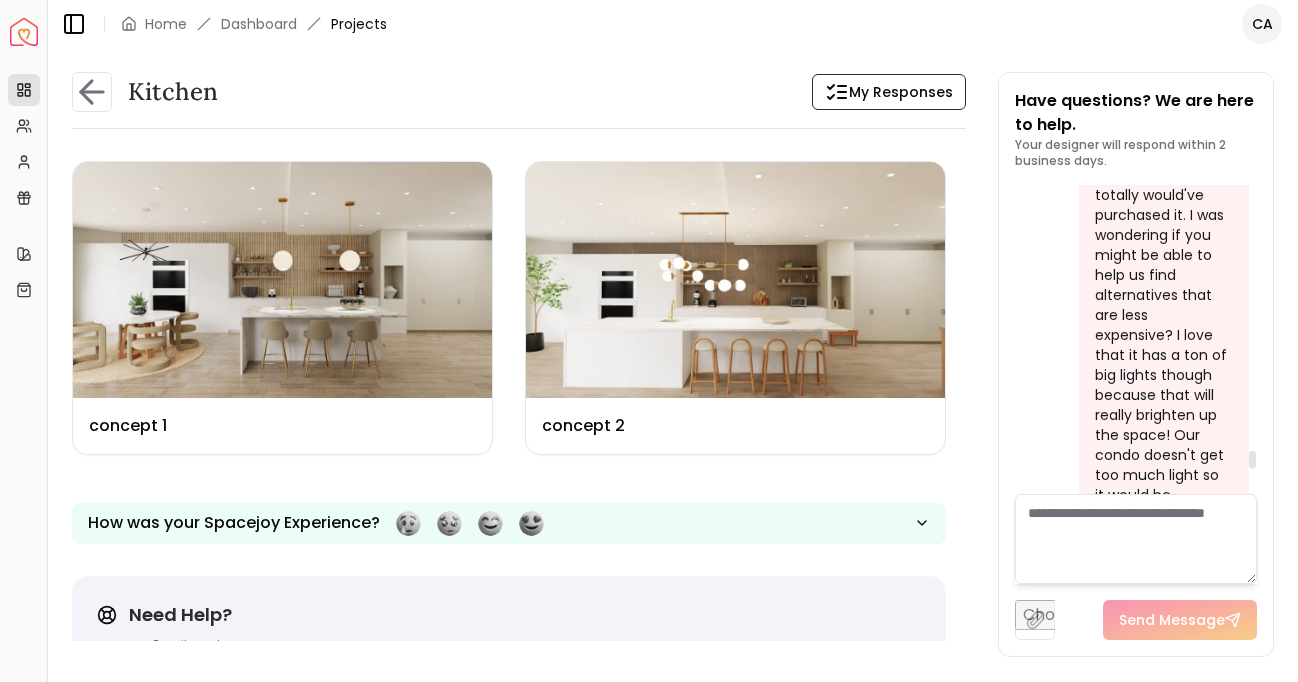 click on "And just one more thing! The big chandelier with the globes is absolutely stunning (!!) and if it was at a much lower price point I totally would've purchased it. I was wondering if you might be able to help us find alternatives that are less expensive? I love that it has a ton of big lights though because that will really brighten up the space! Our condo doesn't get too much light so it would be amazing if we could find a bright light source like the one you suggested :)" at bounding box center (1162, 315) 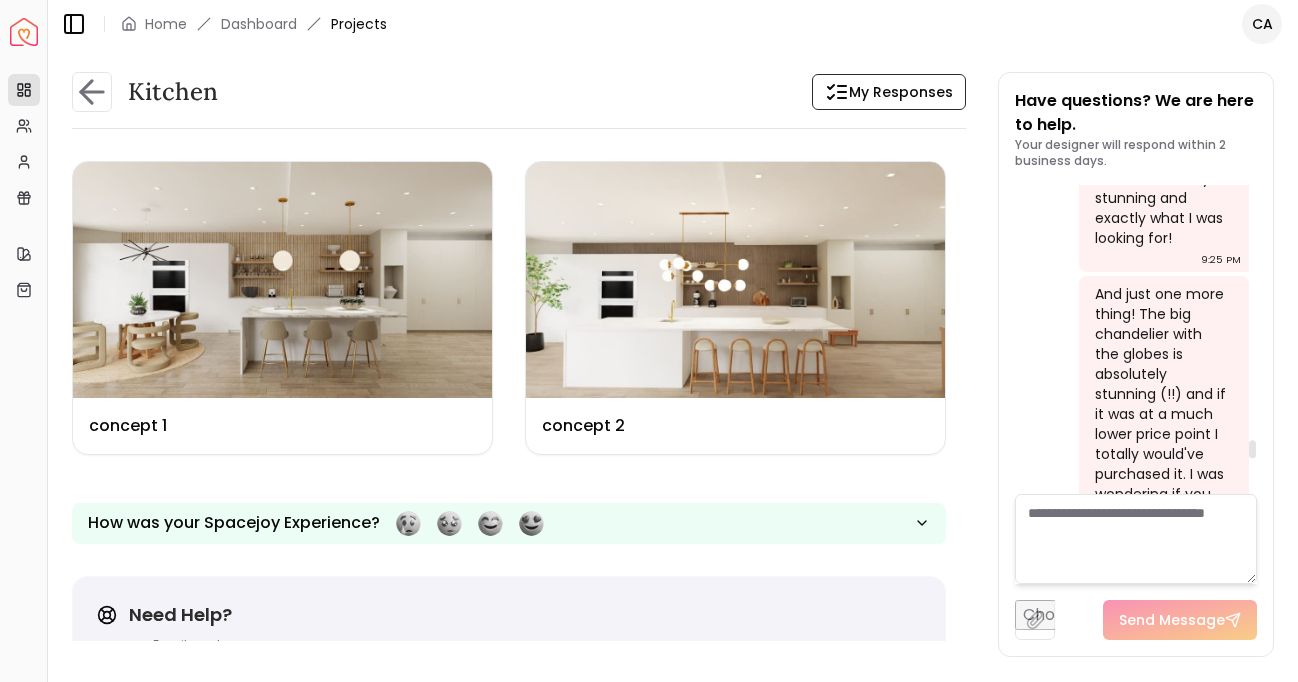 scroll, scrollTop: 4363, scrollLeft: 0, axis: vertical 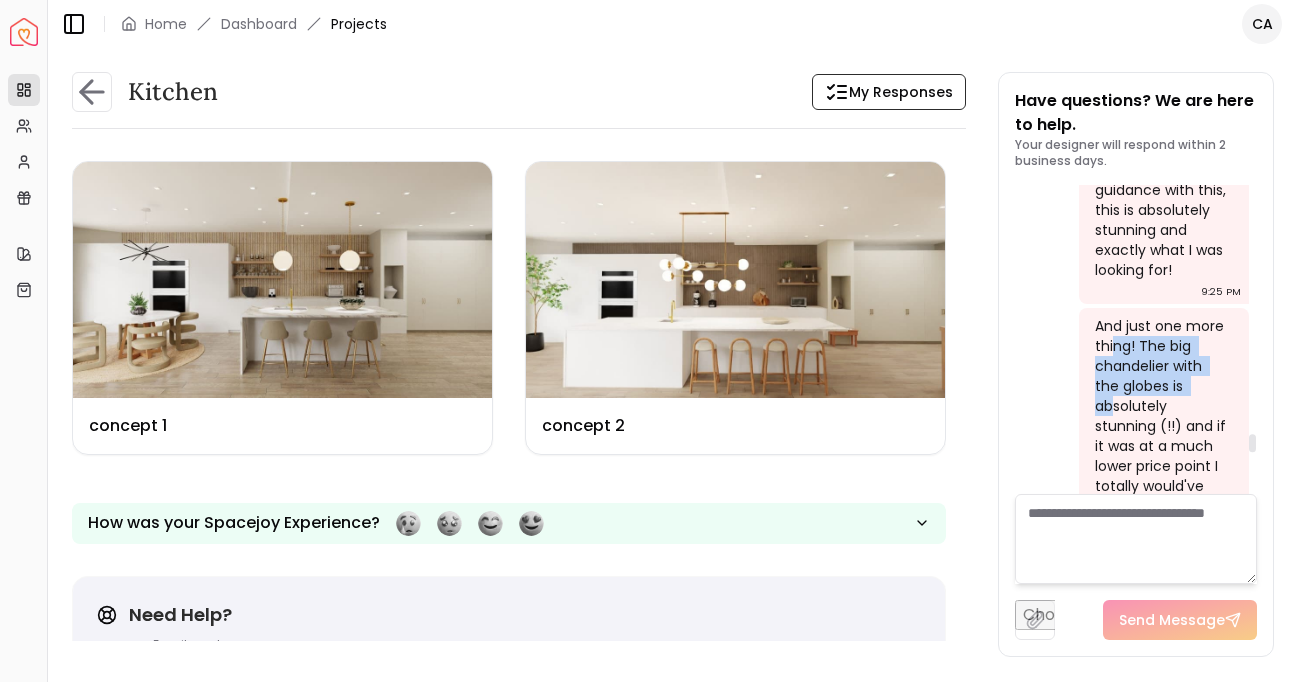 drag, startPoint x: 1114, startPoint y: 243, endPoint x: 1116, endPoint y: 333, distance: 90.02222 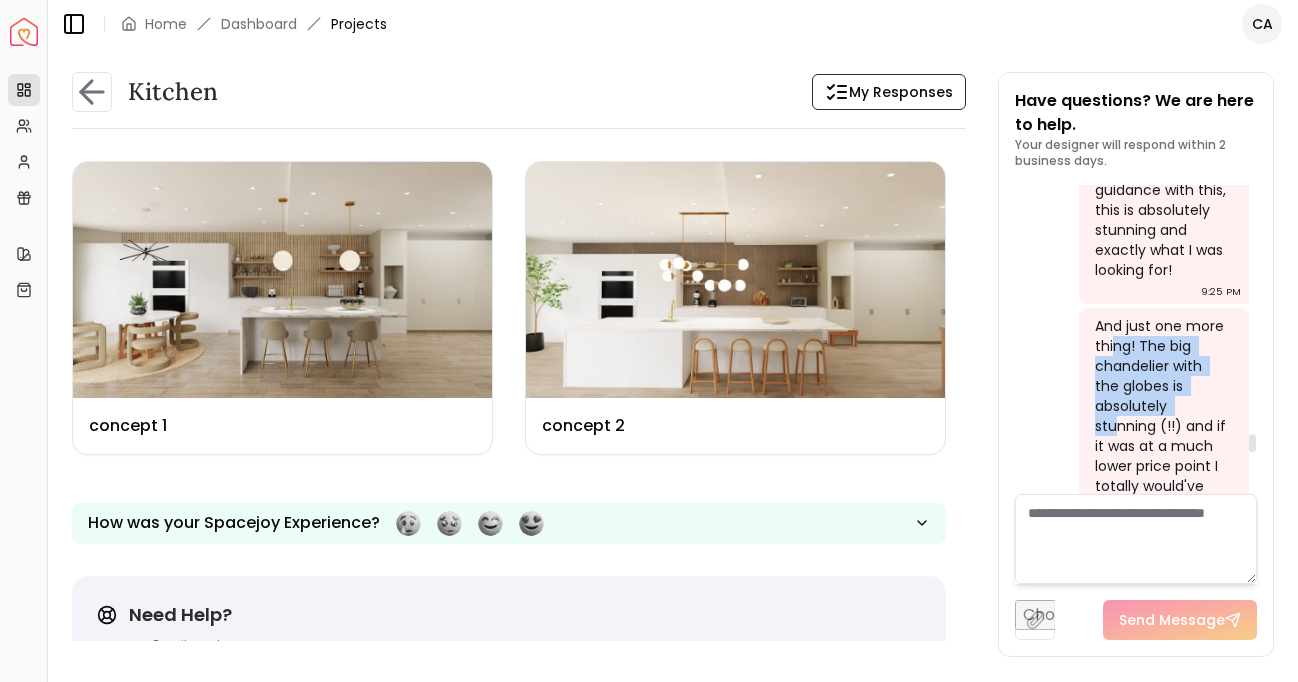 click on "And just one more thing! The big chandelier with the globes is absolutely stunning (!!) and if it was at a much lower price point I totally would've purchased it. I was wondering if you might be able to help us find alternatives that are less expensive? I love that it has a ton of big lights though because that will really brighten up the space! Our condo doesn't get too much light so it would be amazing if we could find a bright light source like the one you suggested :)" at bounding box center (1162, 606) 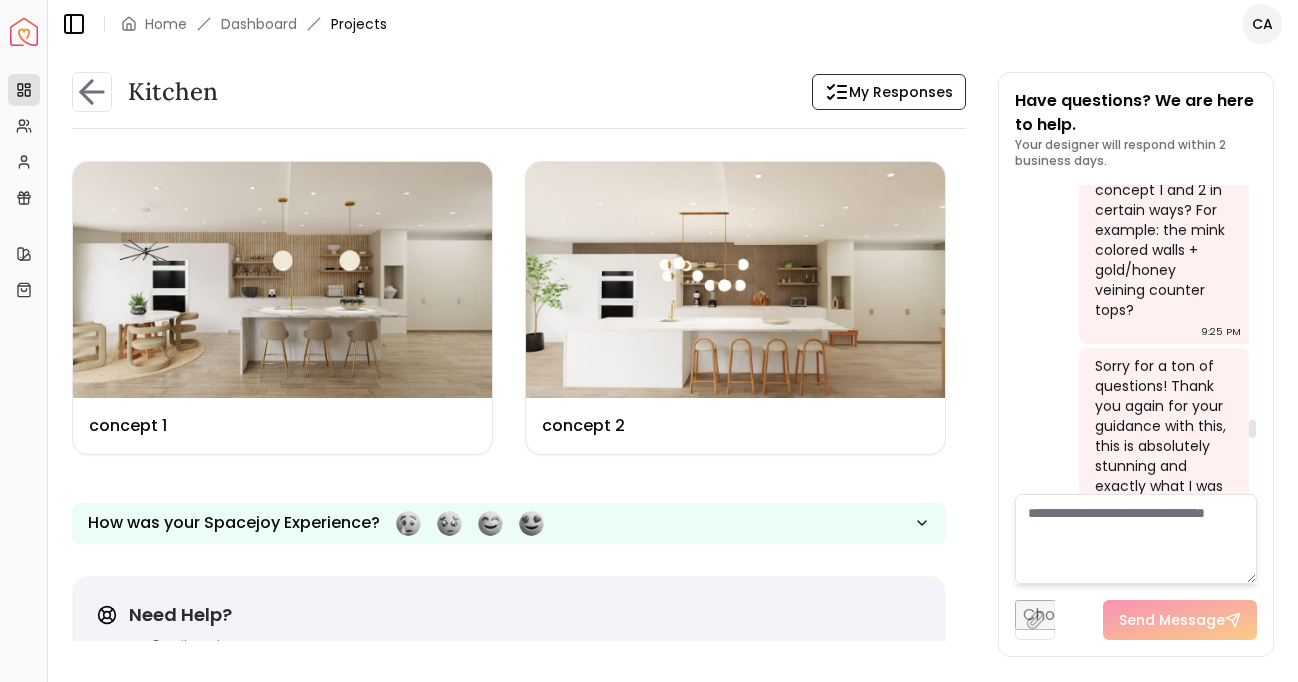 scroll, scrollTop: 4102, scrollLeft: 0, axis: vertical 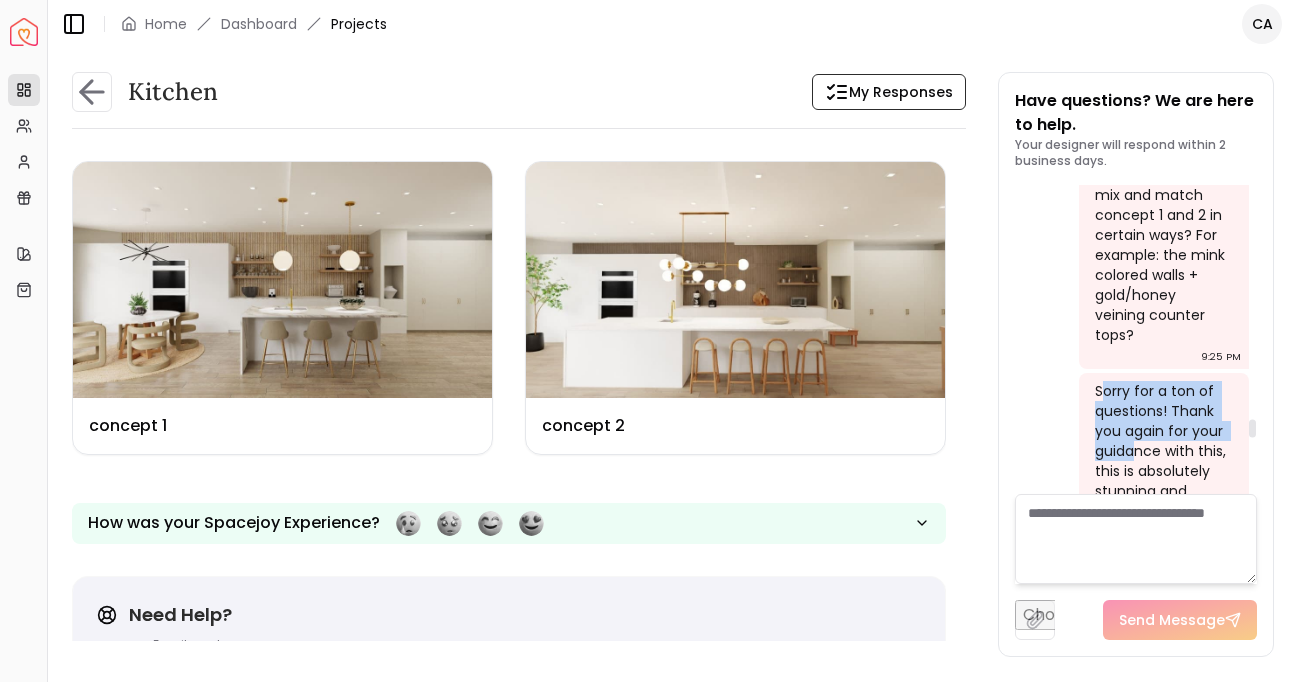 drag, startPoint x: 1106, startPoint y: 290, endPoint x: 1139, endPoint y: 352, distance: 70.23532 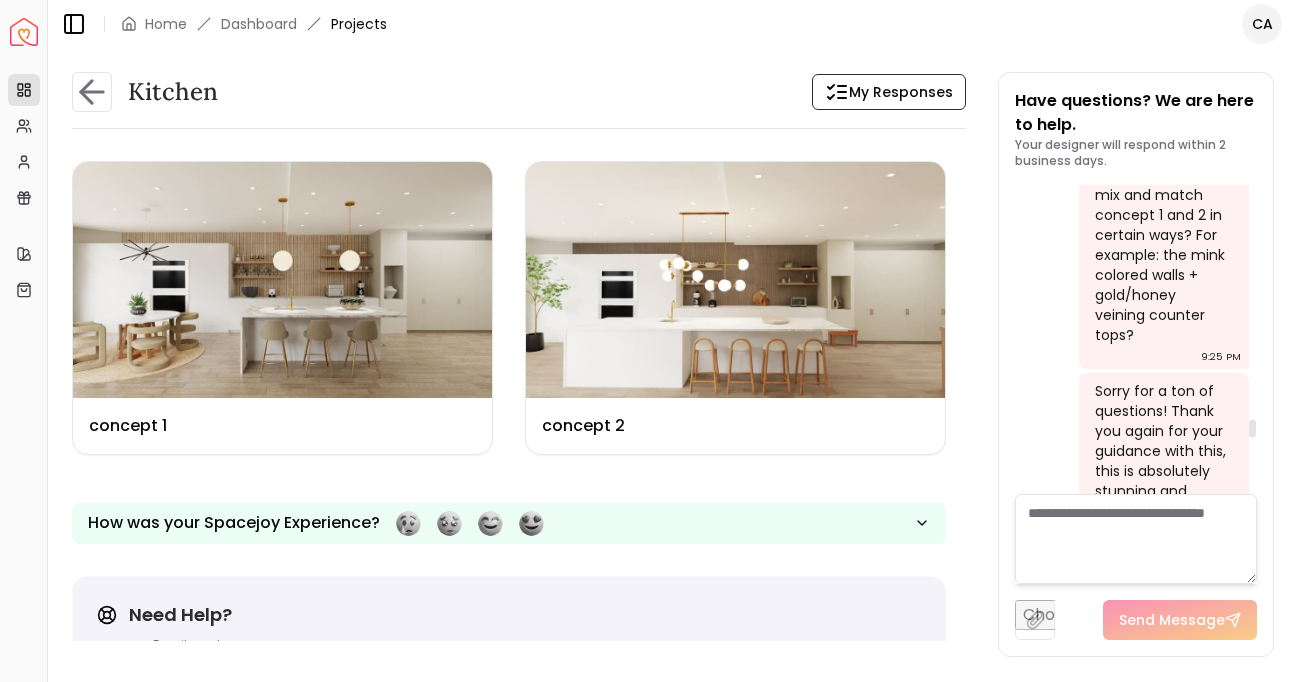 click on "Sorry for a ton of questions! Thank you again for your guidance with this, this is absolutely stunning and exactly what I was looking for!" at bounding box center [1162, 461] 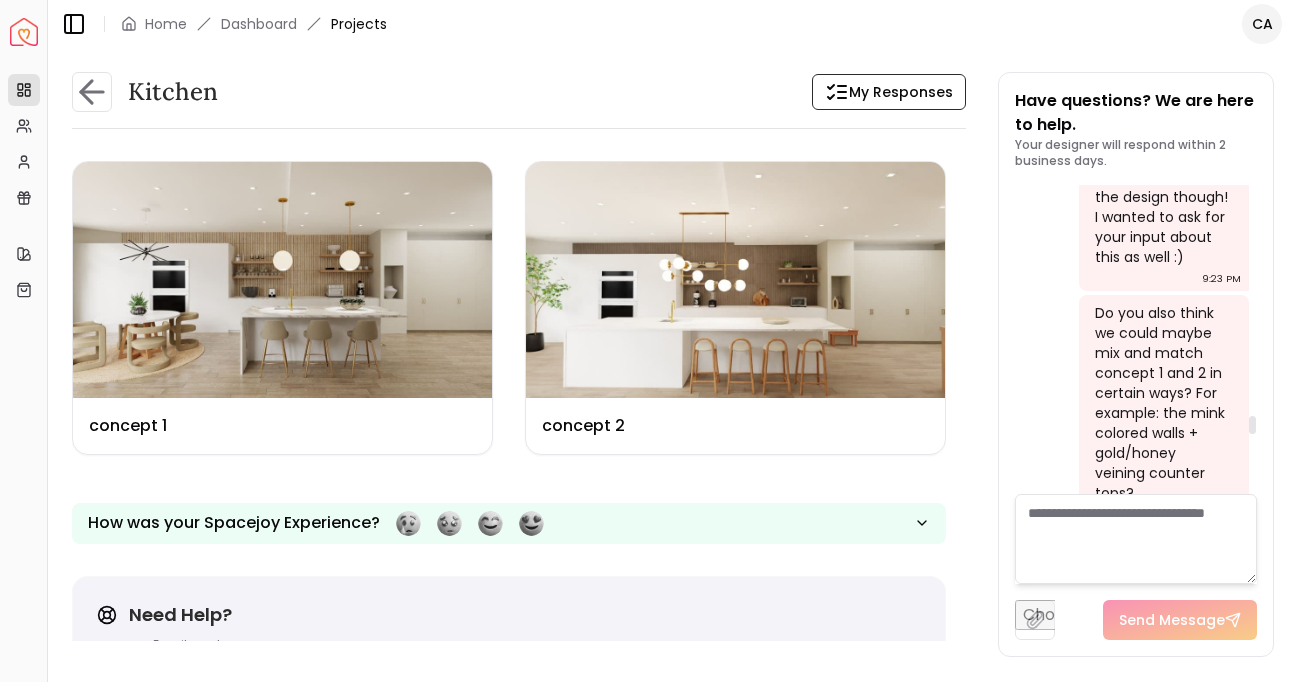scroll, scrollTop: 3880, scrollLeft: 0, axis: vertical 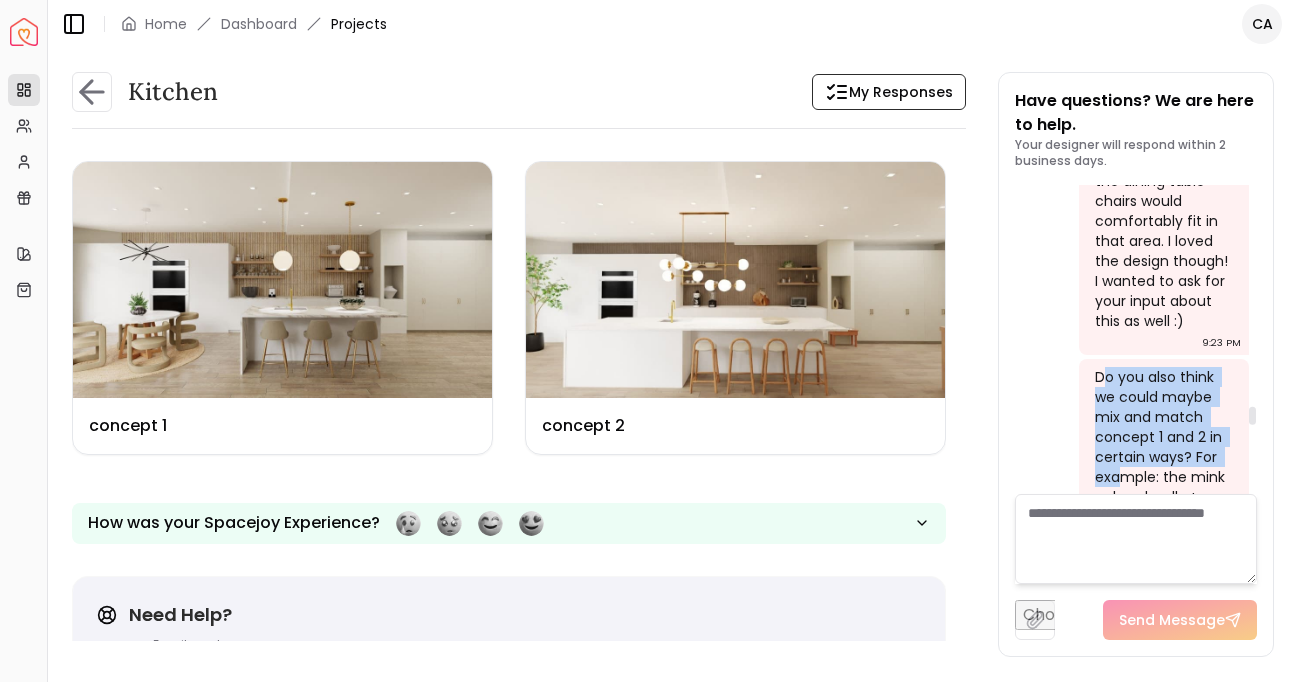 drag, startPoint x: 1105, startPoint y: 280, endPoint x: 1124, endPoint y: 374, distance: 95.90099 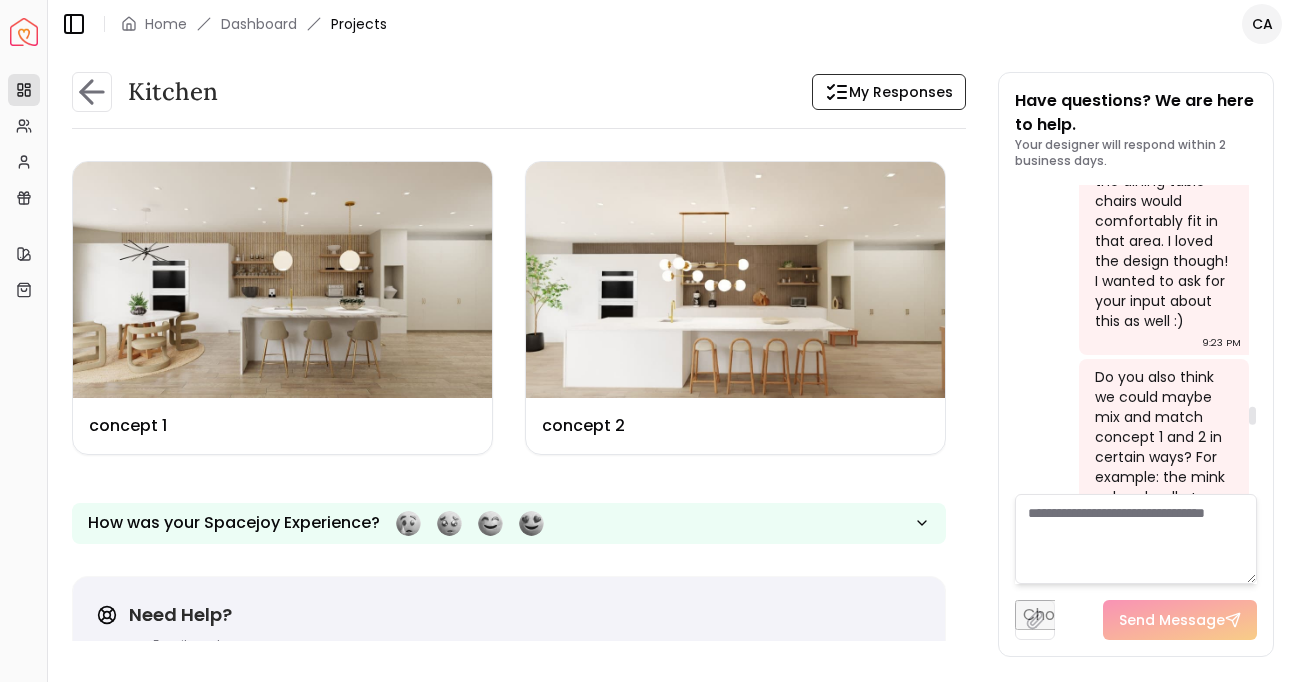 click on "Do you also think we could maybe mix and match concept 1 and 2 in certain ways? For example: the mink colored walls + gold/honey veining counter tops?" at bounding box center [1162, 467] 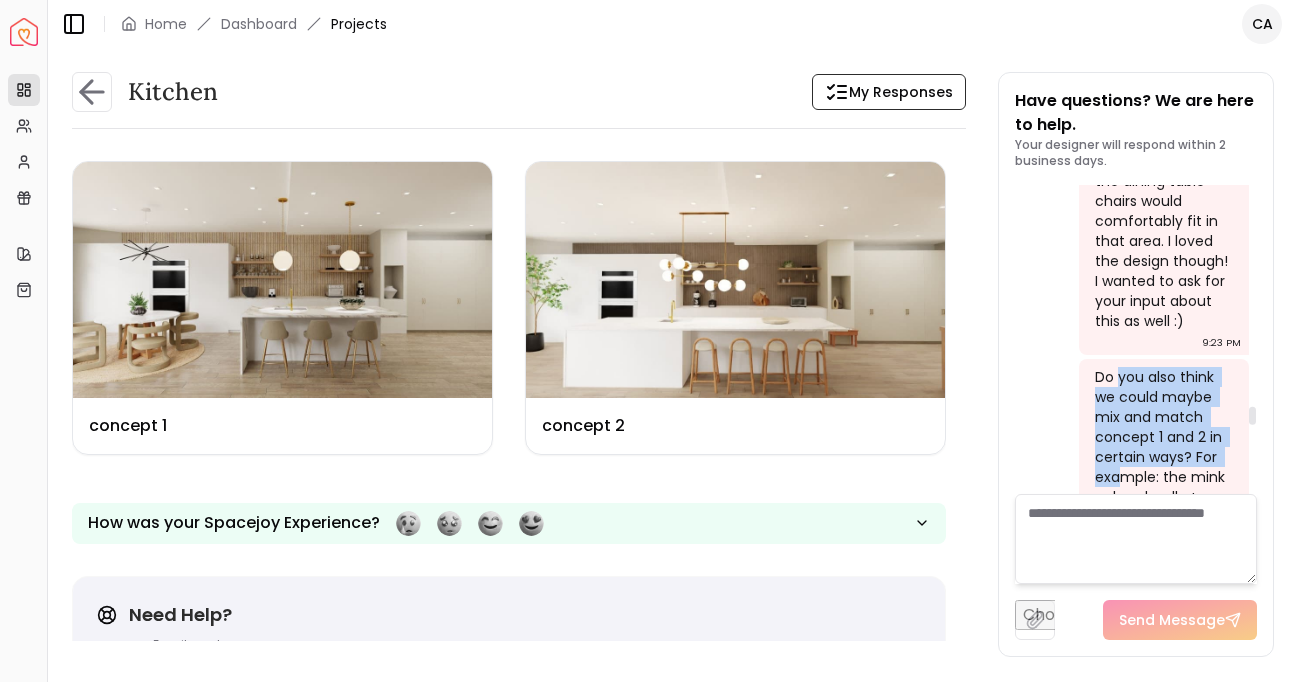 drag, startPoint x: 1117, startPoint y: 282, endPoint x: 1117, endPoint y: 387, distance: 105 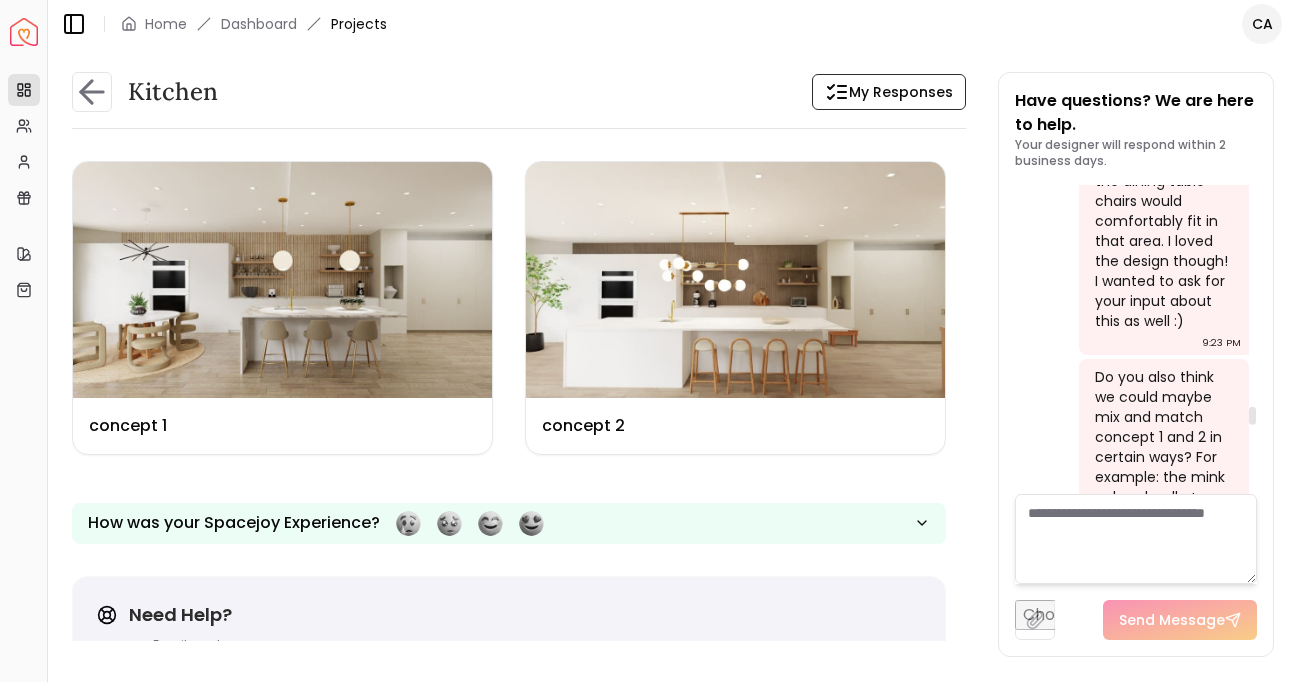 click on "Do you also think we could maybe mix and match concept 1 and 2 in certain ways? For example: the mink colored walls + gold/honey veining counter tops?" at bounding box center (1162, 467) 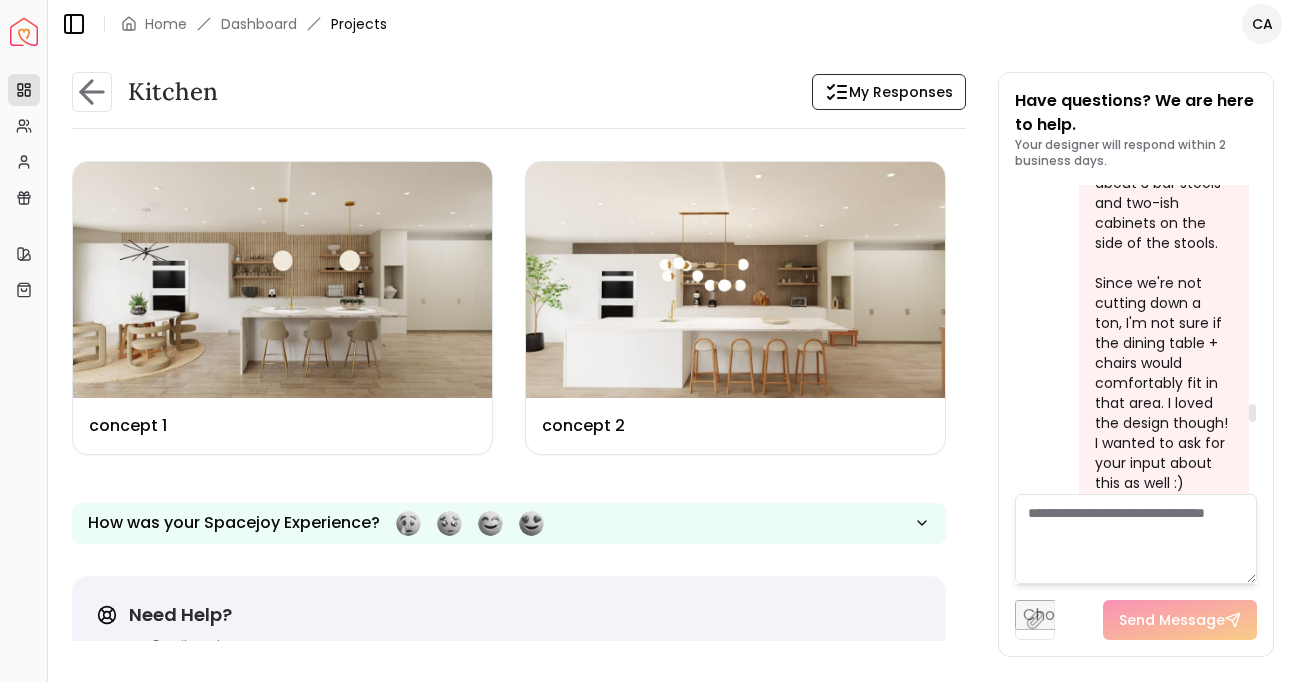 scroll, scrollTop: 3636, scrollLeft: 0, axis: vertical 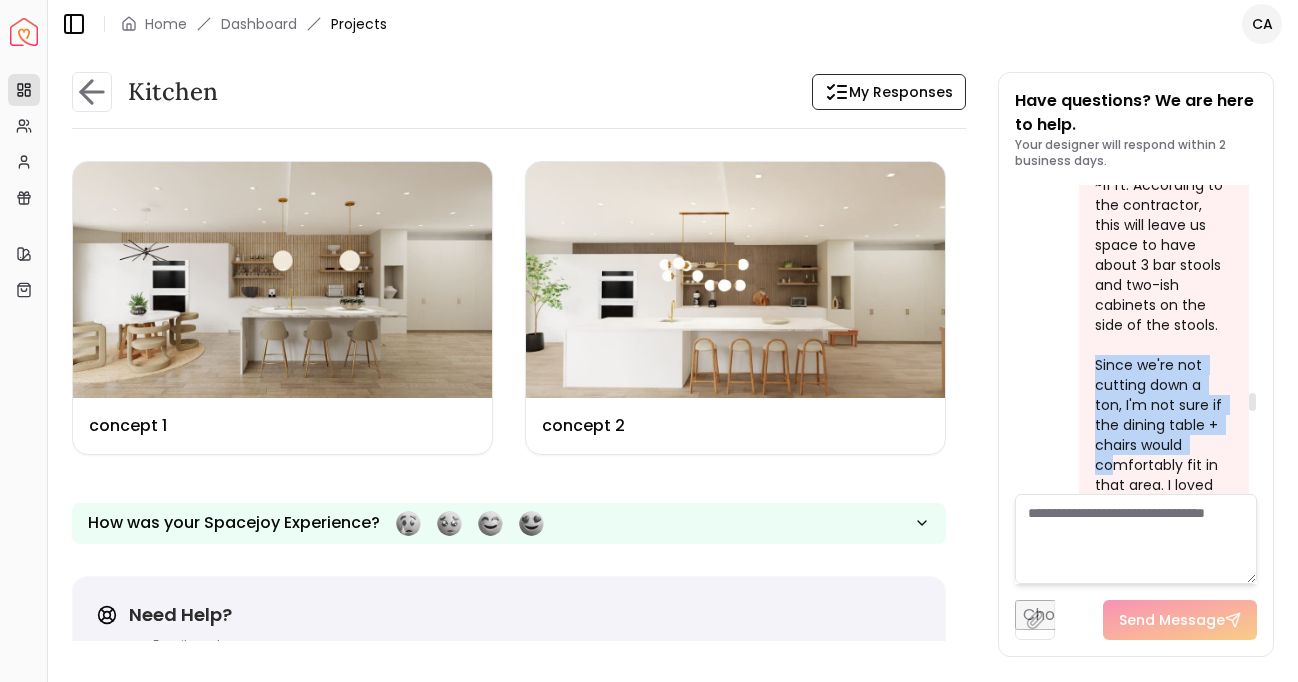 drag, startPoint x: 1098, startPoint y: 251, endPoint x: 1111, endPoint y: 352, distance: 101.8332 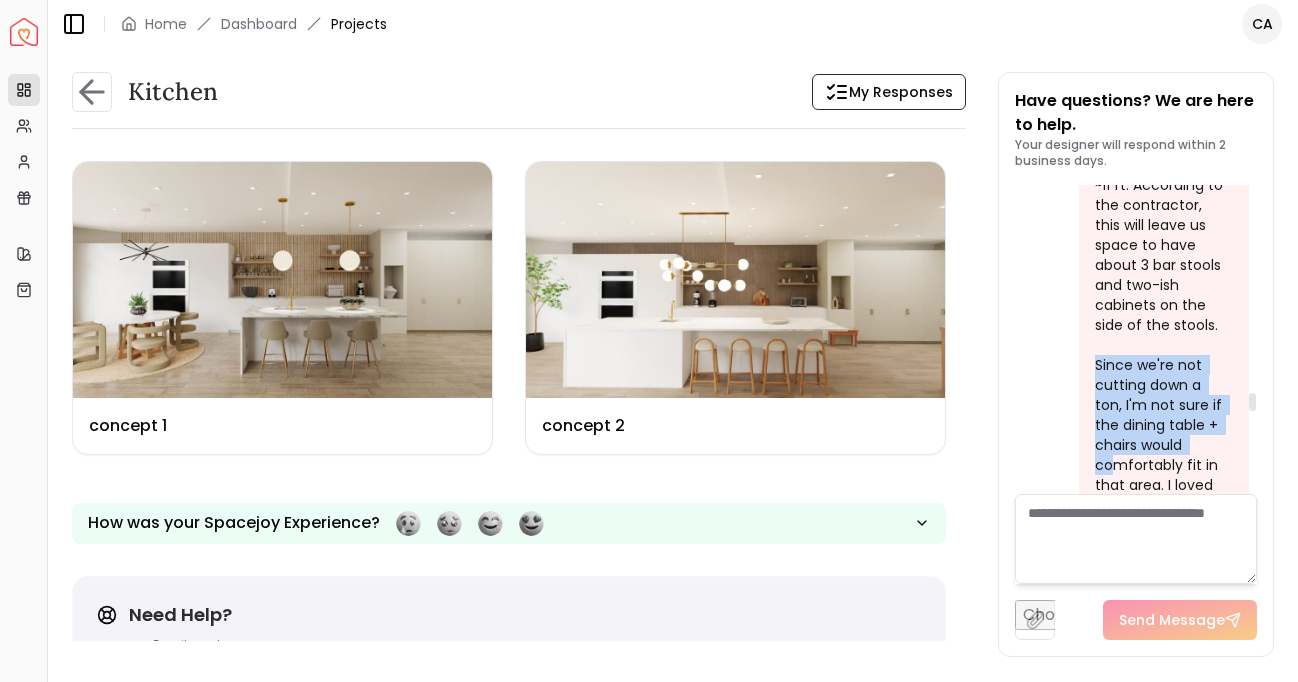 click on "Additionally, leaning into concept 2, we will most likely be cutting down the island from 15 => ~11 ft. According to the contractor, this will leave us space to have about 3 bar stools and two-ish cabinets on the side of the stools.
Since we're not cutting down a ton, I'm not sure if the dining table + chairs would comfortably fit in that area. I loved the design though! I wanted to ask for your input about this as well :)" at bounding box center (1162, 315) 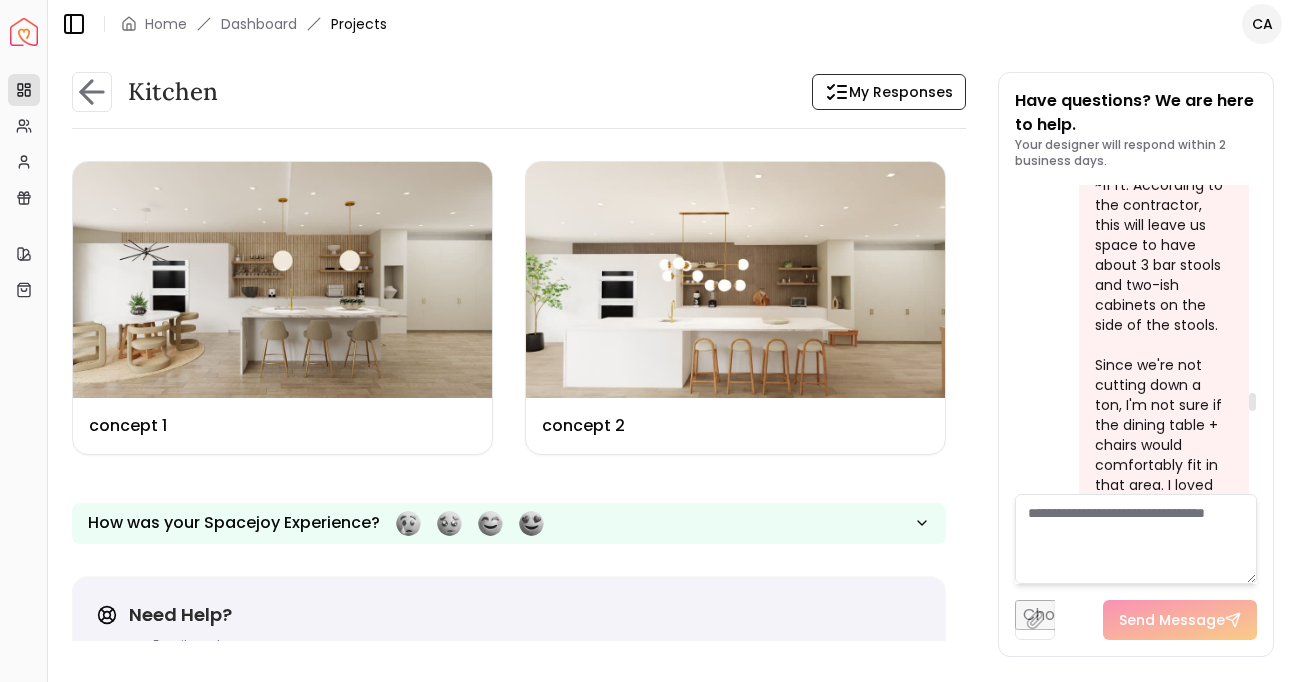 click on "Additionally, leaning into concept 2, we will most likely be cutting down the island from 15 => ~11 ft. According to the contractor, this will leave us space to have about 3 bar stools and two-ish cabinets on the side of the stools.
Since we're not cutting down a ton, I'm not sure if the dining table + chairs would comfortably fit in that area. I loved the design though! I wanted to ask for your input about this as well :)" at bounding box center [1162, 315] 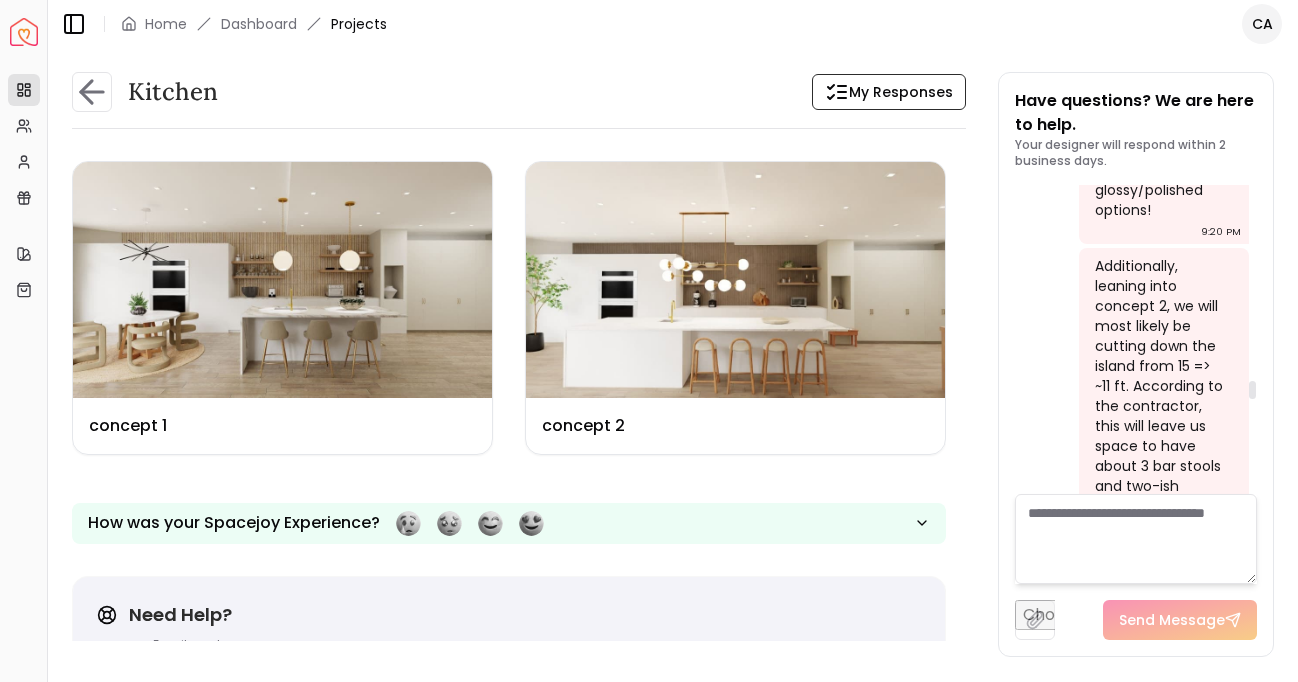 scroll, scrollTop: 3429, scrollLeft: 0, axis: vertical 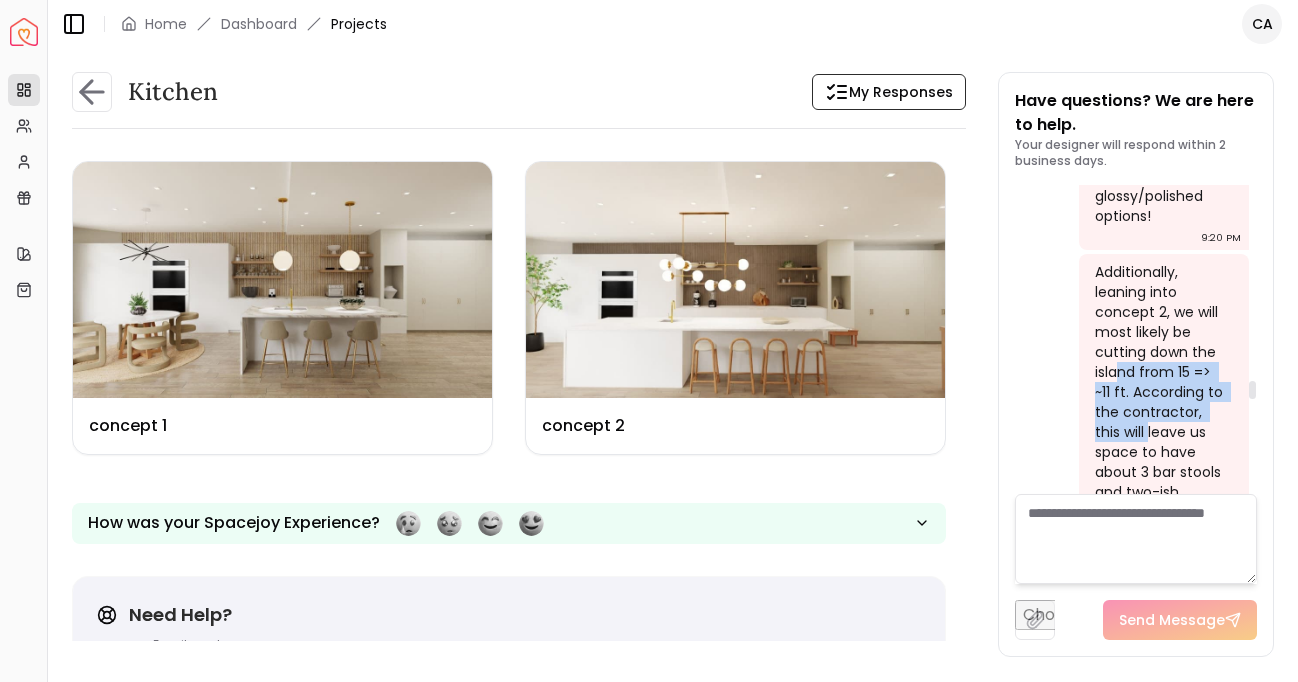drag, startPoint x: 1121, startPoint y: 259, endPoint x: 1121, endPoint y: 326, distance: 67 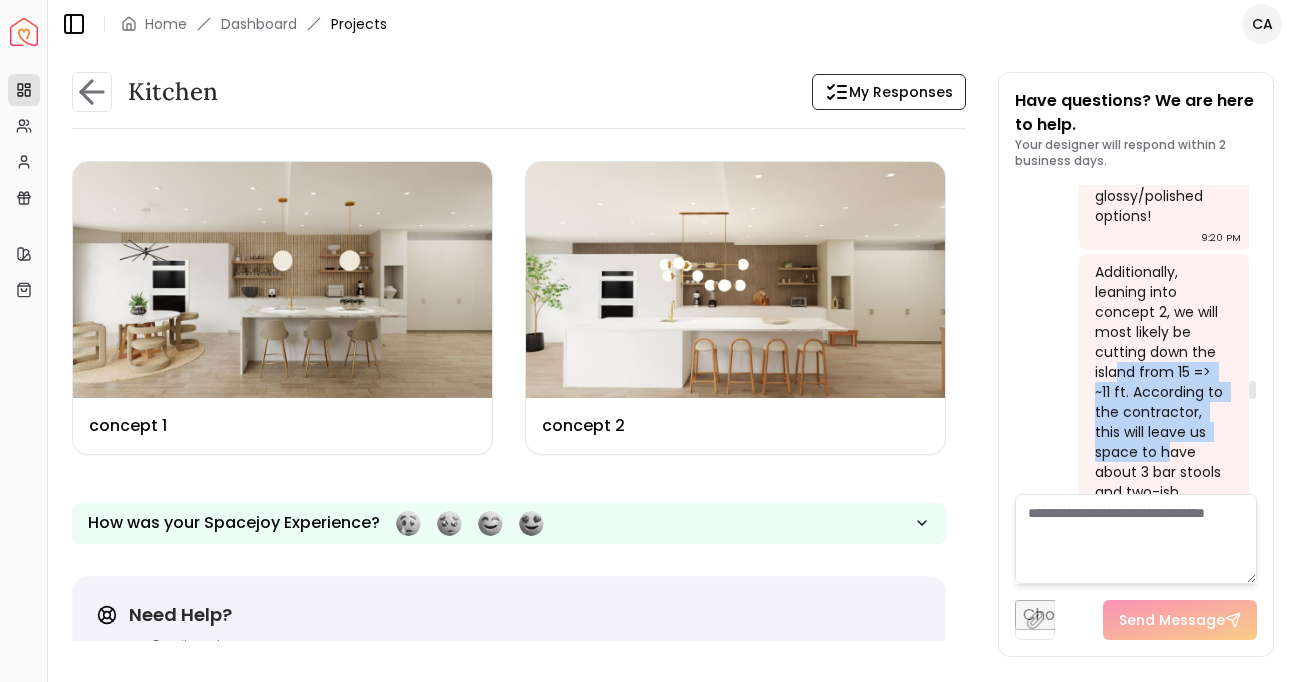 click on "Additionally, leaning into concept 2, we will most likely be cutting down the island from 15 => ~11 ft. According to the contractor, this will leave us space to have about 3 bar stools and two-ish cabinets on the side of the stools.
Since we're not cutting down a ton, I'm not sure if the dining table + chairs would comfortably fit in that area. I loved the design though! I wanted to ask for your input about this as well :)" at bounding box center (1162, 522) 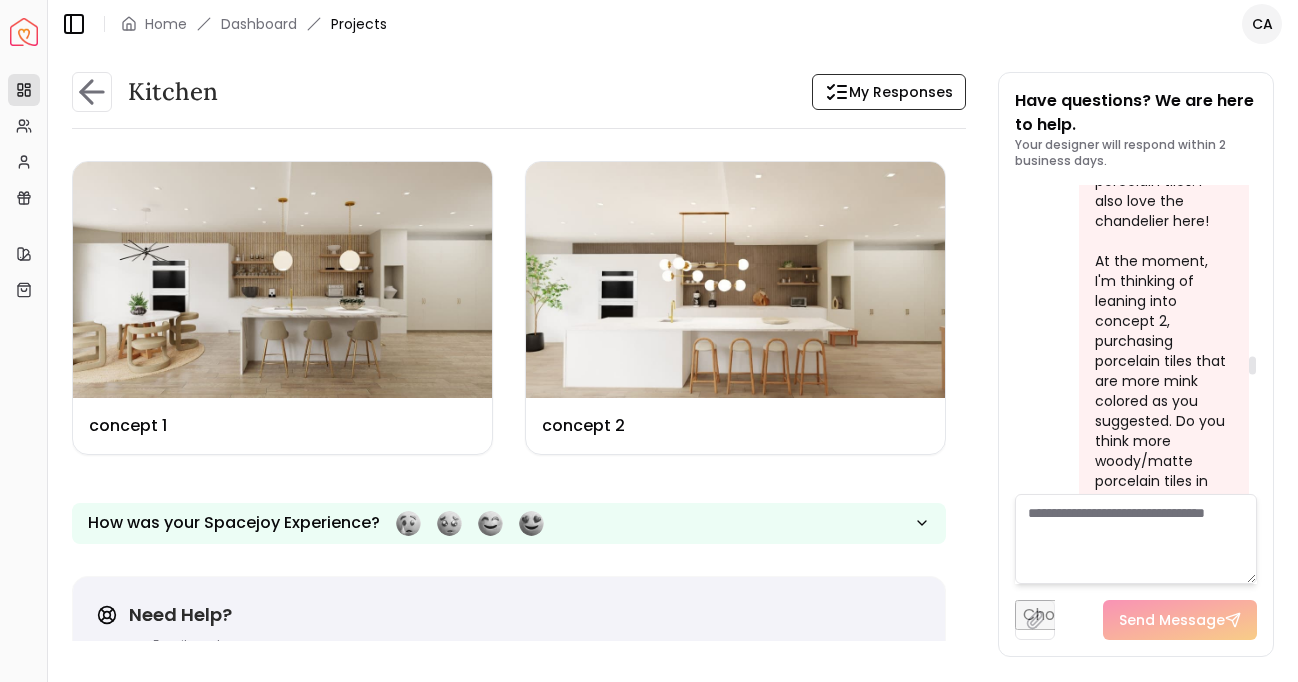 scroll, scrollTop: 2913, scrollLeft: 0, axis: vertical 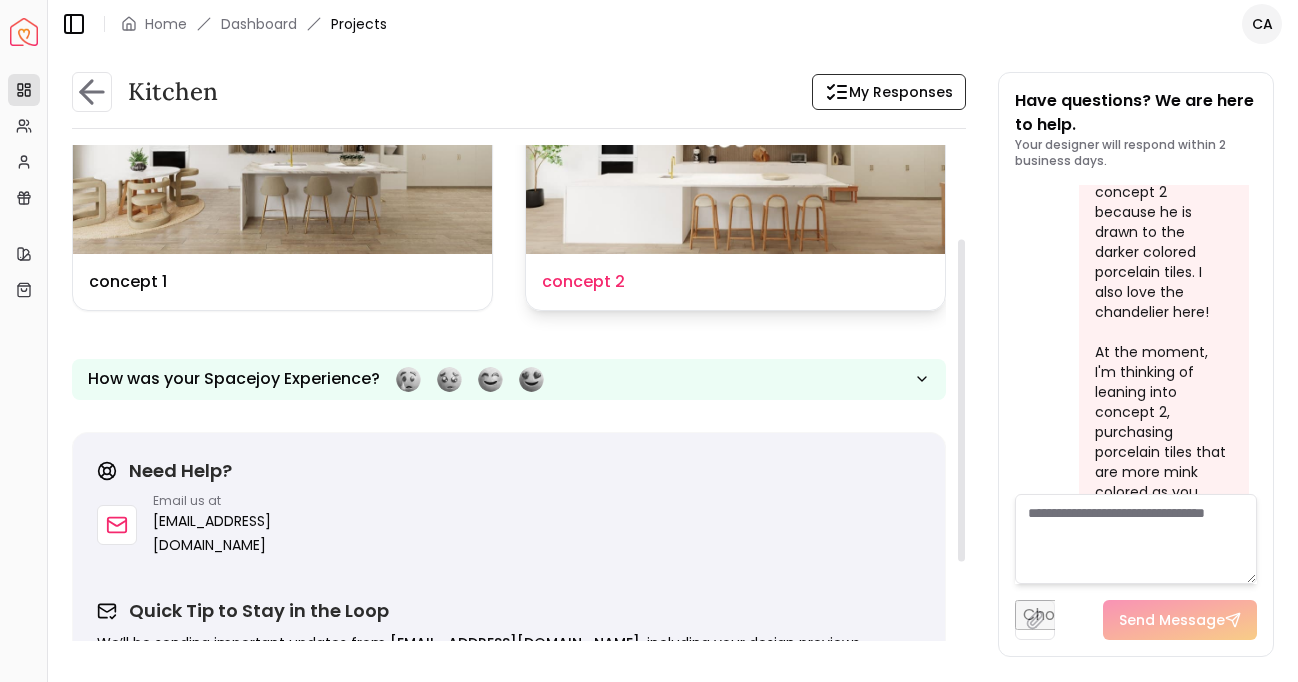 click at bounding box center (735, 136) 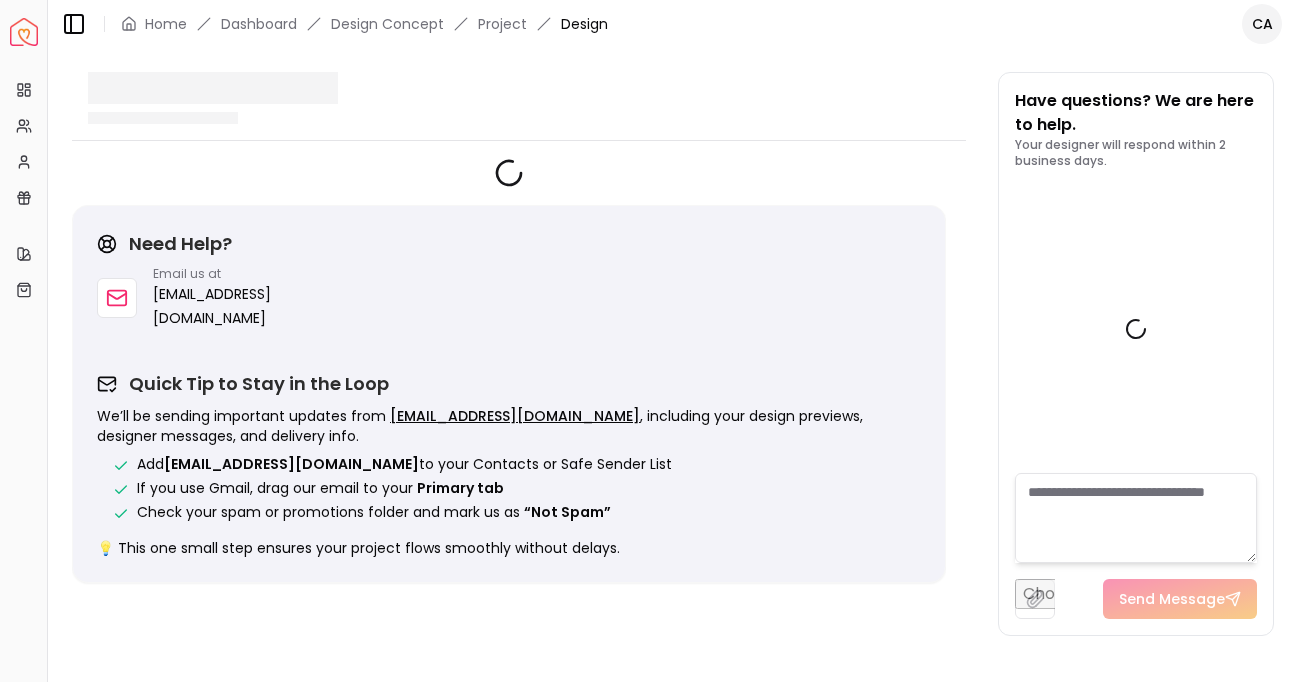 scroll, scrollTop: 5063, scrollLeft: 0, axis: vertical 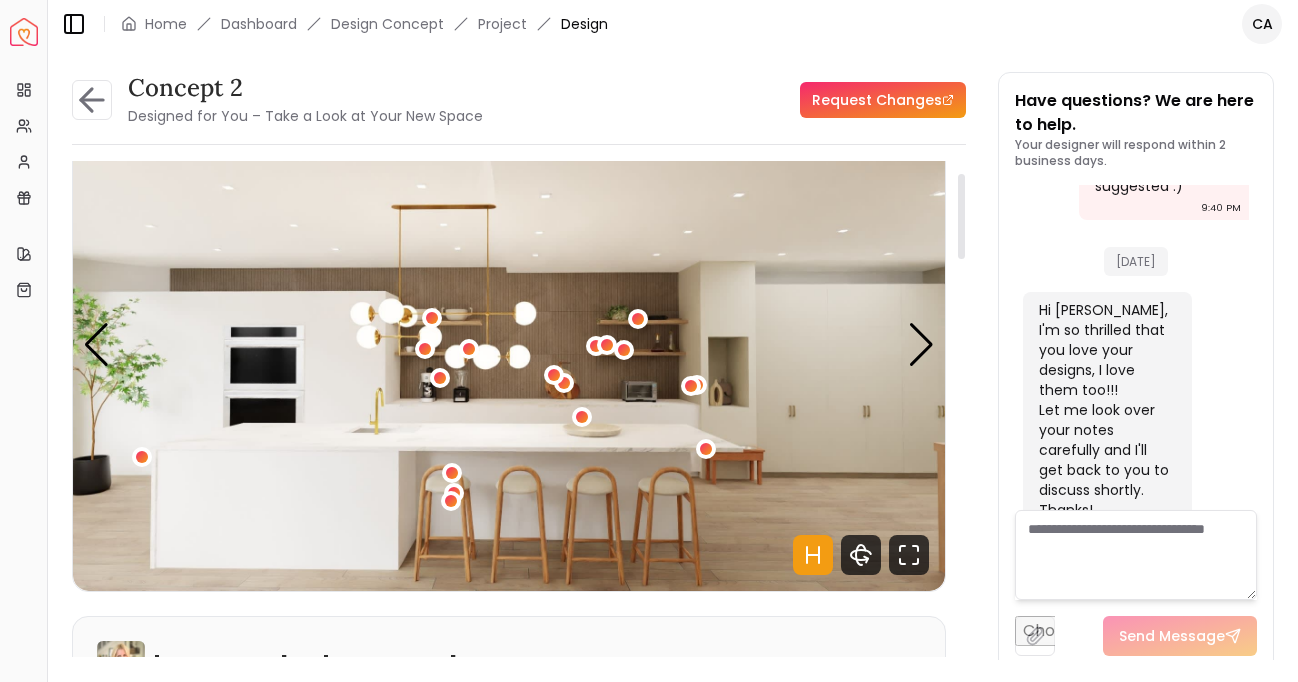 click on "Request Changes" at bounding box center (883, 100) 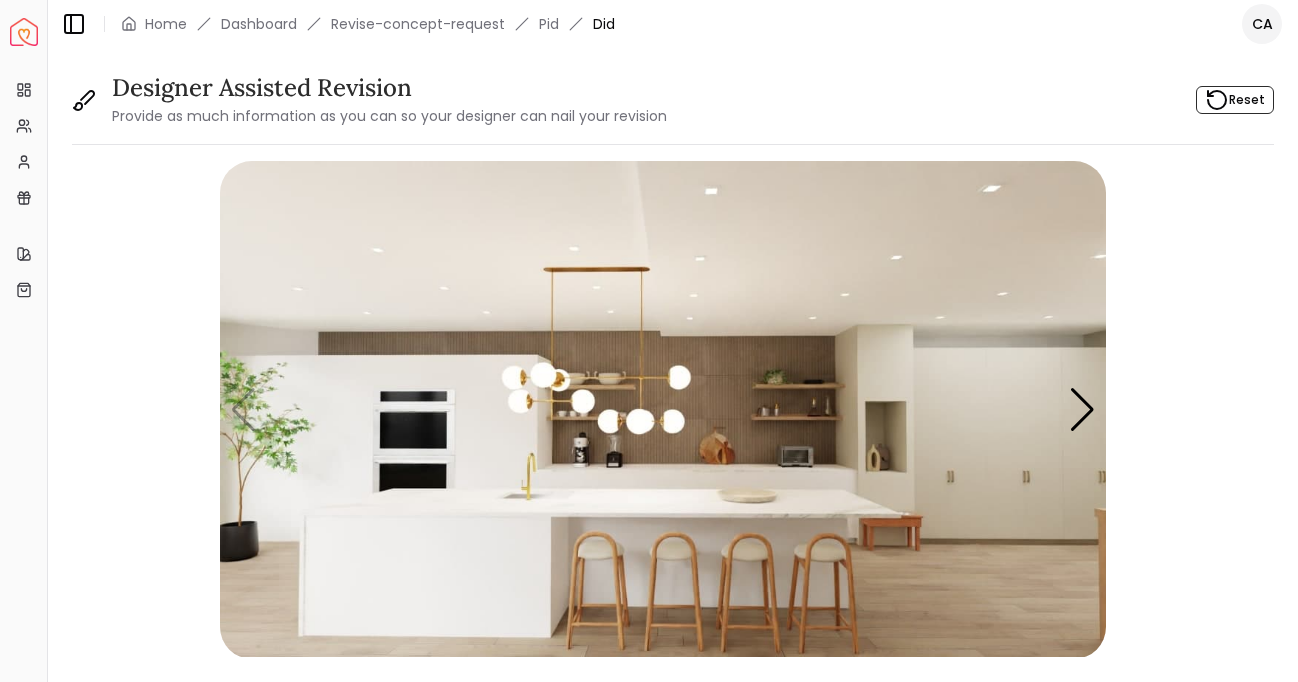 scroll, scrollTop: 0, scrollLeft: 0, axis: both 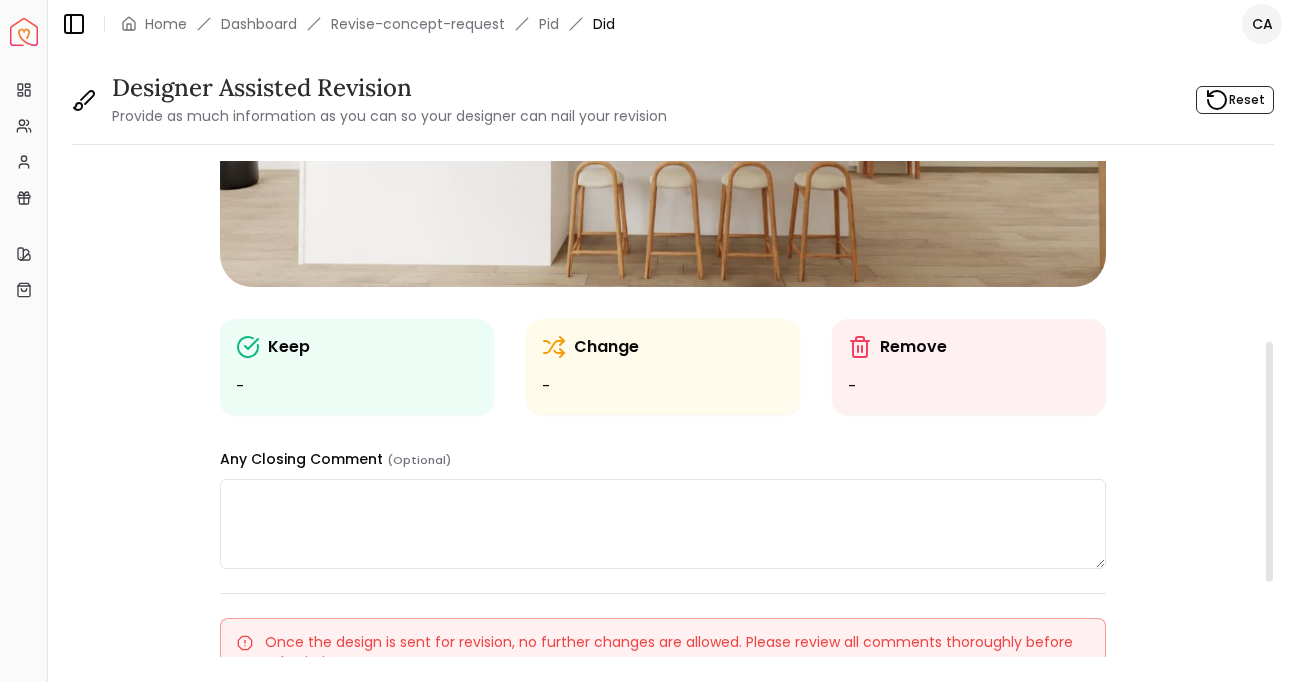 click on "Keep" at bounding box center (289, 347) 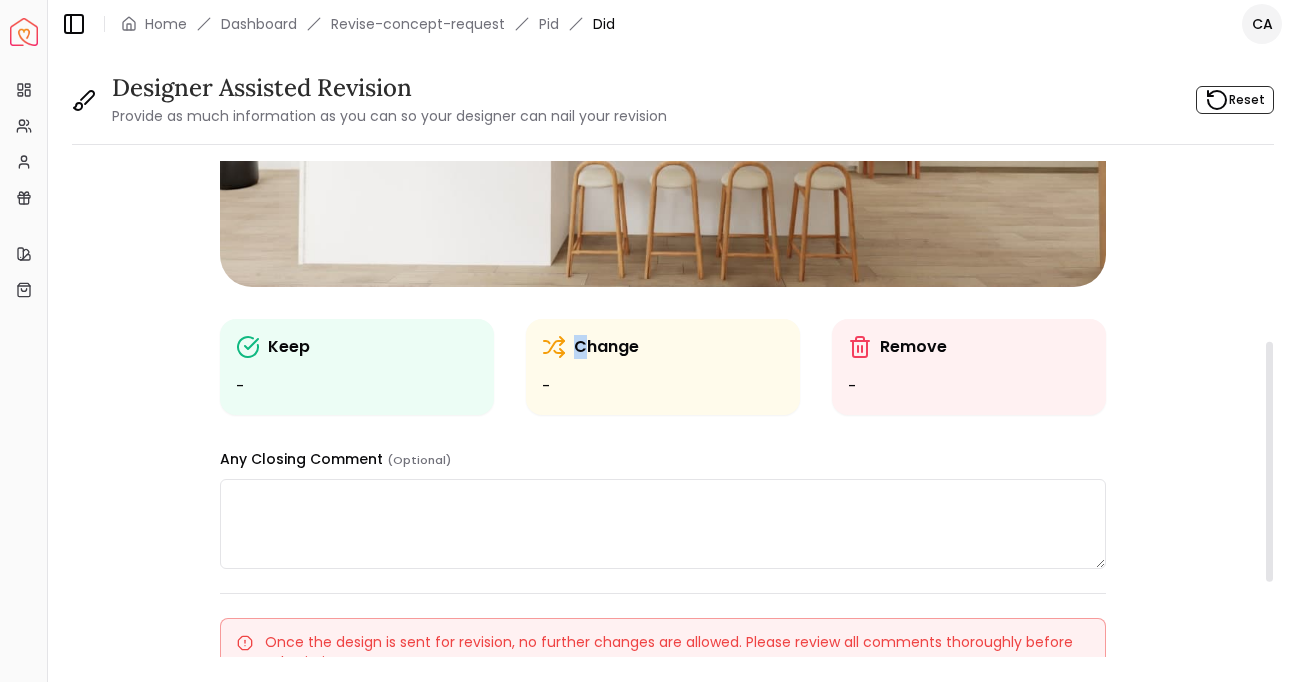click on "Change" at bounding box center [606, 347] 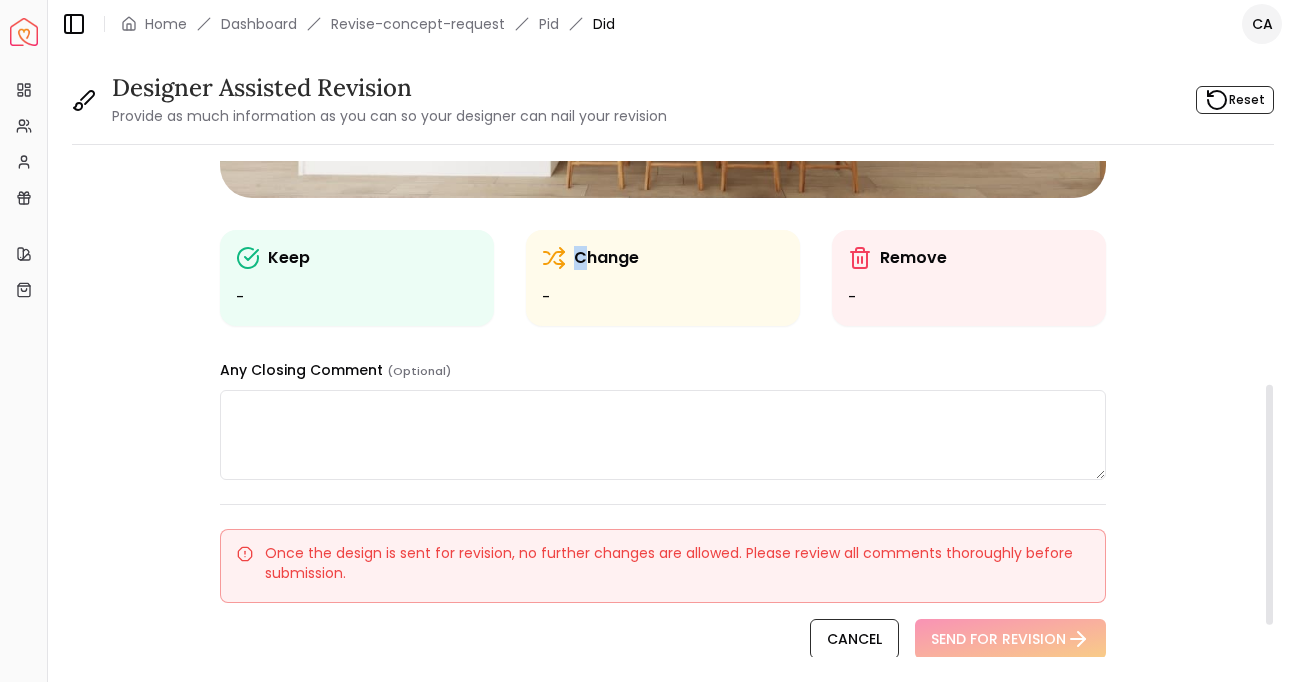 scroll, scrollTop: 559, scrollLeft: 0, axis: vertical 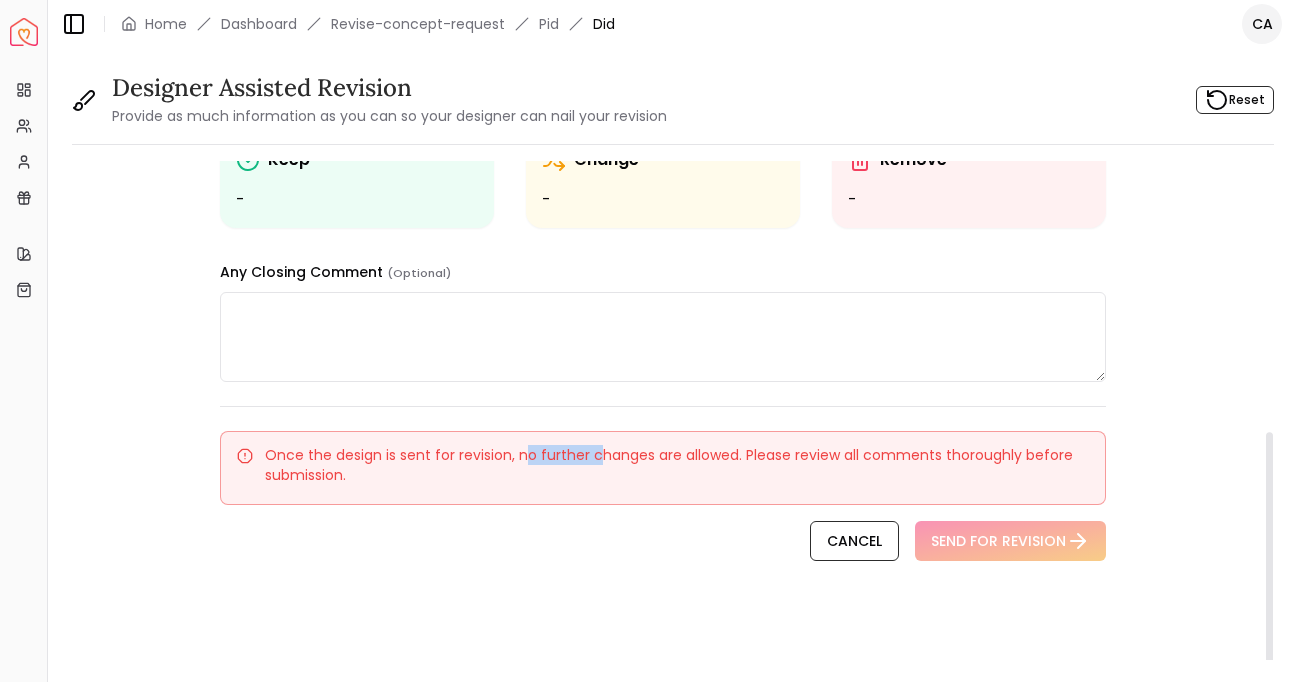 drag, startPoint x: 527, startPoint y: 452, endPoint x: 598, endPoint y: 457, distance: 71.17584 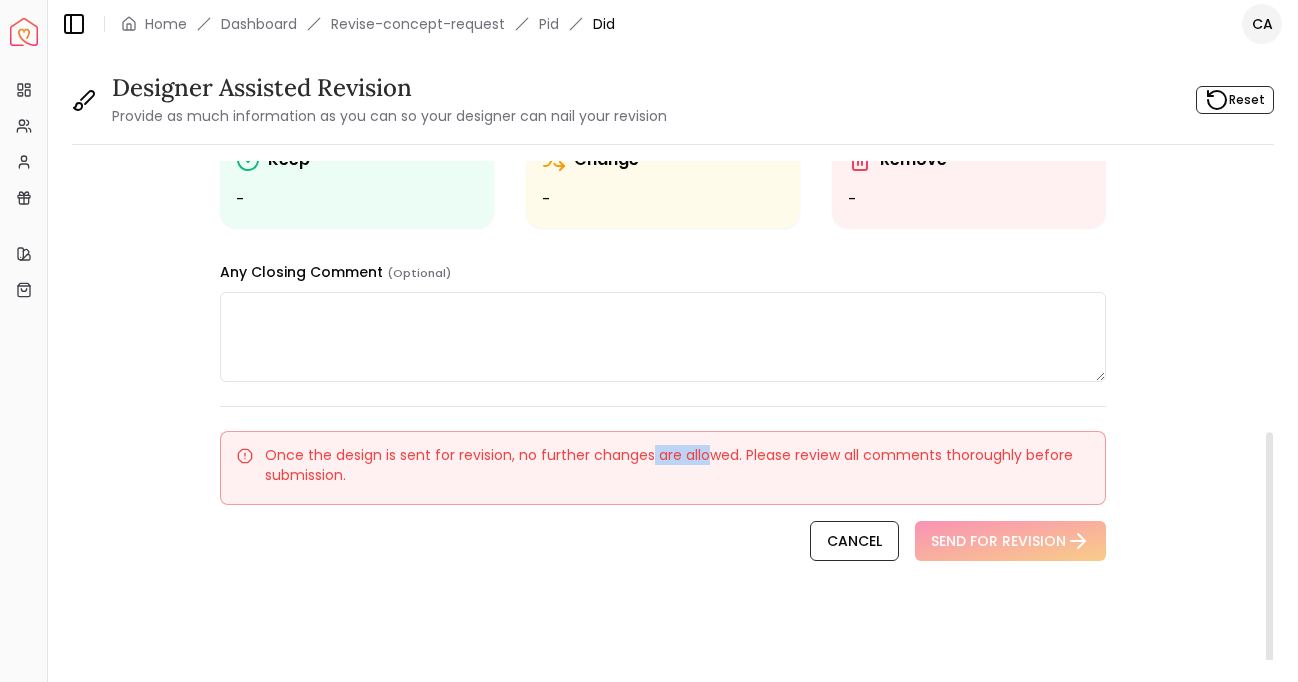 drag, startPoint x: 648, startPoint y: 457, endPoint x: 708, endPoint y: 455, distance: 60.033325 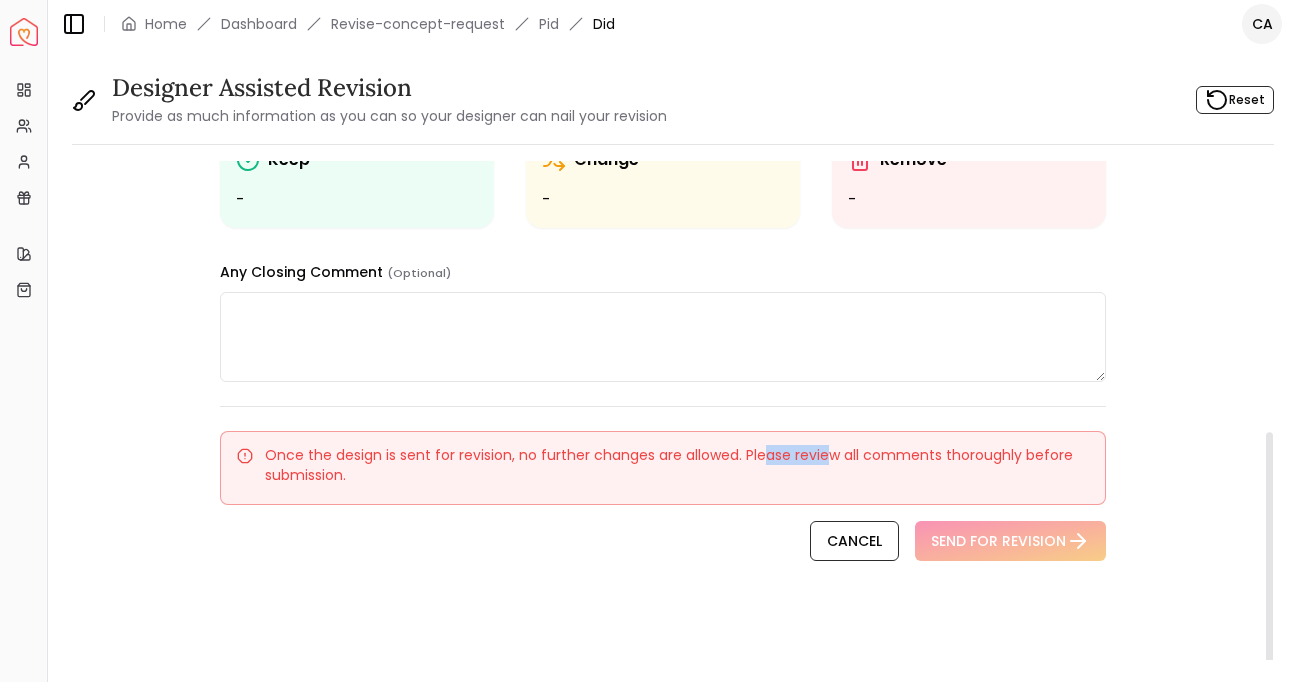 drag, startPoint x: 761, startPoint y: 456, endPoint x: 825, endPoint y: 454, distance: 64.03124 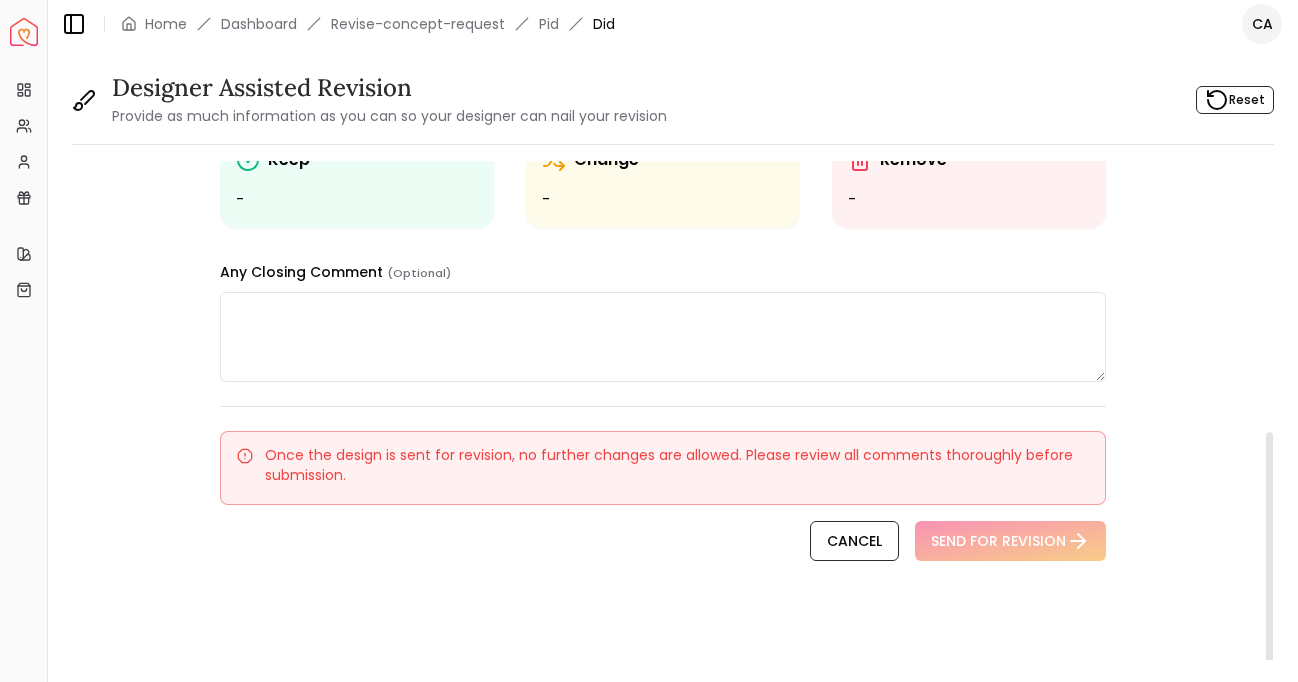 click on "Once the design is sent for revision, no further changes are allowed. Please review all comments thoroughly before submission." at bounding box center [663, 465] 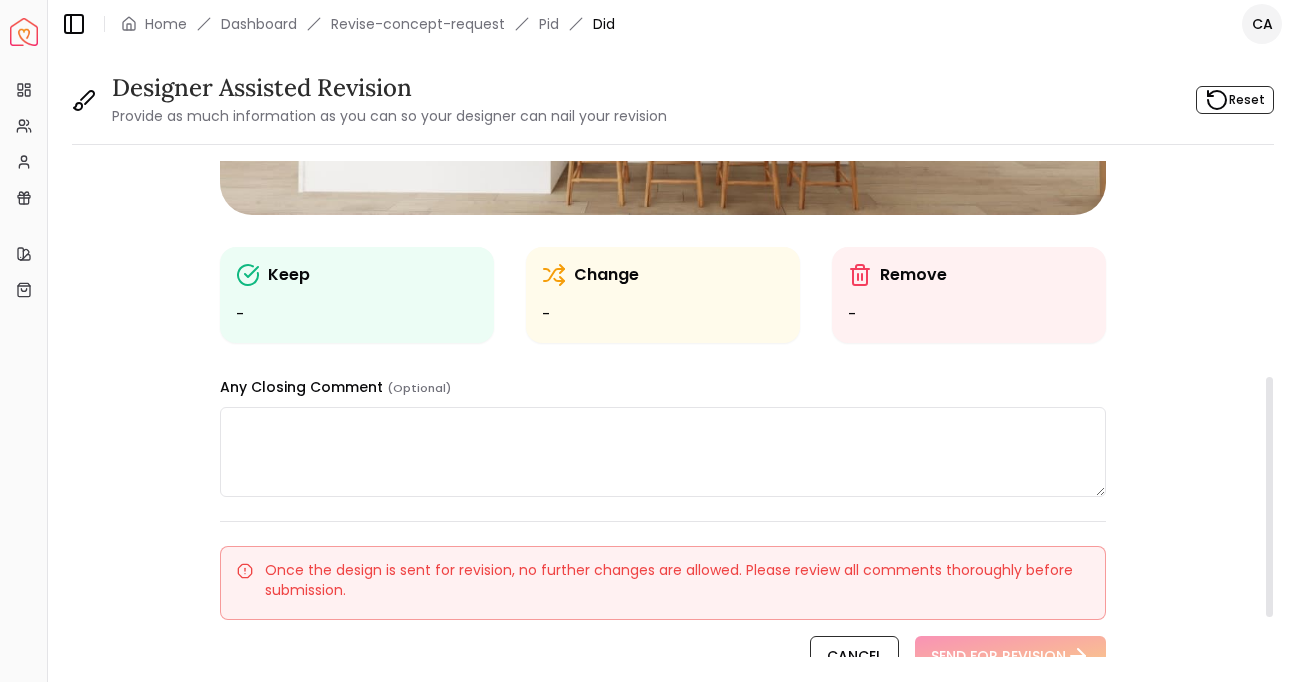 scroll, scrollTop: 520, scrollLeft: 0, axis: vertical 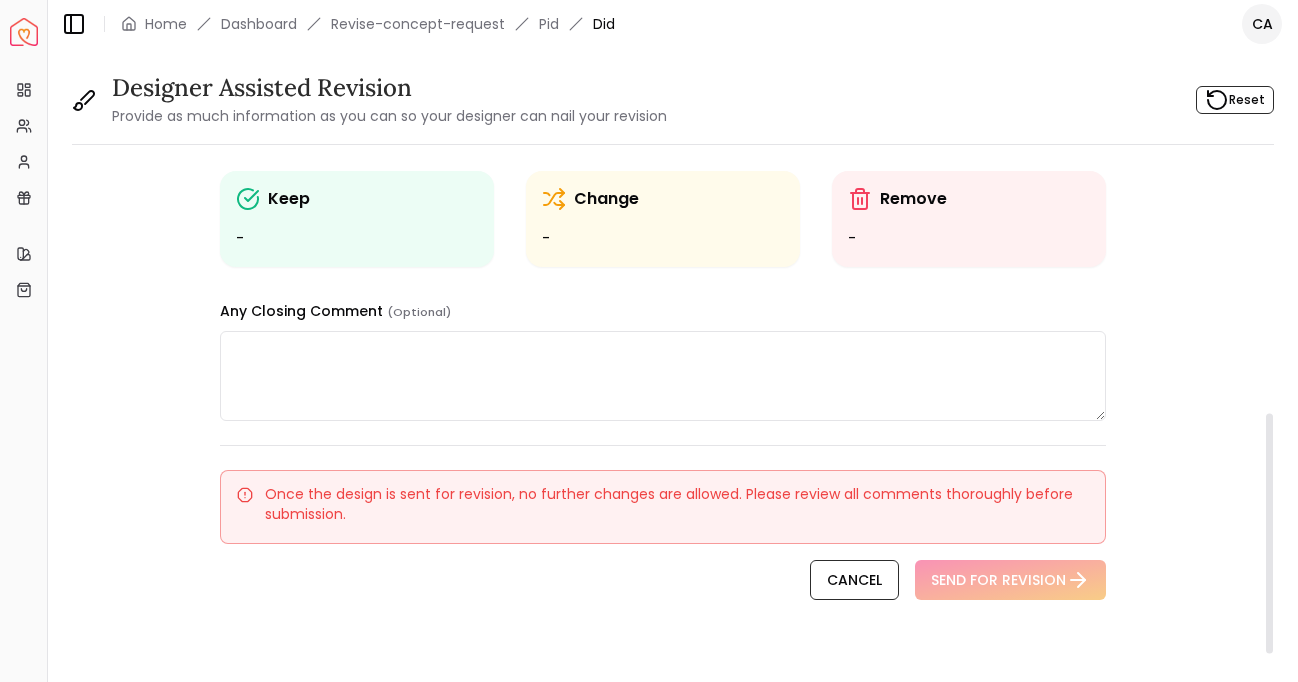 click on "Keep - Change - Remove - Any Closing Comment   (Optional) Once the design is sent for revision, no further changes are allowed. Please review all comments thoroughly before submission. CANCEL SEND FOR REVISION" at bounding box center (663, 168) 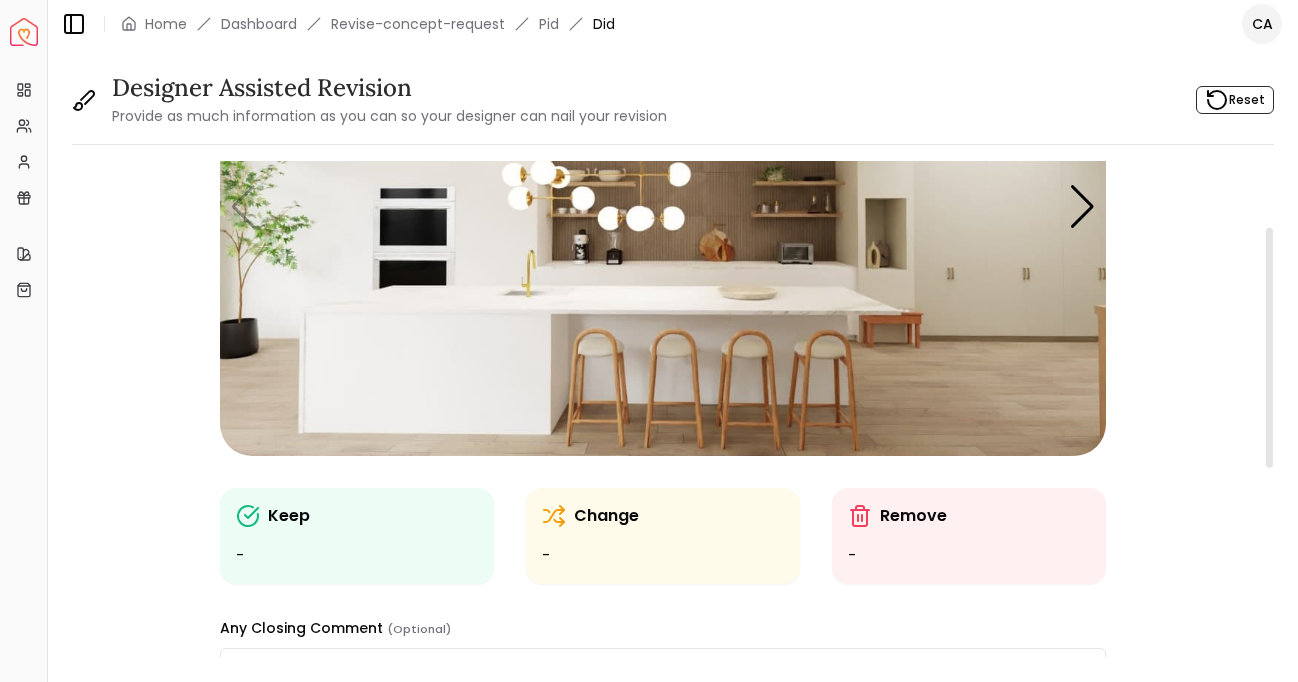 scroll, scrollTop: 211, scrollLeft: 0, axis: vertical 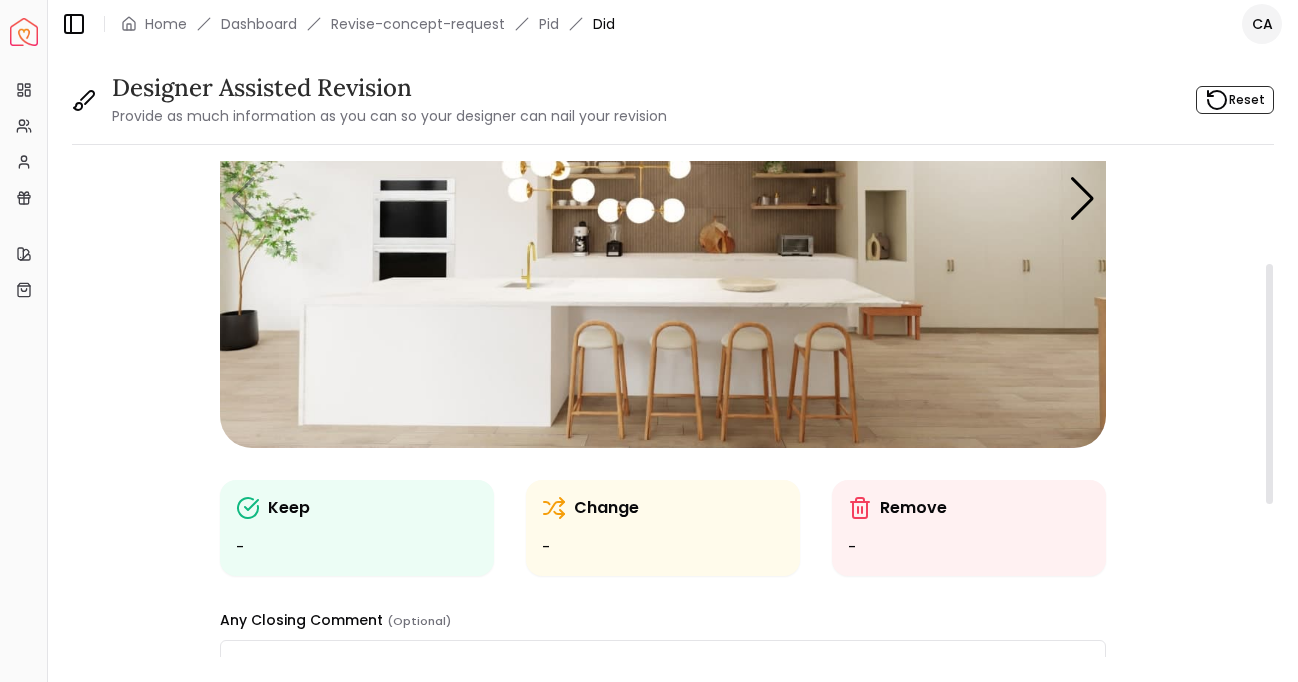 click at bounding box center (663, 685) 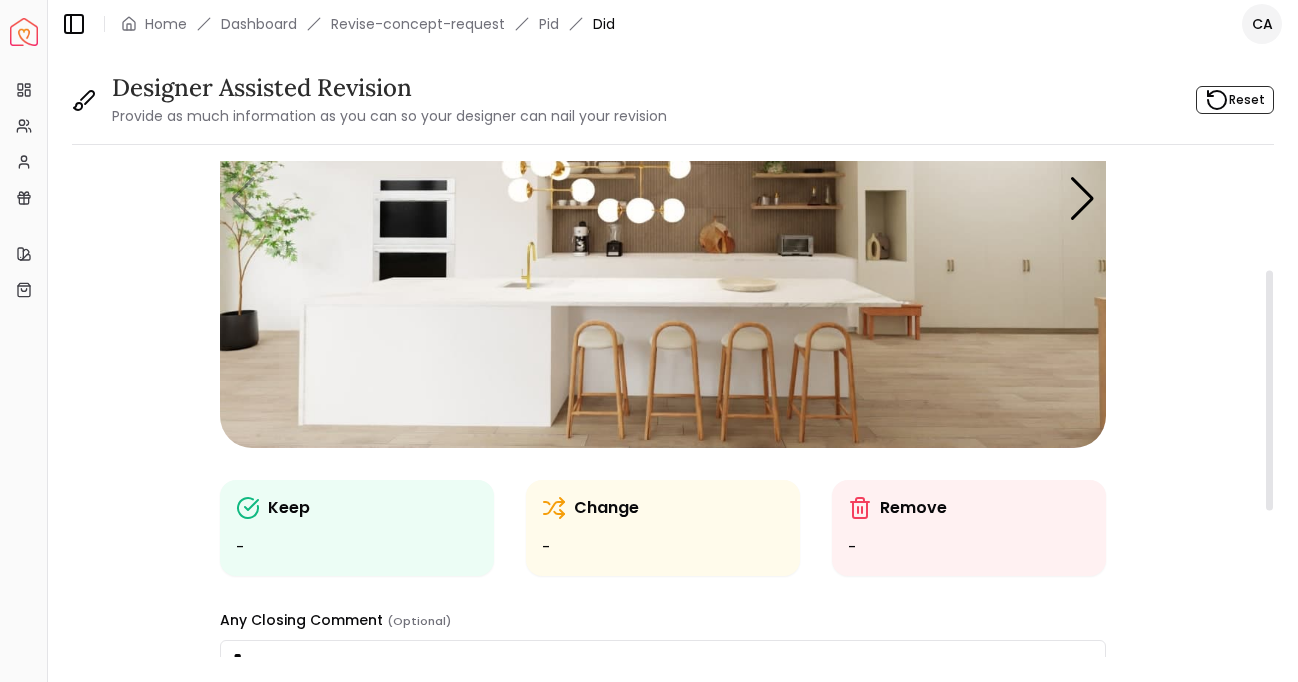 scroll, scrollTop: 224, scrollLeft: 0, axis: vertical 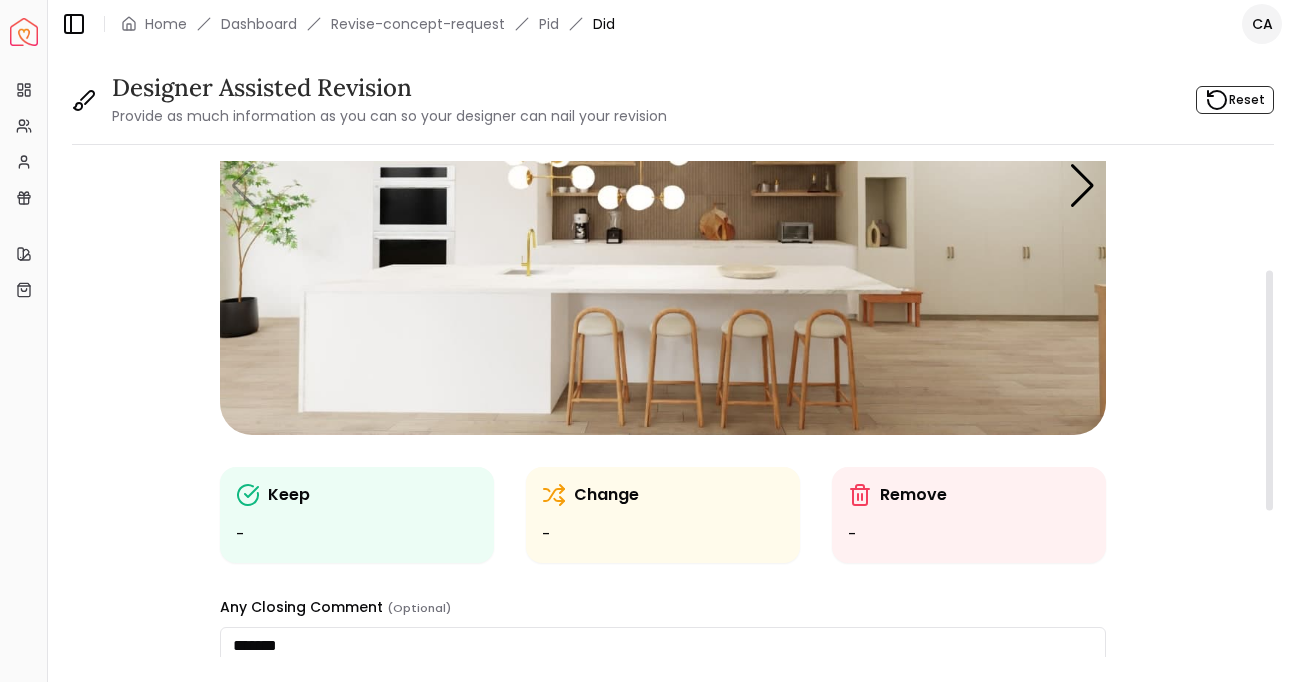 type on "*******" 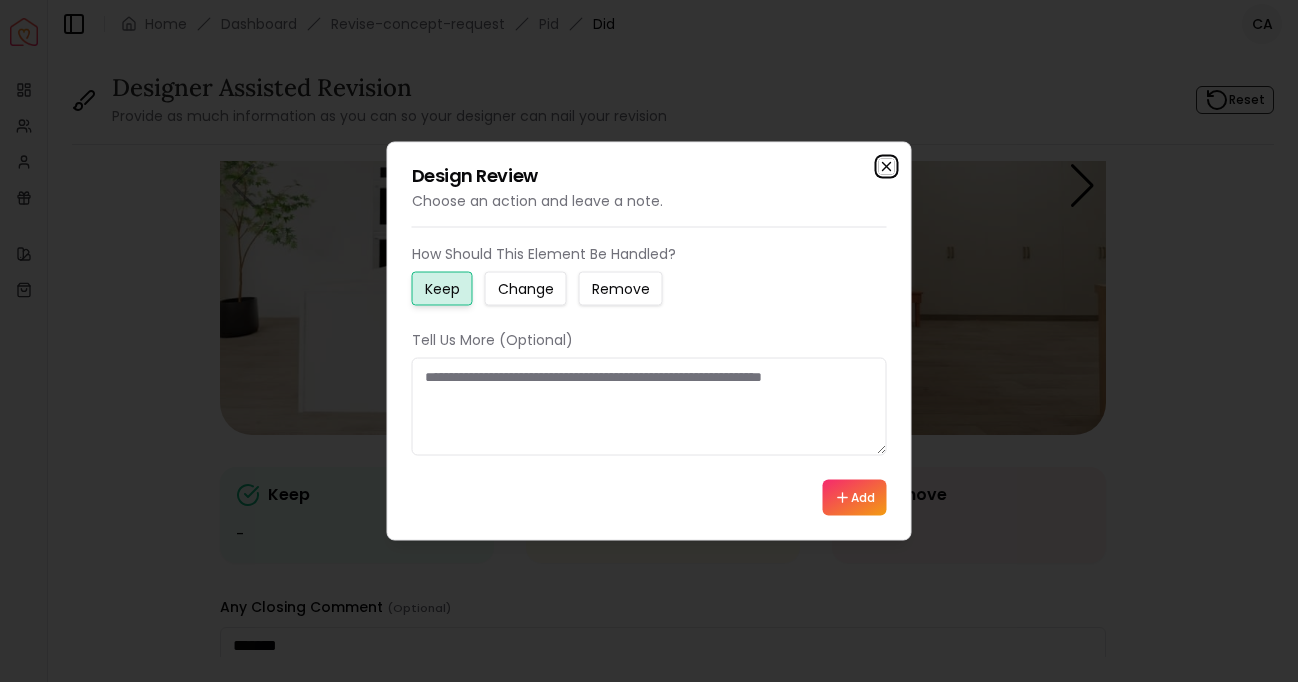 click 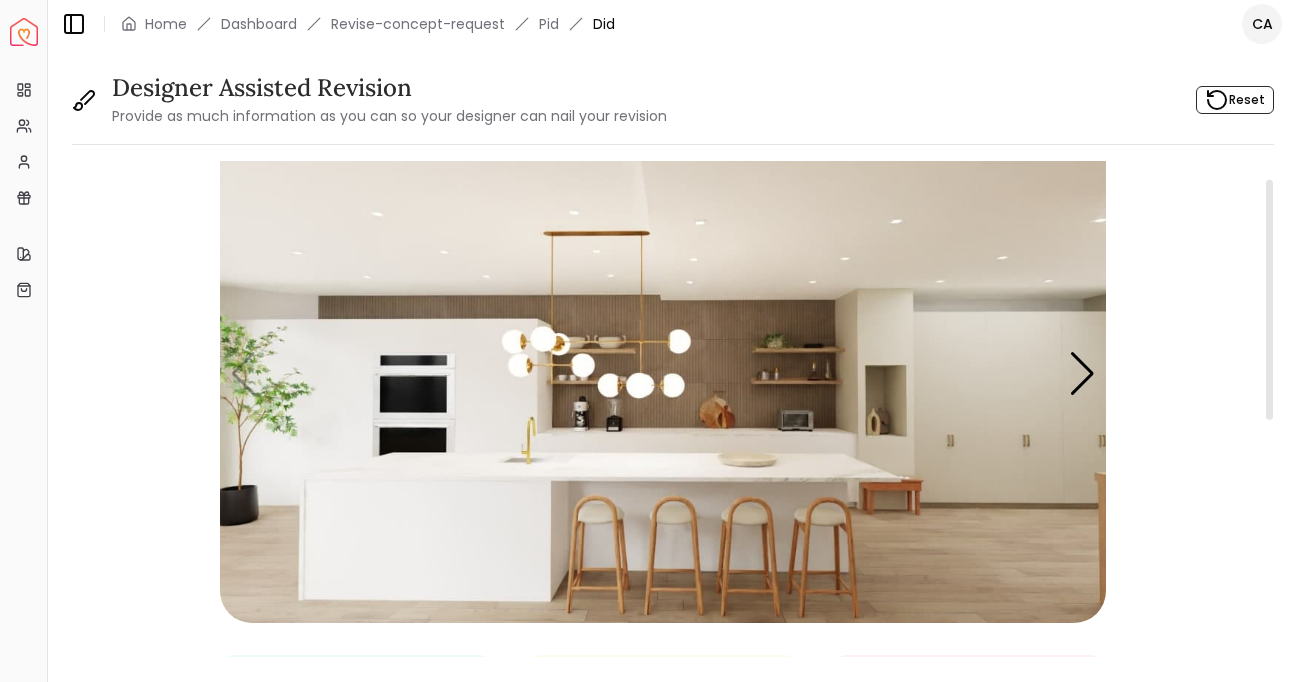 scroll, scrollTop: 0, scrollLeft: 0, axis: both 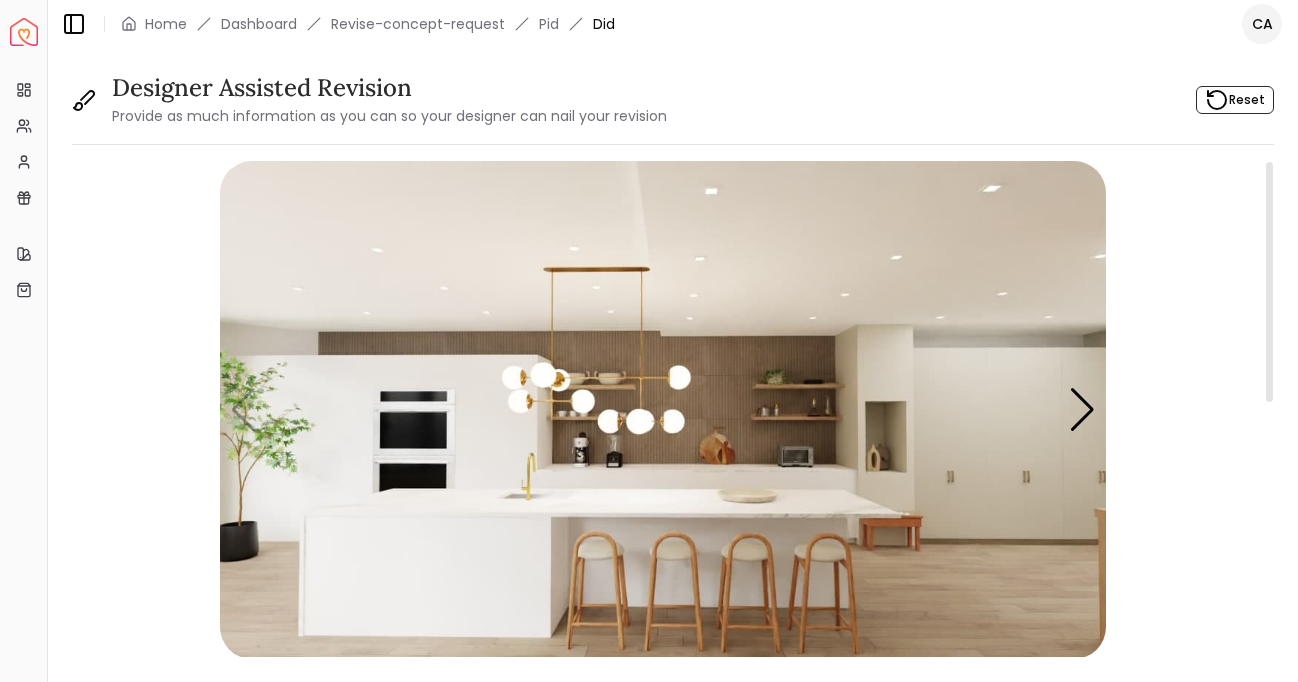 click at bounding box center [663, 410] 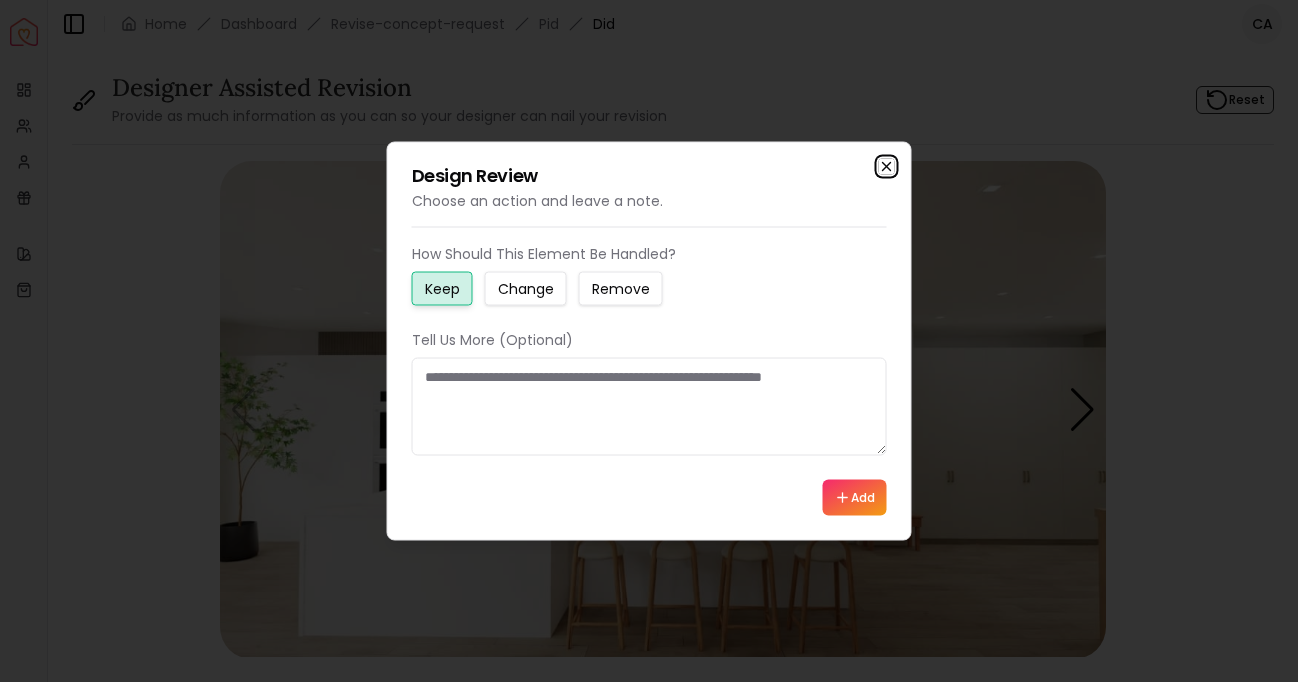 click 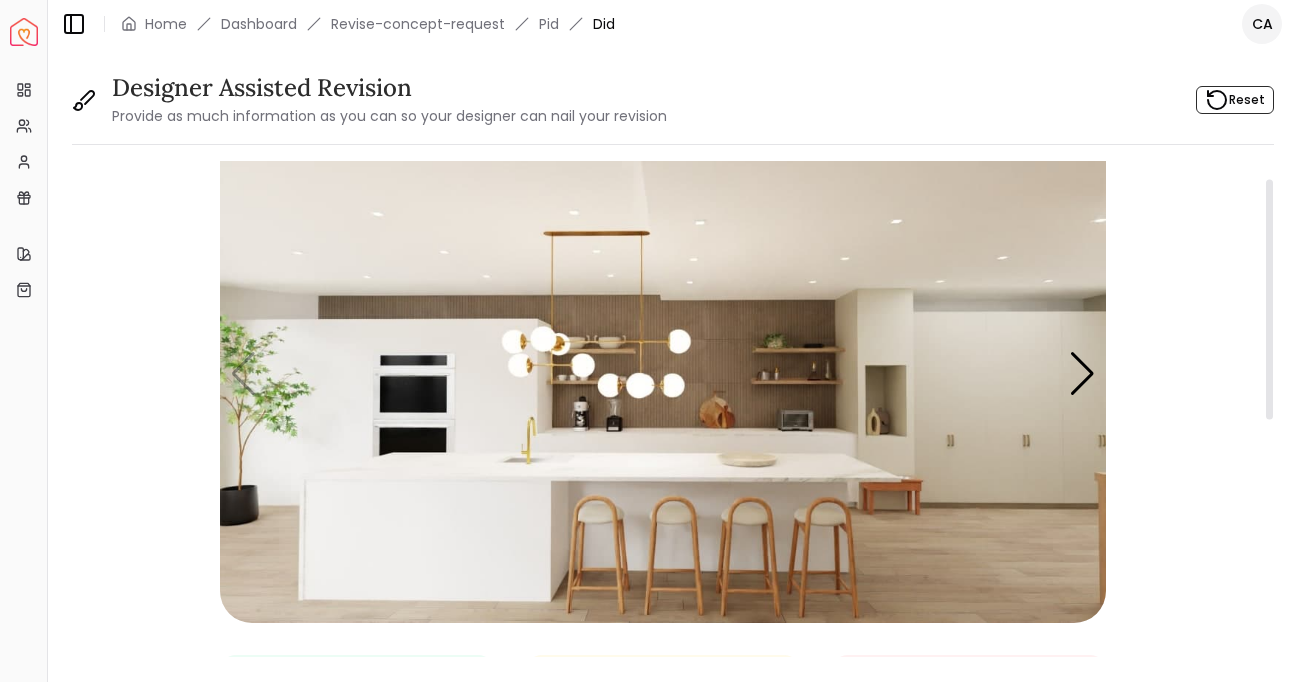scroll, scrollTop: 34, scrollLeft: 0, axis: vertical 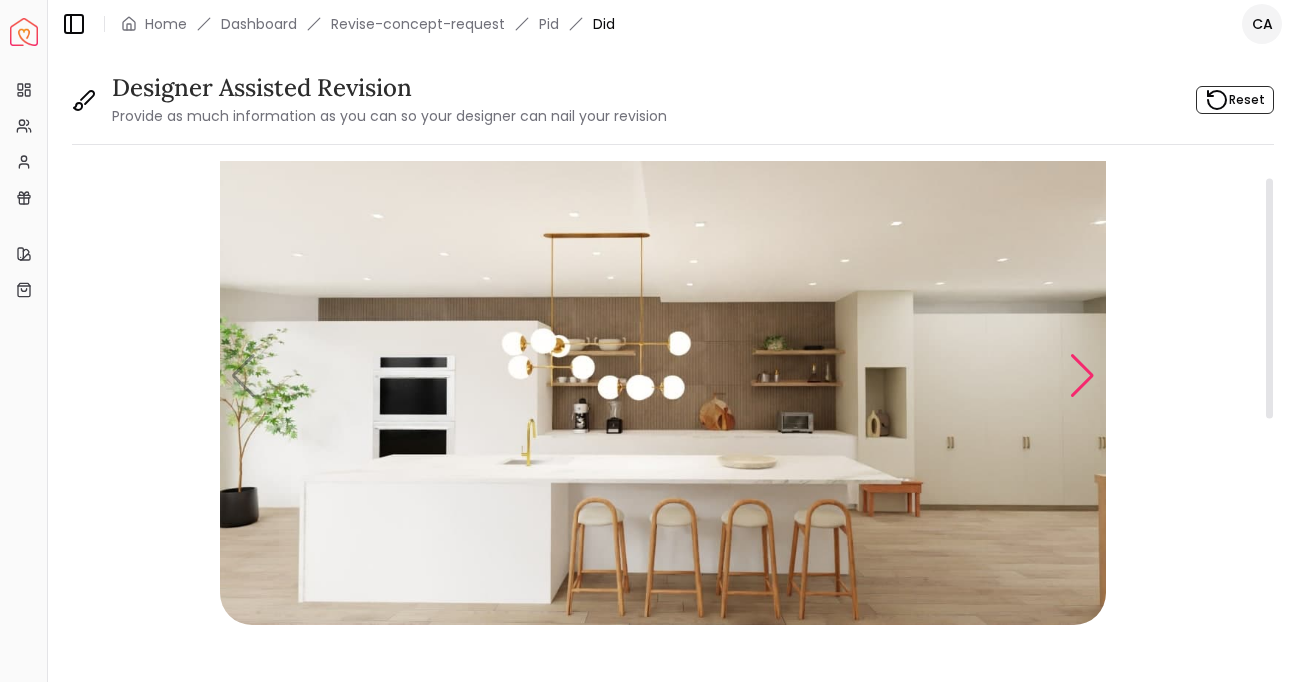 click at bounding box center (1082, 376) 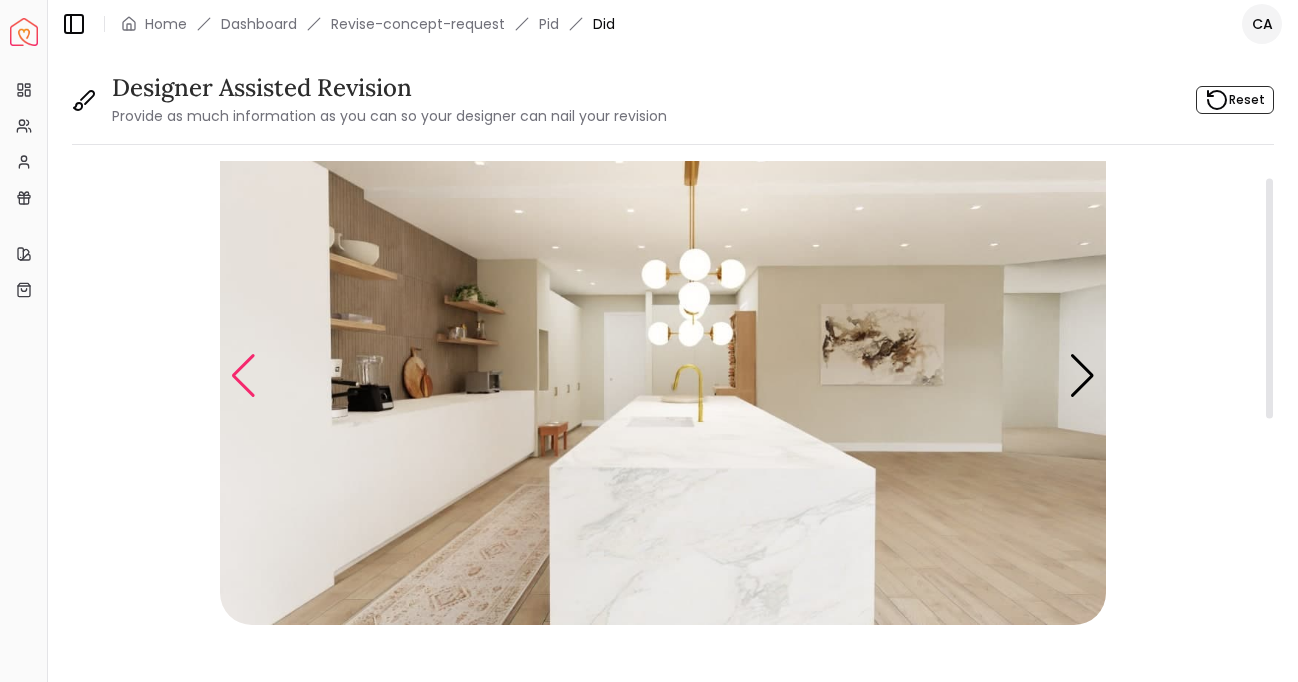 click at bounding box center [243, 376] 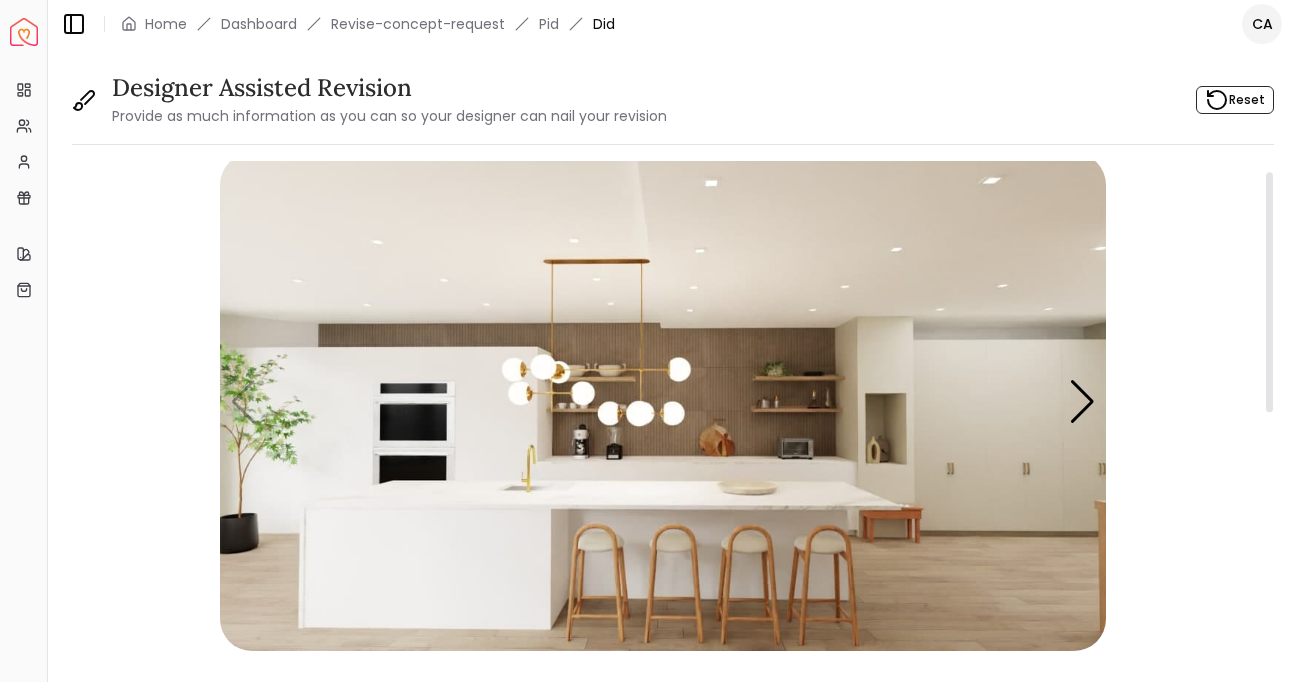 scroll, scrollTop: 39, scrollLeft: 0, axis: vertical 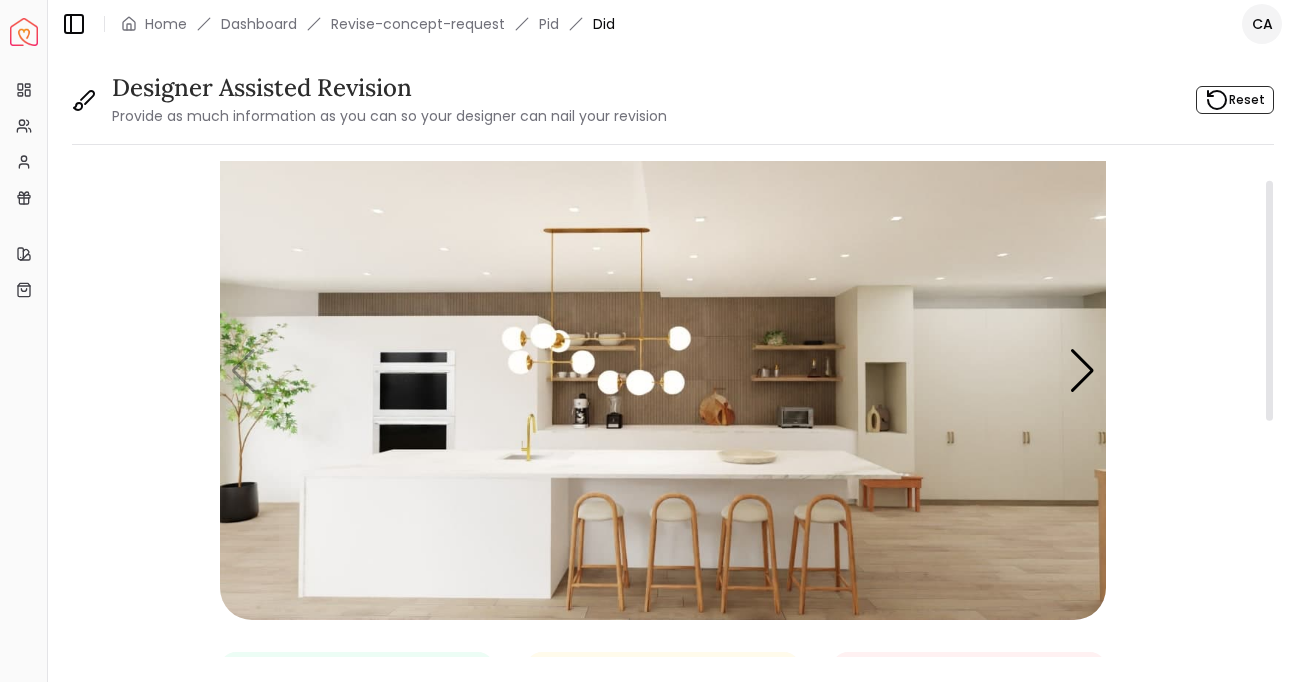 click at bounding box center [663, 371] 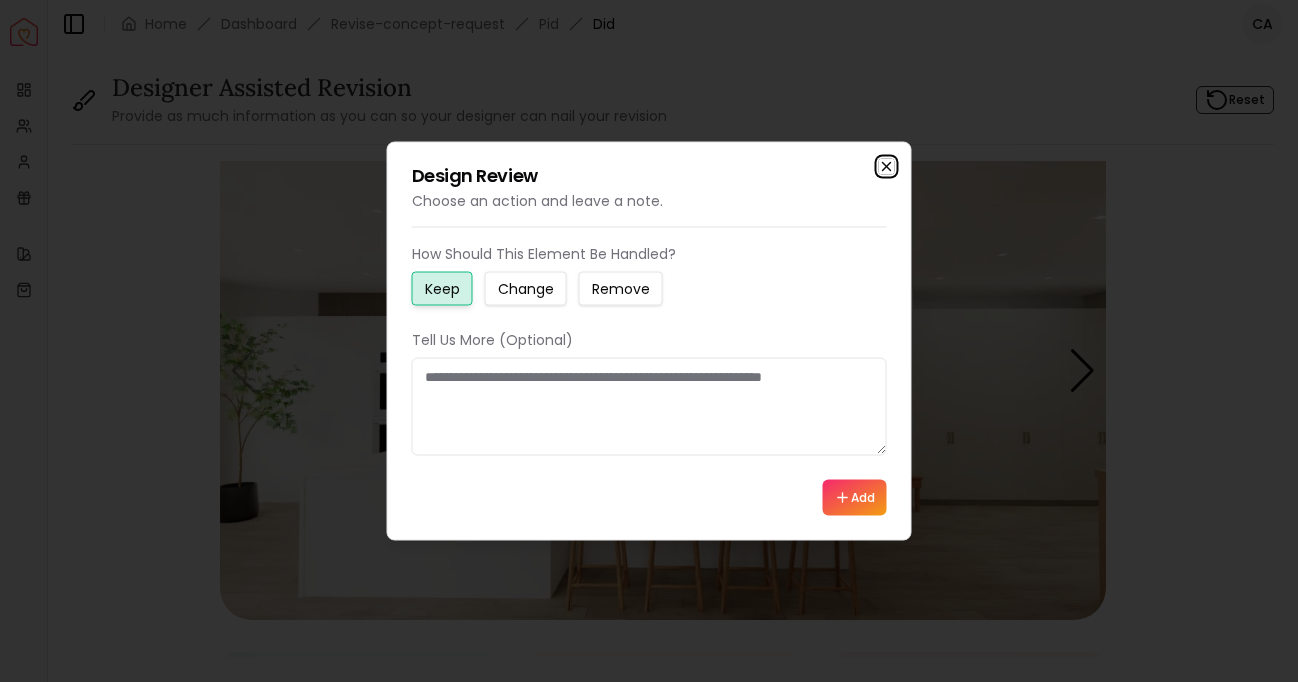 click 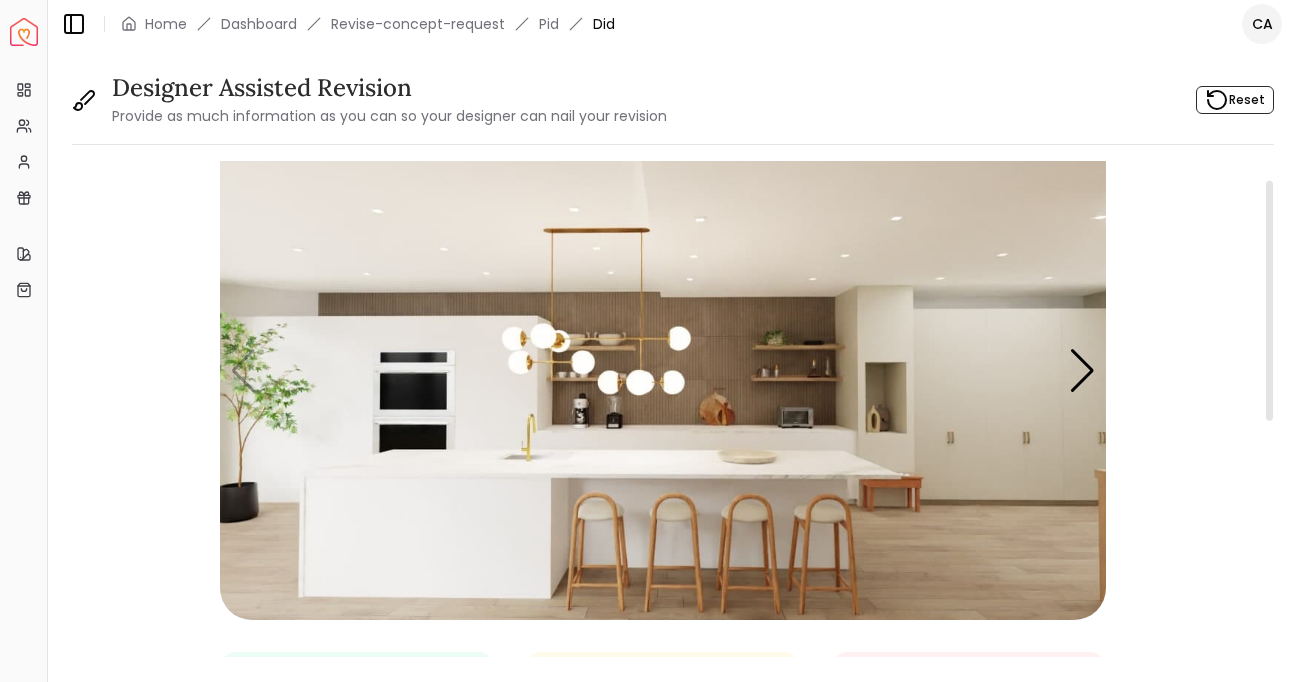 click at bounding box center [663, 371] 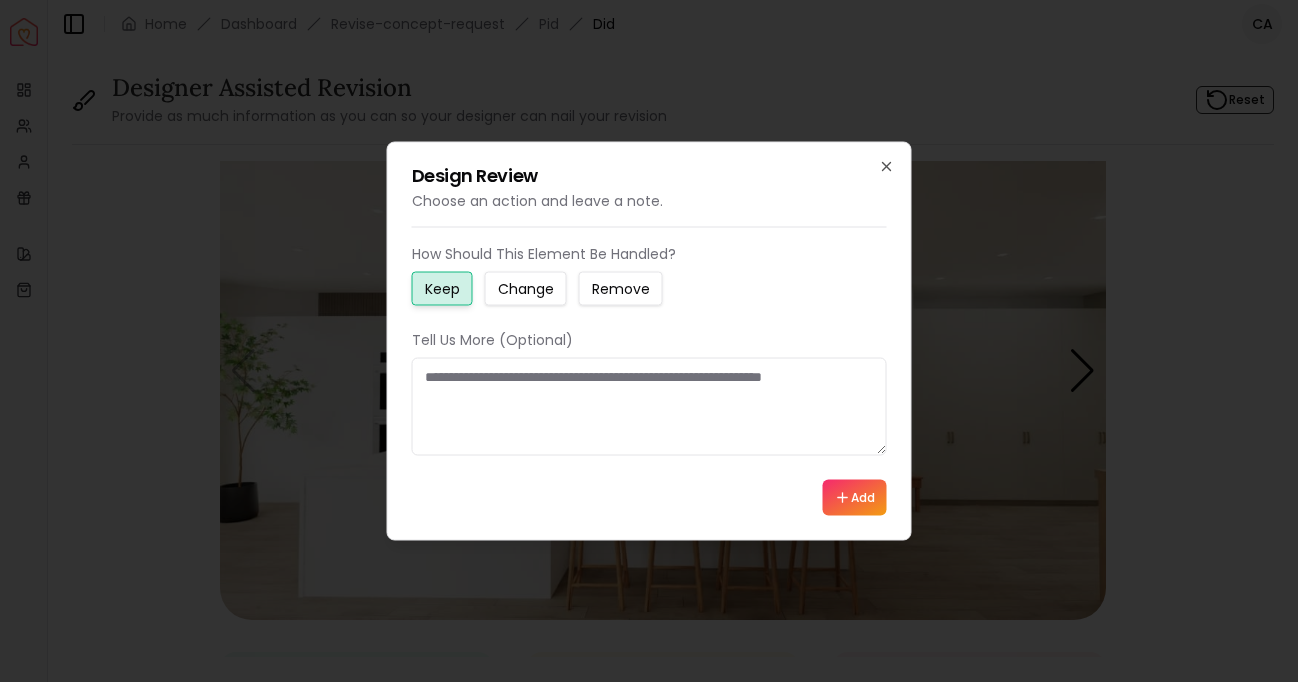 click on "Change" at bounding box center (526, 289) 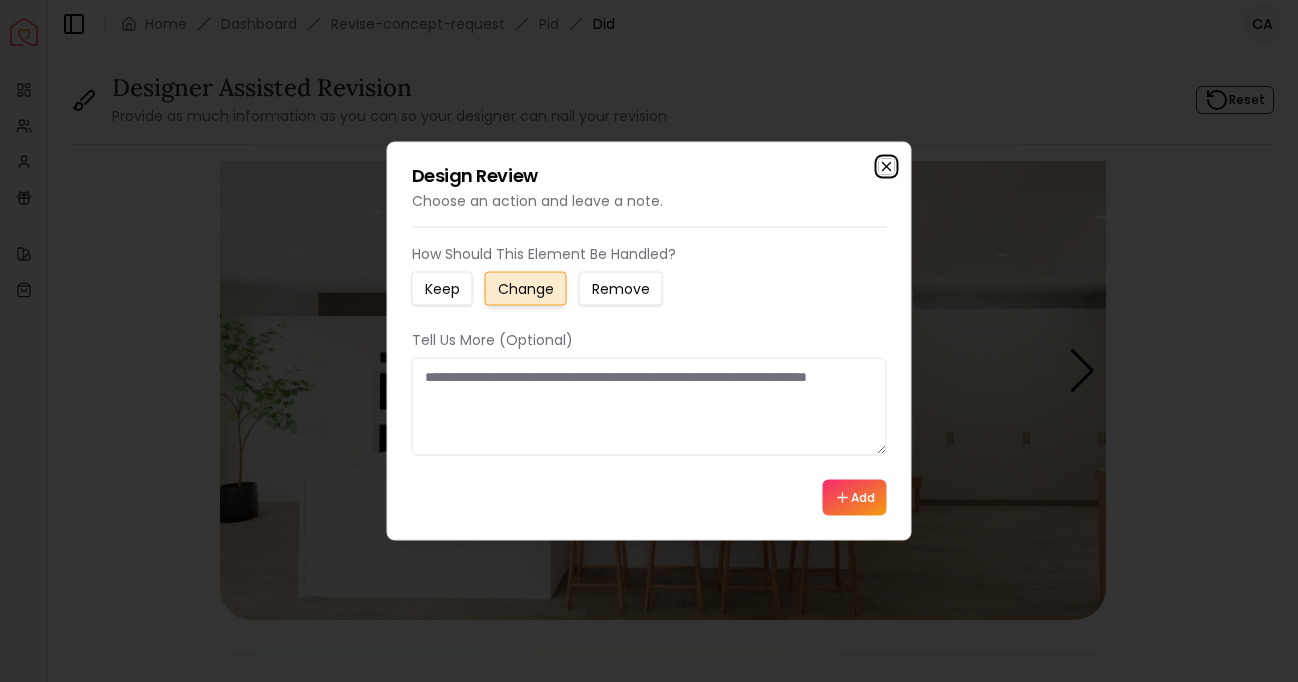 click 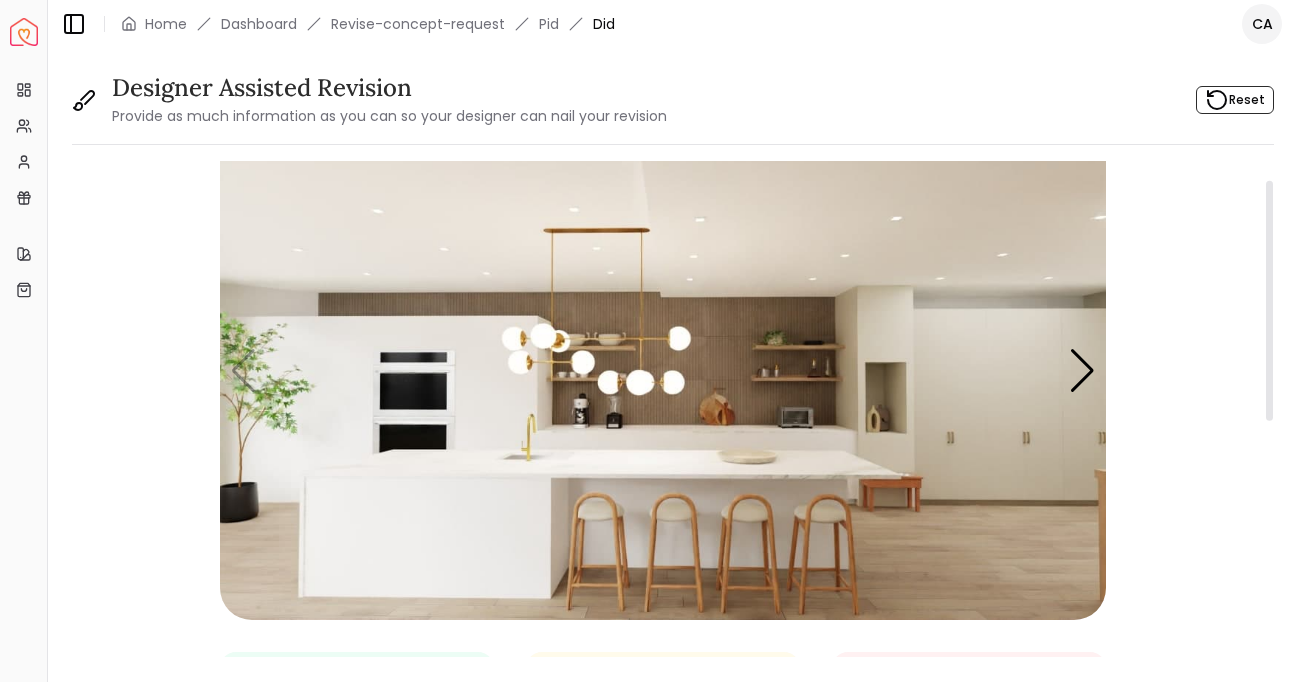 click at bounding box center (663, 371) 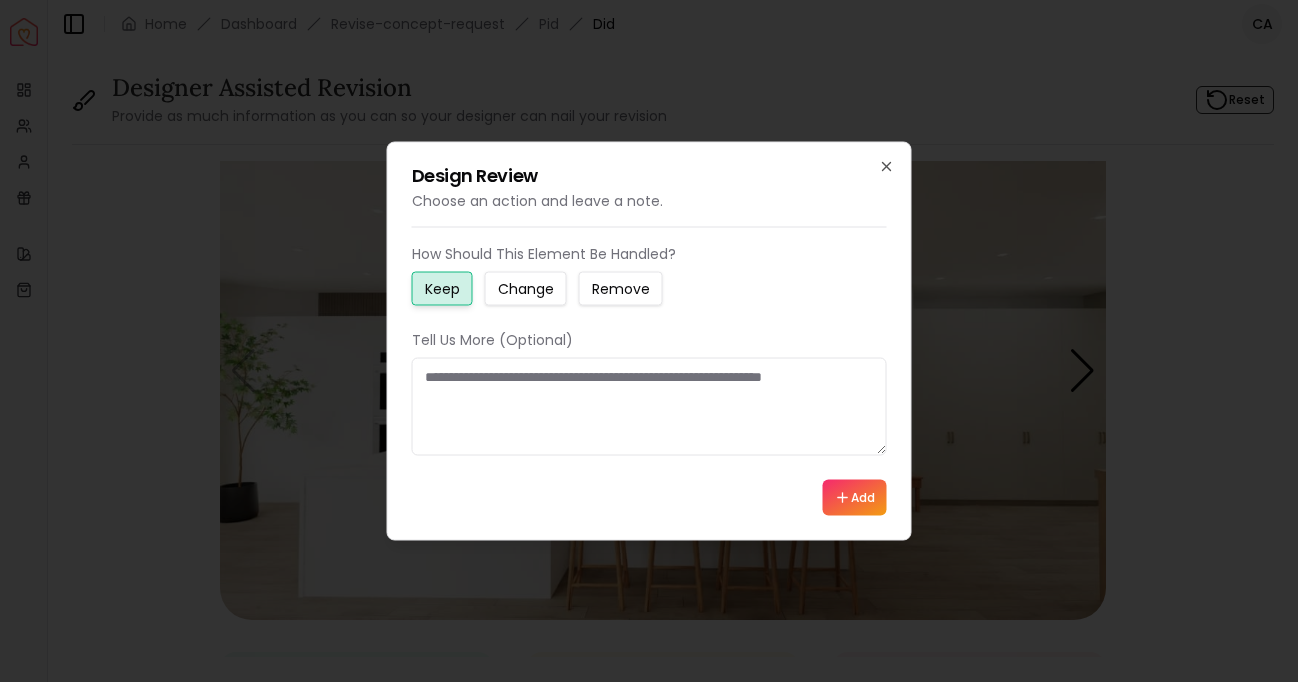 click on "Change" at bounding box center (526, 289) 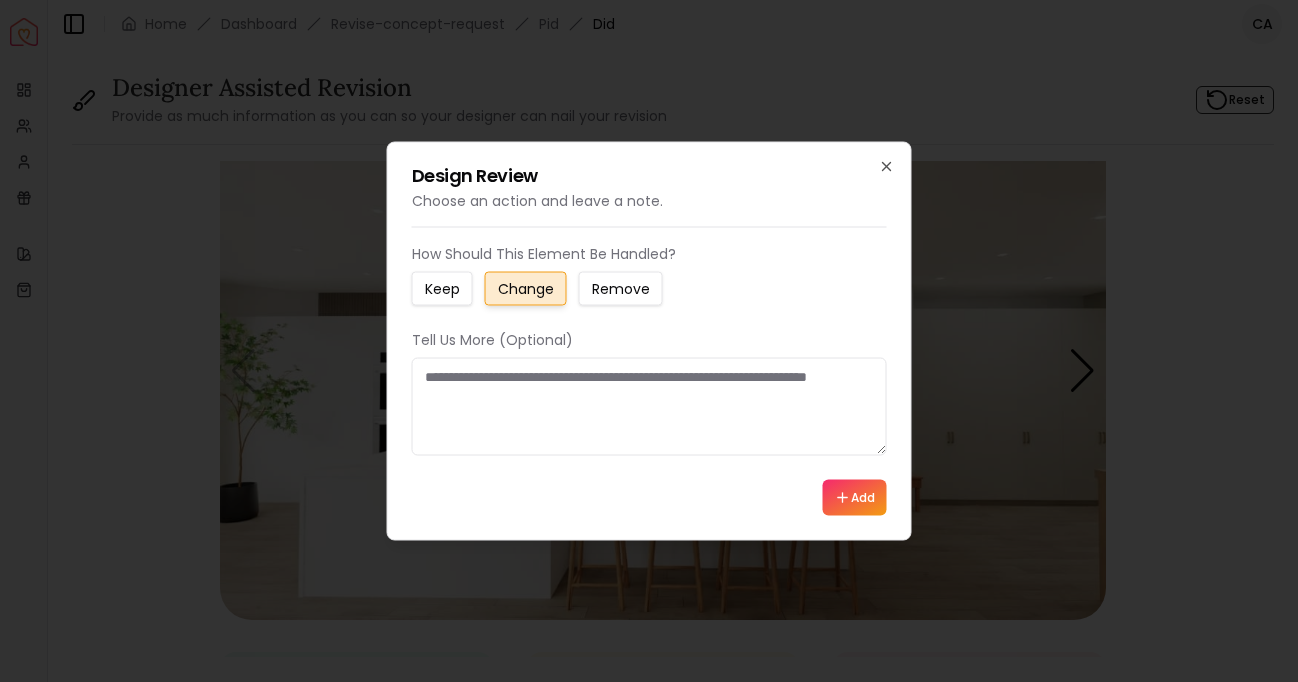 click at bounding box center (649, 407) 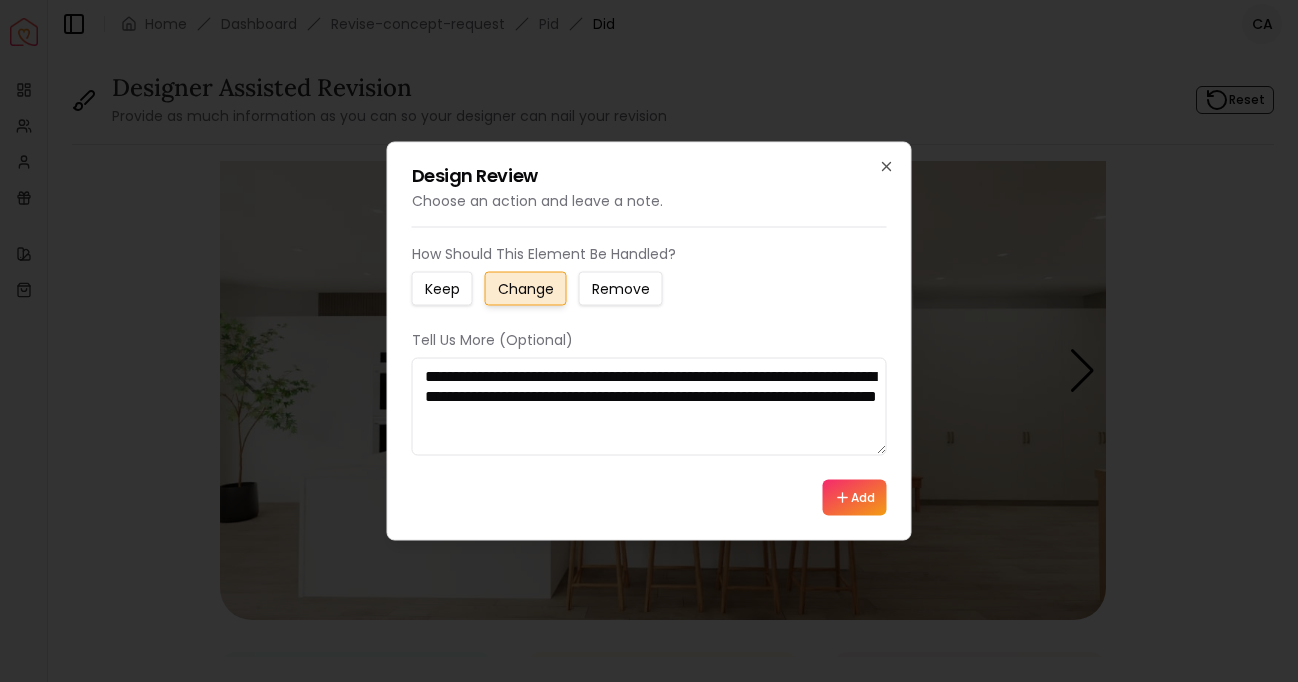 drag, startPoint x: 655, startPoint y: 416, endPoint x: 529, endPoint y: 417, distance: 126.00397 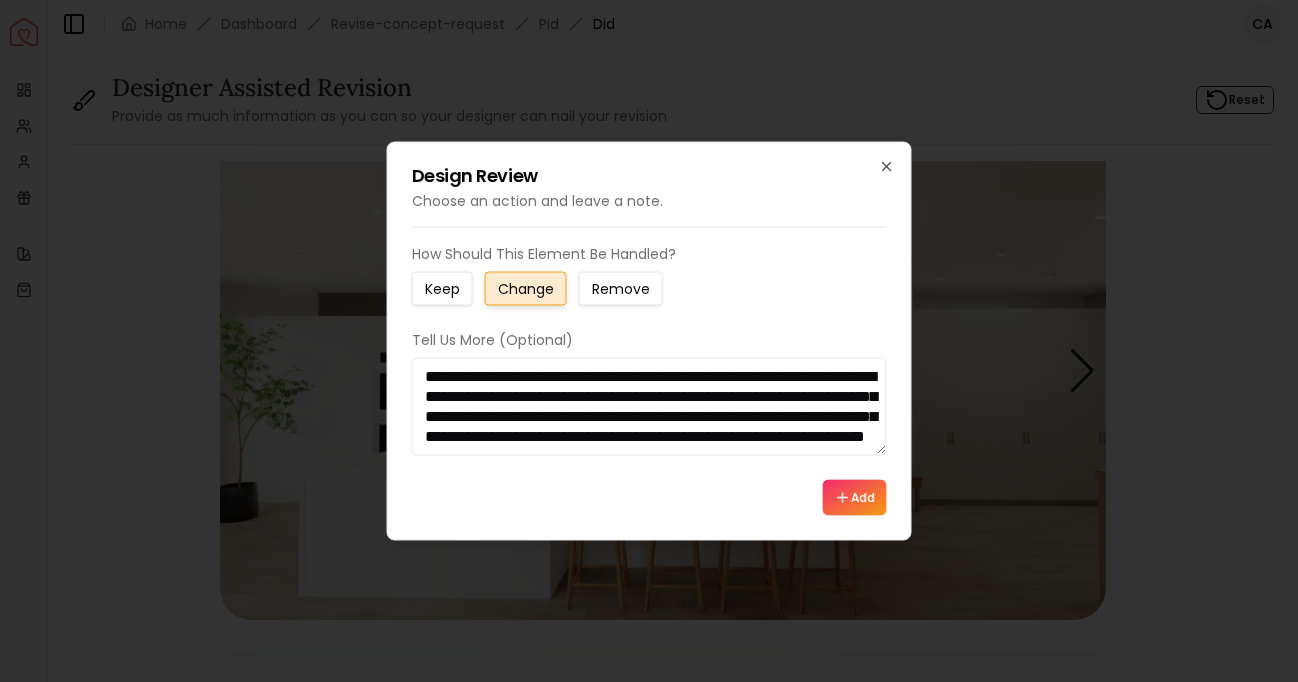 scroll, scrollTop: 33, scrollLeft: 0, axis: vertical 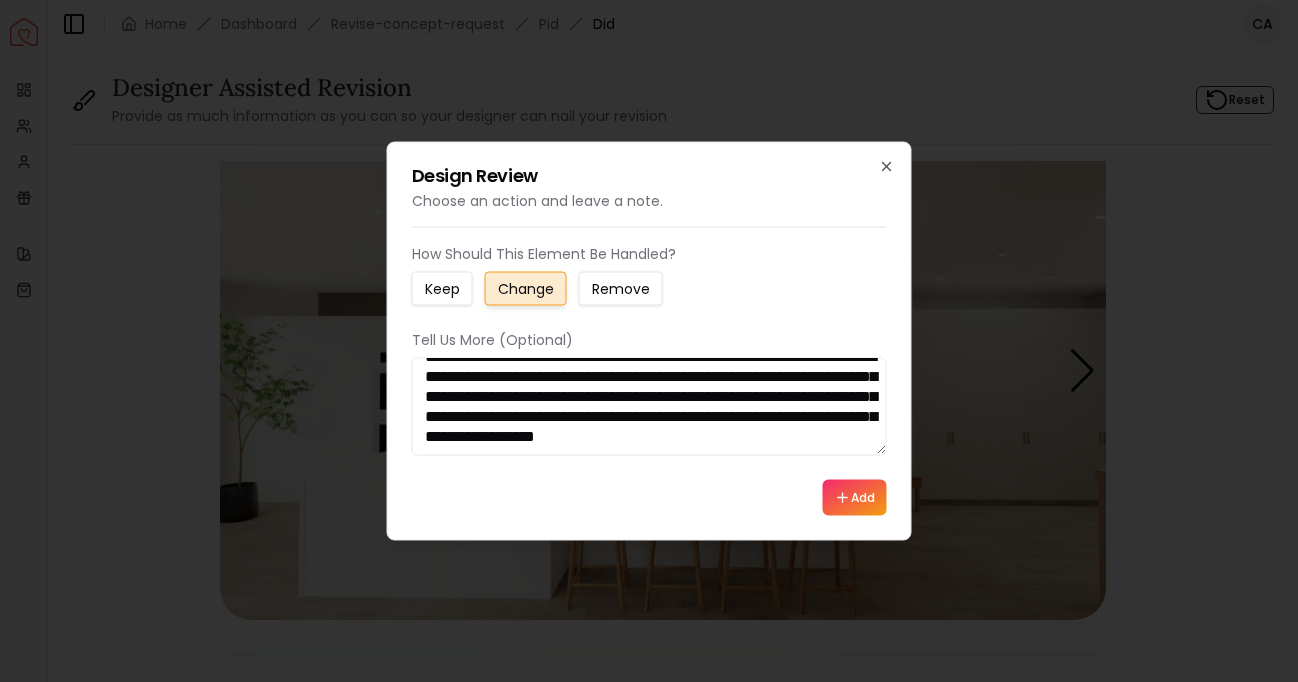 drag, startPoint x: 810, startPoint y: 446, endPoint x: 841, endPoint y: 422, distance: 39.20459 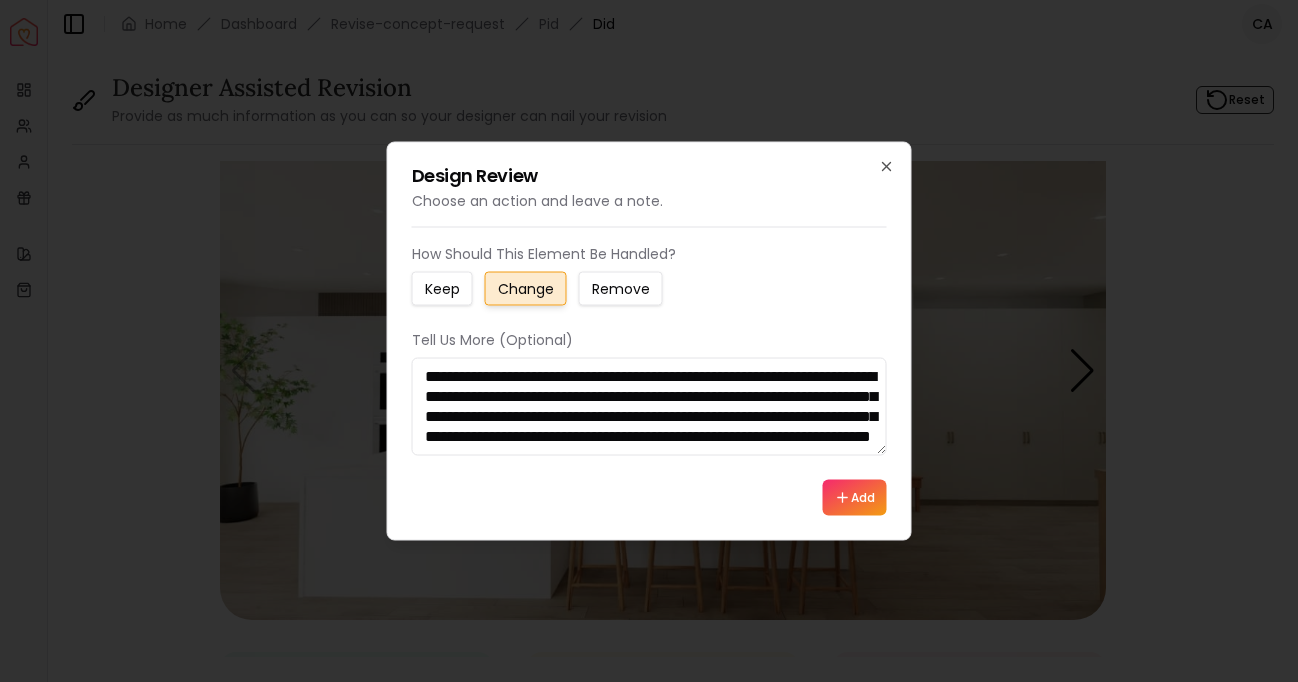 scroll, scrollTop: 33, scrollLeft: 0, axis: vertical 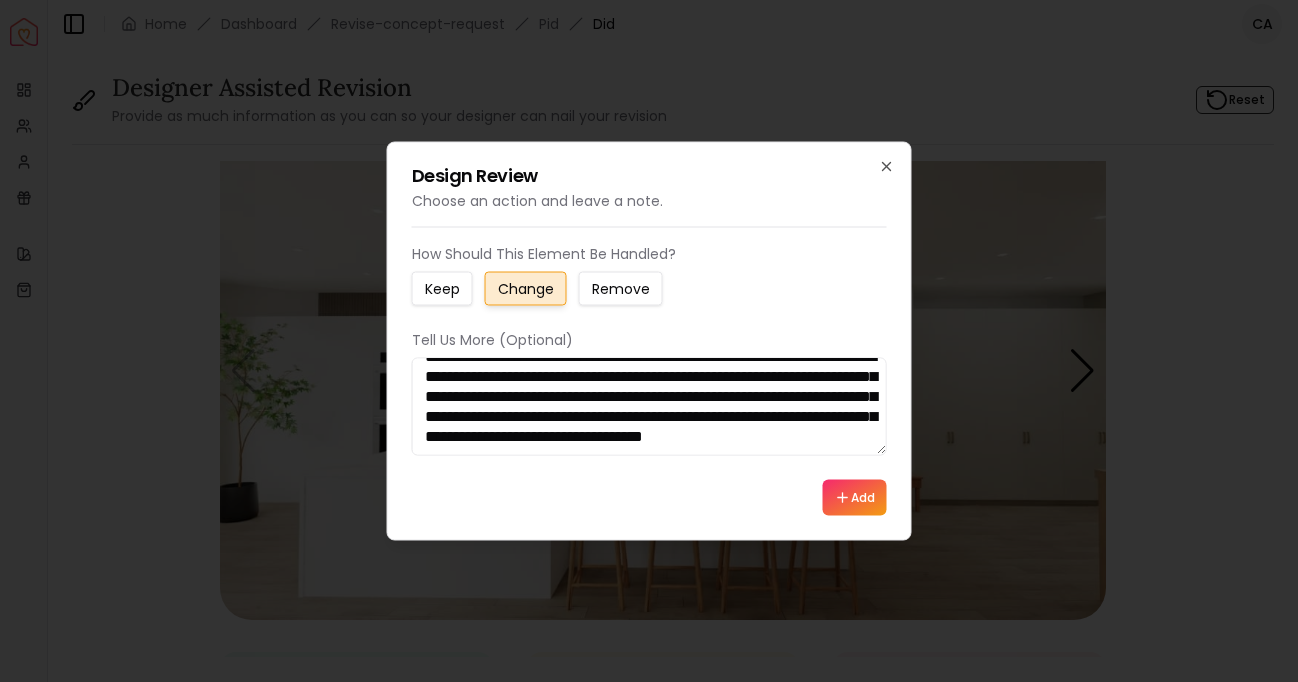 drag, startPoint x: 730, startPoint y: 439, endPoint x: 588, endPoint y: 428, distance: 142.42542 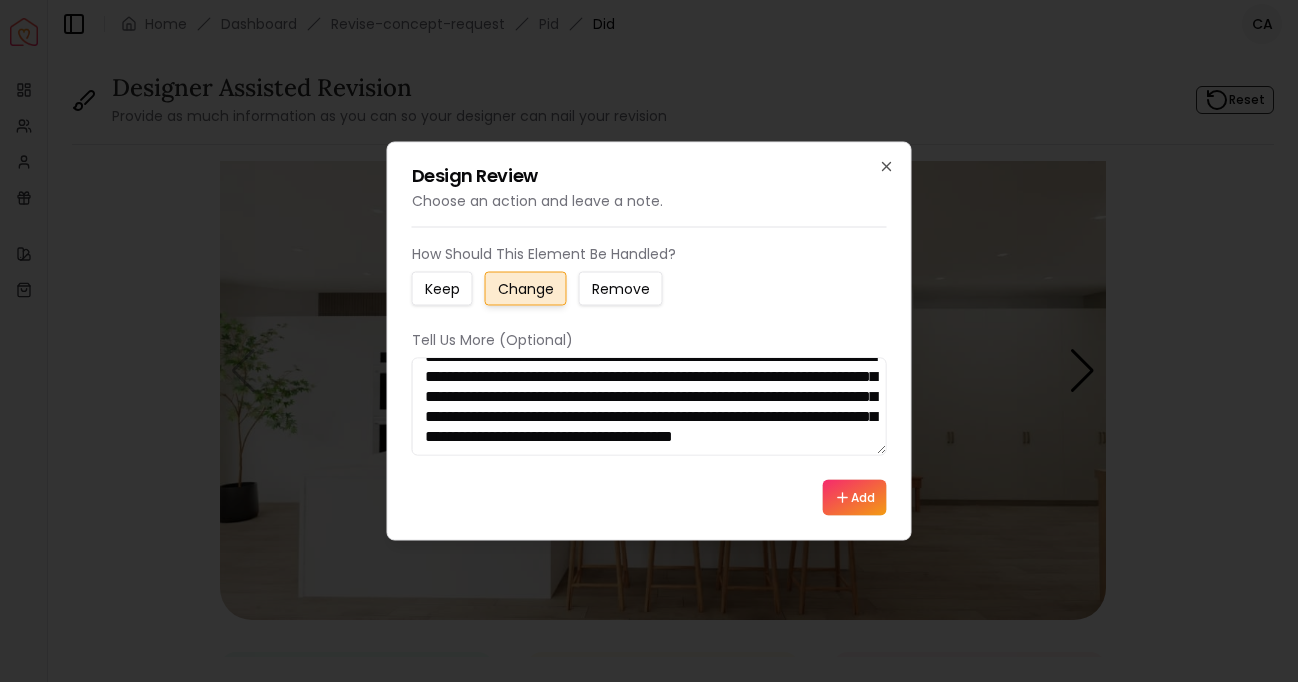type on "**********" 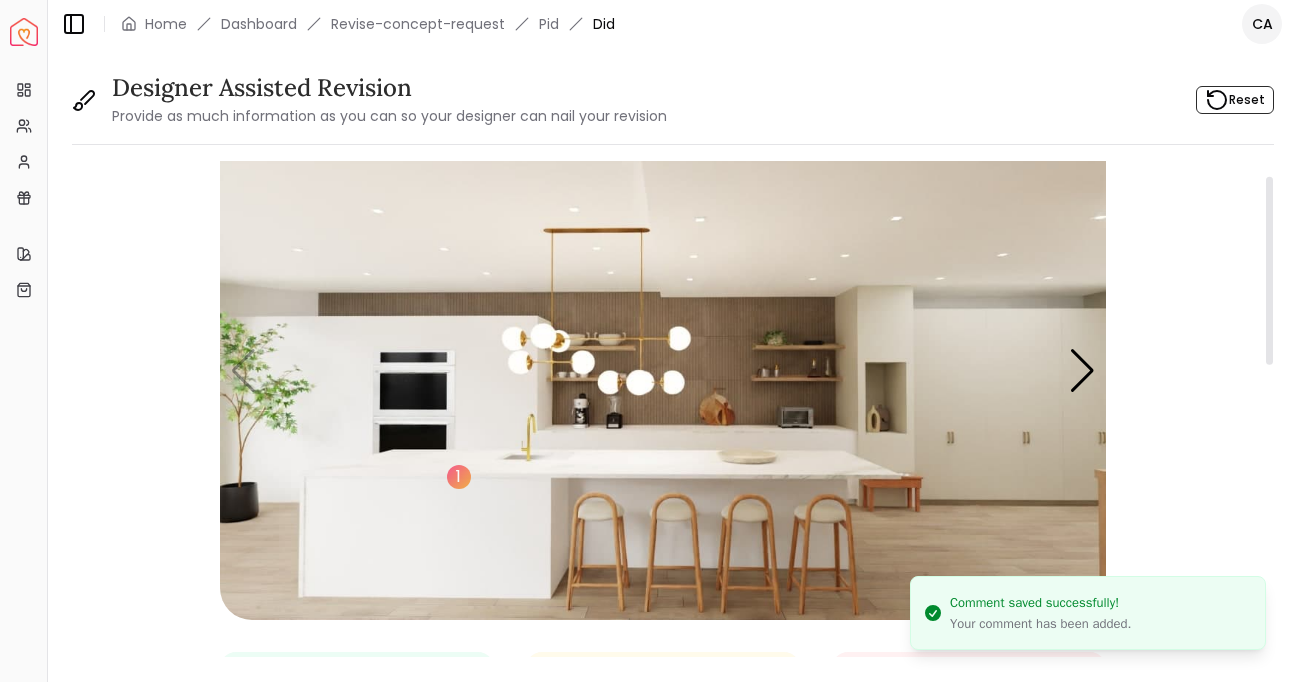 click at bounding box center [663, 371] 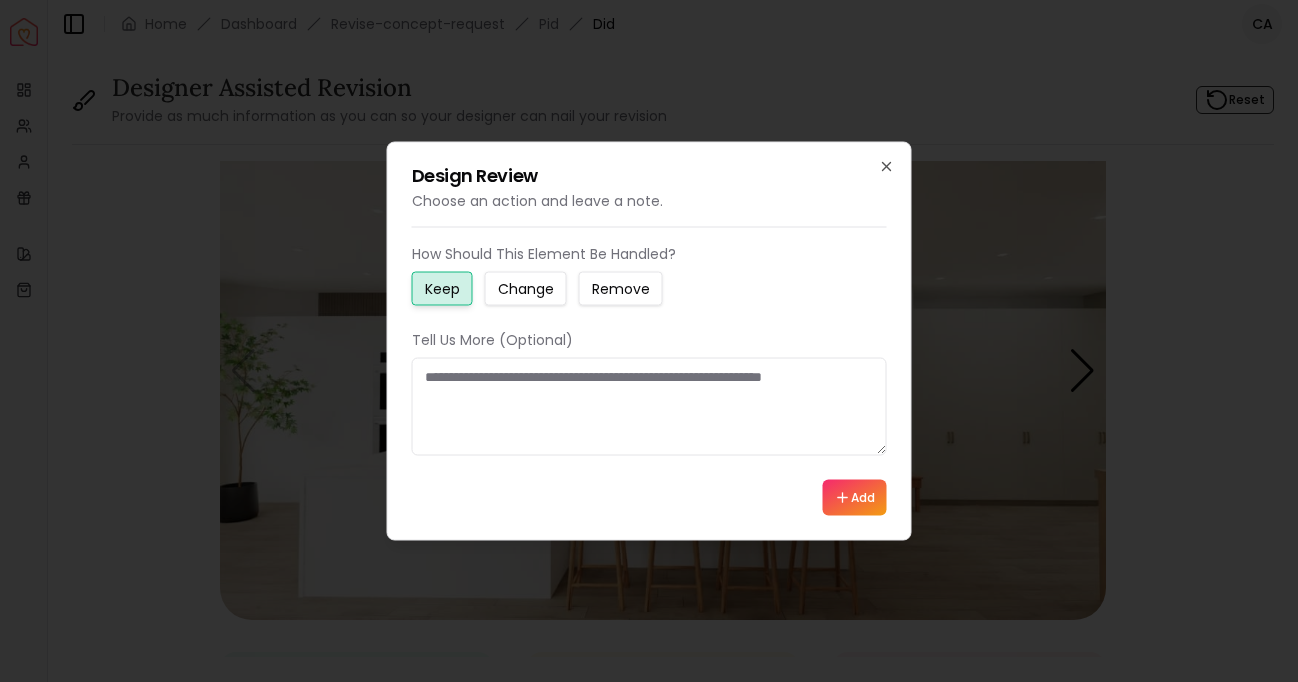 click on "Change" at bounding box center (526, 289) 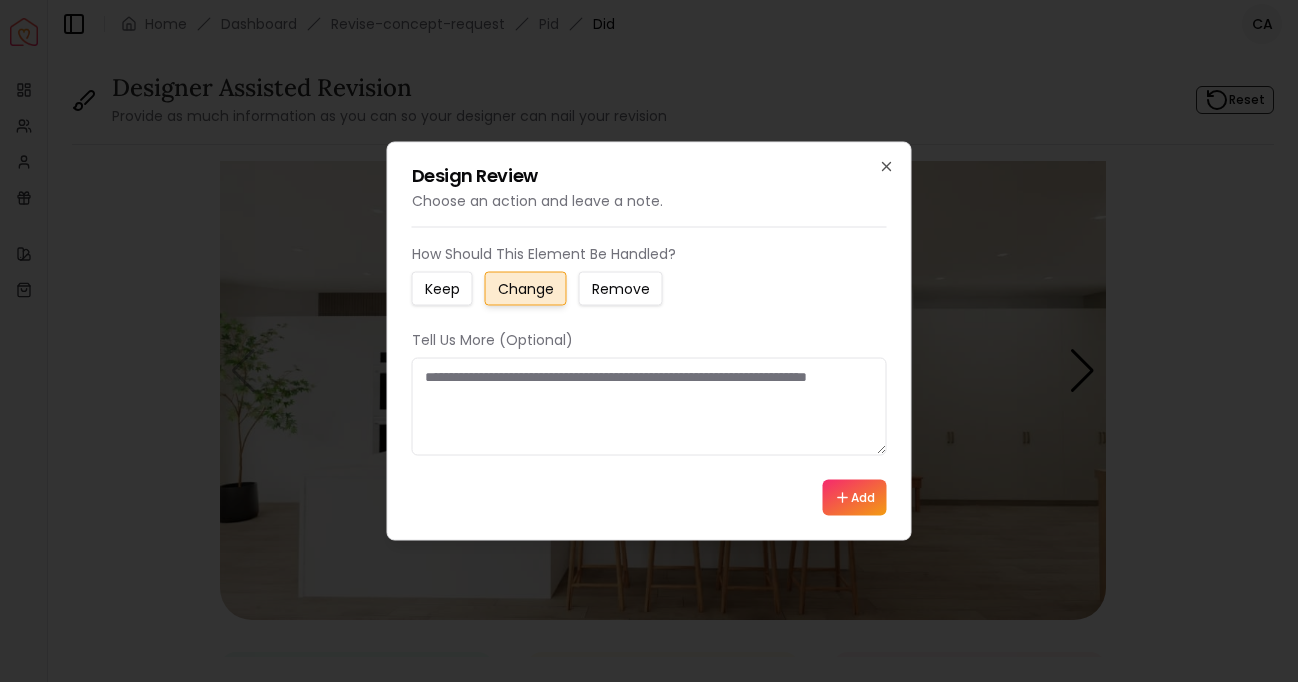 click at bounding box center [649, 407] 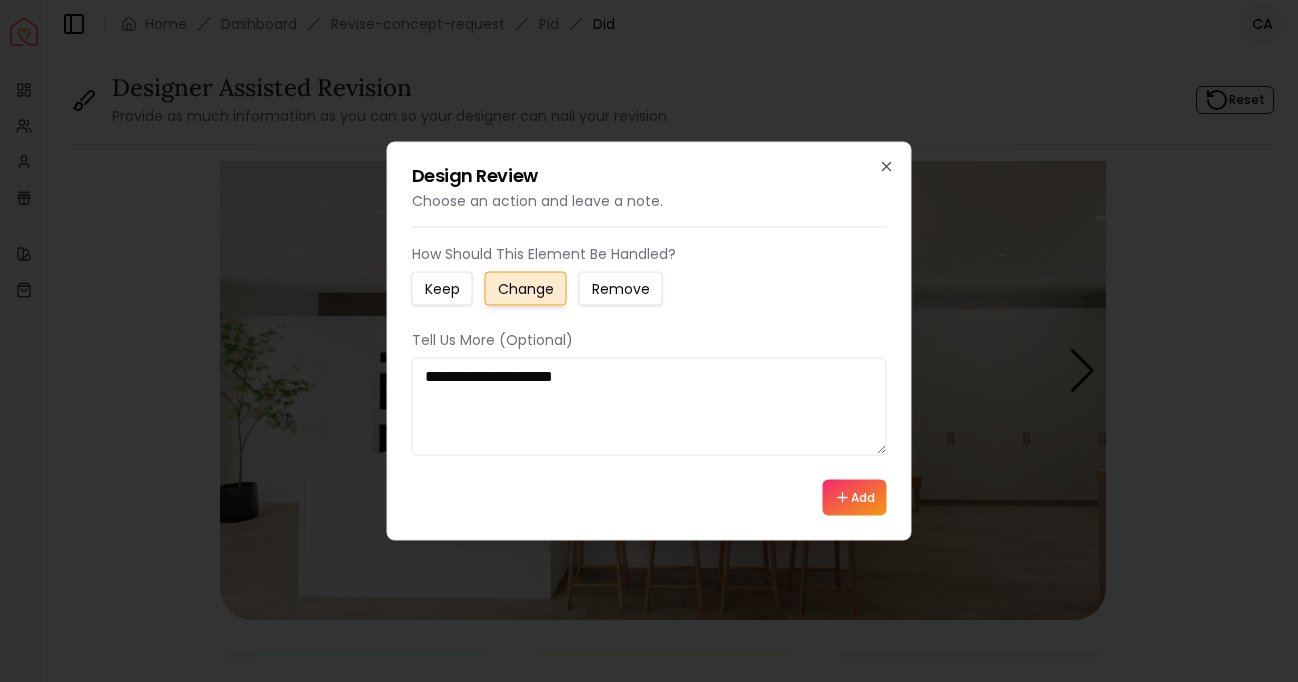 drag, startPoint x: 586, startPoint y: 374, endPoint x: 549, endPoint y: 375, distance: 37.01351 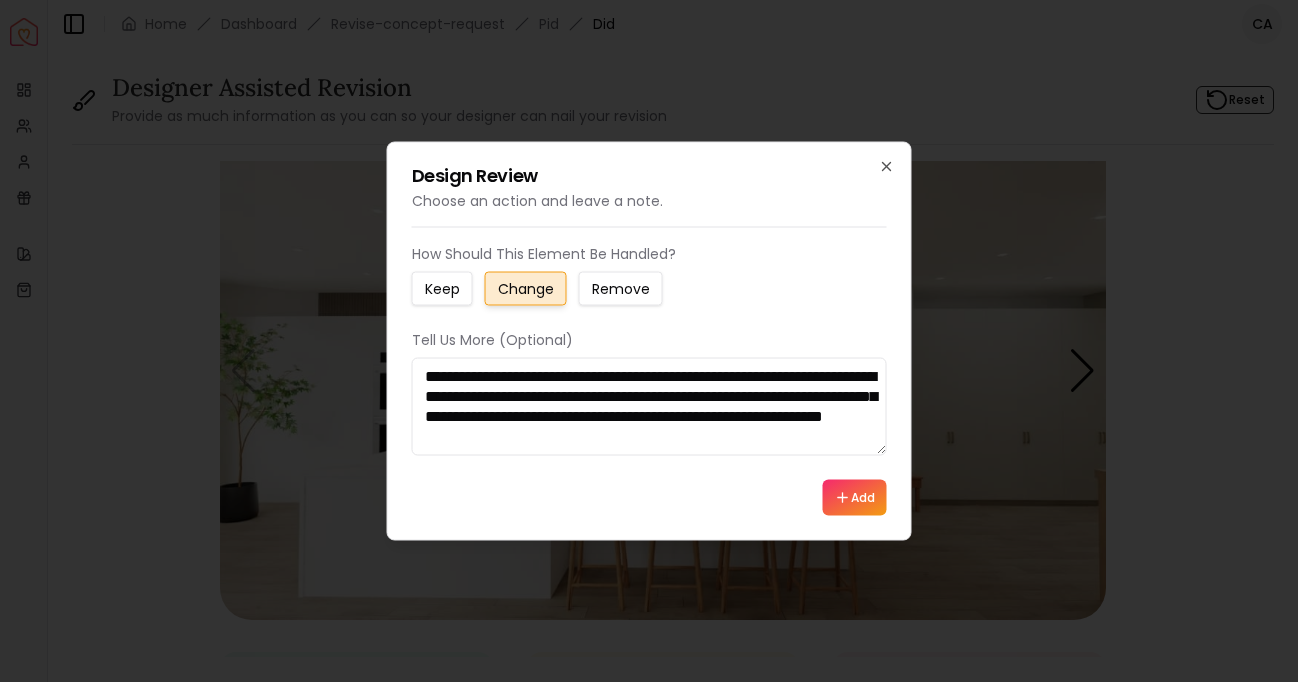 scroll, scrollTop: 13, scrollLeft: 0, axis: vertical 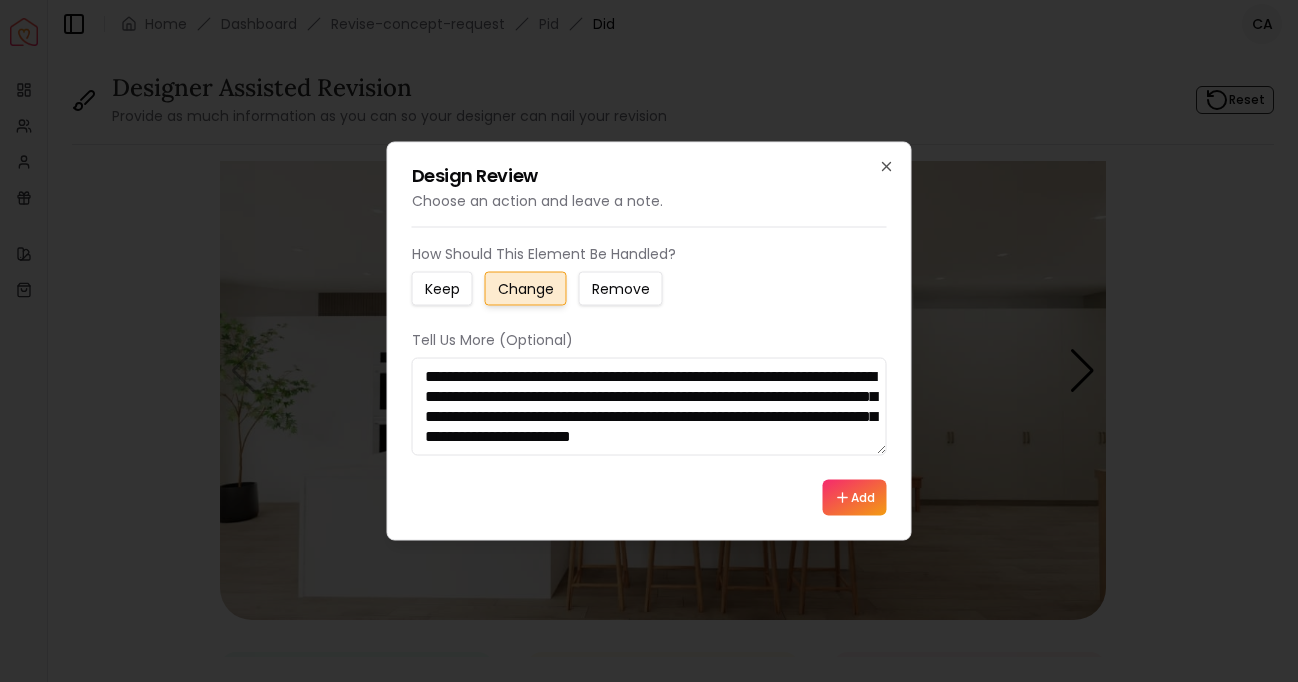 drag, startPoint x: 539, startPoint y: 442, endPoint x: 619, endPoint y: 442, distance: 80 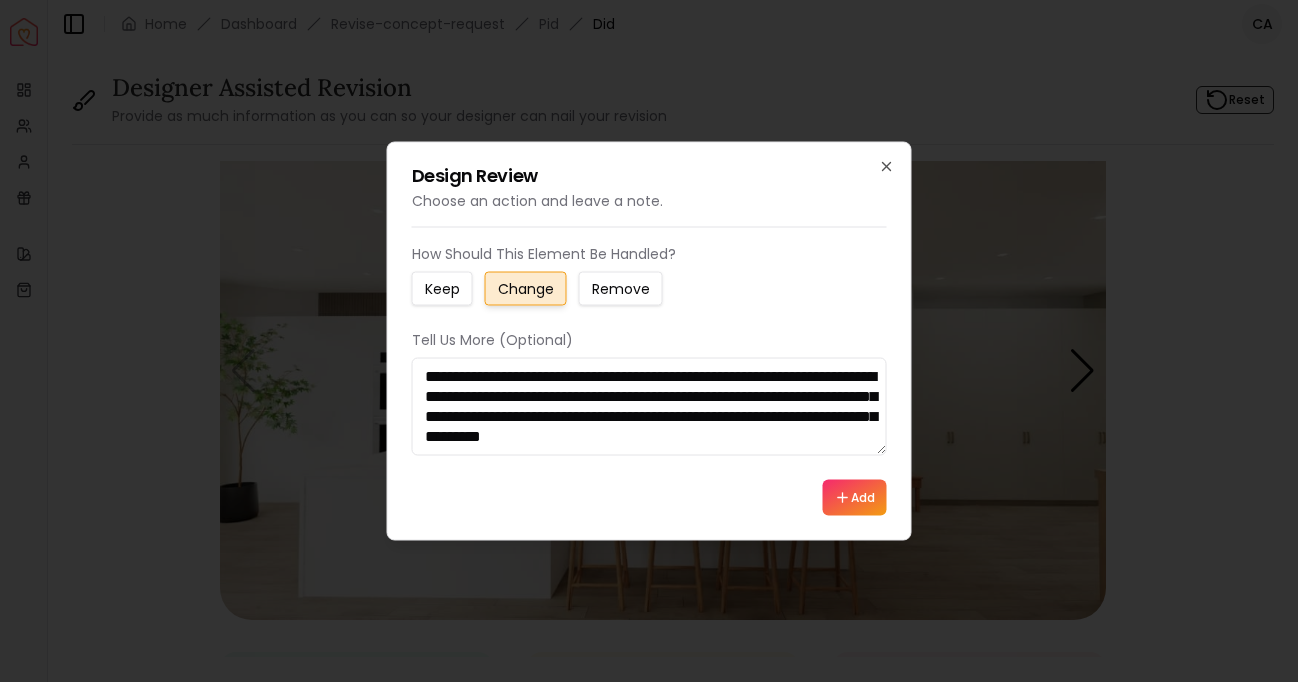 drag, startPoint x: 631, startPoint y: 440, endPoint x: 559, endPoint y: 440, distance: 72 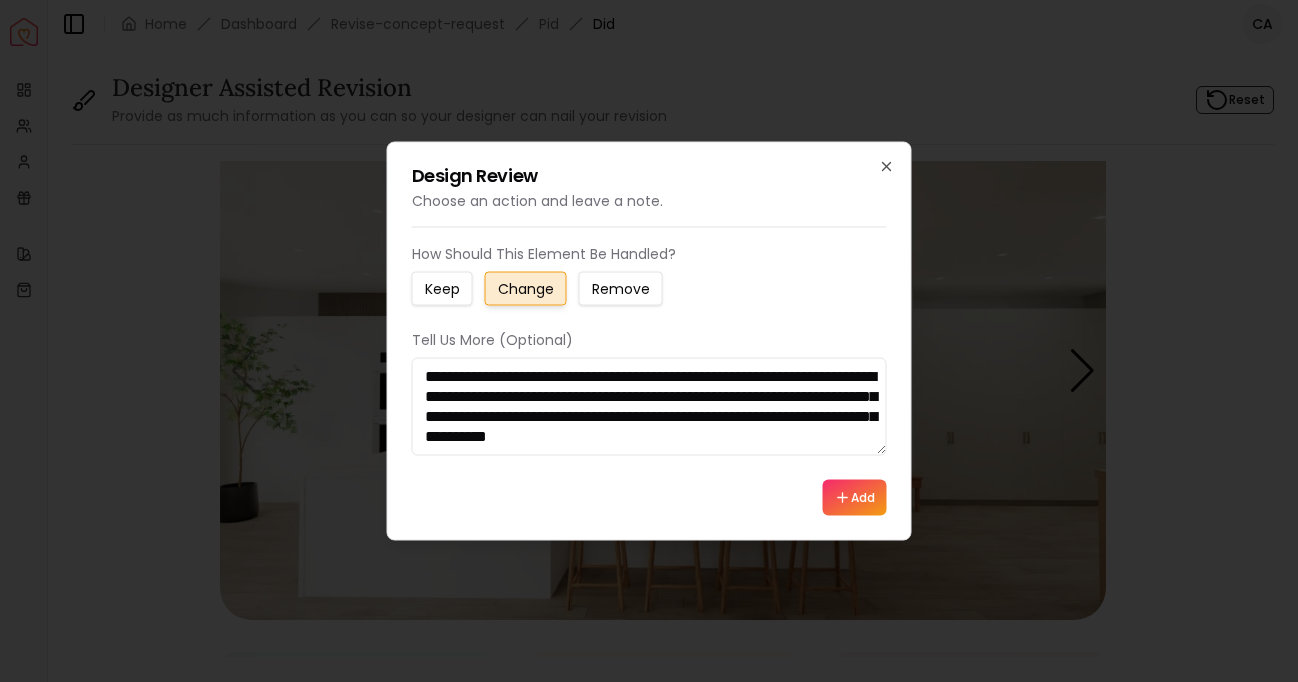 drag, startPoint x: 643, startPoint y: 435, endPoint x: 563, endPoint y: 439, distance: 80.09994 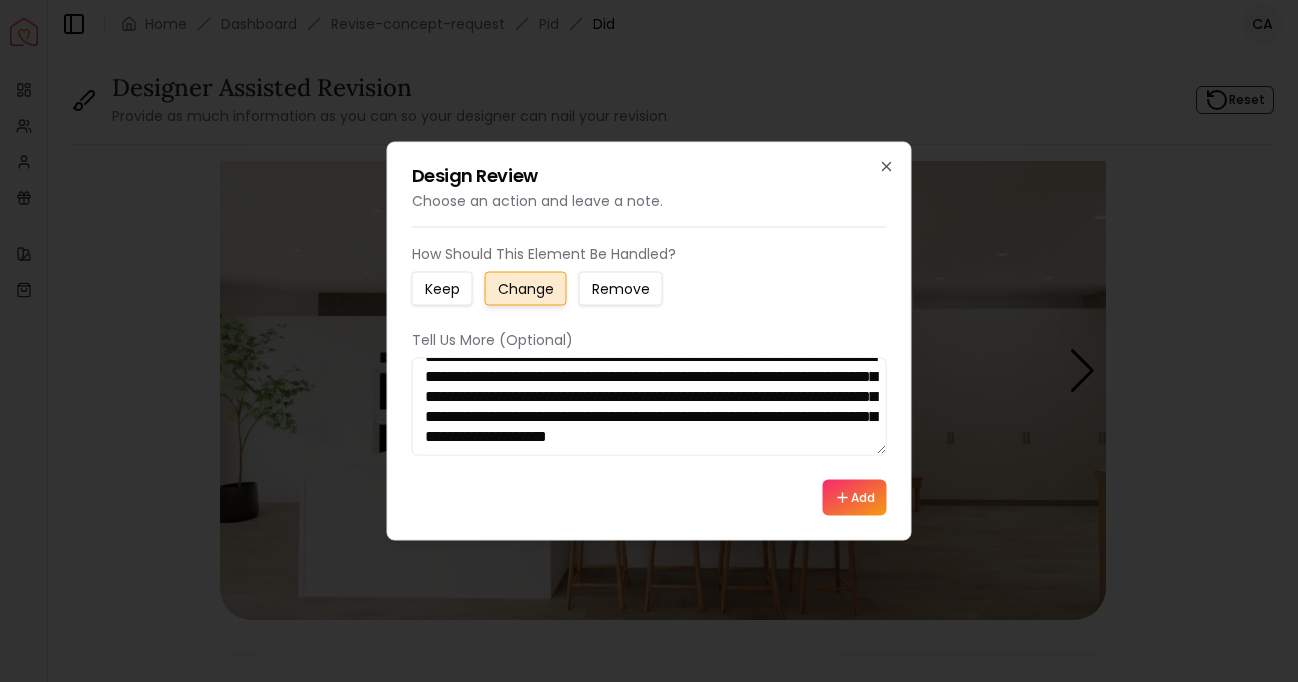 scroll, scrollTop: 53, scrollLeft: 0, axis: vertical 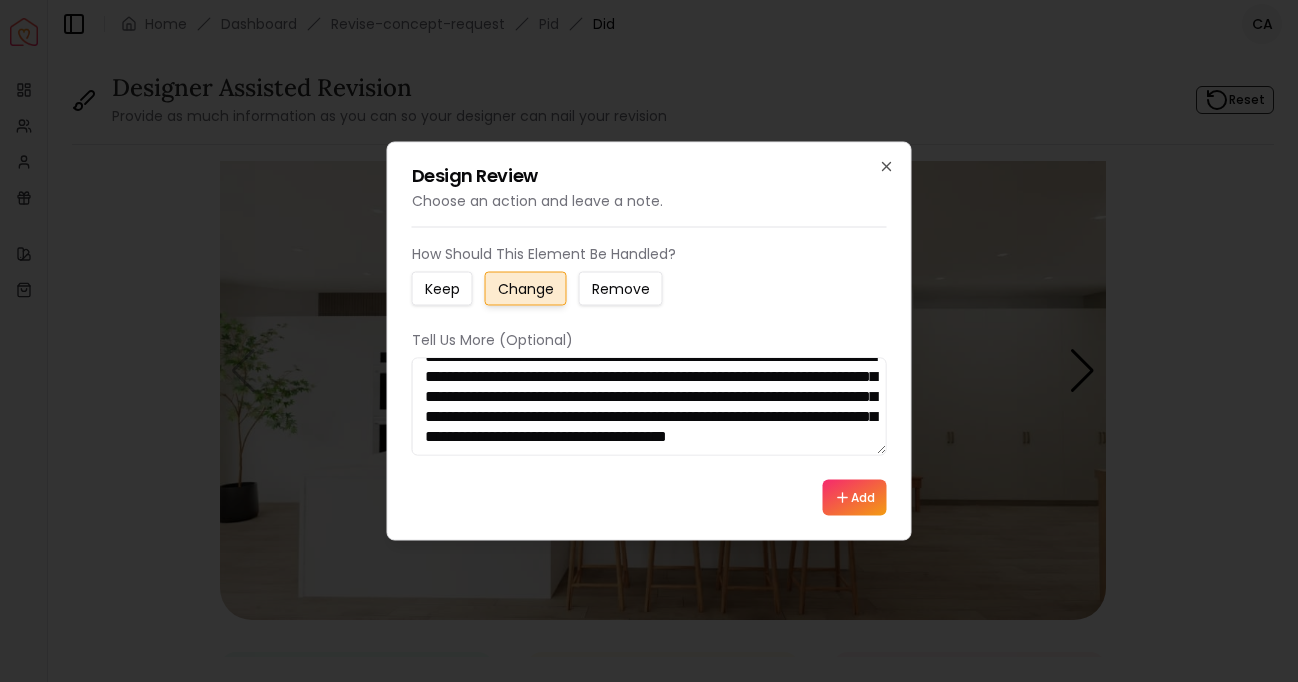 paste on "**********" 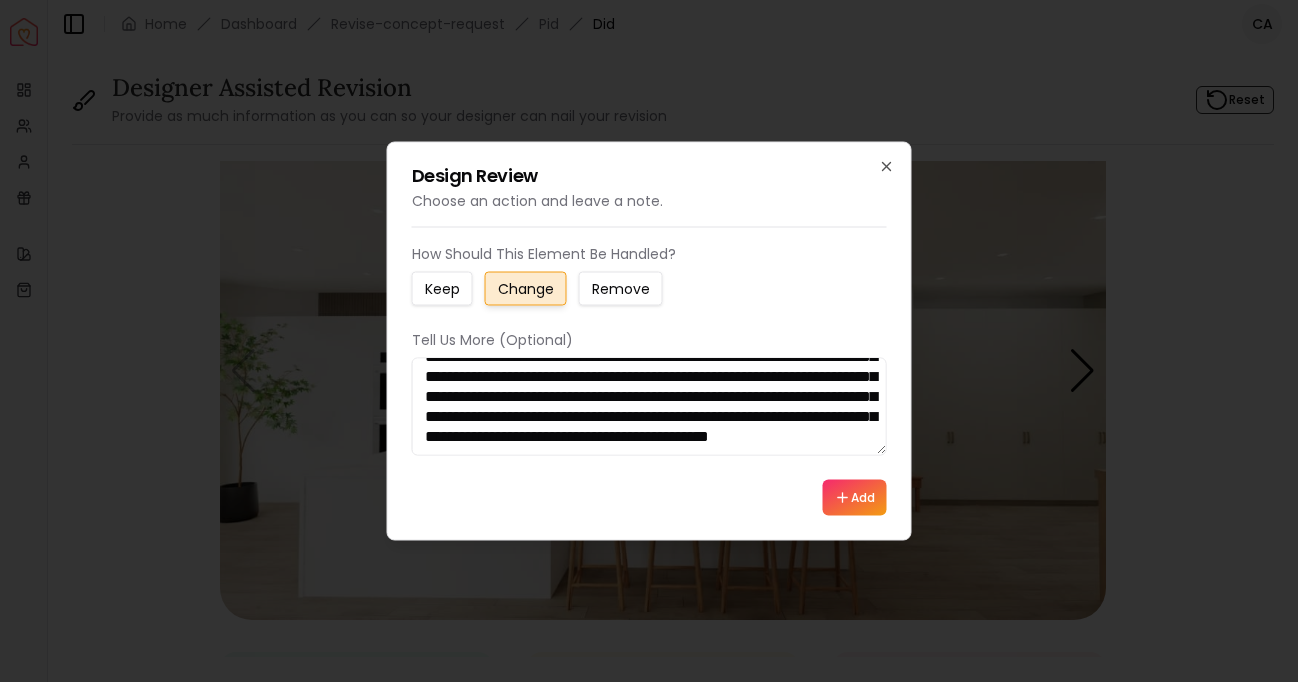 scroll, scrollTop: 85, scrollLeft: 0, axis: vertical 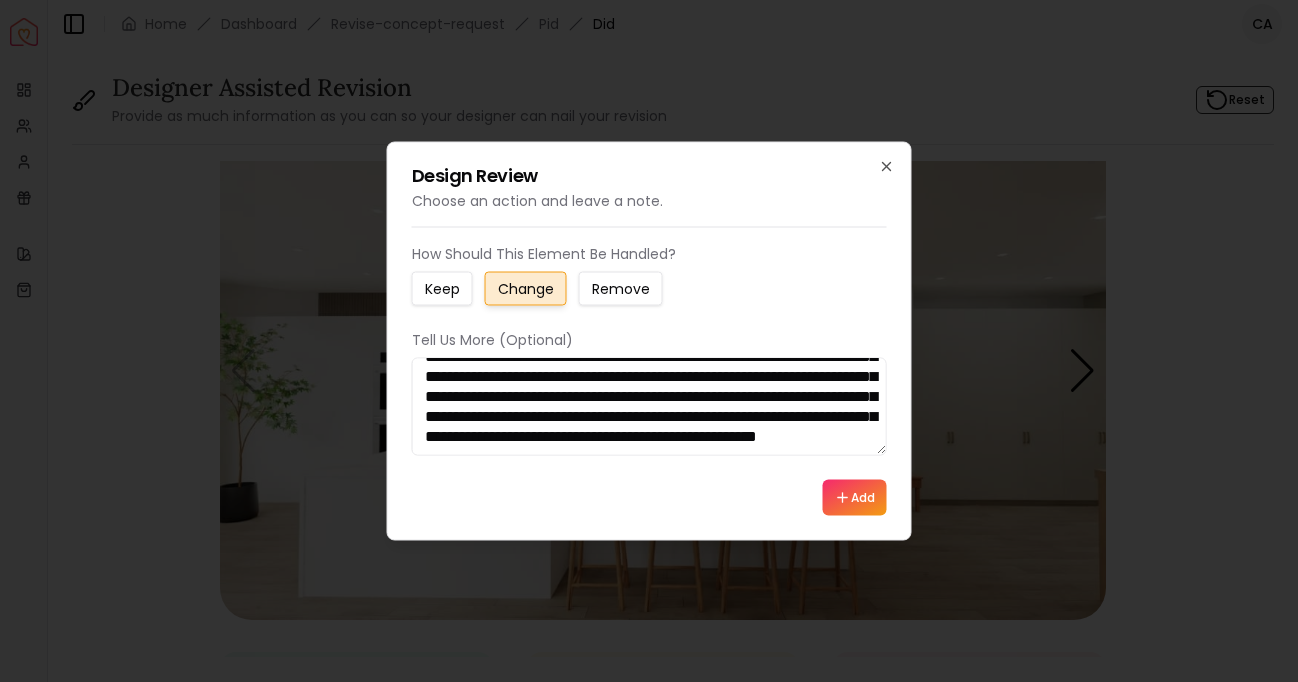 click on "**********" at bounding box center (649, 407) 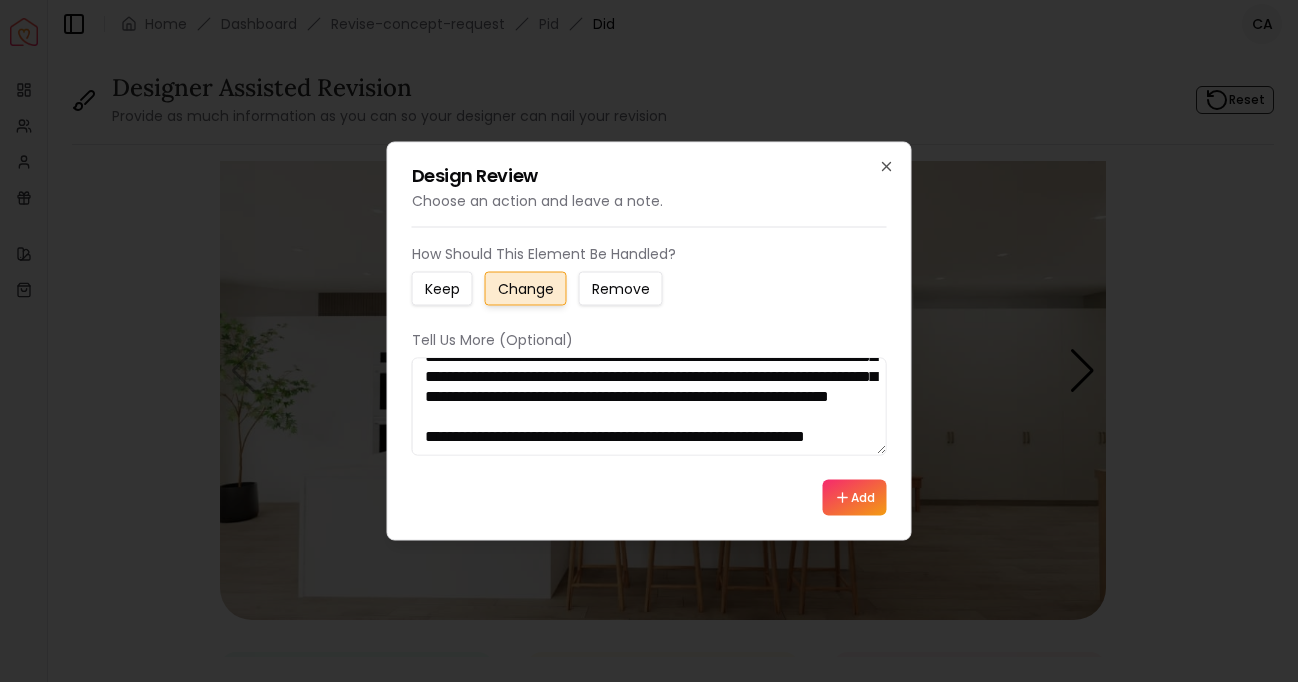 scroll, scrollTop: 160, scrollLeft: 0, axis: vertical 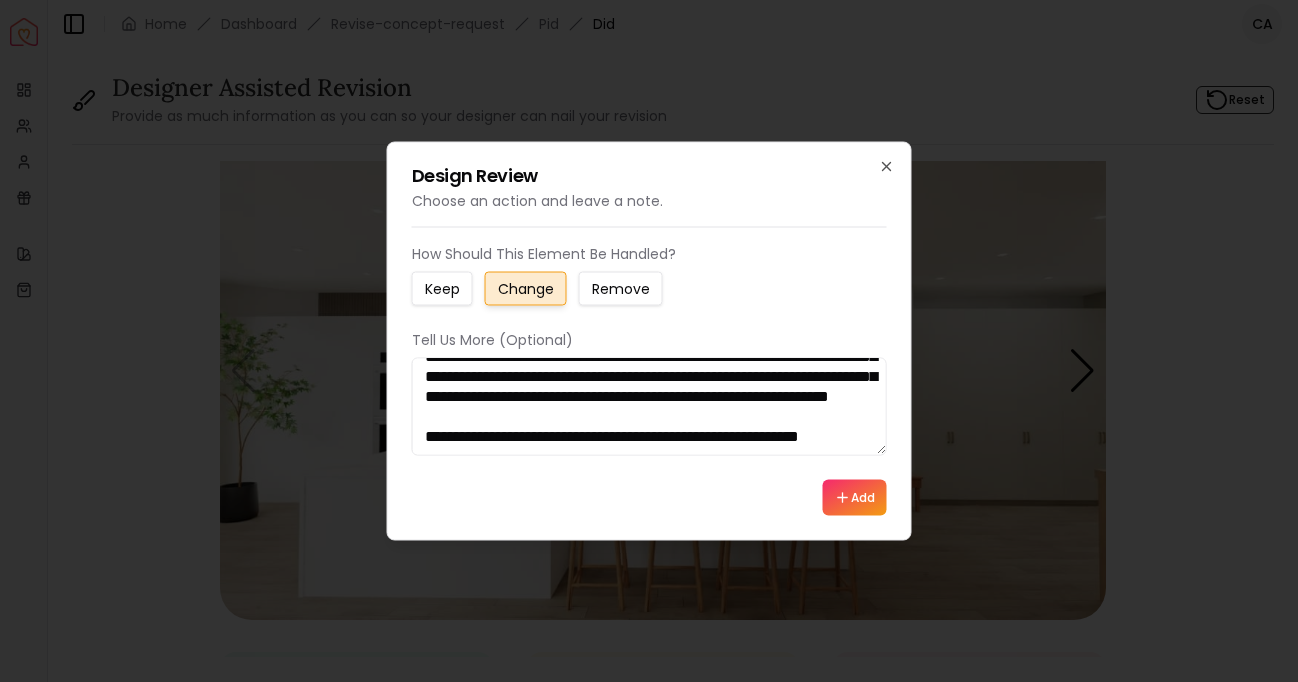 click on "**********" at bounding box center [649, 407] 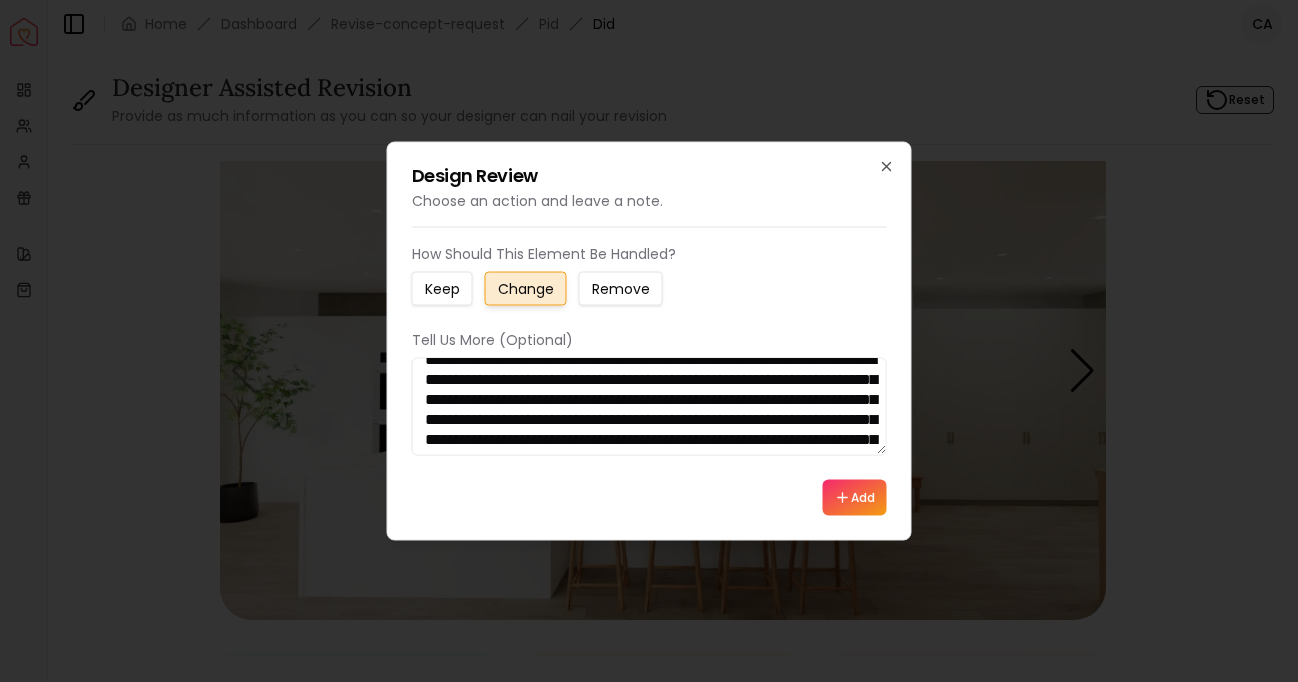 scroll, scrollTop: 0, scrollLeft: 0, axis: both 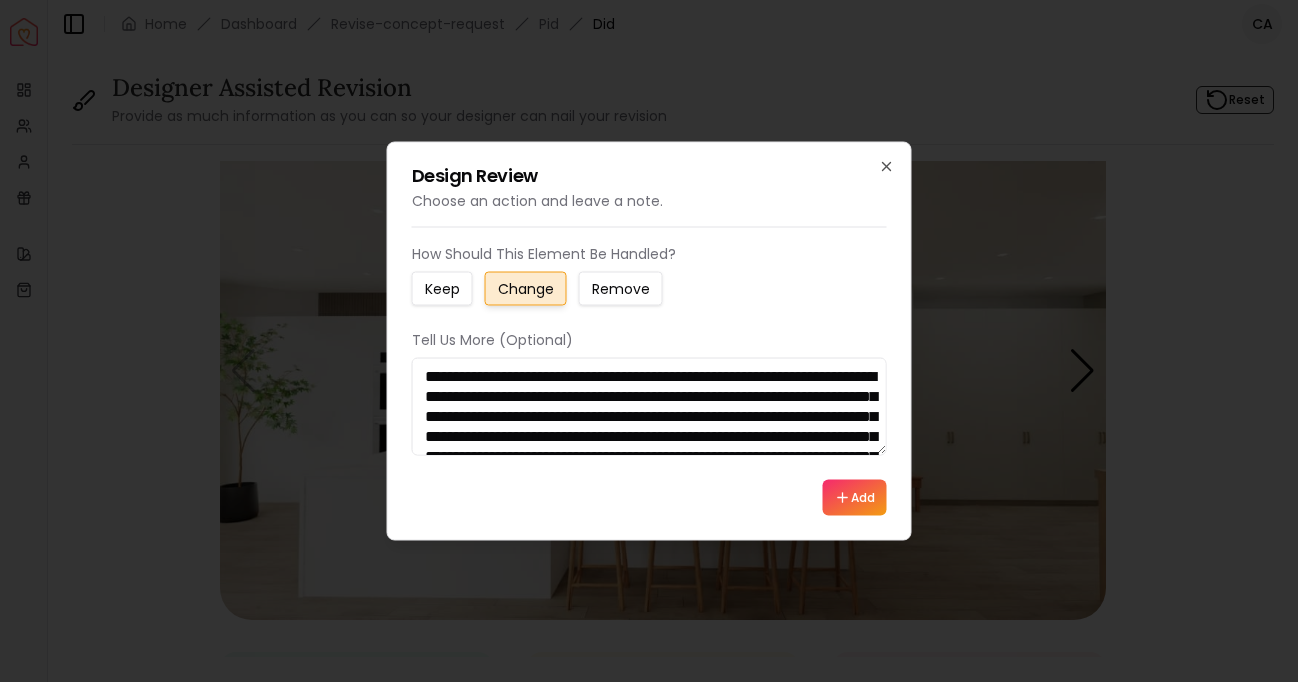 click on "**********" at bounding box center (649, 407) 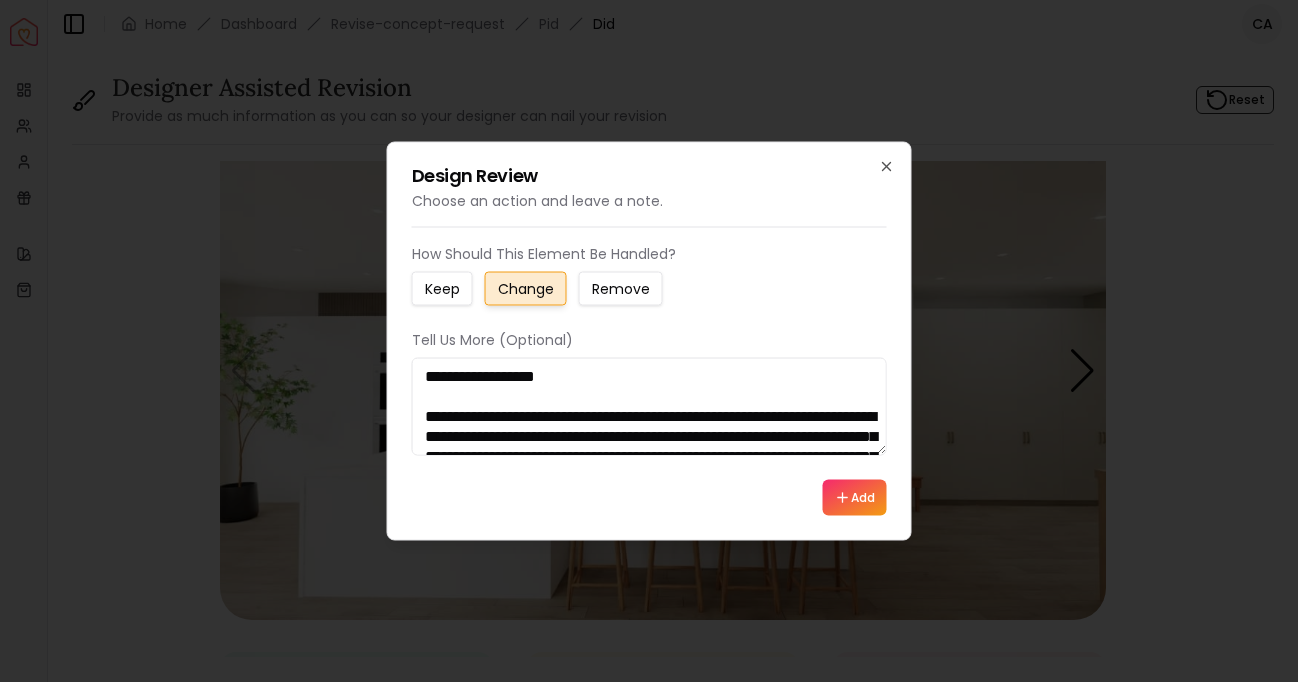click on "**********" at bounding box center [649, 407] 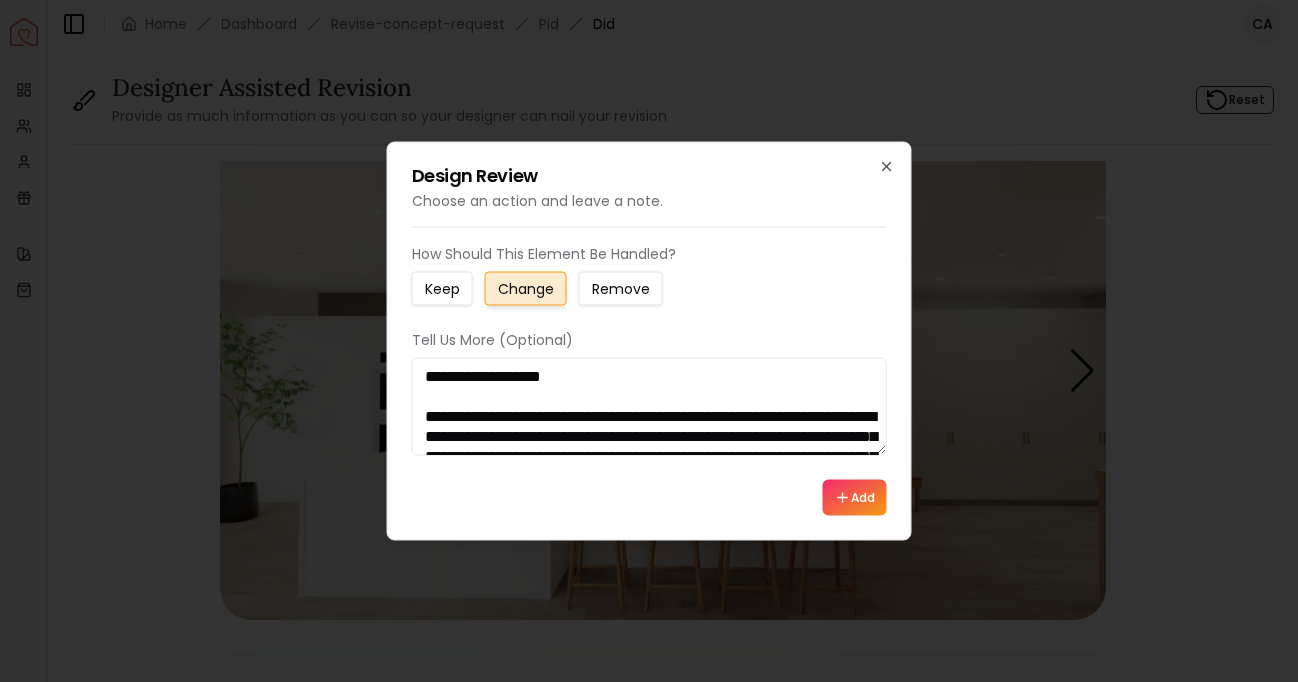 click on "**********" at bounding box center (649, 407) 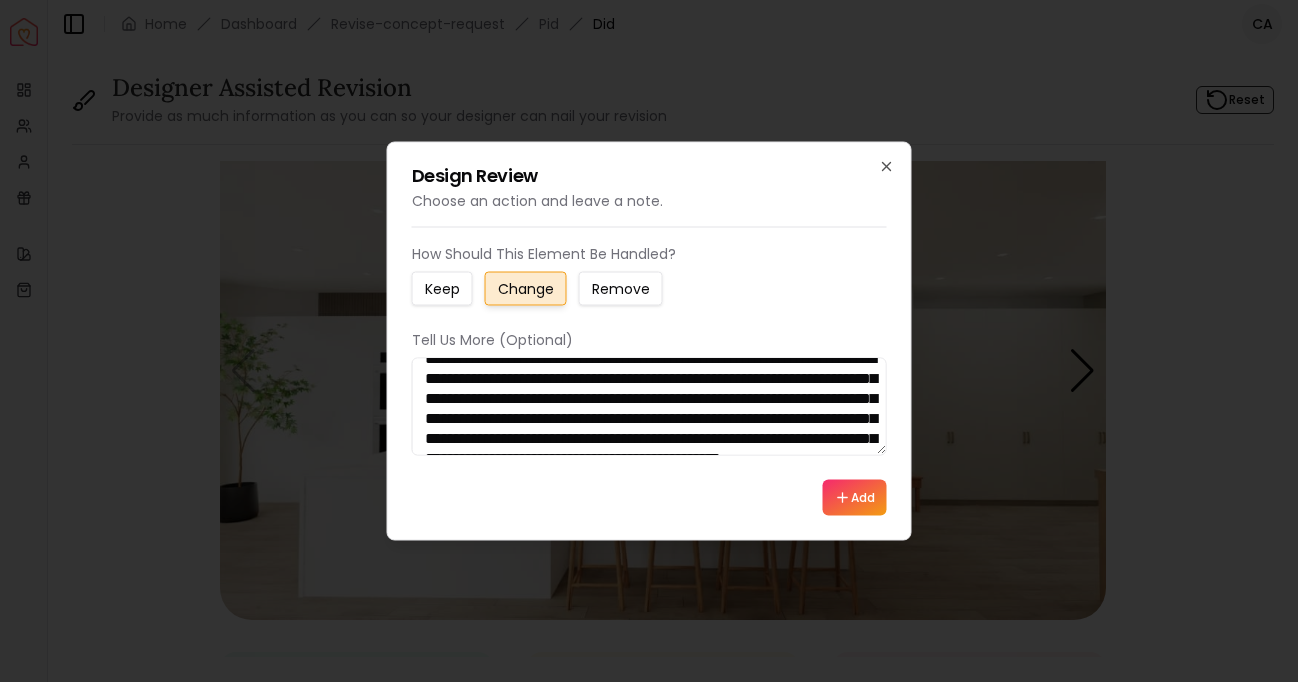 scroll, scrollTop: 83, scrollLeft: 0, axis: vertical 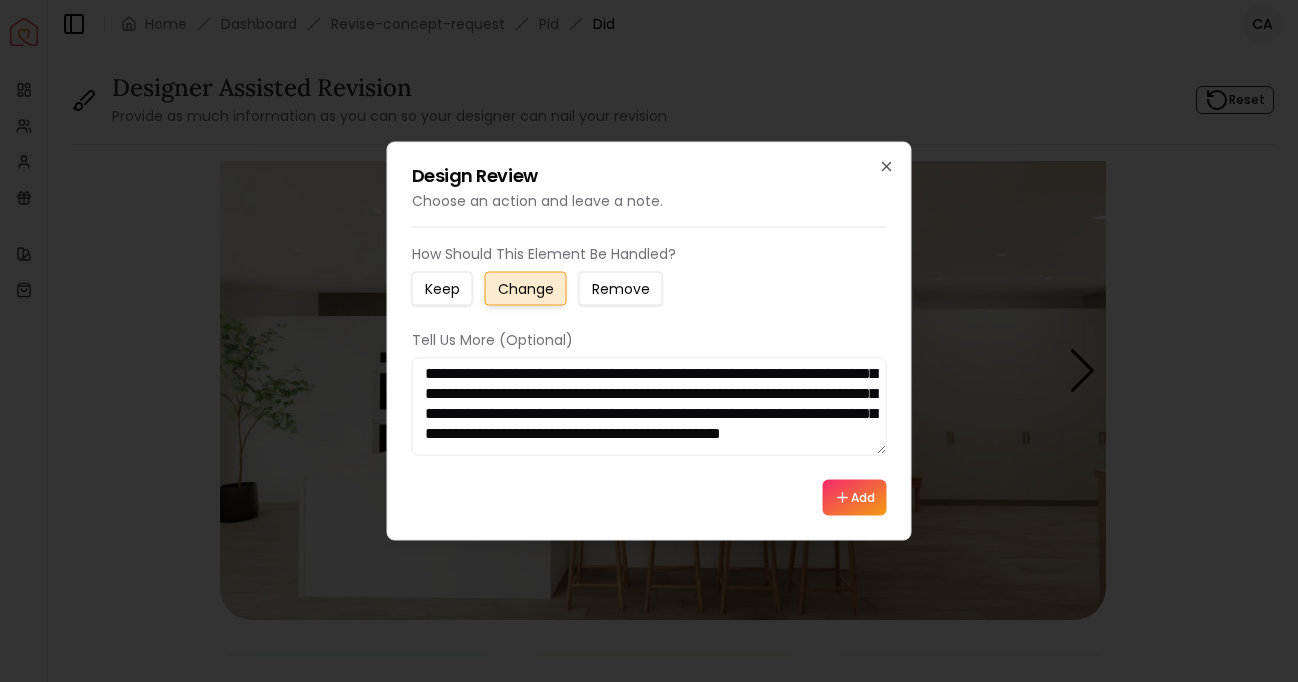 drag, startPoint x: 606, startPoint y: 419, endPoint x: 656, endPoint y: 415, distance: 50.159744 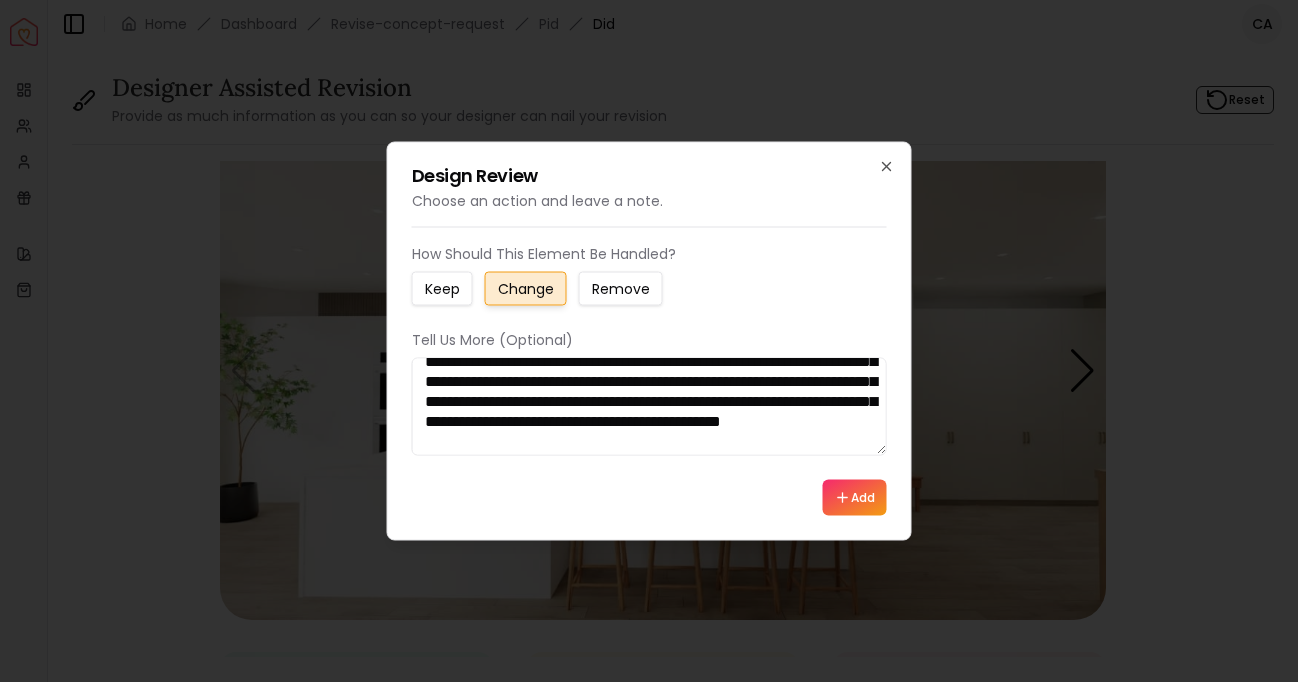 scroll, scrollTop: 84, scrollLeft: 0, axis: vertical 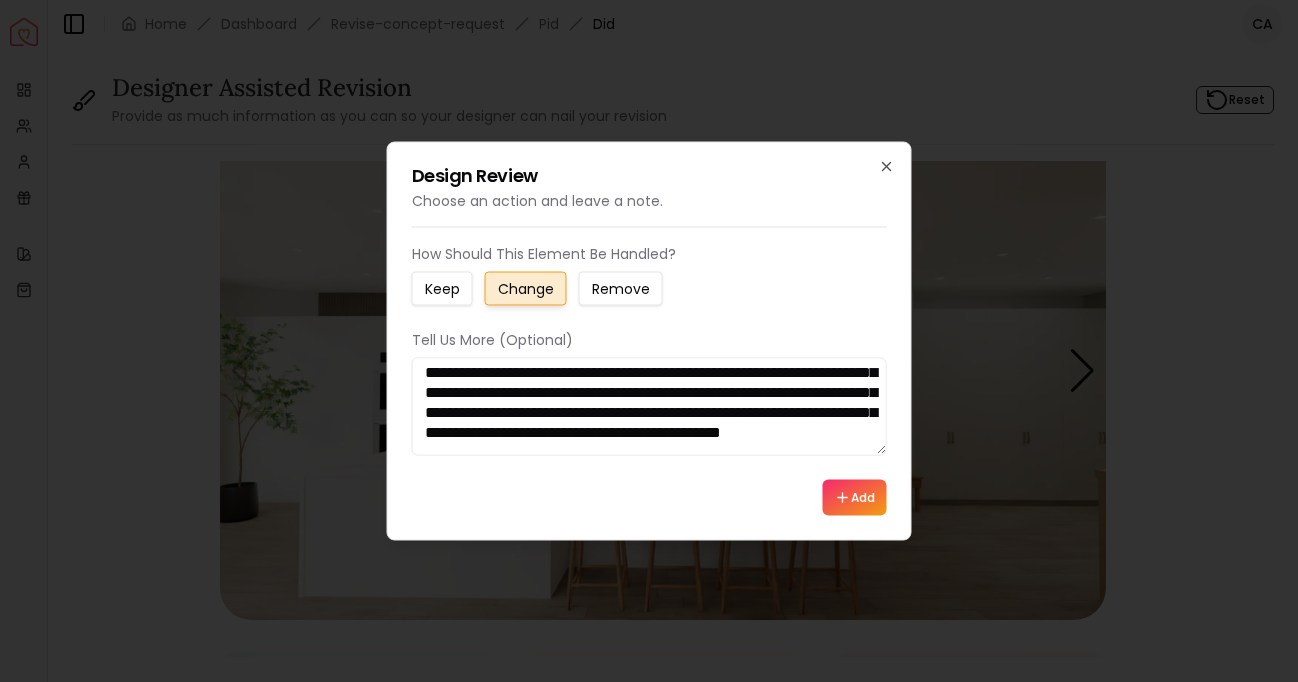 click on "**********" at bounding box center [649, 407] 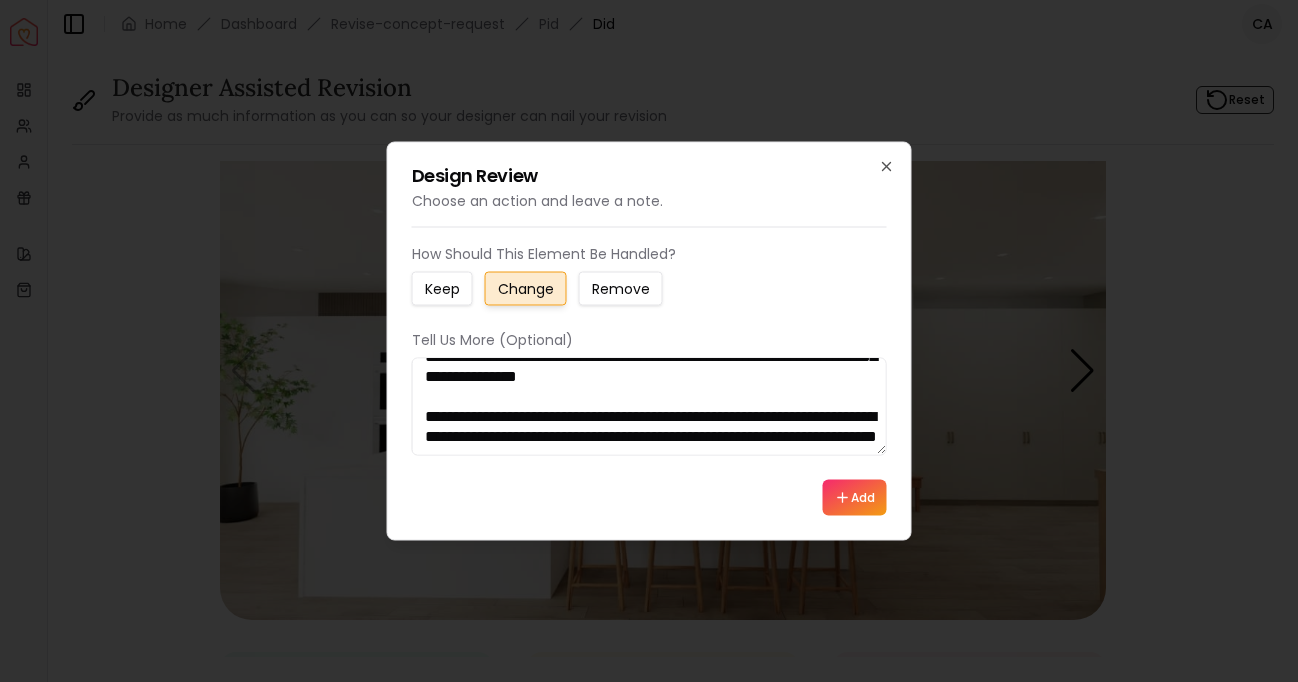 scroll, scrollTop: 220, scrollLeft: 0, axis: vertical 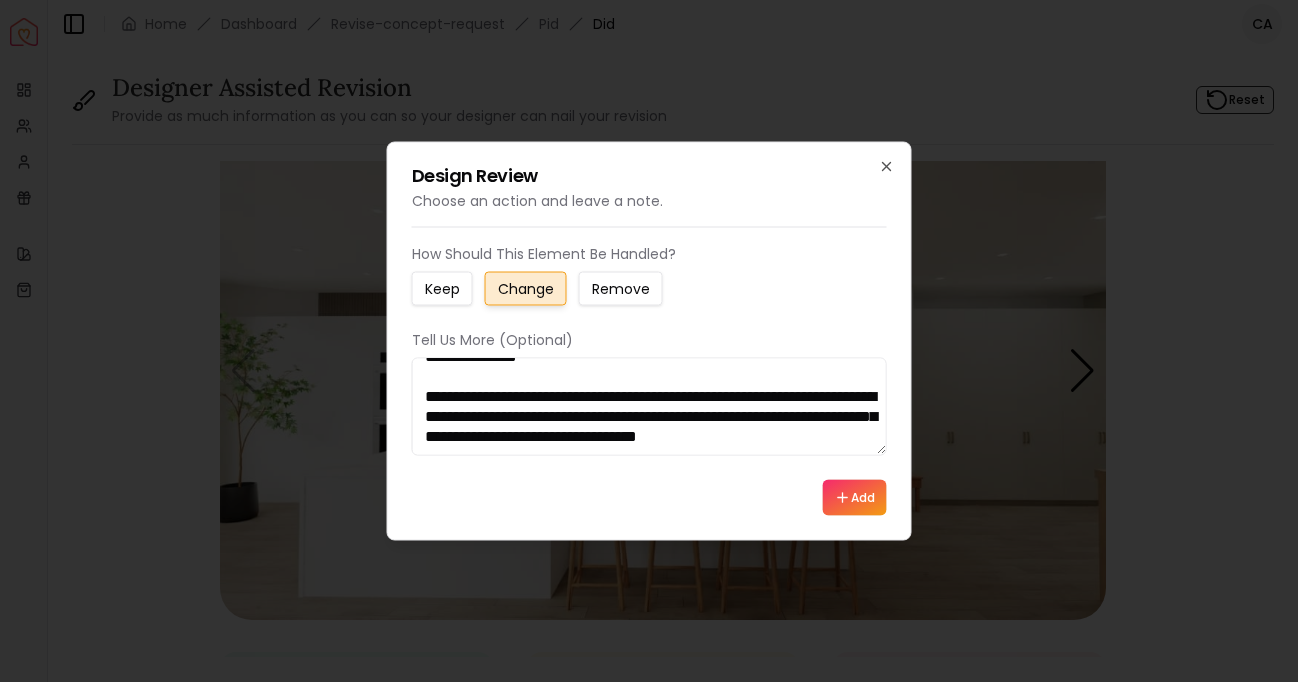 type on "**********" 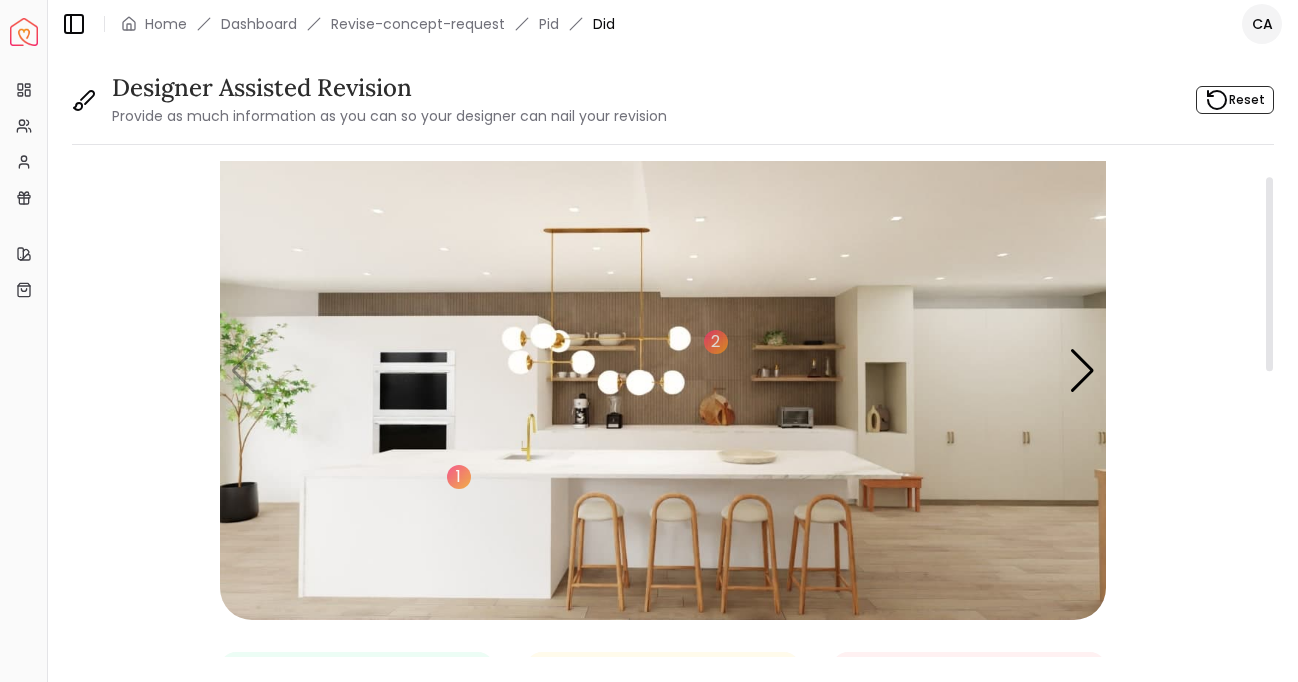 click at bounding box center [663, 371] 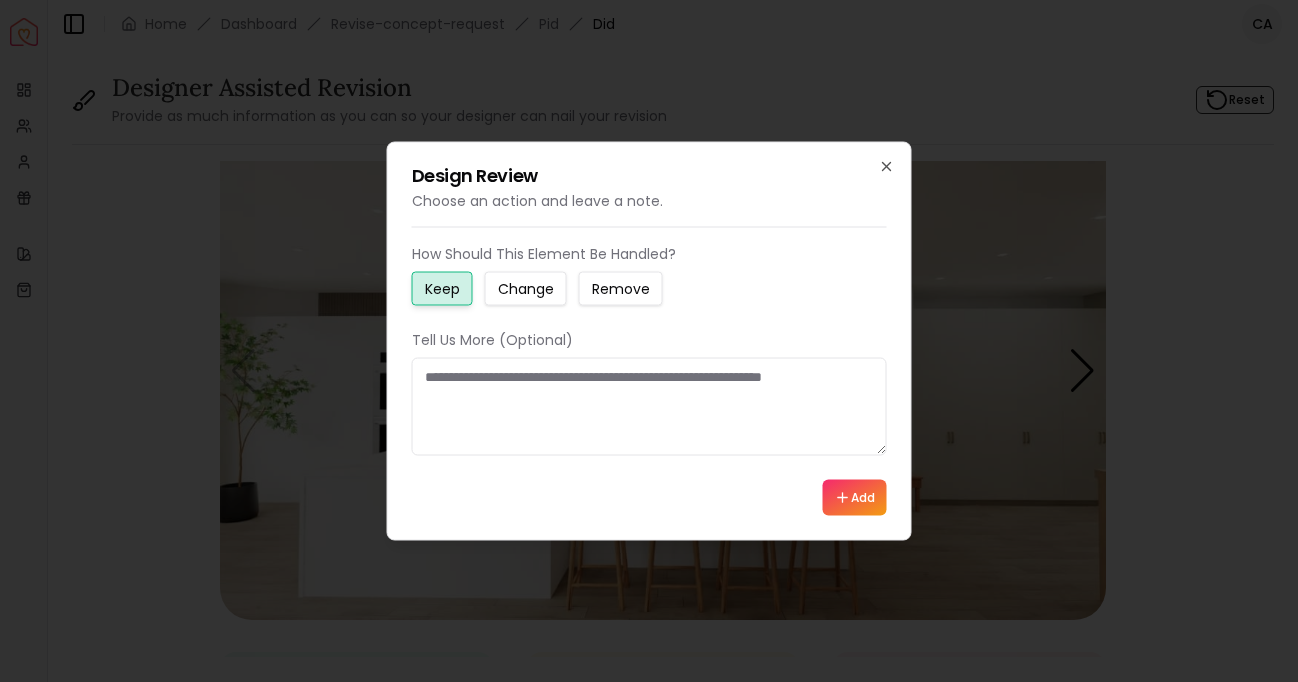 click at bounding box center (649, 407) 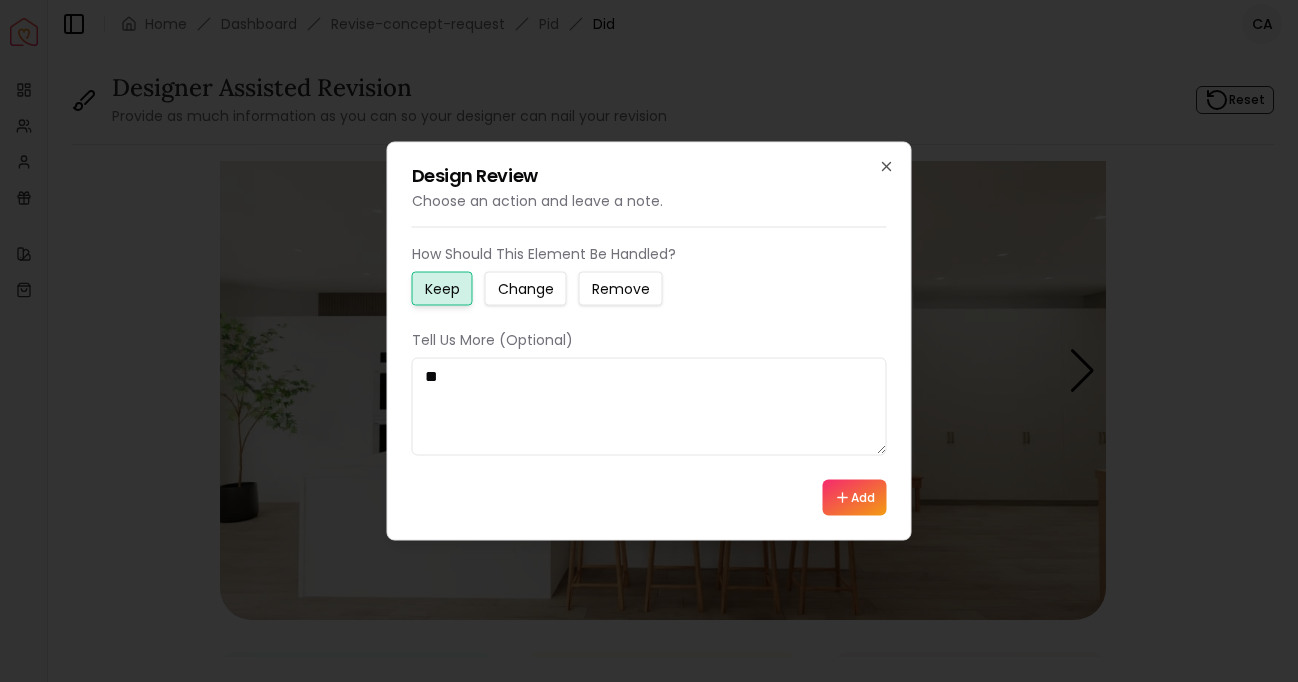 type on "*" 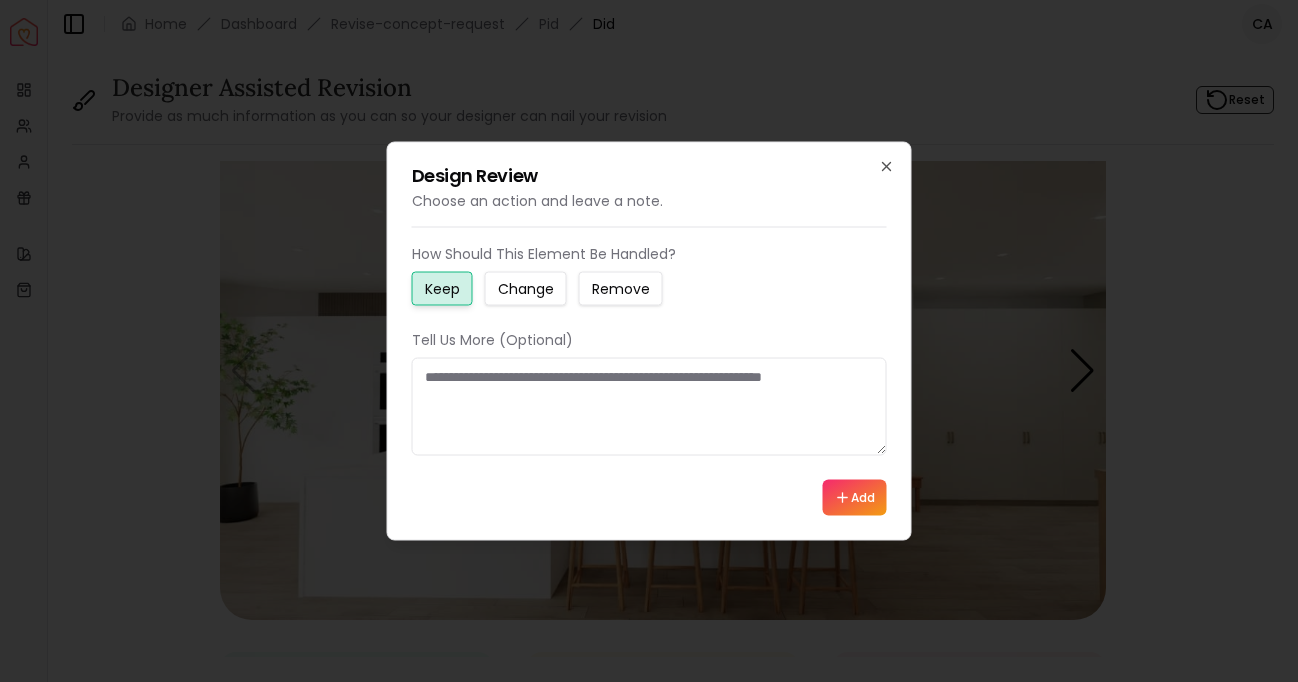 click at bounding box center [649, 407] 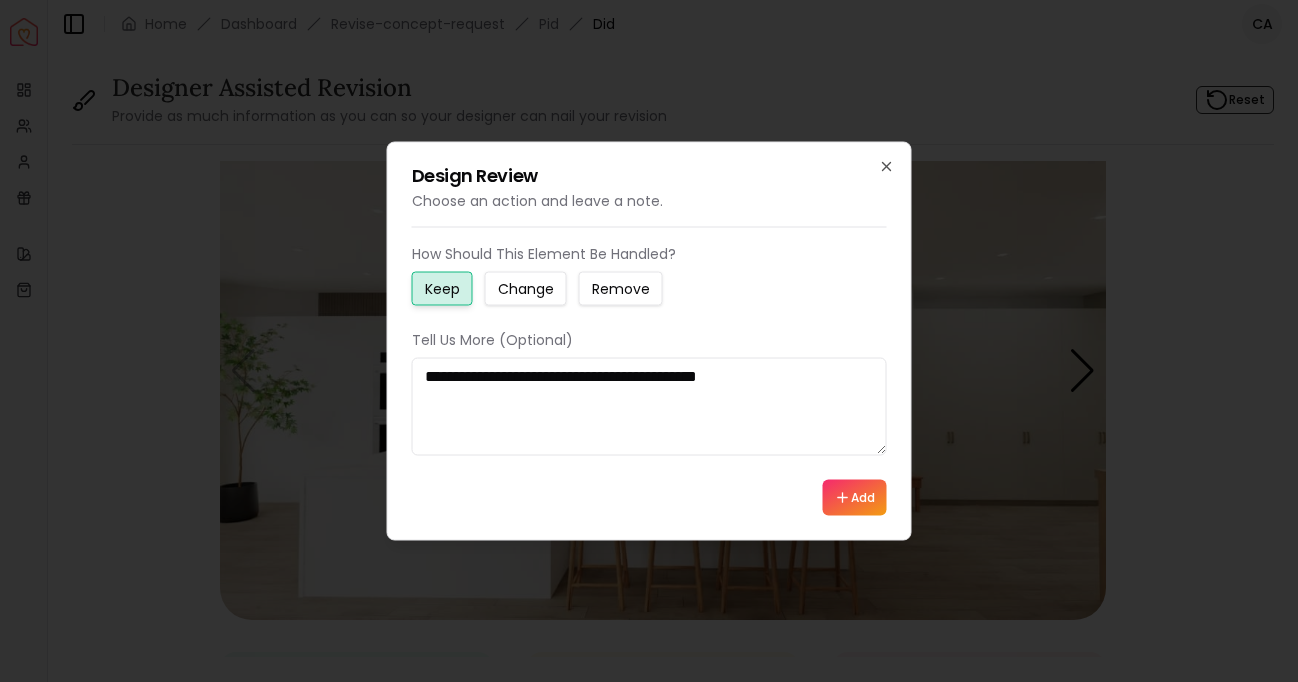 type on "**********" 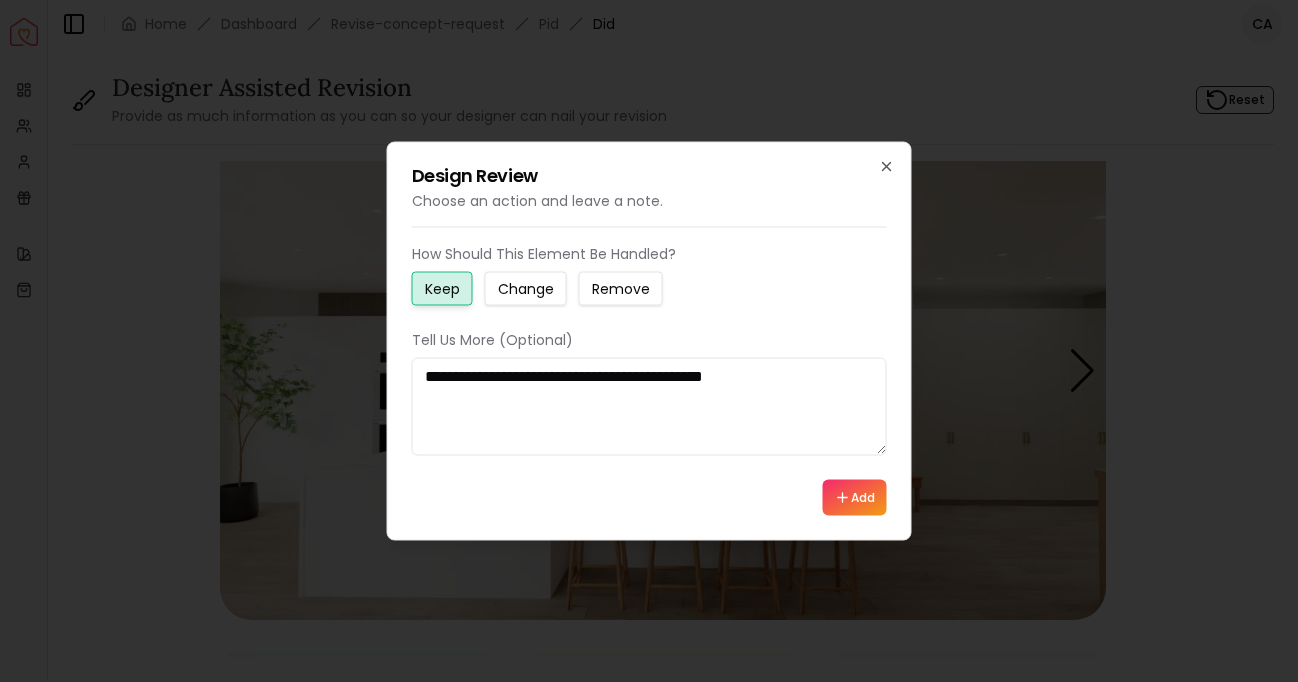drag, startPoint x: 789, startPoint y: 372, endPoint x: 535, endPoint y: 354, distance: 254.637 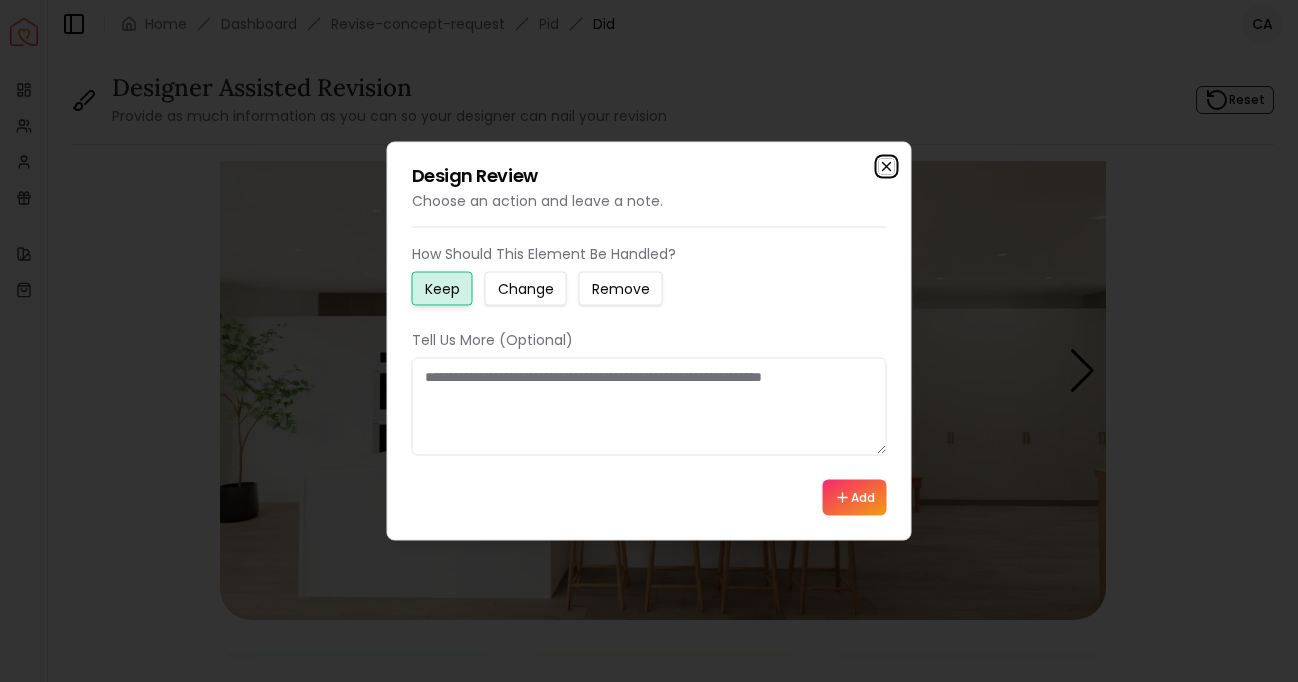 click 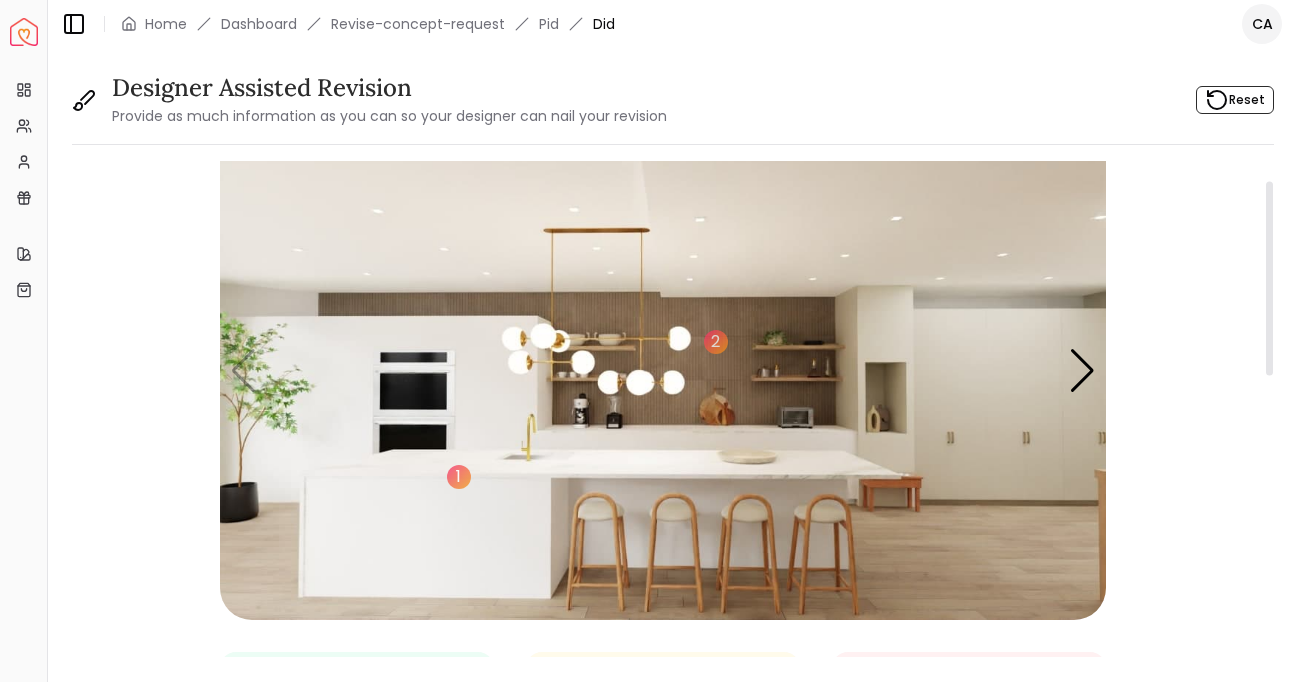 scroll, scrollTop: 66, scrollLeft: 0, axis: vertical 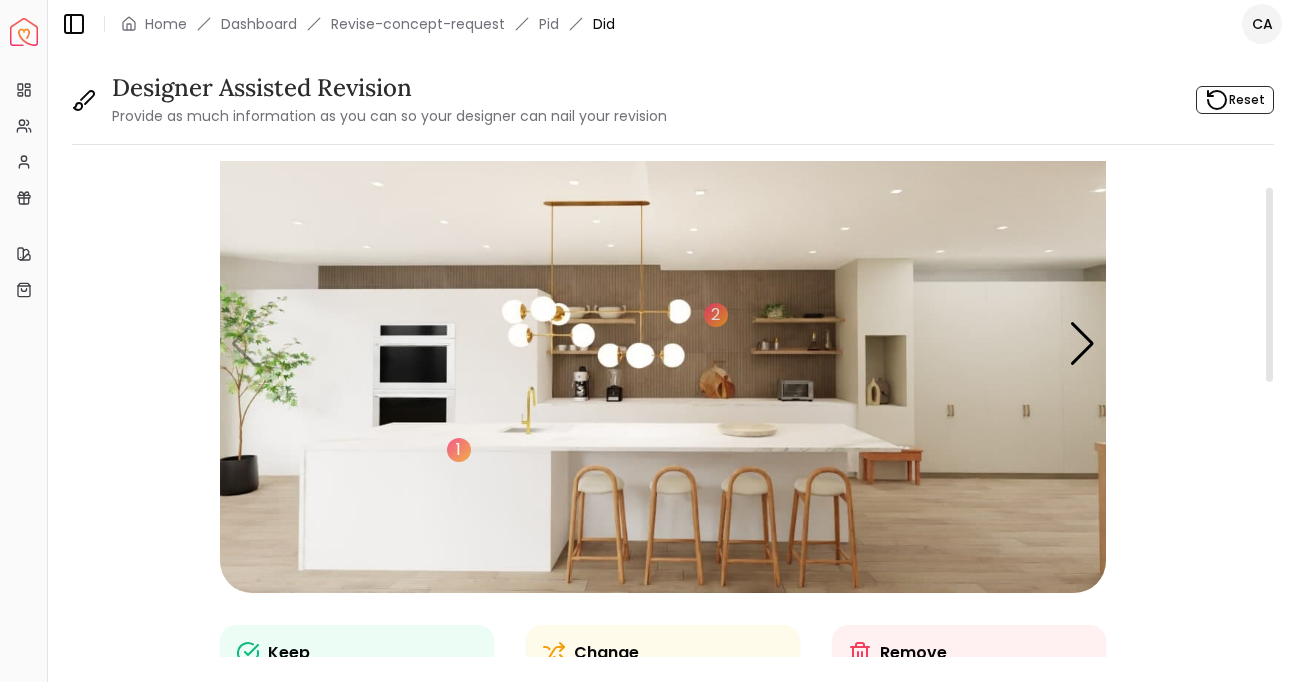 click at bounding box center (663, 344) 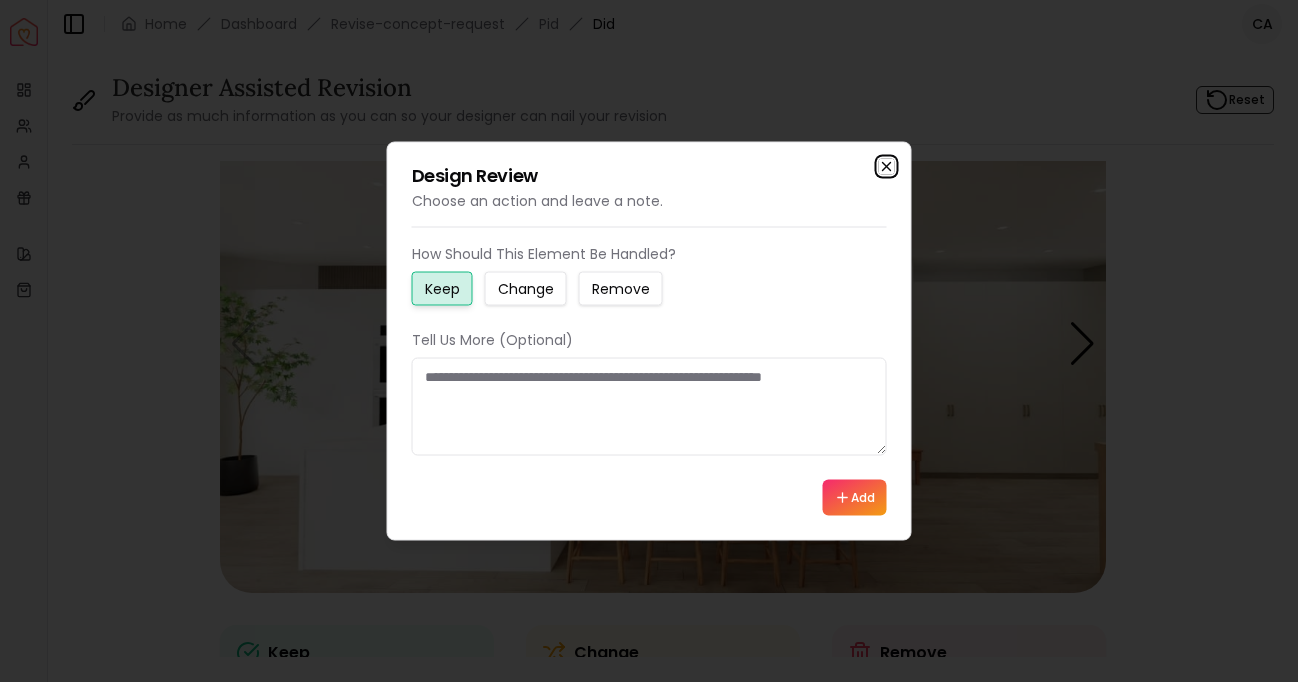 click 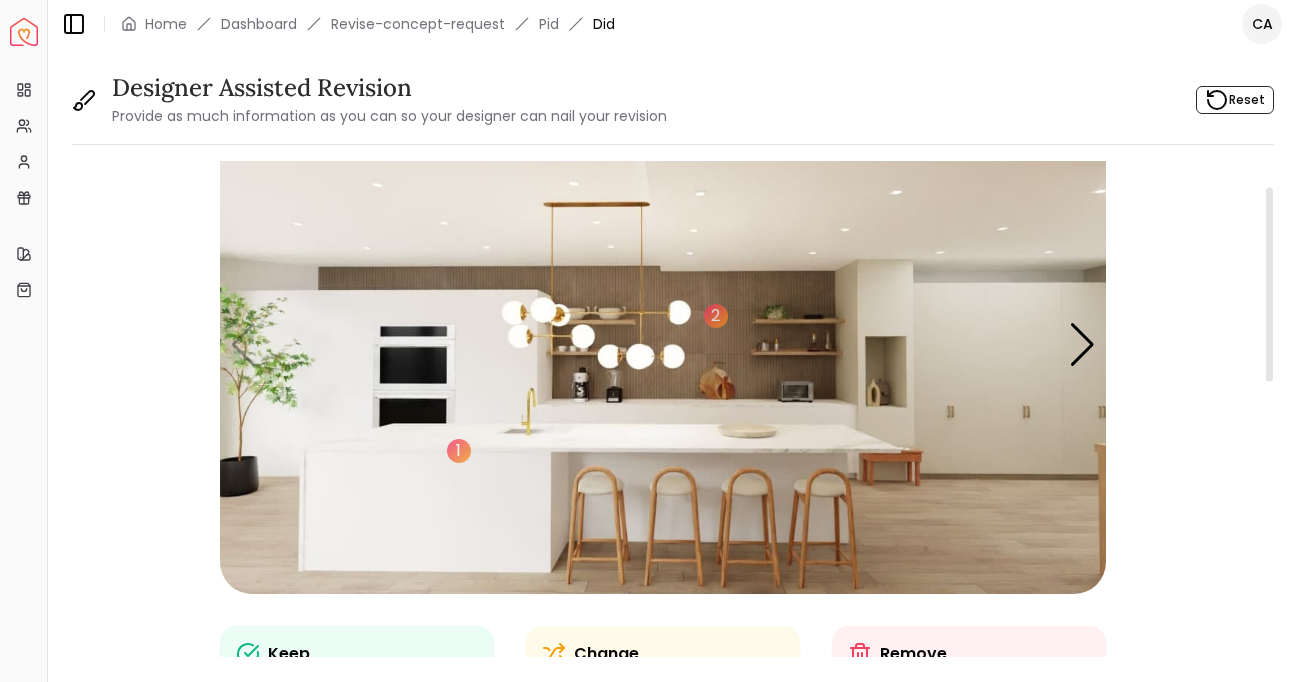 scroll, scrollTop: 52, scrollLeft: 0, axis: vertical 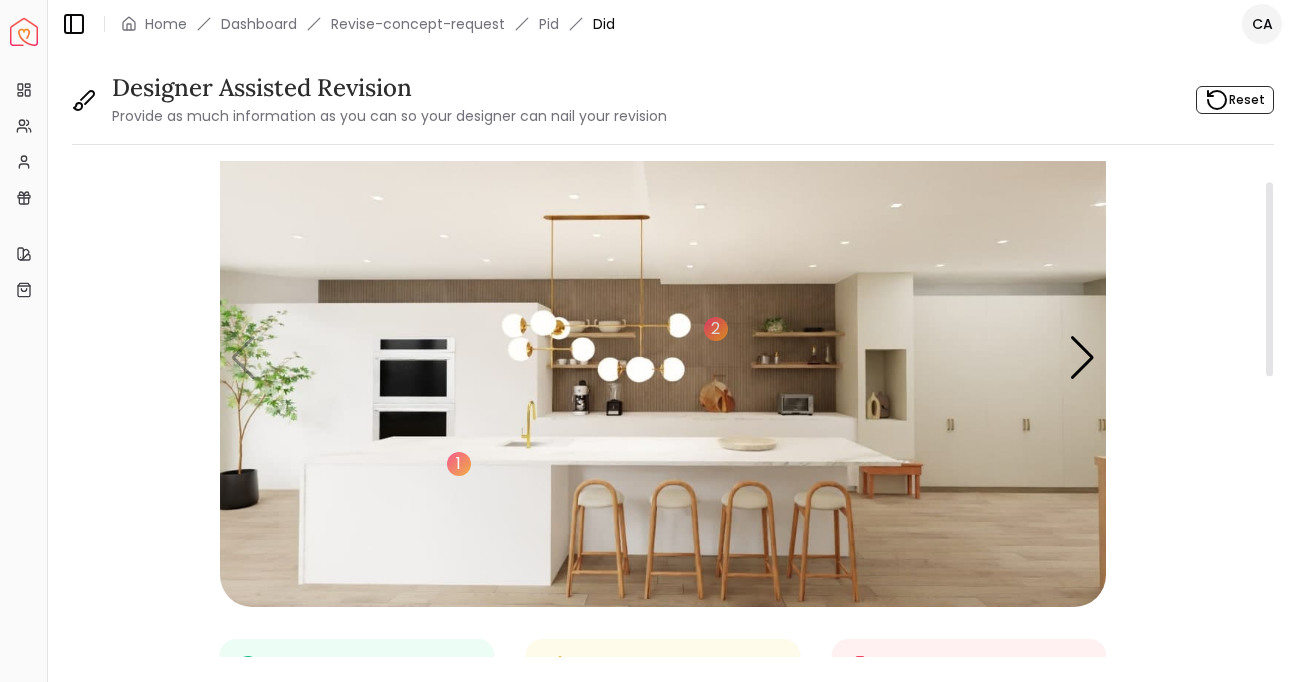click at bounding box center (663, 358) 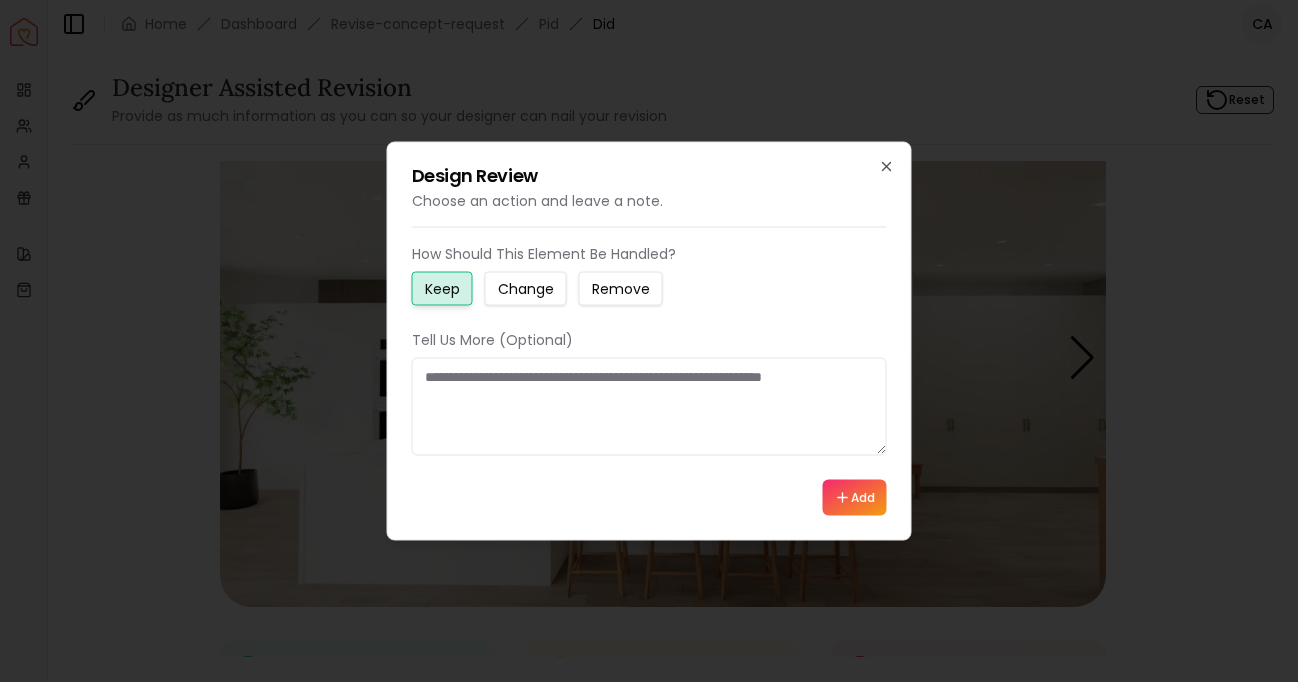click at bounding box center (649, 407) 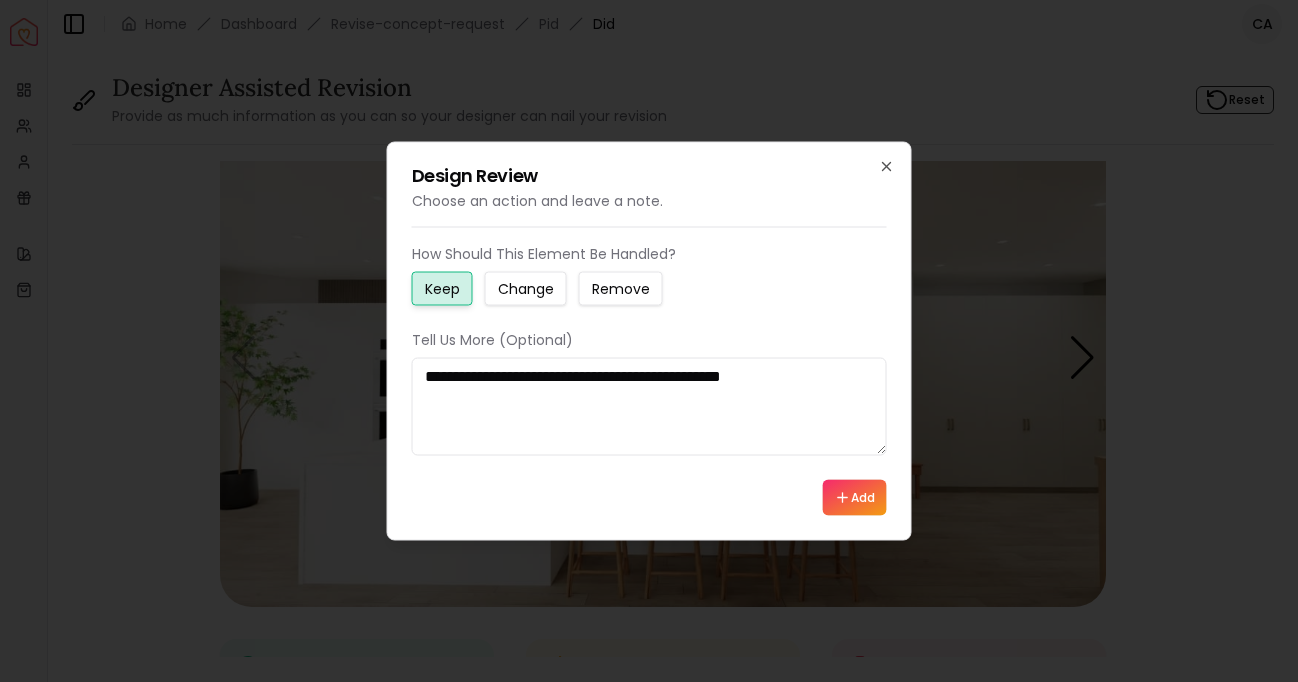 type on "**********" 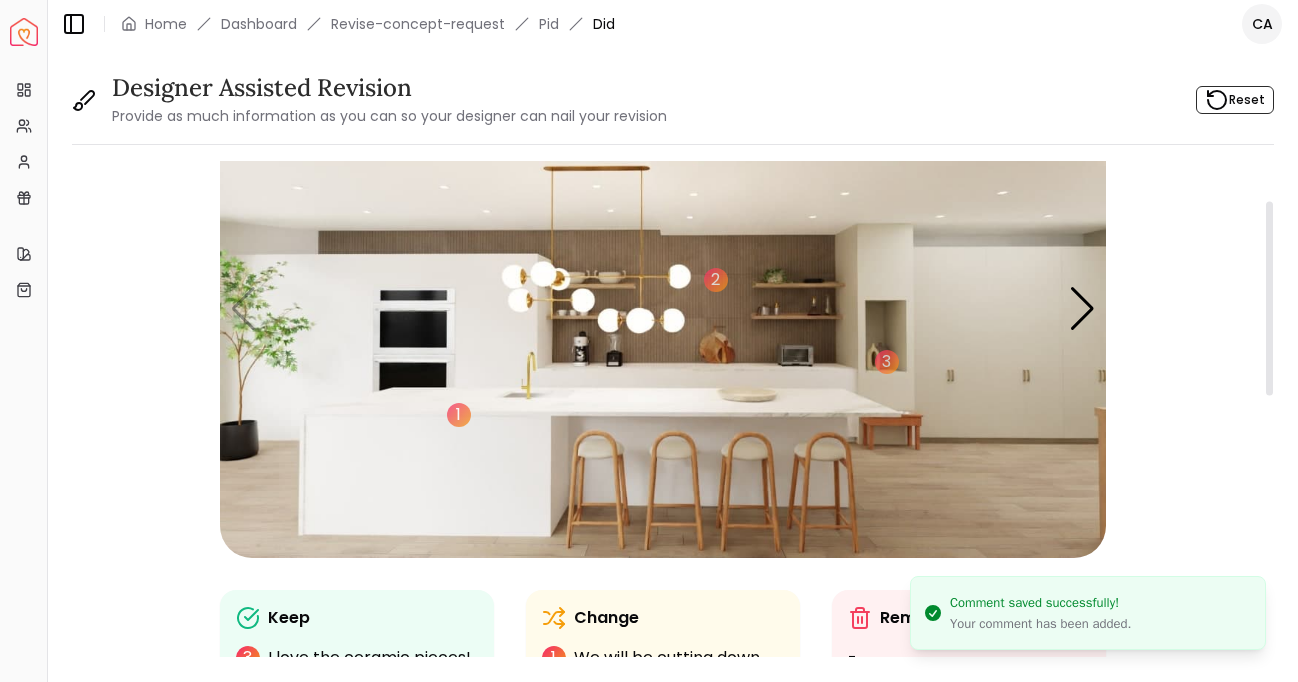 scroll, scrollTop: 70, scrollLeft: 0, axis: vertical 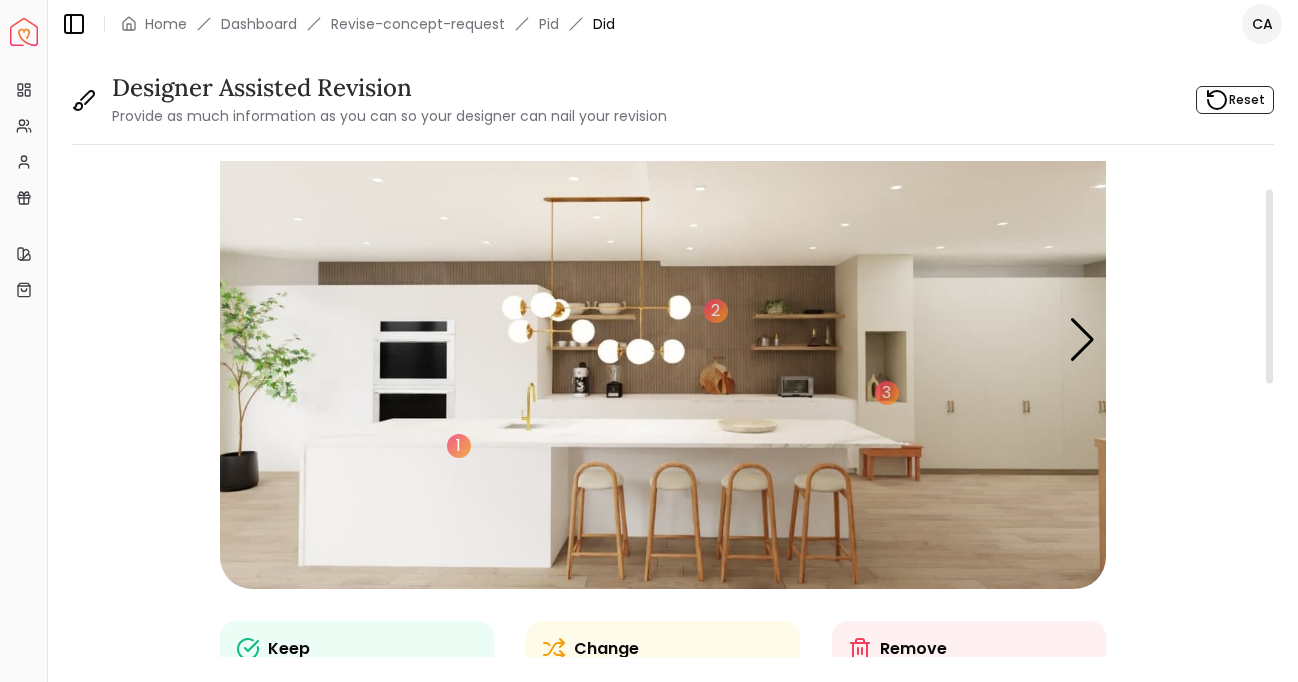 click at bounding box center (663, 340) 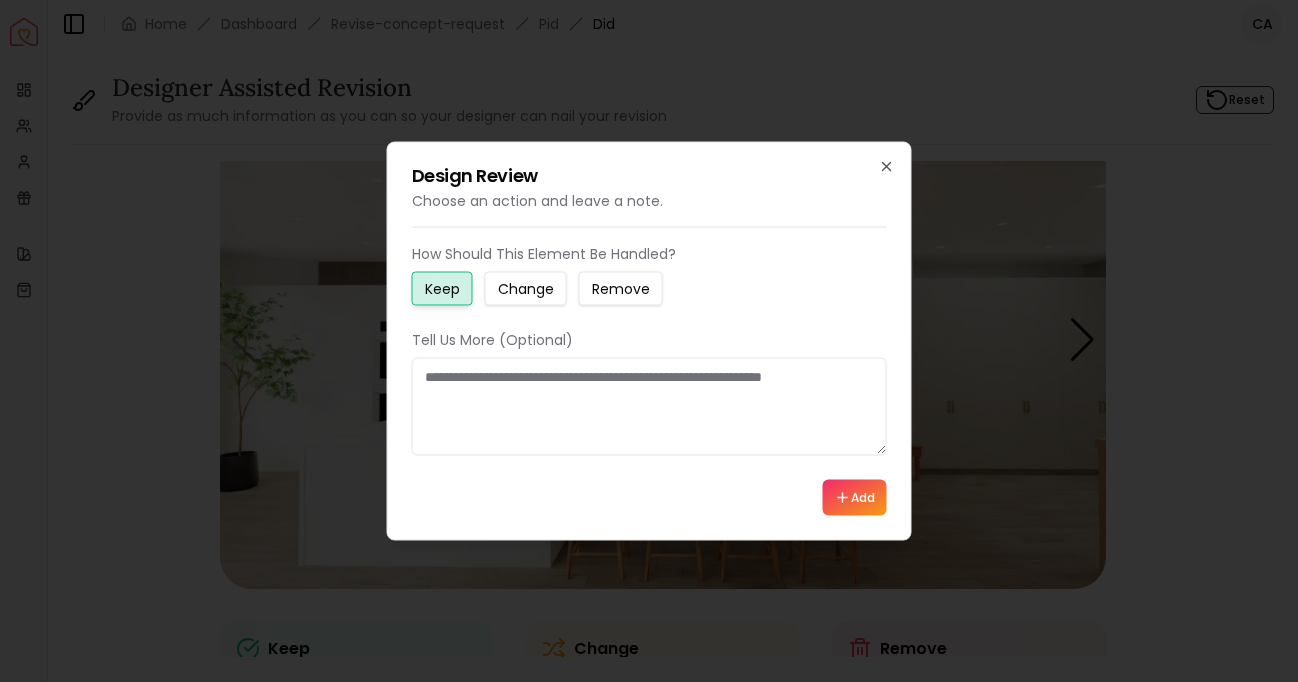 click at bounding box center (649, 407) 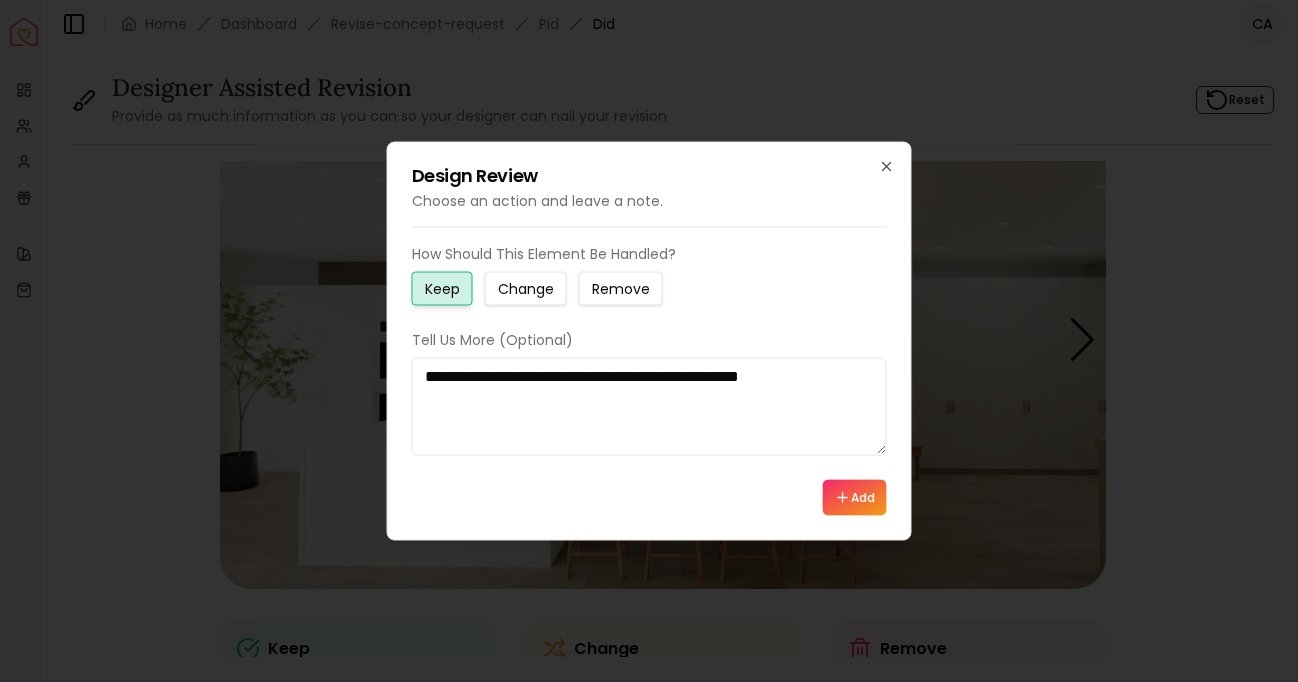 type on "**********" 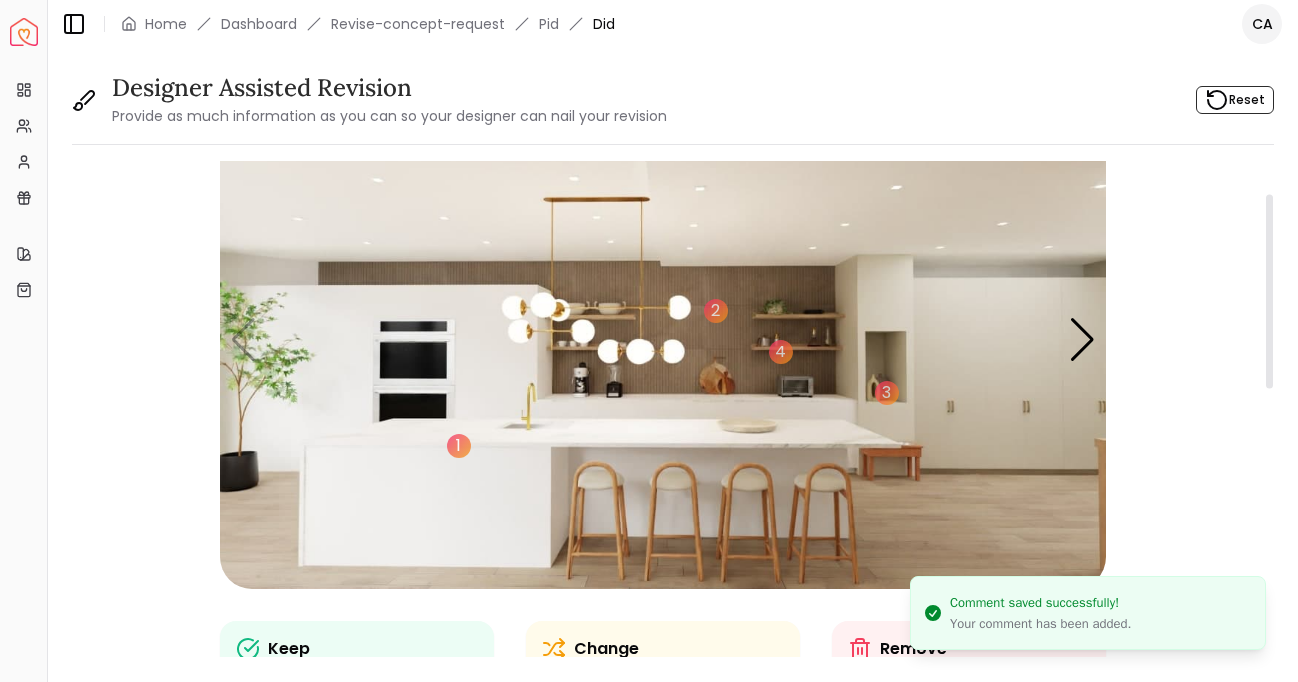 scroll, scrollTop: 112, scrollLeft: 0, axis: vertical 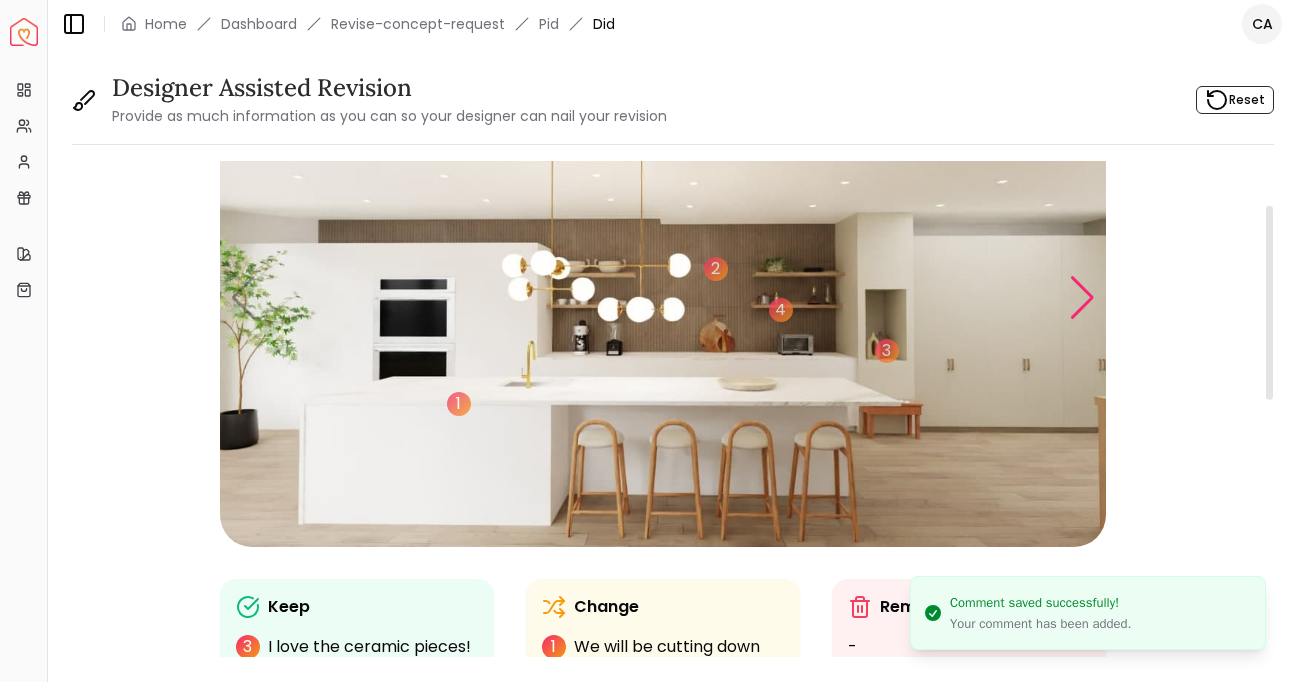 click at bounding box center (1082, 298) 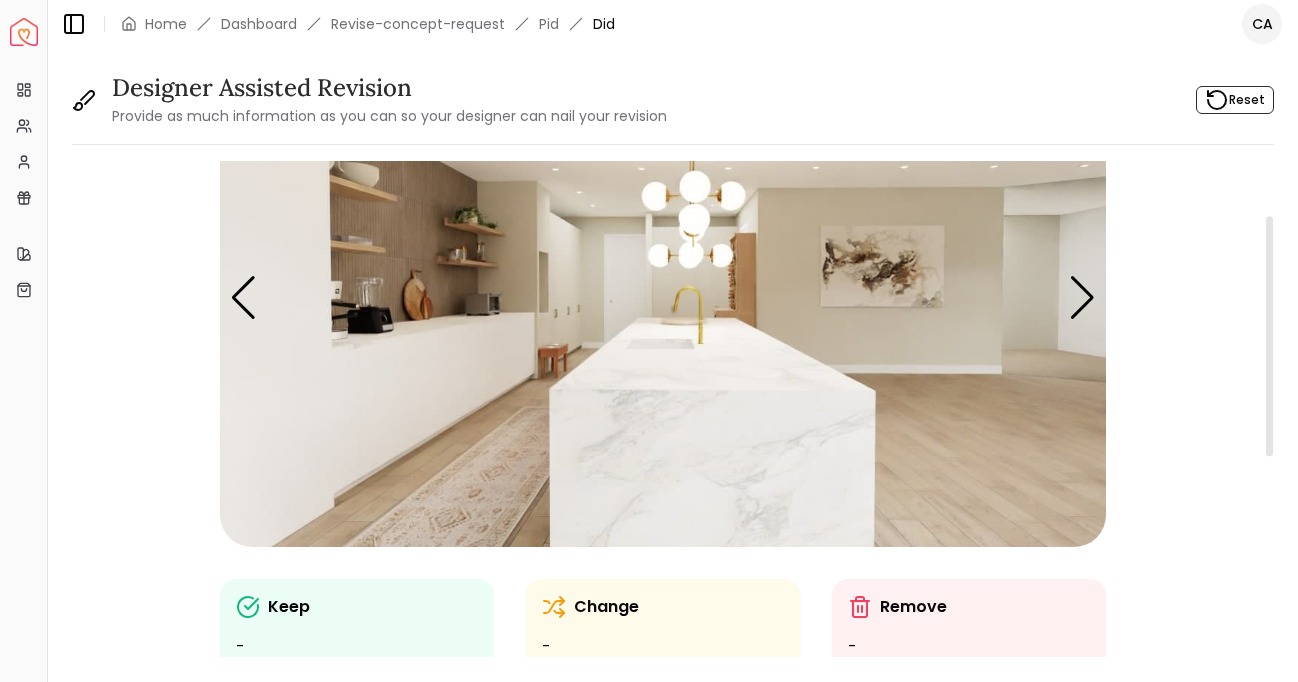 click at bounding box center (663, 298) 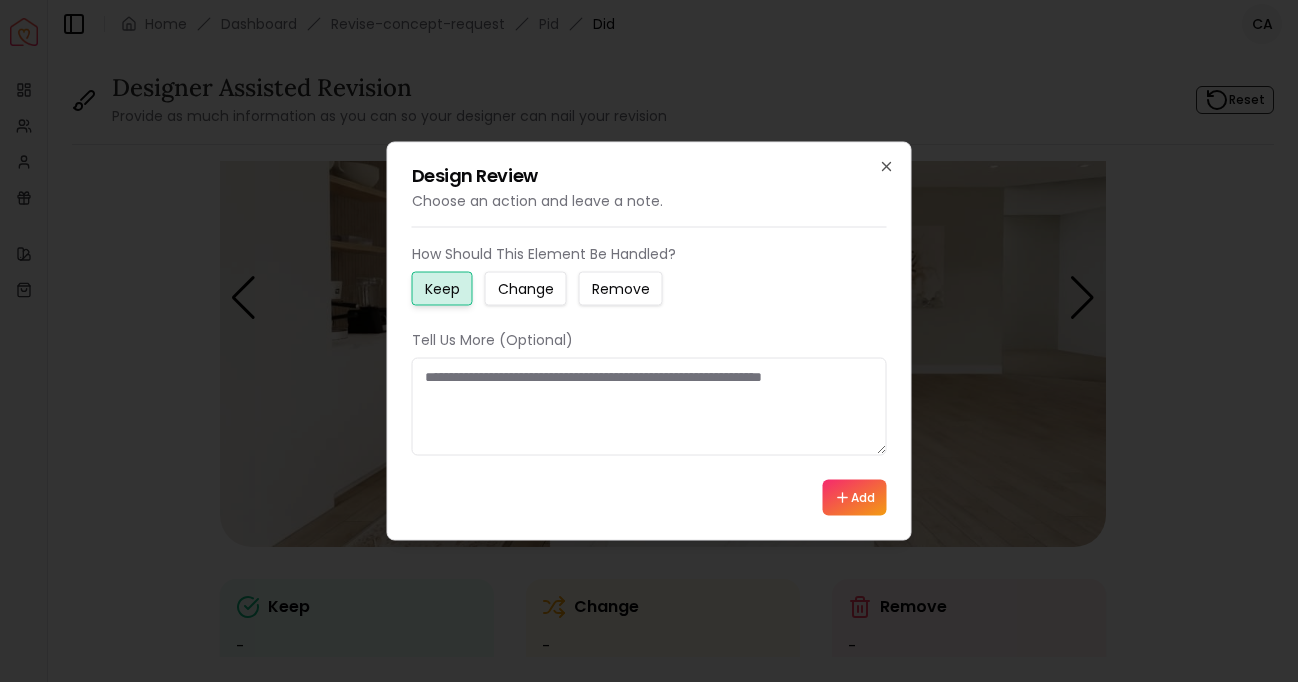 click on "Change" at bounding box center (526, 289) 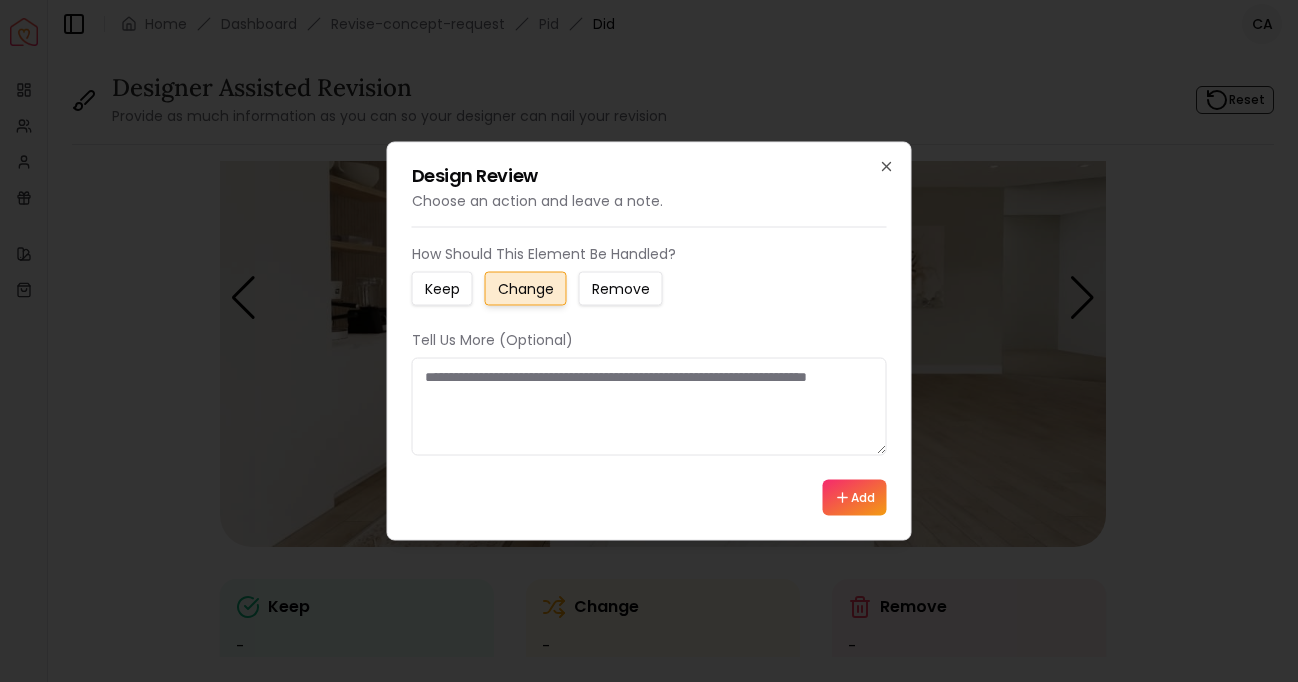 click on "Keep" at bounding box center [442, 289] 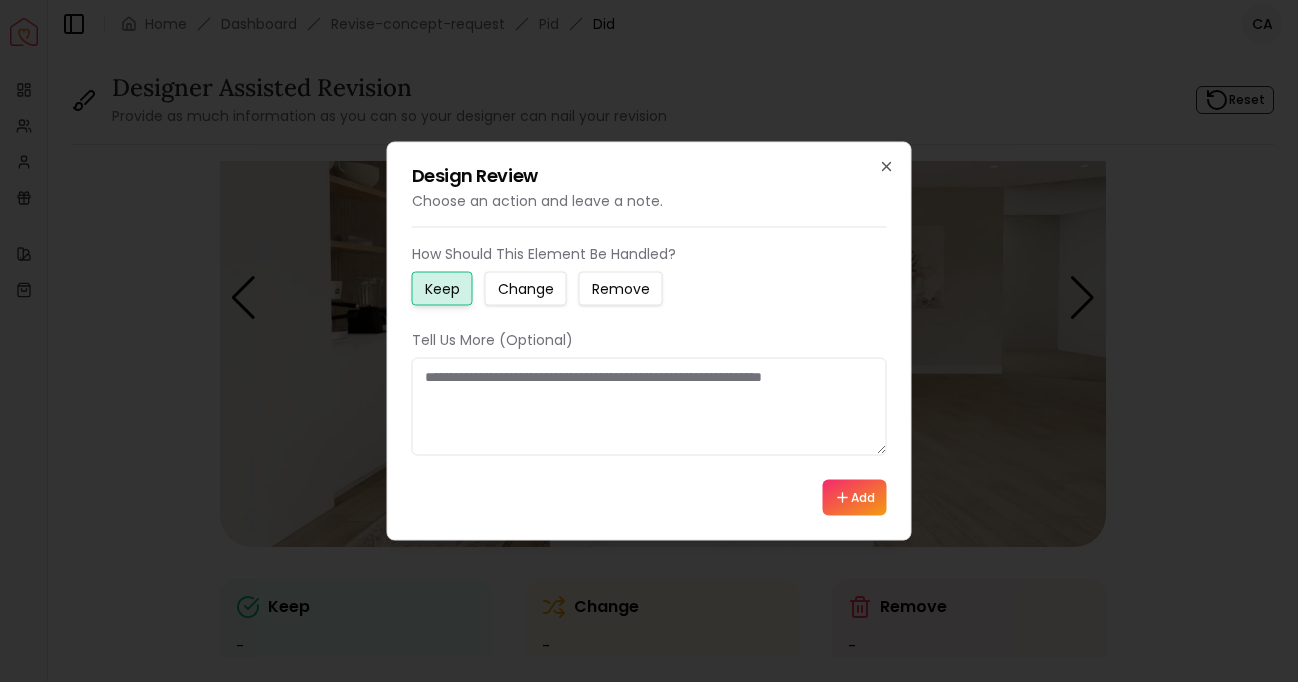 click at bounding box center (649, 407) 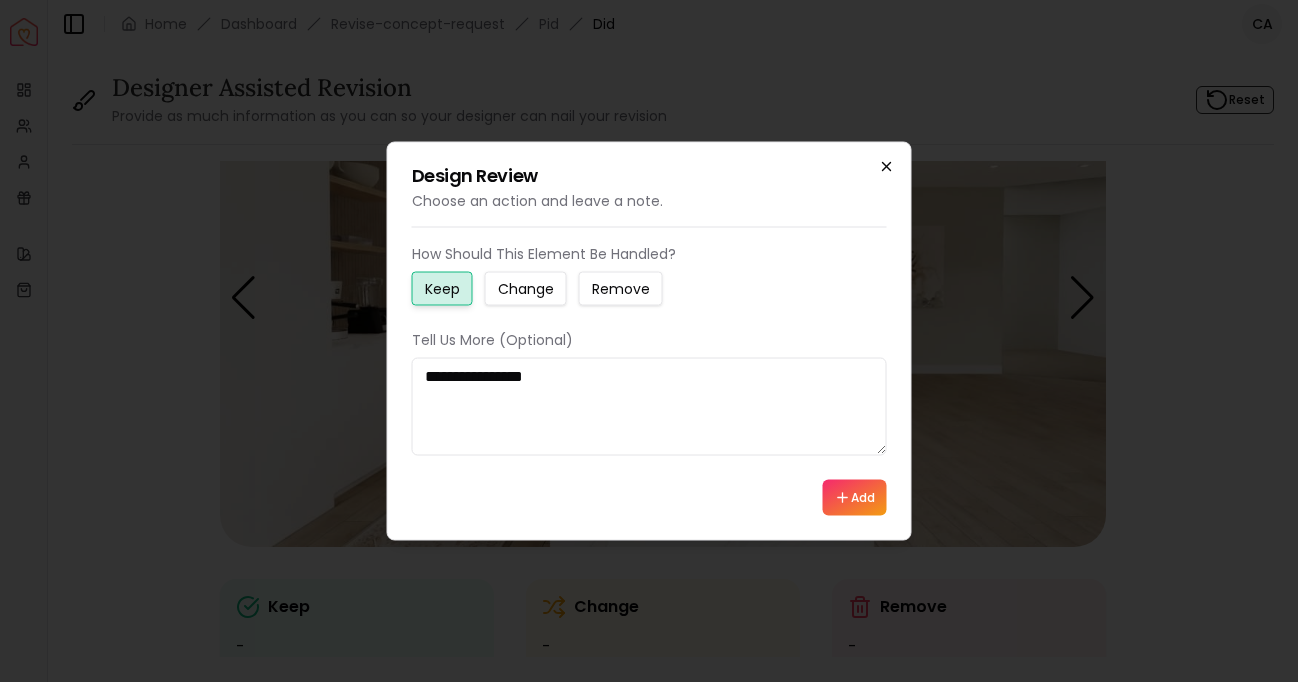 type on "**********" 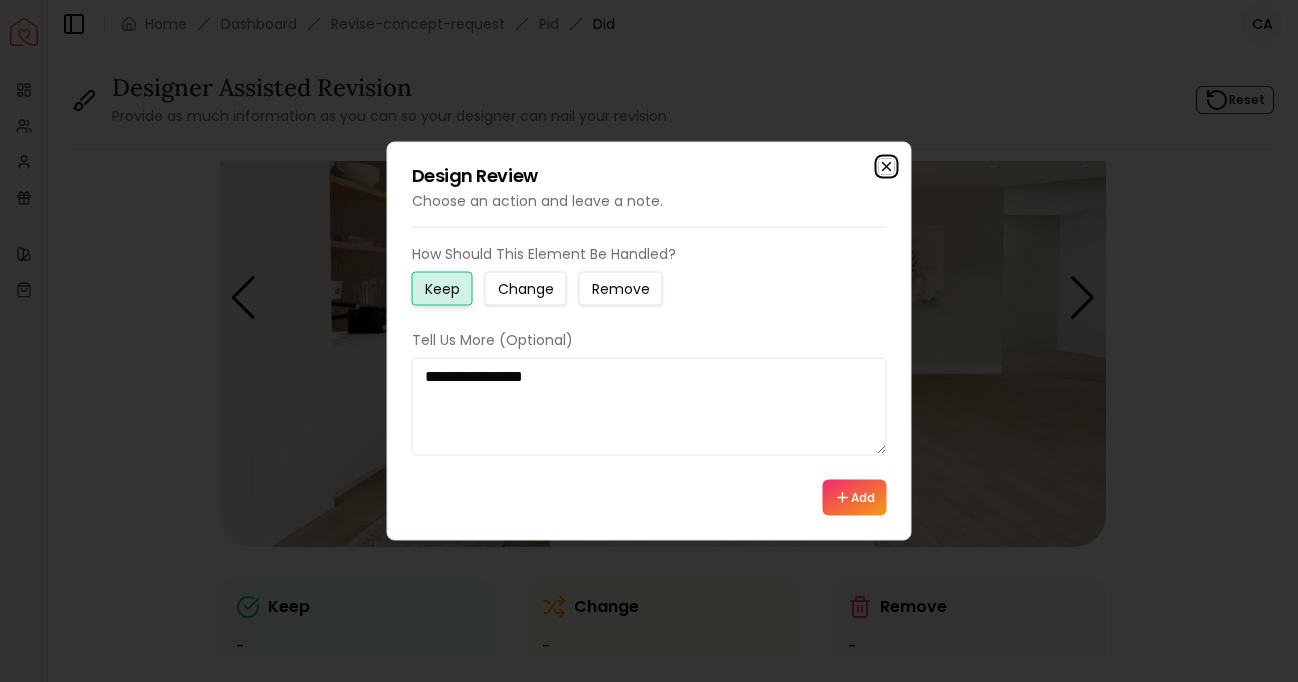 click 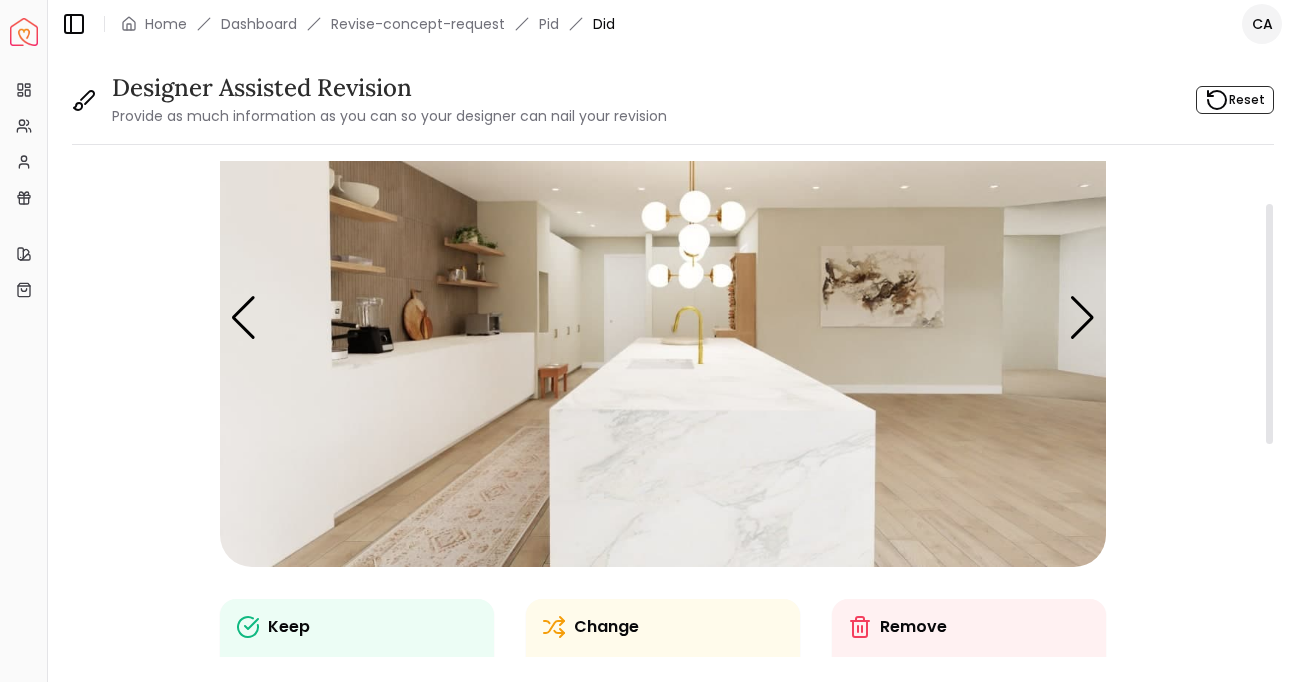 scroll, scrollTop: 87, scrollLeft: 0, axis: vertical 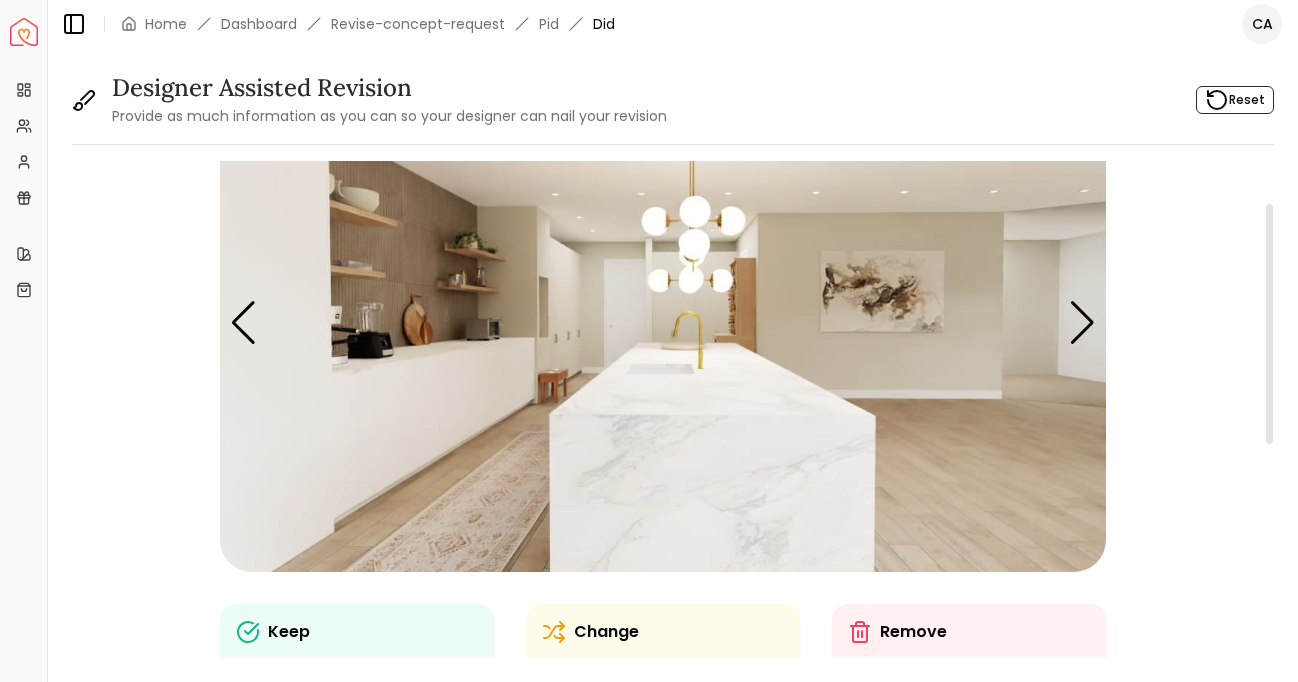 click at bounding box center [663, 323] 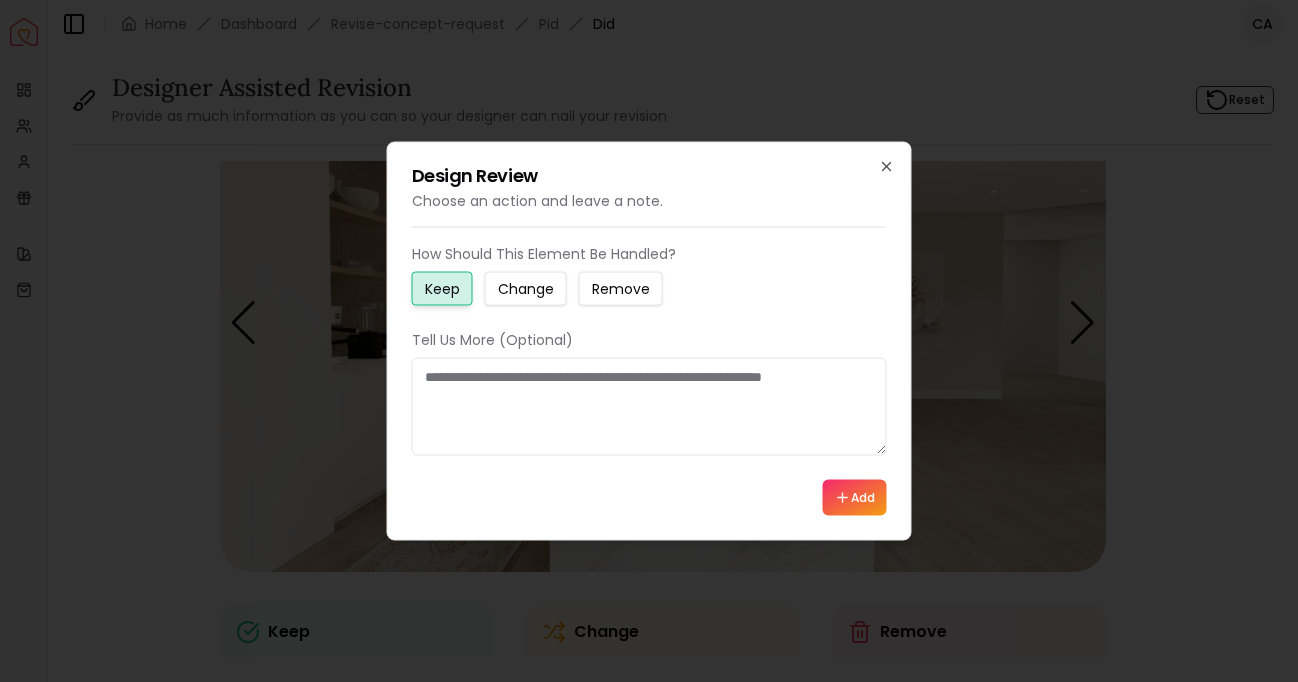 click at bounding box center (649, 407) 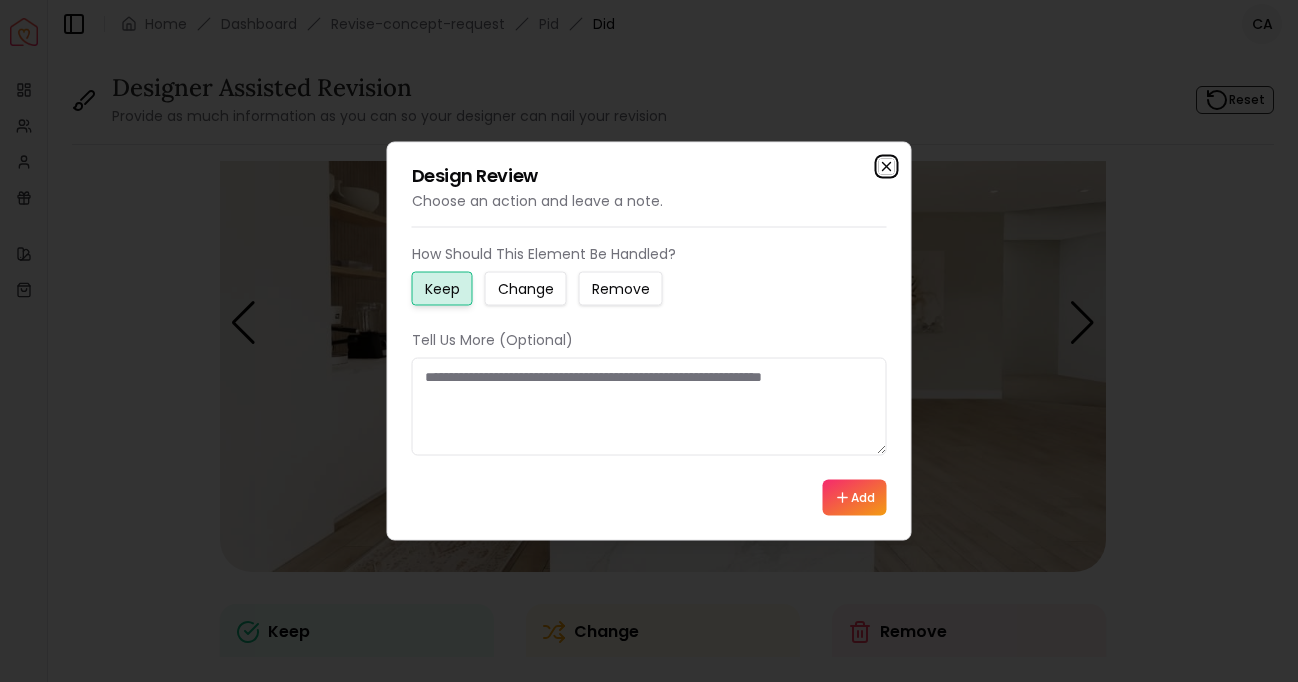 click 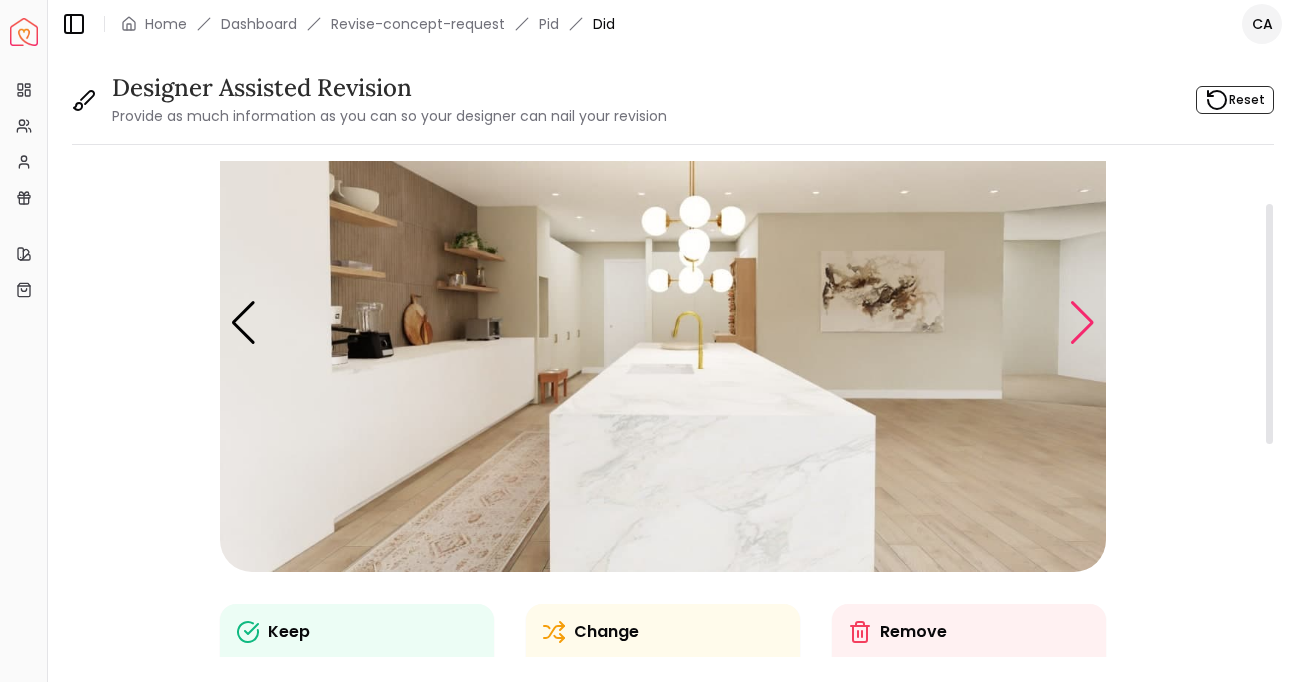 click at bounding box center [1082, 323] 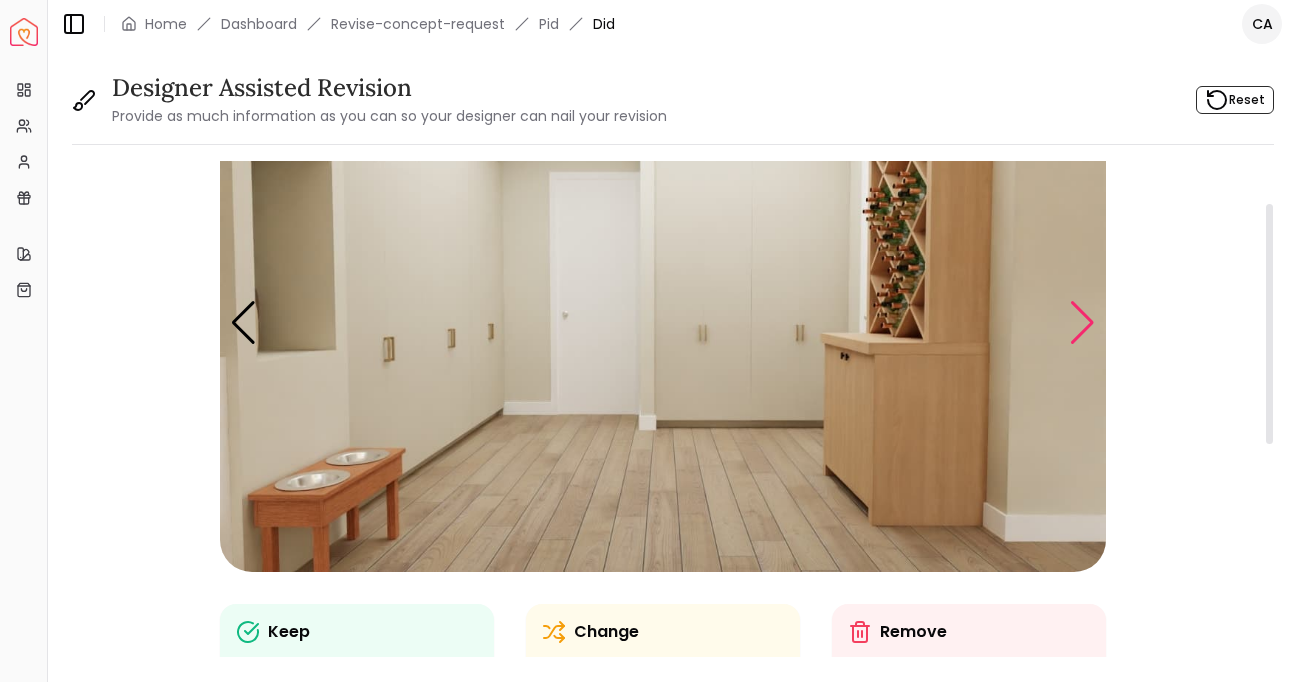click at bounding box center [1082, 323] 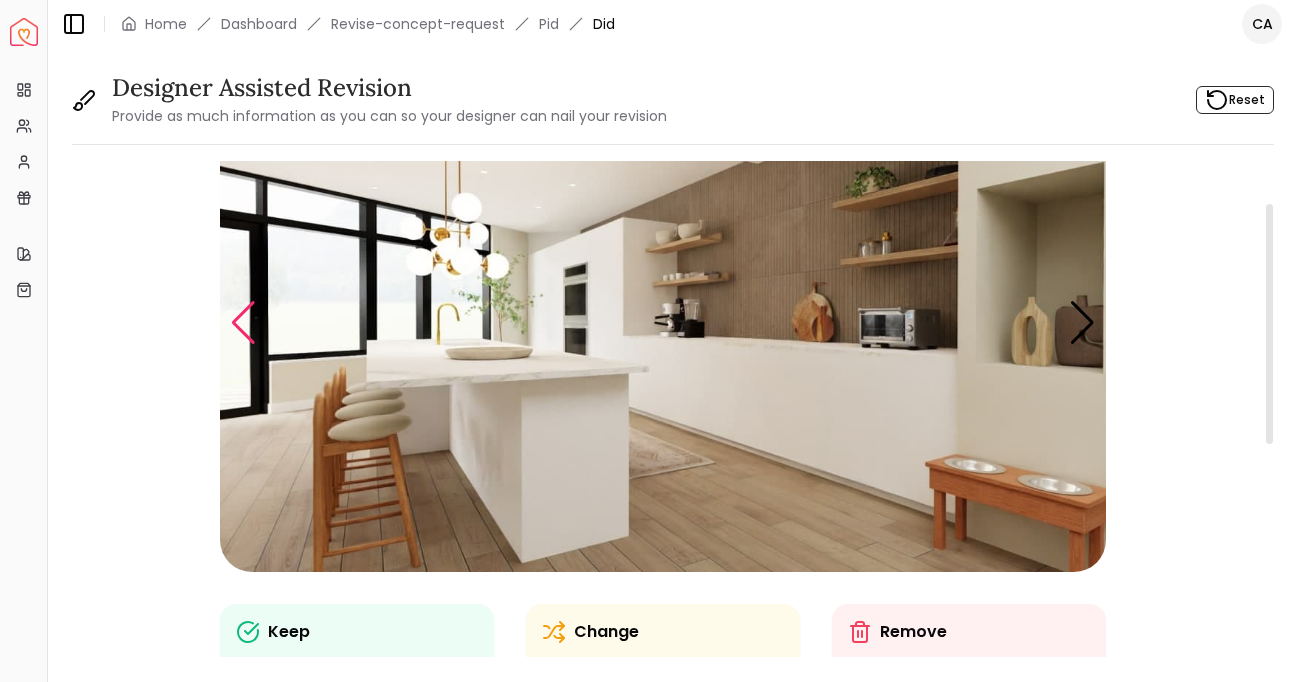 click at bounding box center [243, 323] 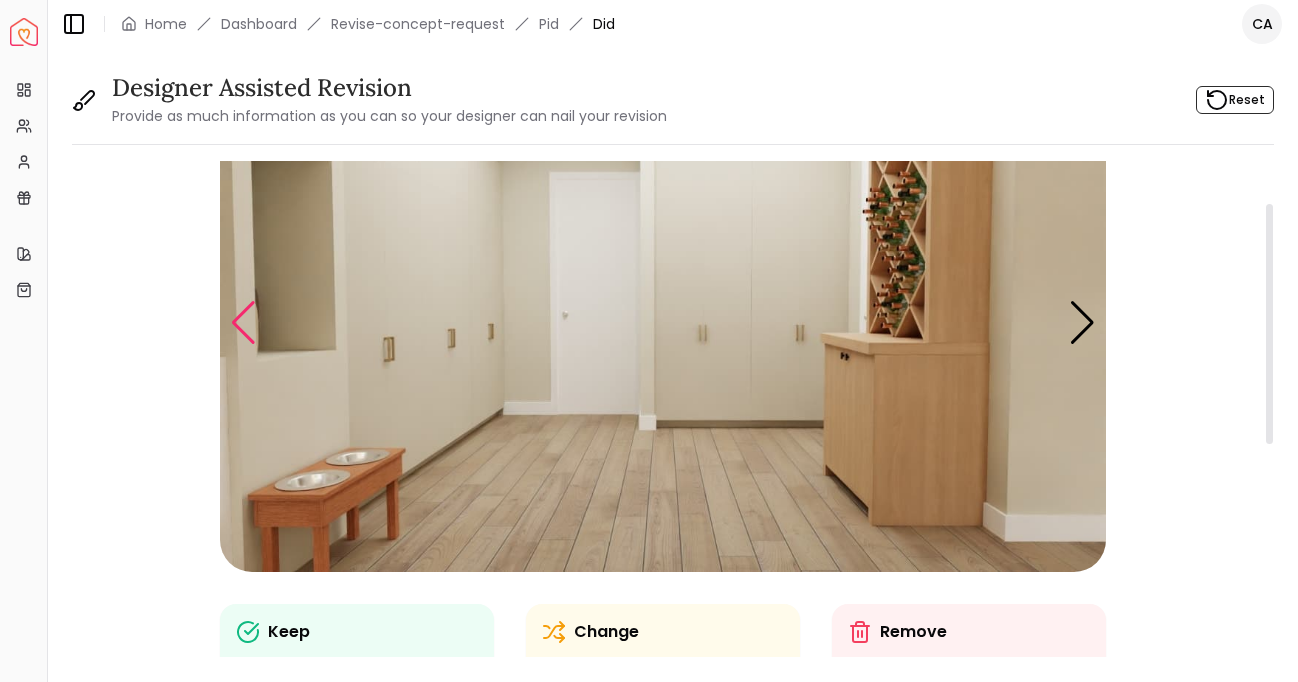 click at bounding box center [243, 323] 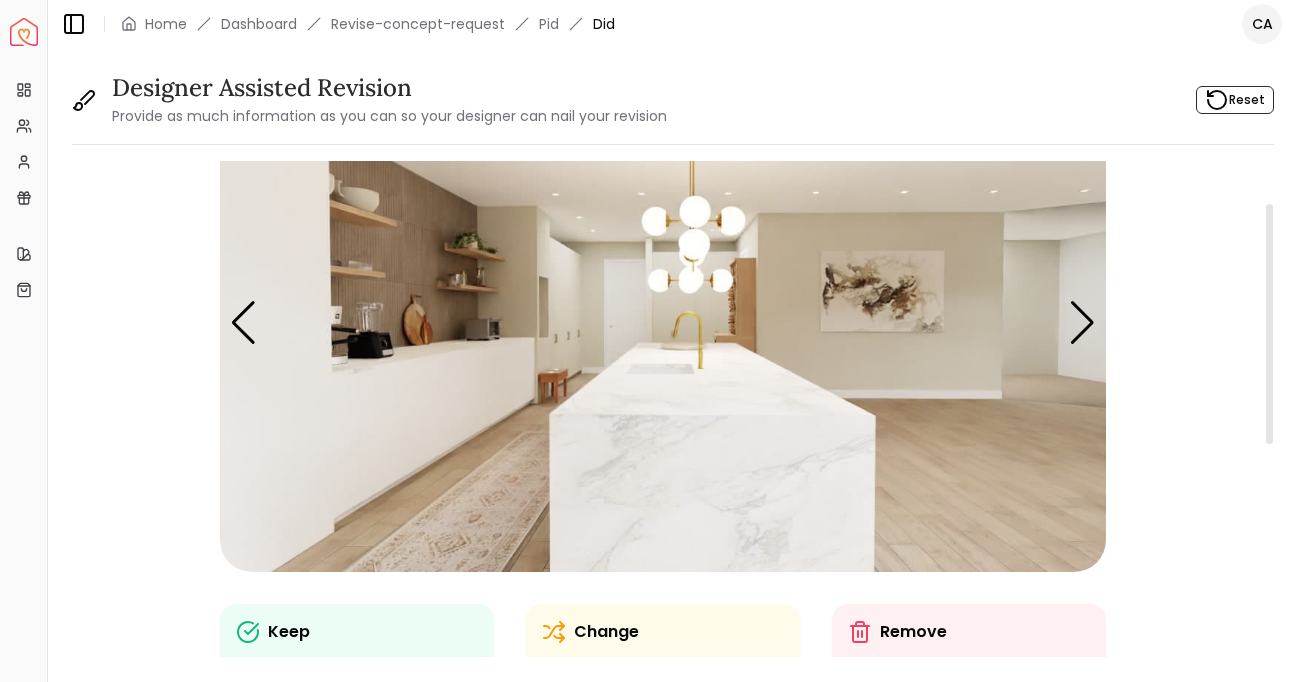 click at bounding box center (663, 323) 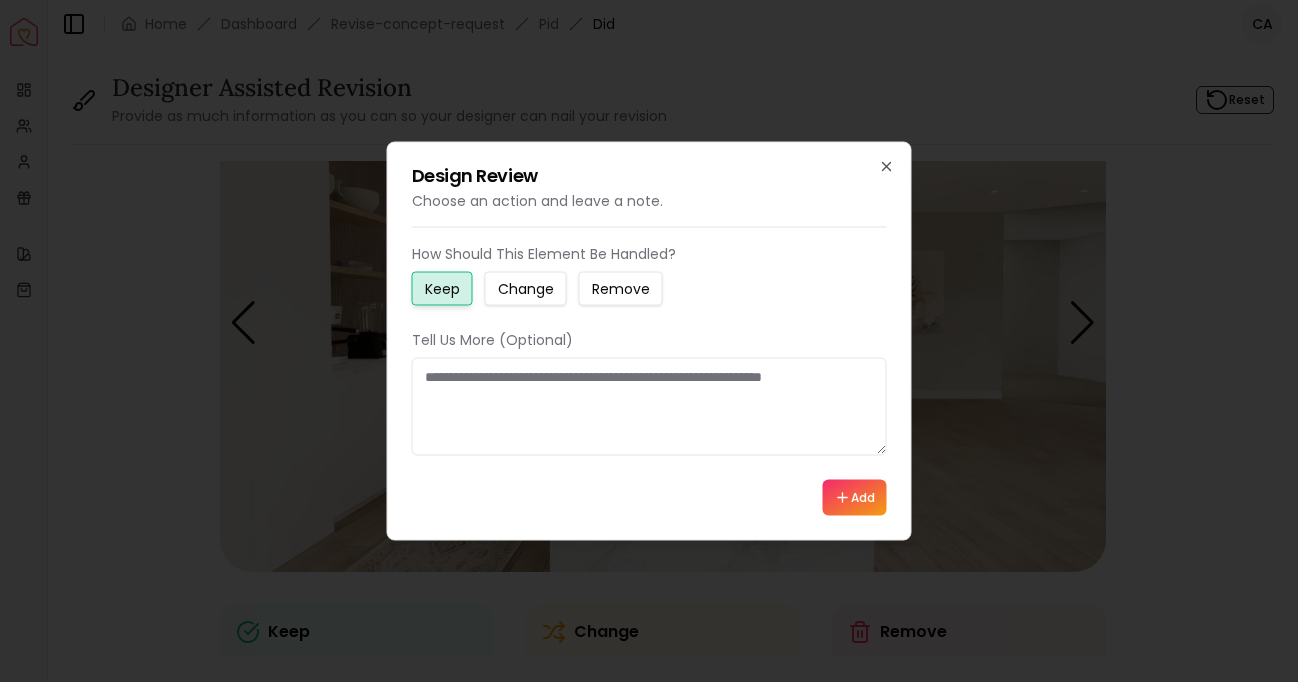 click at bounding box center [649, 407] 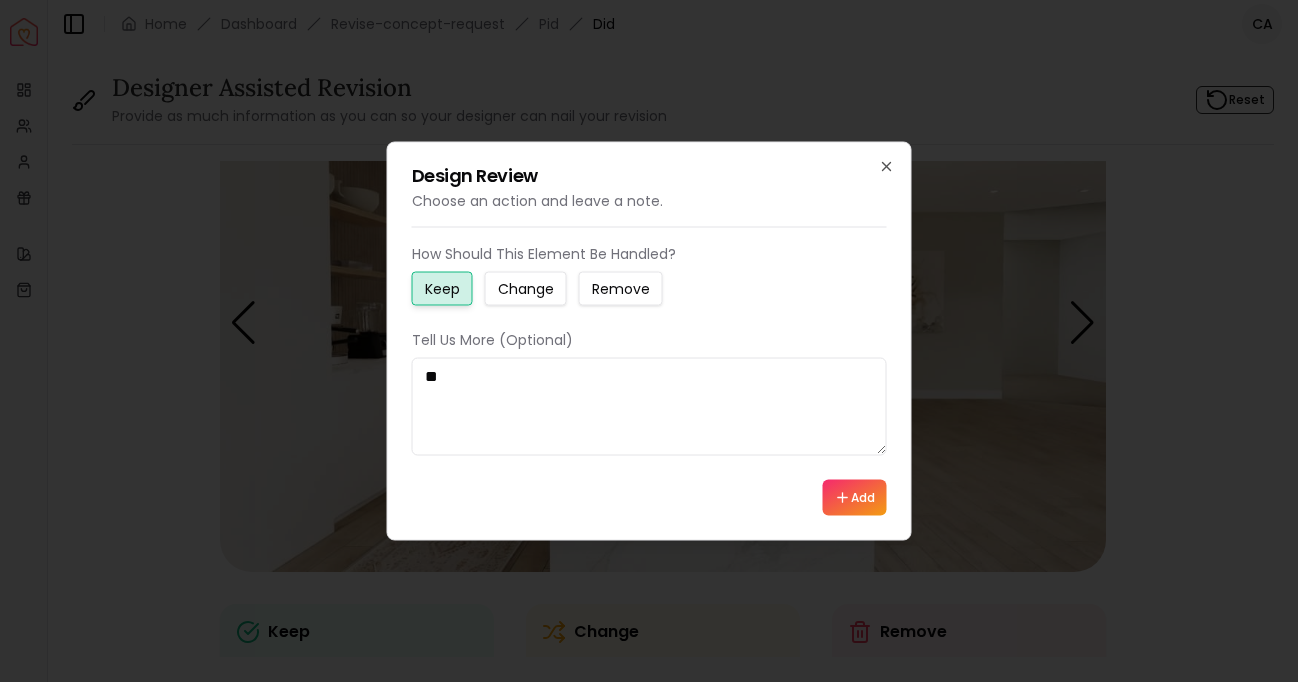 type on "*" 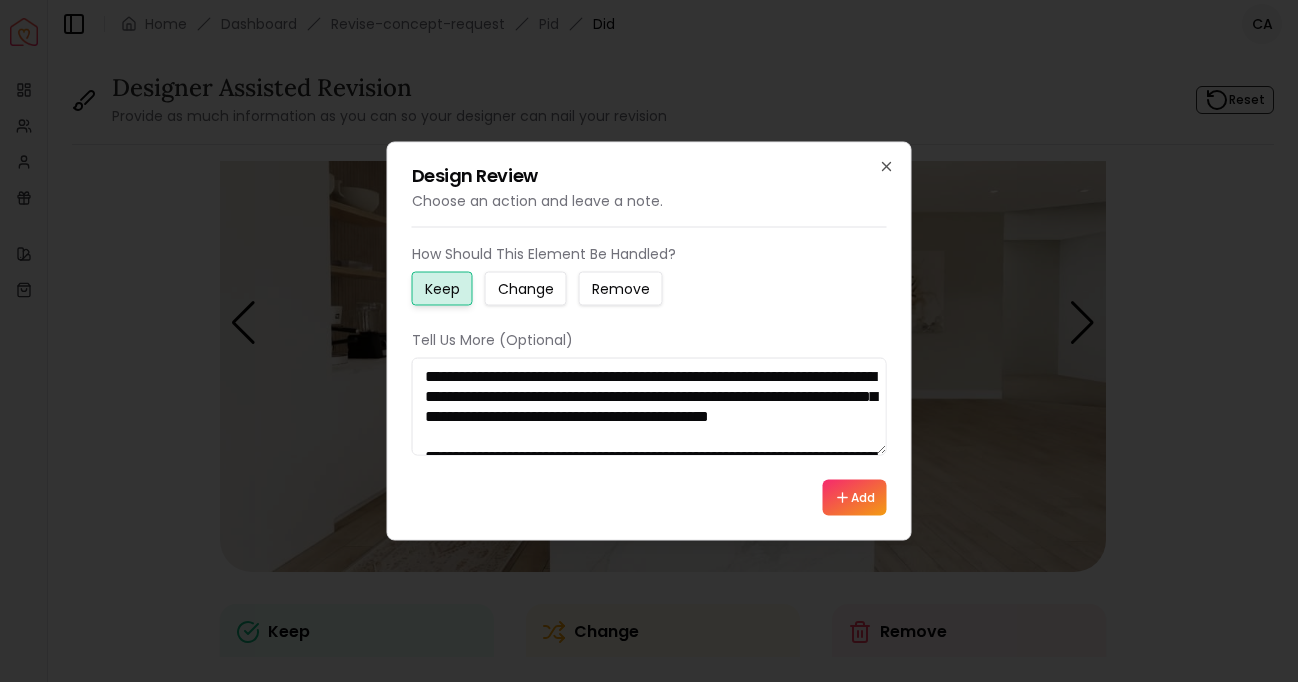 scroll, scrollTop: 140, scrollLeft: 0, axis: vertical 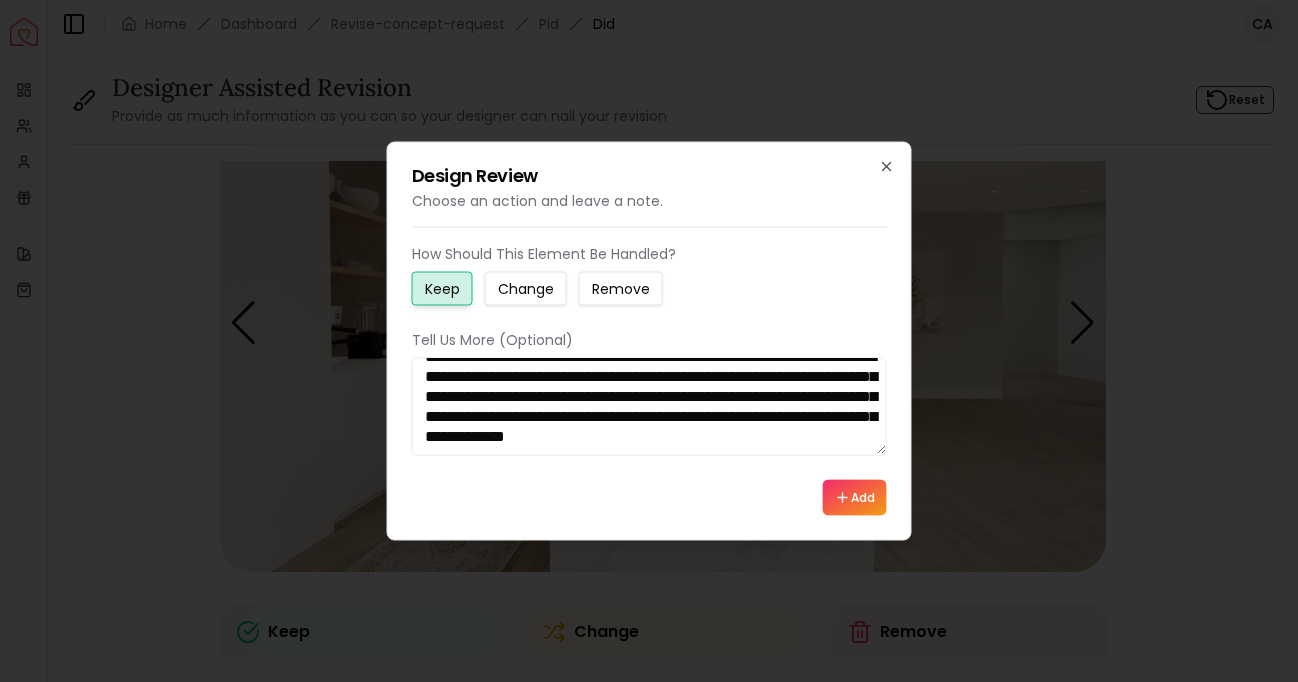 type on "**********" 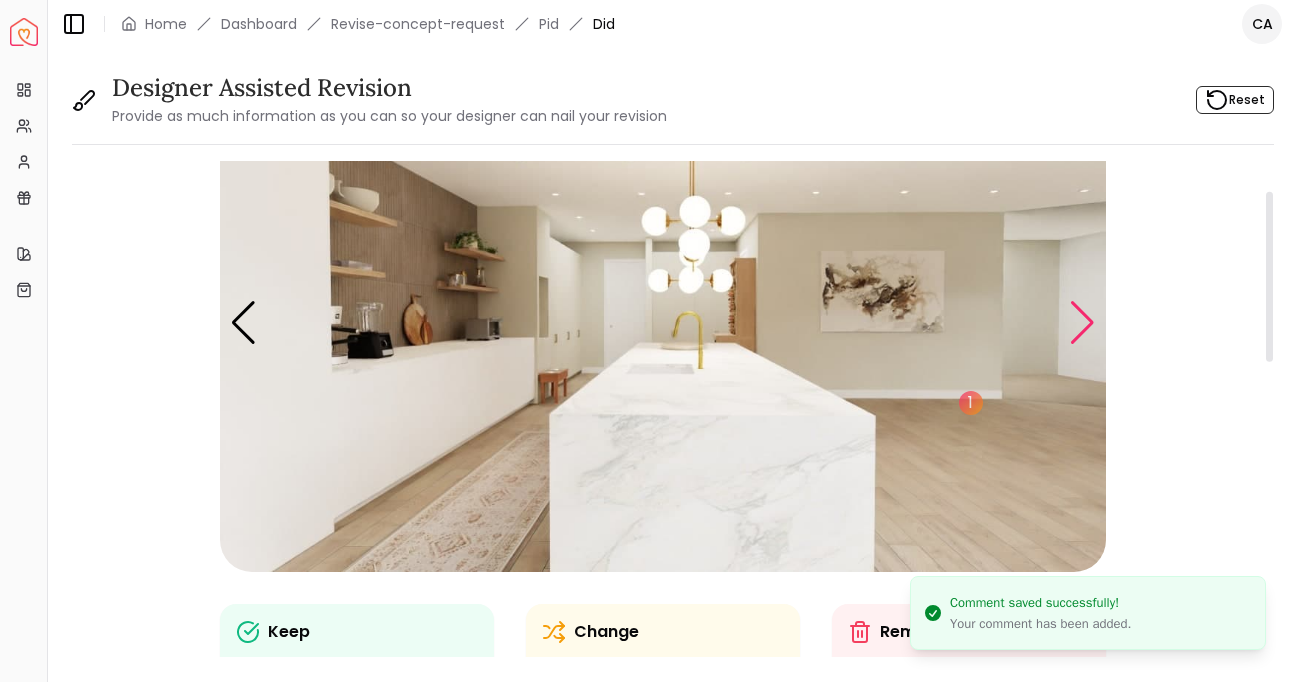 click at bounding box center [1082, 323] 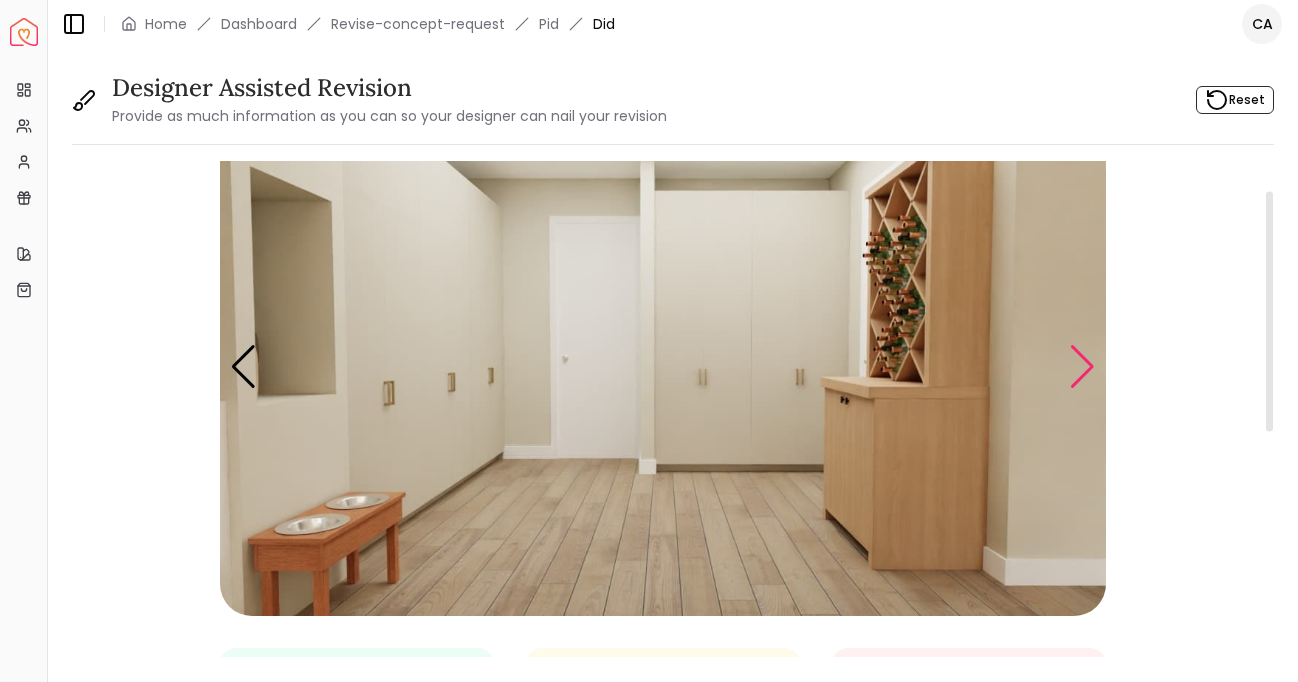 scroll, scrollTop: 25, scrollLeft: 0, axis: vertical 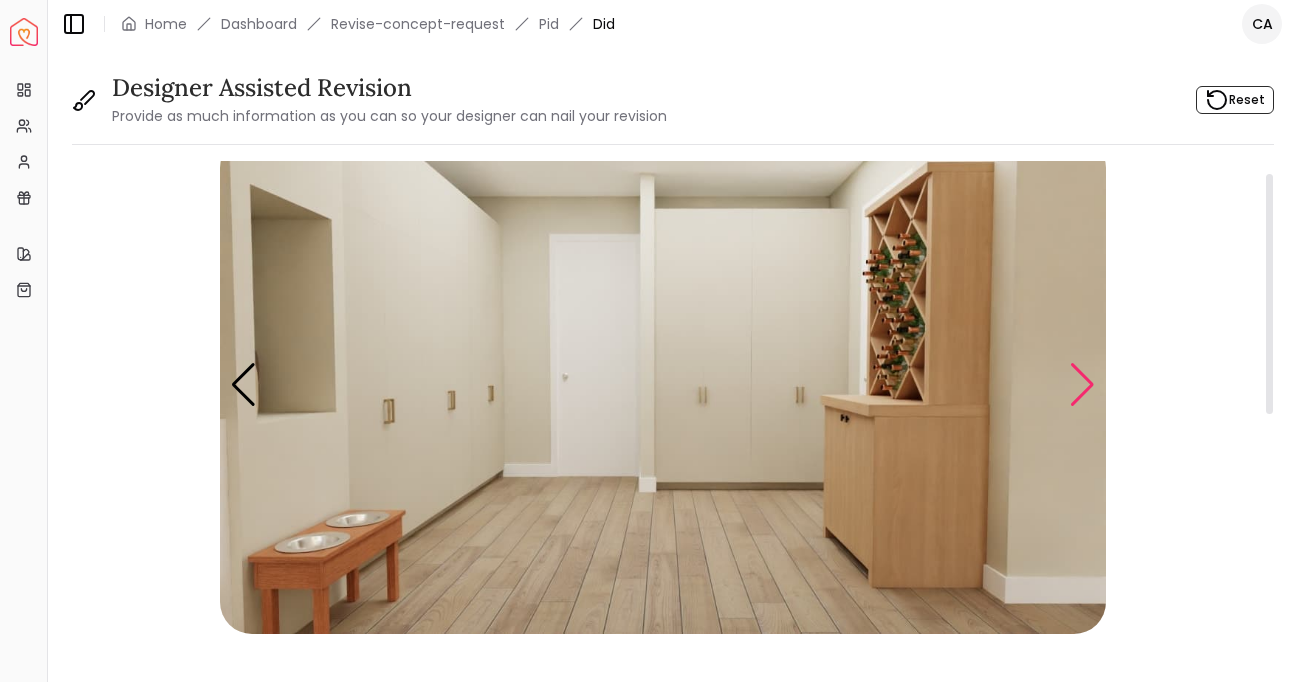 click at bounding box center [1082, 385] 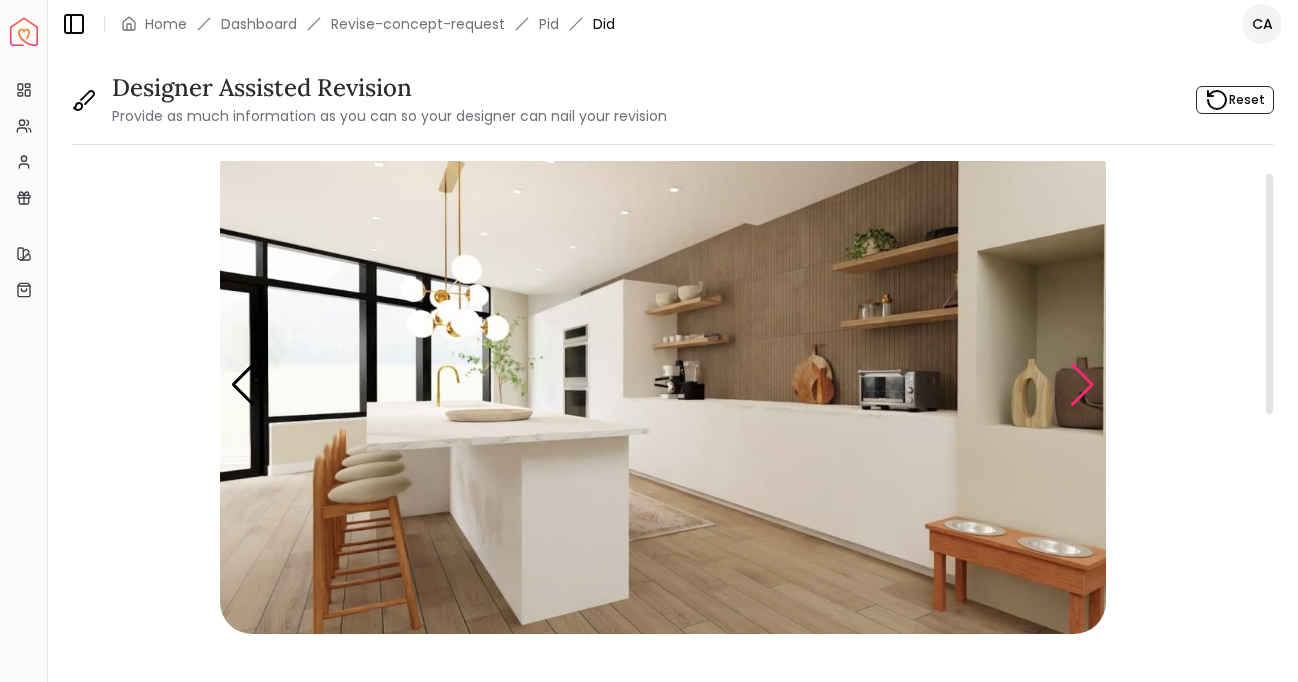 click at bounding box center [1082, 385] 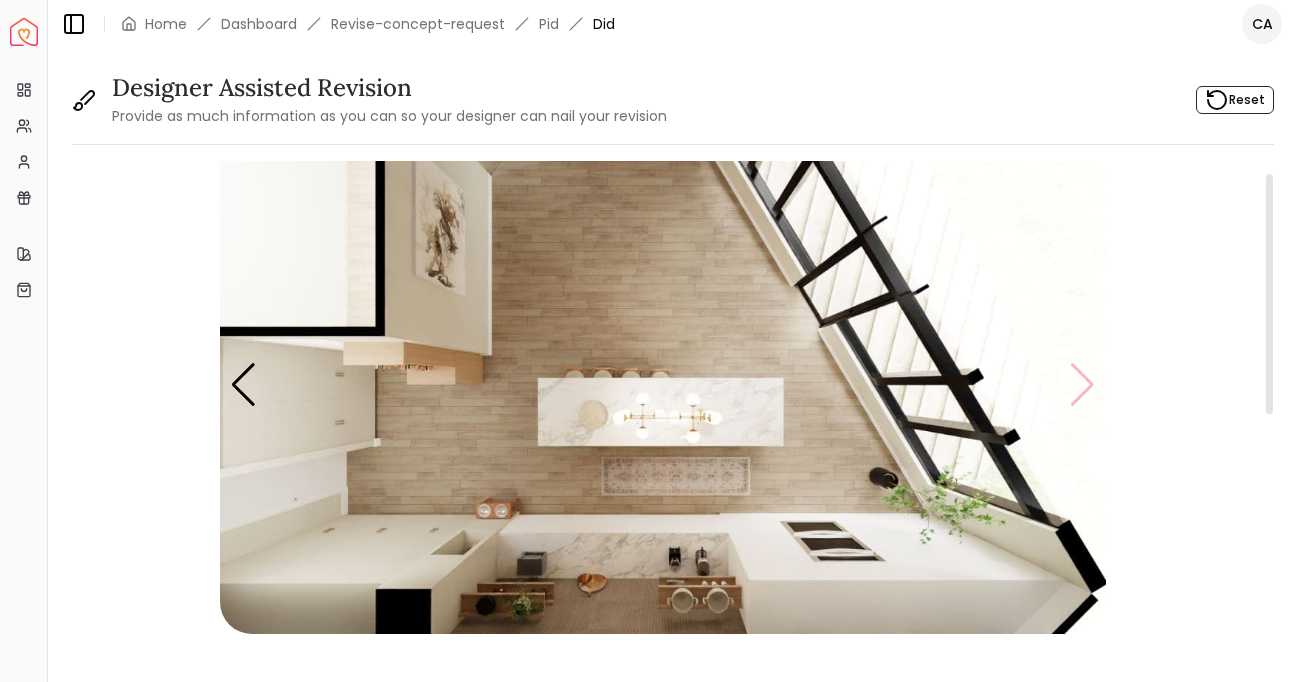 click at bounding box center (663, 385) 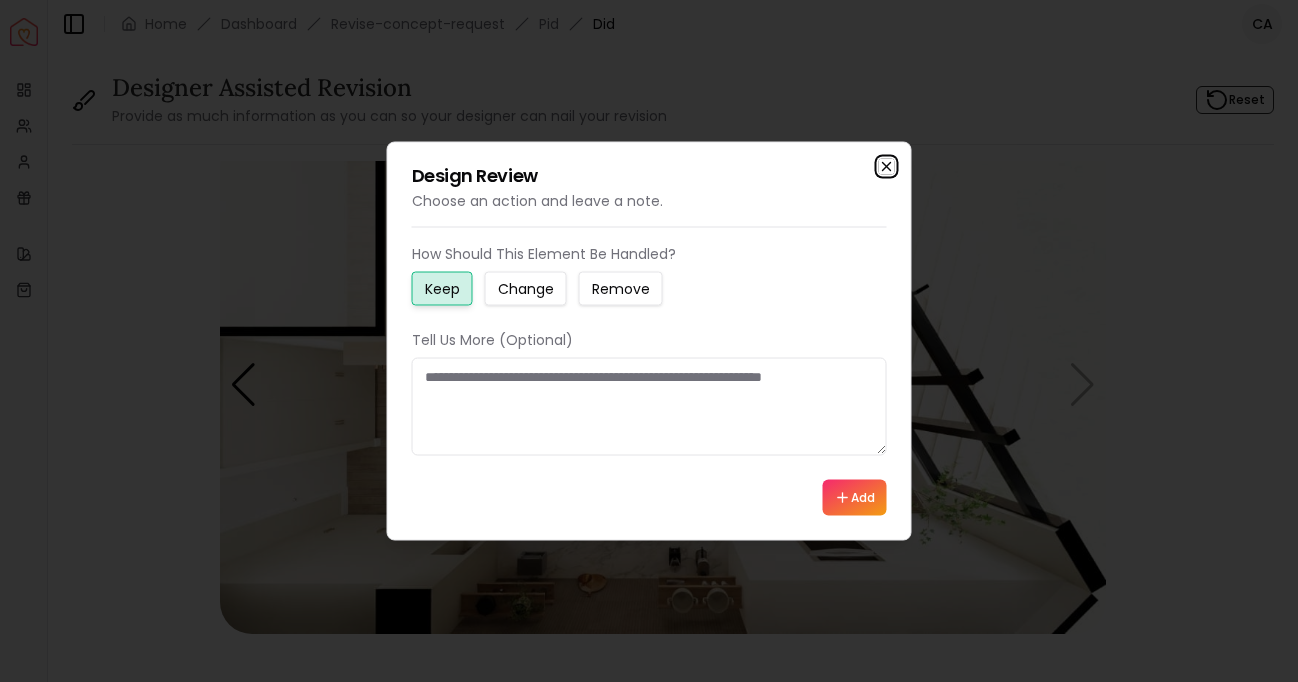 click 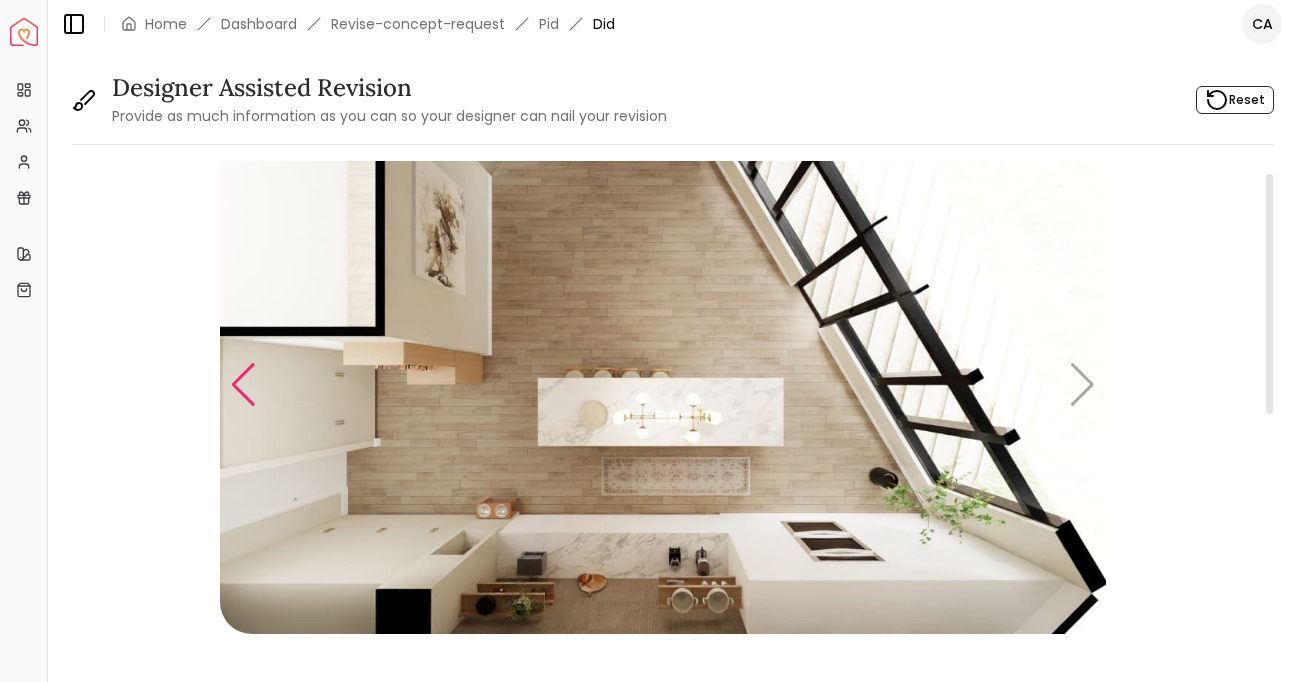 click at bounding box center [243, 385] 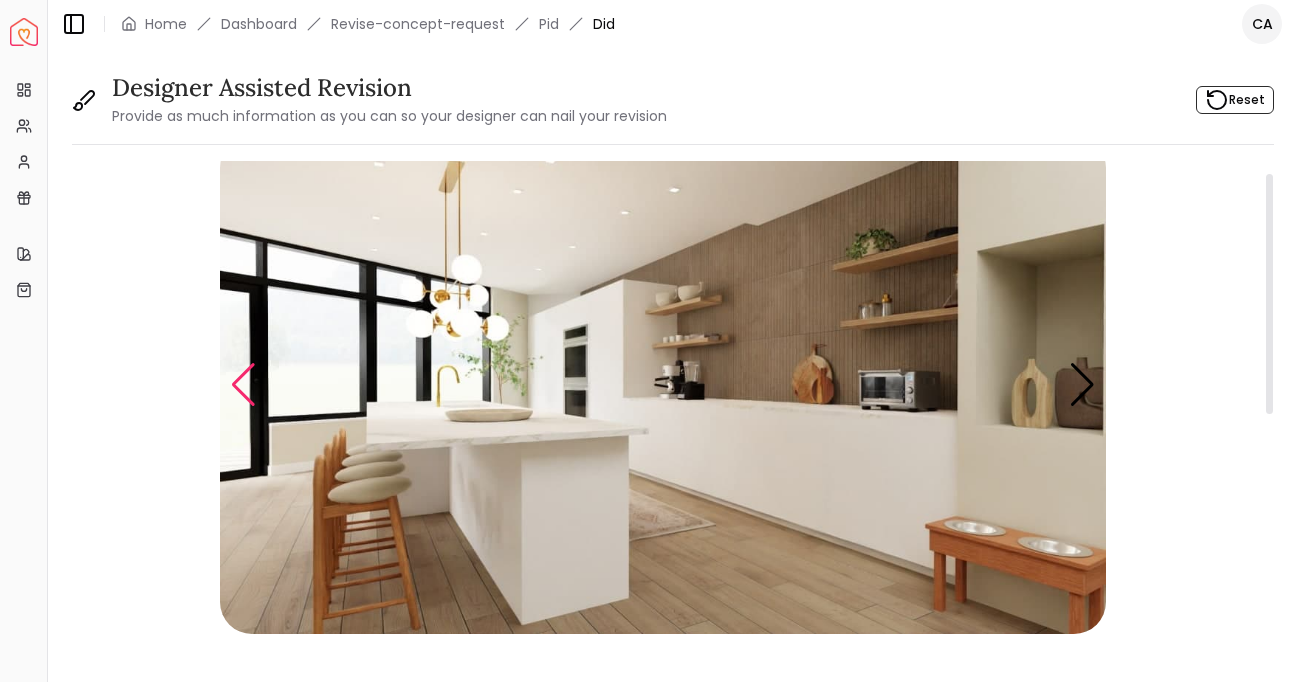 click at bounding box center [243, 385] 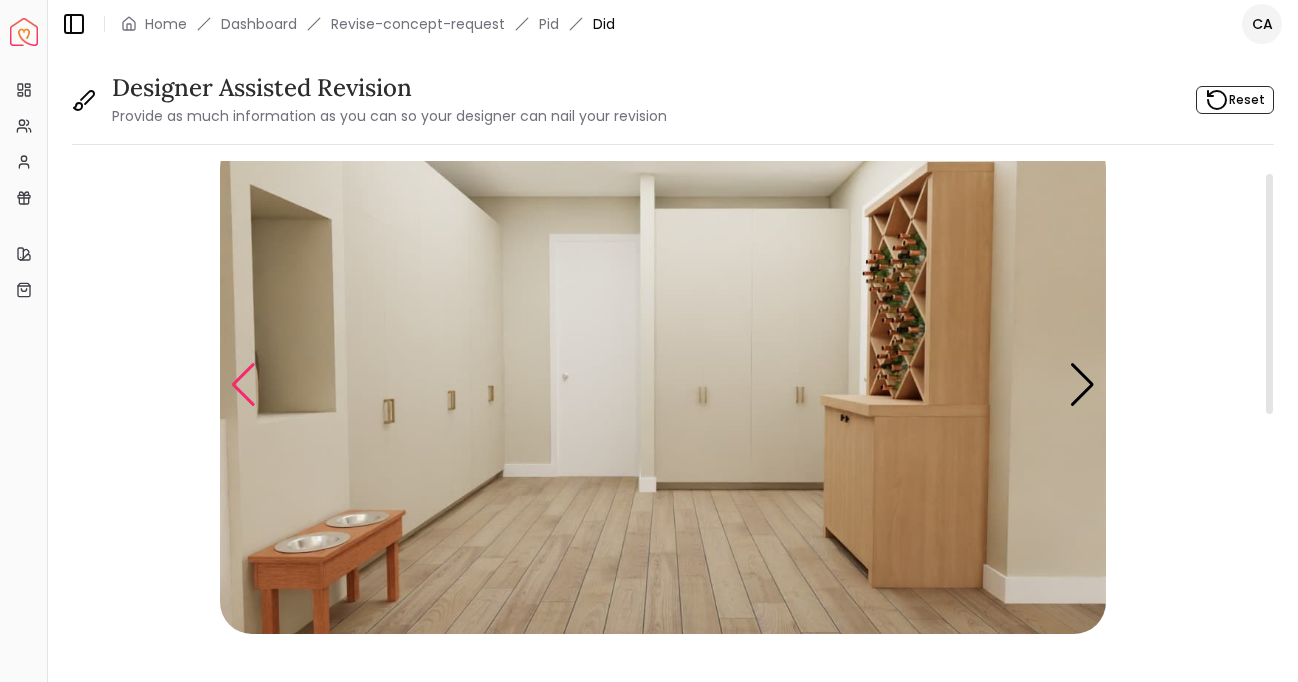 click at bounding box center (243, 385) 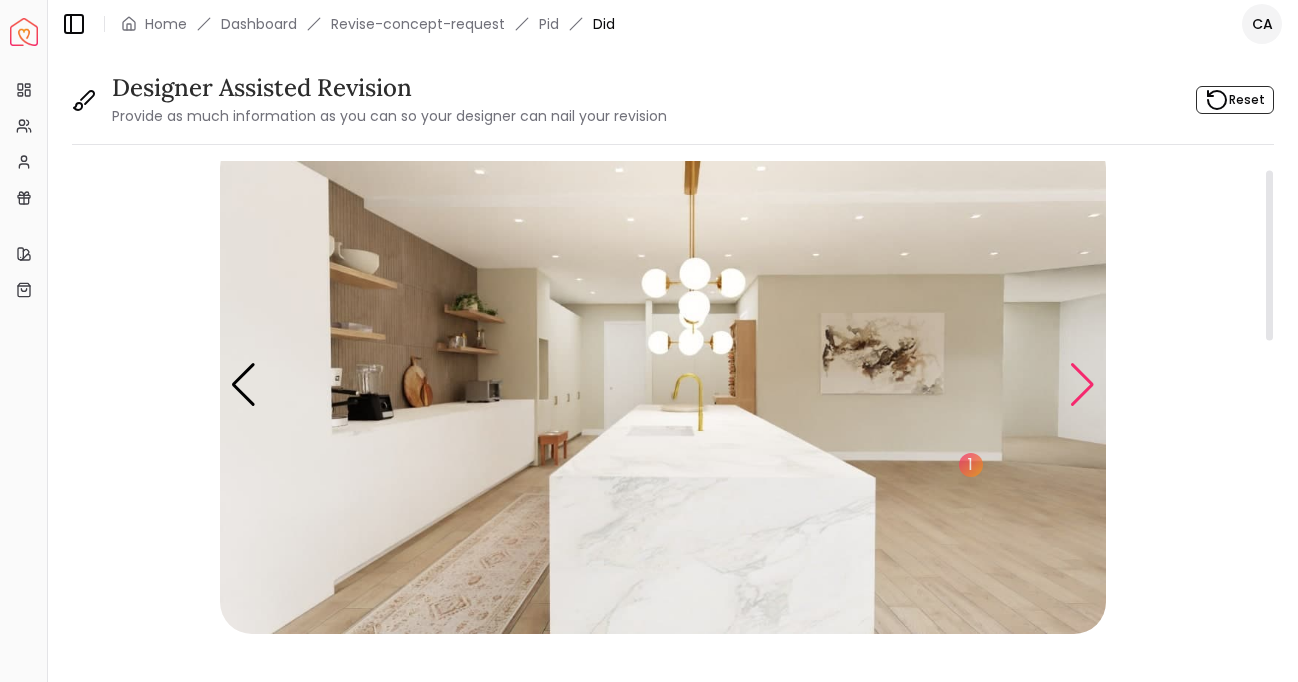 click at bounding box center (1082, 385) 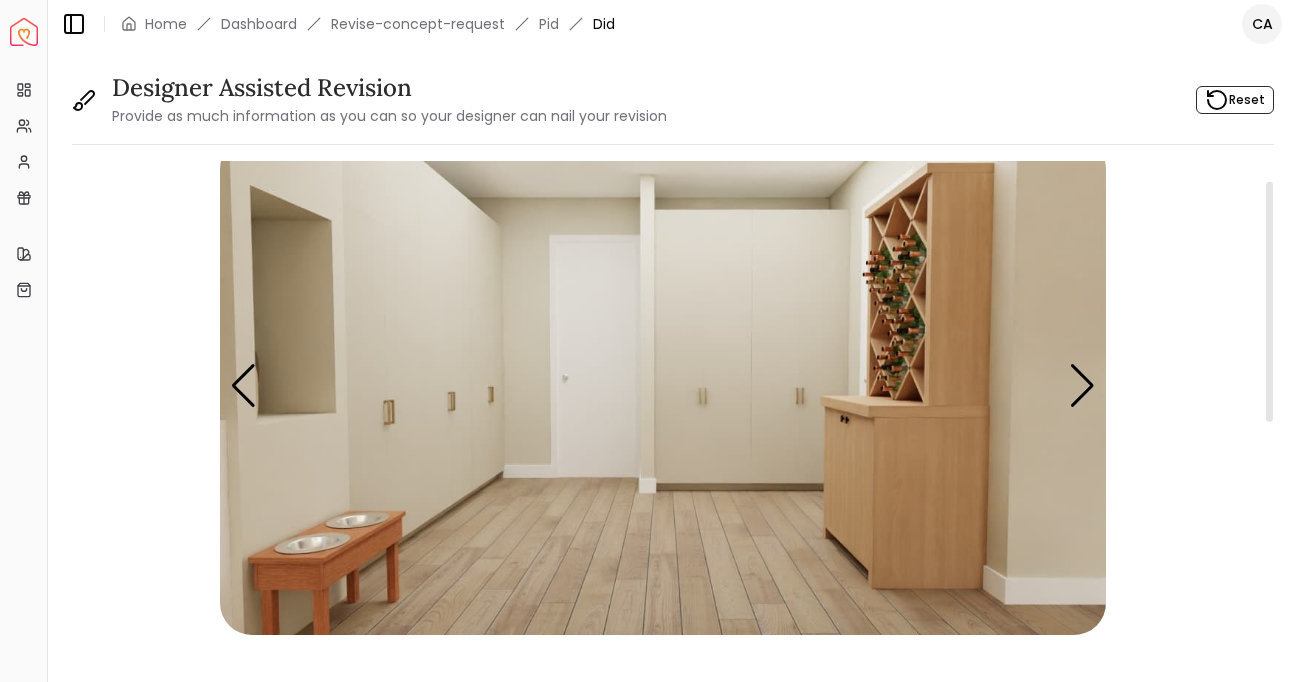 scroll, scrollTop: 0, scrollLeft: 0, axis: both 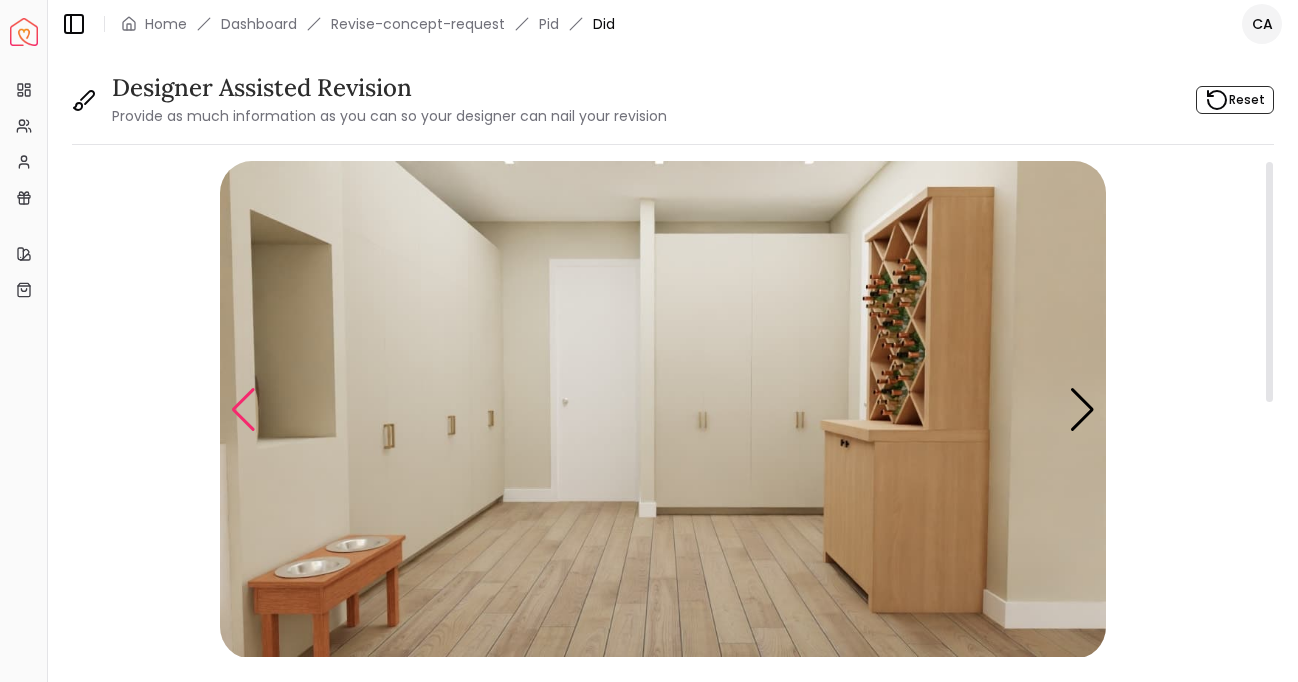 click at bounding box center (243, 410) 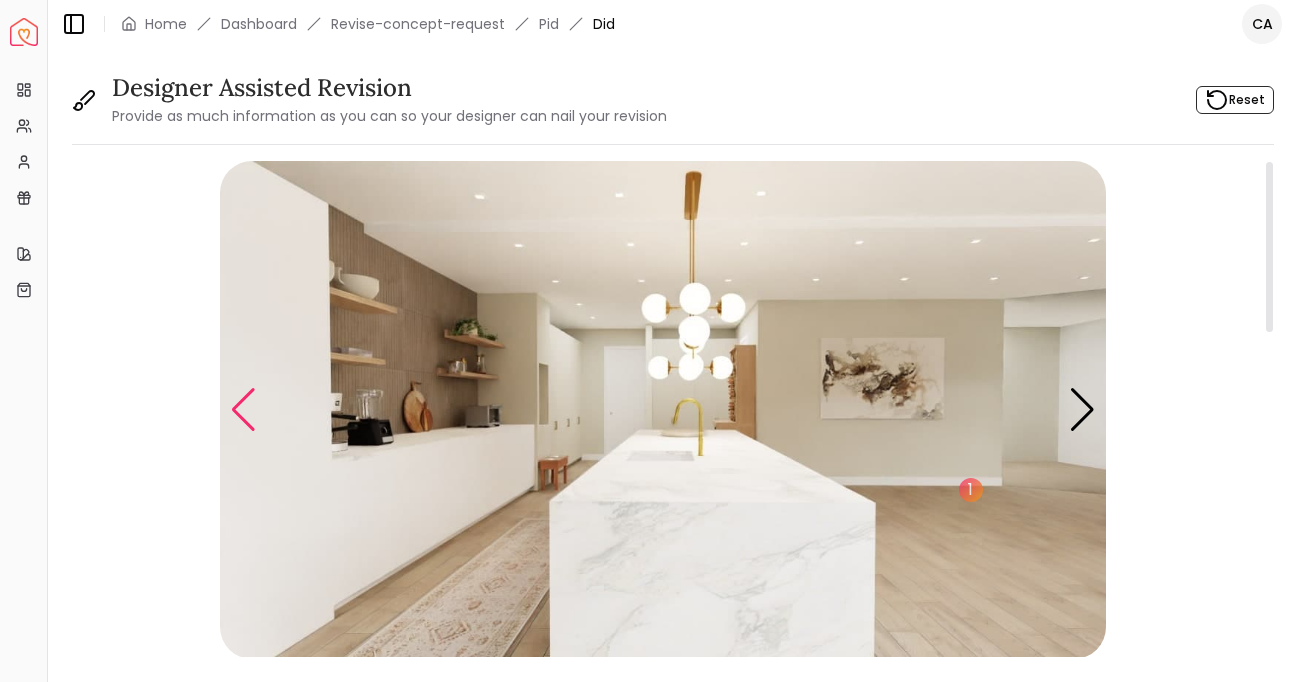 click at bounding box center (243, 410) 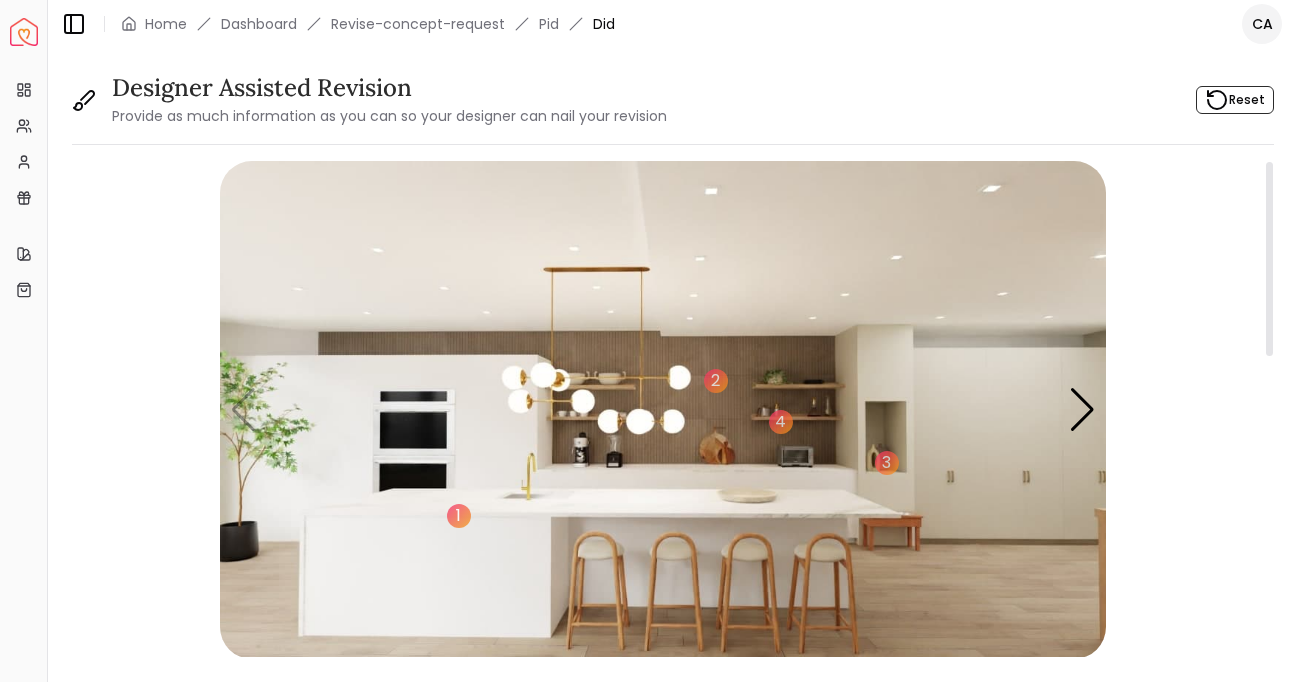 click at bounding box center (663, 410) 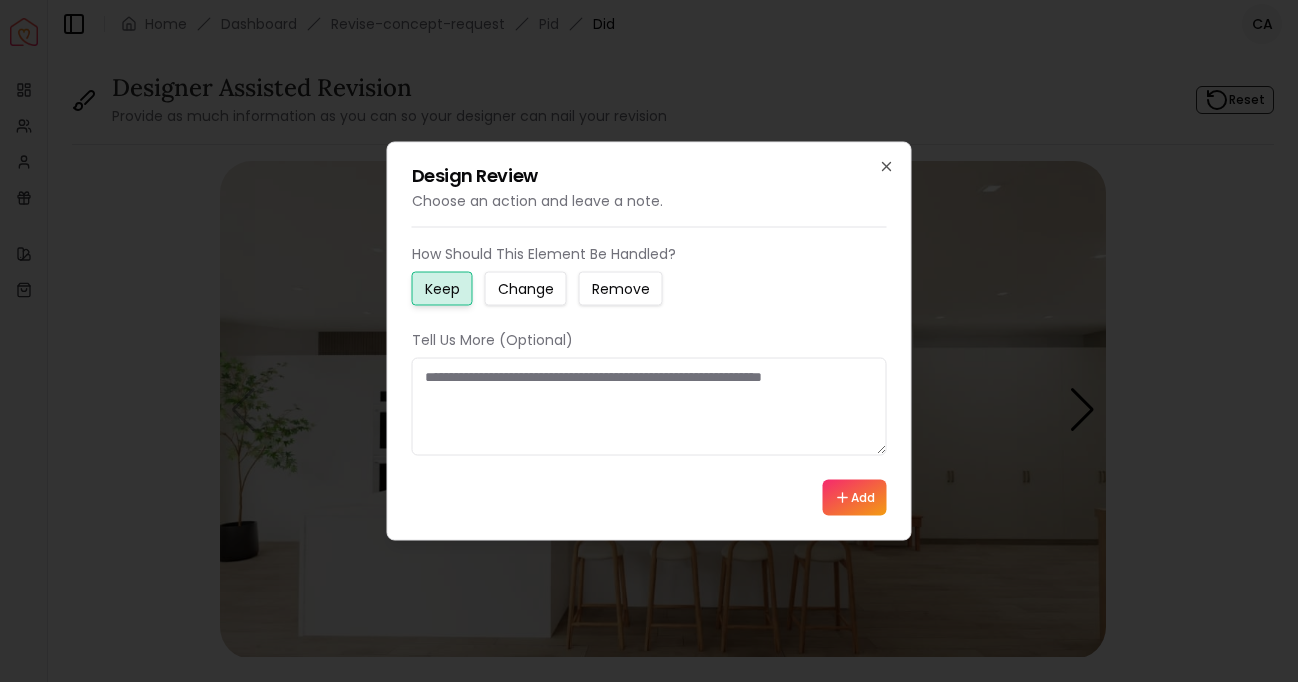 click on "Change" at bounding box center [526, 289] 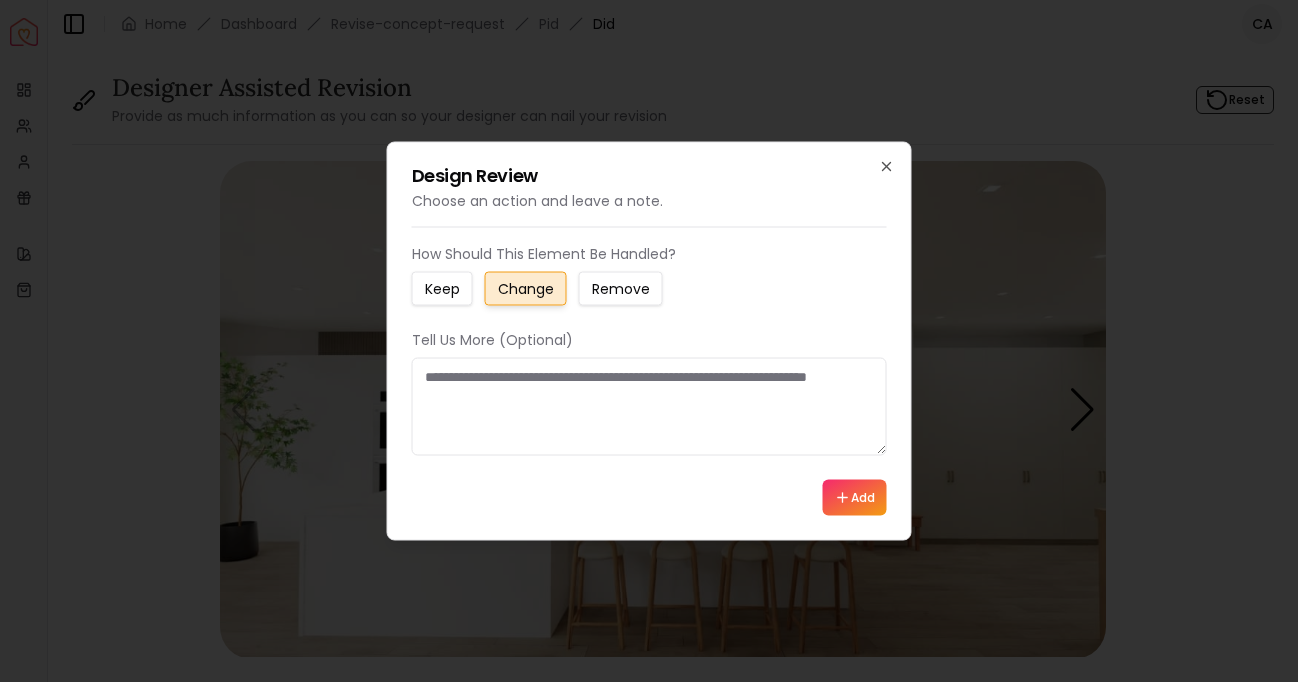 click at bounding box center [649, 407] 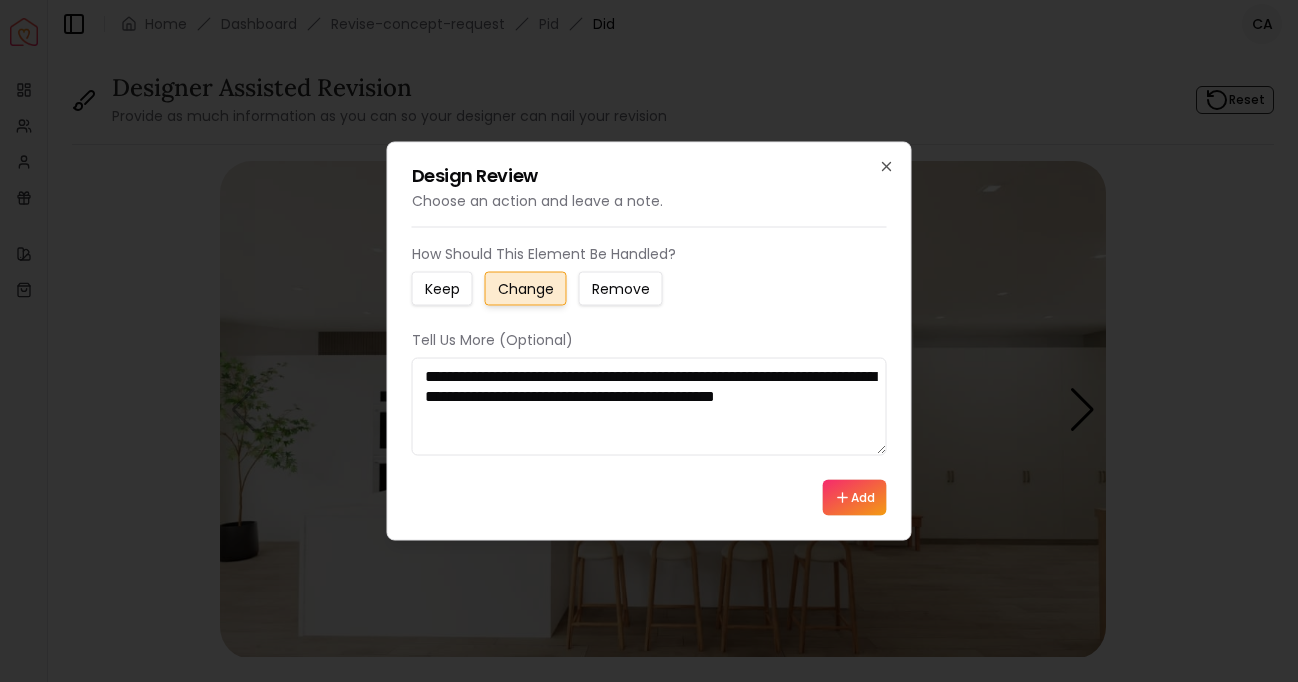 type on "**********" 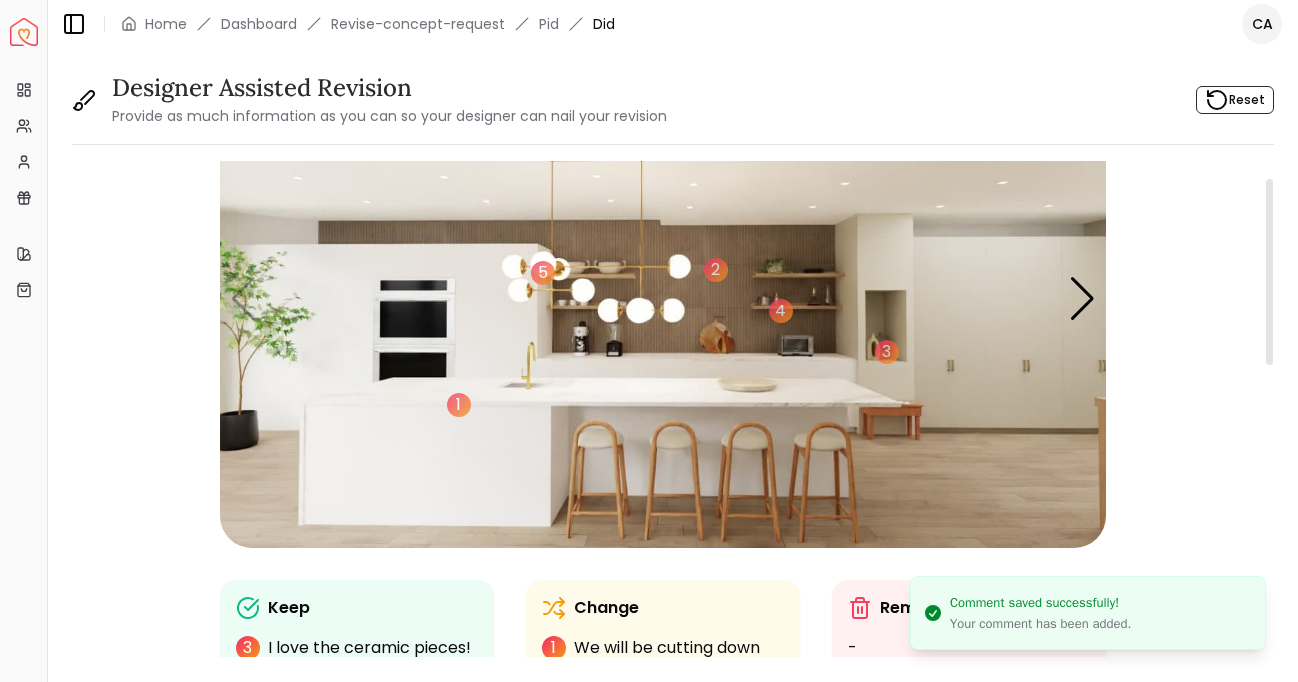 scroll, scrollTop: 36, scrollLeft: 0, axis: vertical 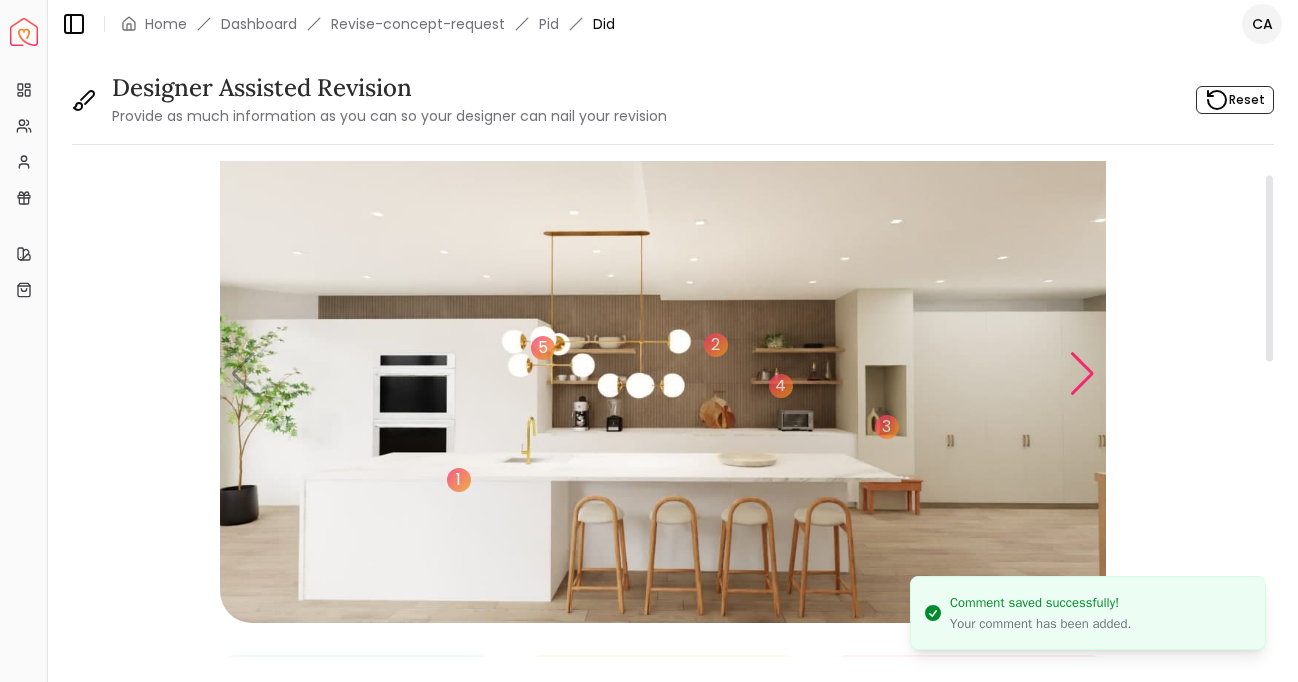 click at bounding box center (1082, 374) 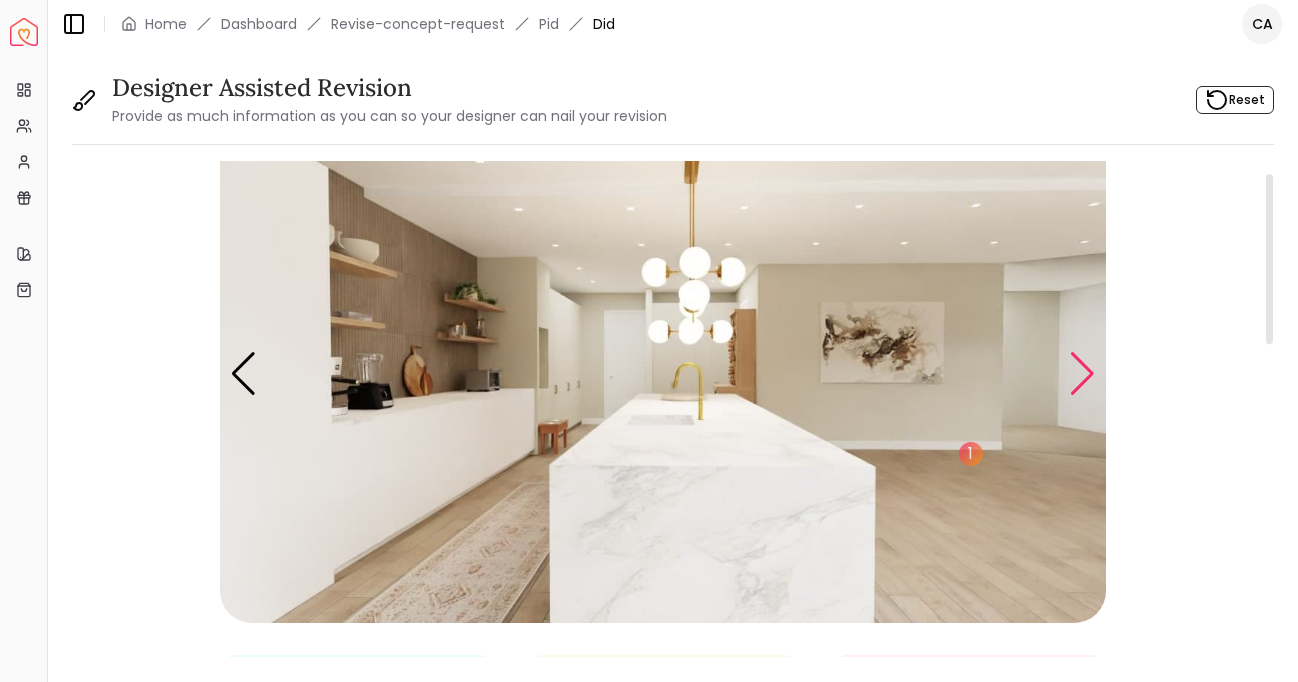 click at bounding box center (1082, 374) 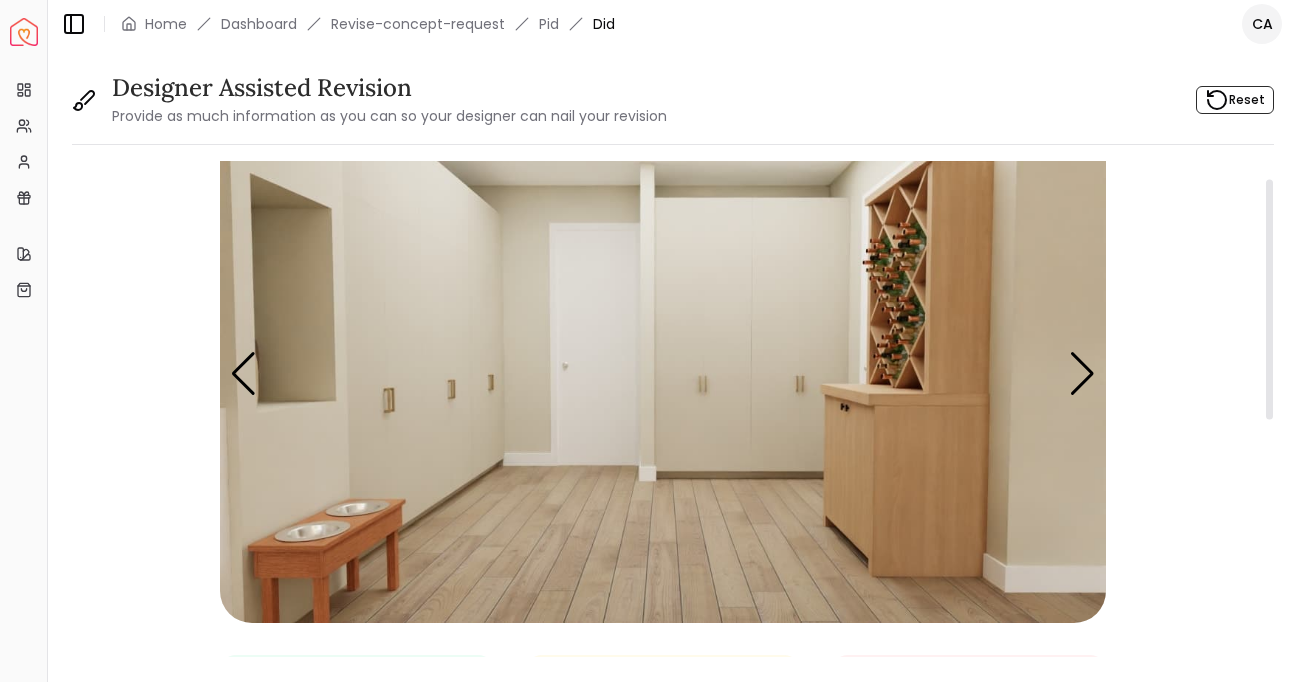 click at bounding box center [663, 374] 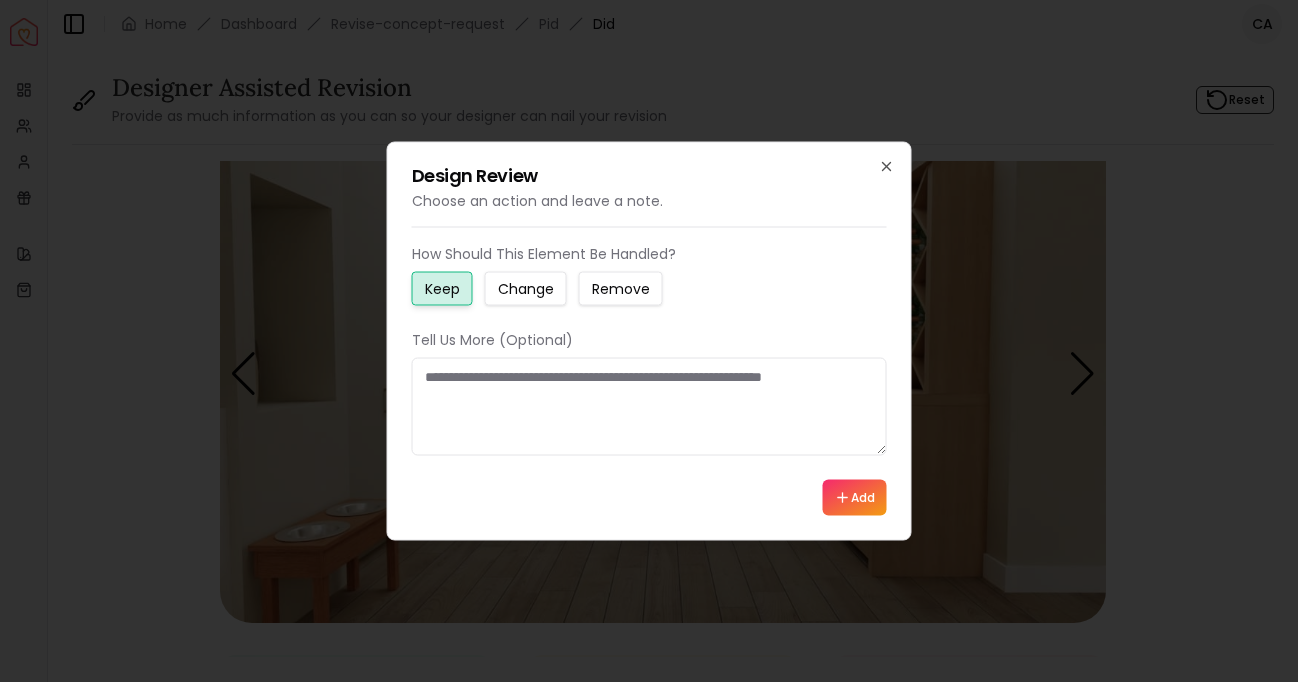 click on "Change" at bounding box center [526, 289] 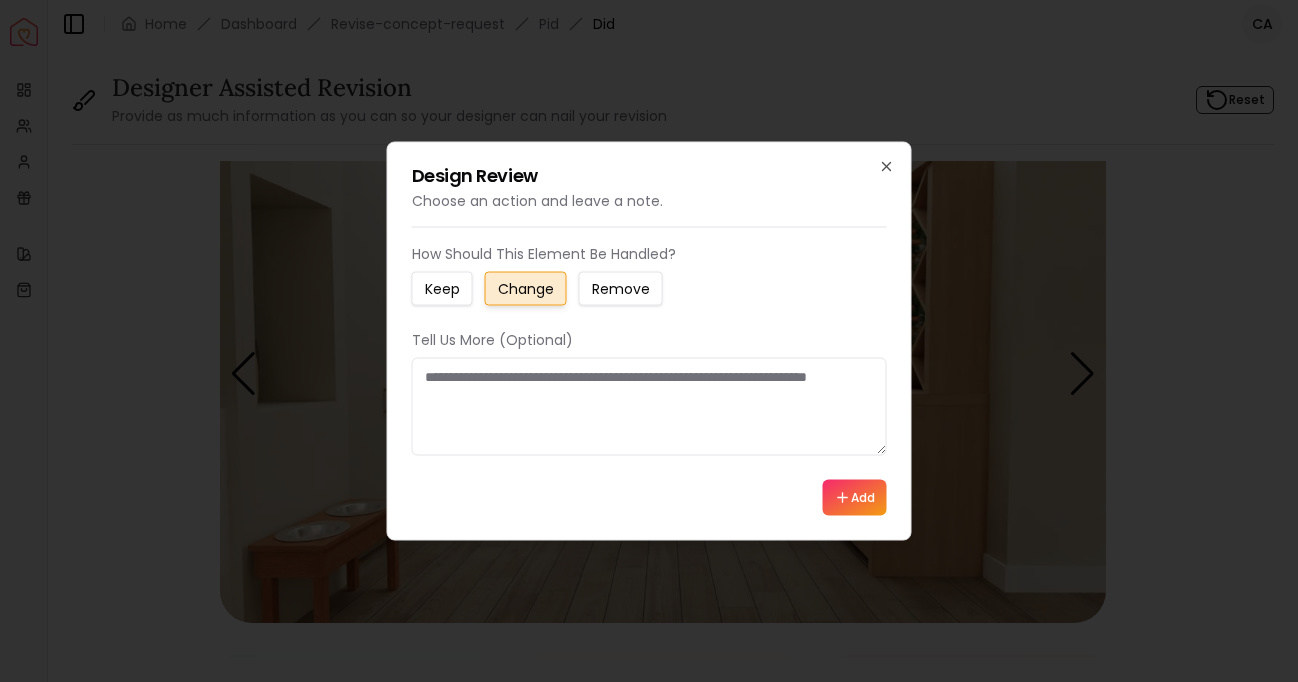 click at bounding box center (649, 407) 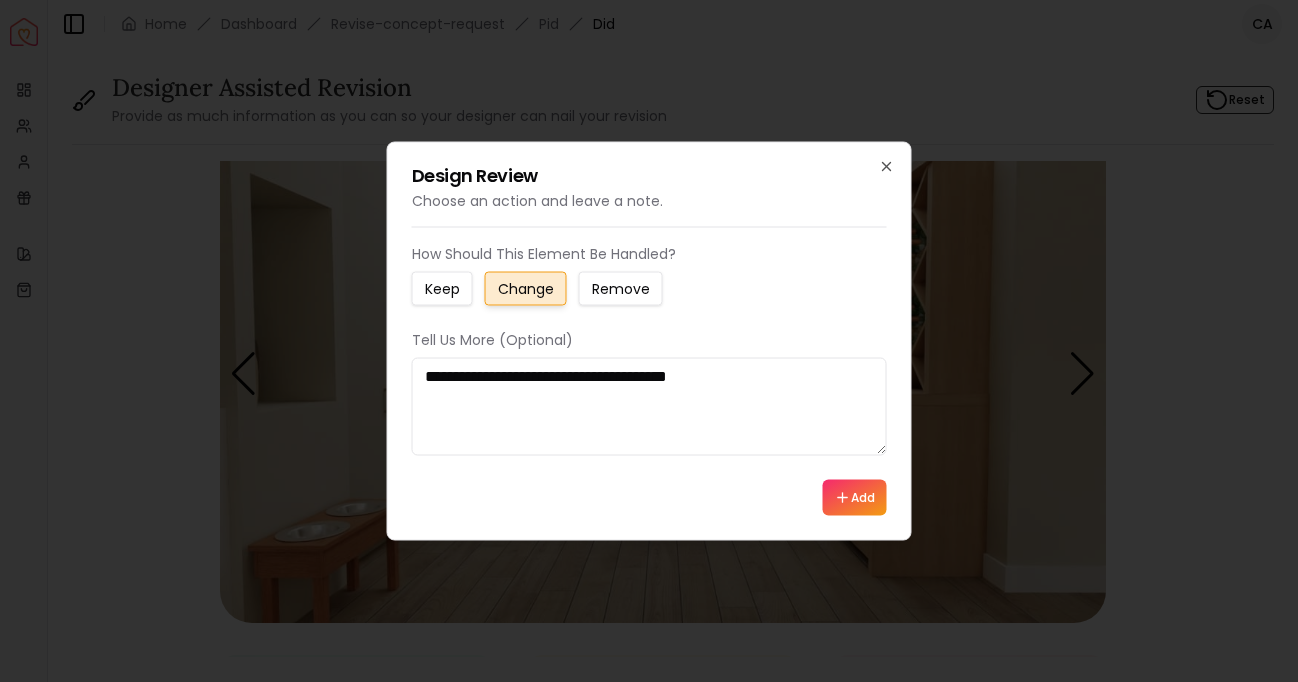 drag, startPoint x: 746, startPoint y: 379, endPoint x: 660, endPoint y: 380, distance: 86.00581 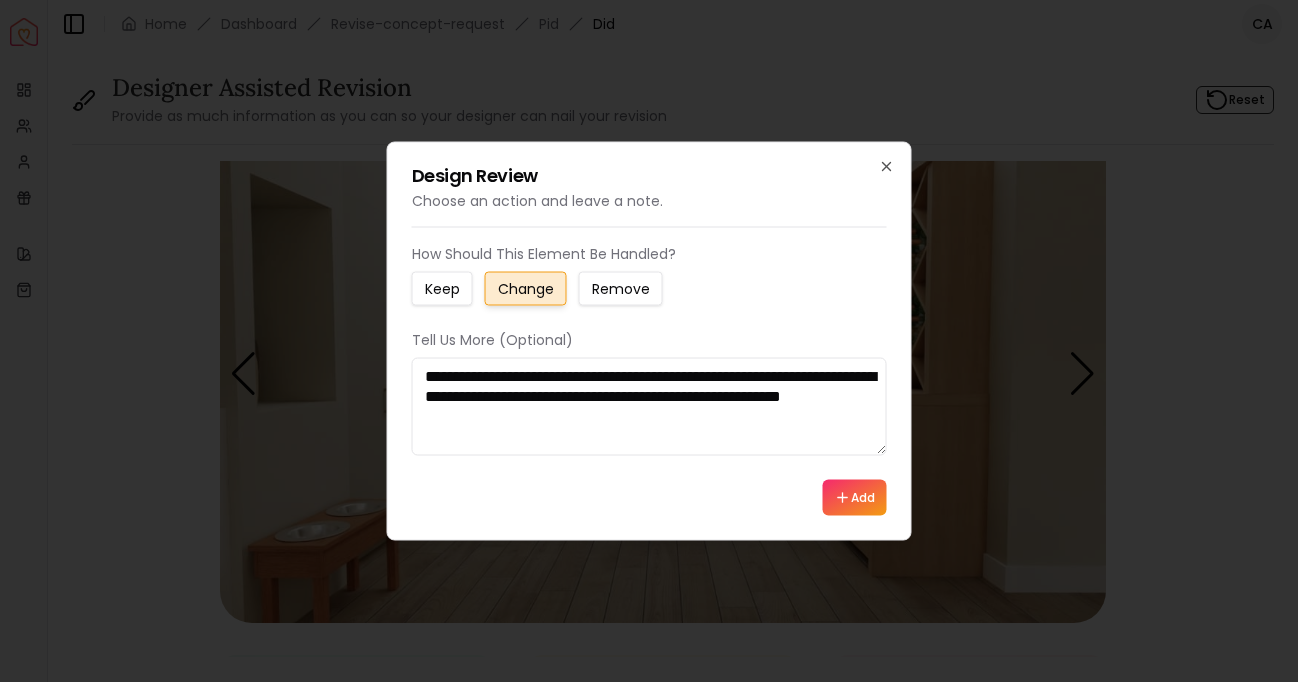 drag, startPoint x: 622, startPoint y: 420, endPoint x: 456, endPoint y: 416, distance: 166.04819 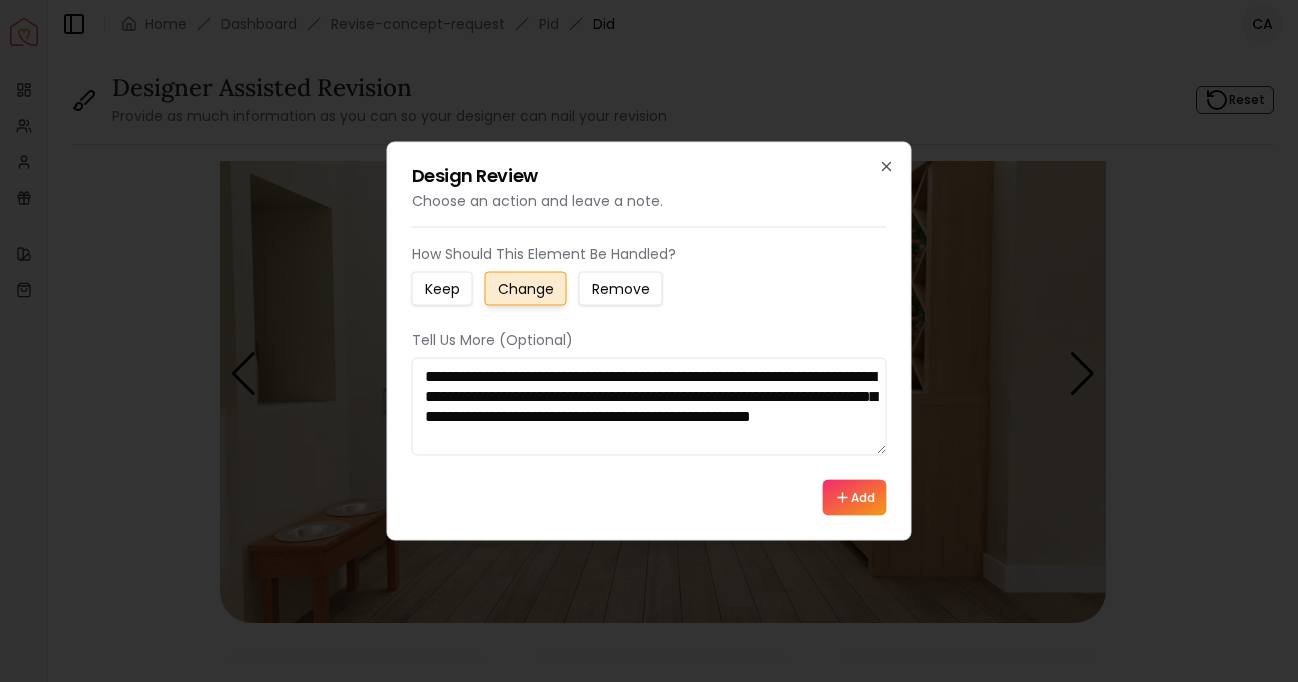 type on "**********" 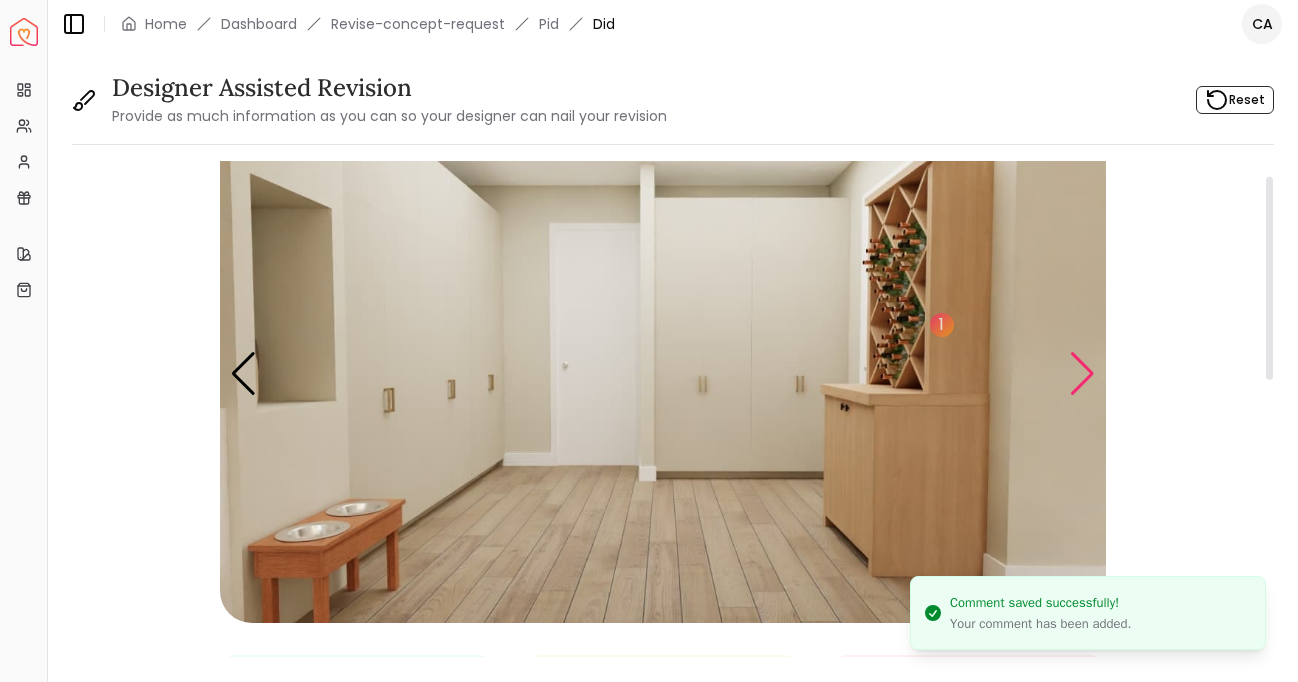 click at bounding box center (1082, 374) 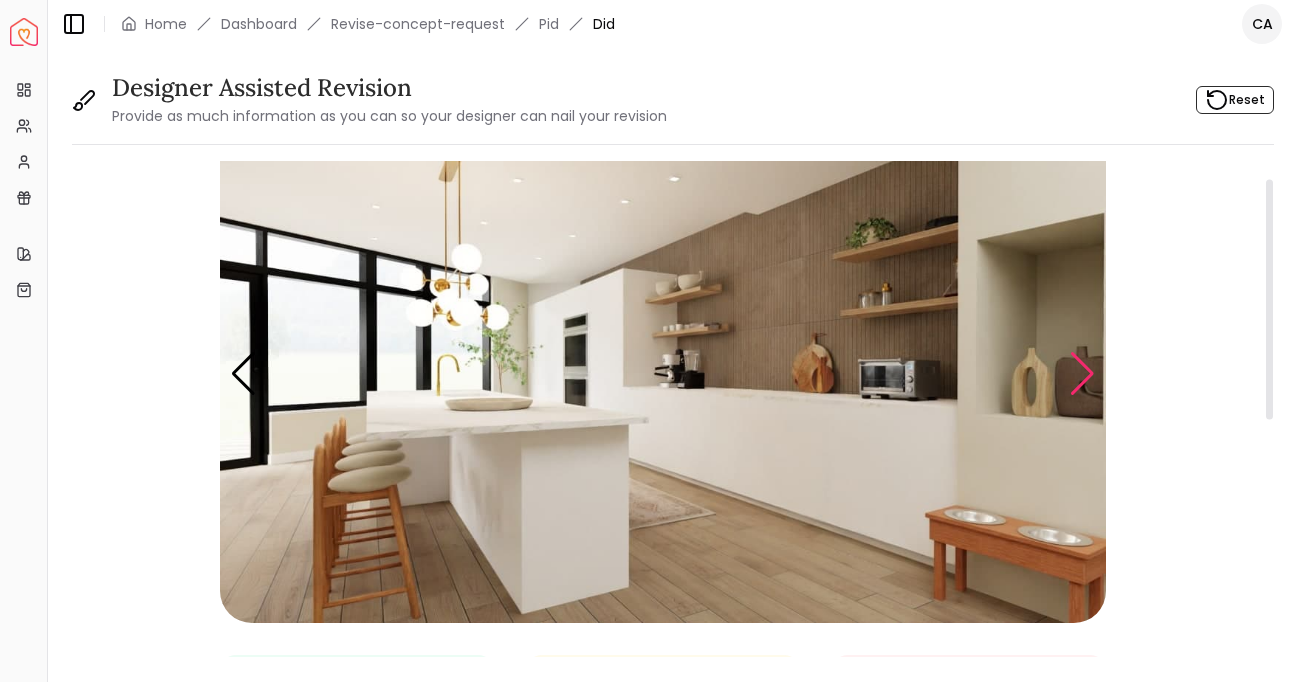 click at bounding box center (1082, 374) 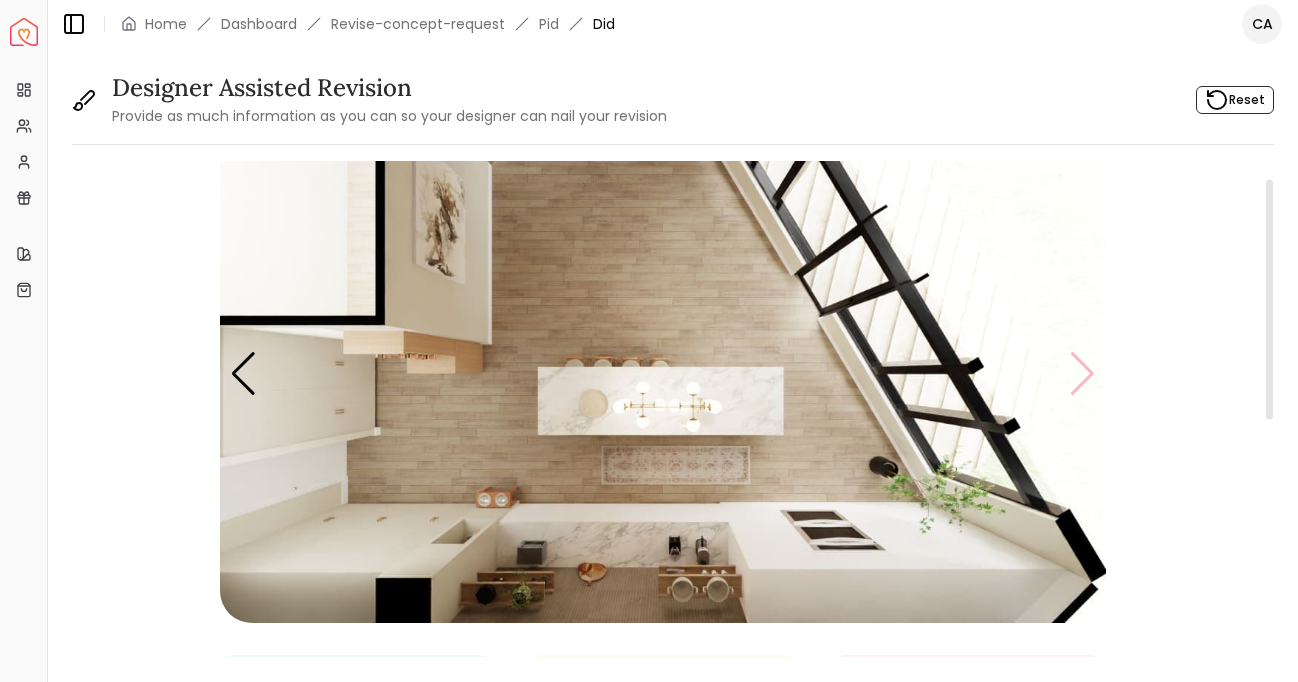 click at bounding box center (663, 374) 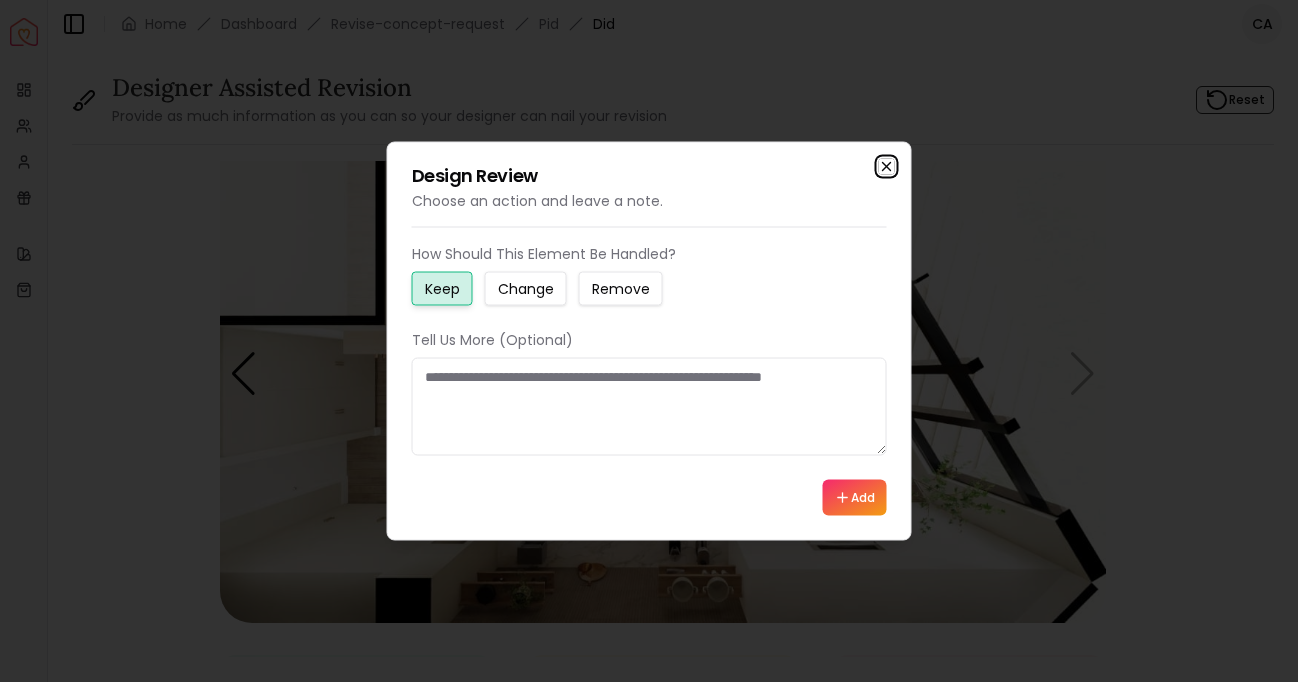 click 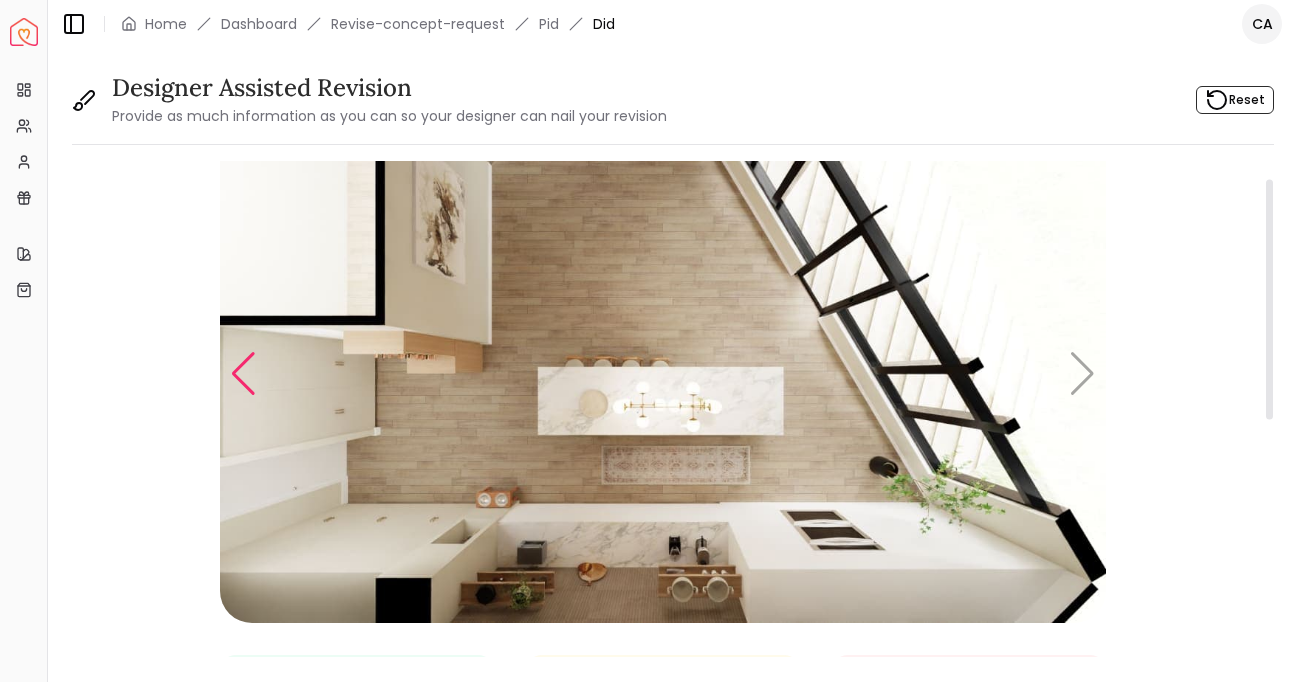 click at bounding box center [243, 374] 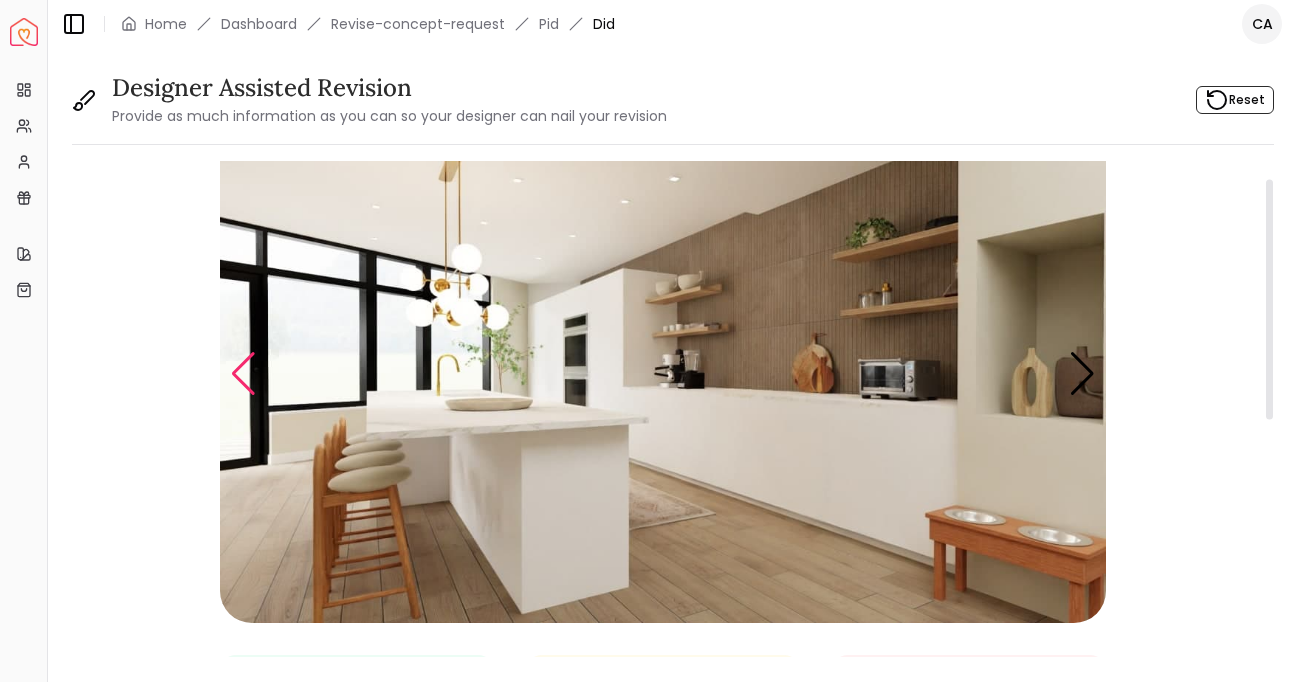 click at bounding box center [243, 374] 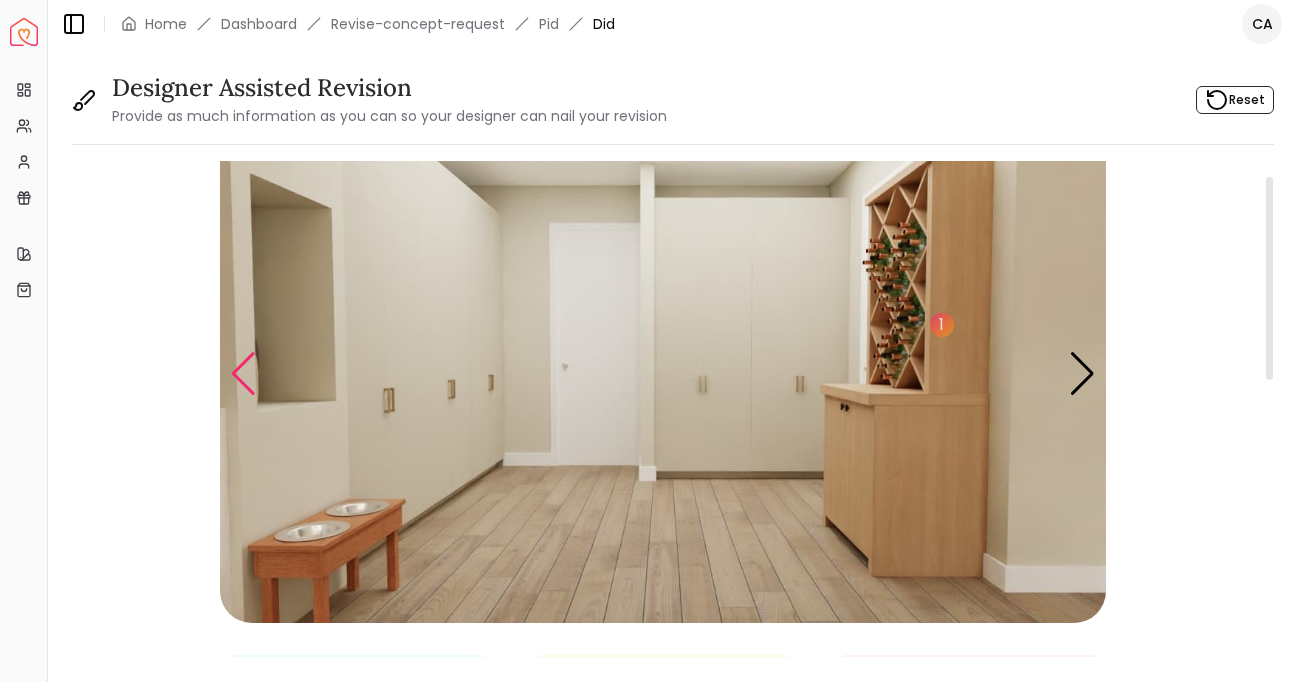 click at bounding box center [243, 374] 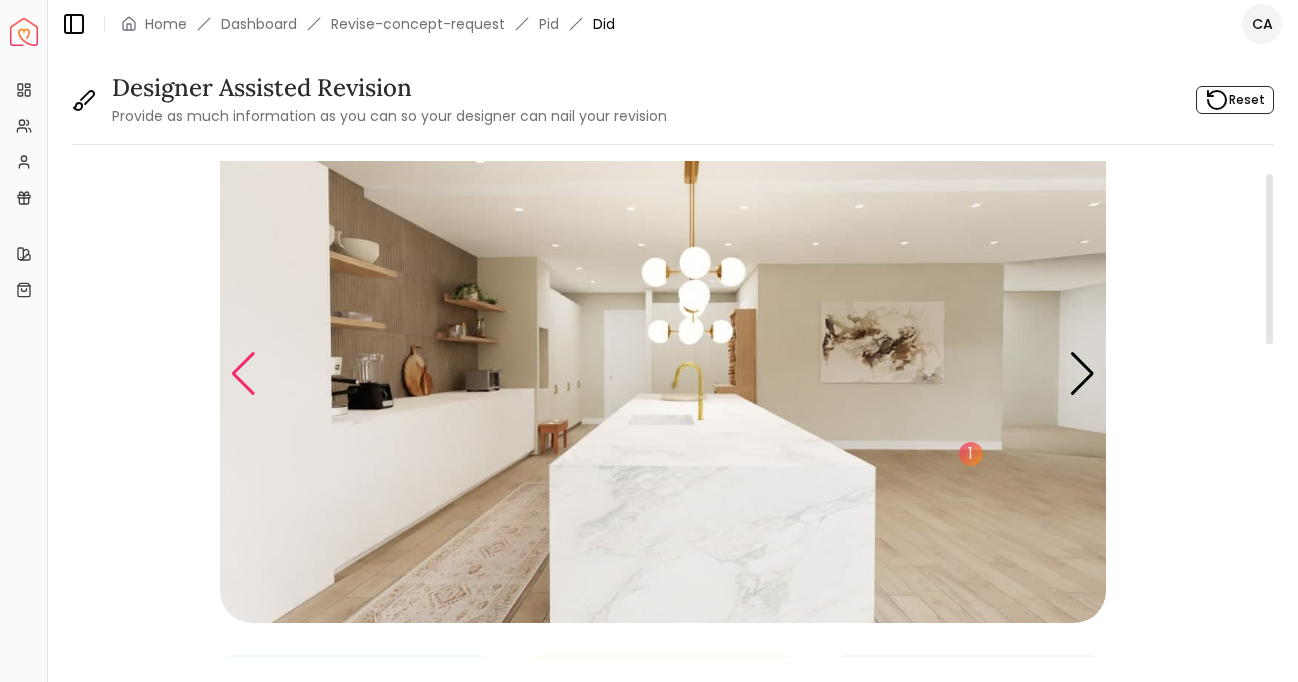 click at bounding box center [243, 374] 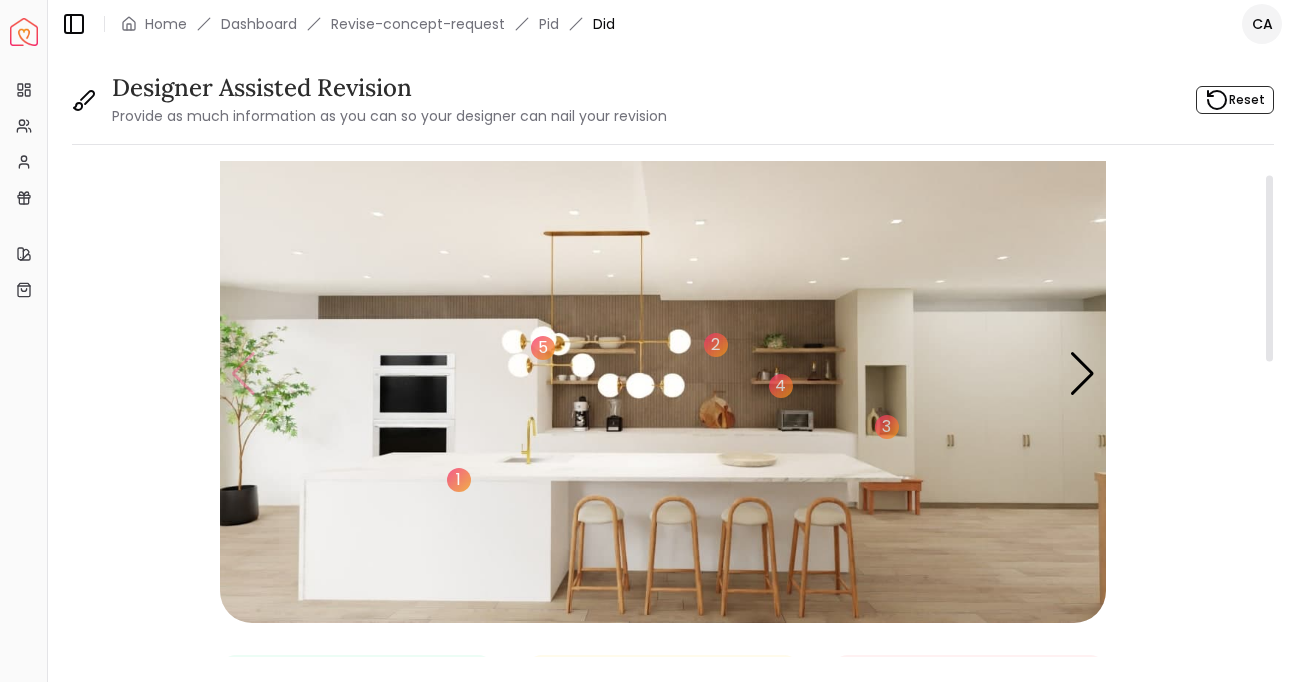 click at bounding box center (663, 374) 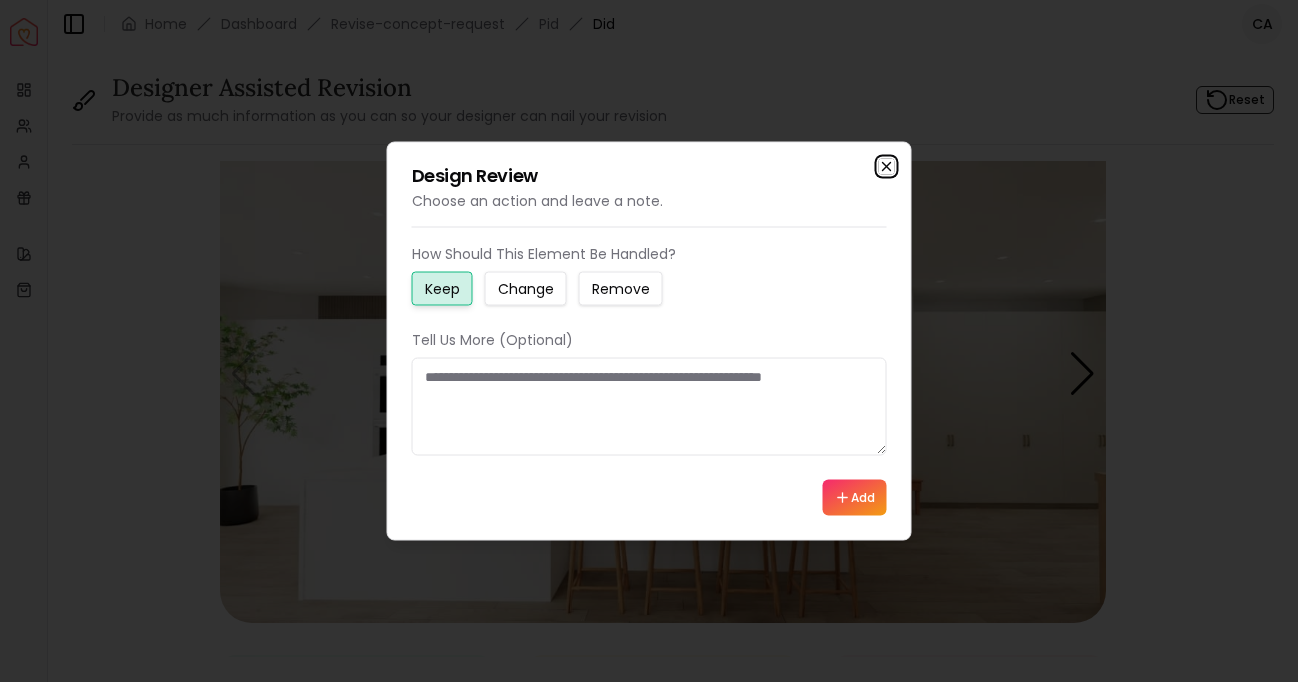 click 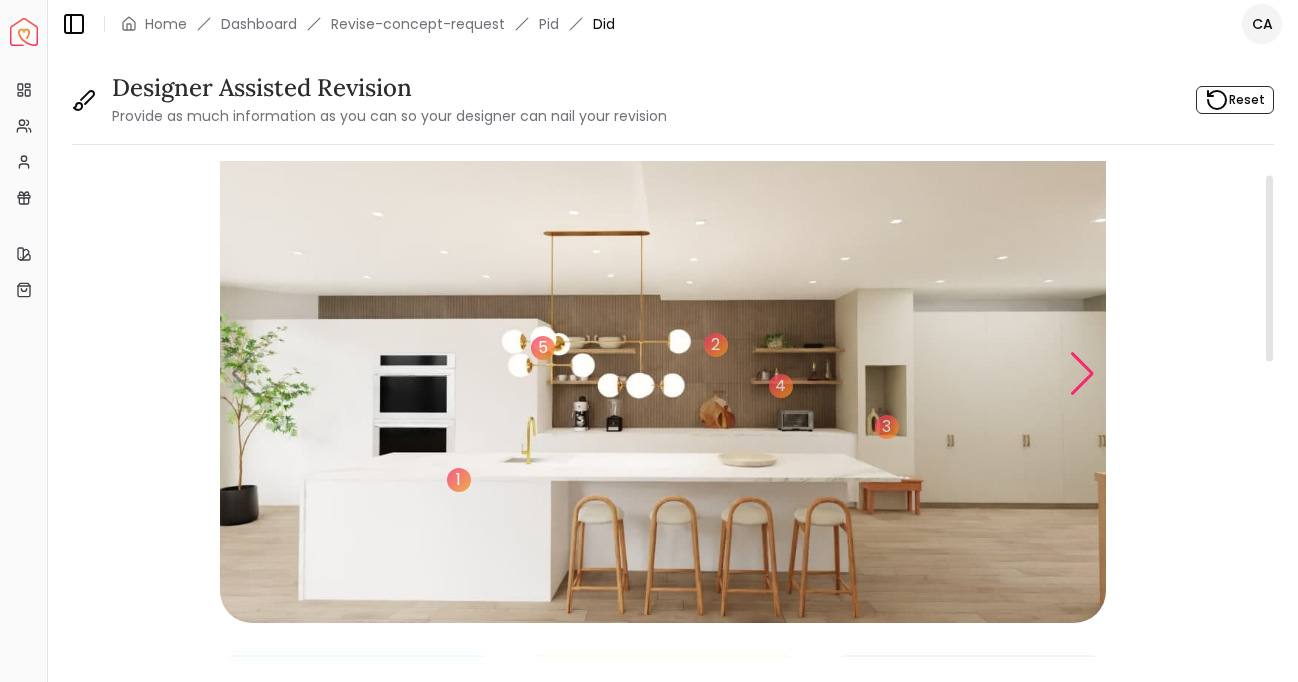 click at bounding box center [1082, 374] 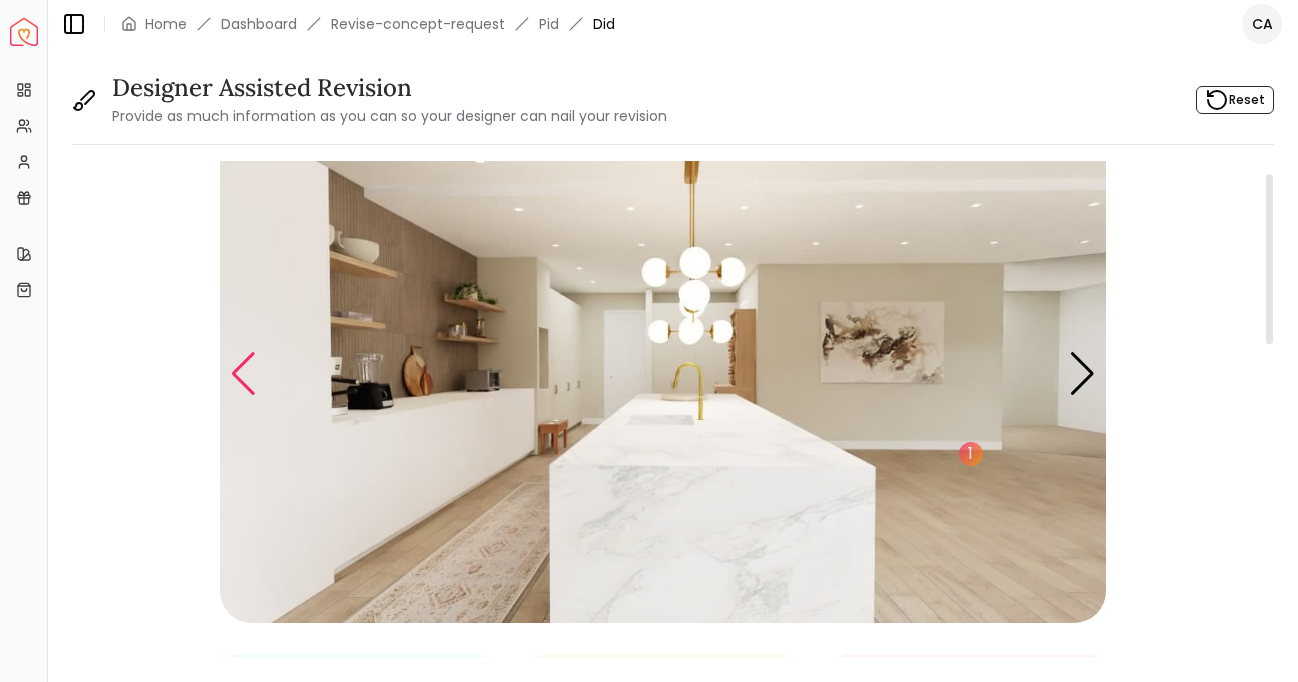 click at bounding box center [243, 374] 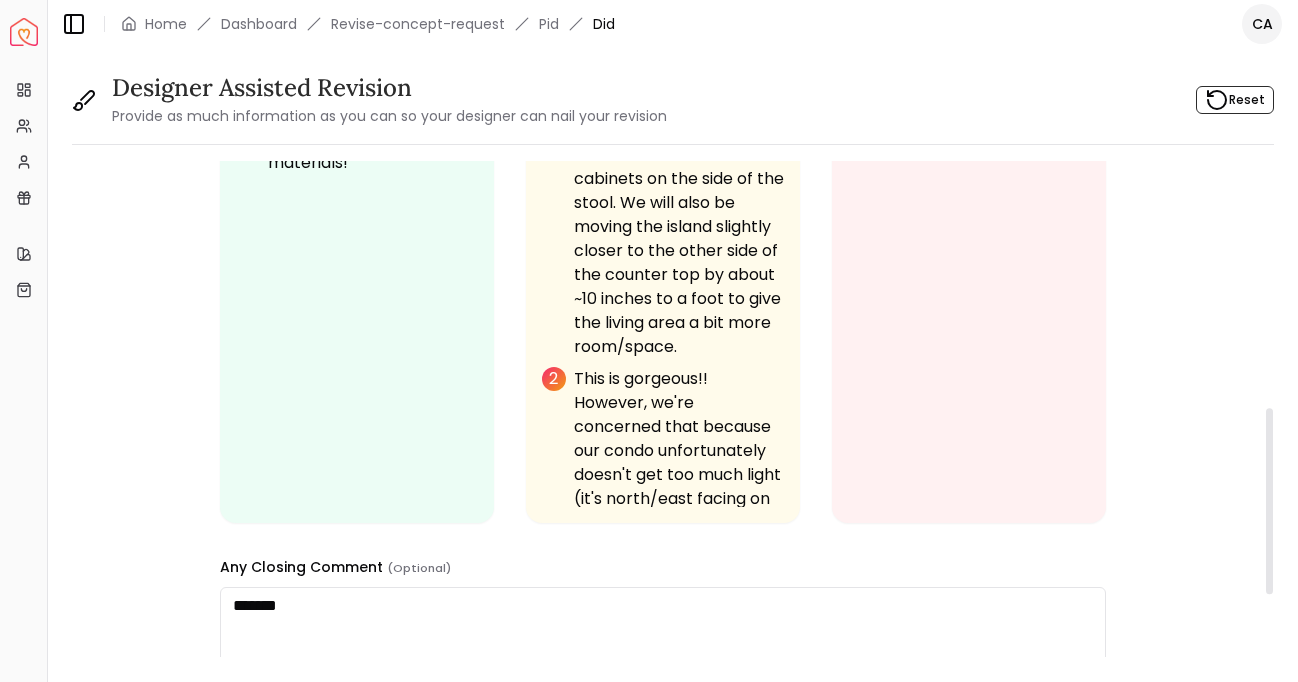 scroll, scrollTop: 704, scrollLeft: 0, axis: vertical 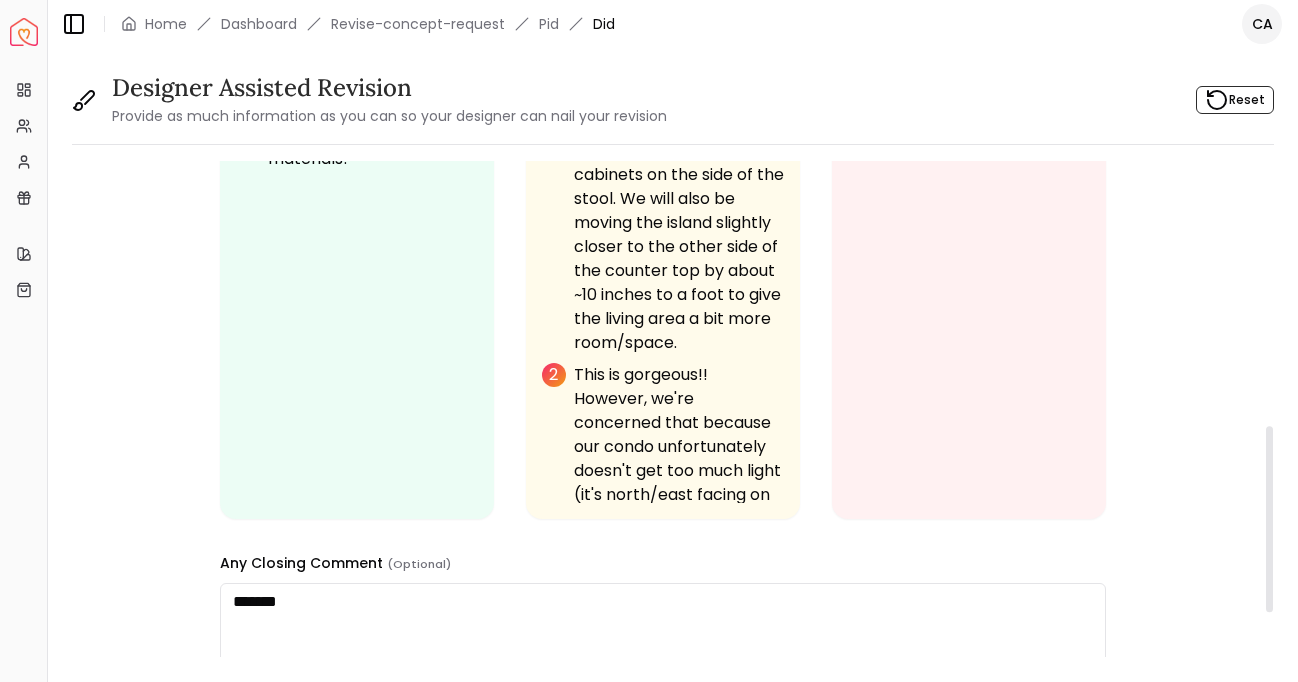 click on "*******" at bounding box center (663, 628) 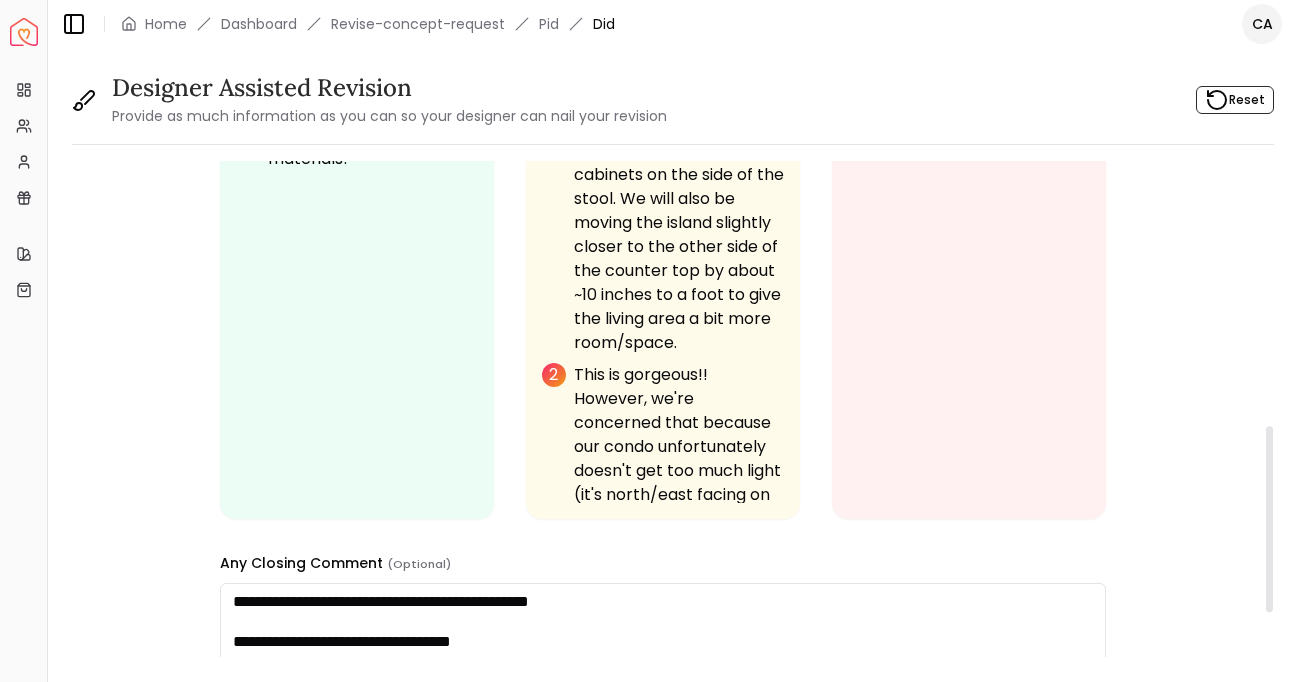 drag, startPoint x: 524, startPoint y: 514, endPoint x: 249, endPoint y: 510, distance: 275.02908 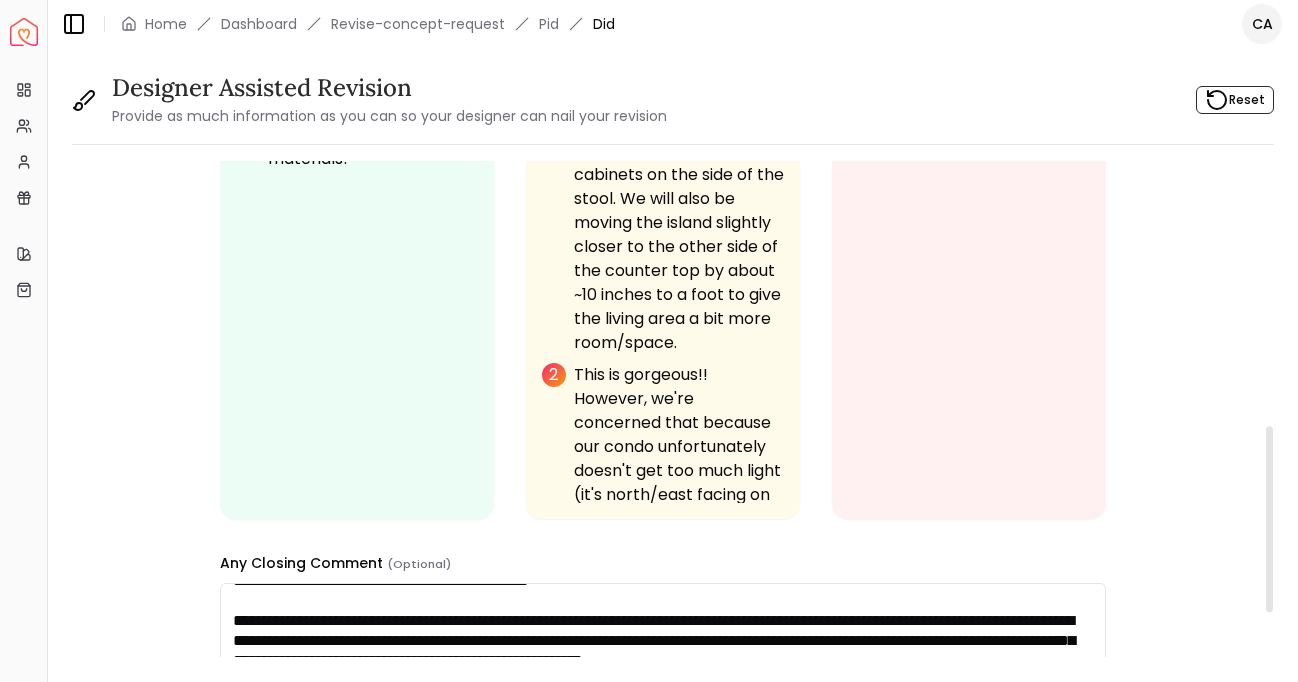 scroll, scrollTop: 41, scrollLeft: 0, axis: vertical 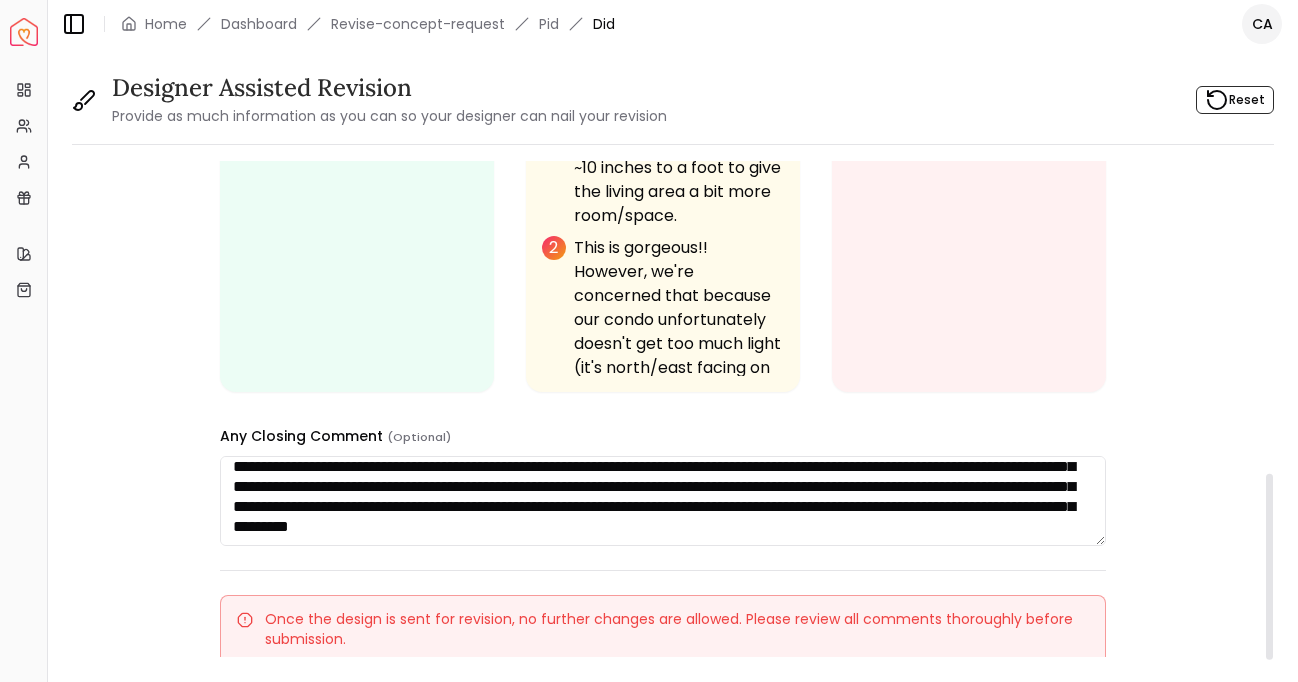 click on "**********" at bounding box center (663, 501) 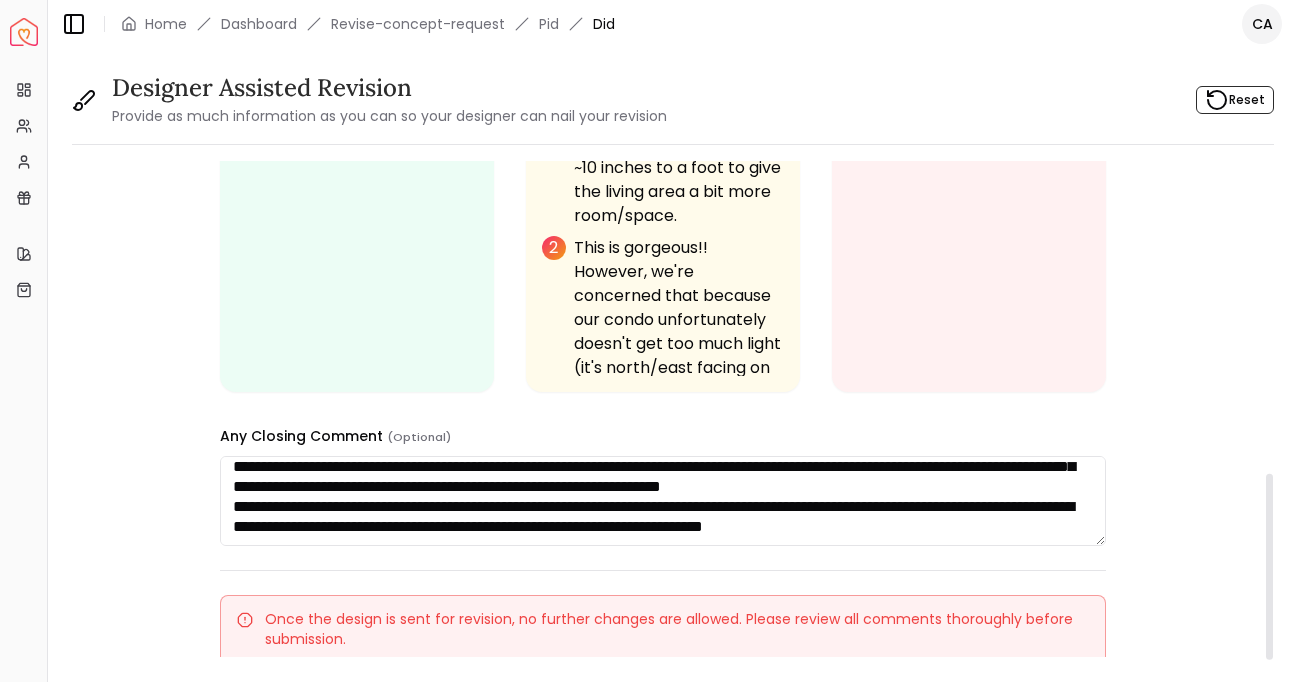 scroll, scrollTop: 128, scrollLeft: 0, axis: vertical 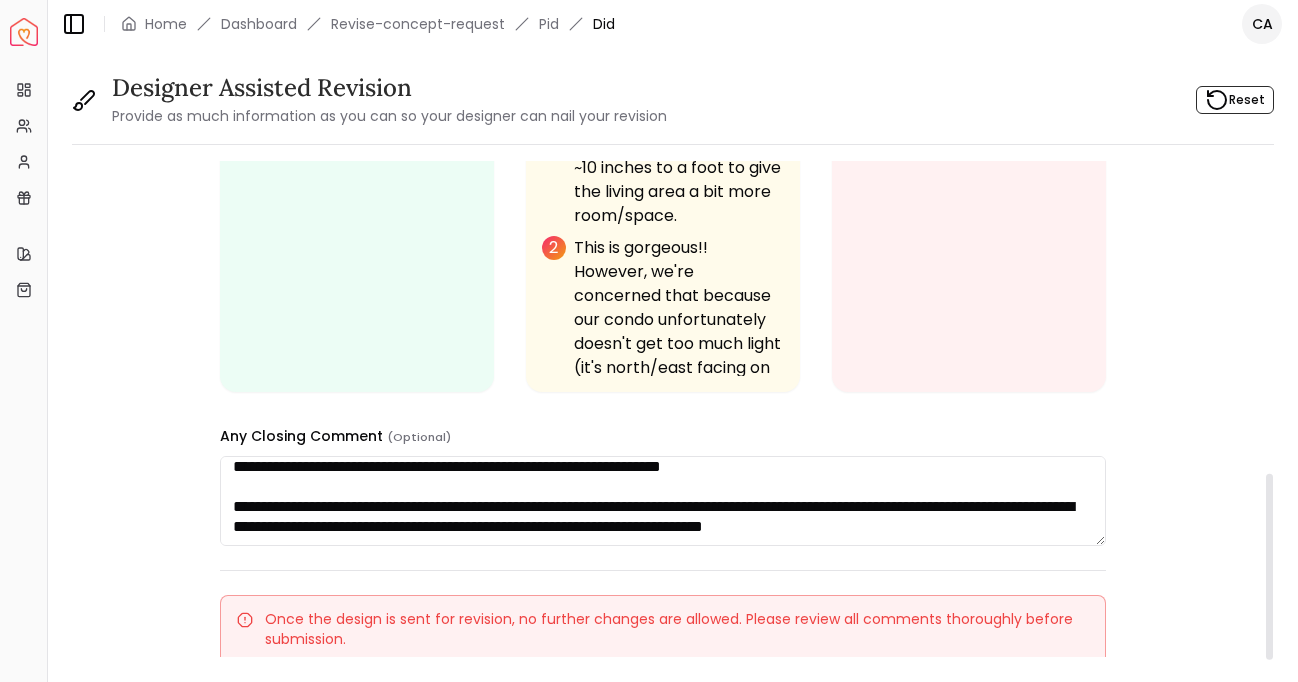 click on "**********" at bounding box center [663, 501] 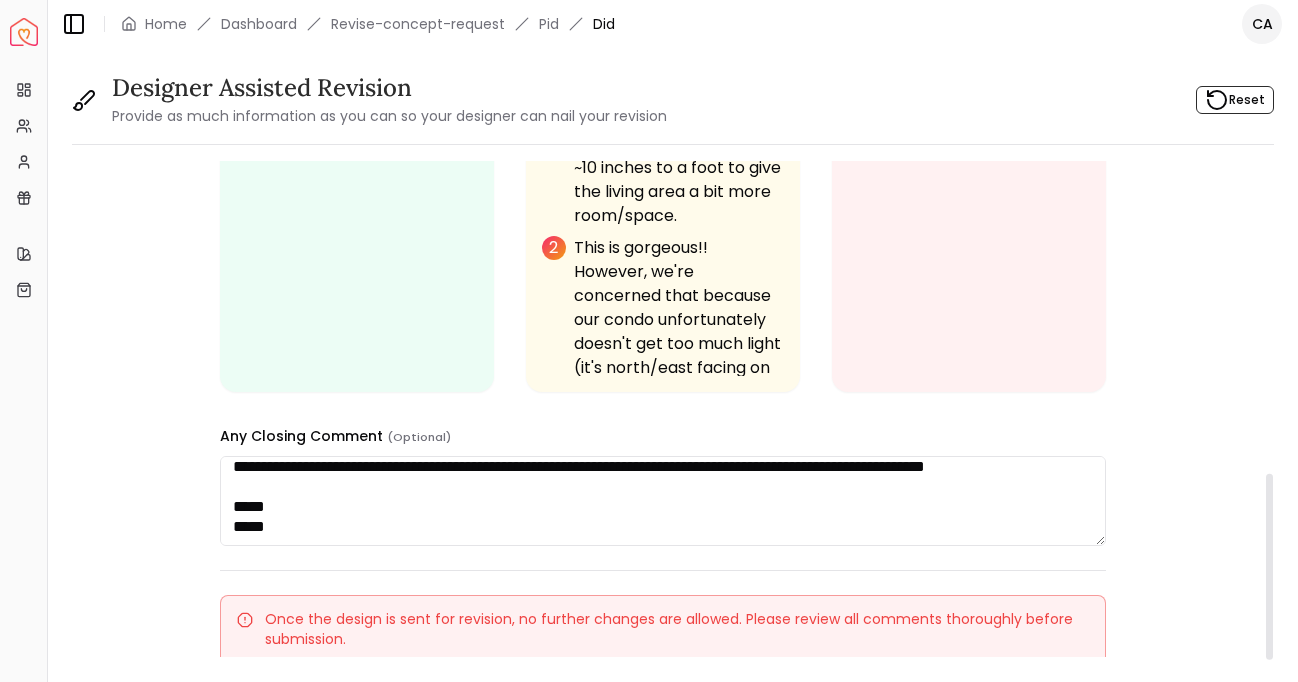 scroll, scrollTop: 0, scrollLeft: 0, axis: both 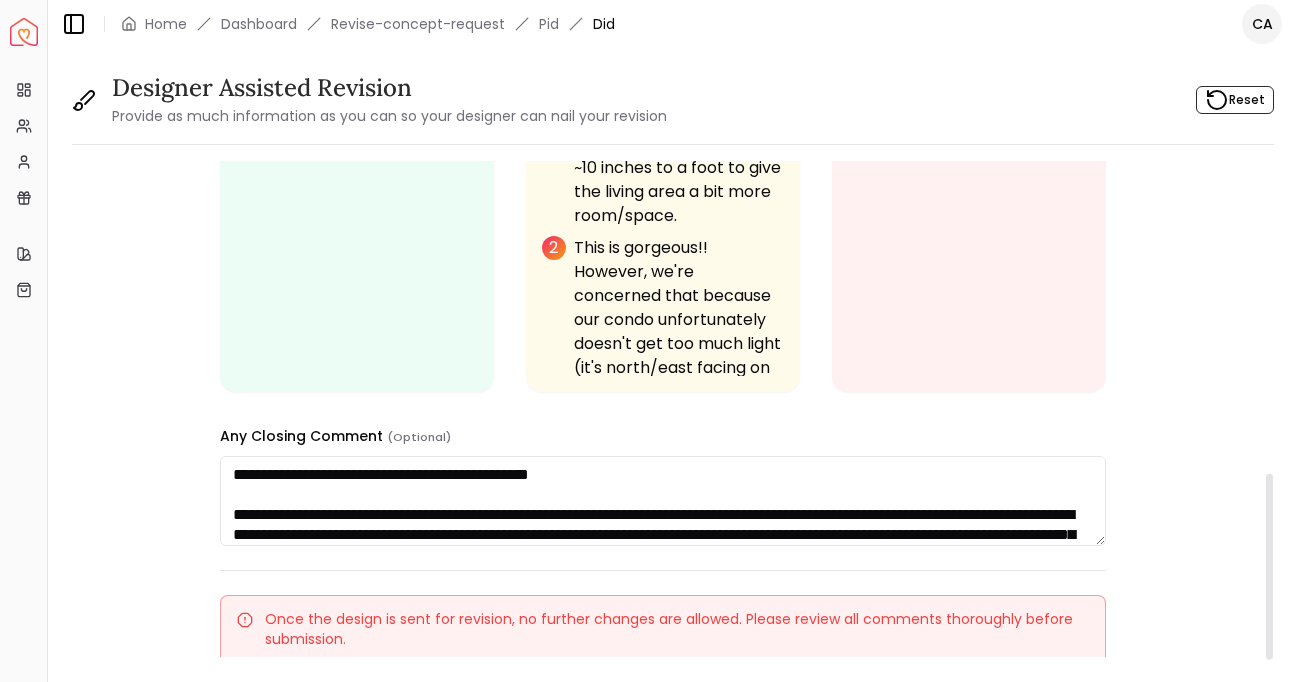 click on "**********" at bounding box center [663, 501] 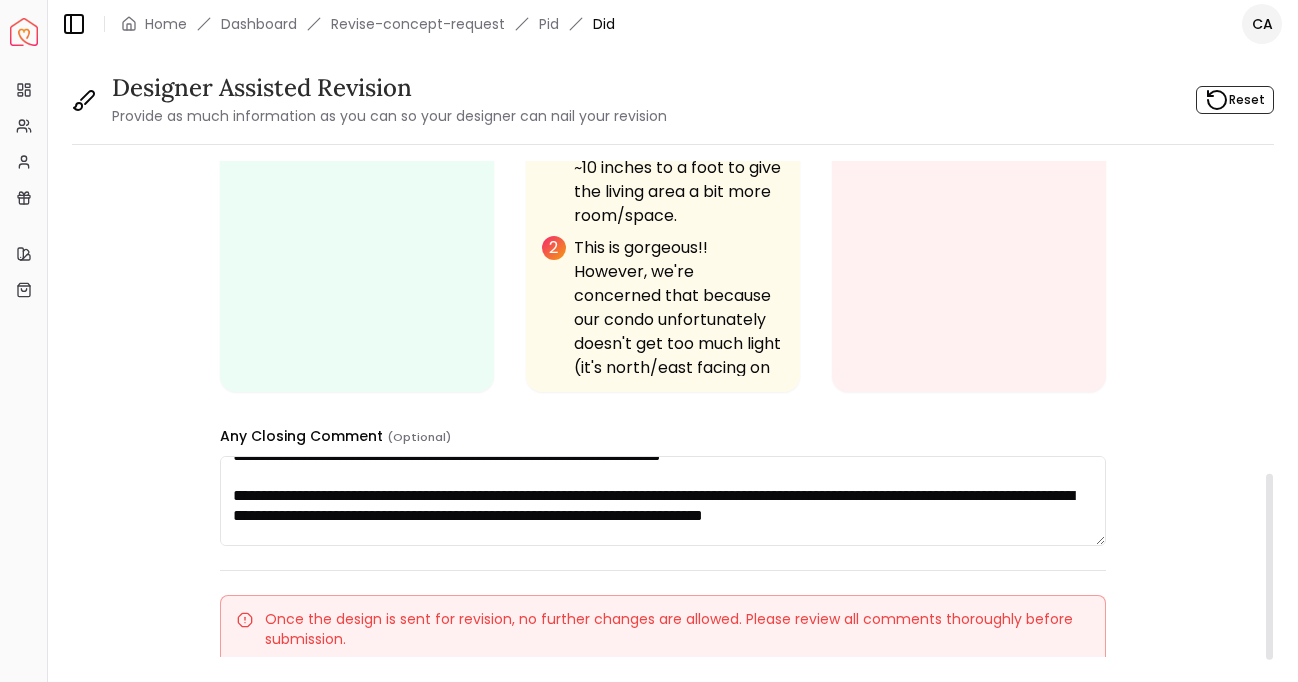 scroll, scrollTop: 100, scrollLeft: 0, axis: vertical 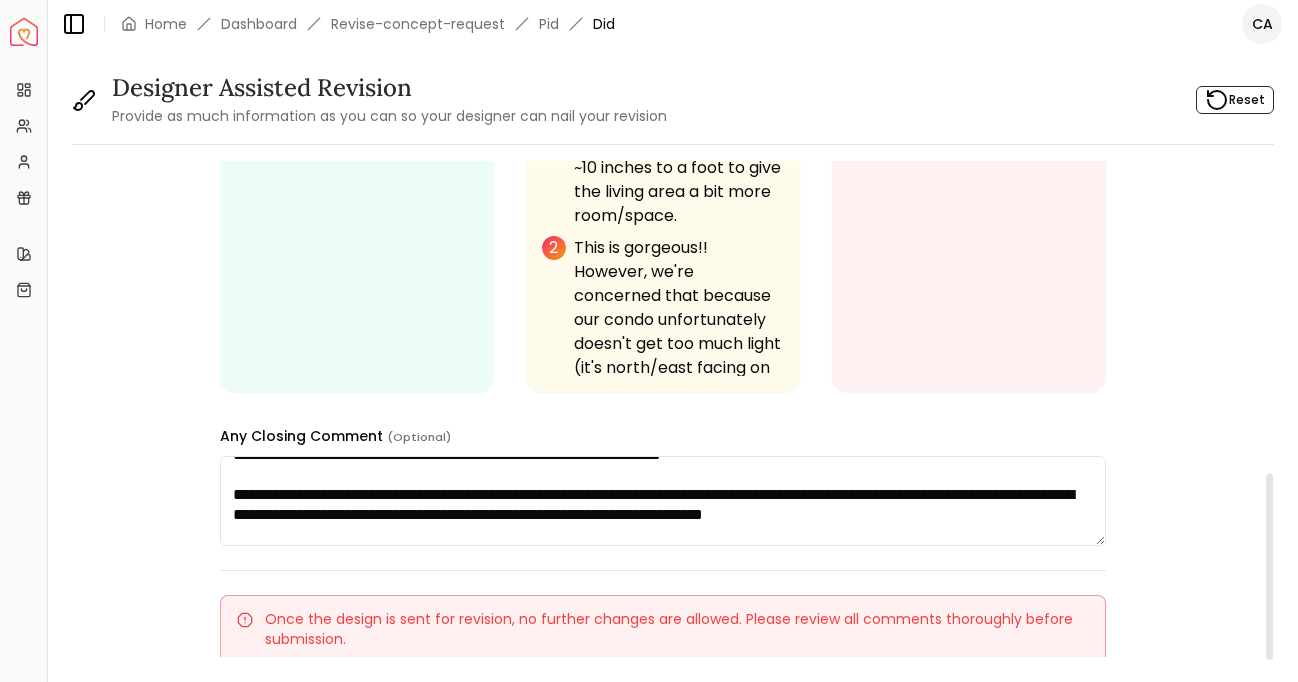 click on "**********" at bounding box center (663, 501) 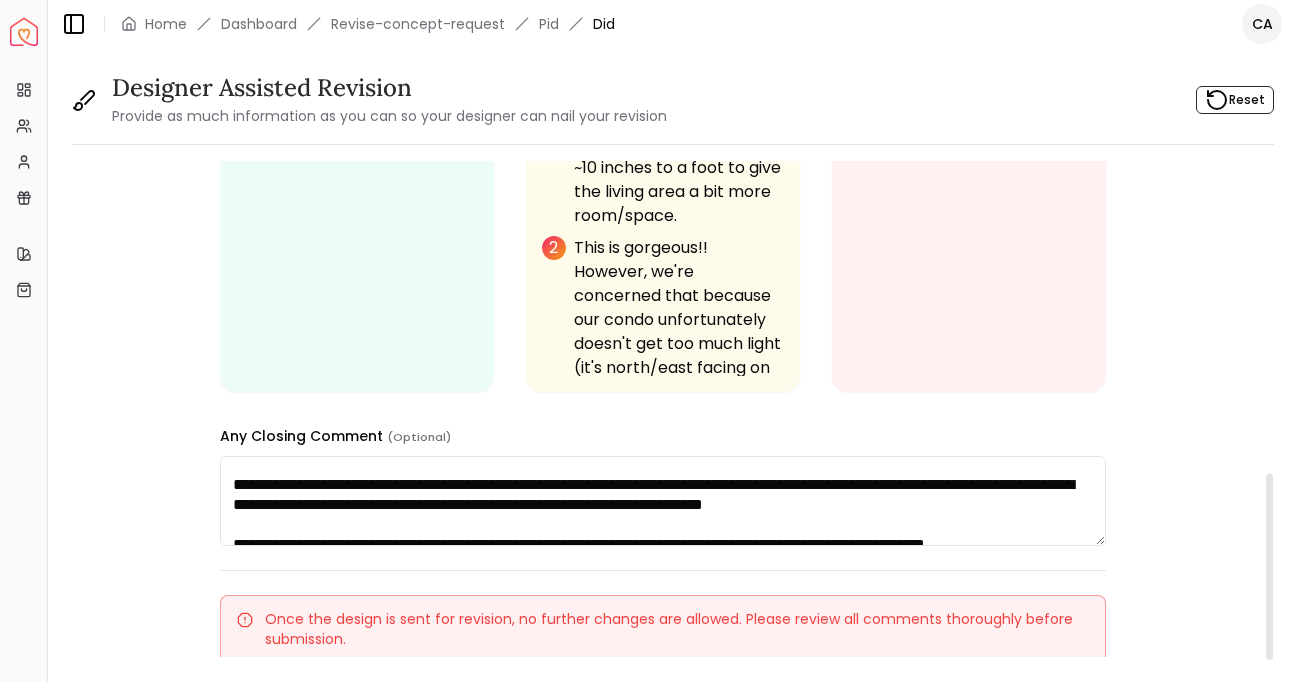 scroll, scrollTop: 114, scrollLeft: 0, axis: vertical 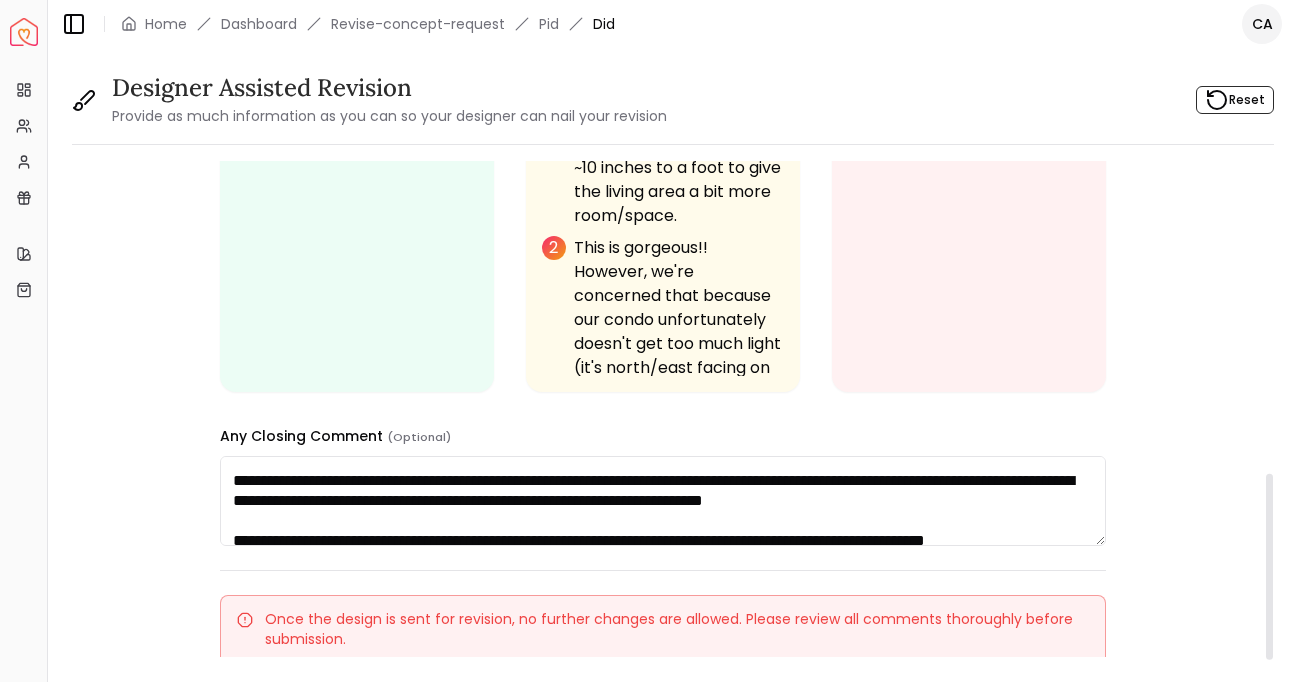 drag, startPoint x: 552, startPoint y: 374, endPoint x: 614, endPoint y: 373, distance: 62.008064 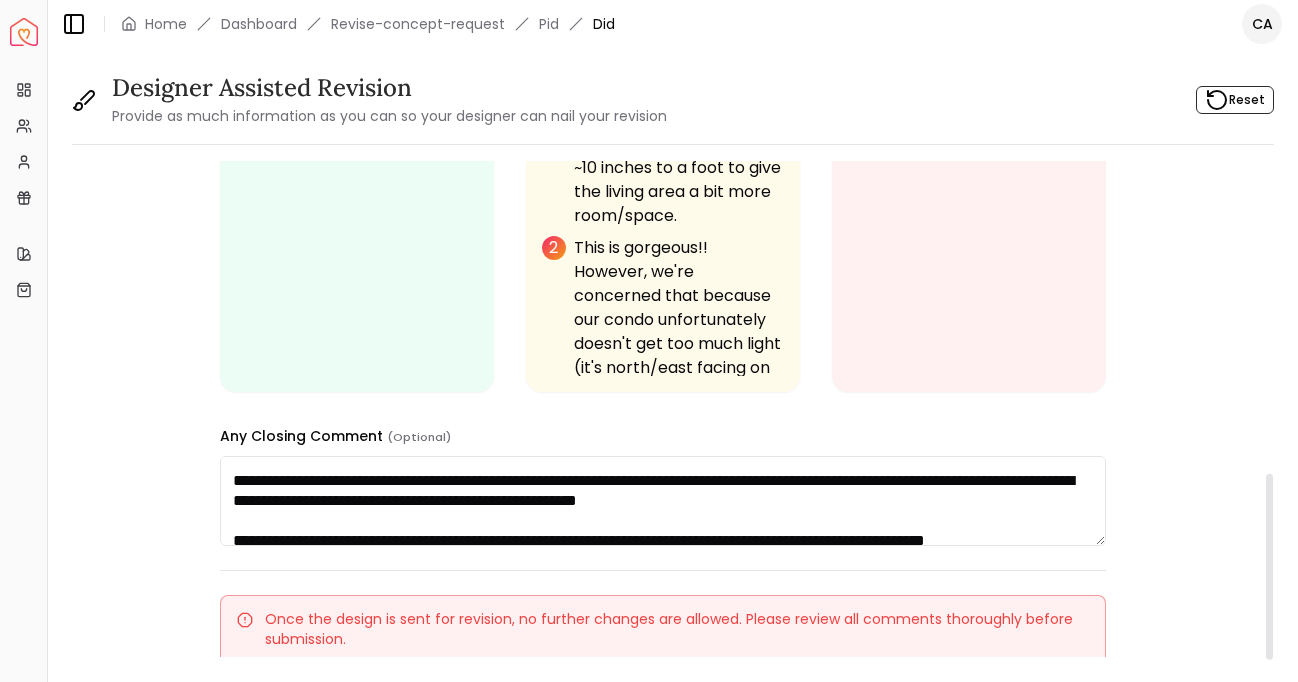 click on "**********" at bounding box center [663, 501] 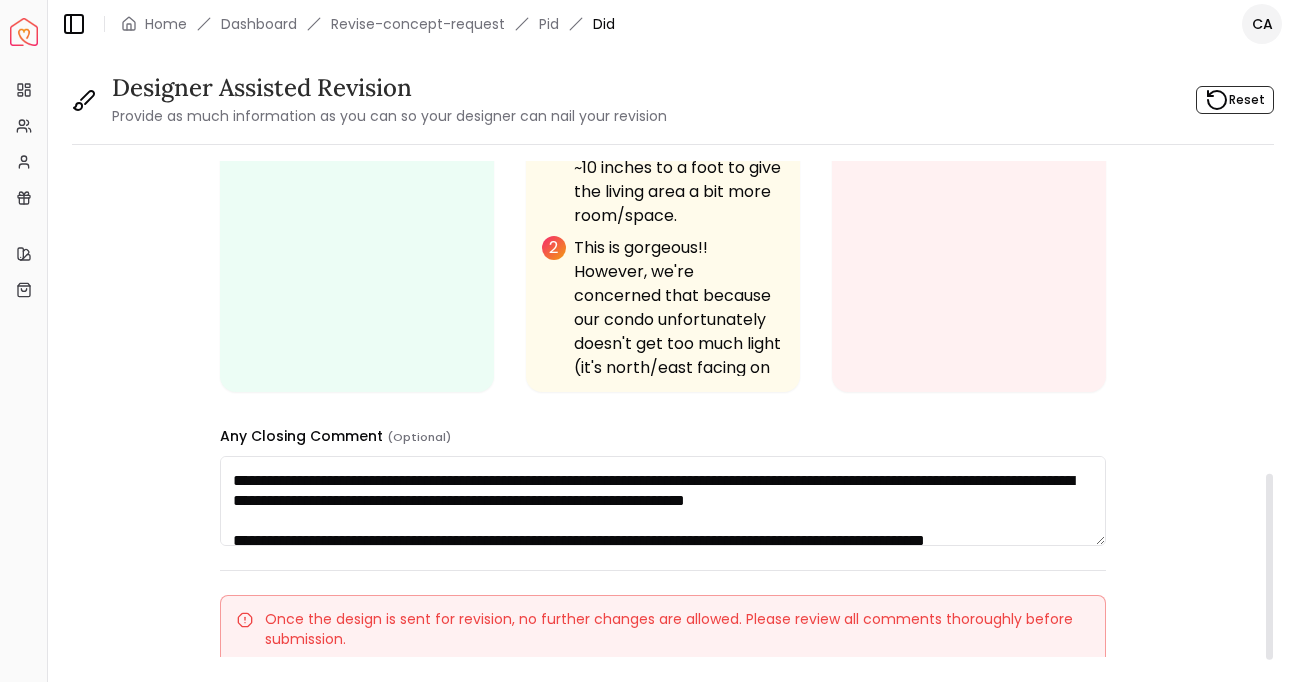 click on "**********" at bounding box center [663, 501] 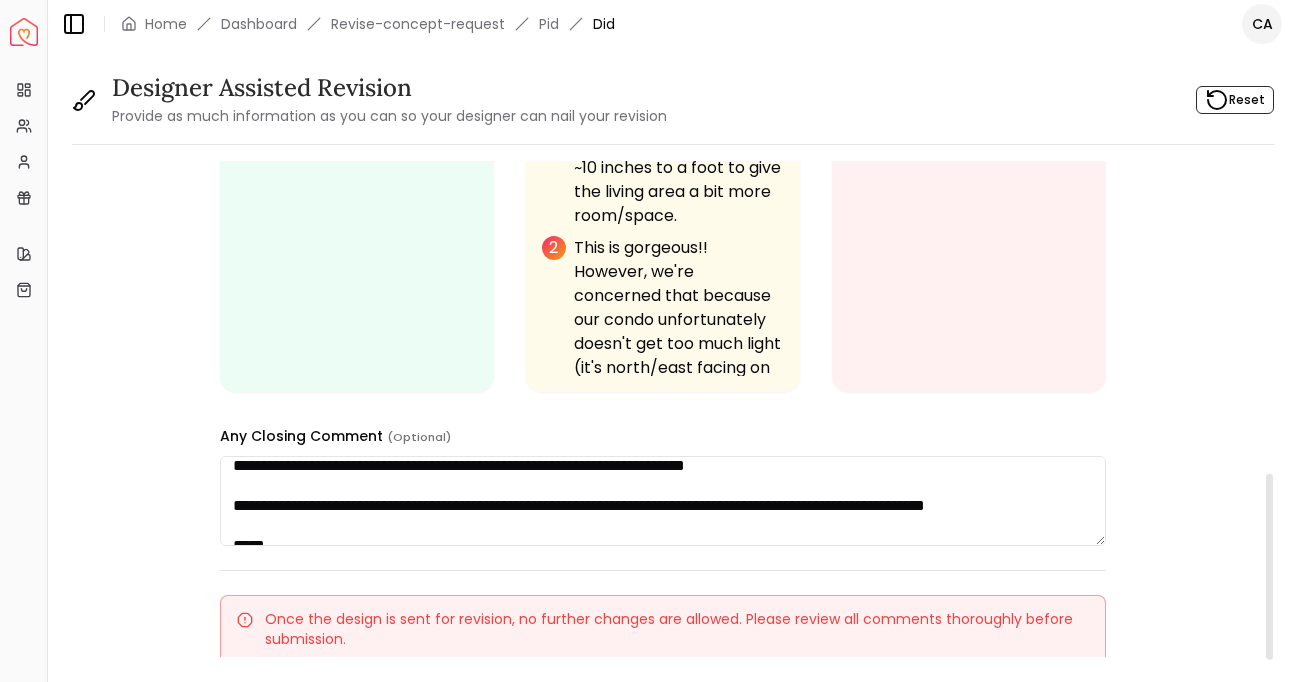click on "**********" at bounding box center [663, 501] 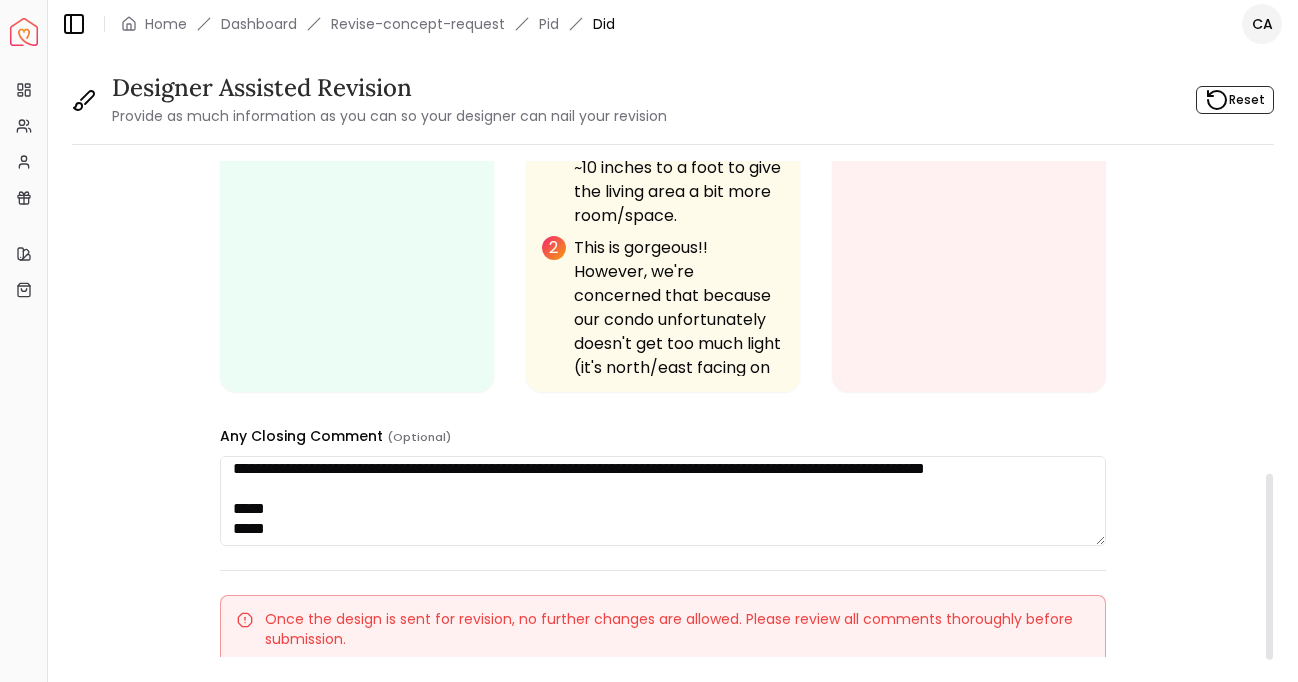 scroll, scrollTop: 198, scrollLeft: 0, axis: vertical 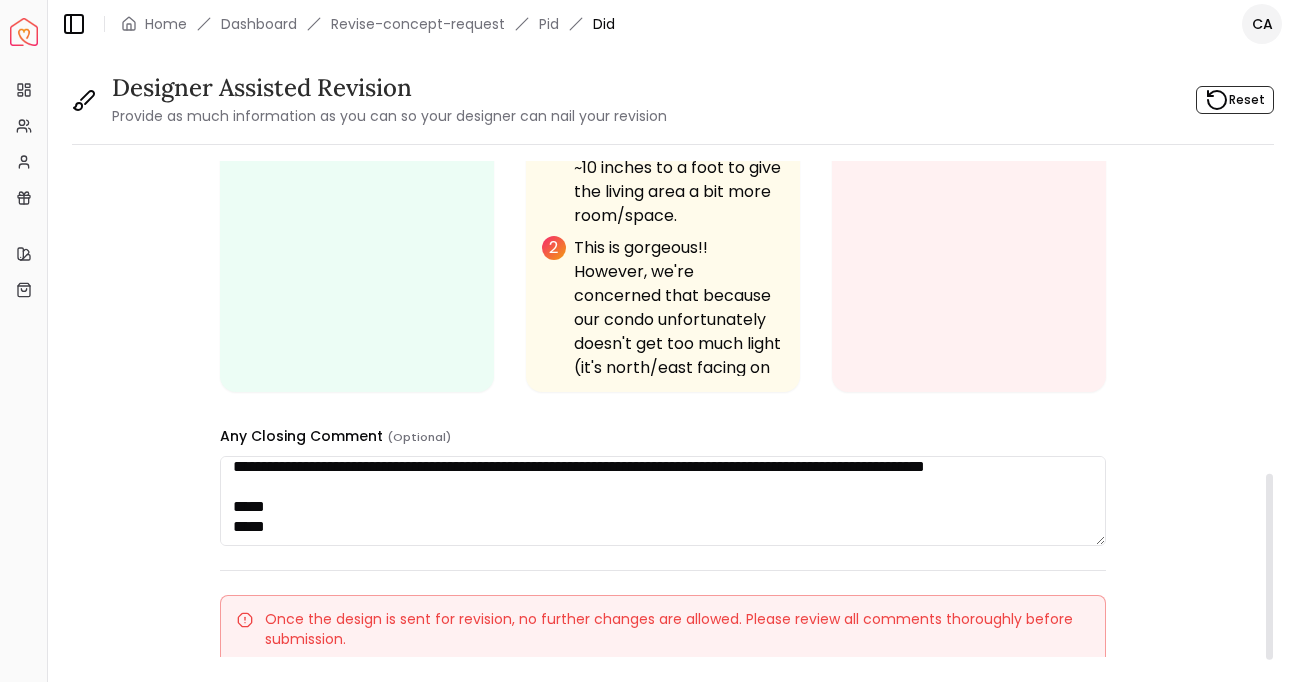 click on "**********" at bounding box center [663, 501] 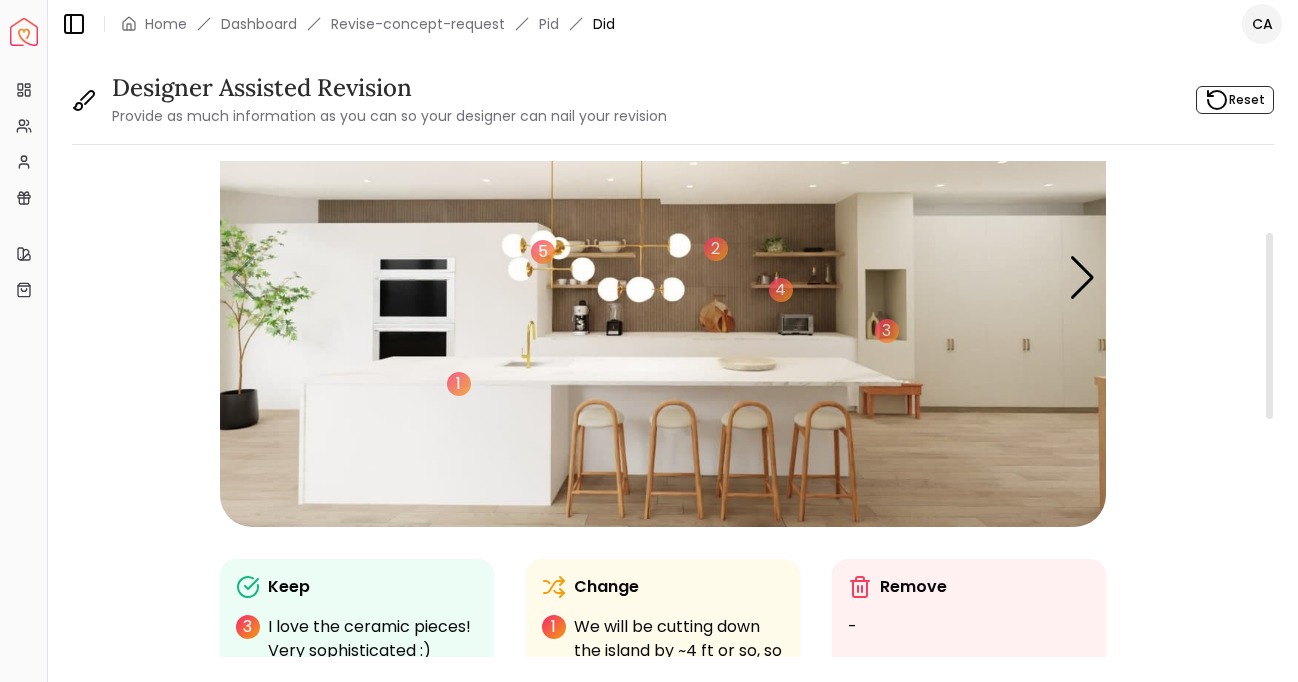 scroll, scrollTop: 101, scrollLeft: 0, axis: vertical 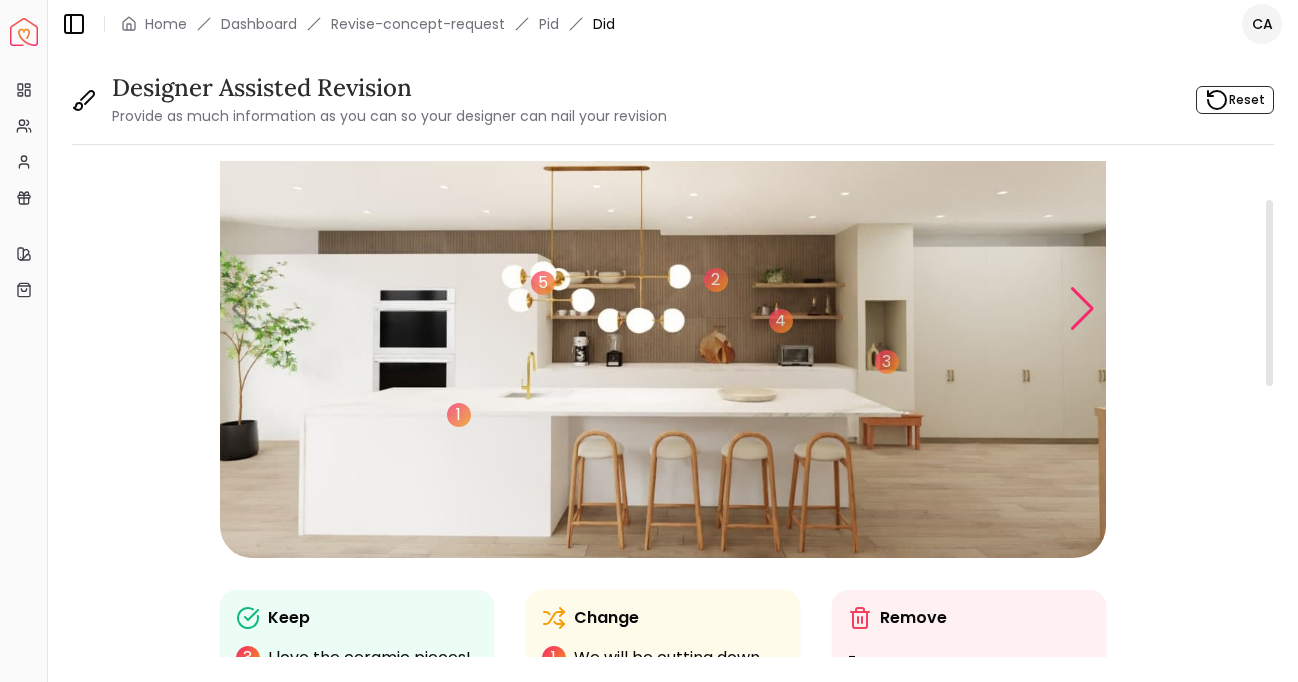 type on "**********" 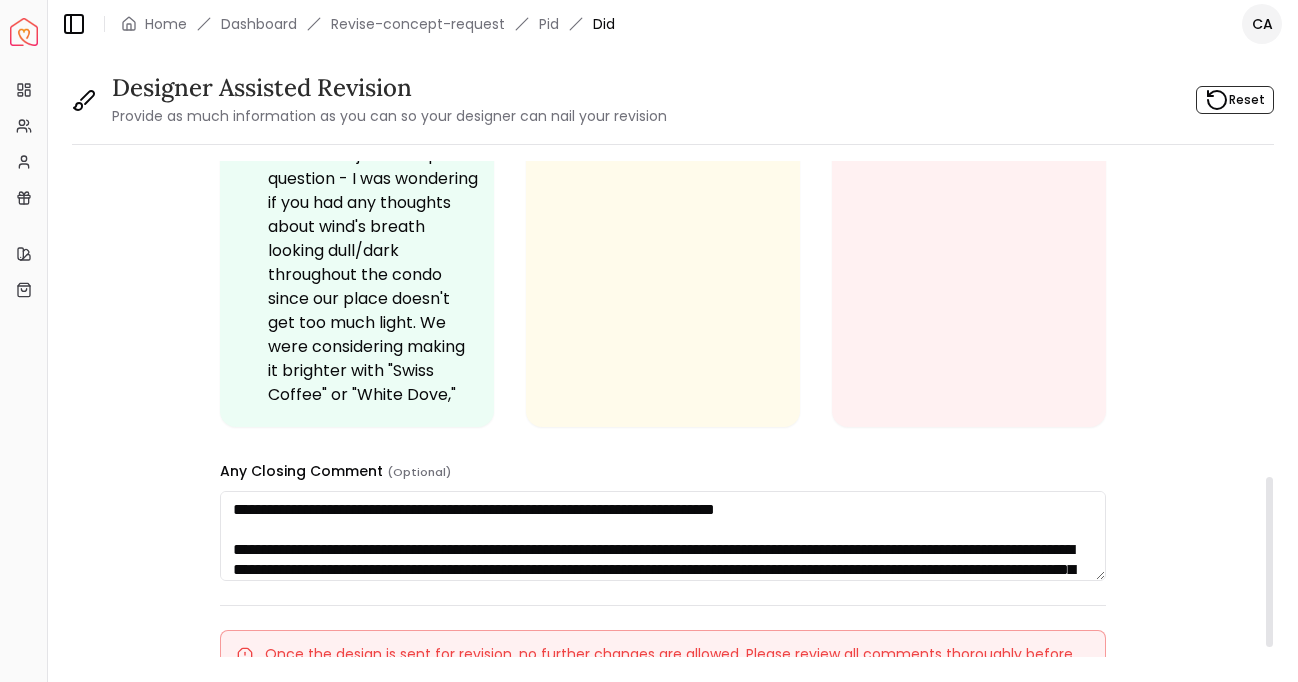 scroll, scrollTop: 921, scrollLeft: 0, axis: vertical 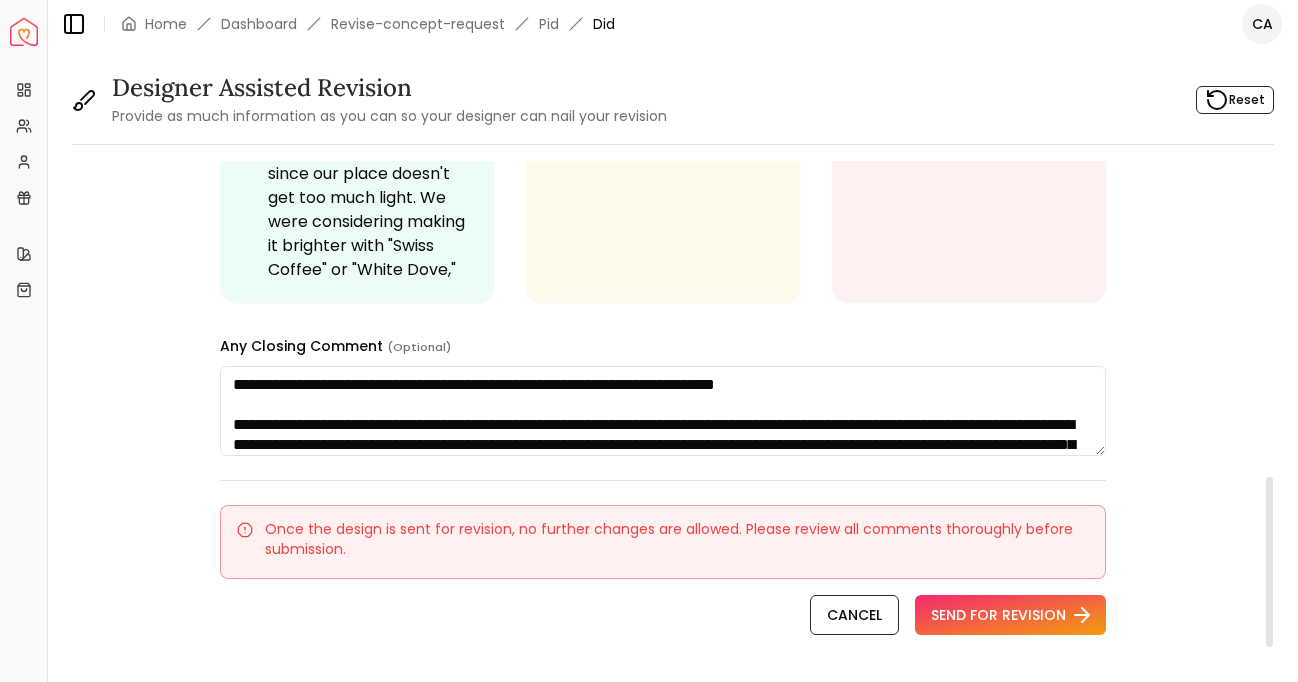click on "SEND FOR REVISION" at bounding box center [1010, 615] 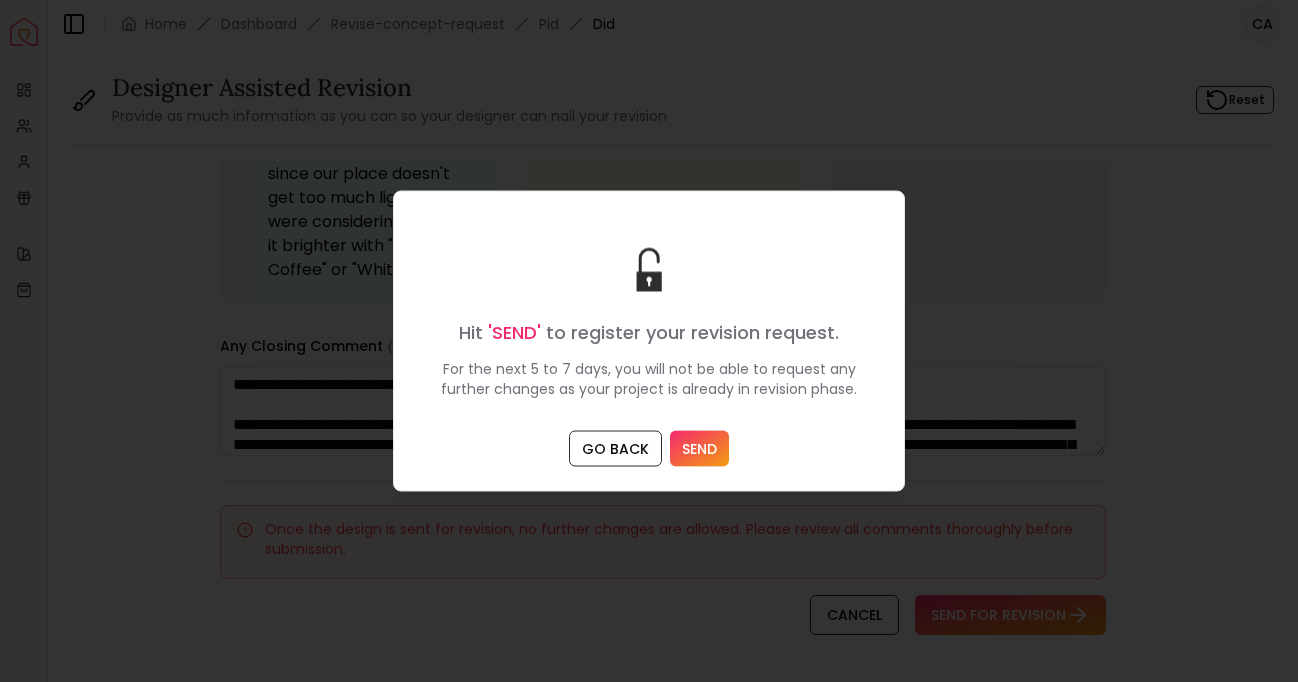 click on "SEND" at bounding box center [699, 449] 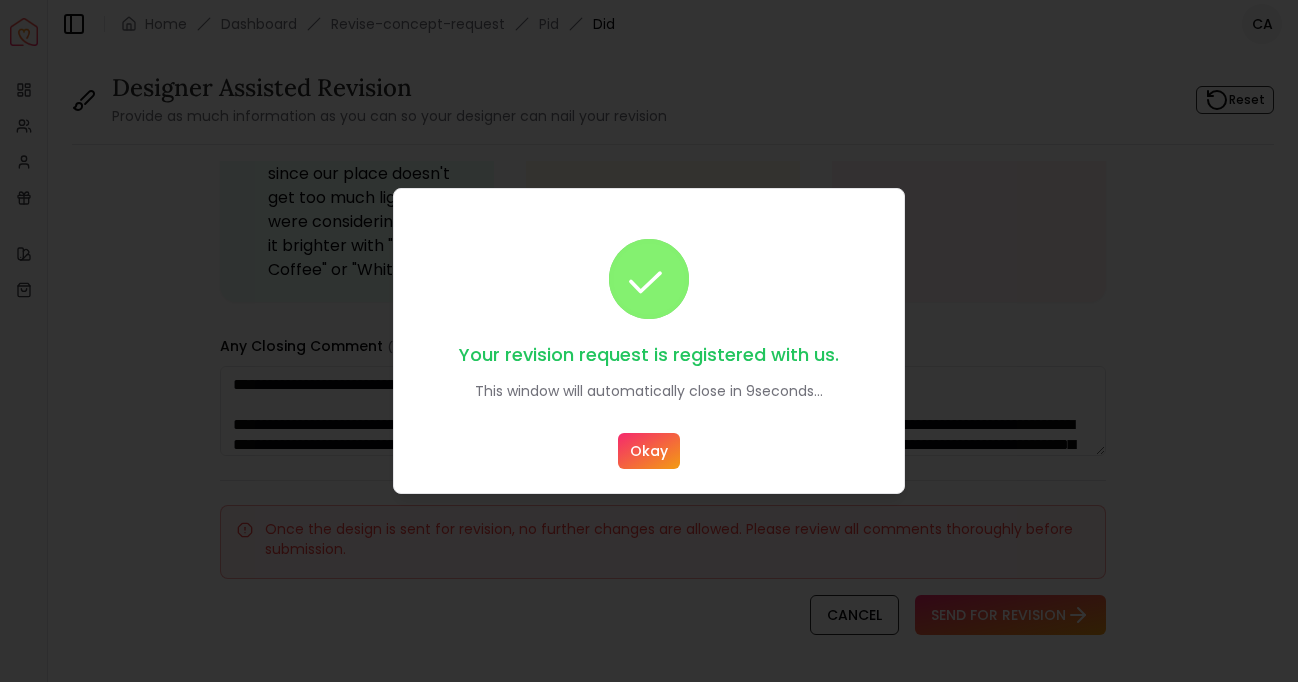 click on "Okay" at bounding box center (649, 451) 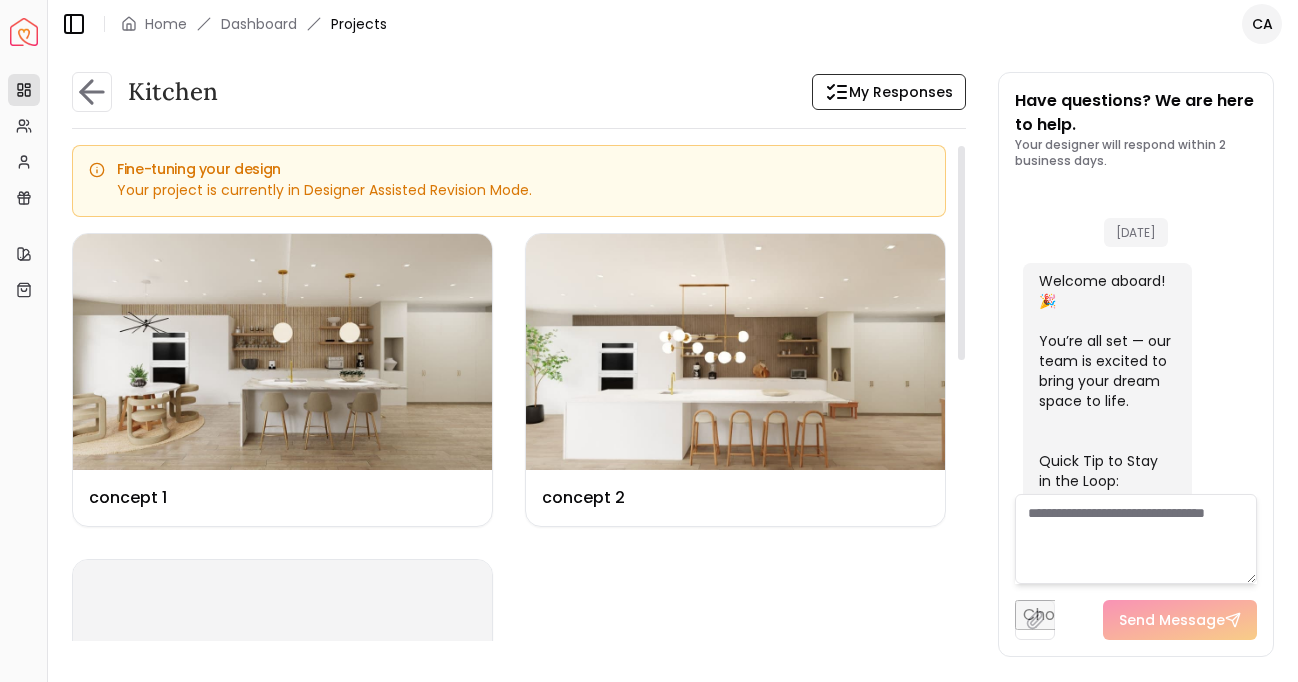 scroll, scrollTop: 5079, scrollLeft: 0, axis: vertical 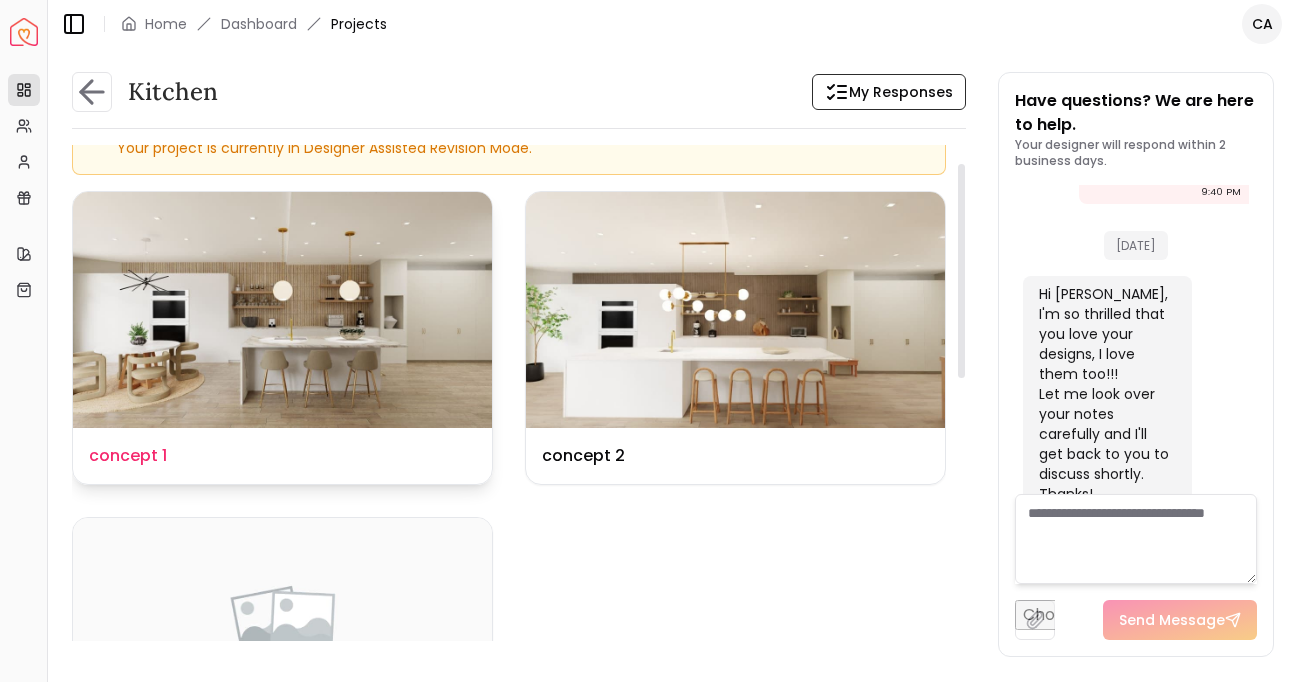 click at bounding box center [282, 310] 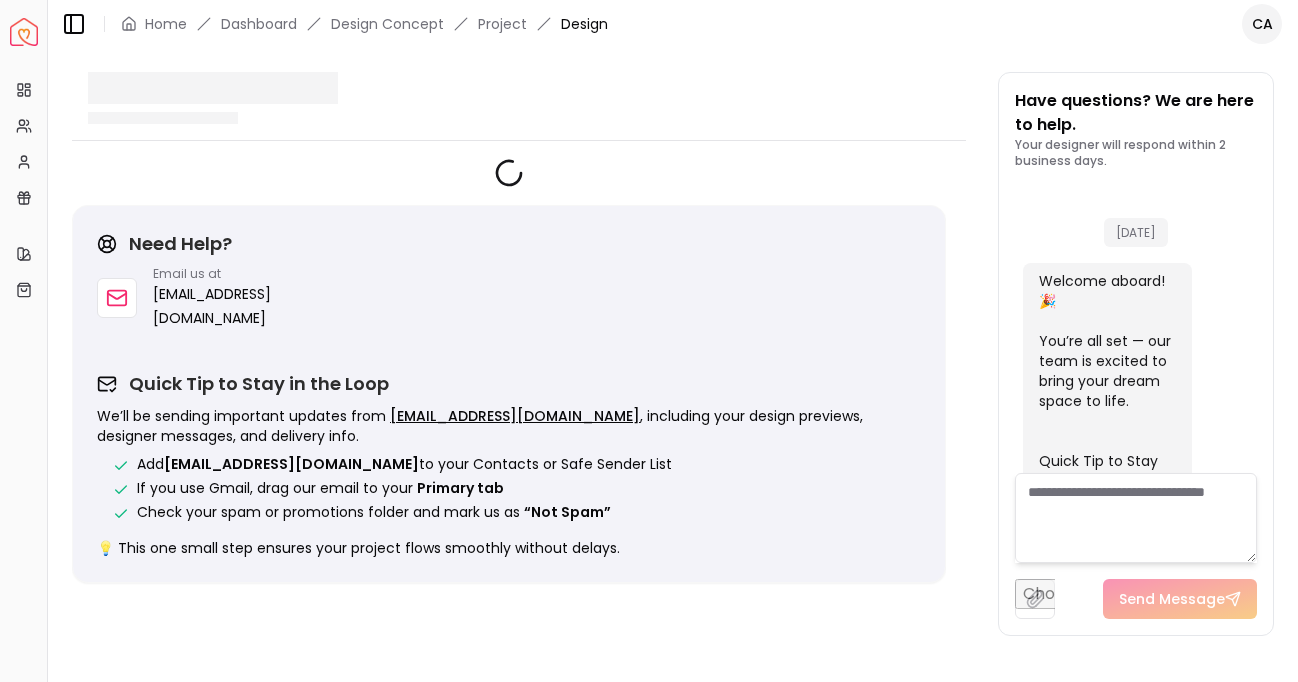 scroll, scrollTop: 5063, scrollLeft: 0, axis: vertical 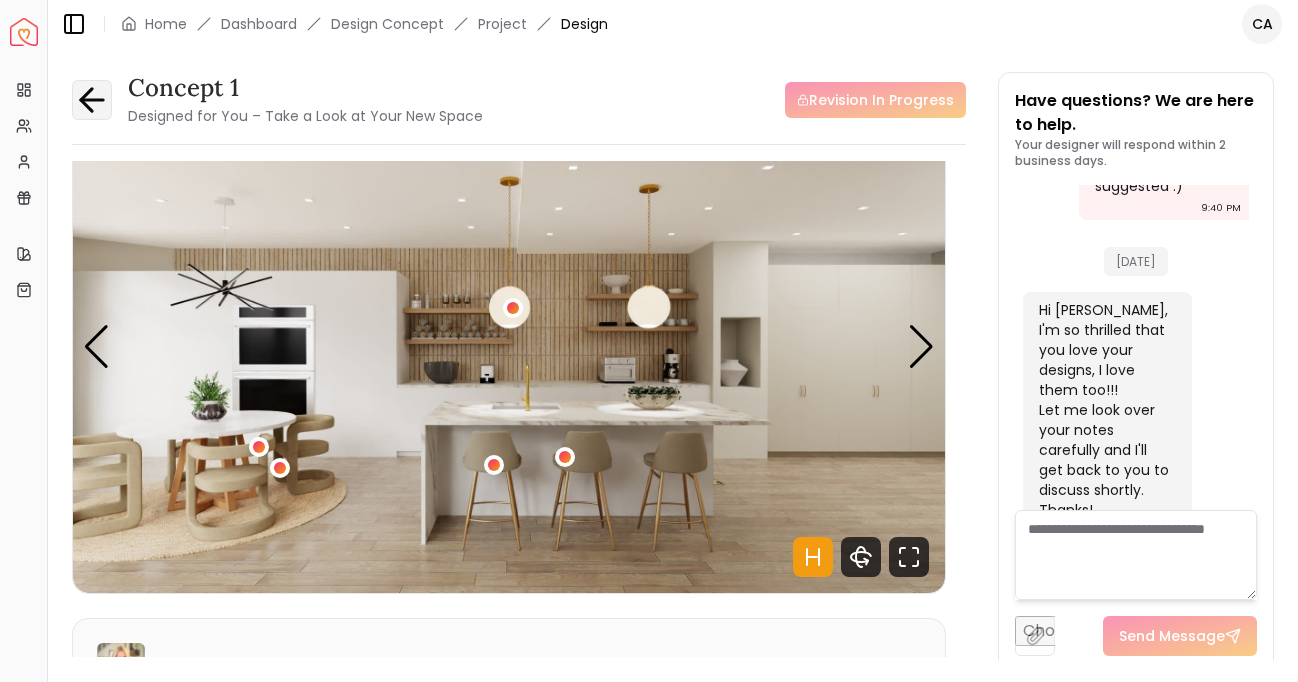 click 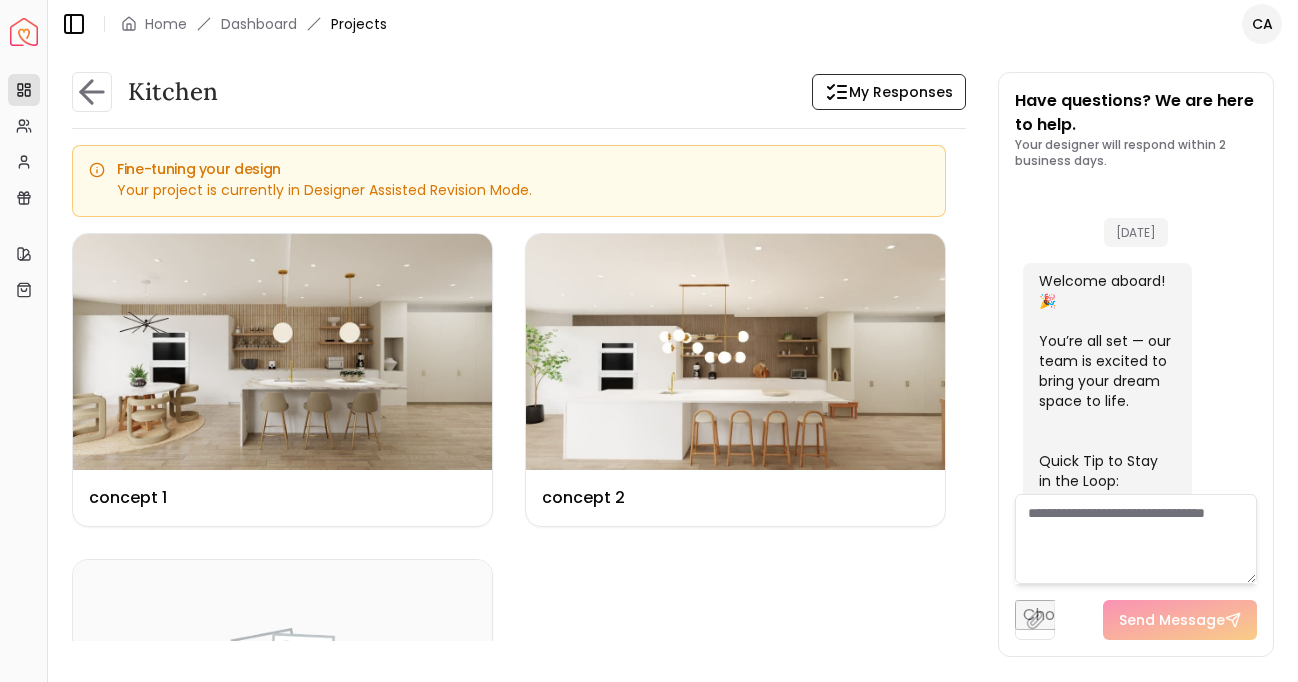 scroll, scrollTop: 5079, scrollLeft: 0, axis: vertical 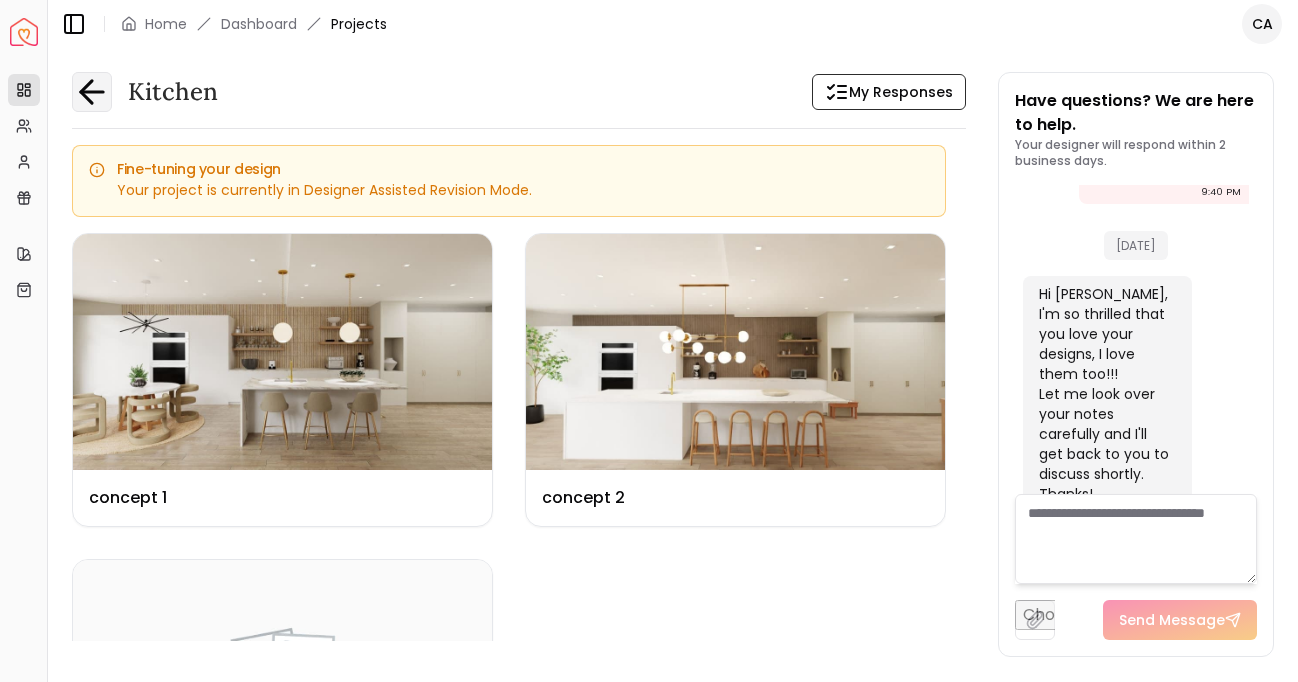 click 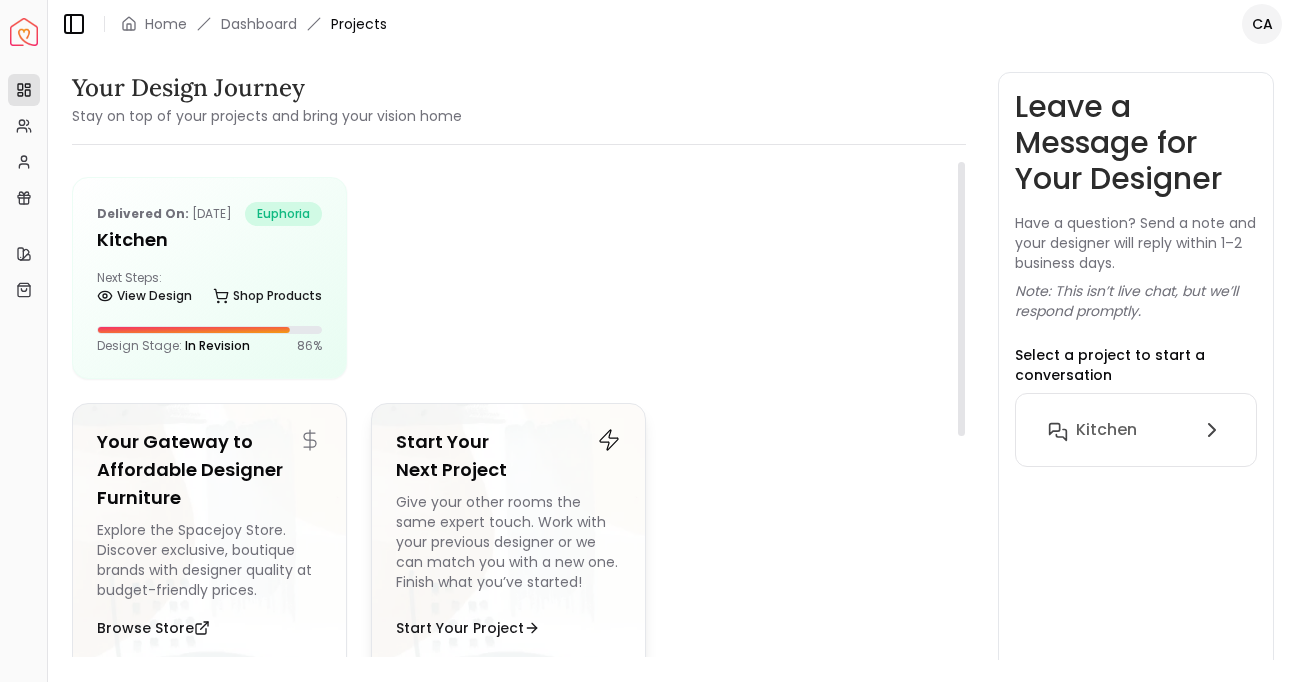 click on "Give your other rooms the same expert touch. Work with your previous designer or we can match you with a new one. Finish what you’ve started!" at bounding box center (508, 546) 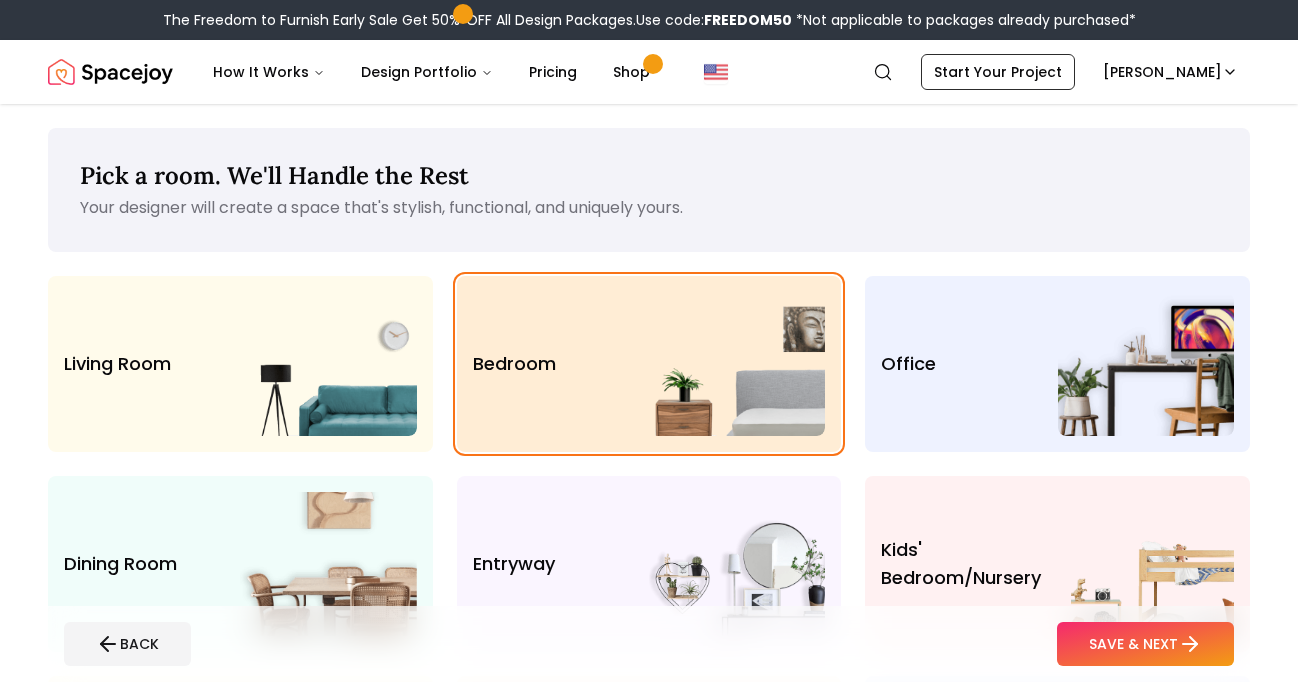 scroll, scrollTop: 0, scrollLeft: 0, axis: both 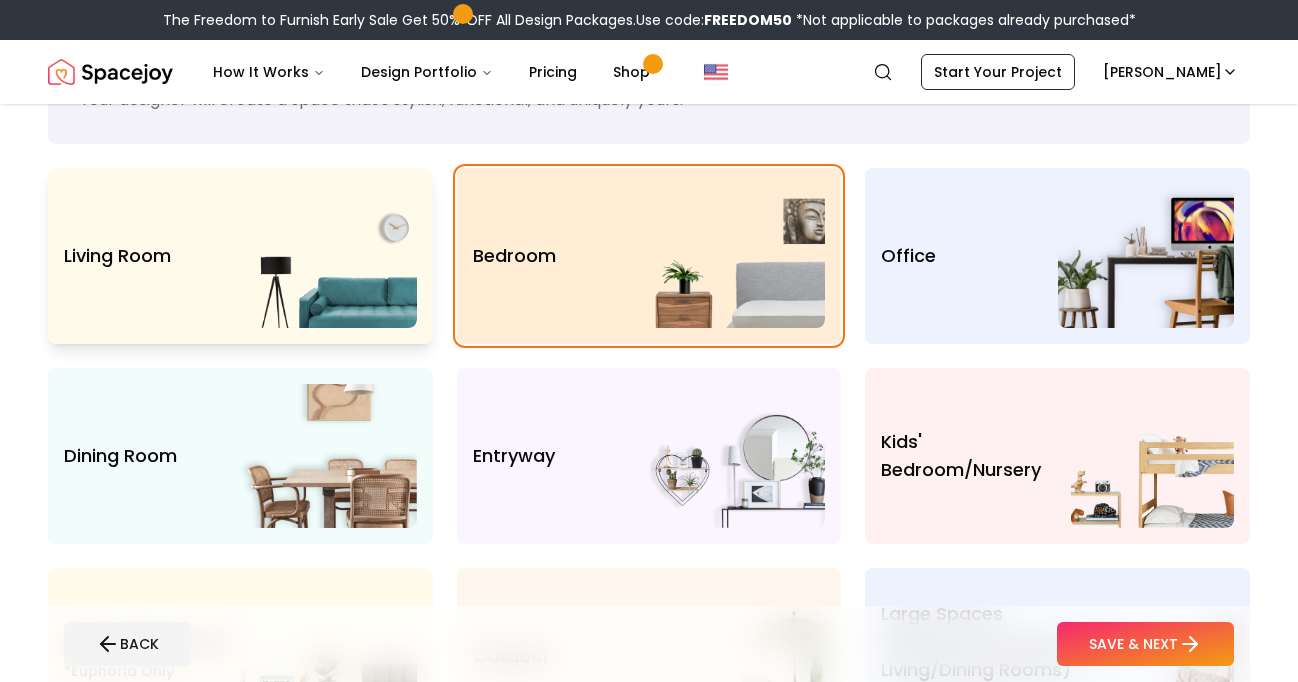 click at bounding box center [328, 256] 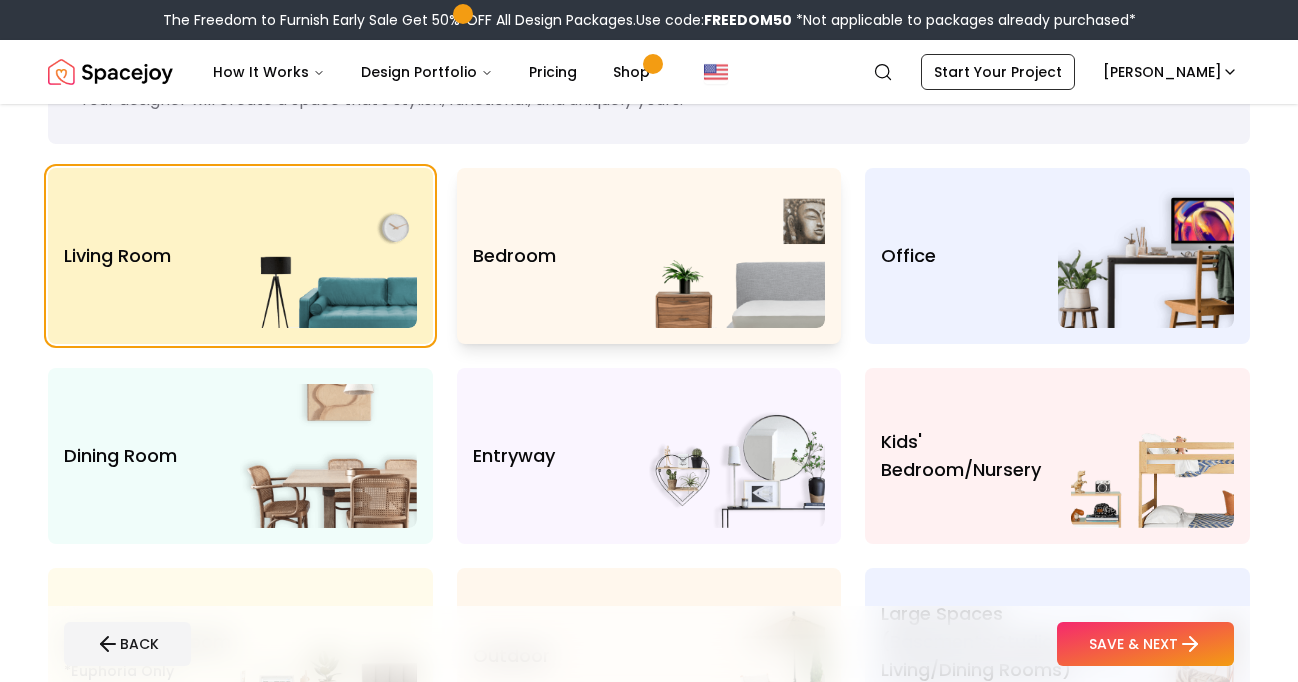 click at bounding box center [737, 256] 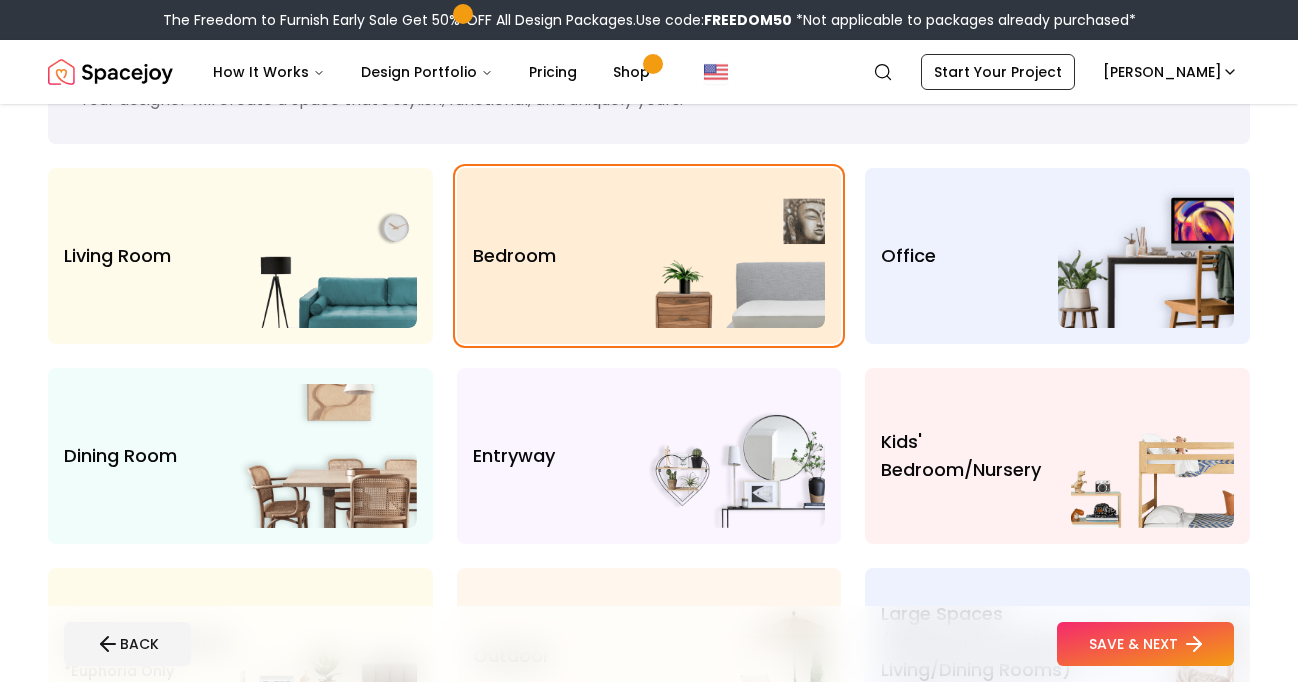 click on "SAVE & NEXT" at bounding box center [1145, 644] 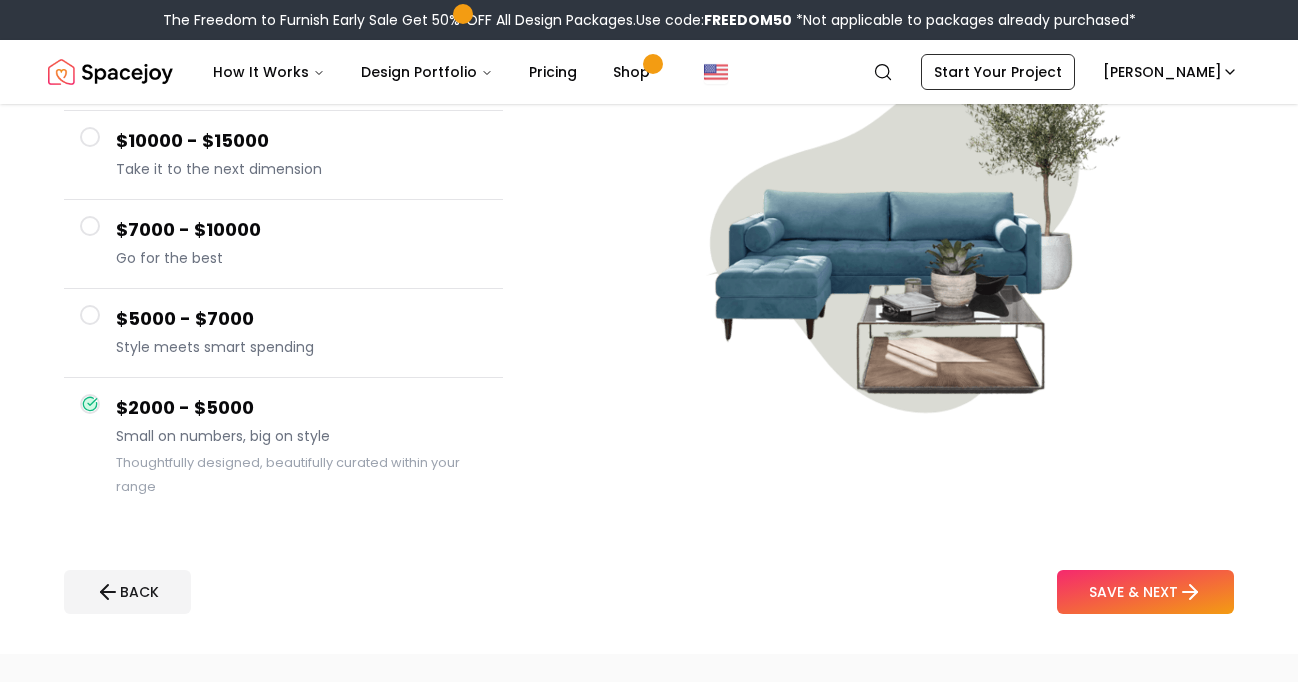 scroll, scrollTop: 277, scrollLeft: 0, axis: vertical 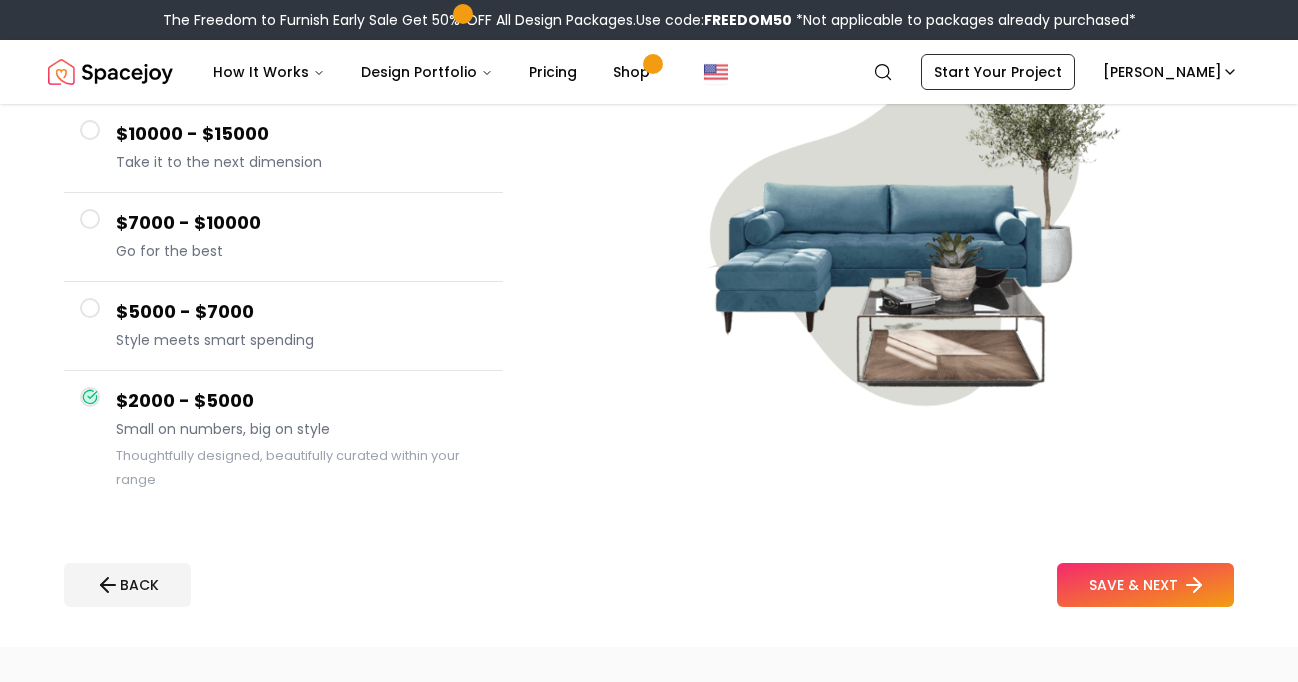 click on "SAVE & NEXT" at bounding box center (1145, 585) 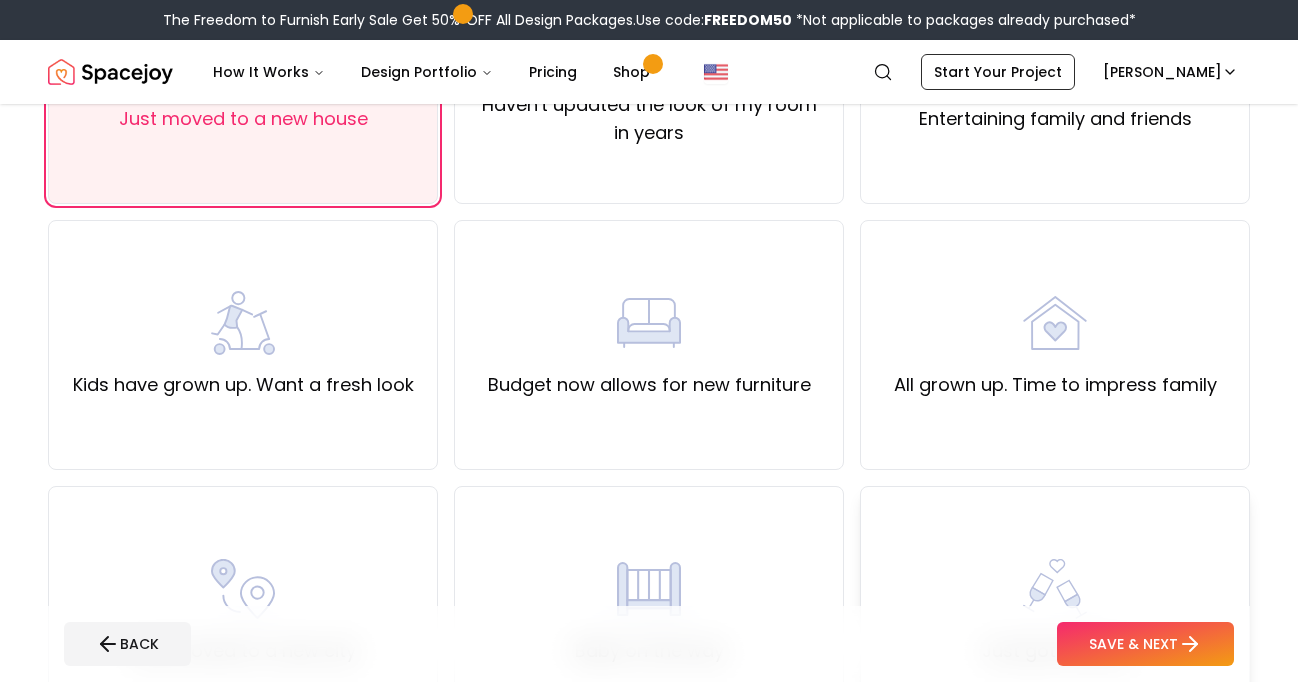 scroll, scrollTop: 383, scrollLeft: 0, axis: vertical 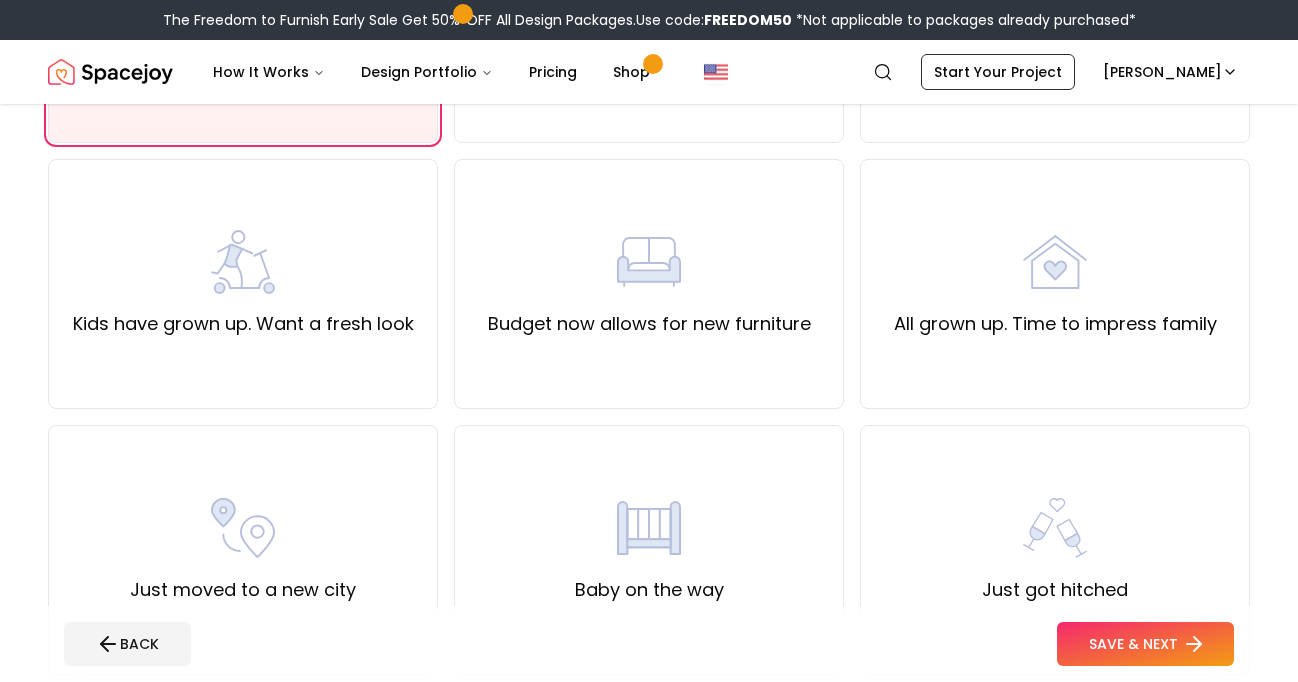 click on "SAVE & NEXT" at bounding box center [1145, 644] 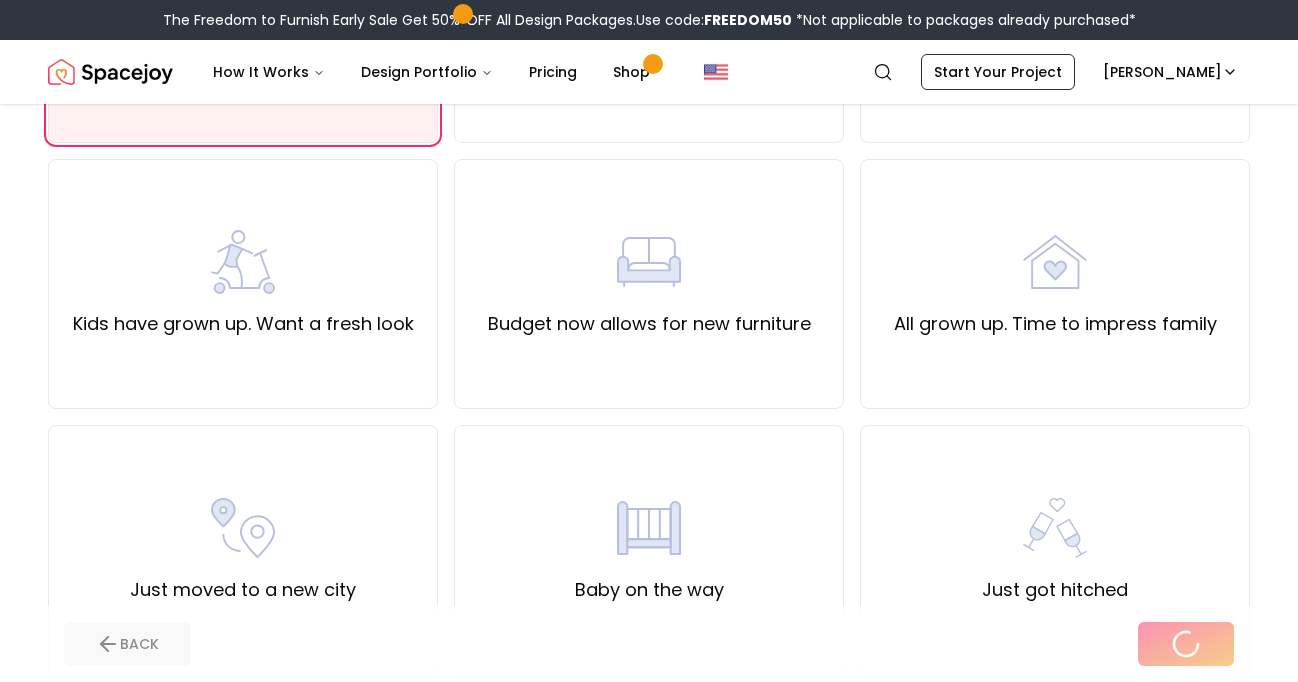 scroll, scrollTop: 0, scrollLeft: 0, axis: both 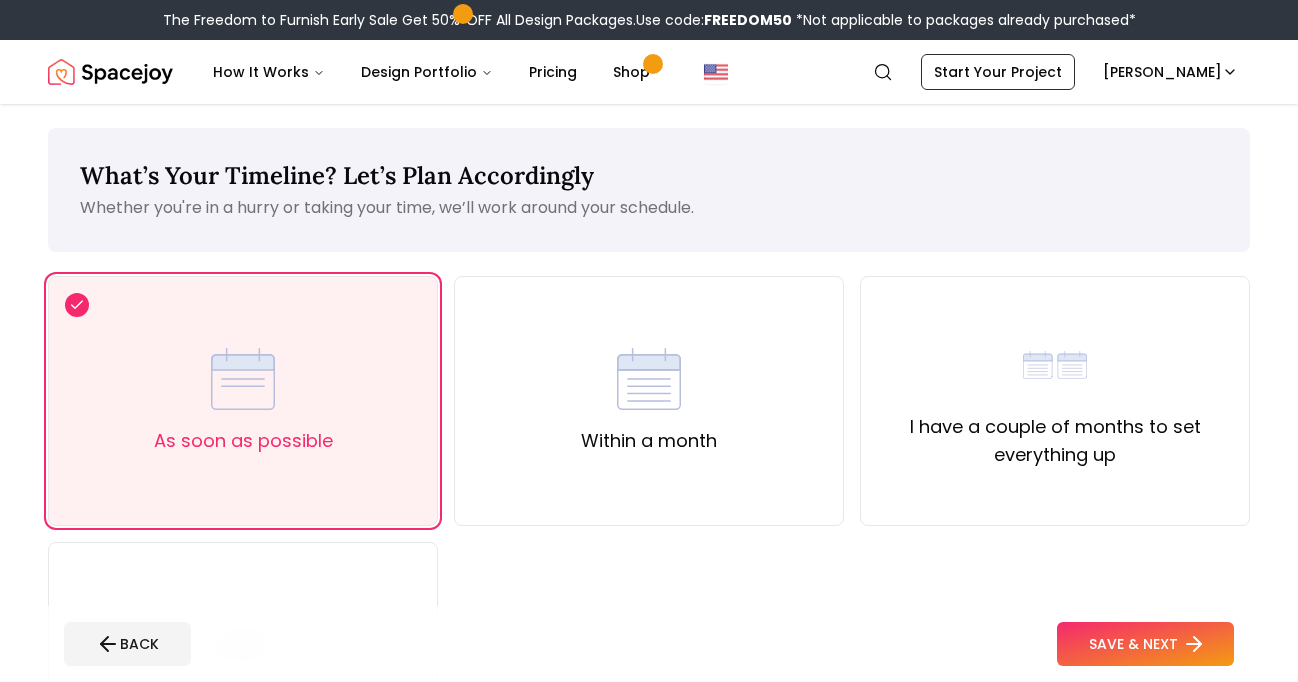 click on "SAVE & NEXT" at bounding box center [1145, 644] 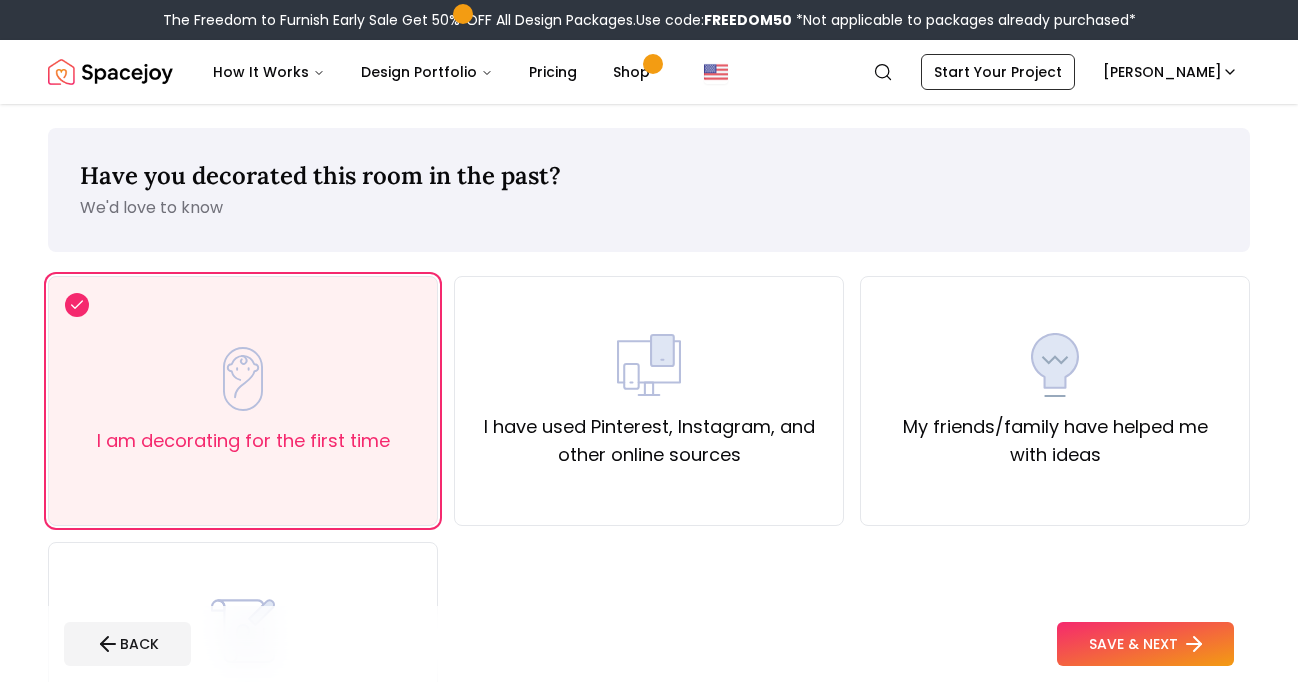 click on "SAVE & NEXT" at bounding box center [1145, 644] 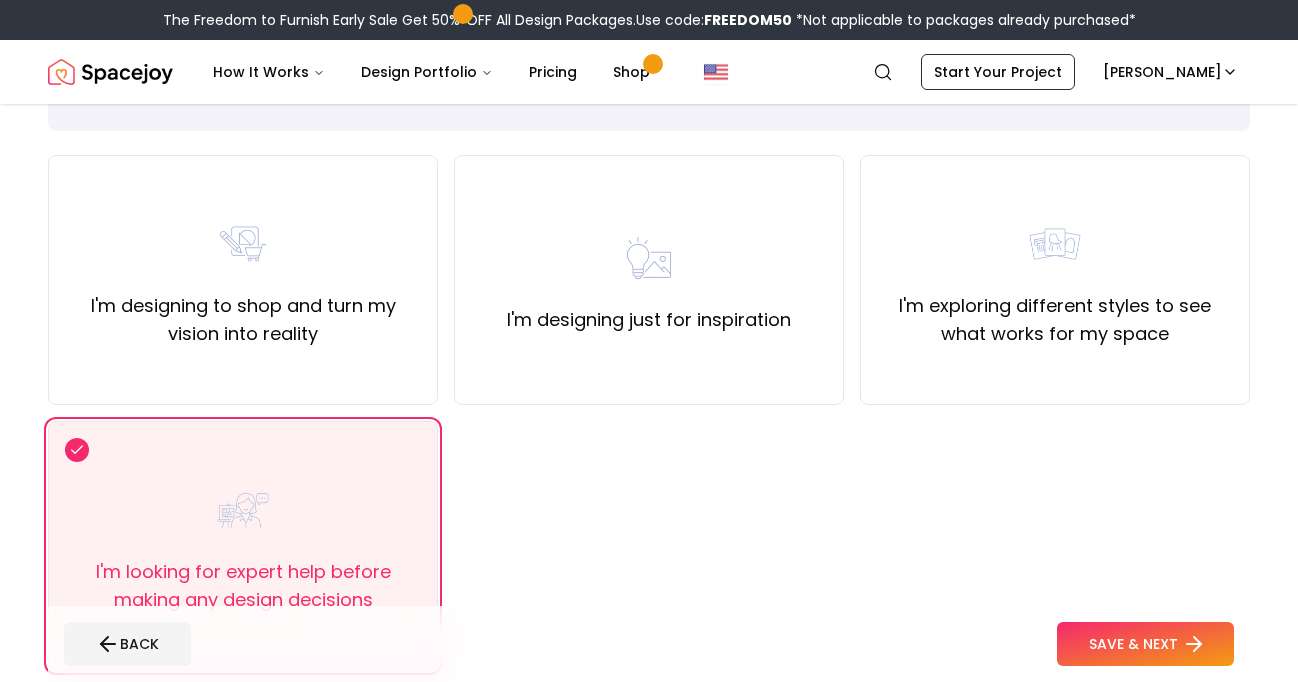 scroll, scrollTop: 128, scrollLeft: 0, axis: vertical 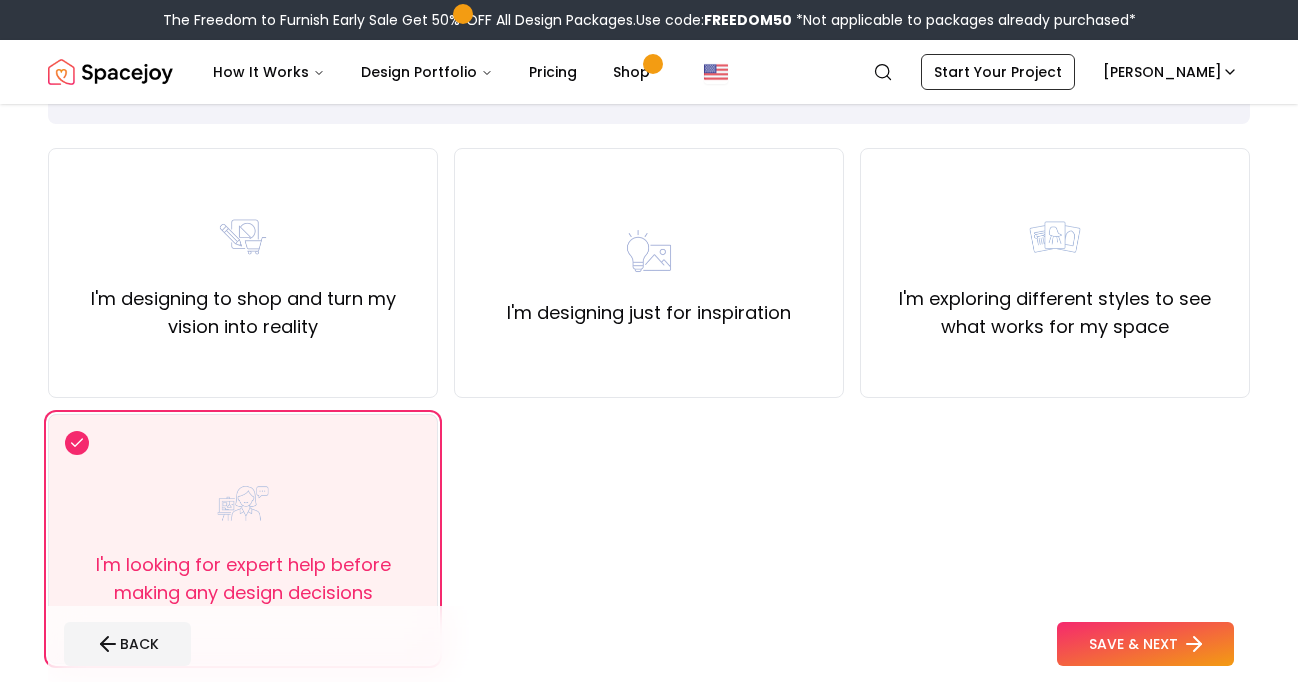 click on "SAVE & NEXT" at bounding box center (1145, 644) 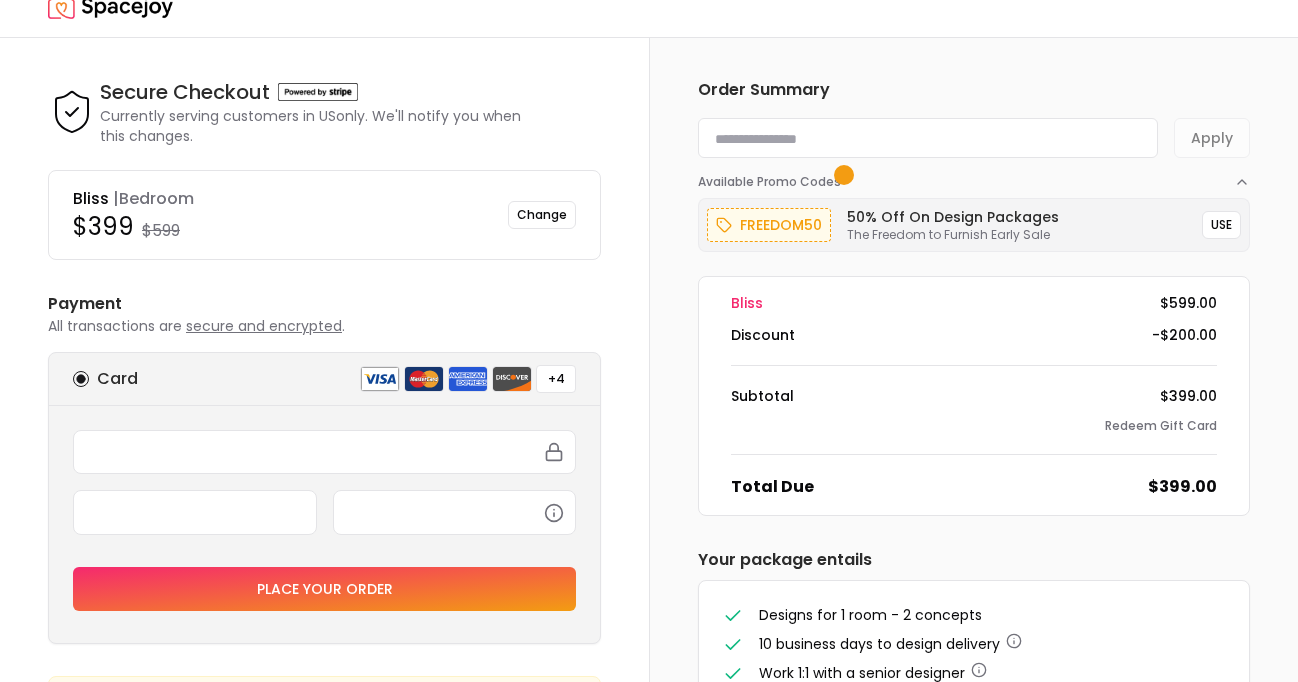 scroll, scrollTop: 0, scrollLeft: 0, axis: both 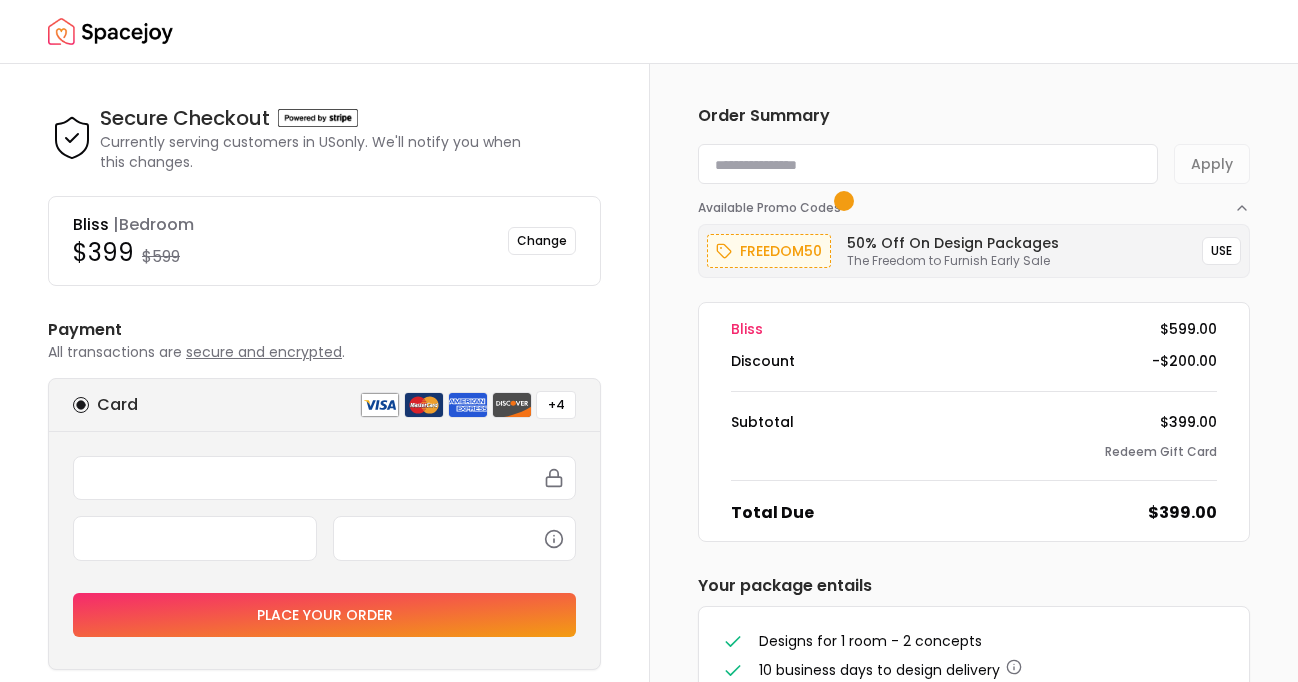 click at bounding box center [928, 164] 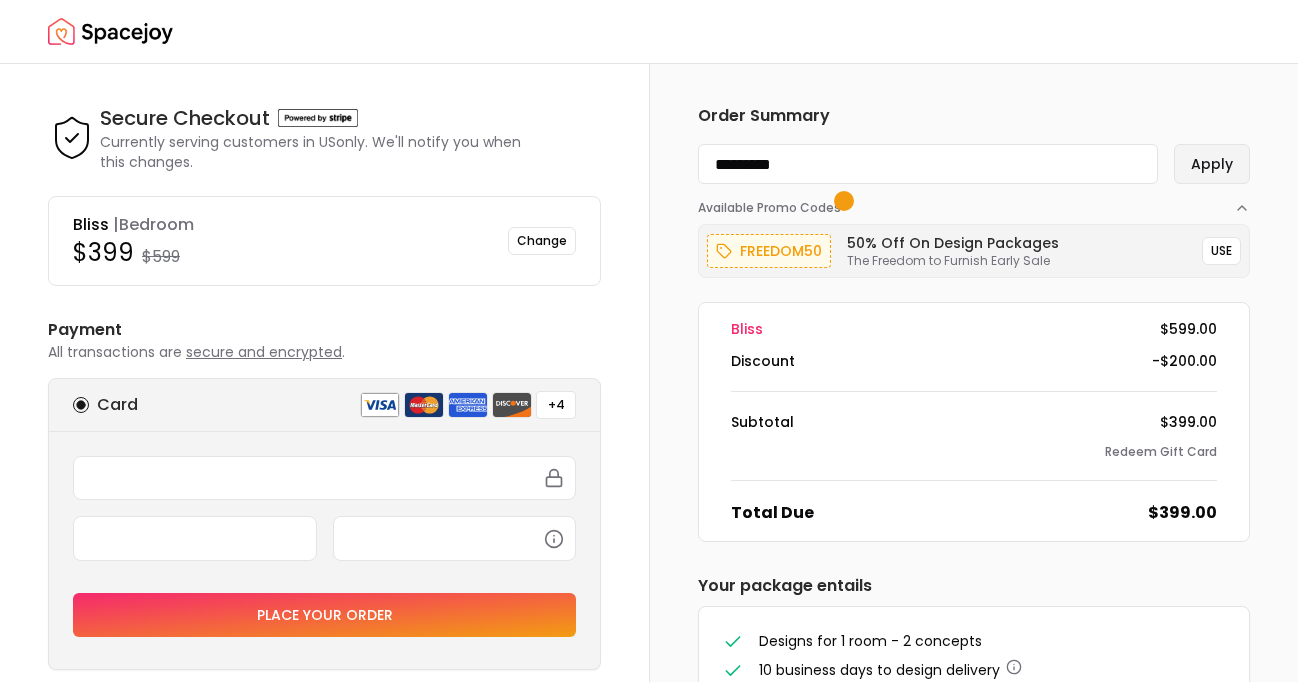 type on "*********" 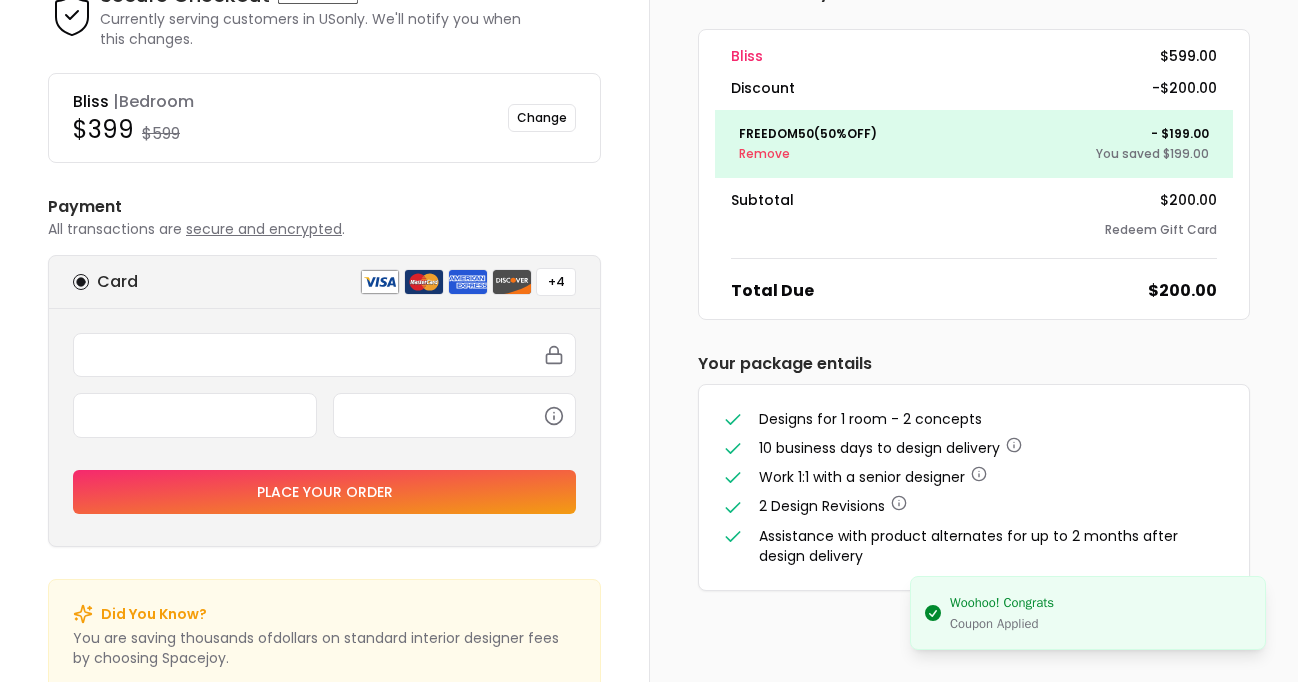 scroll, scrollTop: 130, scrollLeft: 0, axis: vertical 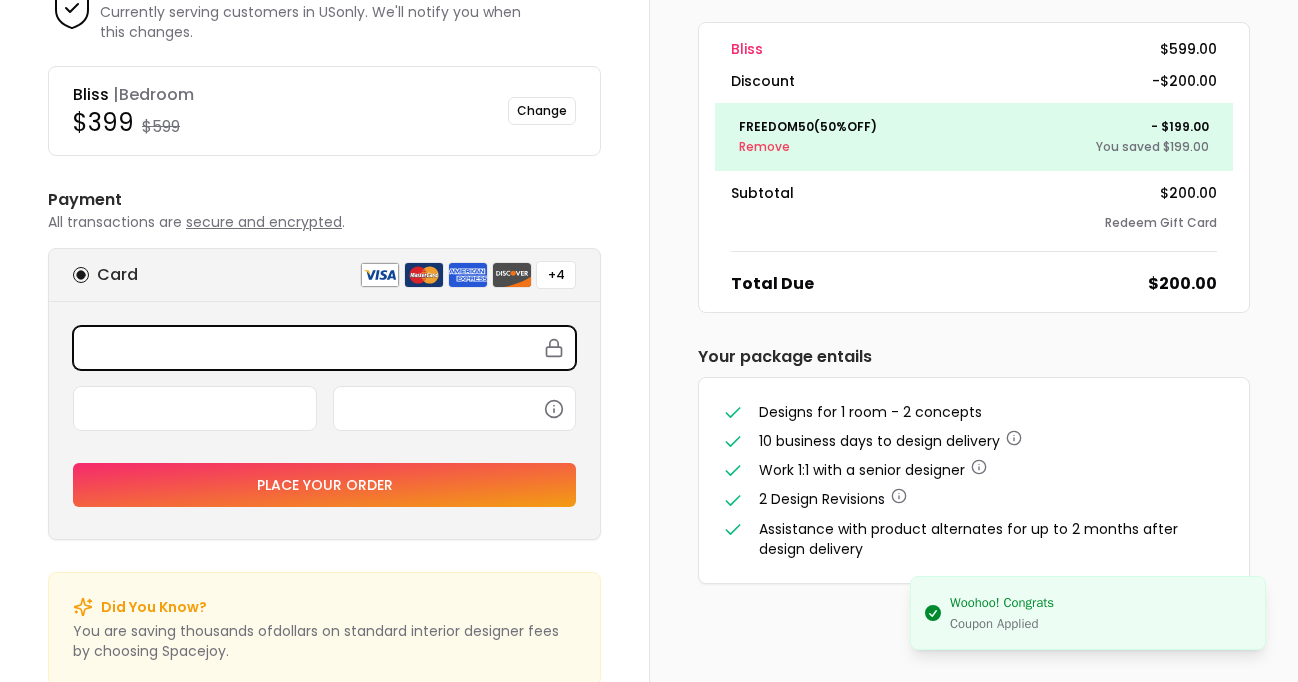 click on "Place your order" at bounding box center [324, 420] 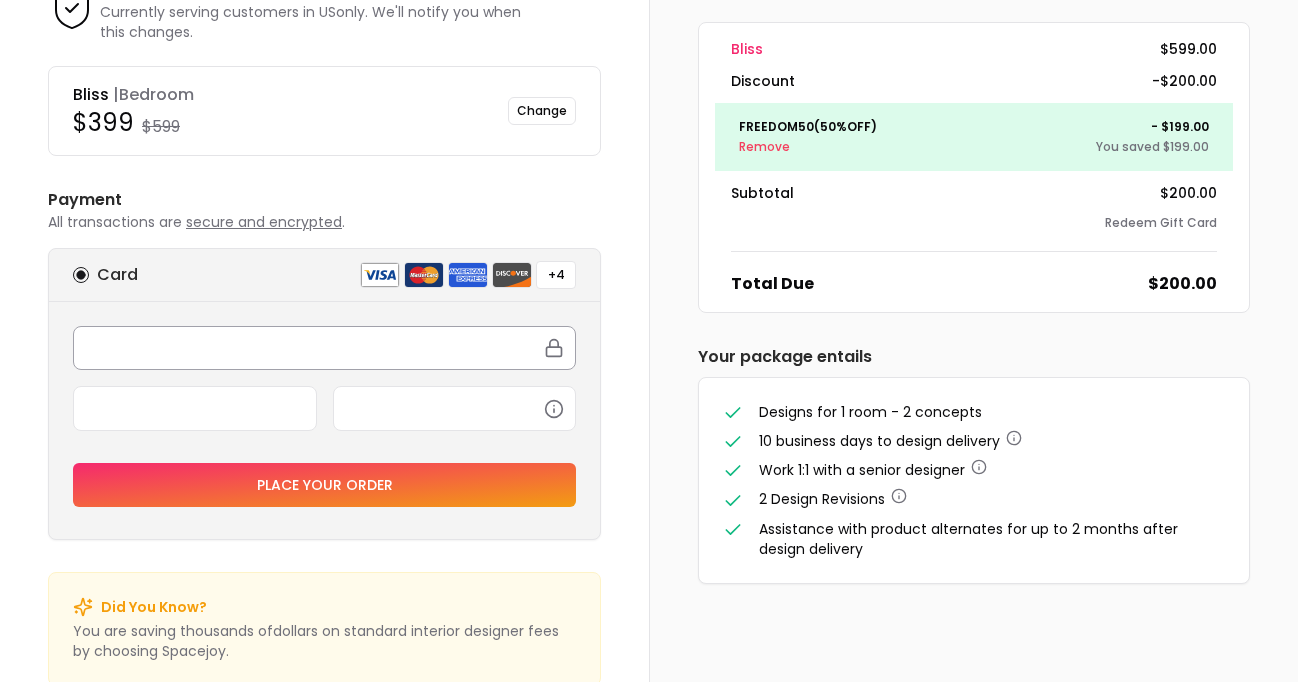click at bounding box center [324, 348] 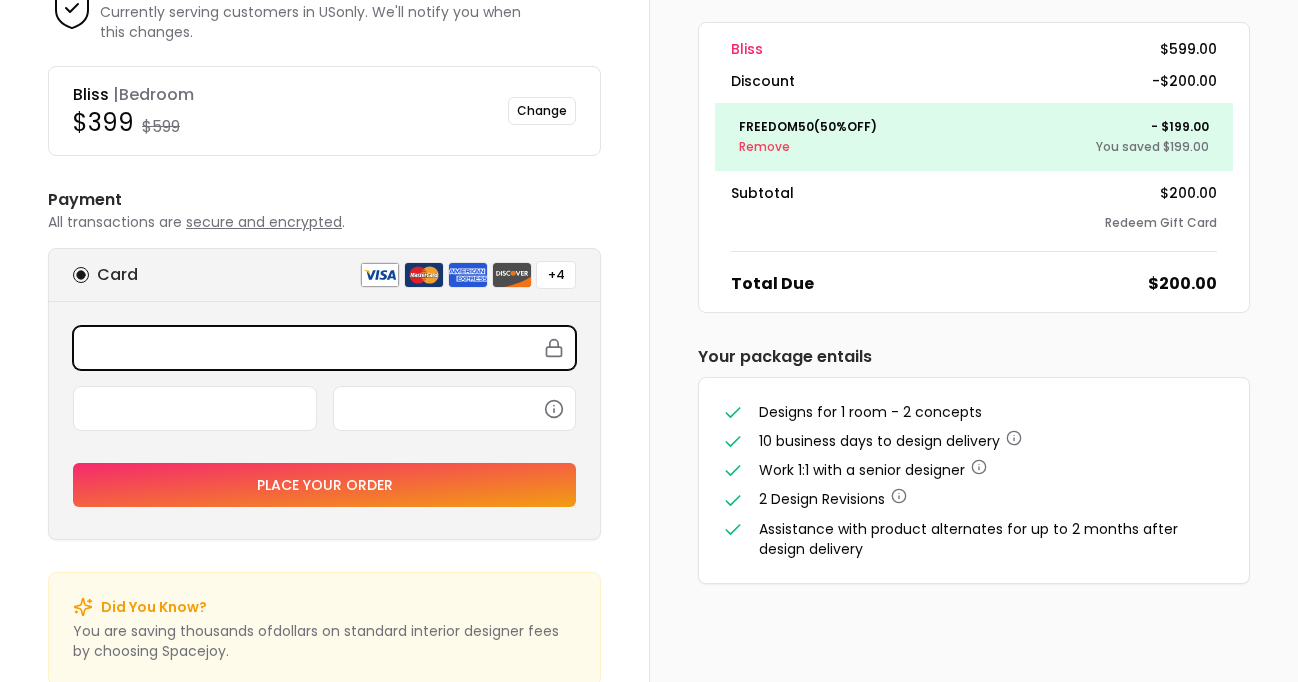 click on "Place your order" at bounding box center (324, 420) 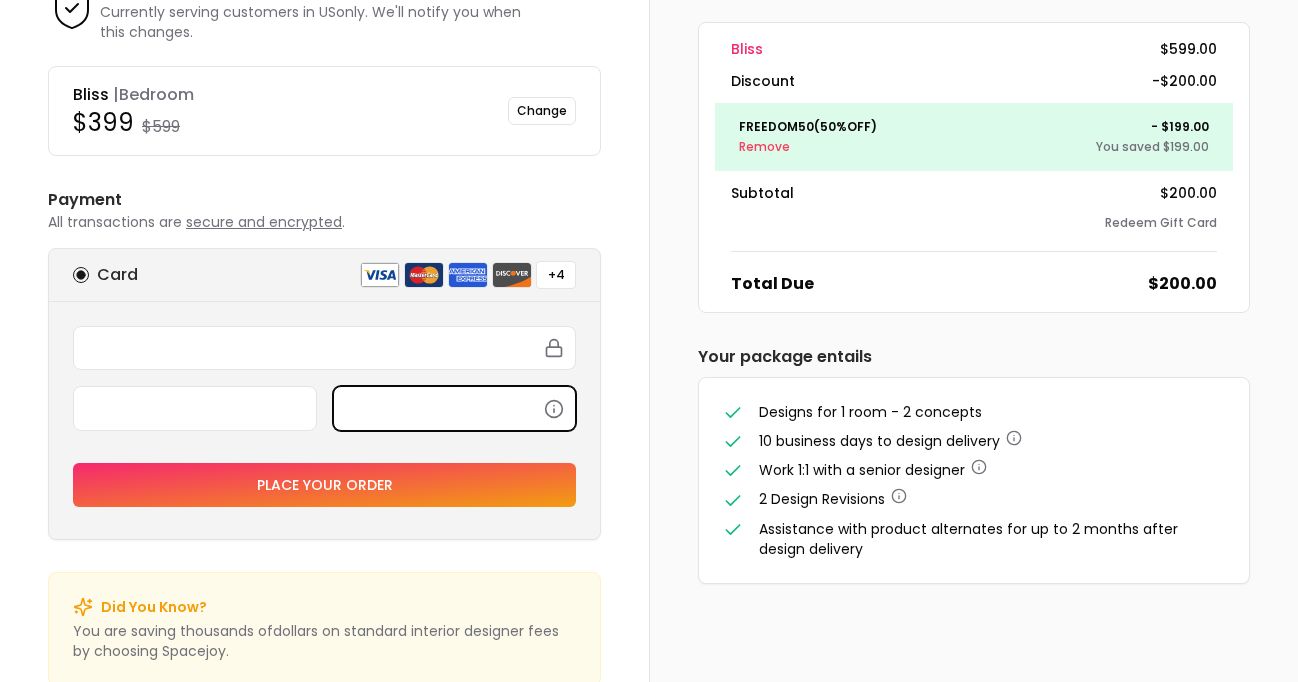 scroll, scrollTop: 97, scrollLeft: 0, axis: vertical 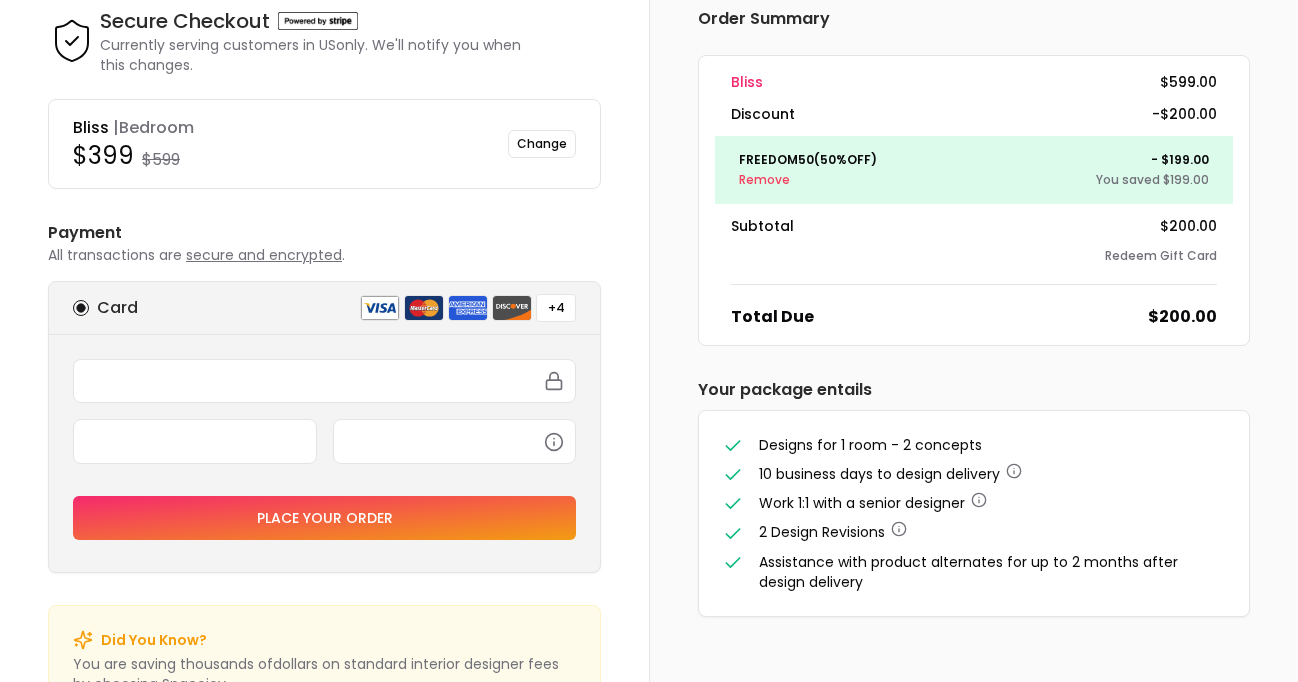click on "Place your order" at bounding box center (324, 518) 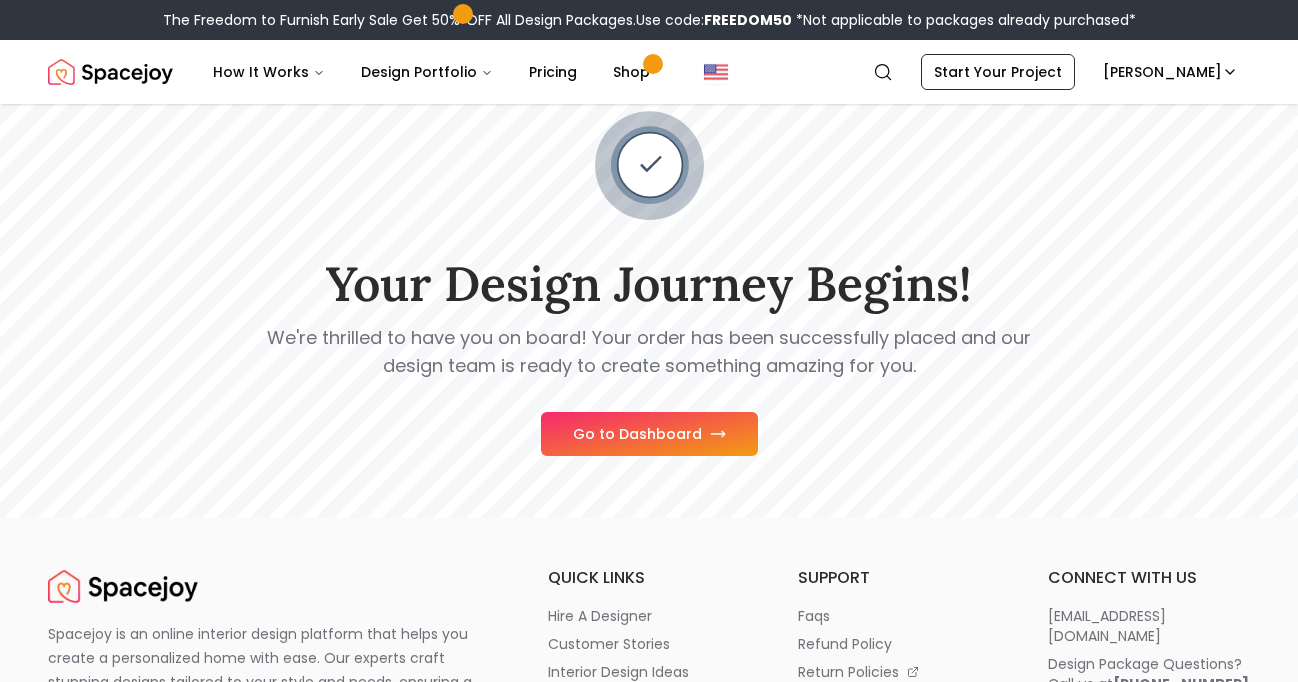 scroll, scrollTop: 72, scrollLeft: 0, axis: vertical 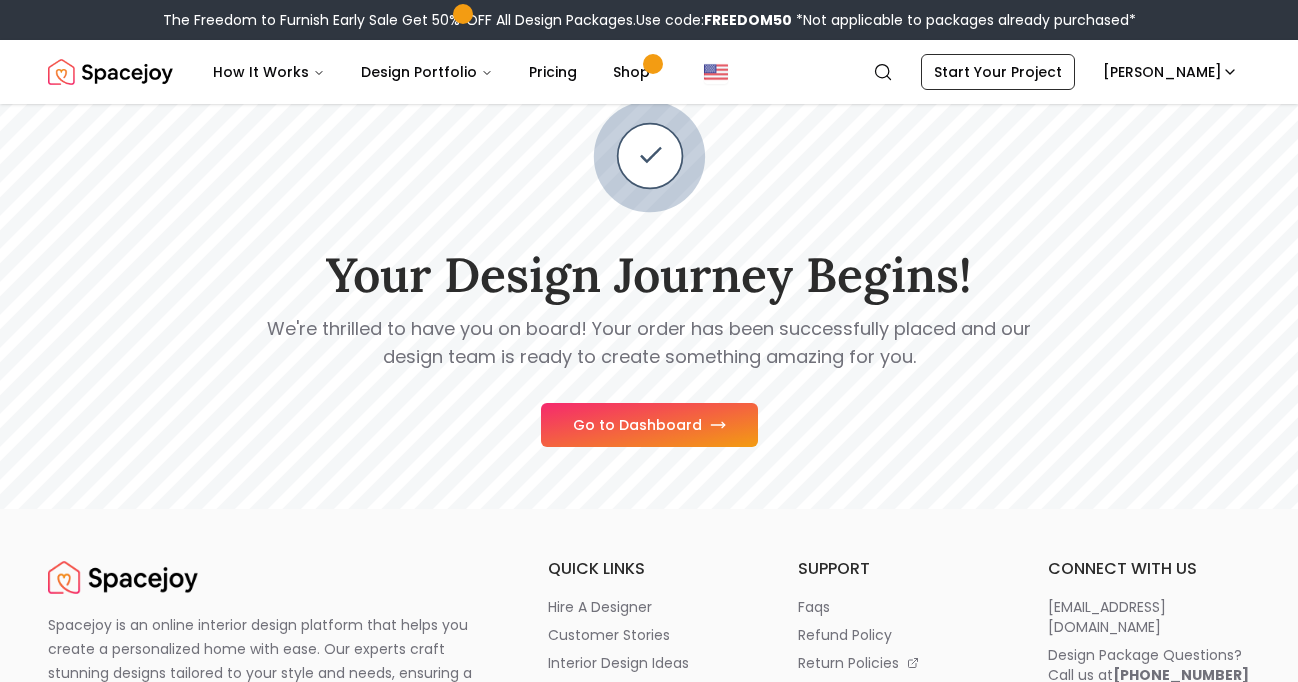click on "Go to Dashboard" at bounding box center (649, 425) 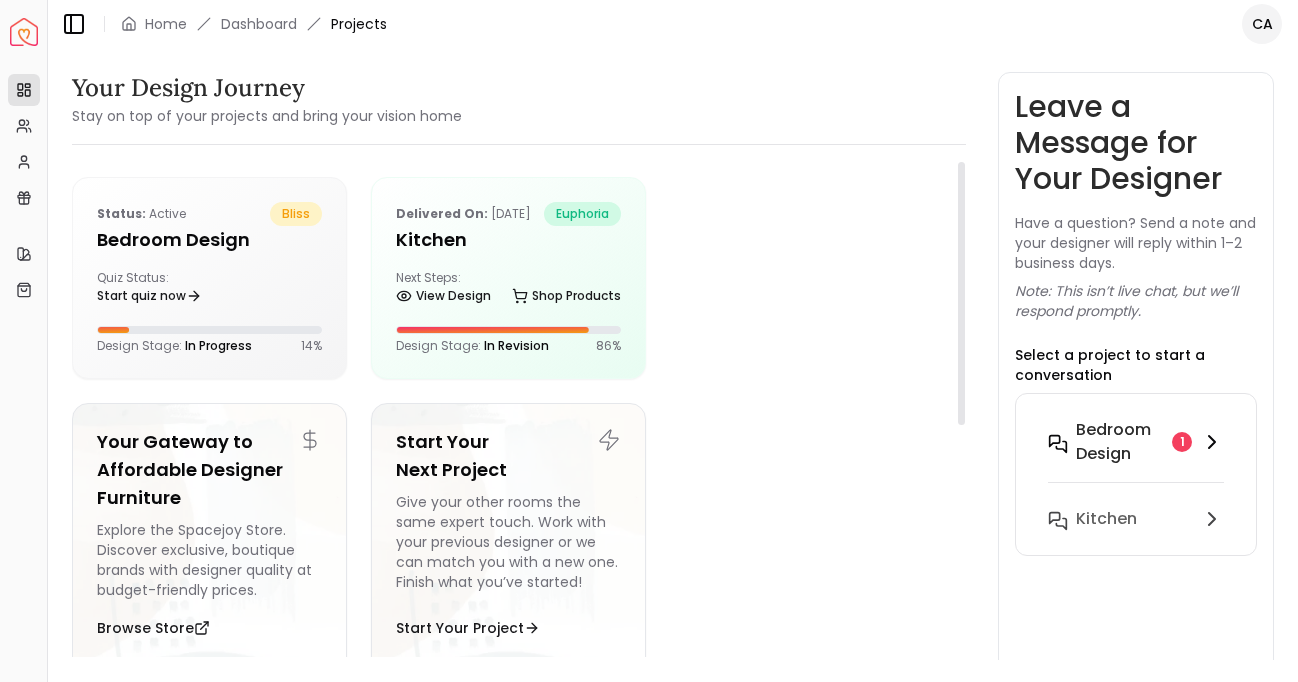 click on "Bedroom design" at bounding box center (1120, 442) 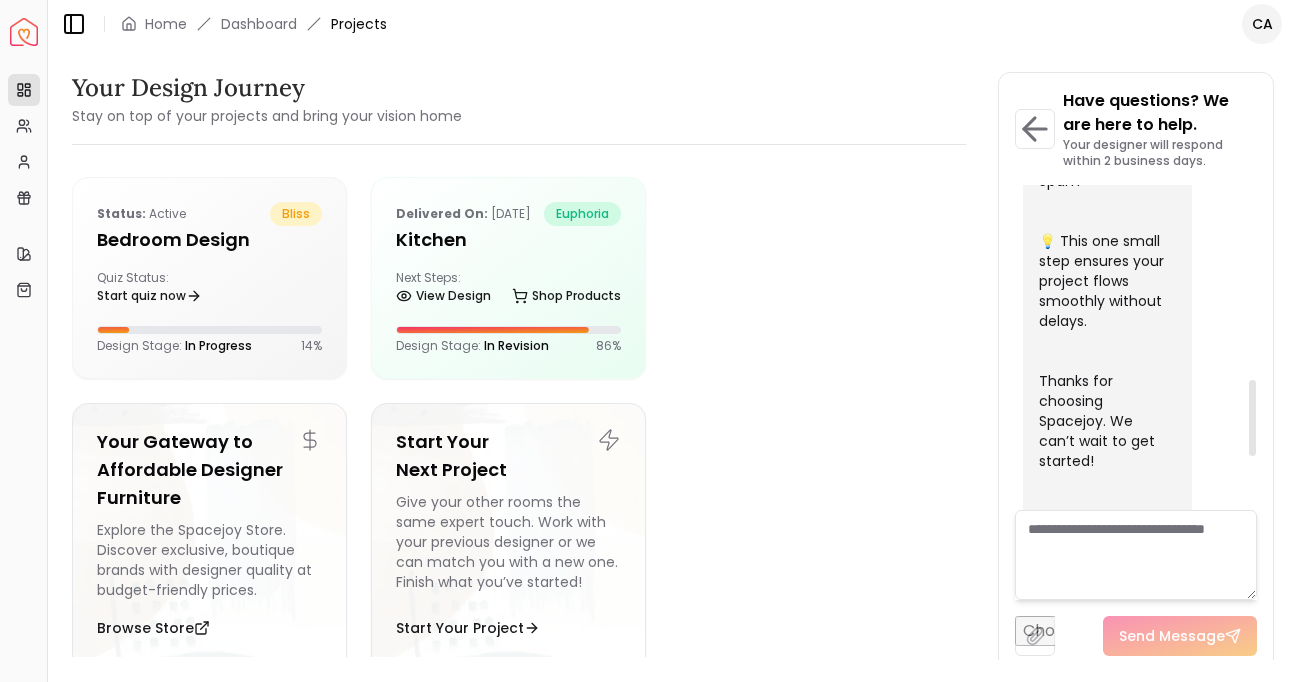 scroll, scrollTop: 1063, scrollLeft: 0, axis: vertical 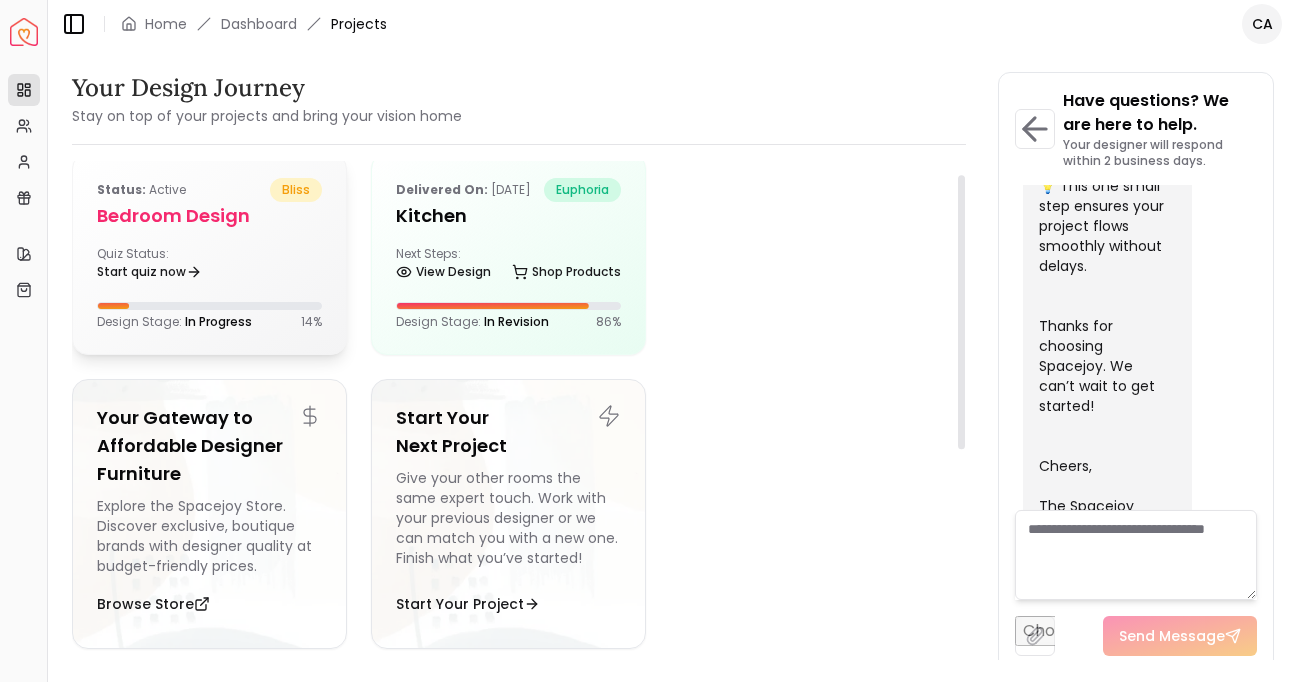 click on "Quiz Status: Start quiz now" at bounding box center [209, 266] 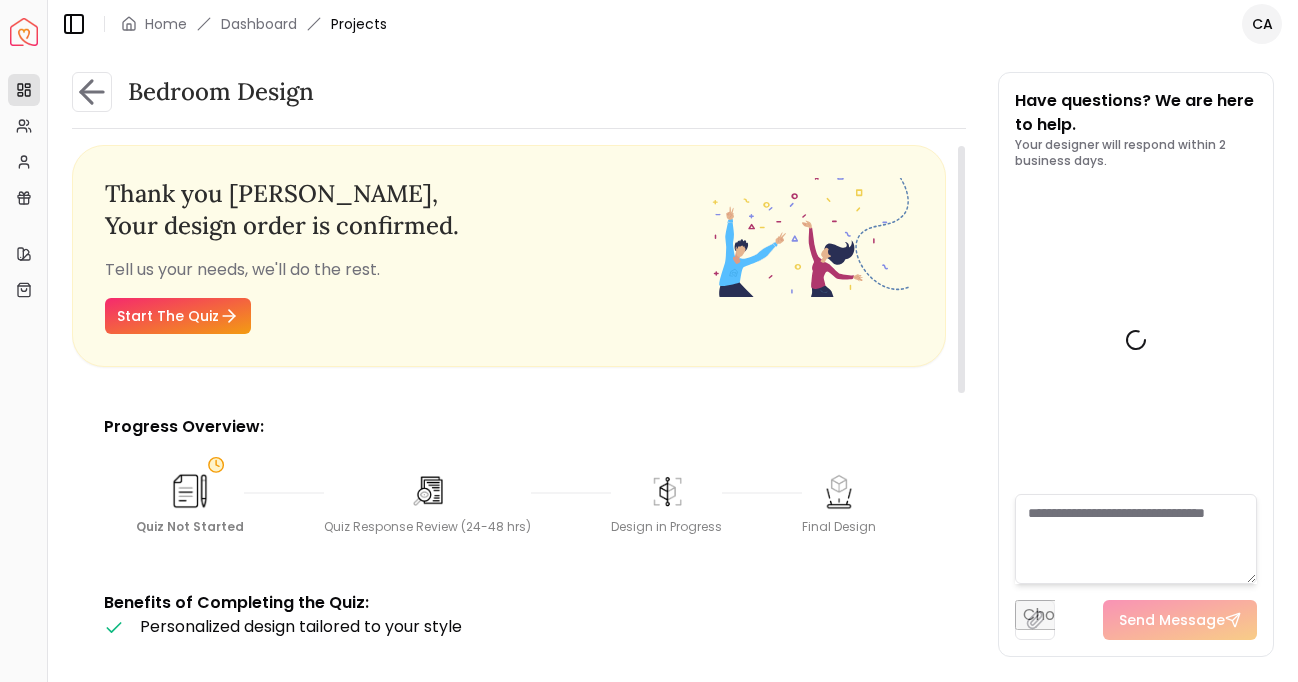 scroll, scrollTop: 1051, scrollLeft: 0, axis: vertical 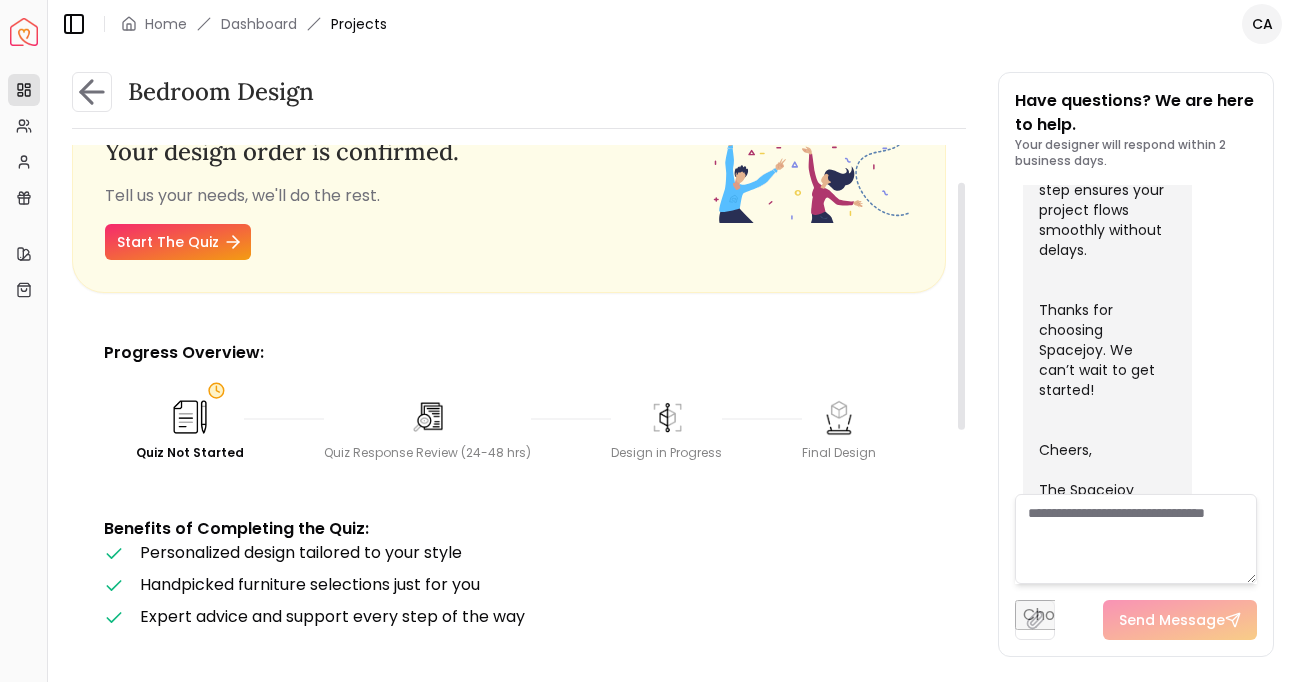 click on "Start The Quiz" at bounding box center [178, 242] 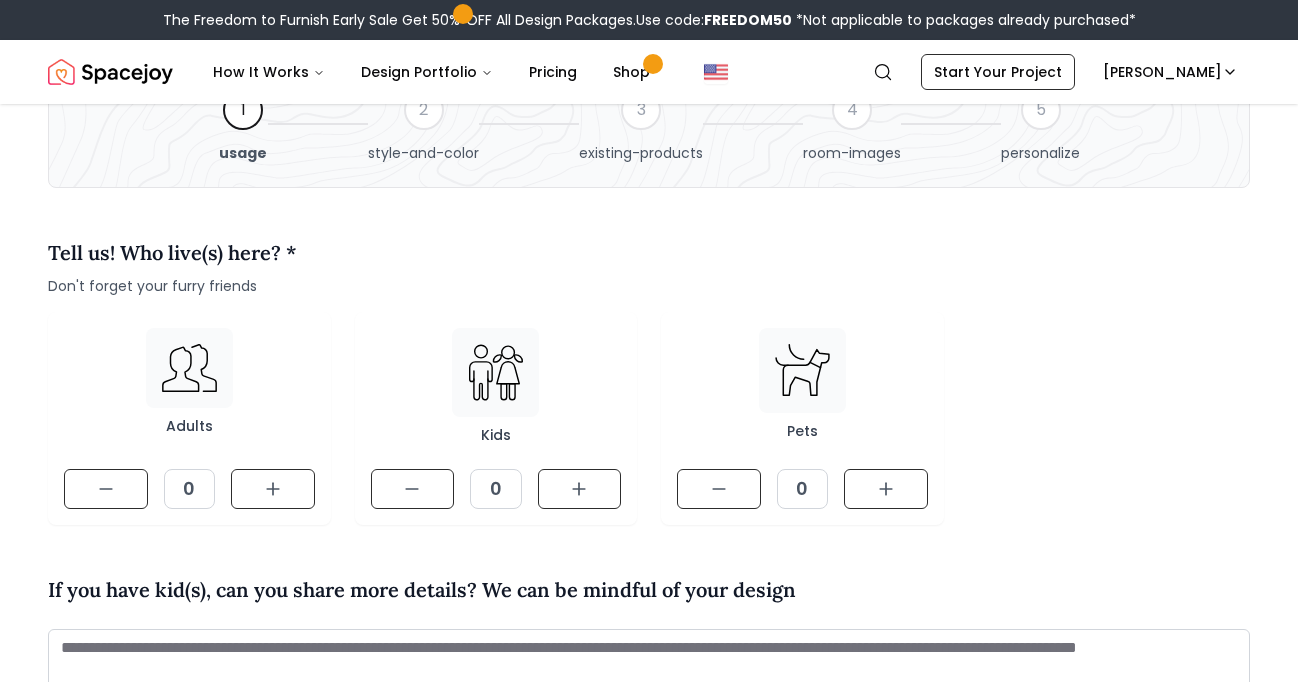 scroll, scrollTop: 135, scrollLeft: 0, axis: vertical 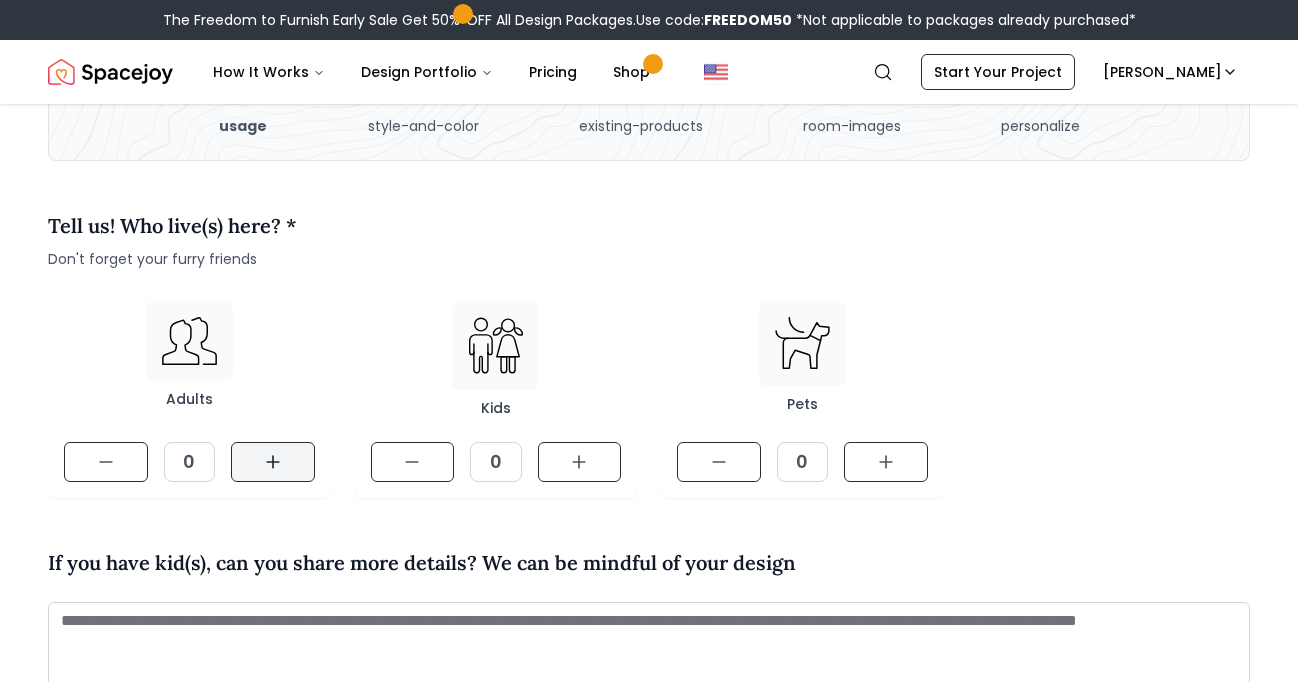 click 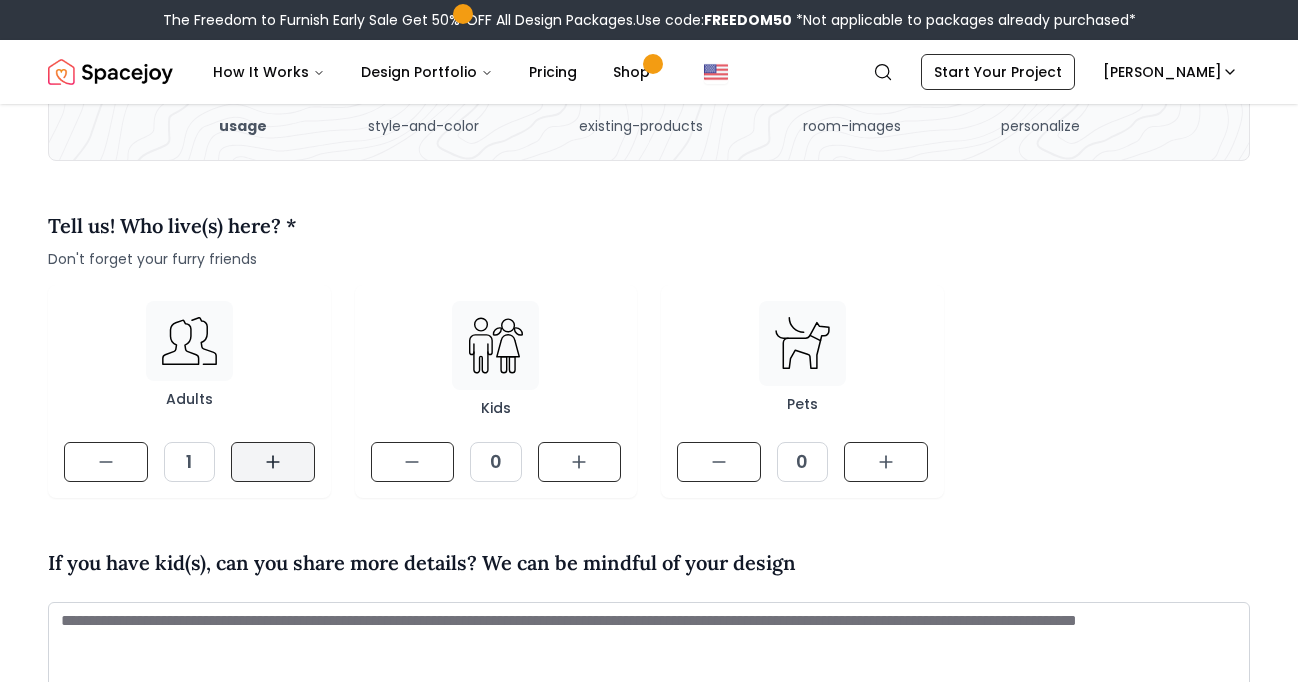 click 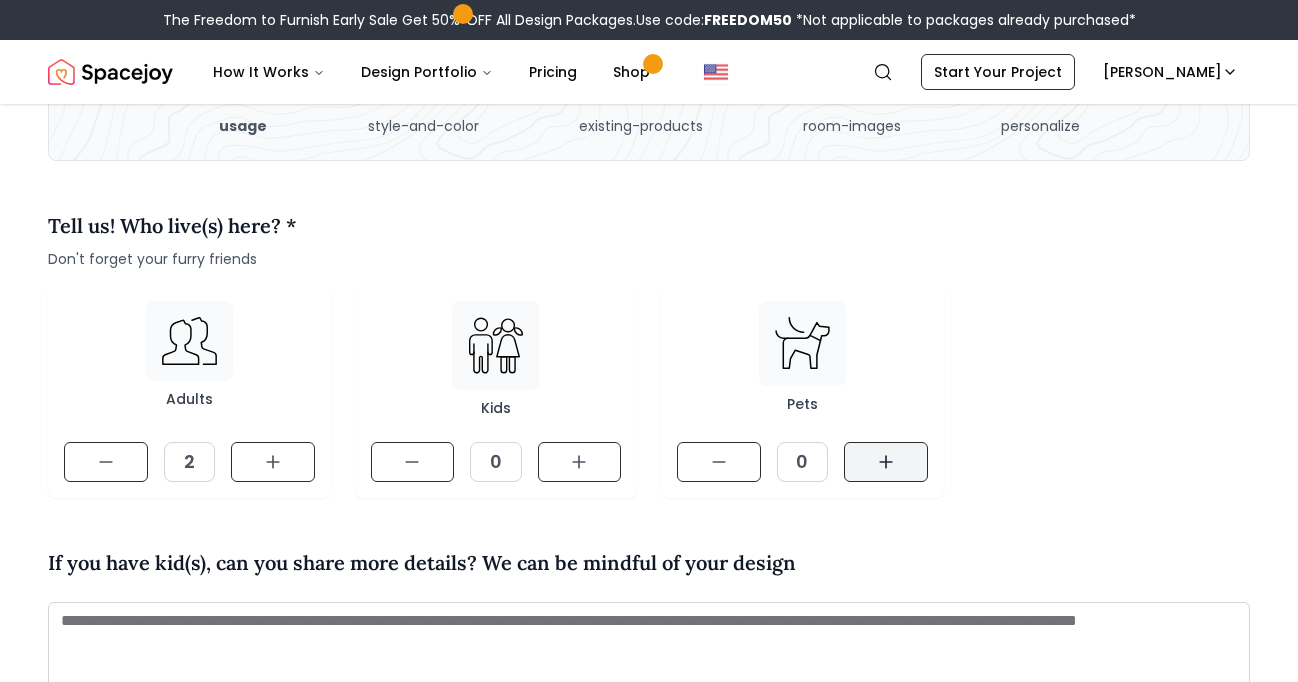 click at bounding box center [886, 462] 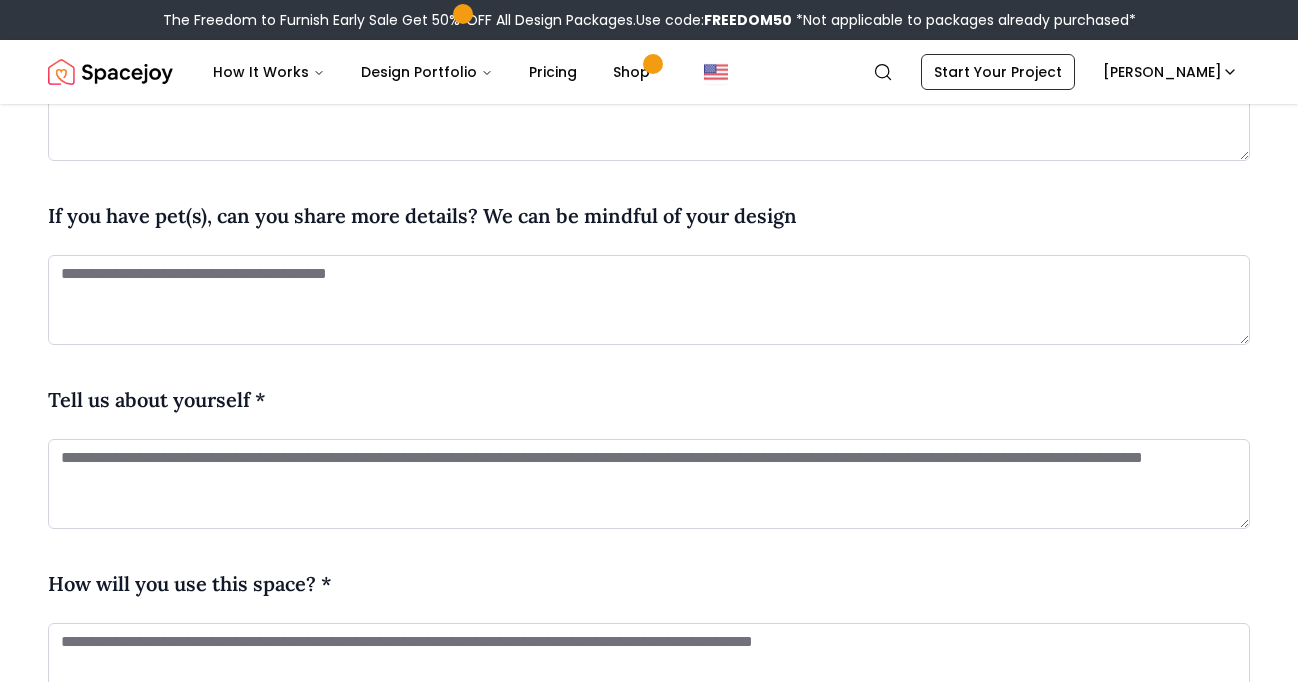 scroll, scrollTop: 692, scrollLeft: 0, axis: vertical 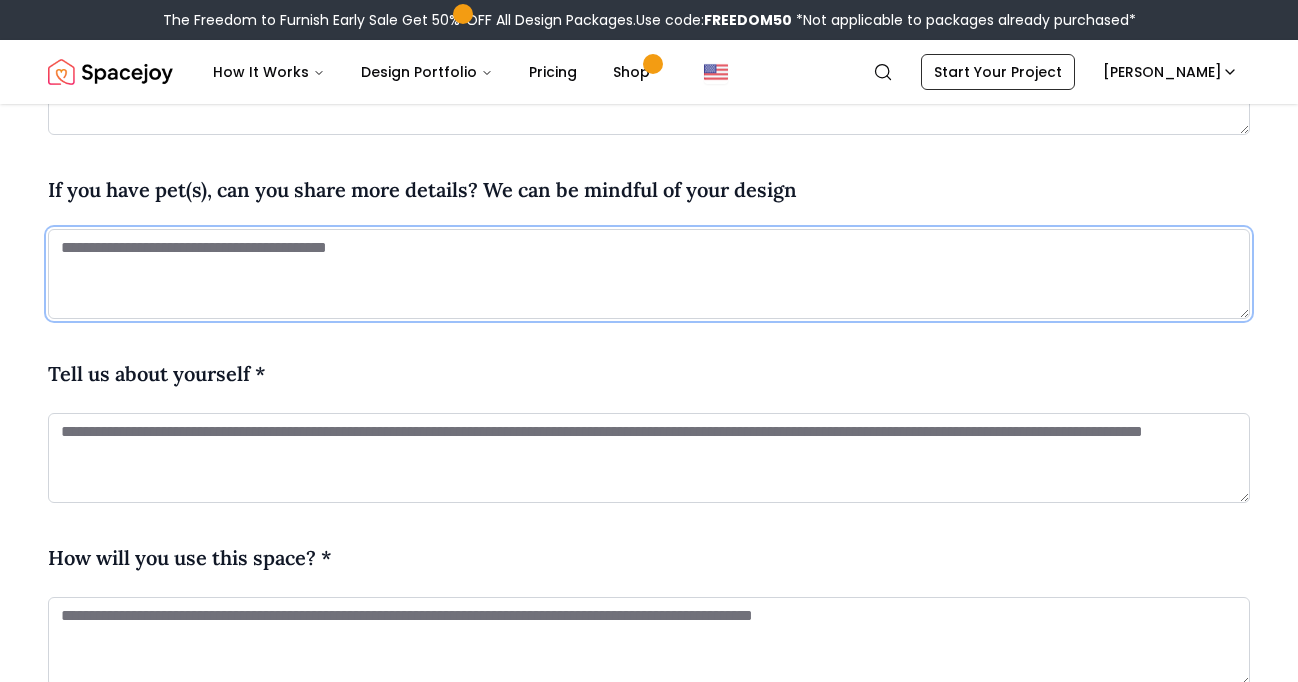 click at bounding box center [649, 274] 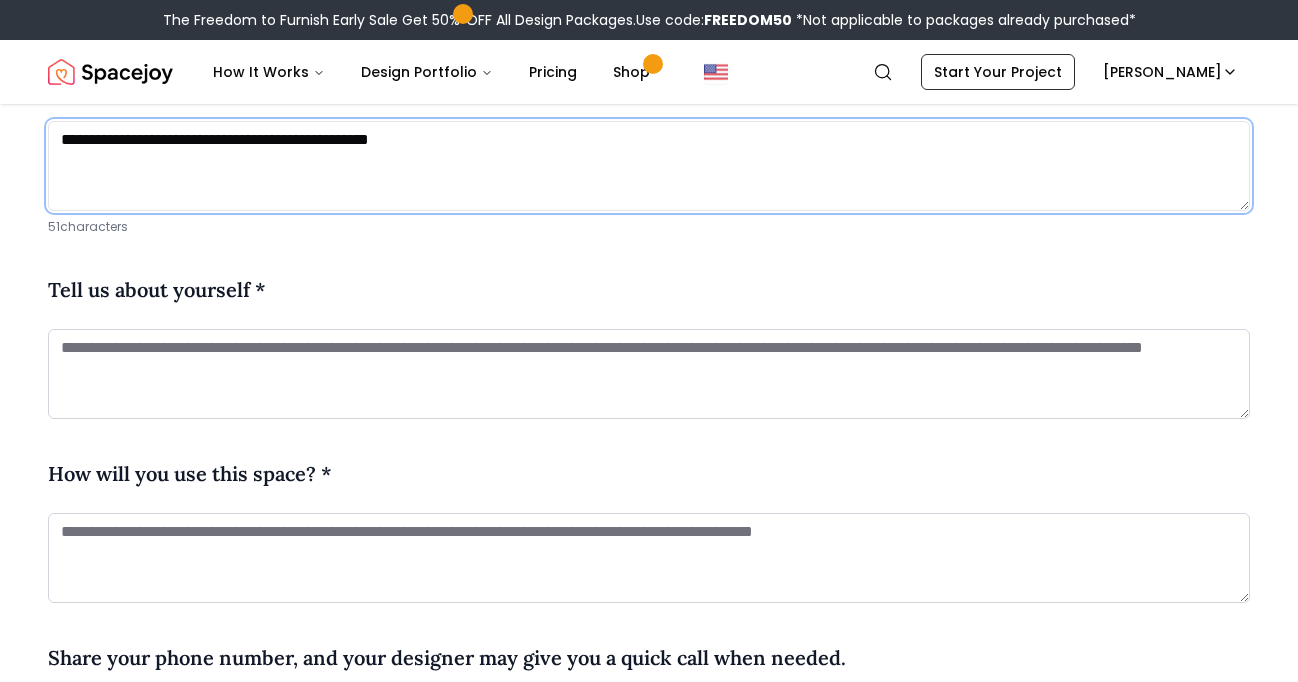 scroll, scrollTop: 808, scrollLeft: 0, axis: vertical 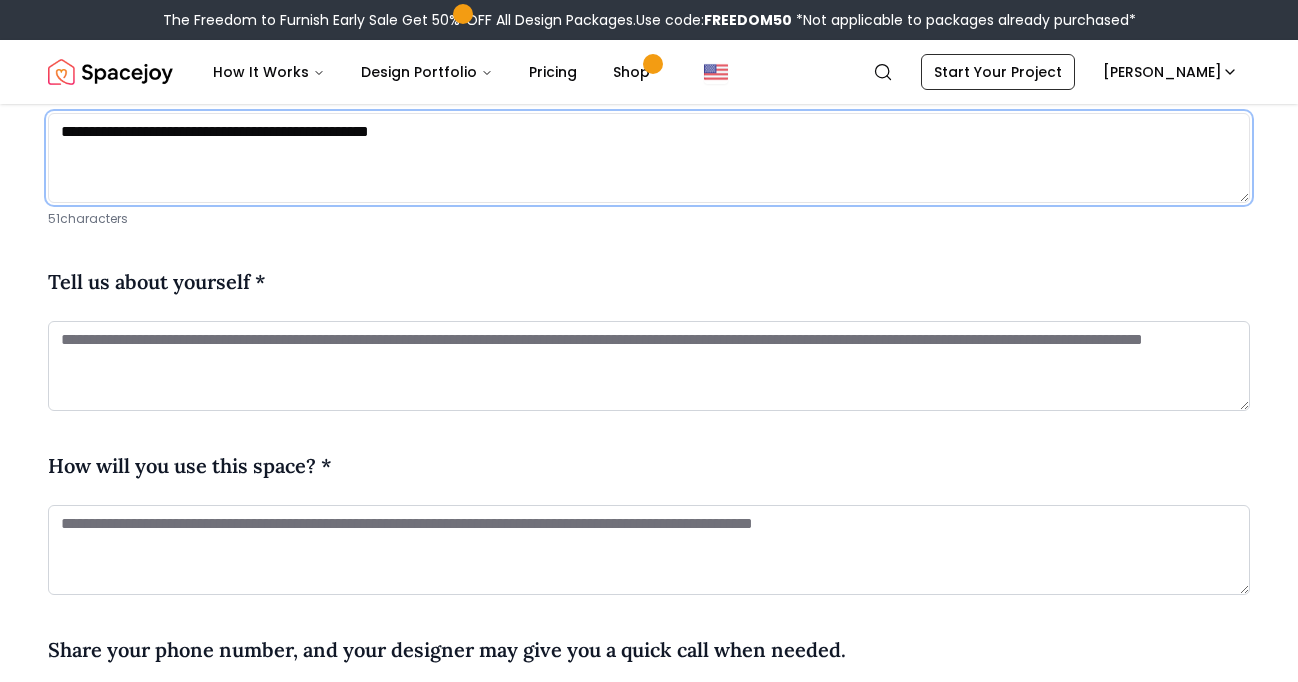type on "**********" 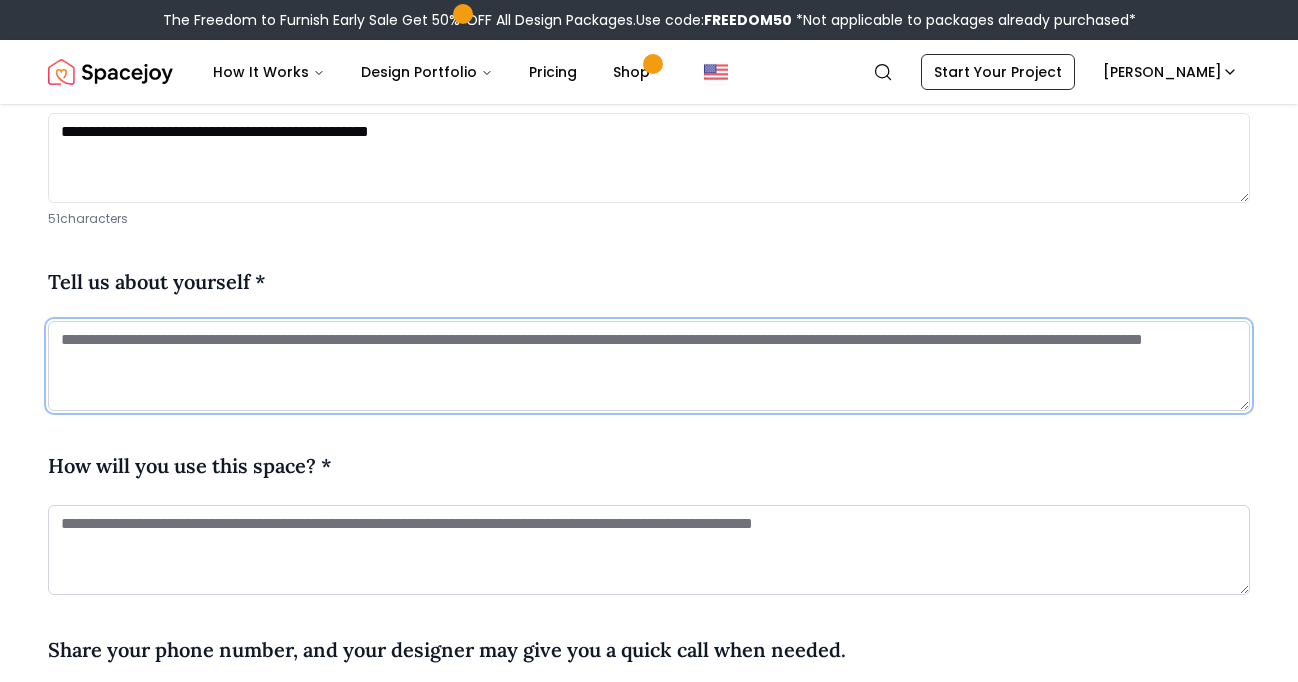 click at bounding box center [649, 366] 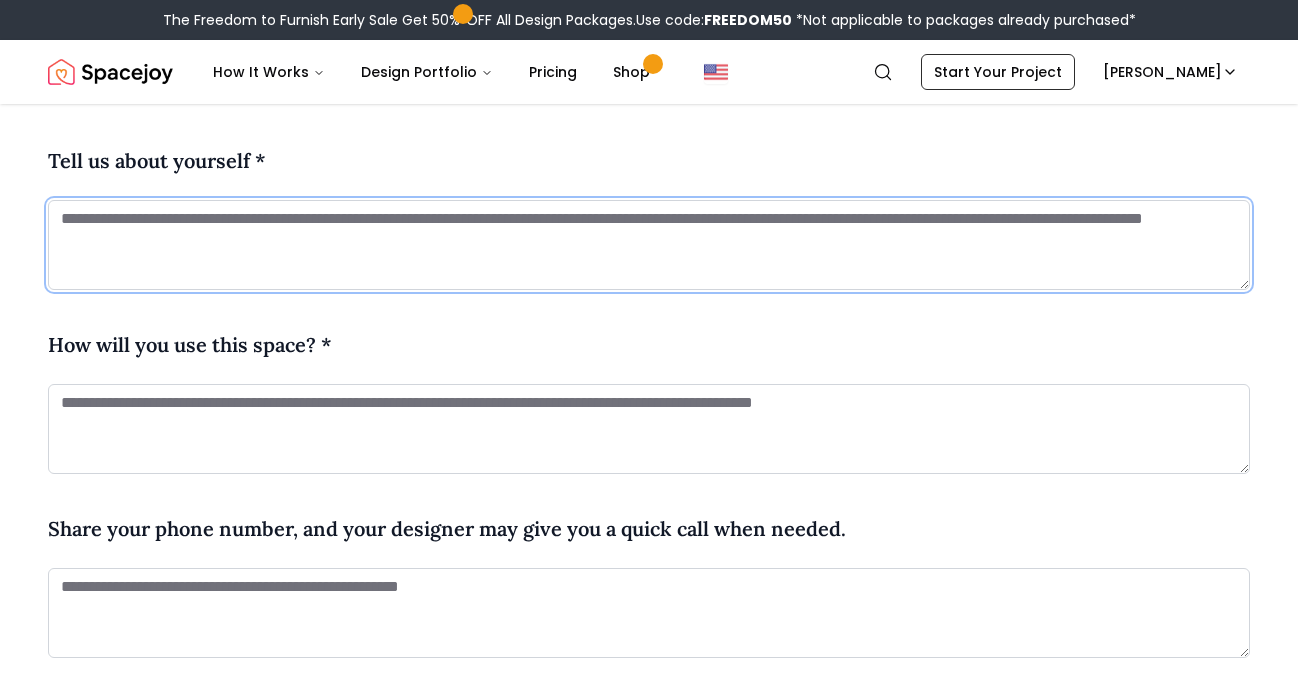 scroll, scrollTop: 943, scrollLeft: 0, axis: vertical 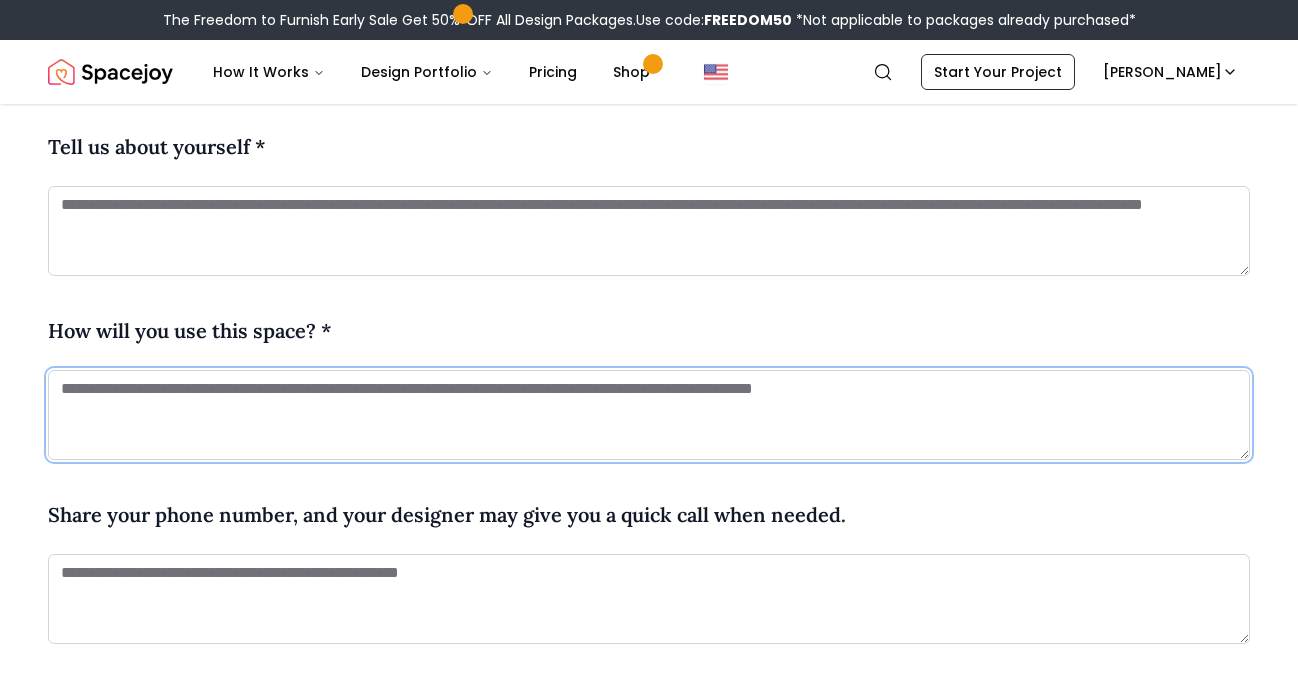 click at bounding box center (649, 415) 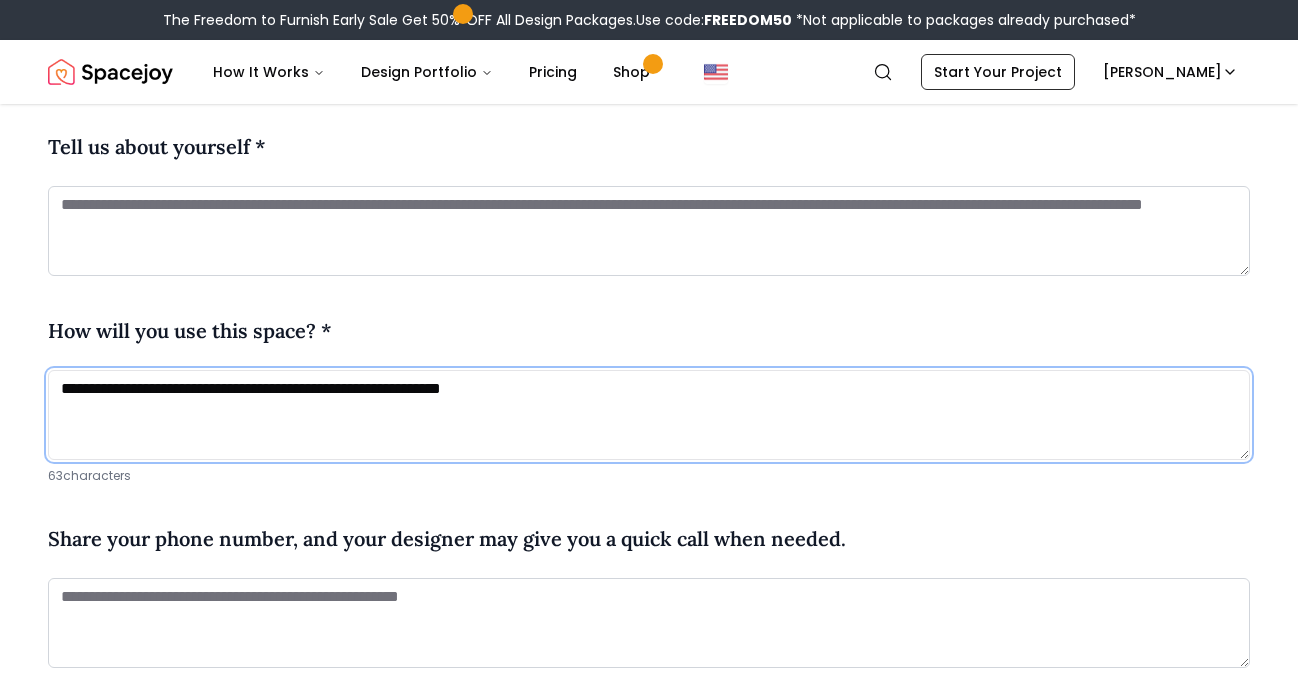 drag, startPoint x: 566, startPoint y: 384, endPoint x: 342, endPoint y: 386, distance: 224.00893 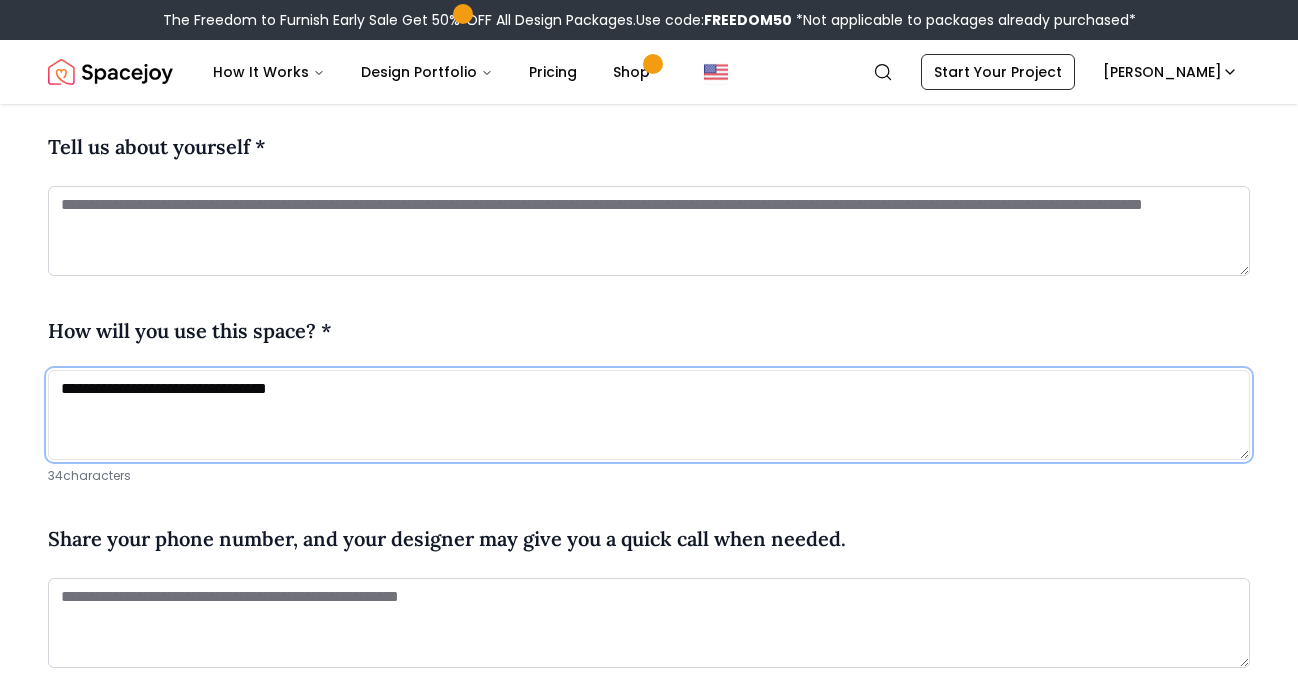 type on "**********" 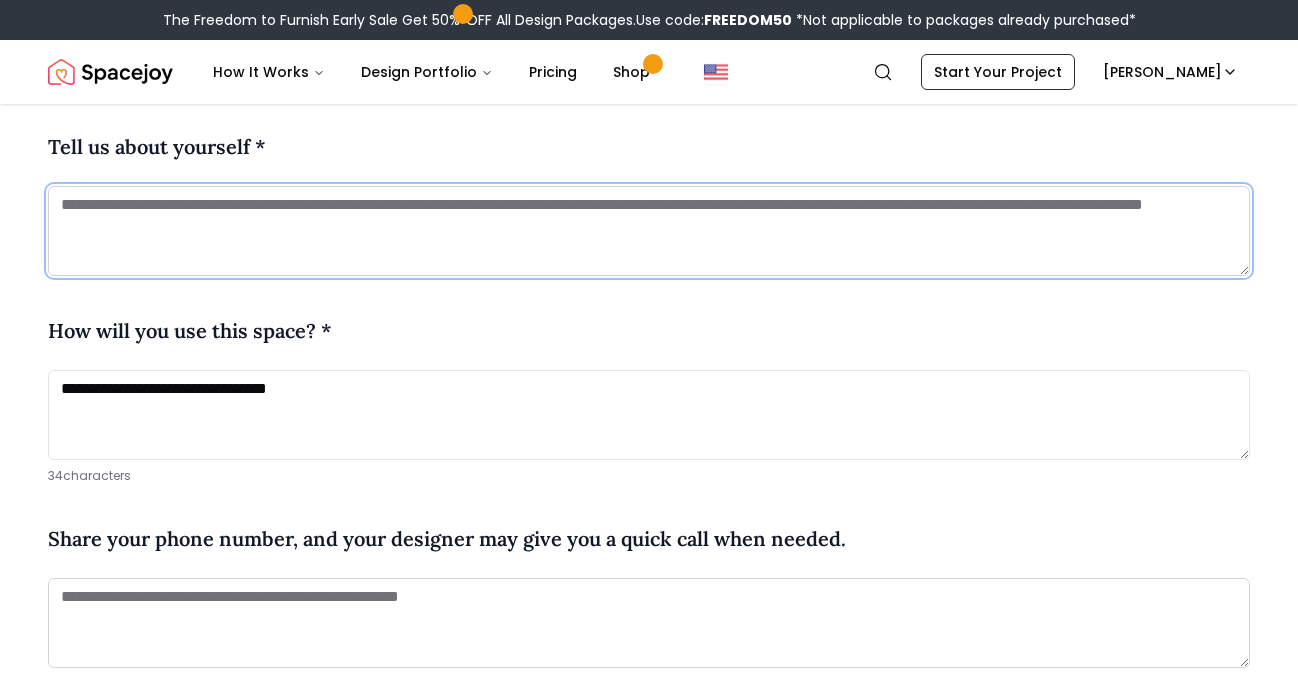 click at bounding box center [649, 231] 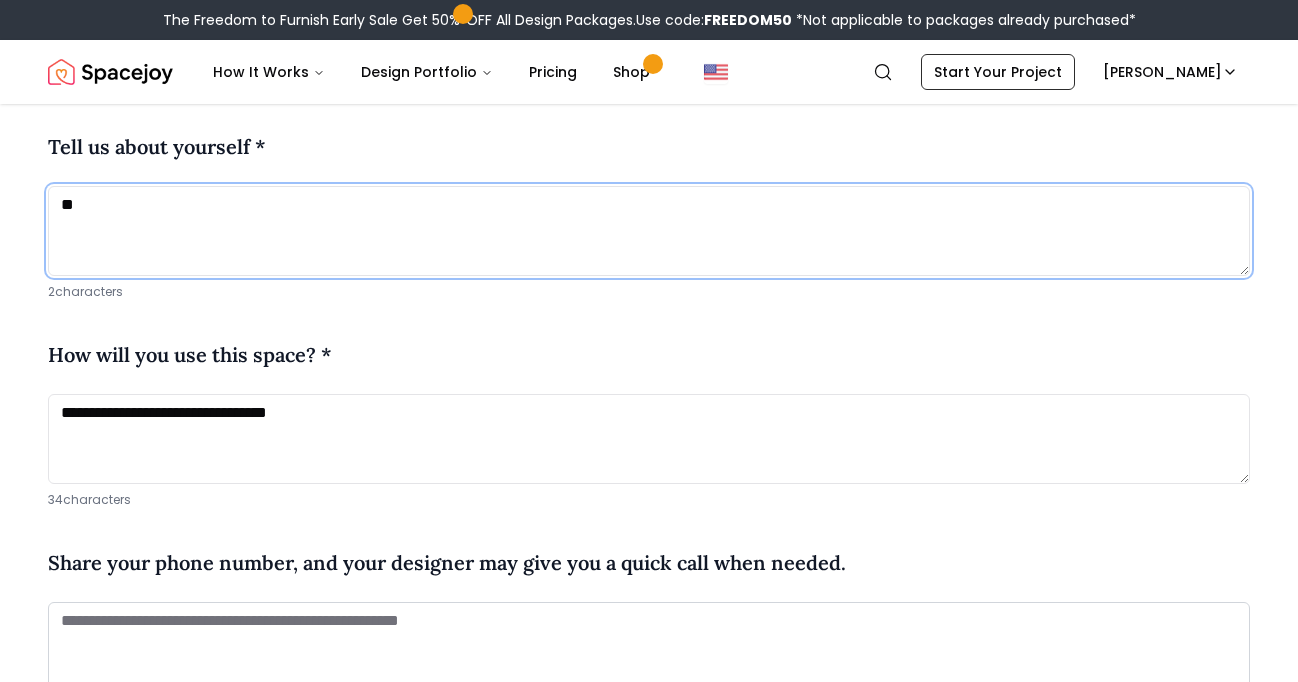 type on "*" 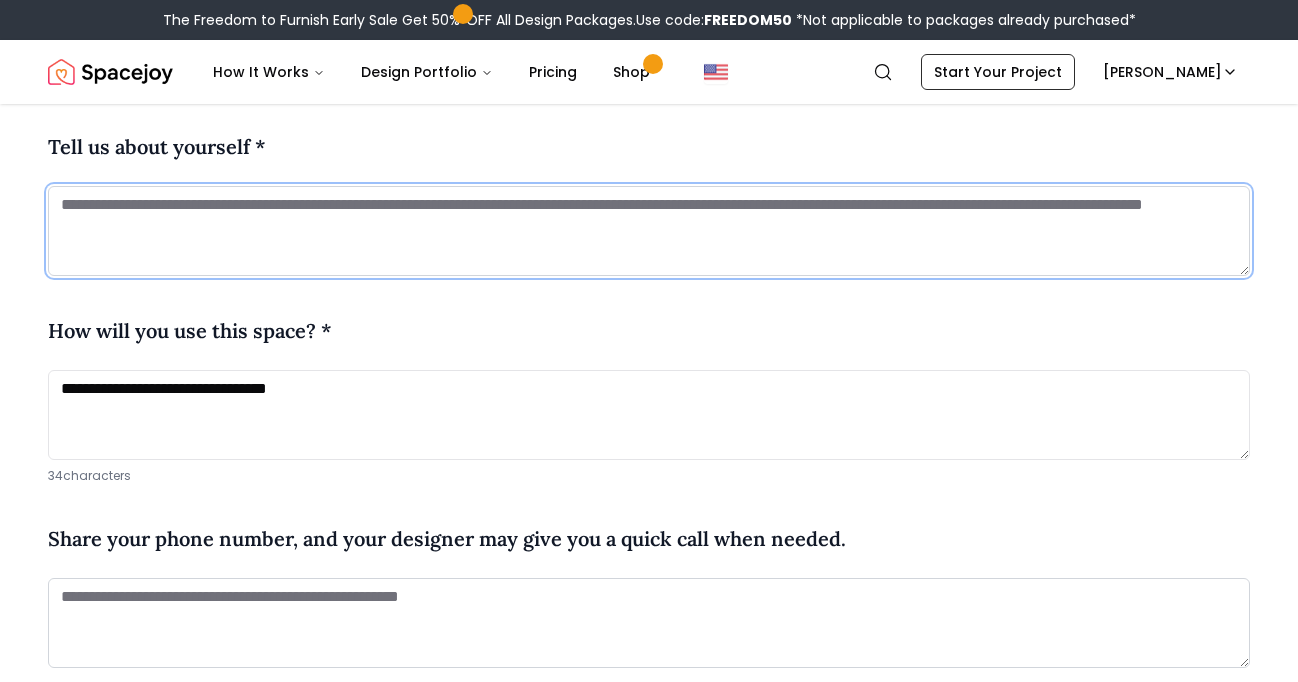 type on "*" 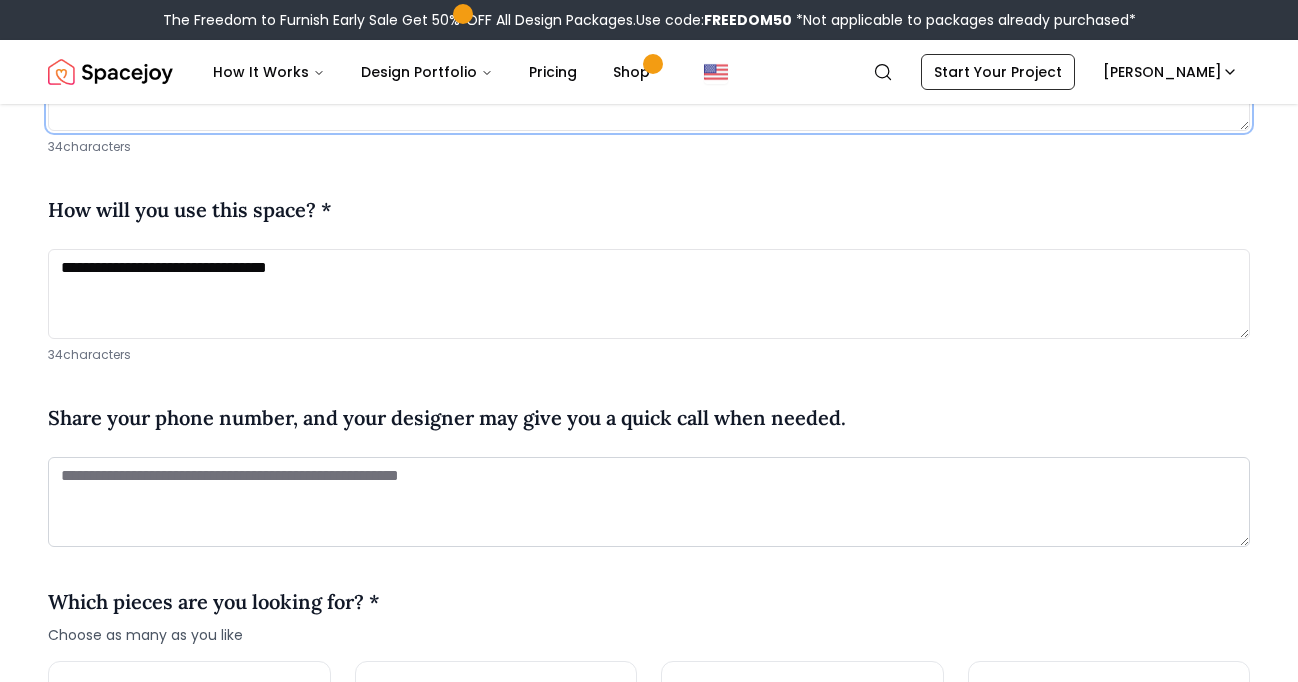 scroll, scrollTop: 1140, scrollLeft: 0, axis: vertical 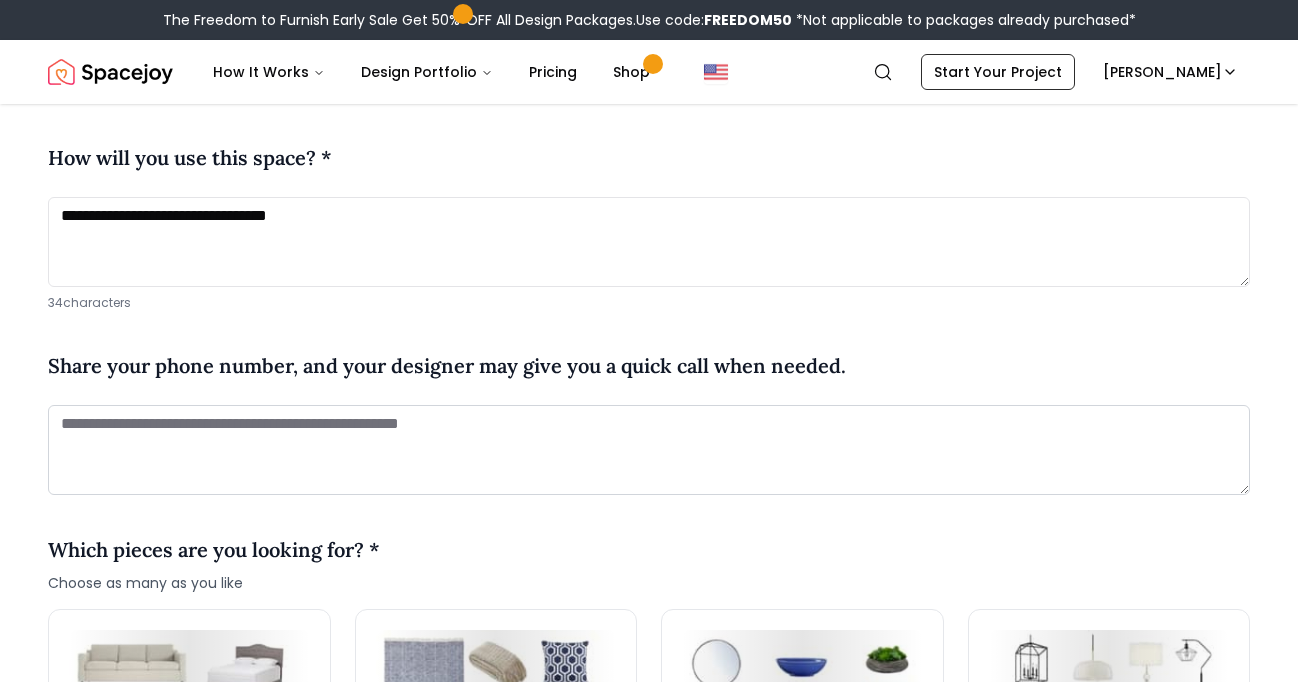 type on "**********" 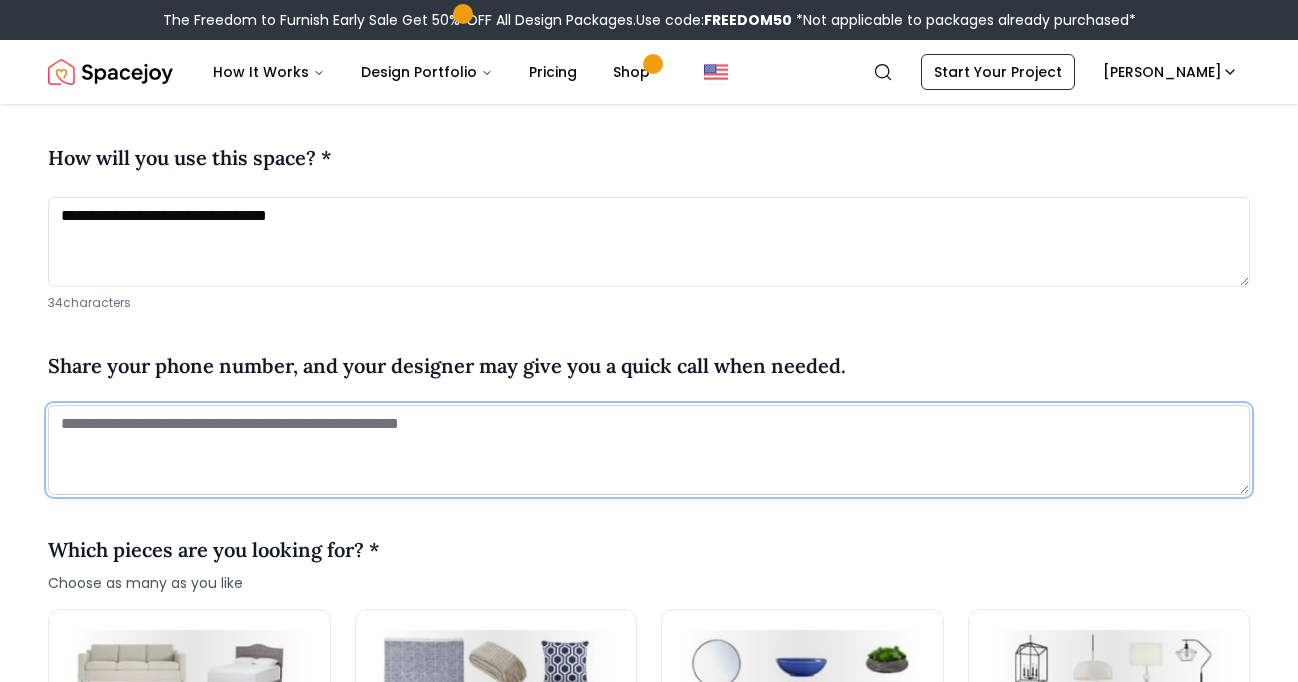 click at bounding box center [649, 450] 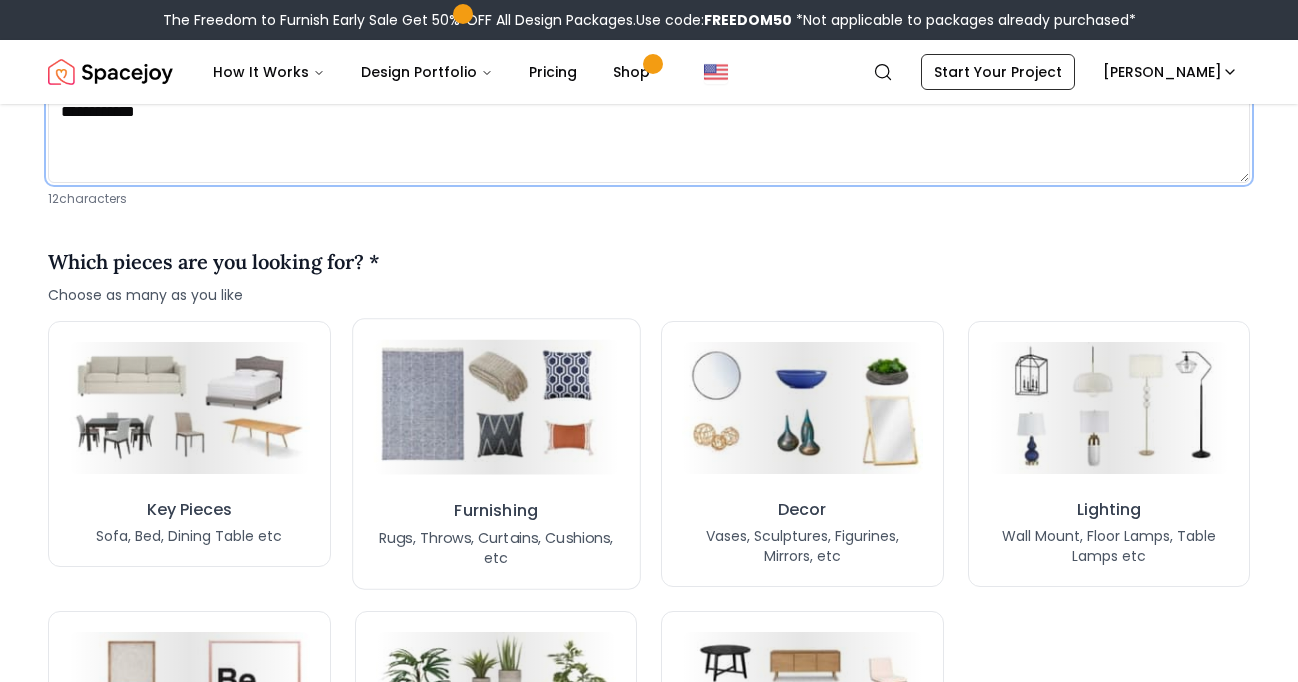 scroll, scrollTop: 1526, scrollLeft: 0, axis: vertical 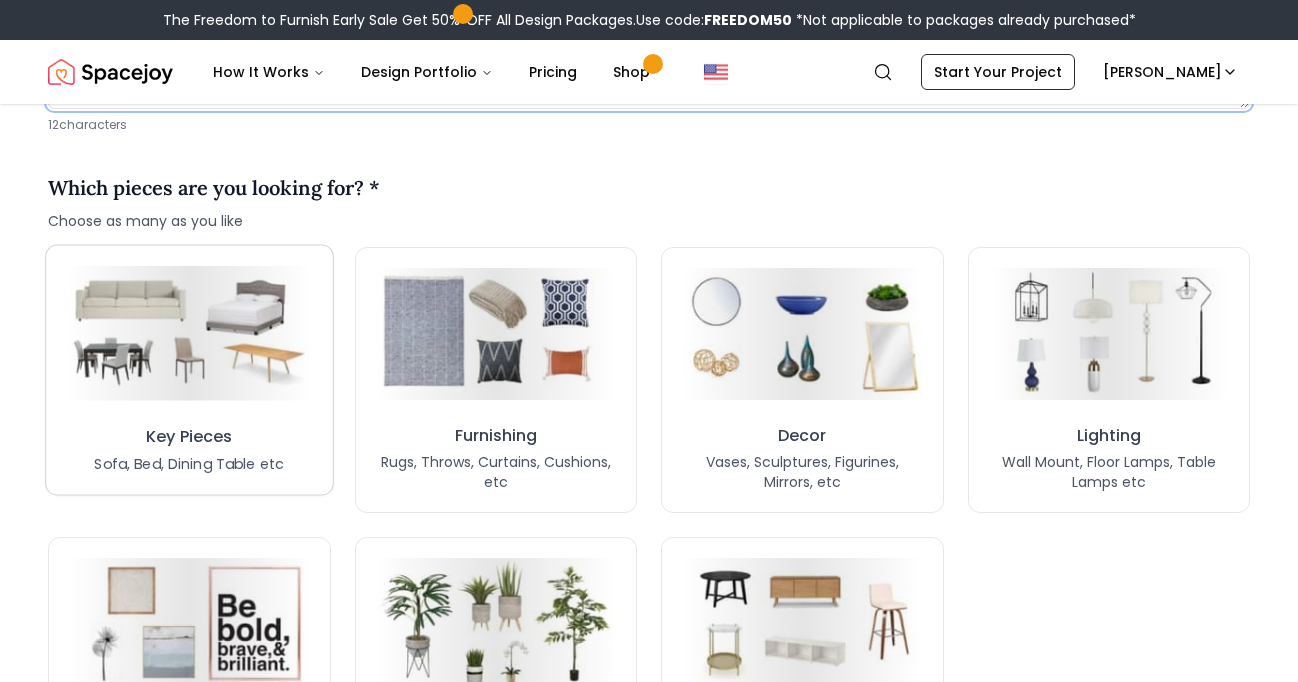 type on "**********" 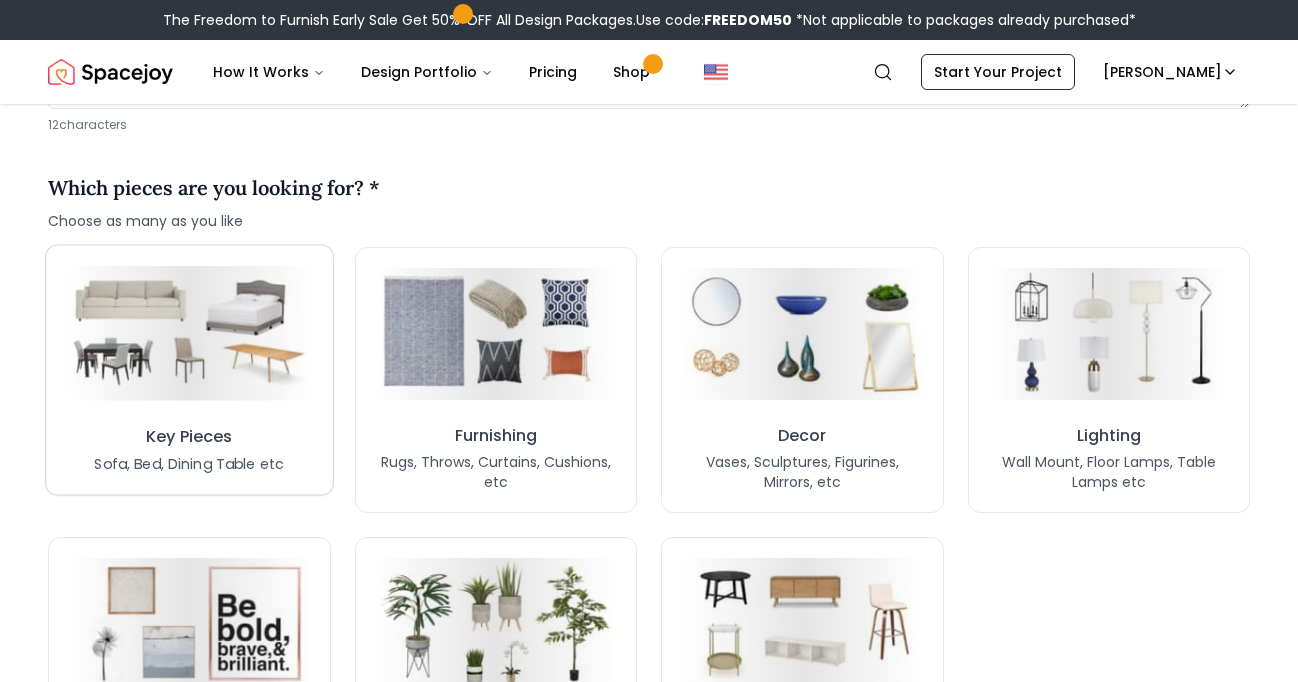 click on "Key Pieces Sofa, Bed, Dining Table etc" at bounding box center [189, 369] 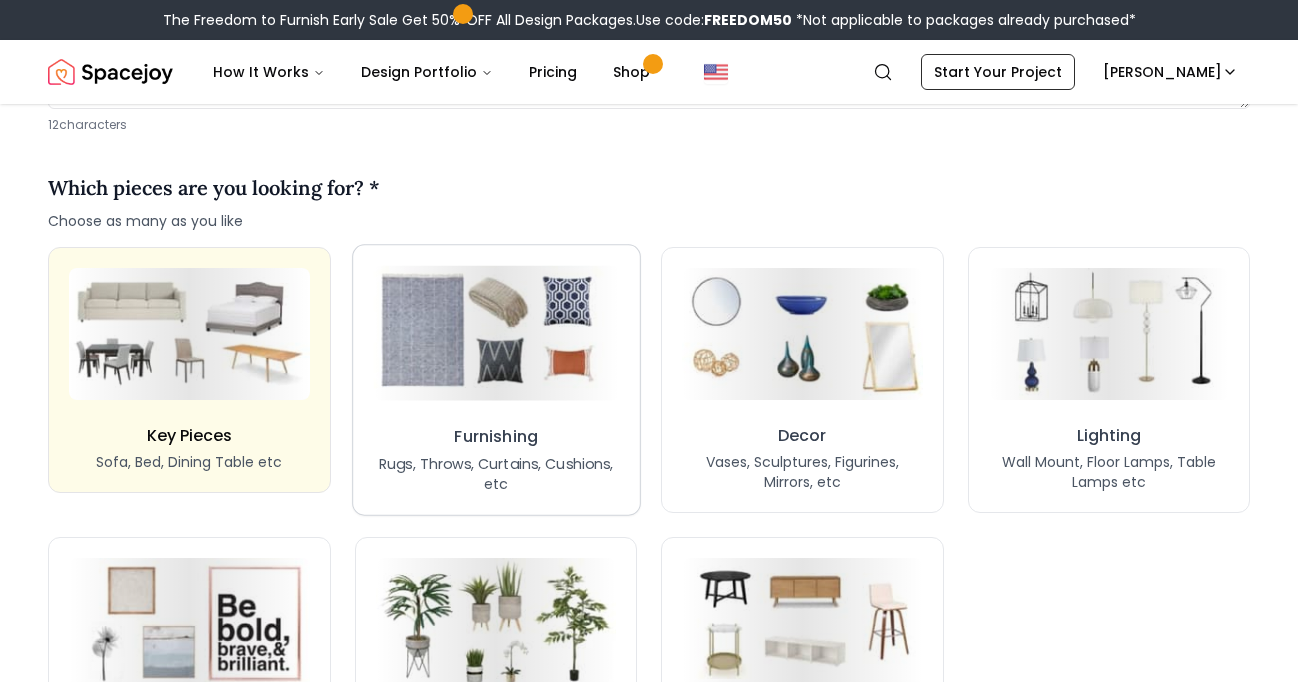 click on "Furnishing Rugs, Throws, Curtains, Cushions, etc" at bounding box center (496, 380) 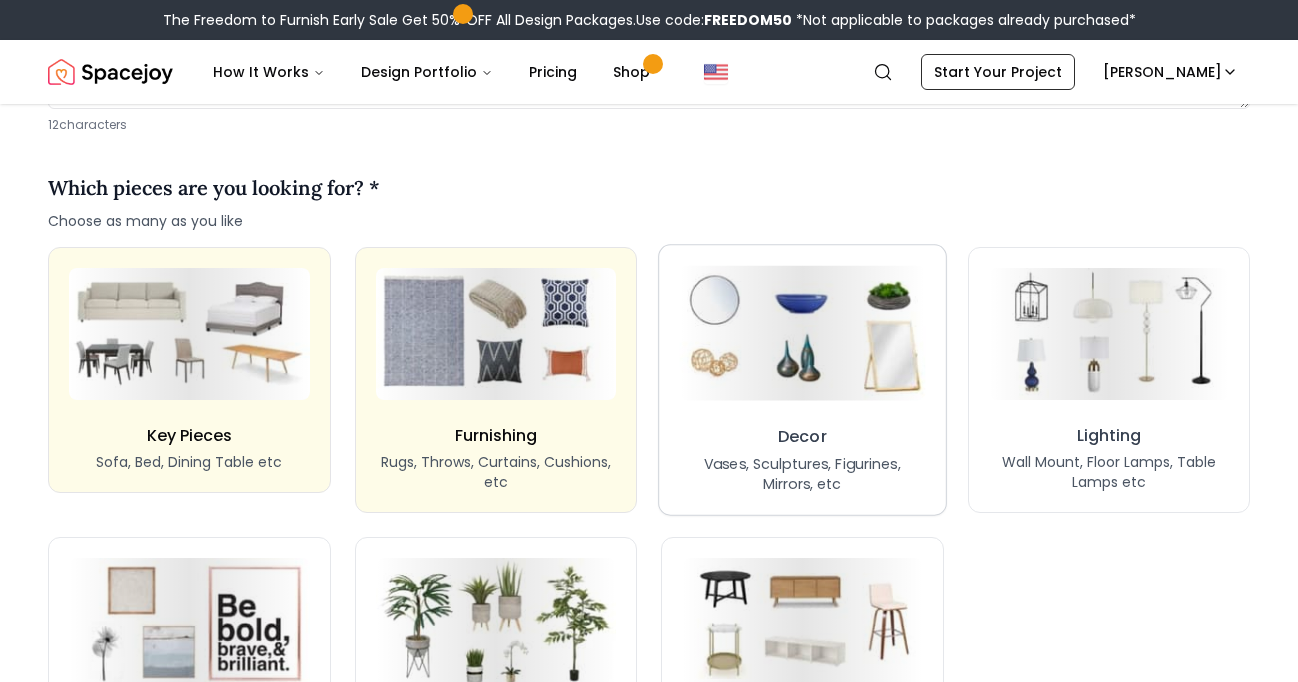 click on "Decor Vases, Sculptures, Figurines, Mirrors, etc" at bounding box center [802, 380] 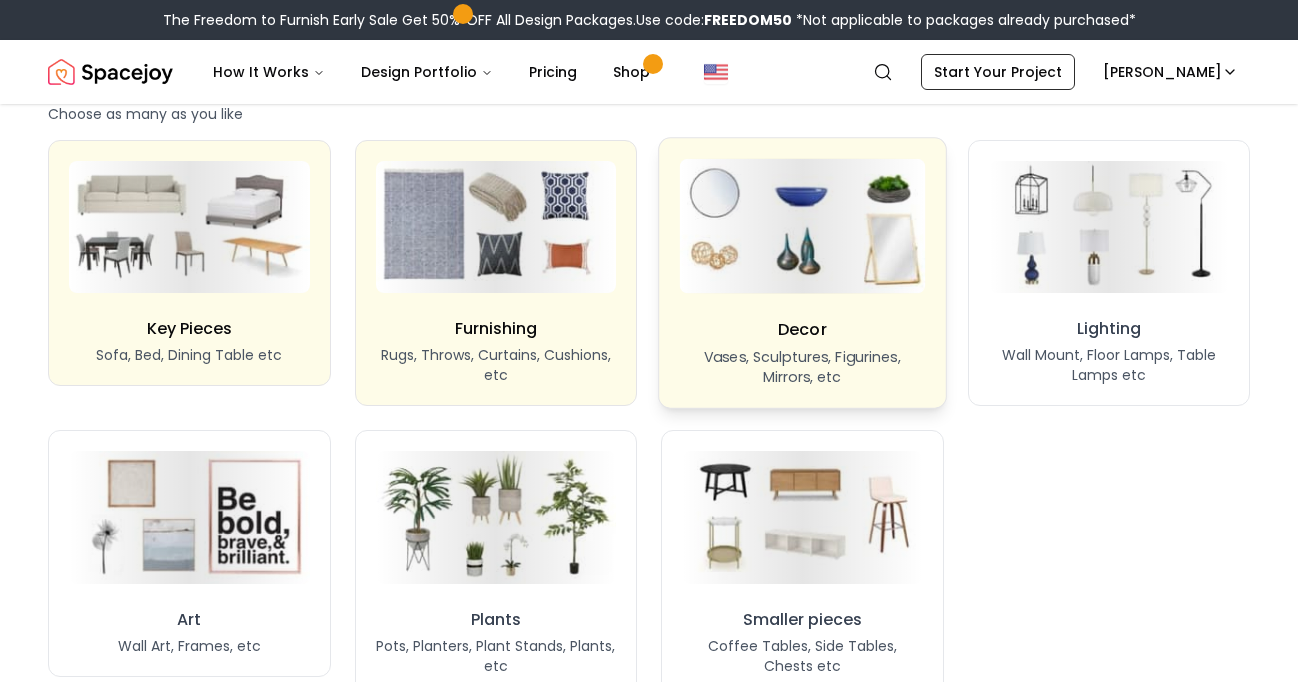 scroll, scrollTop: 1662, scrollLeft: 0, axis: vertical 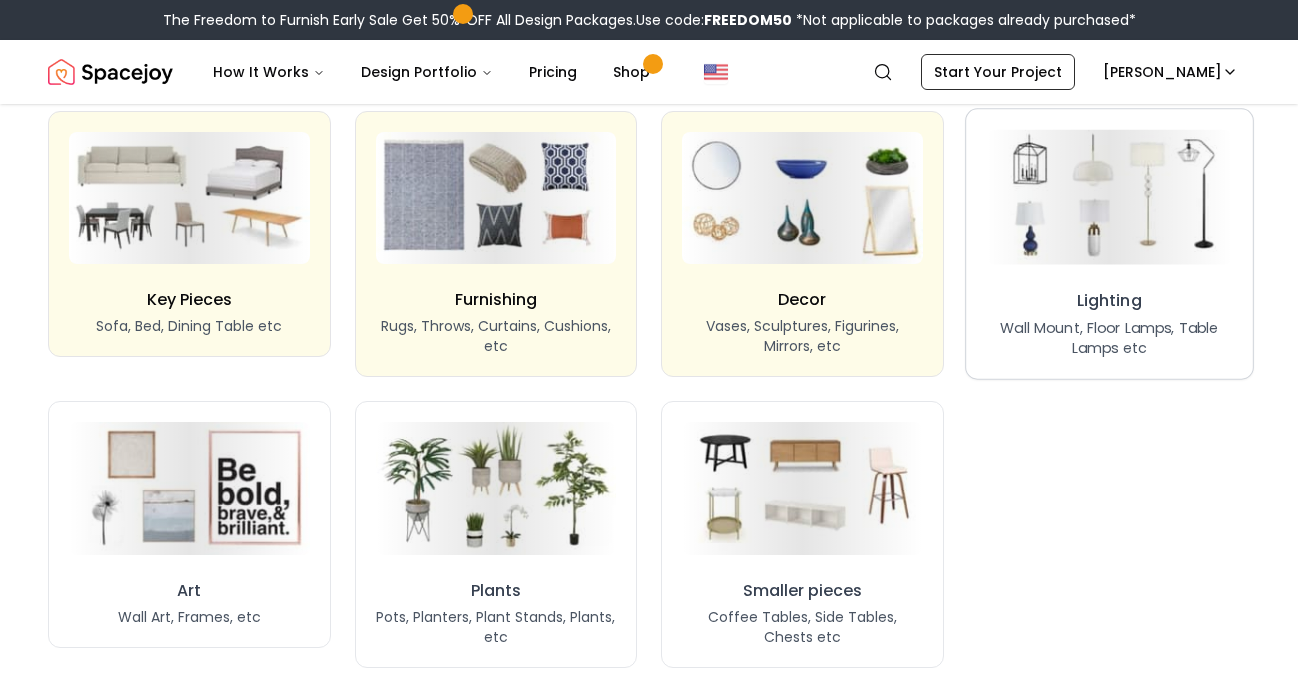 click on "Lighting Wall Mount, Floor Lamps, Table Lamps etc" at bounding box center [1108, 323] 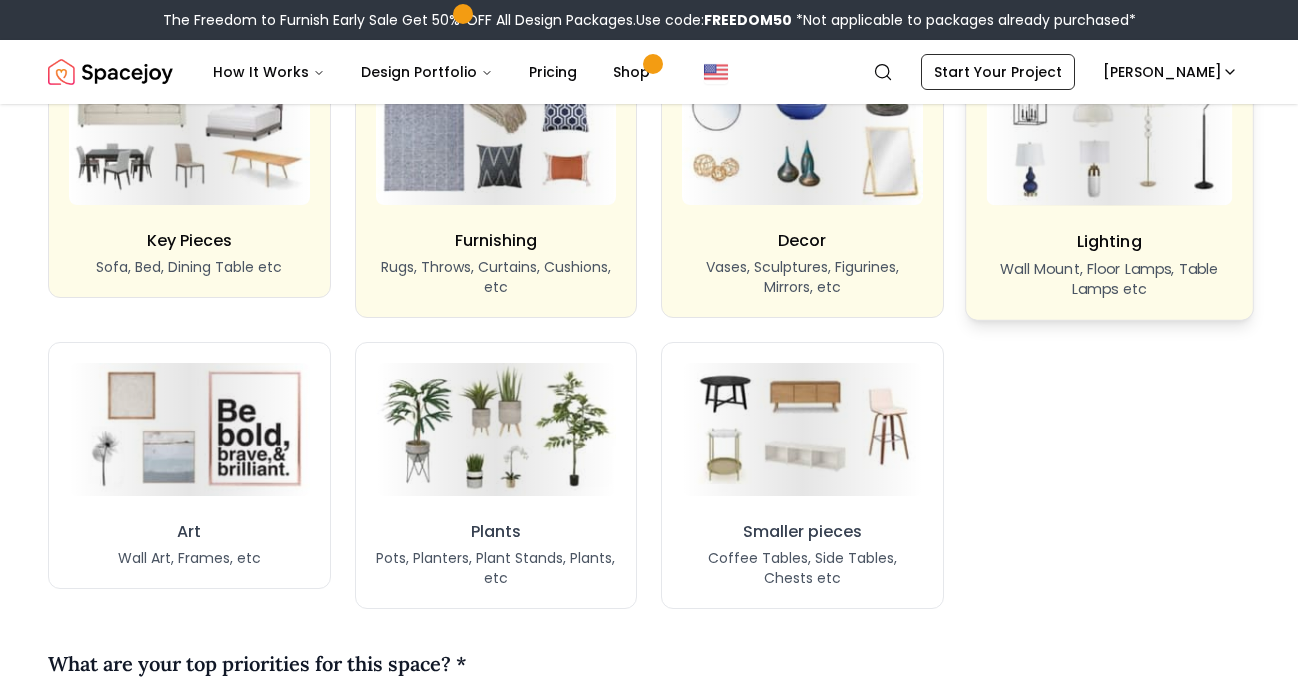 scroll, scrollTop: 1730, scrollLeft: 0, axis: vertical 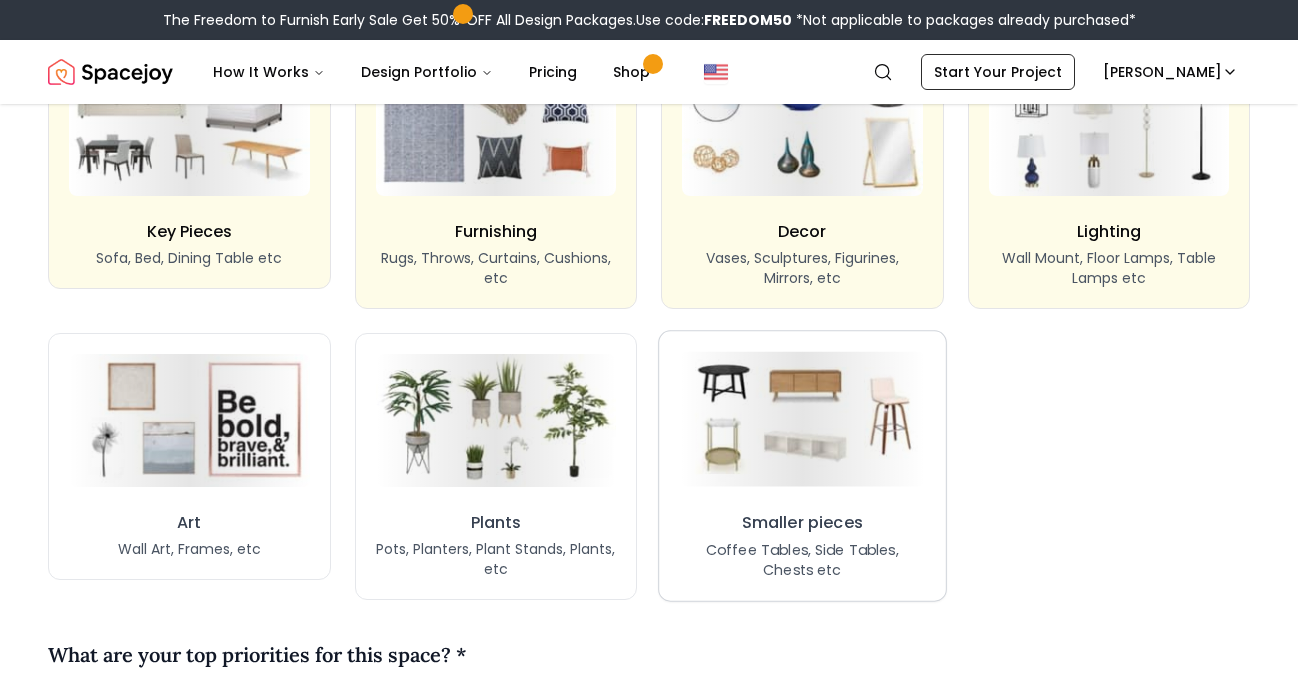 click on "Smaller pieces Coffee Tables, Side Tables, Chests etc" at bounding box center [802, 467] 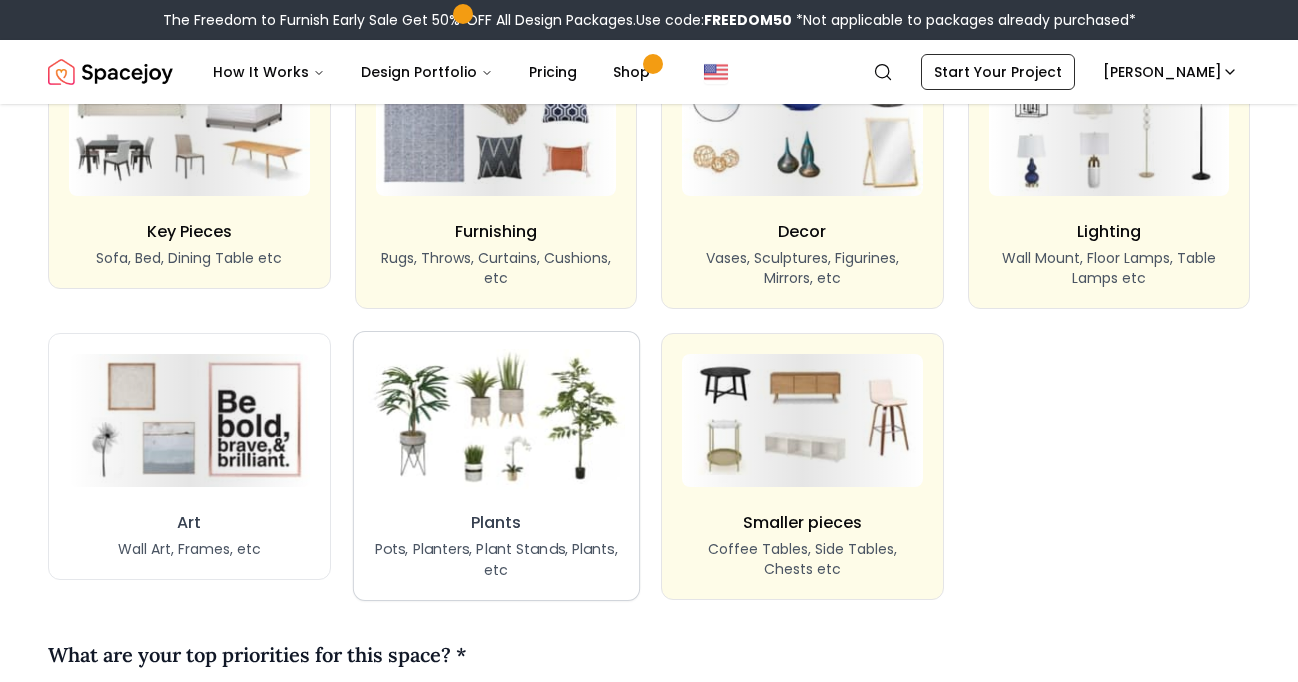 click at bounding box center [496, 419] 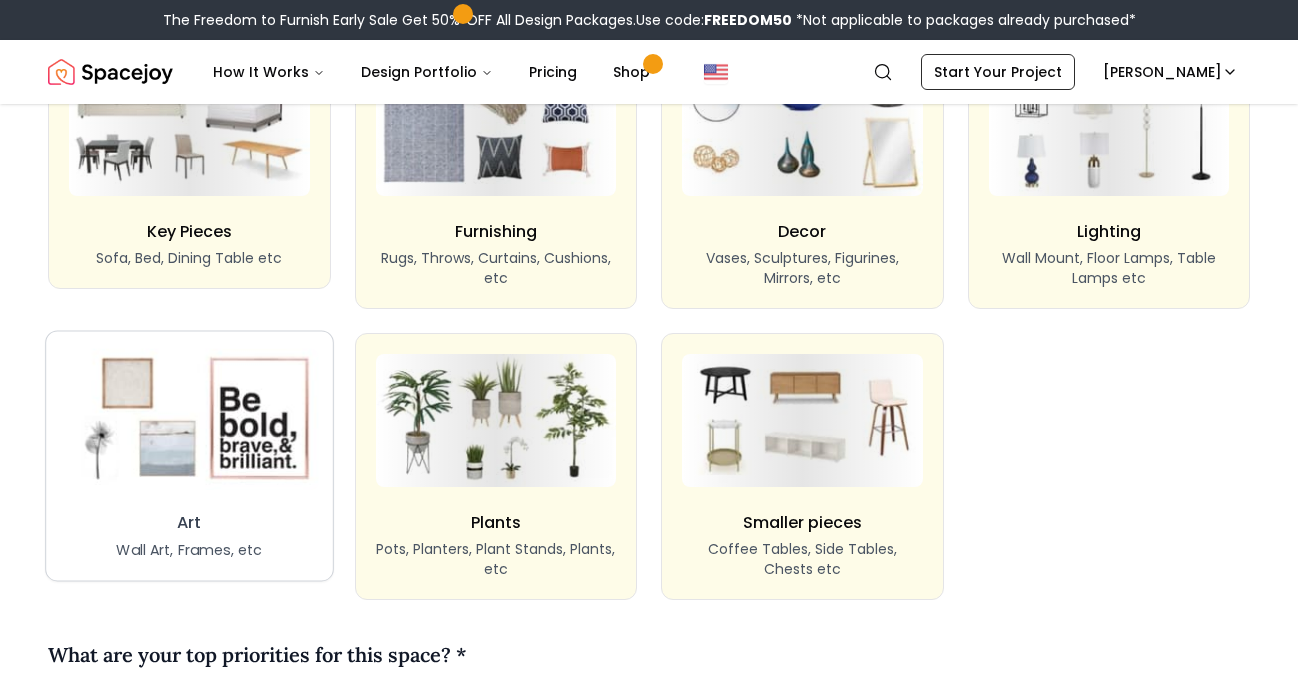 click at bounding box center (189, 420) 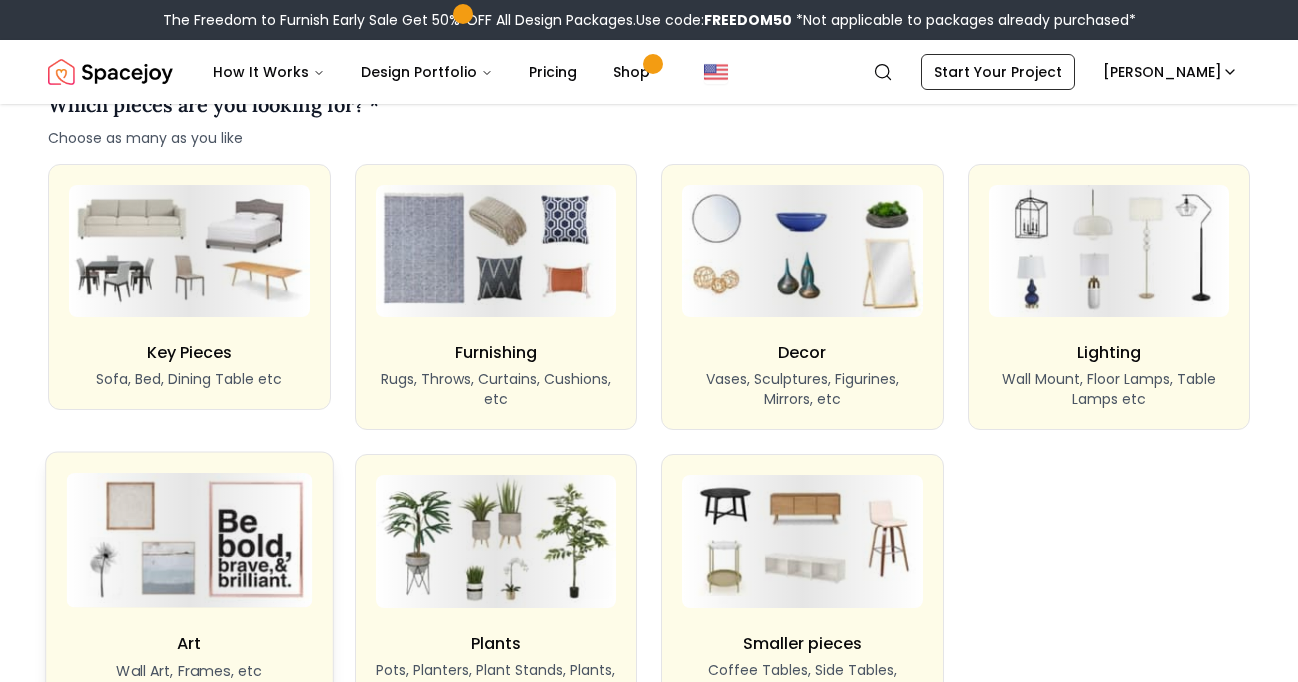 scroll, scrollTop: 2052, scrollLeft: 0, axis: vertical 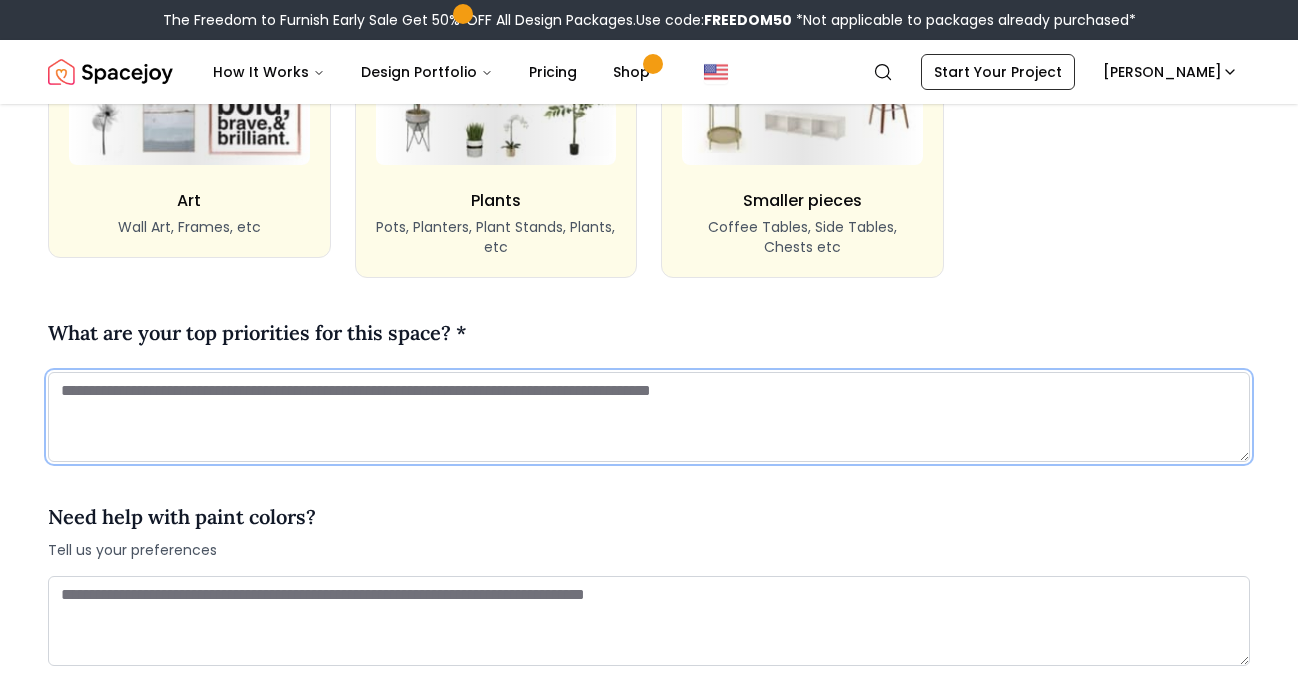 click at bounding box center (649, 417) 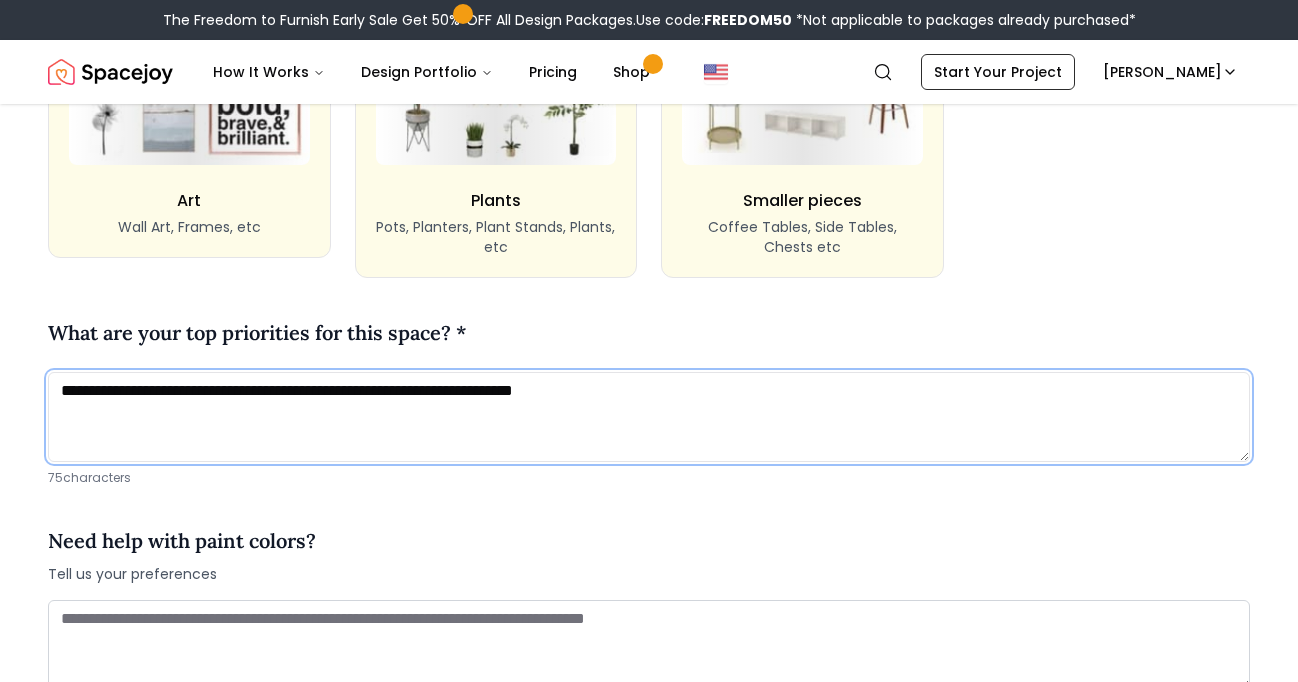 type on "**********" 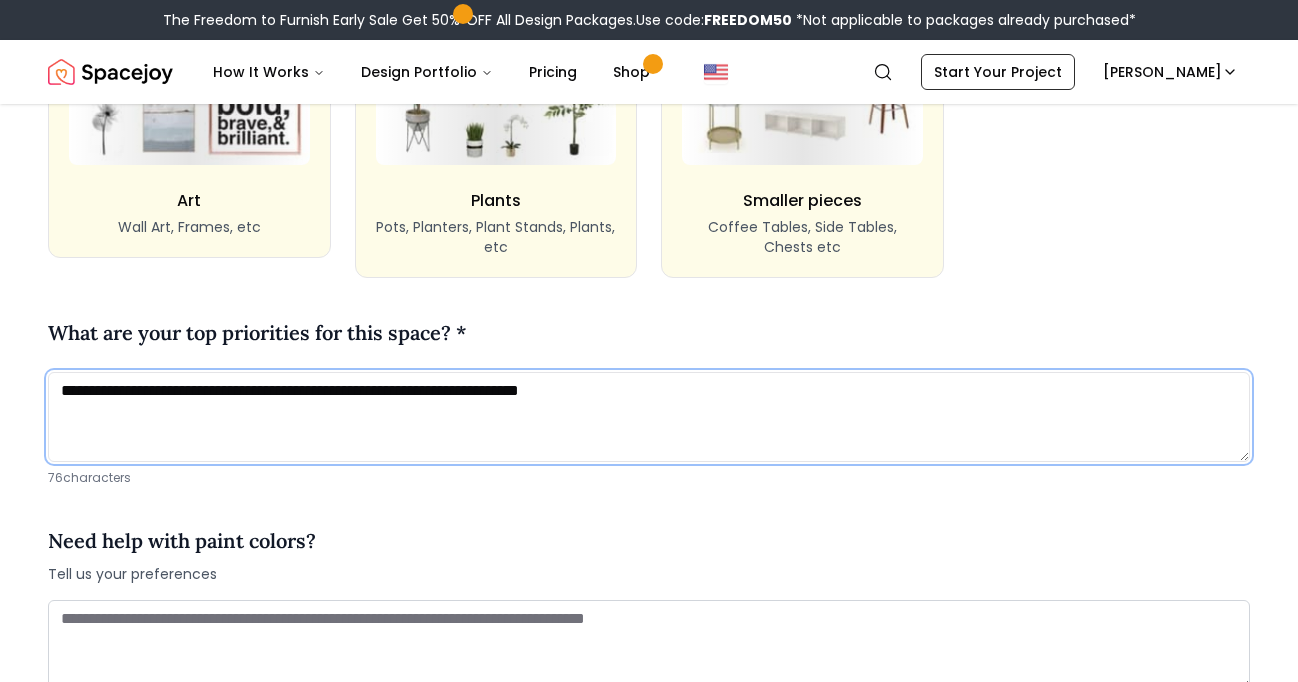 drag, startPoint x: 707, startPoint y: 394, endPoint x: 51, endPoint y: 384, distance: 656.07623 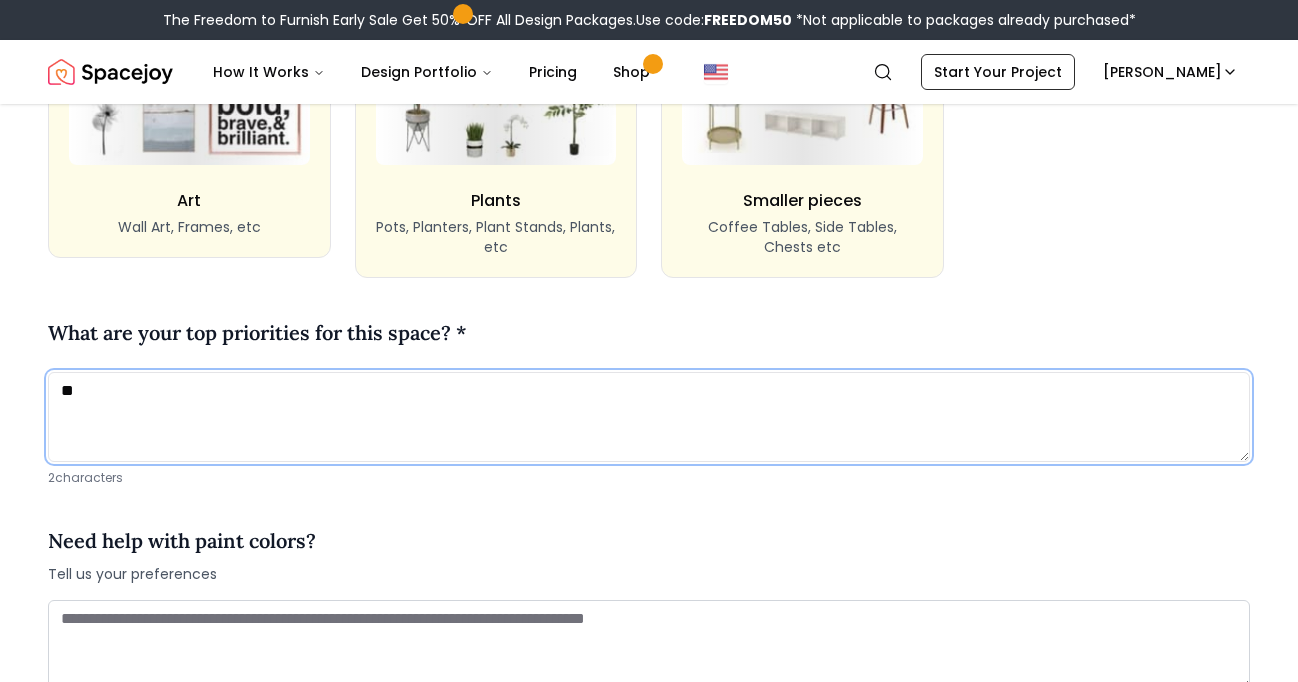 type on "*" 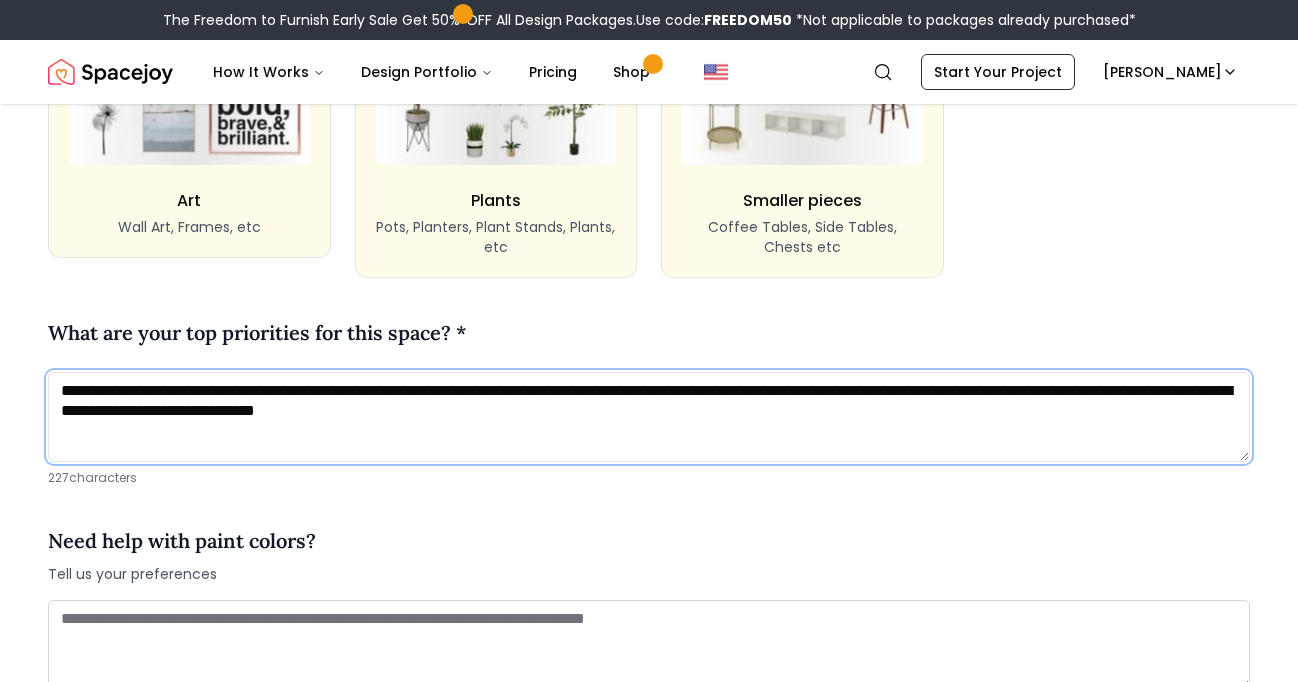 click on "**********" at bounding box center (649, 417) 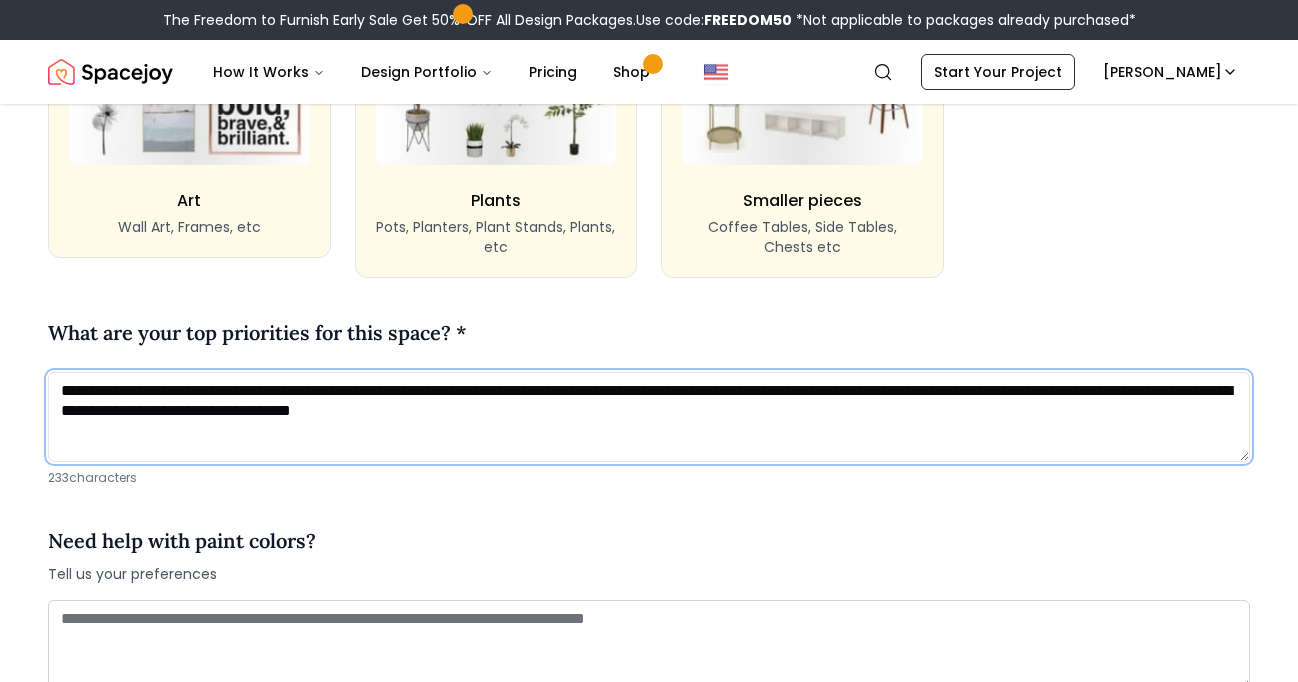click on "**********" at bounding box center [649, 417] 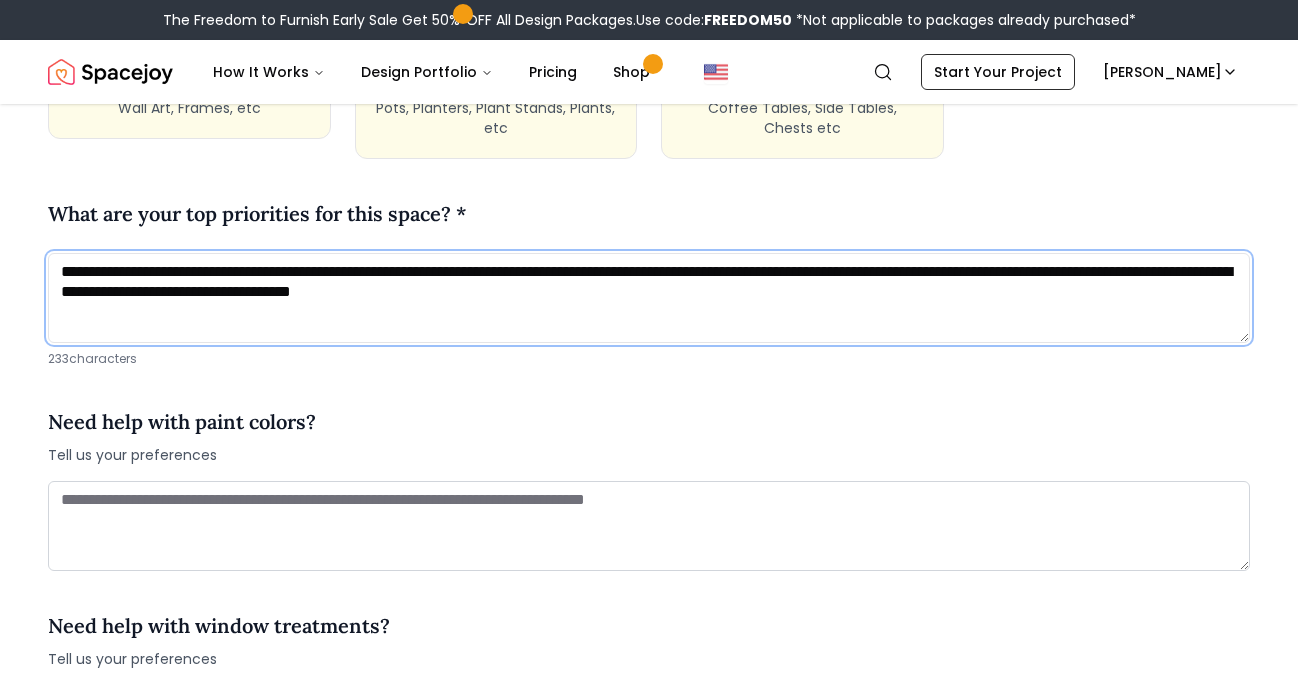 scroll, scrollTop: 2173, scrollLeft: 0, axis: vertical 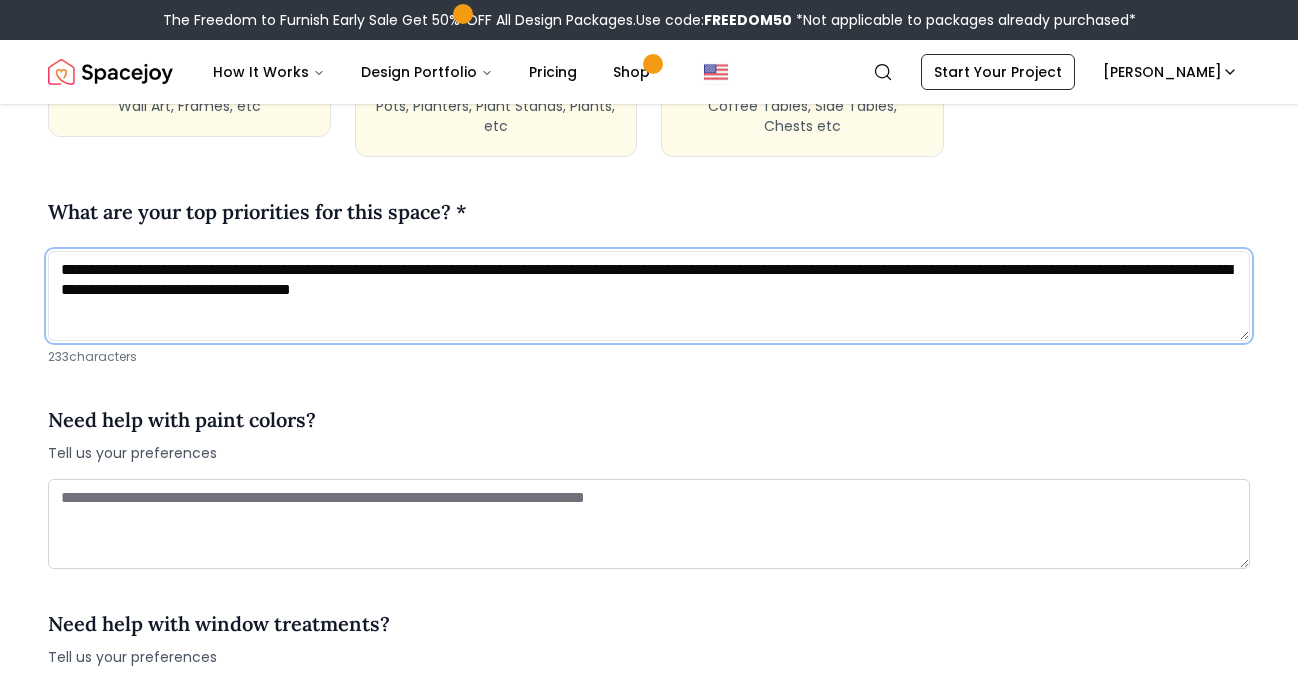 type on "**********" 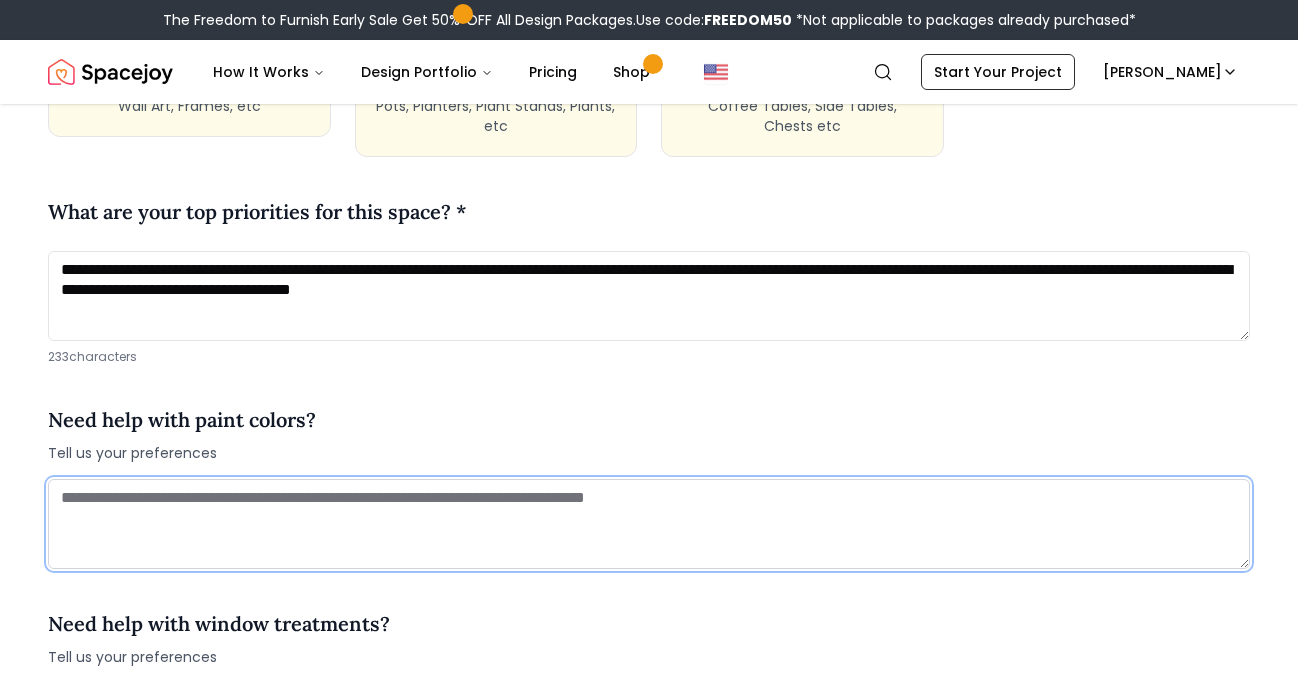 click at bounding box center [649, 524] 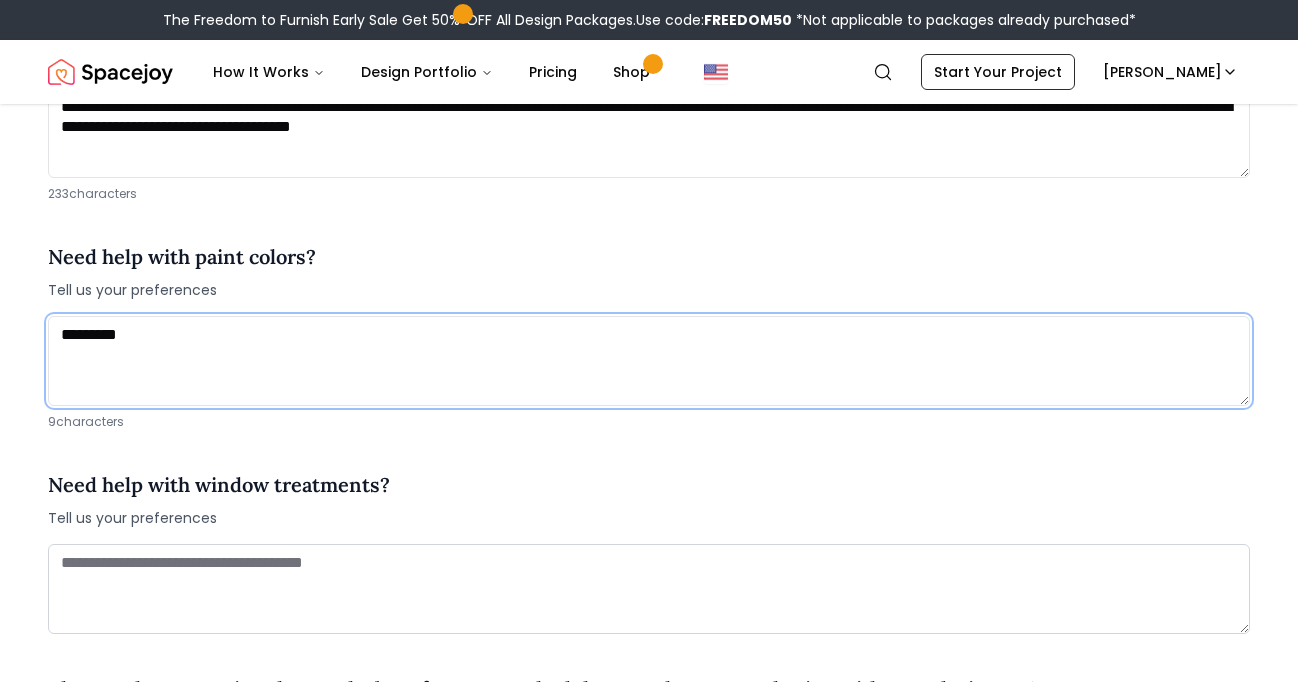 scroll, scrollTop: 2353, scrollLeft: 0, axis: vertical 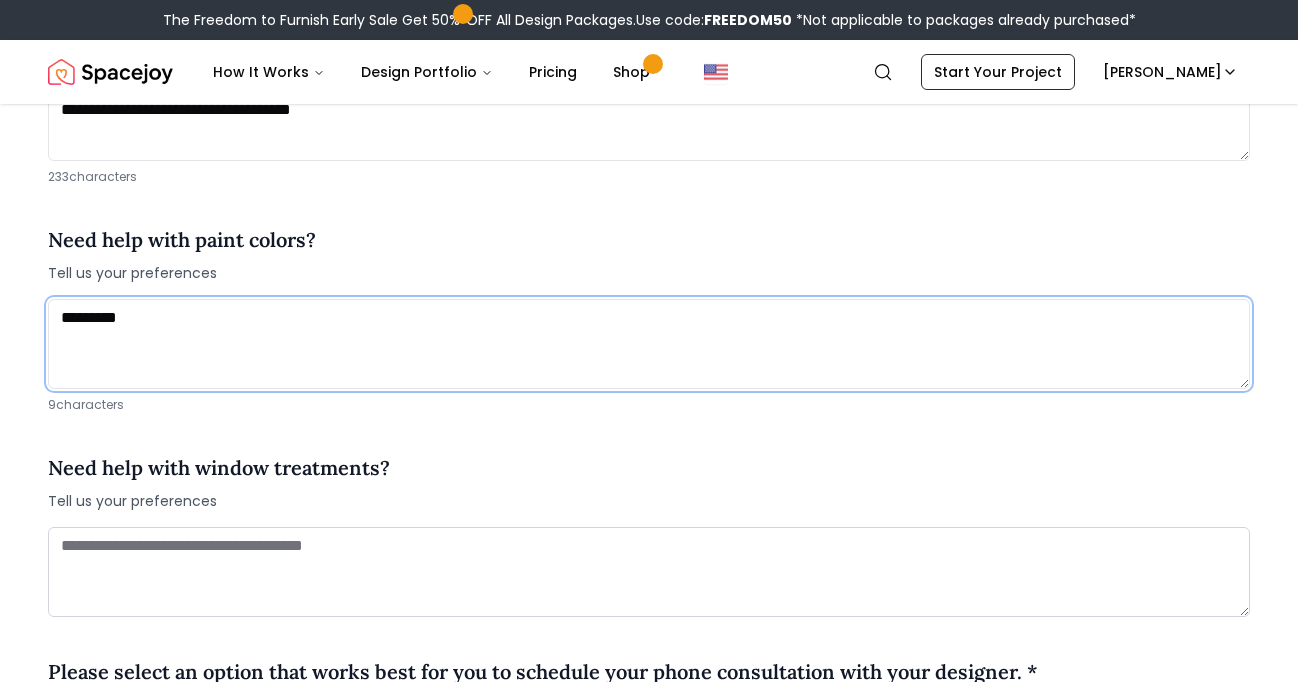 type on "********" 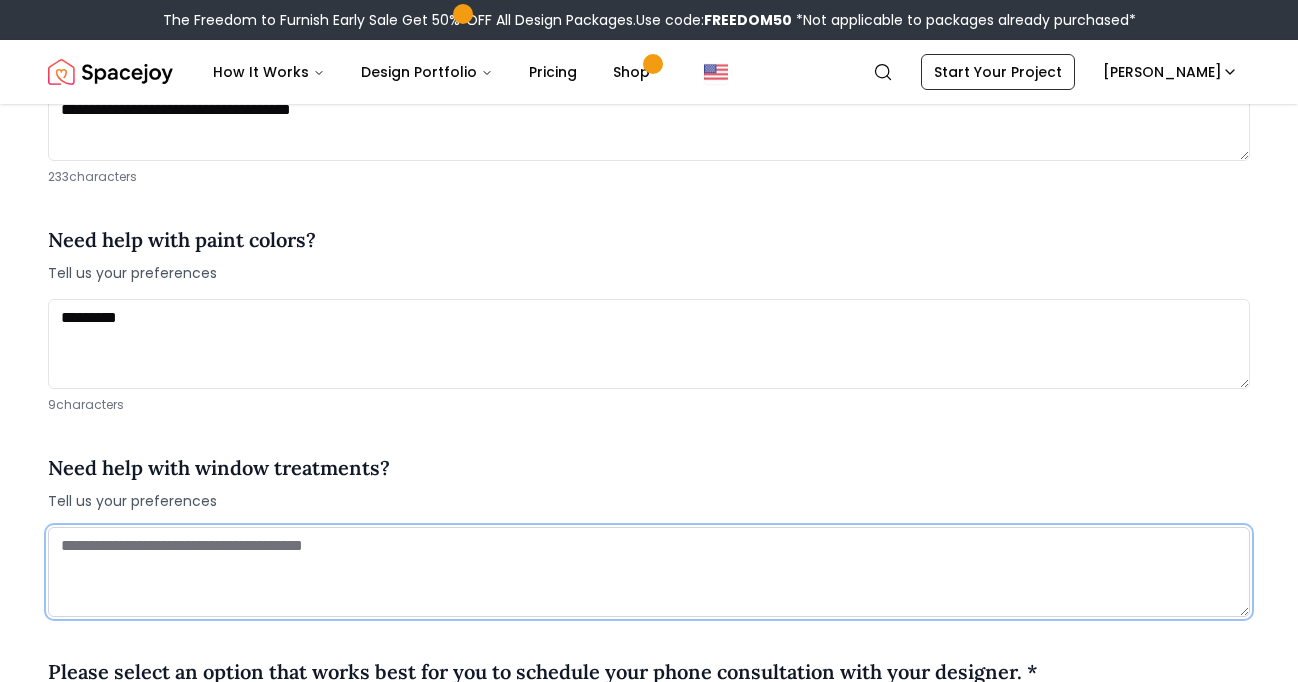 click at bounding box center [649, 572] 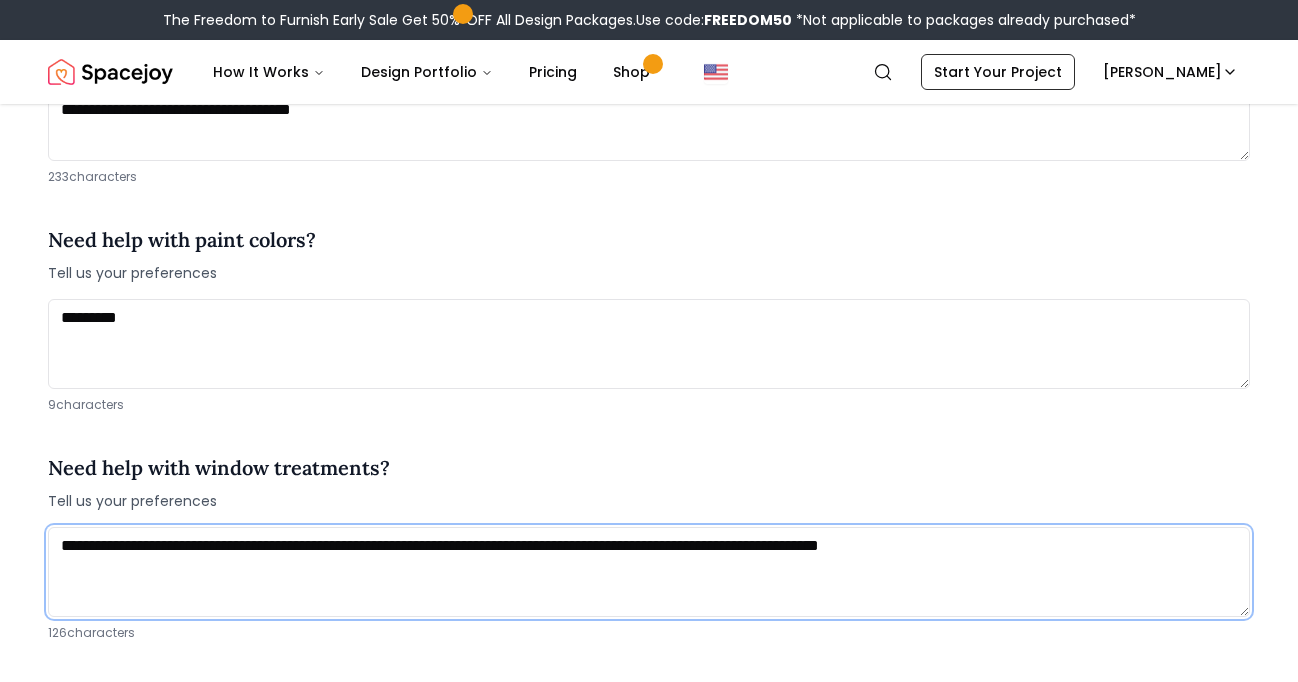 type on "**********" 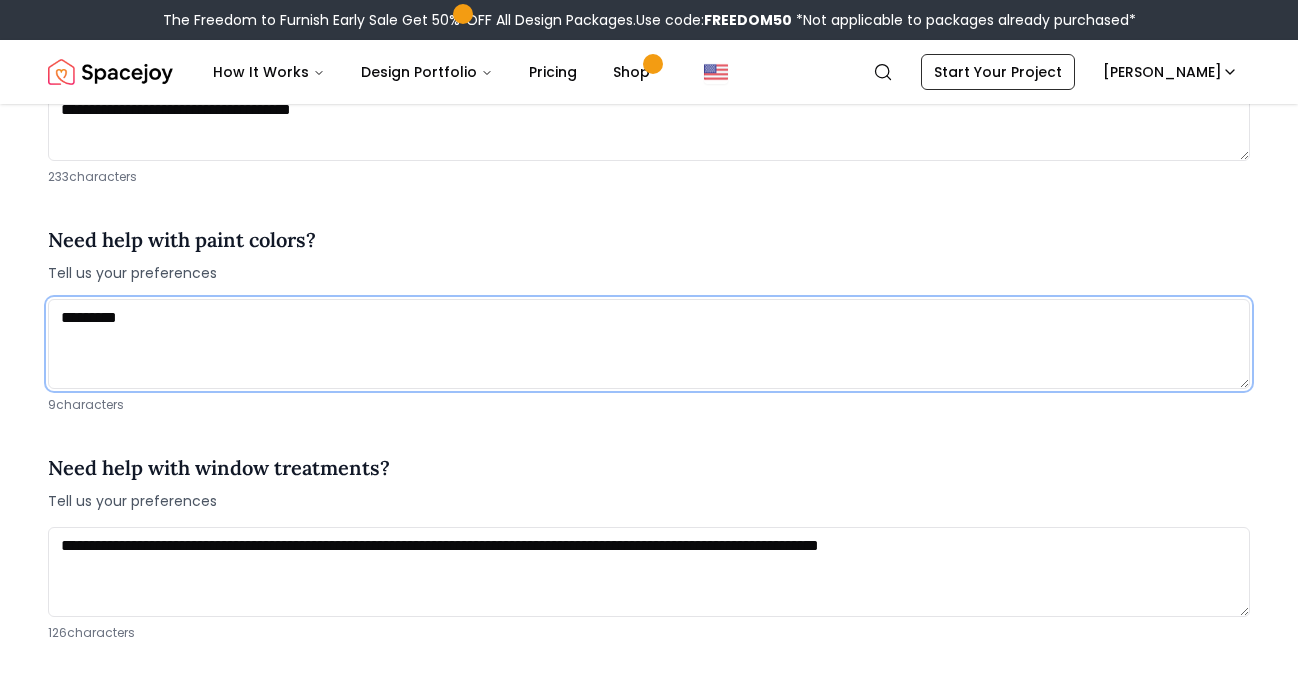 click on "********" at bounding box center (649, 344) 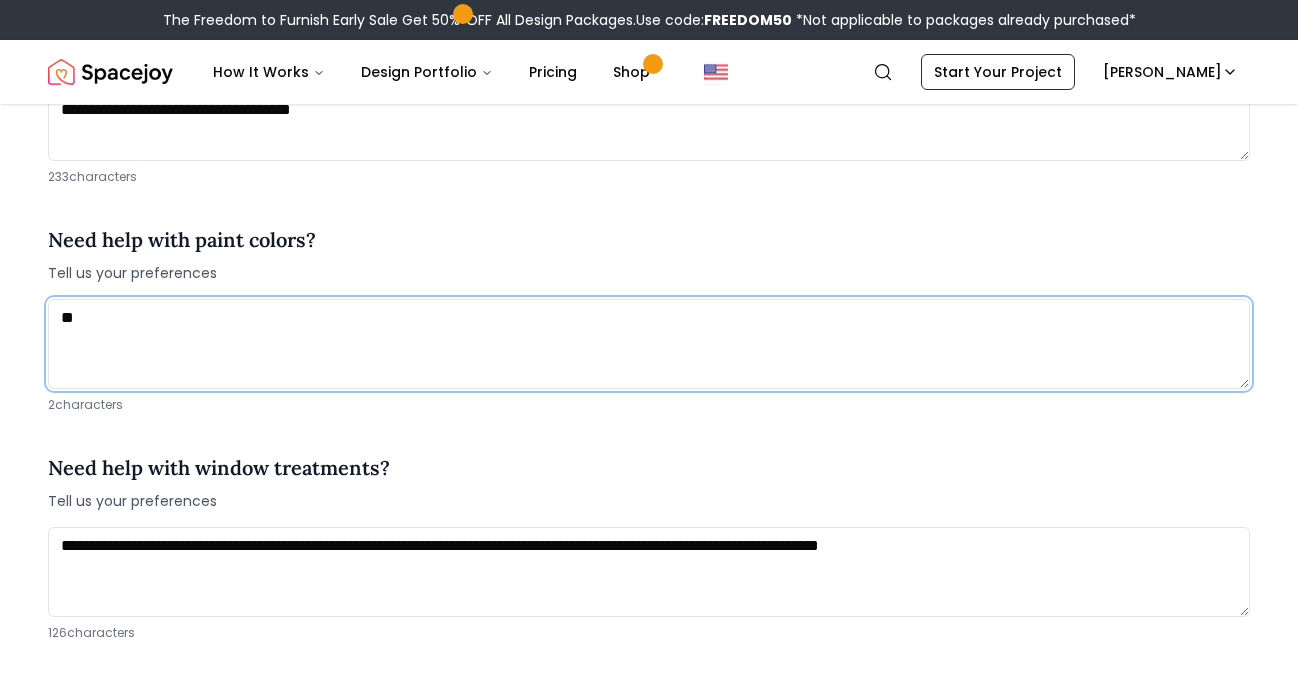 type on "*" 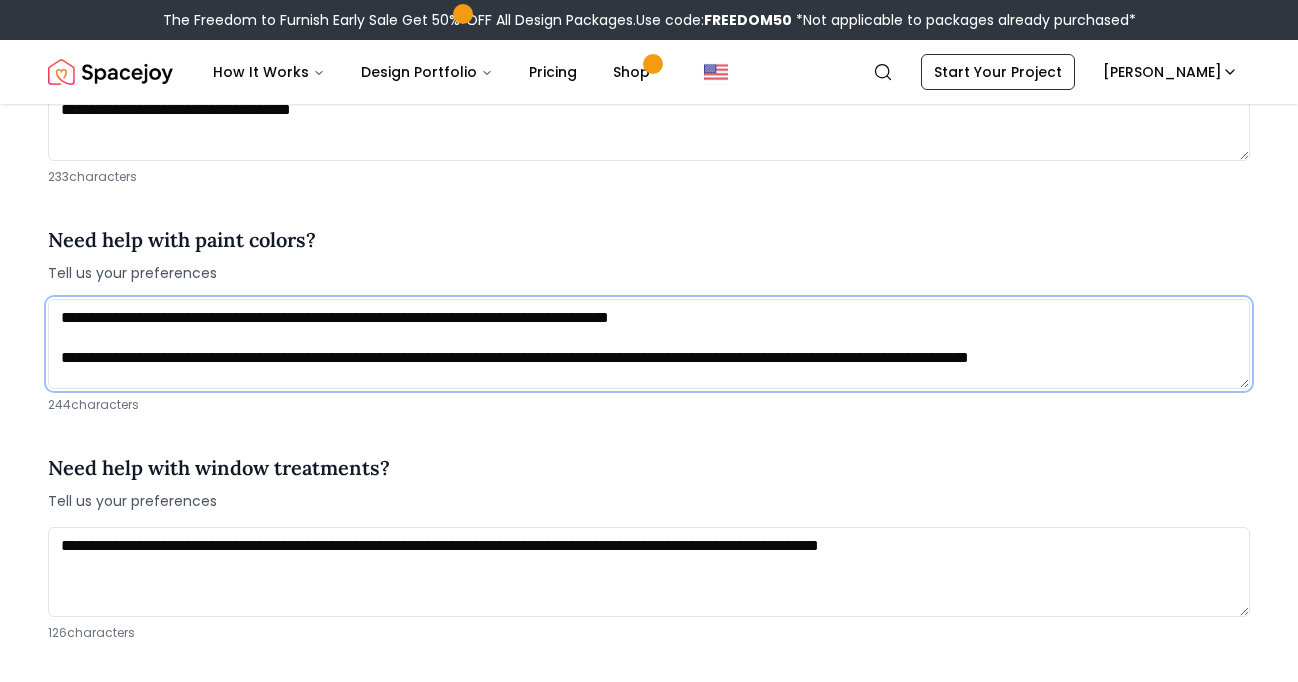 scroll, scrollTop: 1, scrollLeft: 0, axis: vertical 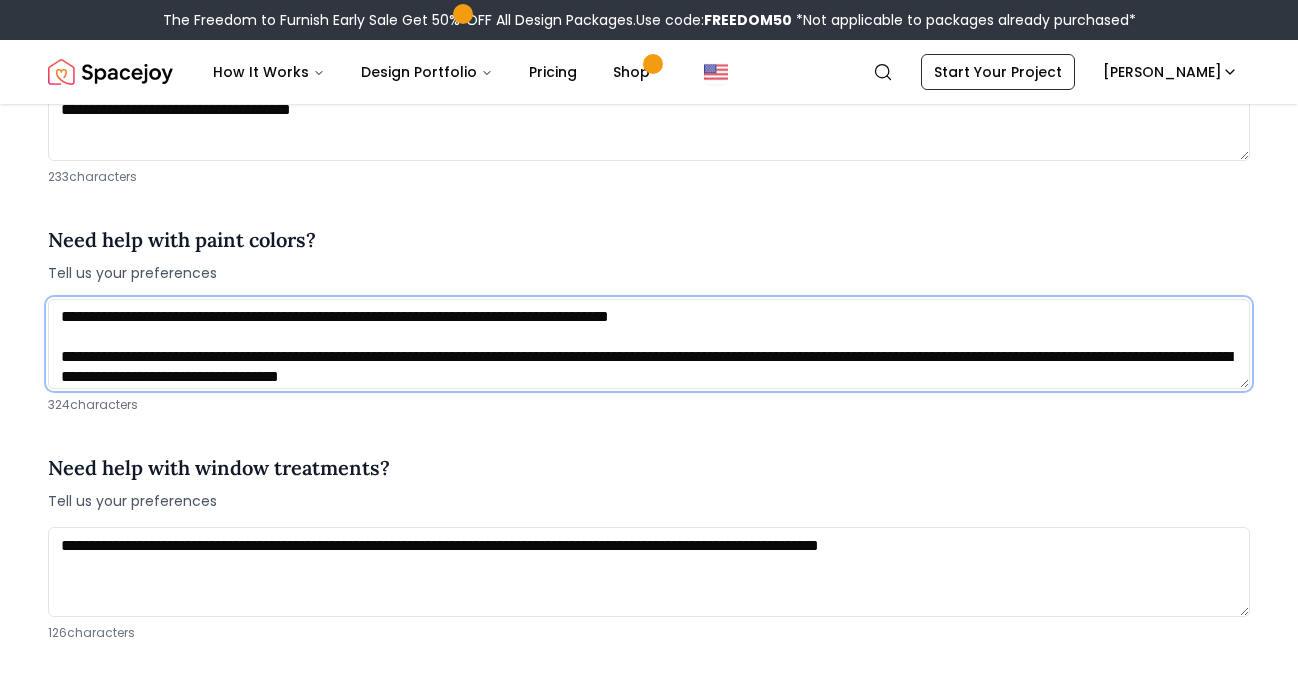 click on "**********" at bounding box center (649, 344) 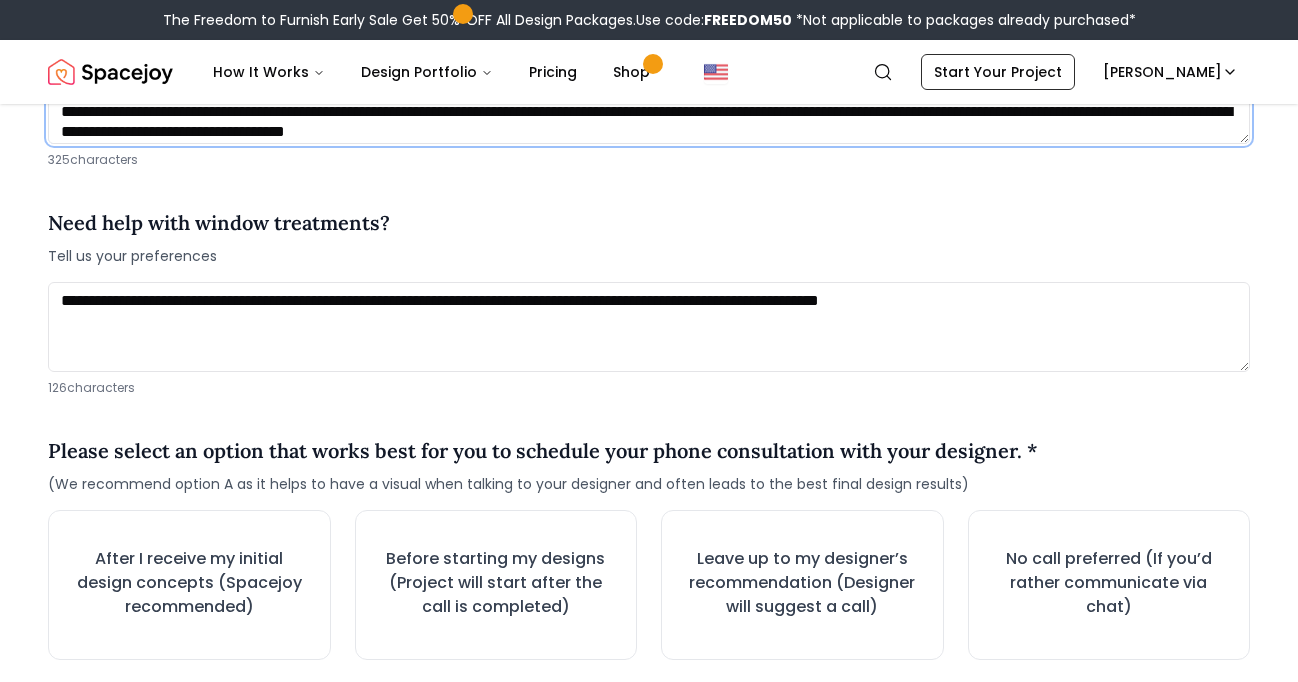 scroll, scrollTop: 2697, scrollLeft: 0, axis: vertical 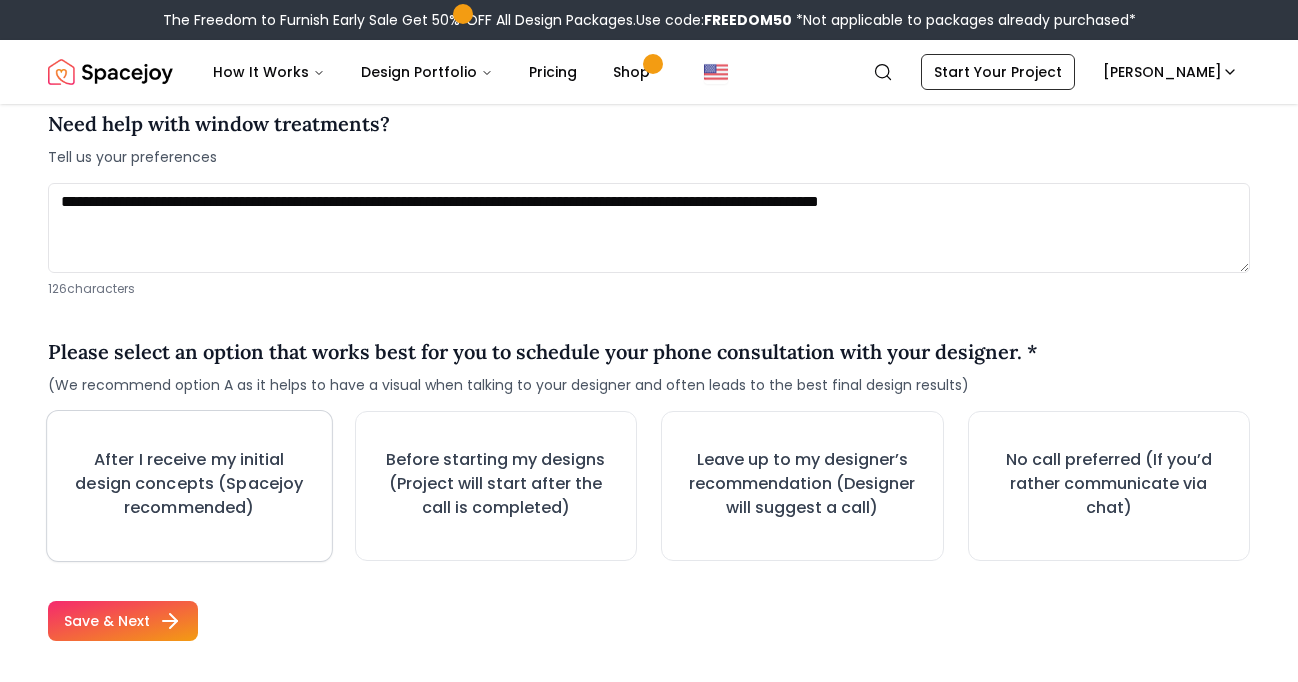 type on "**********" 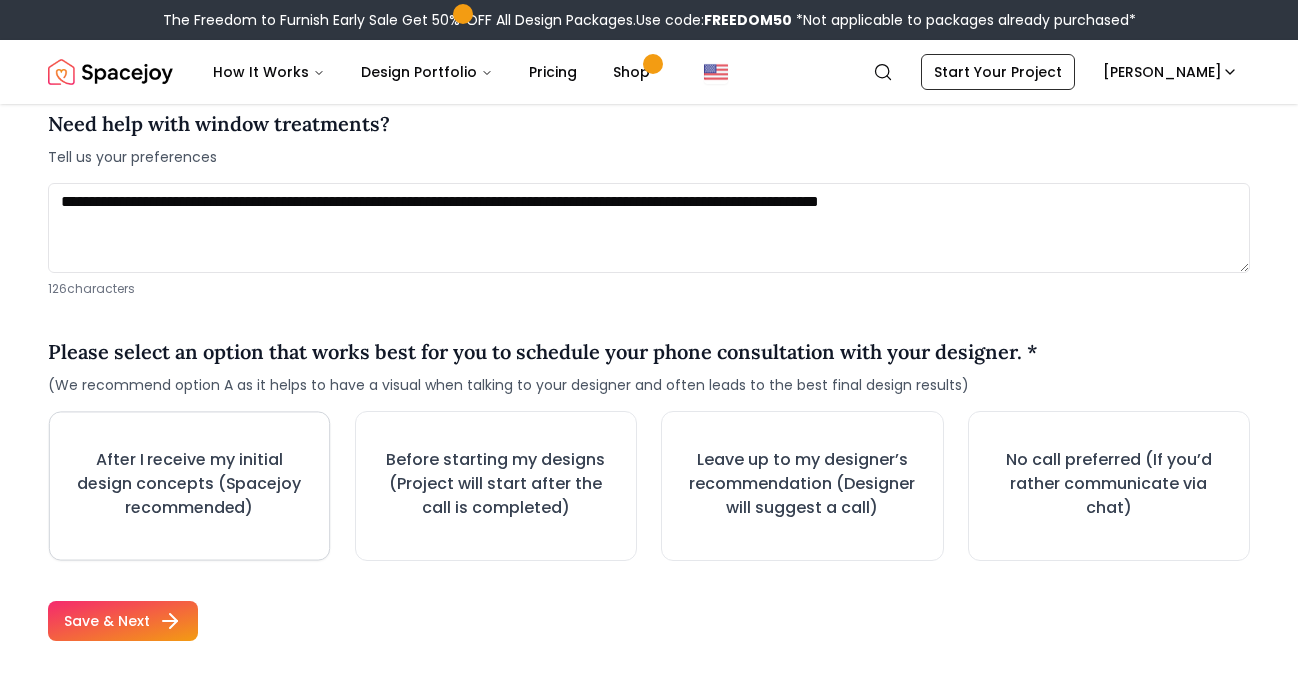 click on "After I receive my initial design concepts (Spacejoy recommended)" at bounding box center [189, 485] 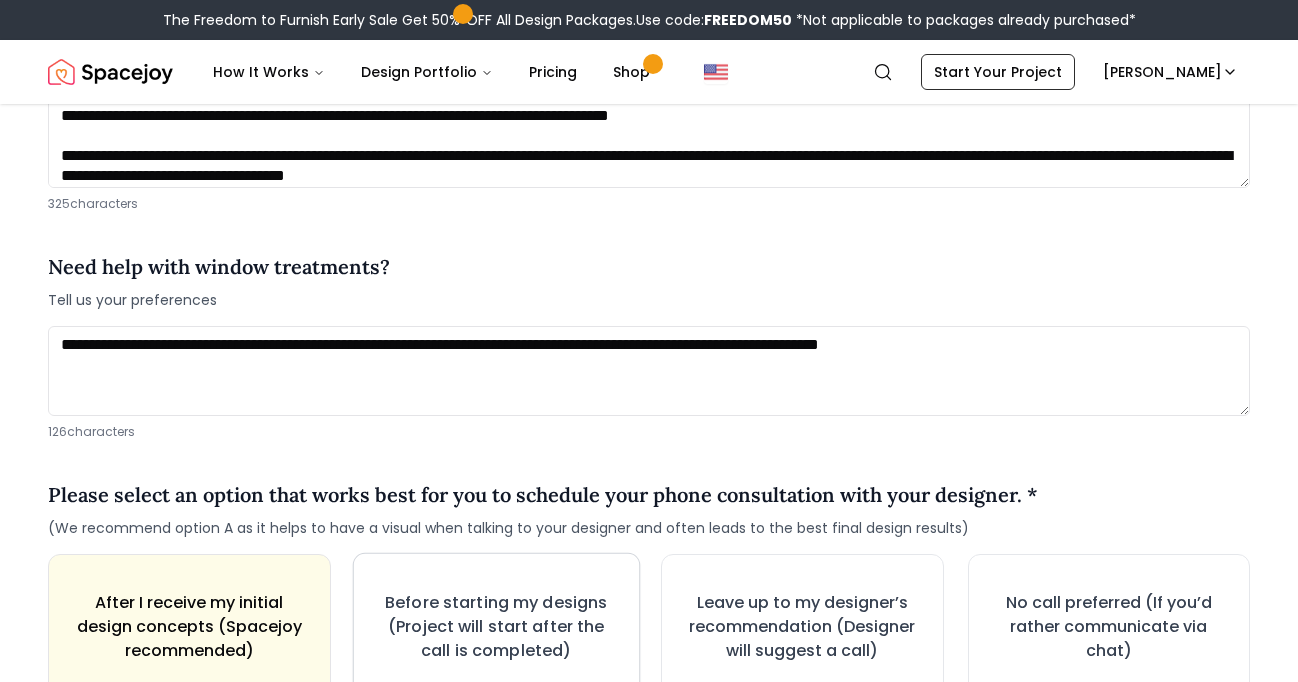 scroll, scrollTop: 2538, scrollLeft: 0, axis: vertical 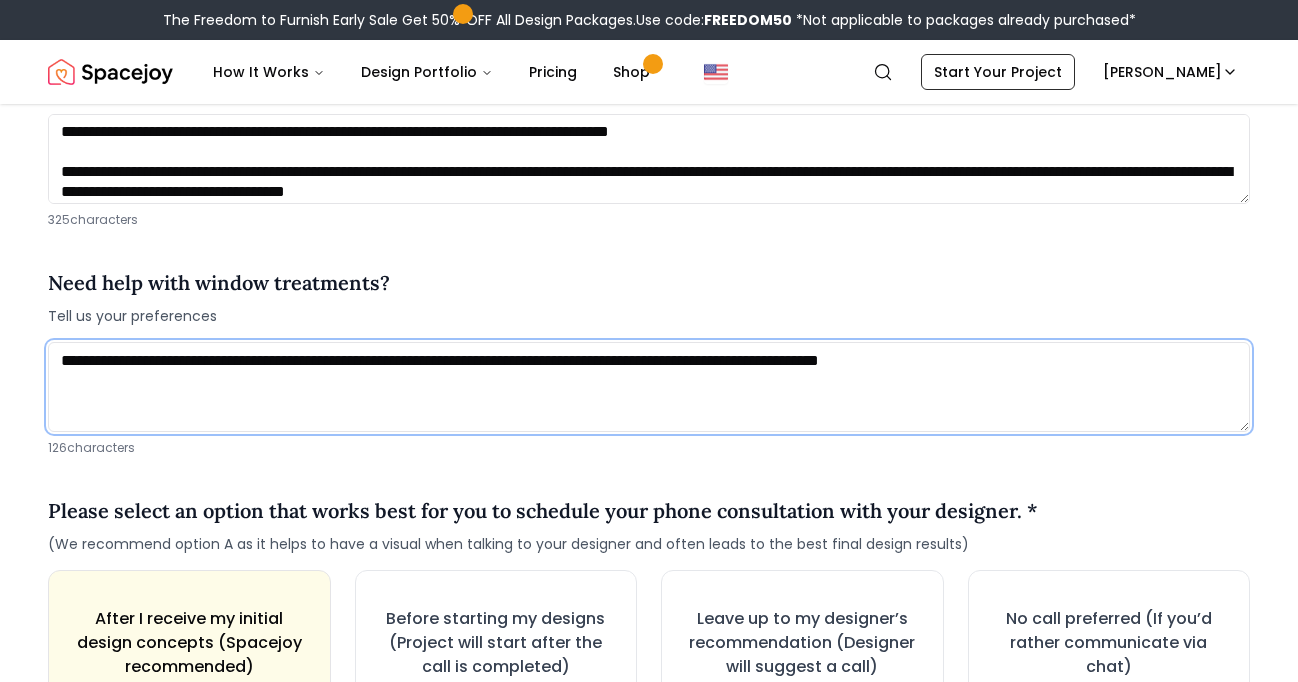 click on "**********" at bounding box center [649, 387] 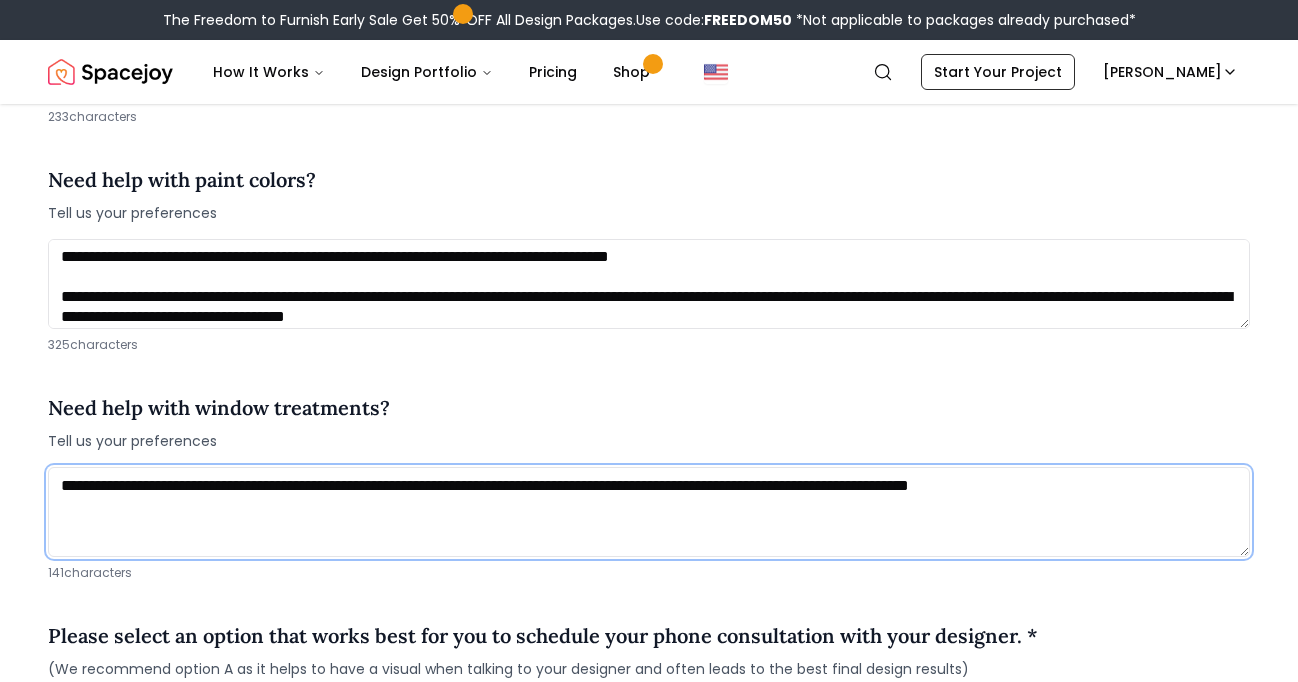 scroll, scrollTop: 2392, scrollLeft: 0, axis: vertical 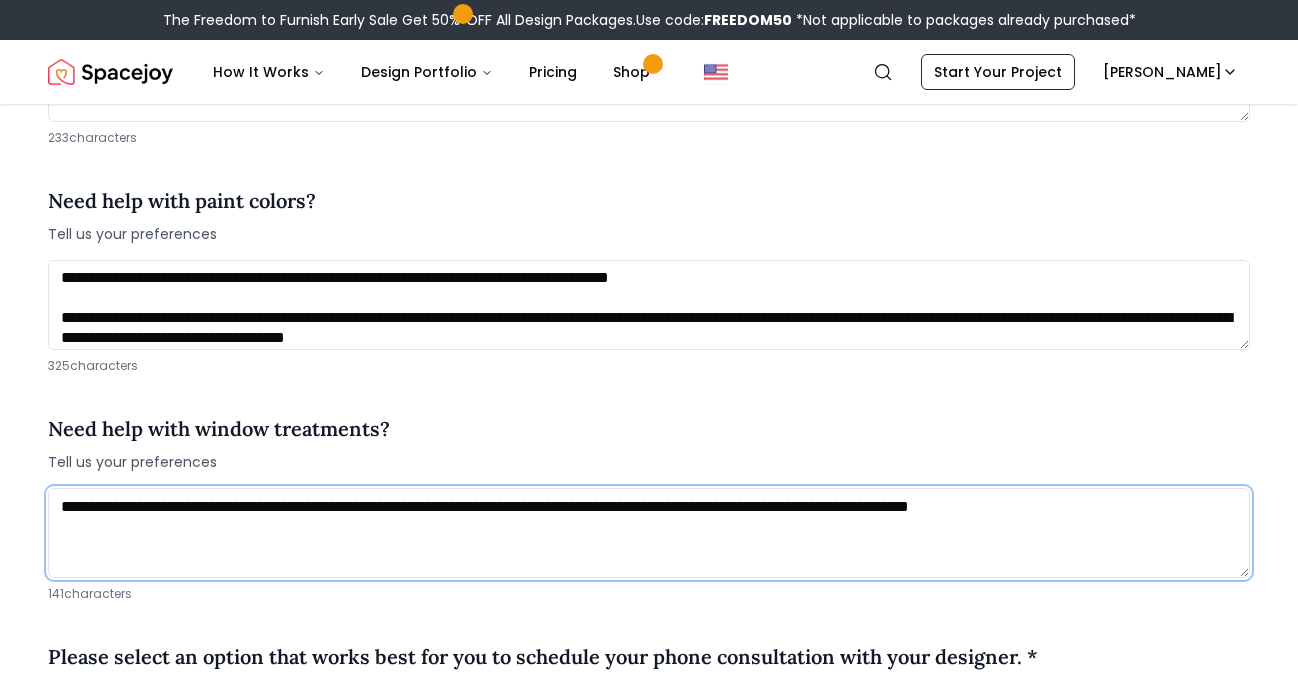 type on "**********" 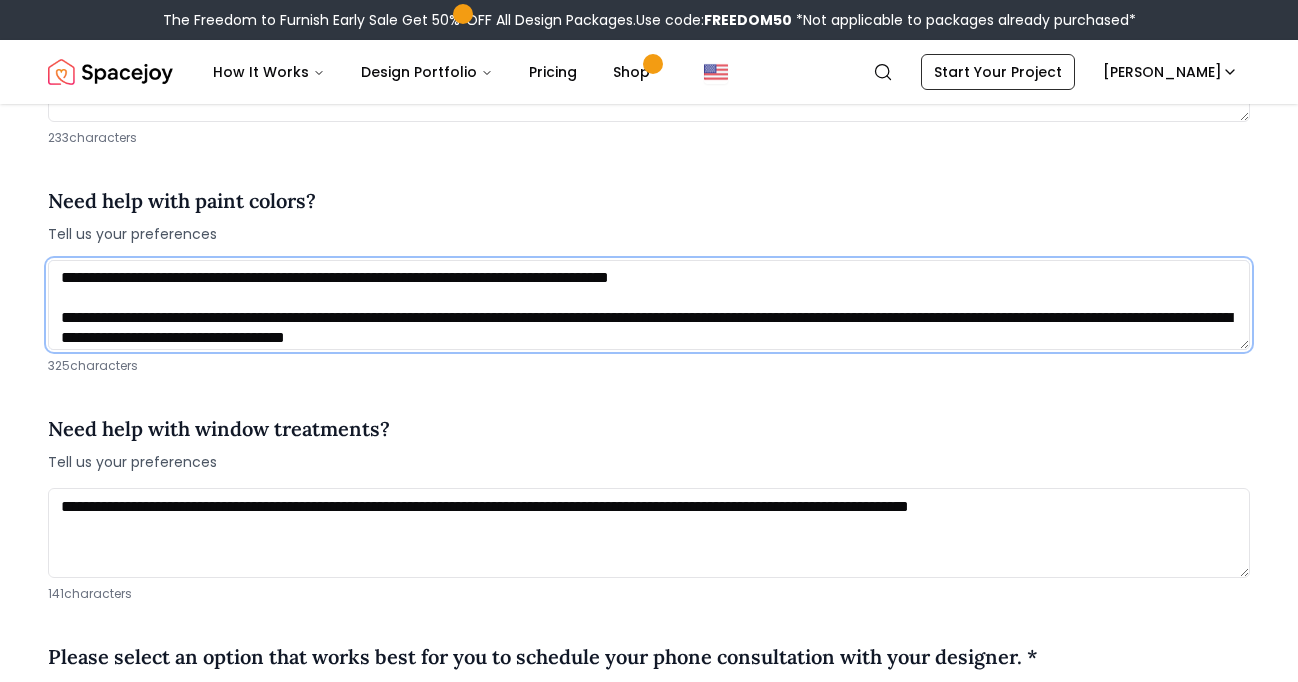 click on "**********" at bounding box center (649, 305) 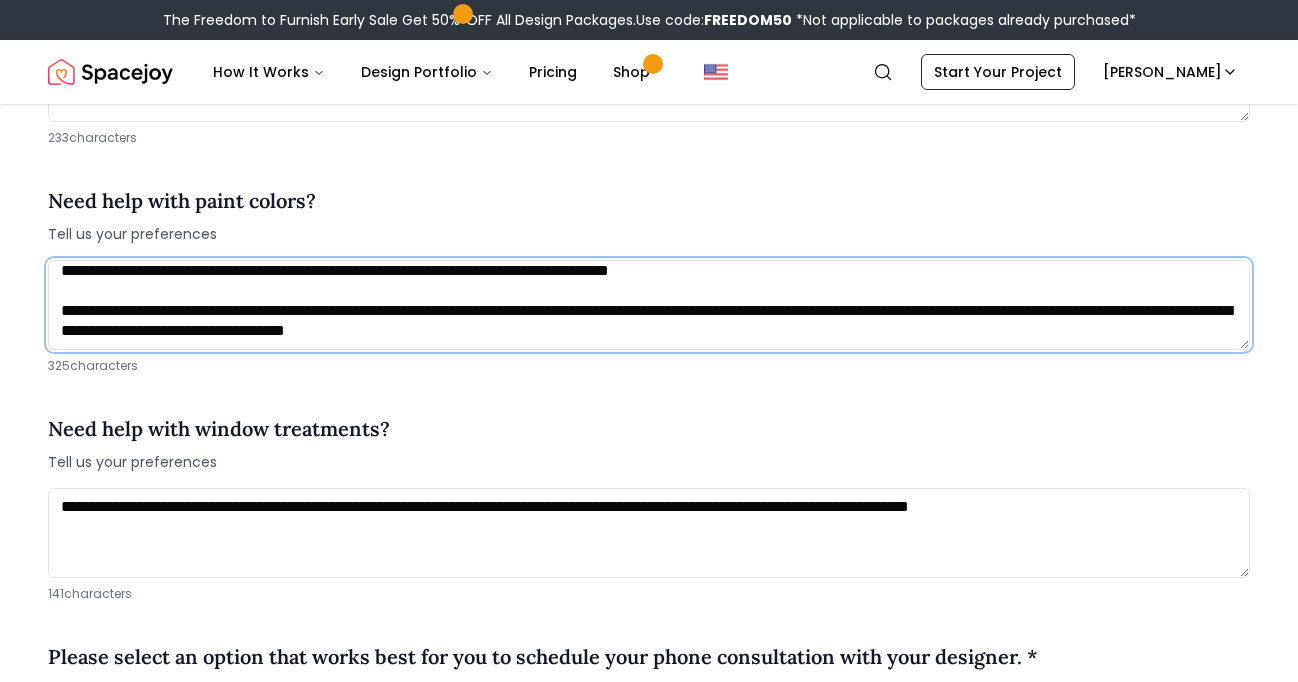 click on "**********" at bounding box center (649, 305) 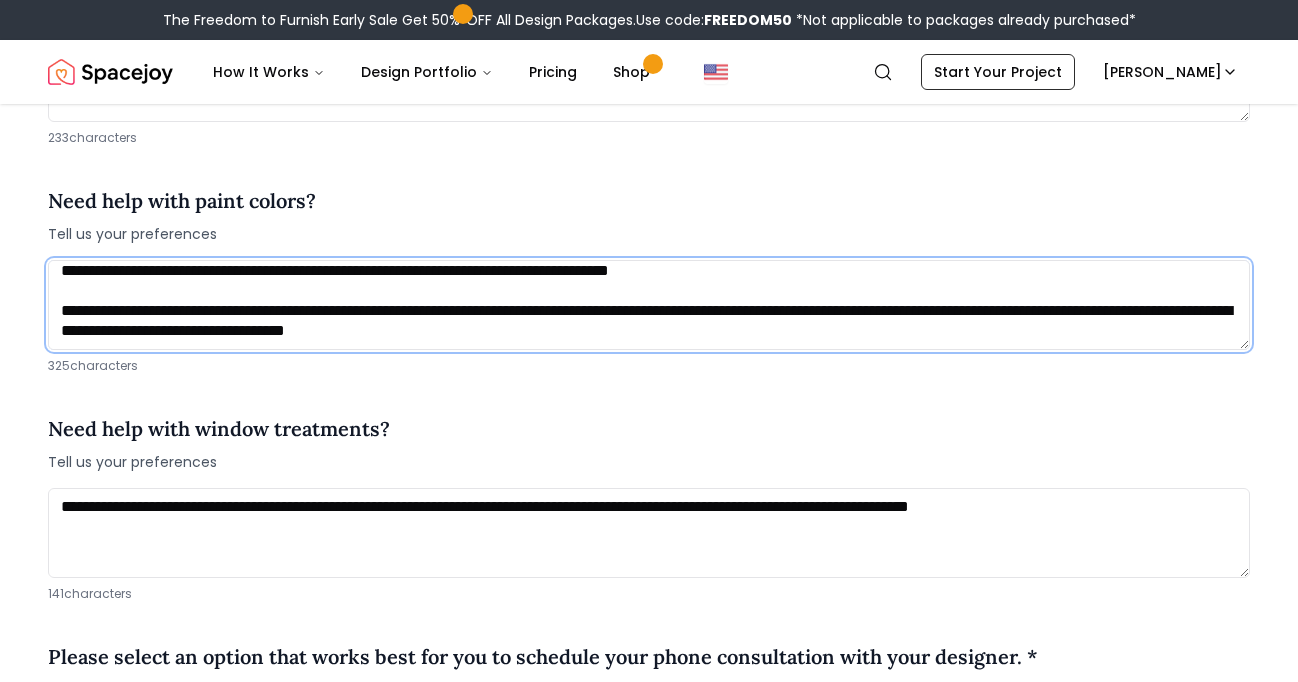 click on "**********" at bounding box center (649, 305) 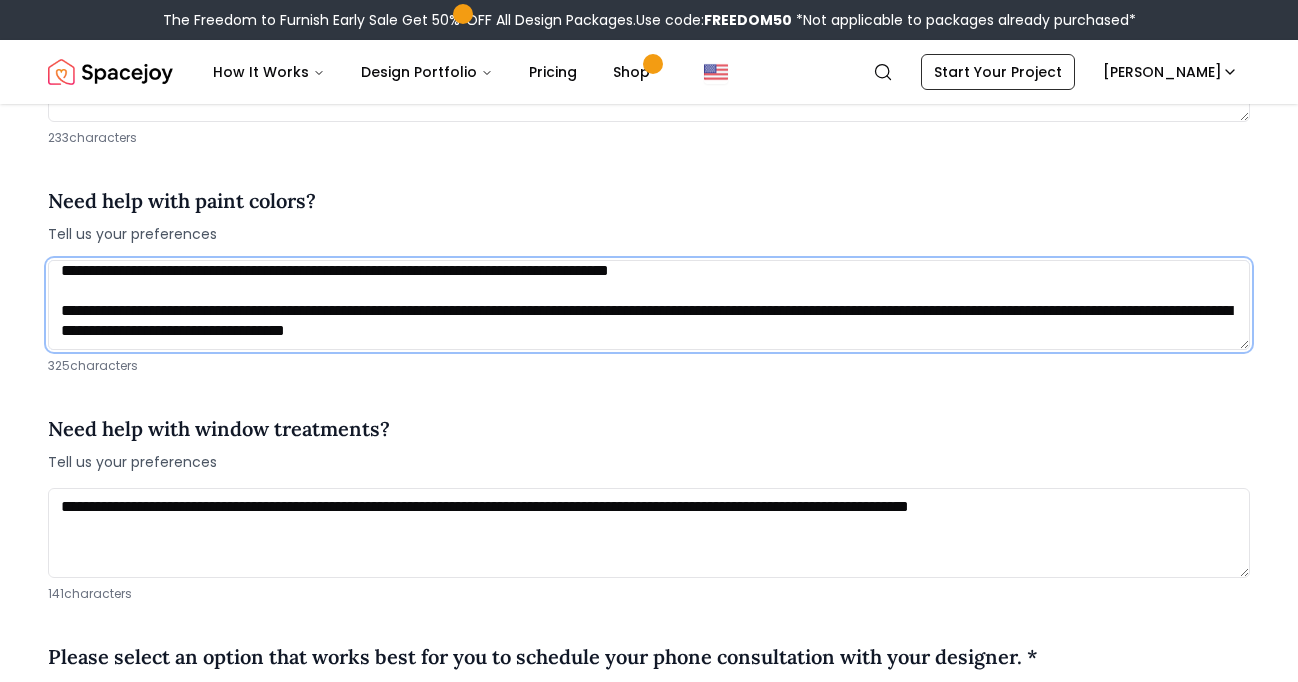 drag, startPoint x: 626, startPoint y: 323, endPoint x: 675, endPoint y: 323, distance: 49 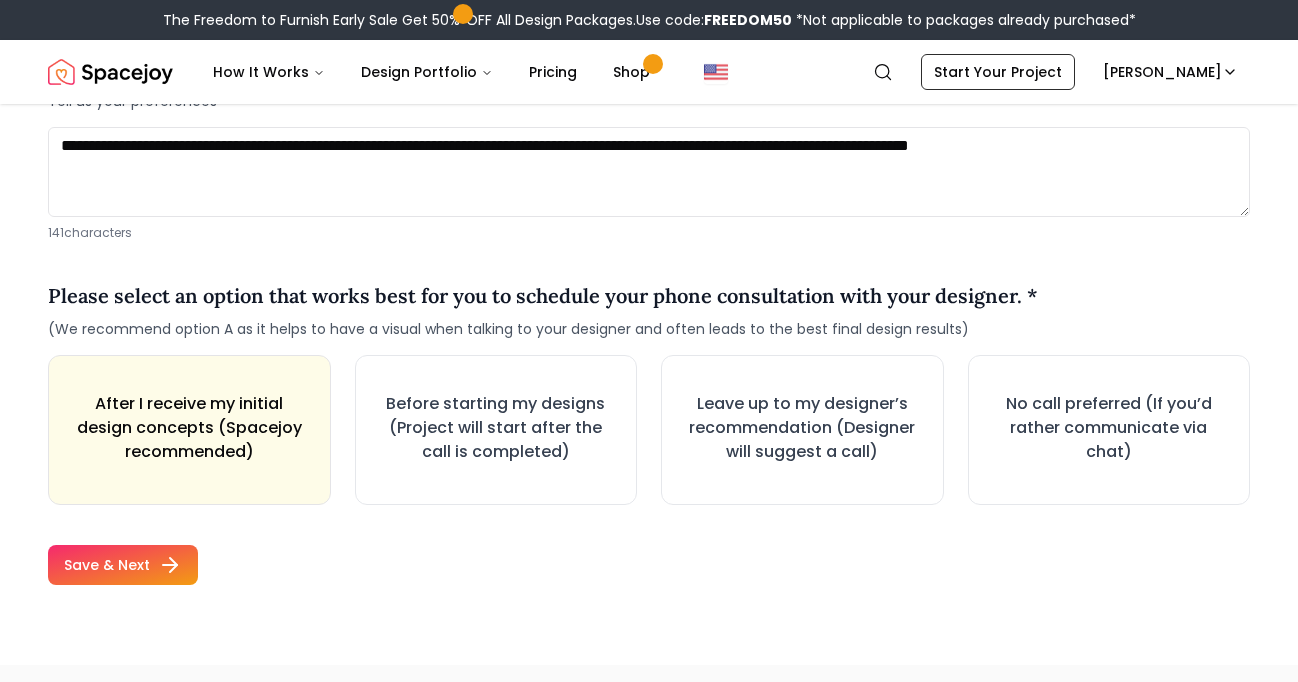 scroll, scrollTop: 2900, scrollLeft: 0, axis: vertical 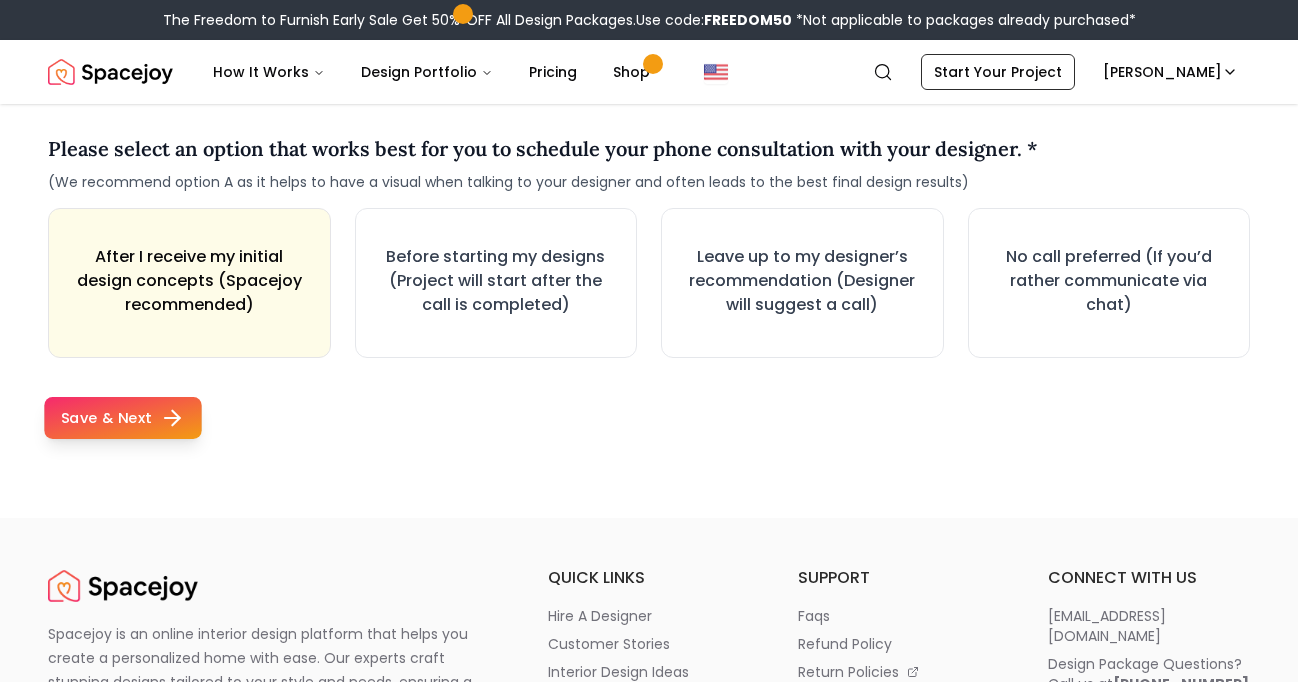 type on "**********" 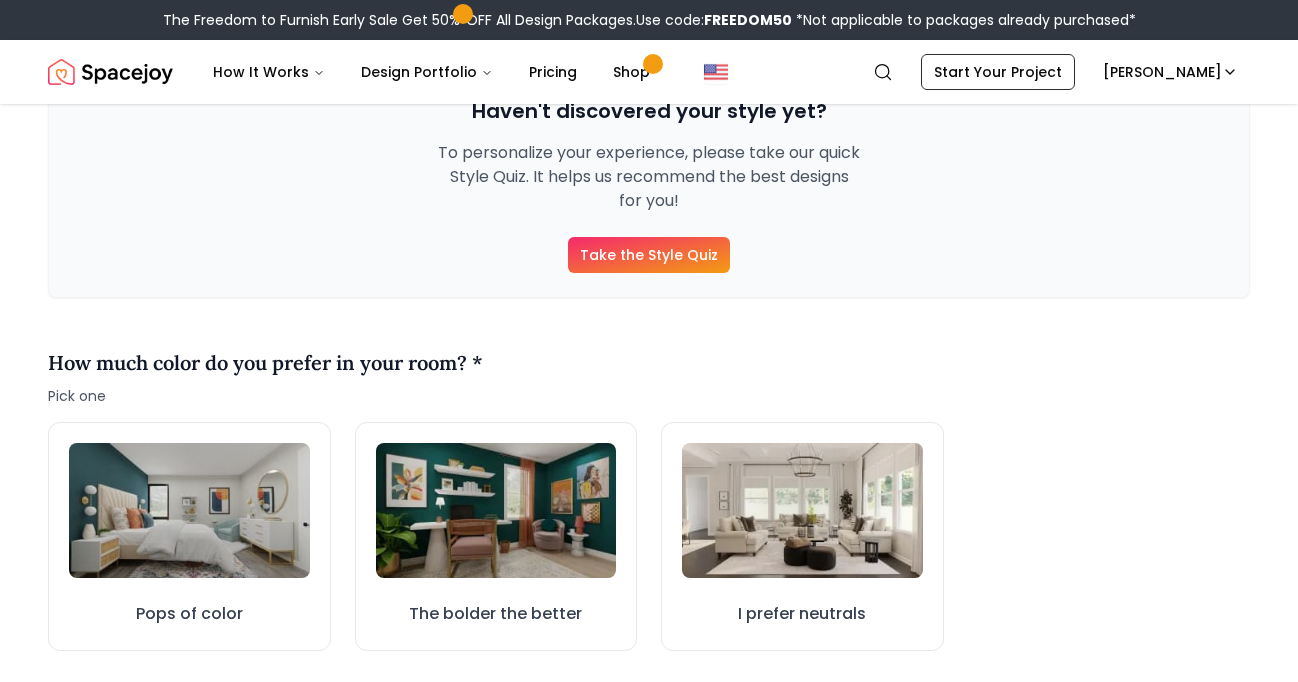 scroll, scrollTop: 512, scrollLeft: 0, axis: vertical 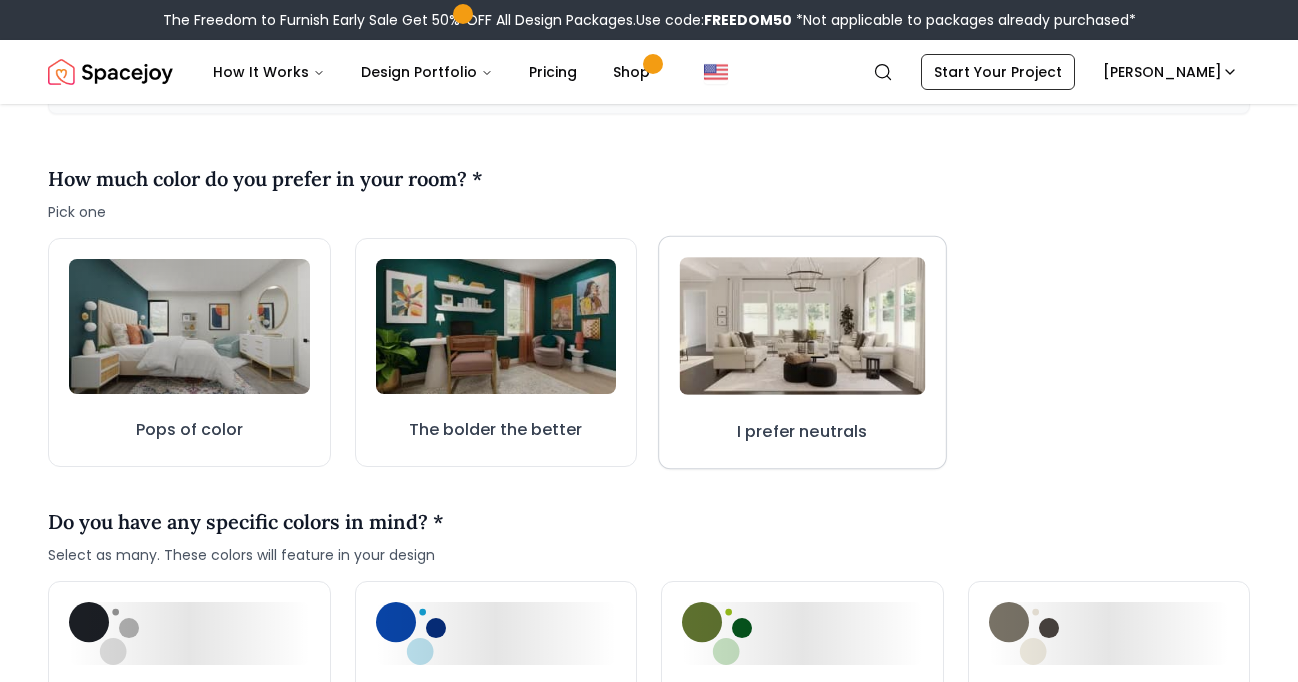 click on "I prefer neutrals" at bounding box center [802, 353] 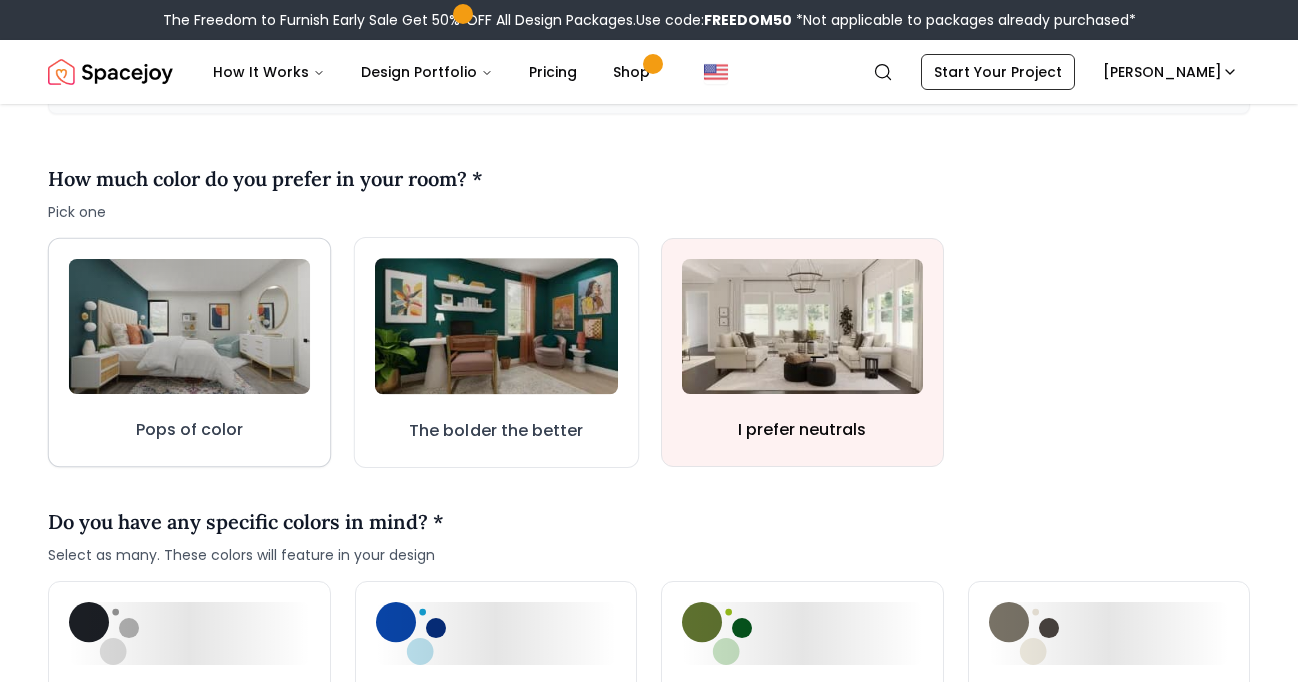 click on "Pops of color" at bounding box center [189, 353] 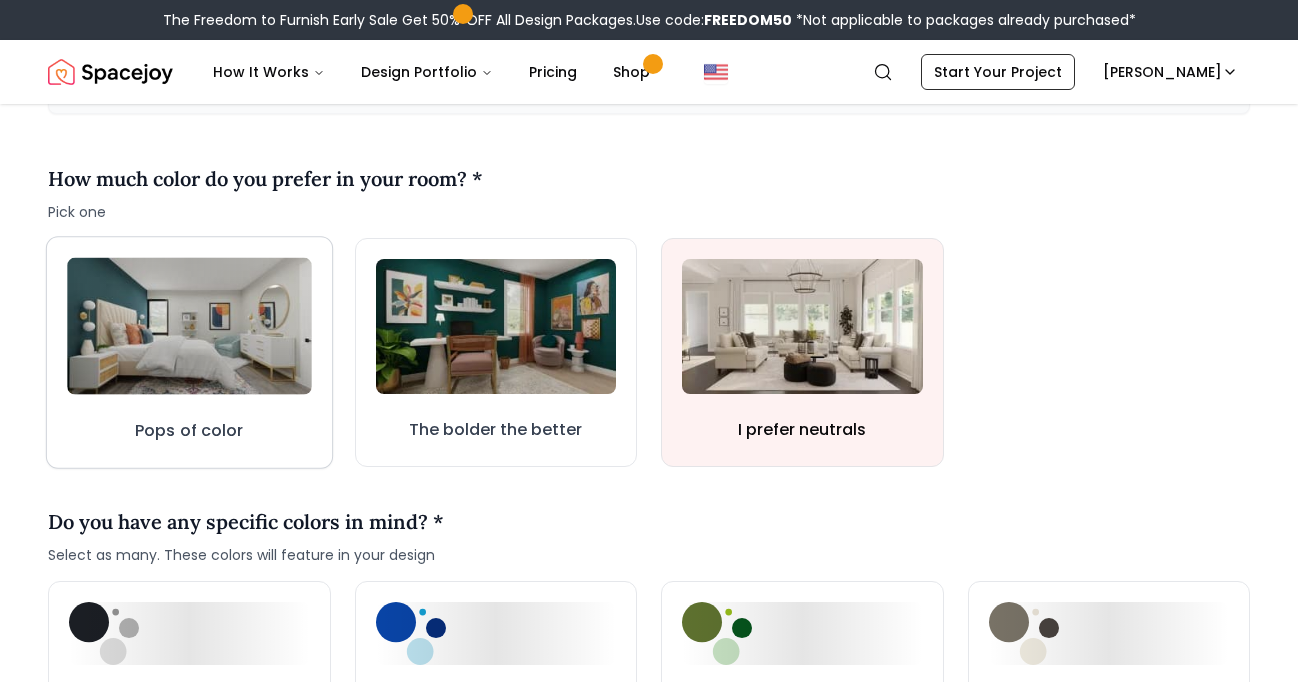 click on "Pops of color" at bounding box center (189, 352) 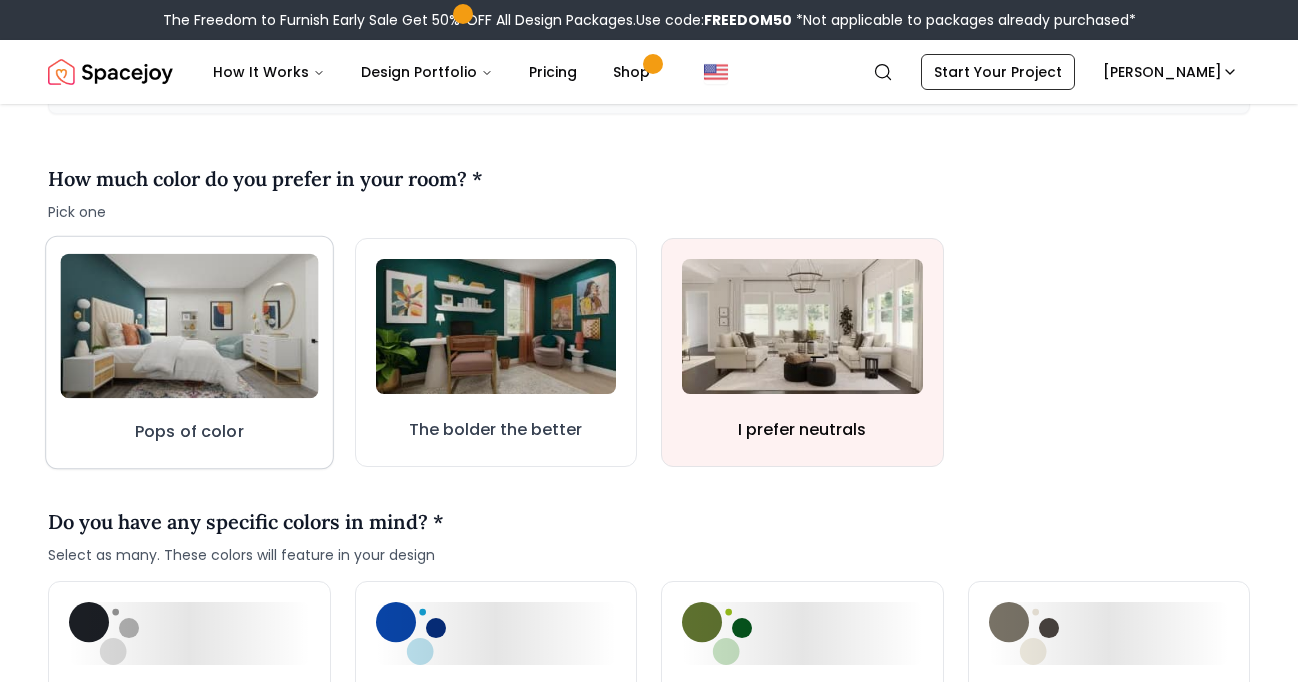 click at bounding box center [189, 326] 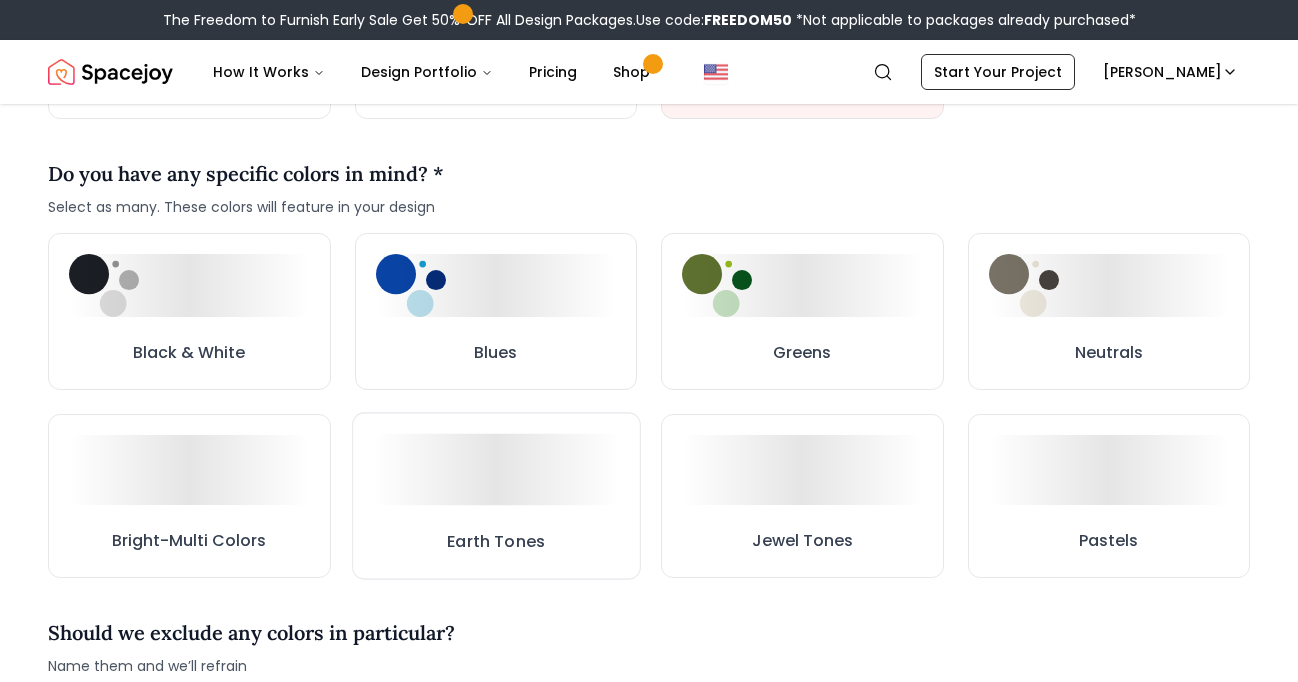 scroll, scrollTop: 863, scrollLeft: 0, axis: vertical 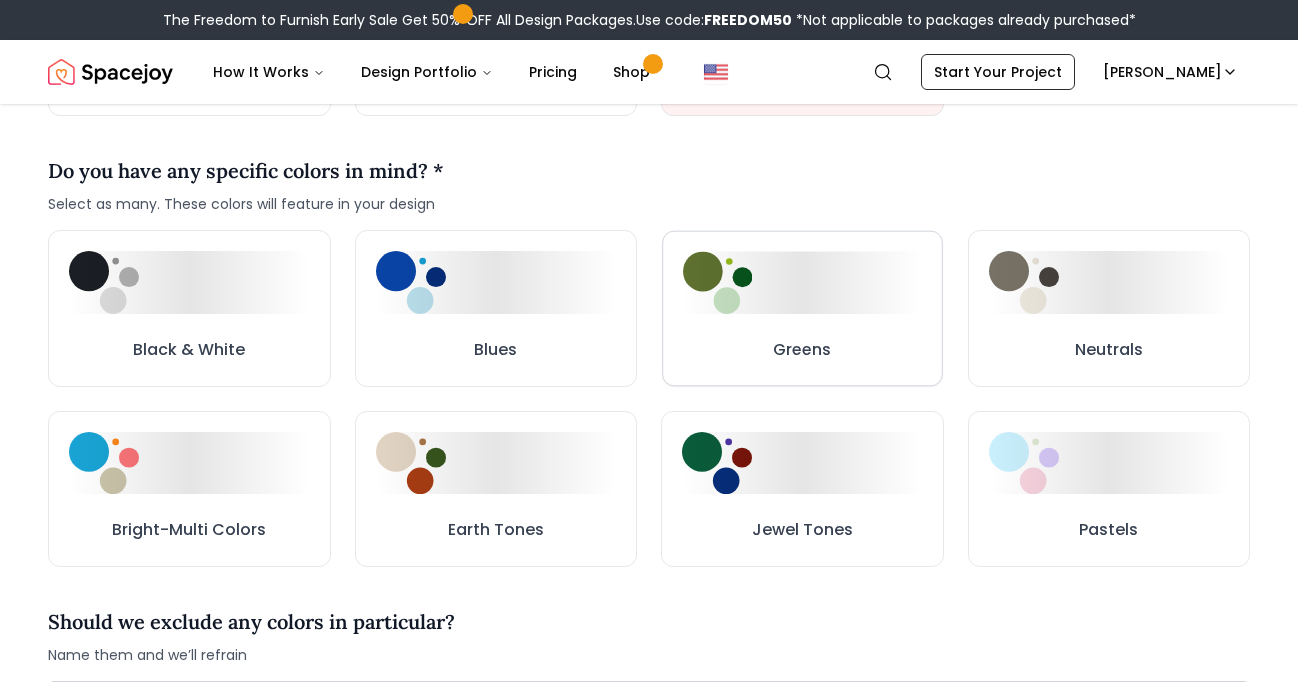 click on "Greens" at bounding box center (802, 308) 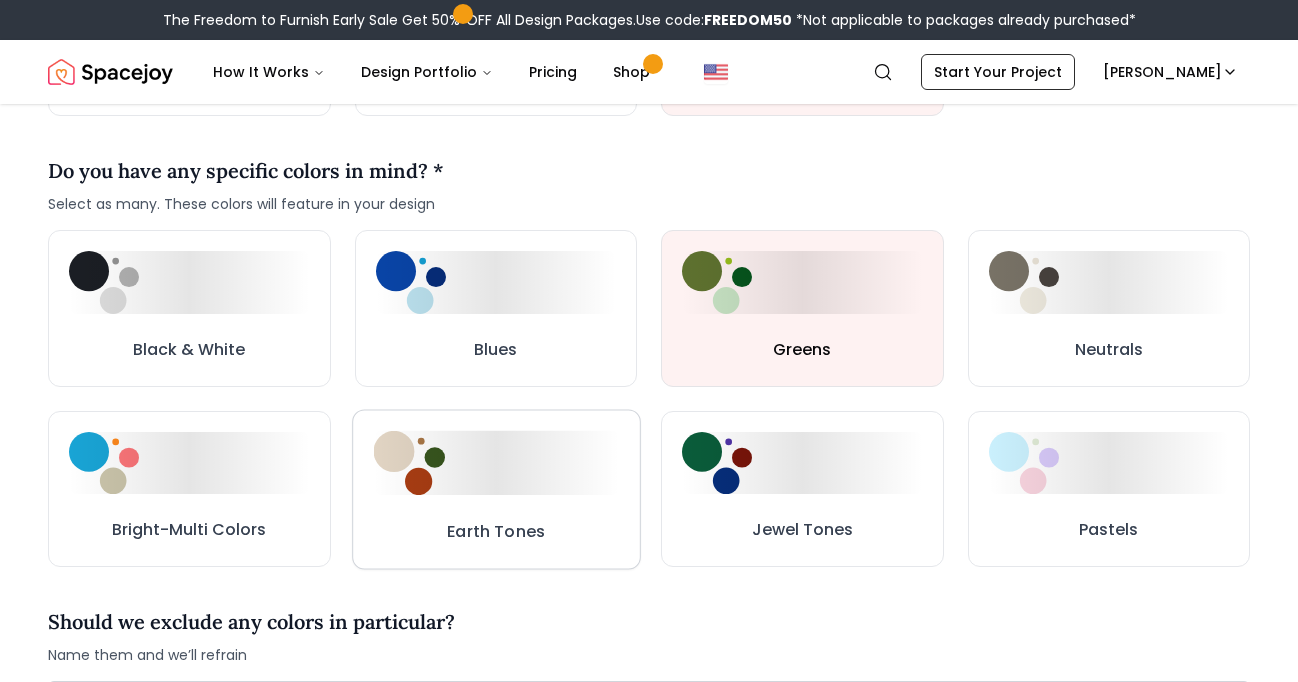 click at bounding box center (495, 463) 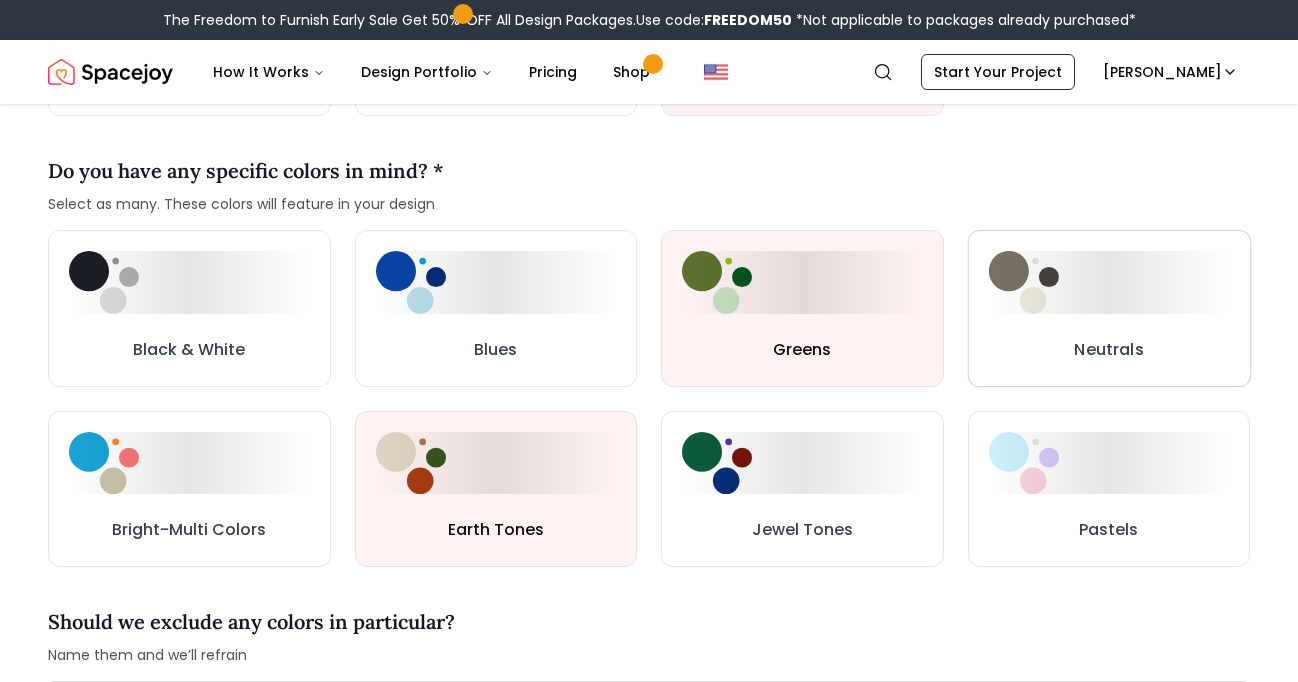 click on "Neutrals" at bounding box center (1108, 350) 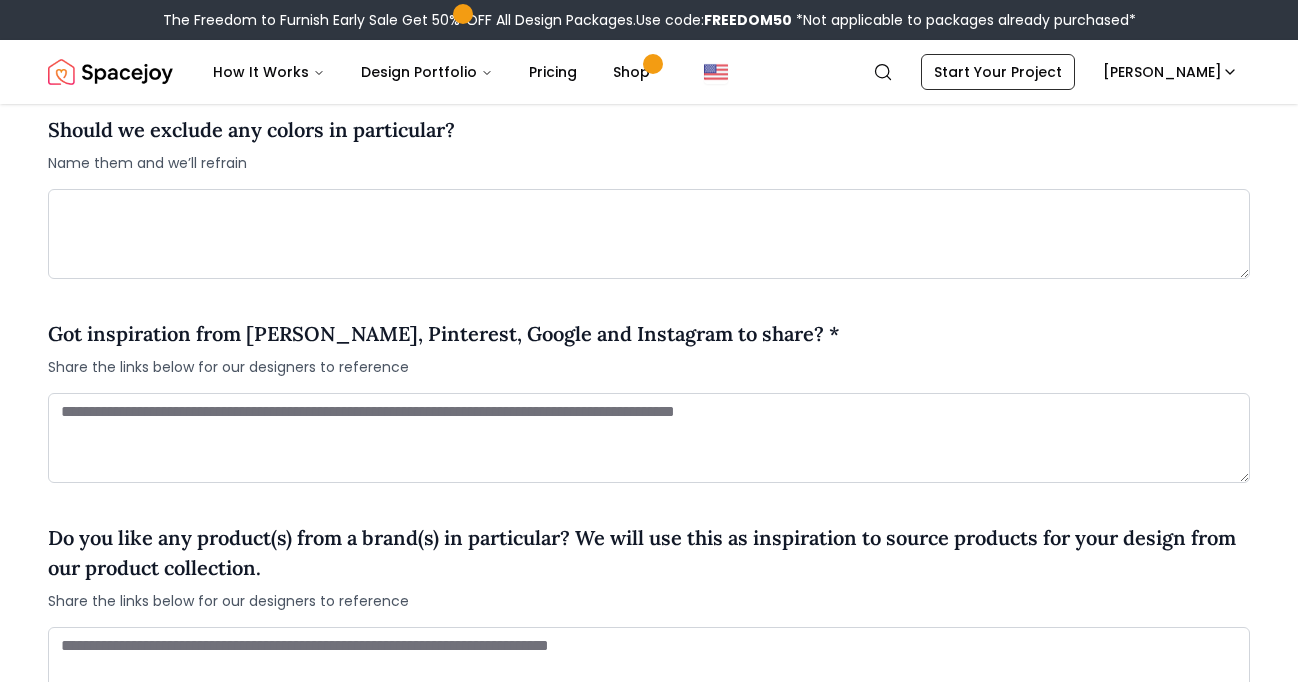 scroll, scrollTop: 1491, scrollLeft: 0, axis: vertical 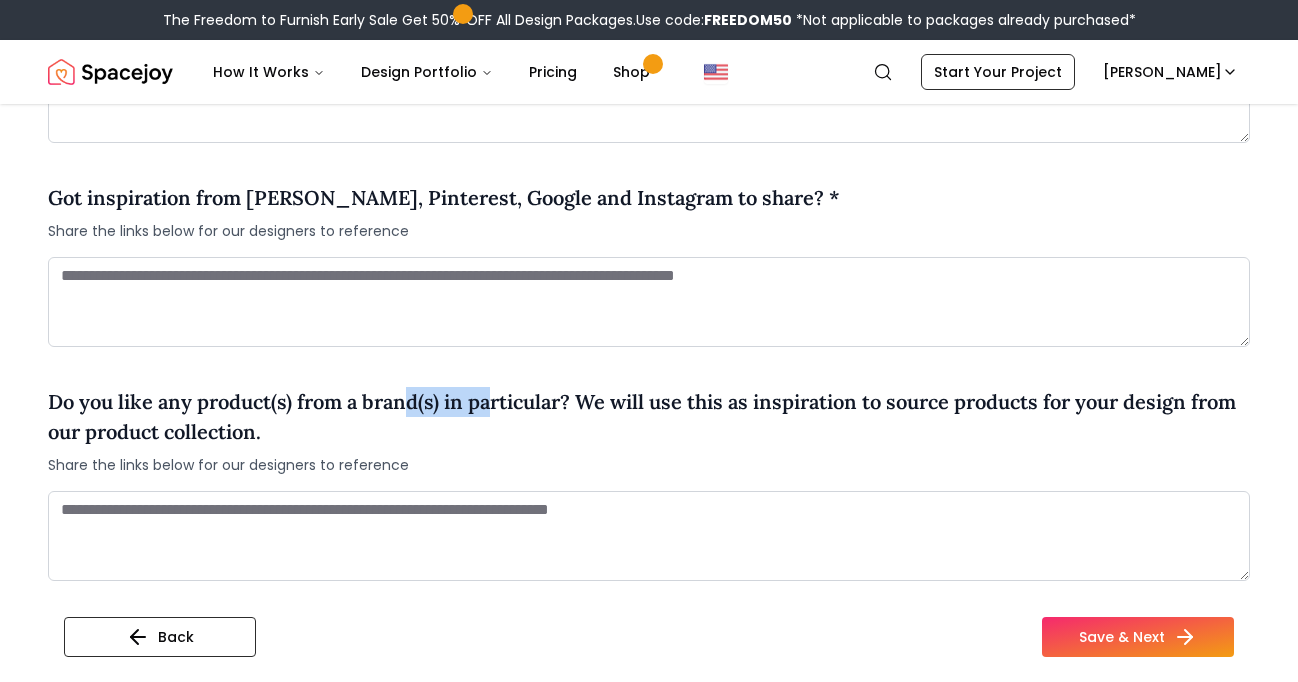 drag, startPoint x: 411, startPoint y: 409, endPoint x: 489, endPoint y: 409, distance: 78 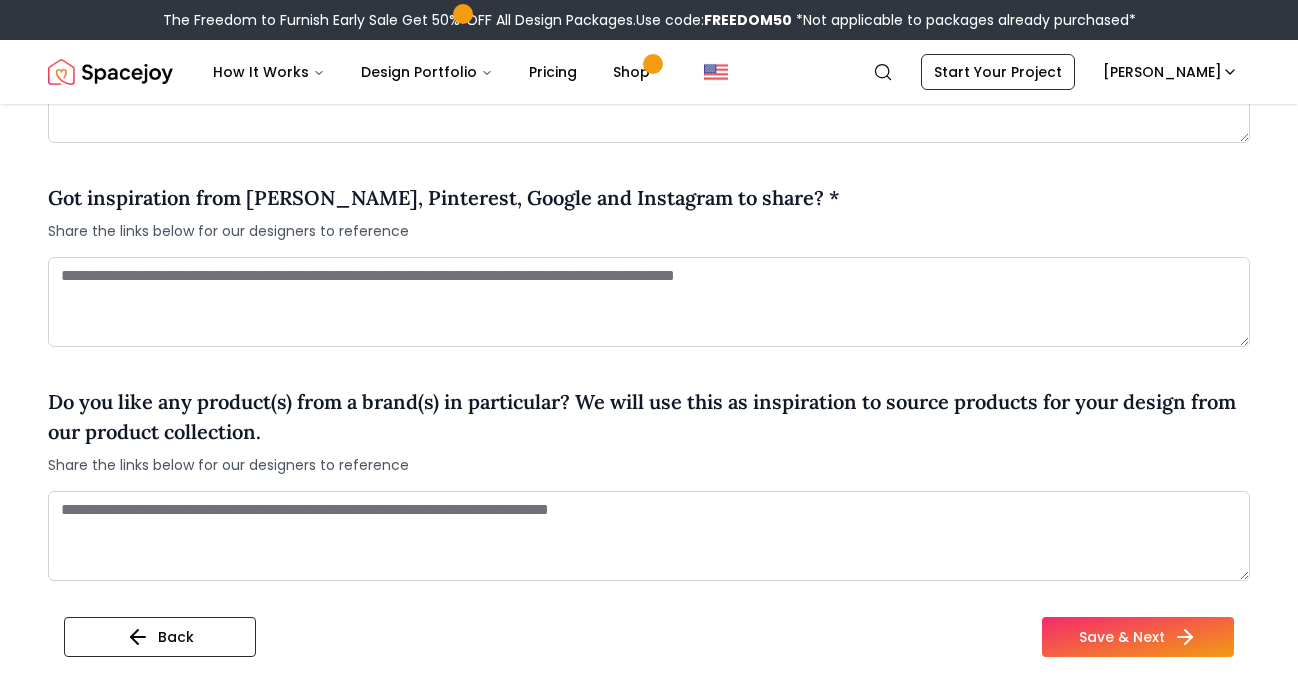 click on "Do you like any product(s) from a brand(s) in particular? We will use this as inspiration to source products for your design from our product collection." at bounding box center (649, 417) 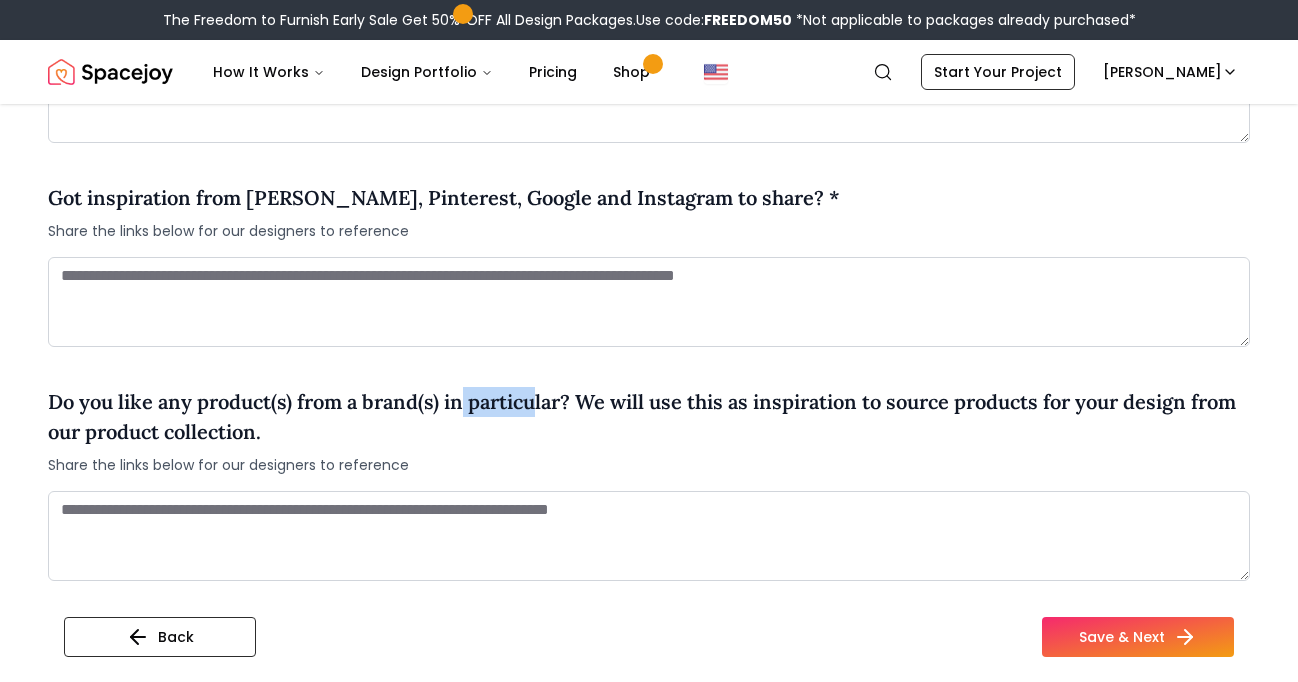 drag, startPoint x: 463, startPoint y: 404, endPoint x: 535, endPoint y: 407, distance: 72.06247 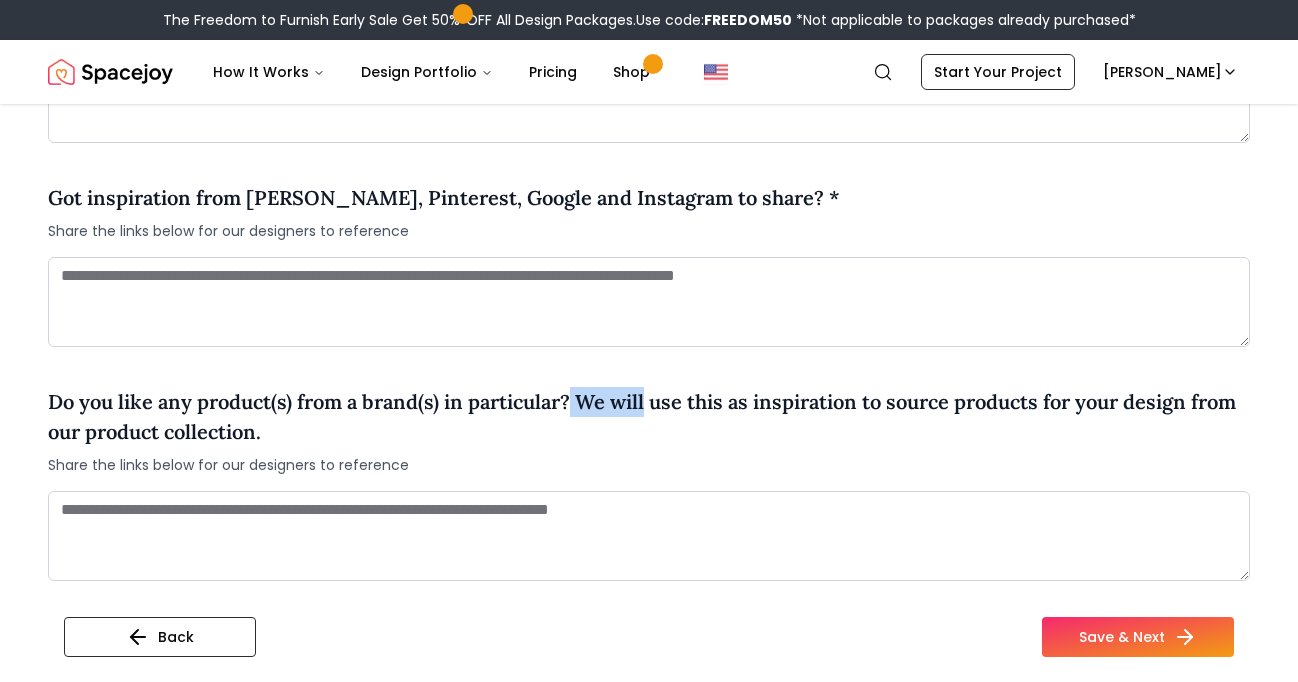 drag, startPoint x: 577, startPoint y: 408, endPoint x: 647, endPoint y: 411, distance: 70.064255 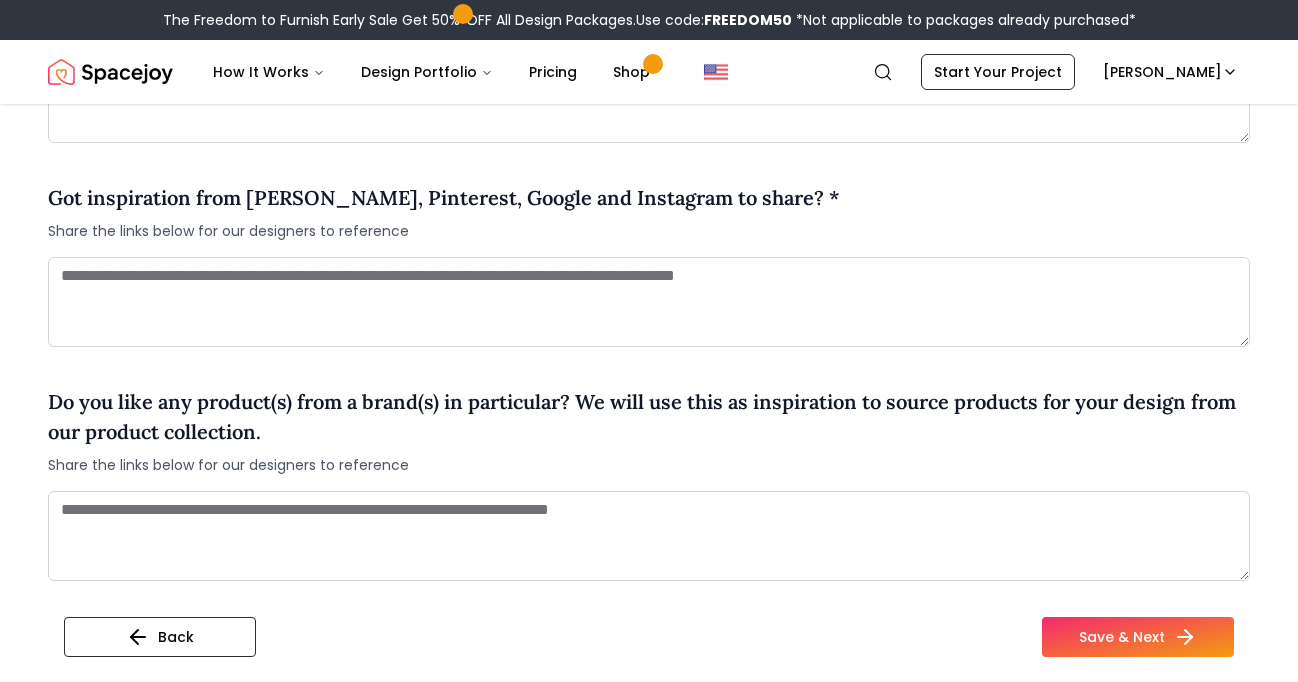 click on "Do you like any product(s) from a brand(s) in particular? We will use this as inspiration to source products for your design from our product collection." at bounding box center [649, 417] 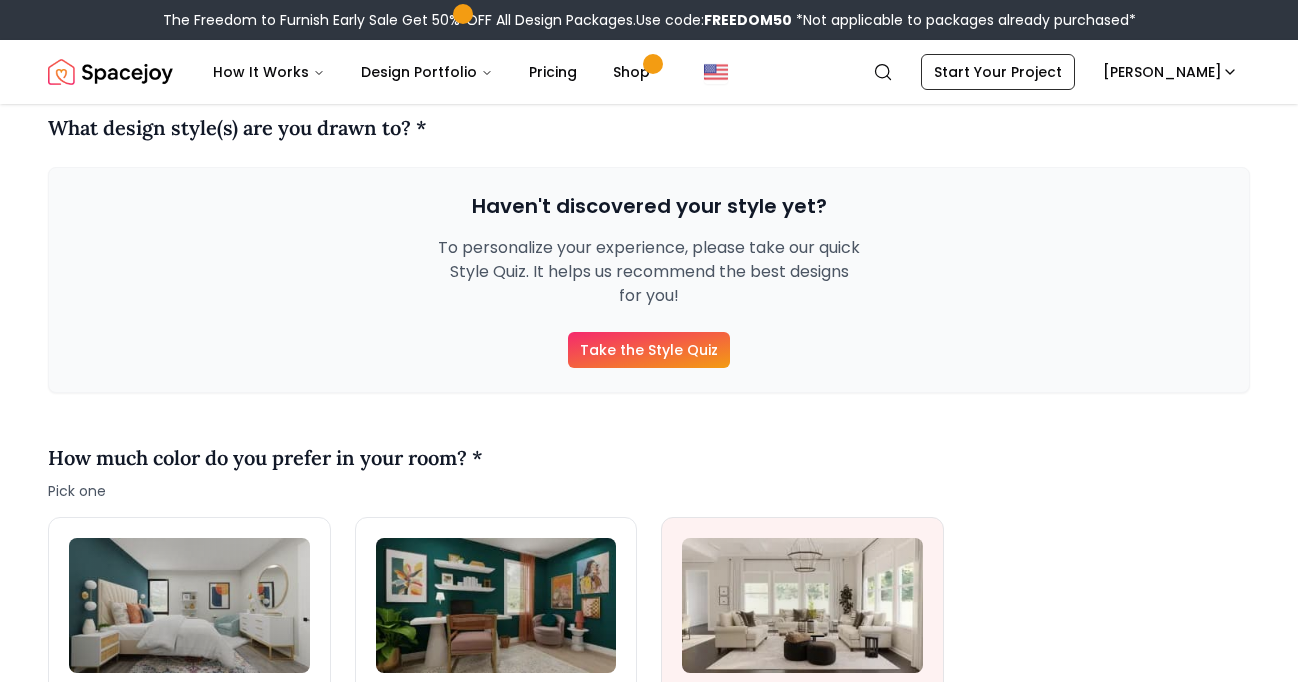 scroll, scrollTop: 0, scrollLeft: 0, axis: both 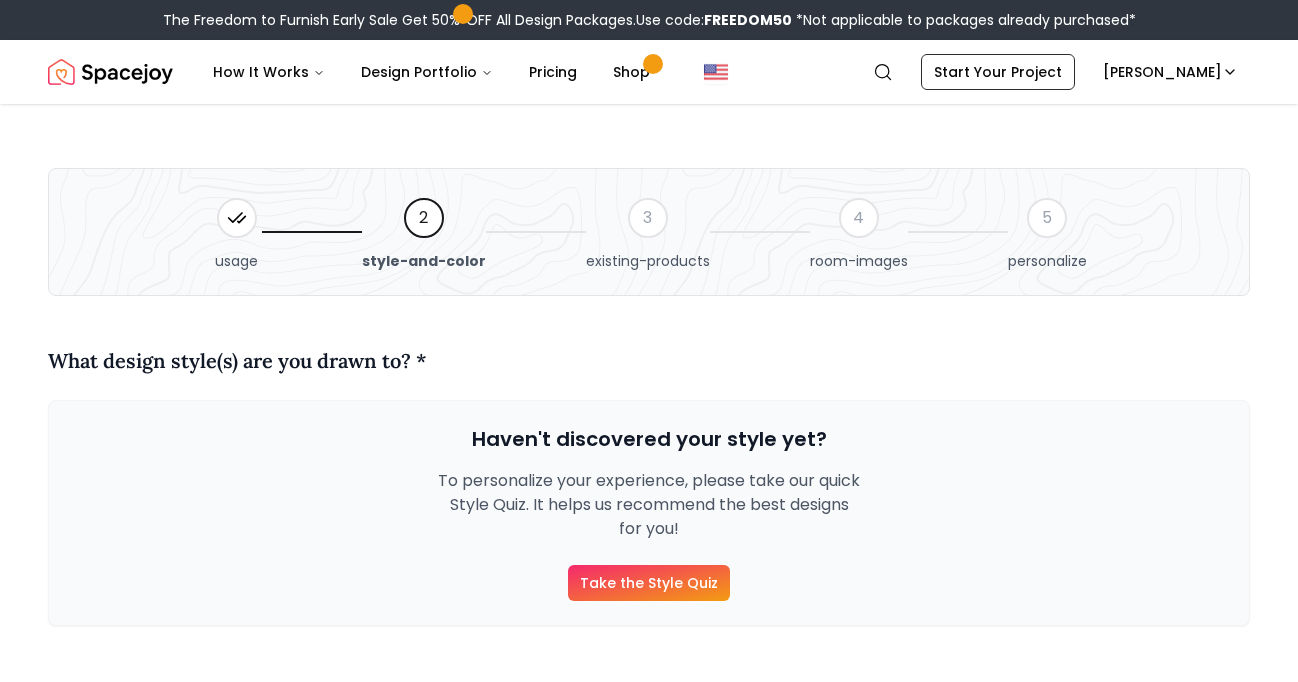 click 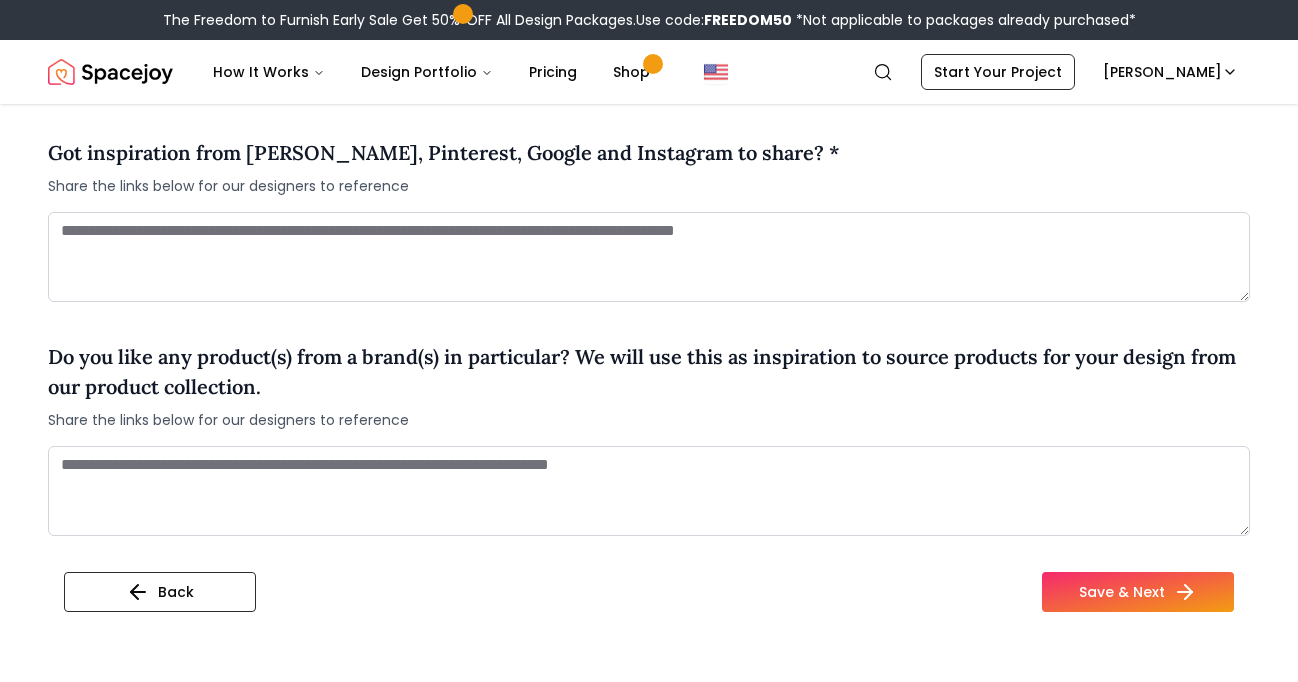 scroll, scrollTop: 1529, scrollLeft: 0, axis: vertical 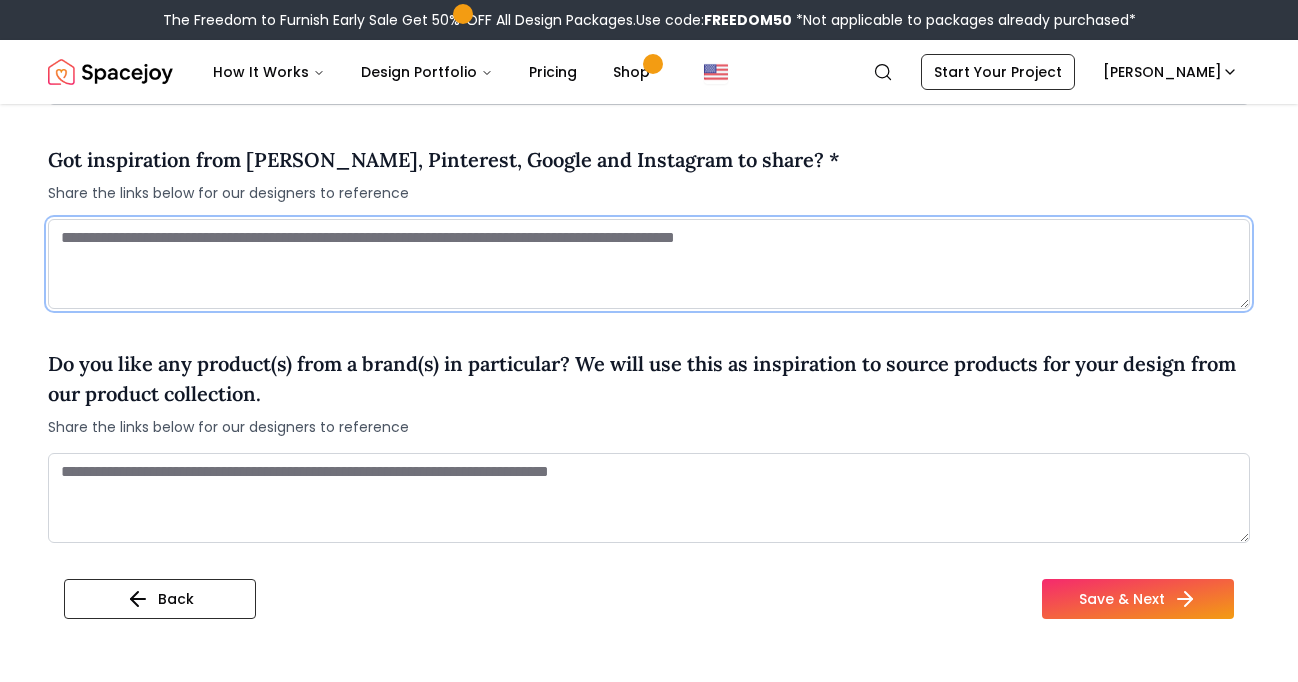 click at bounding box center [649, 264] 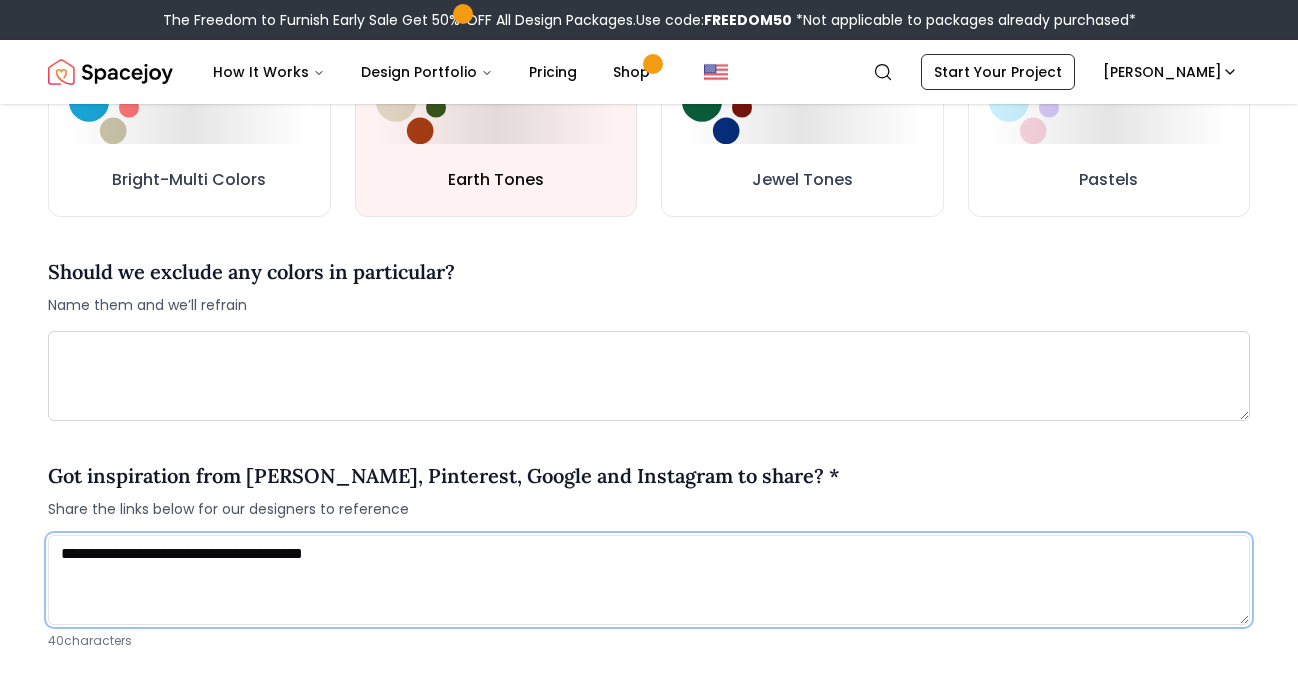 type on "**********" 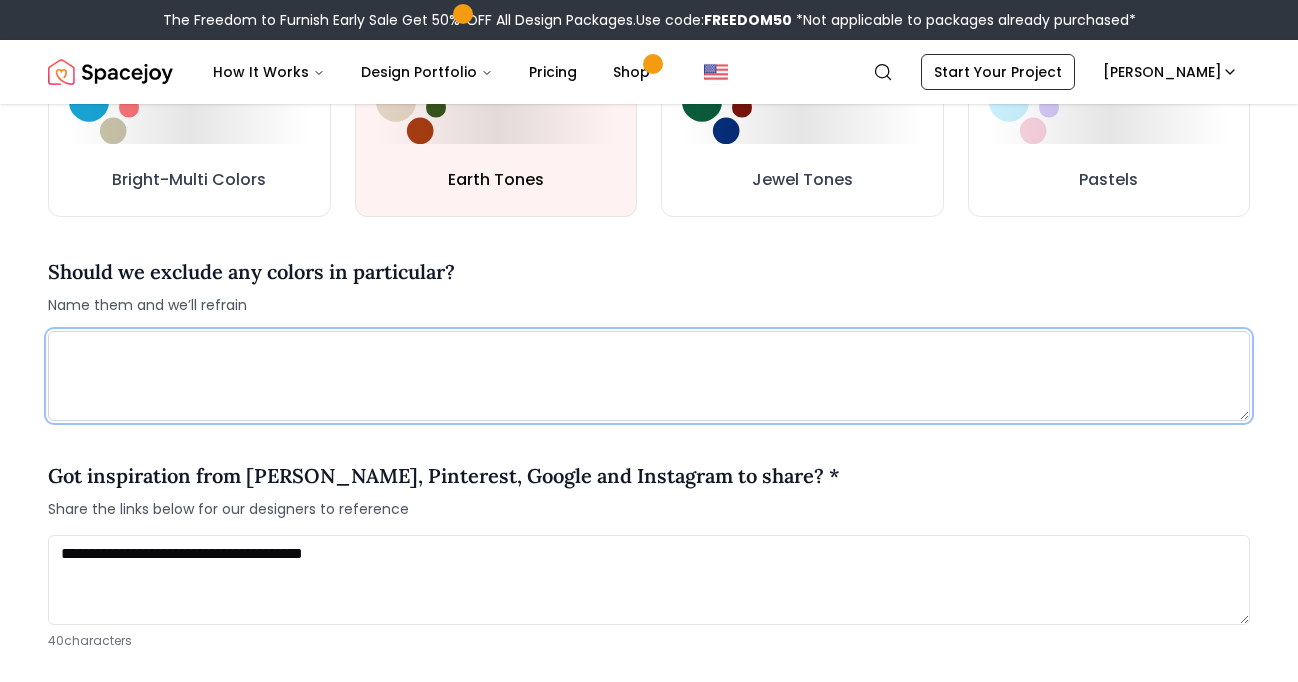 click at bounding box center (649, 376) 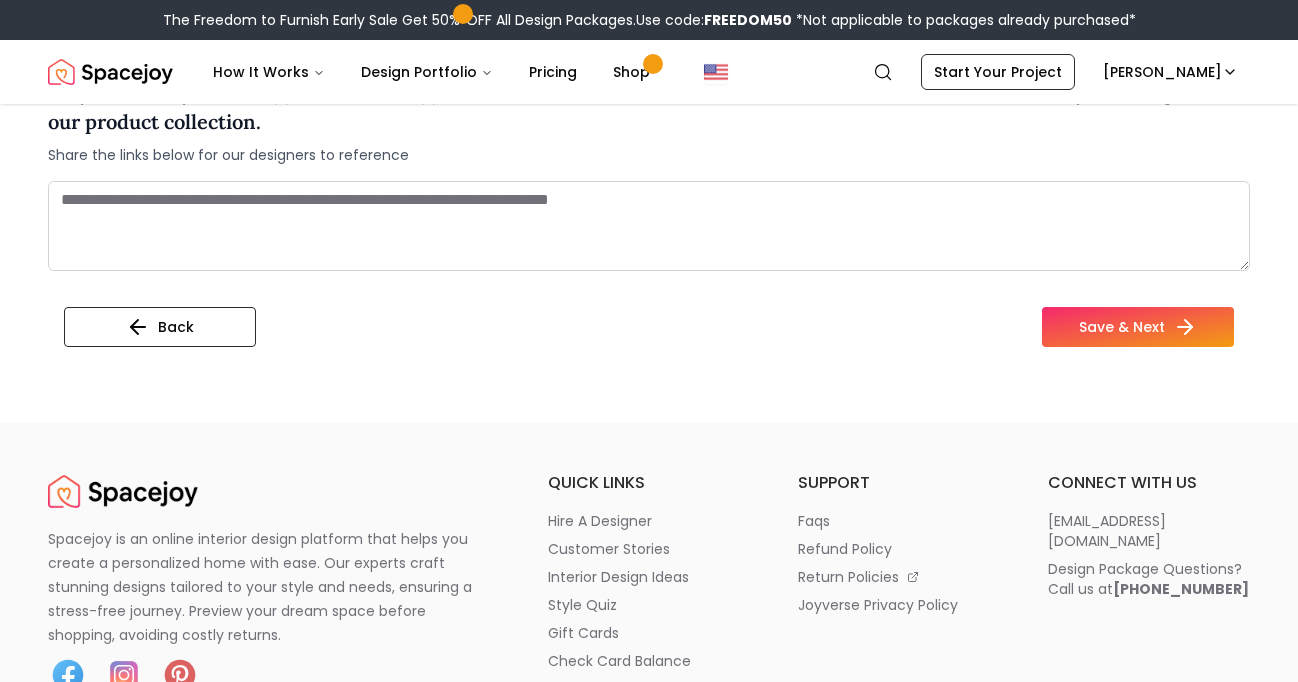 scroll, scrollTop: 1727, scrollLeft: 0, axis: vertical 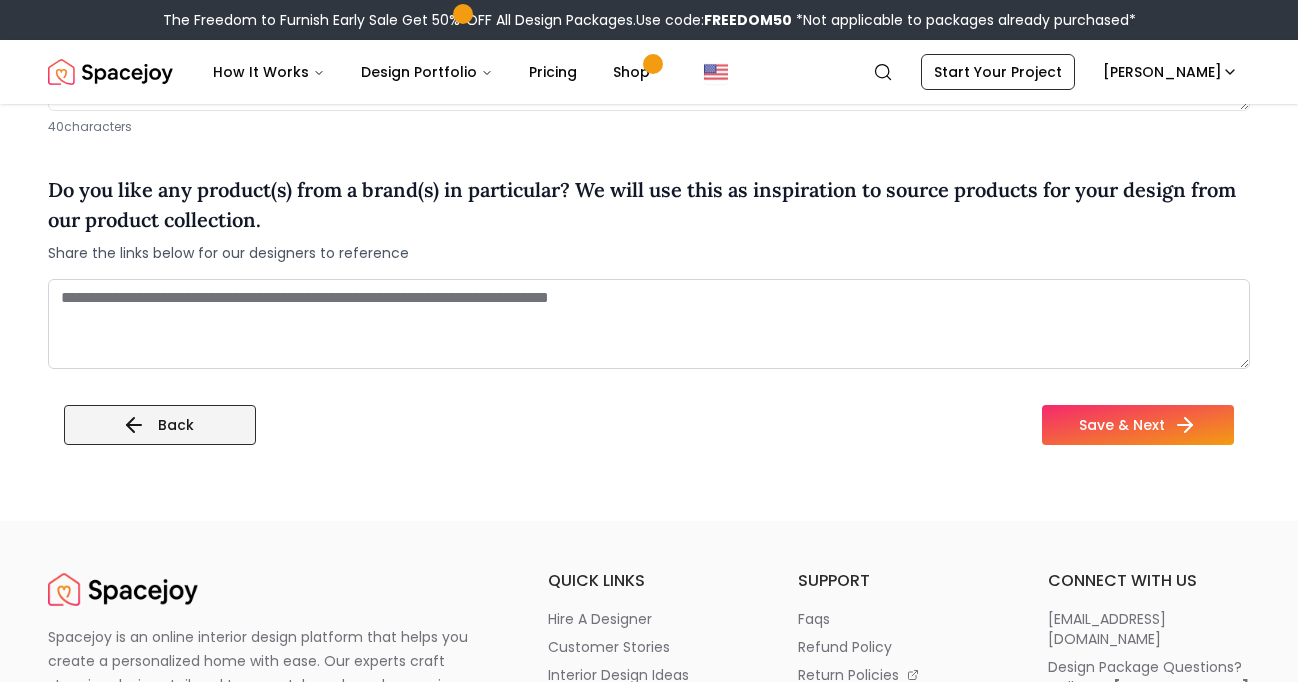 click on "Back" at bounding box center [160, 425] 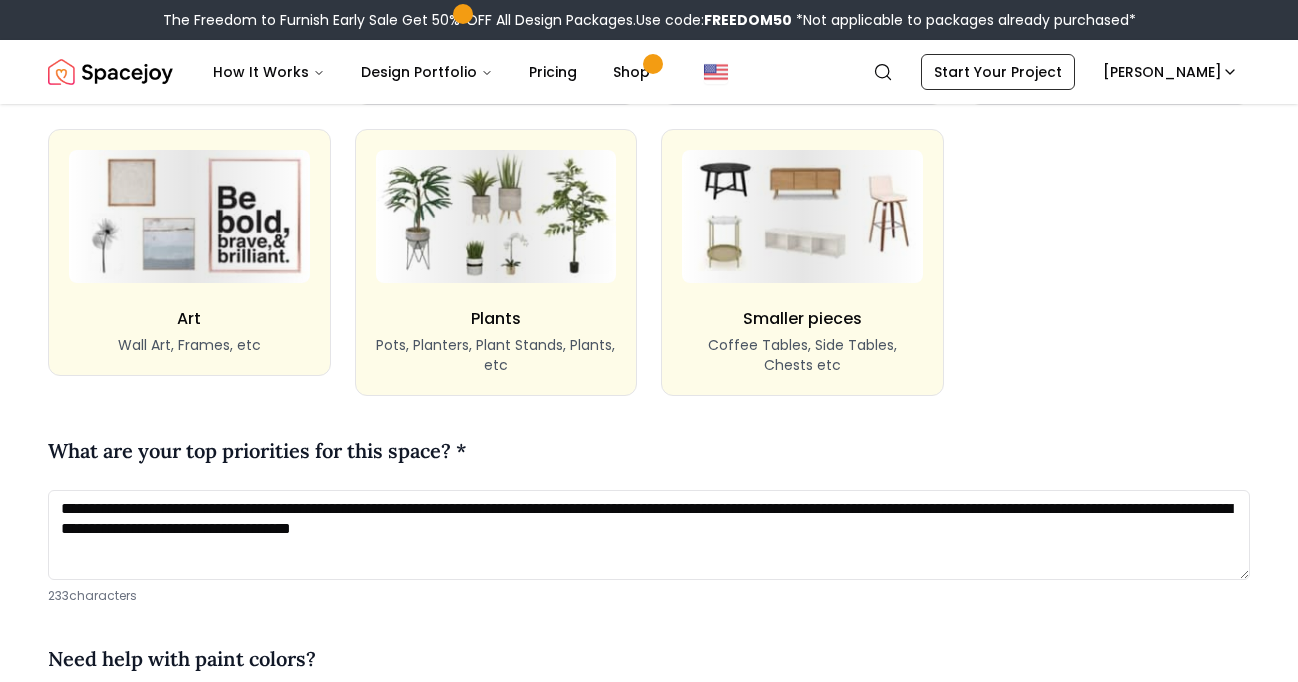 scroll, scrollTop: 2215, scrollLeft: 0, axis: vertical 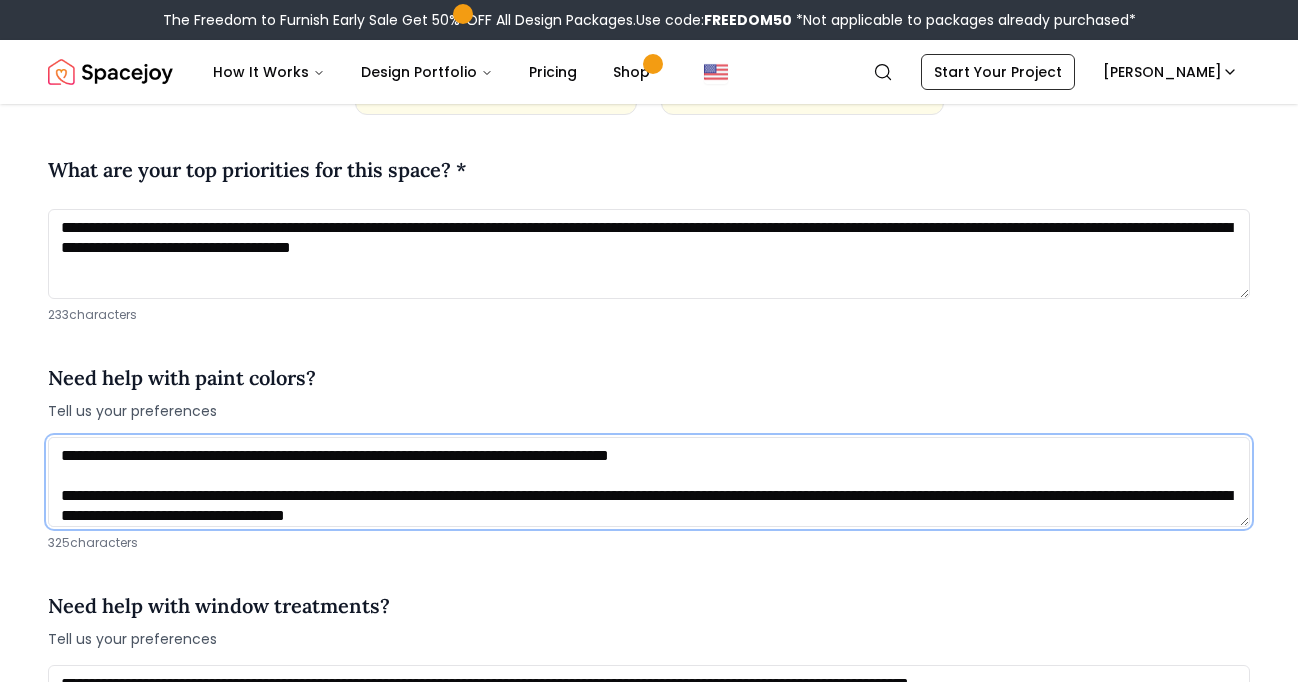 drag, startPoint x: 781, startPoint y: 460, endPoint x: 106, endPoint y: 459, distance: 675.00073 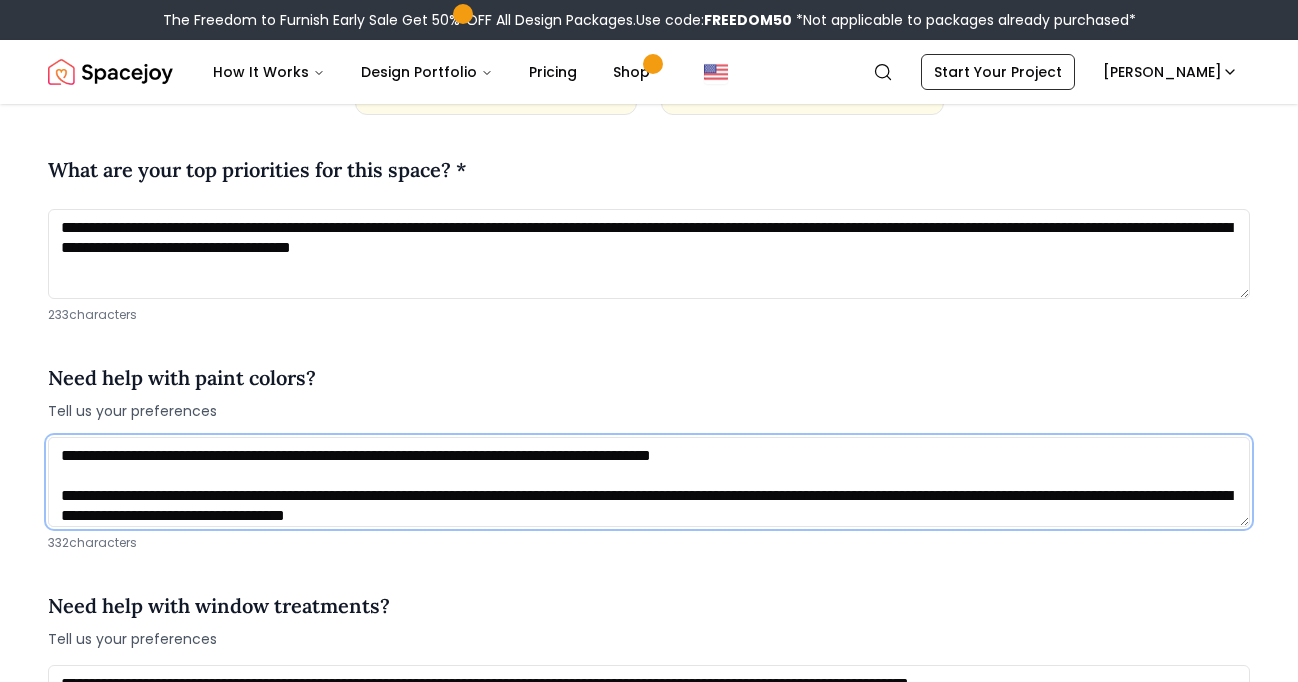 drag, startPoint x: 844, startPoint y: 458, endPoint x: 822, endPoint y: 458, distance: 22 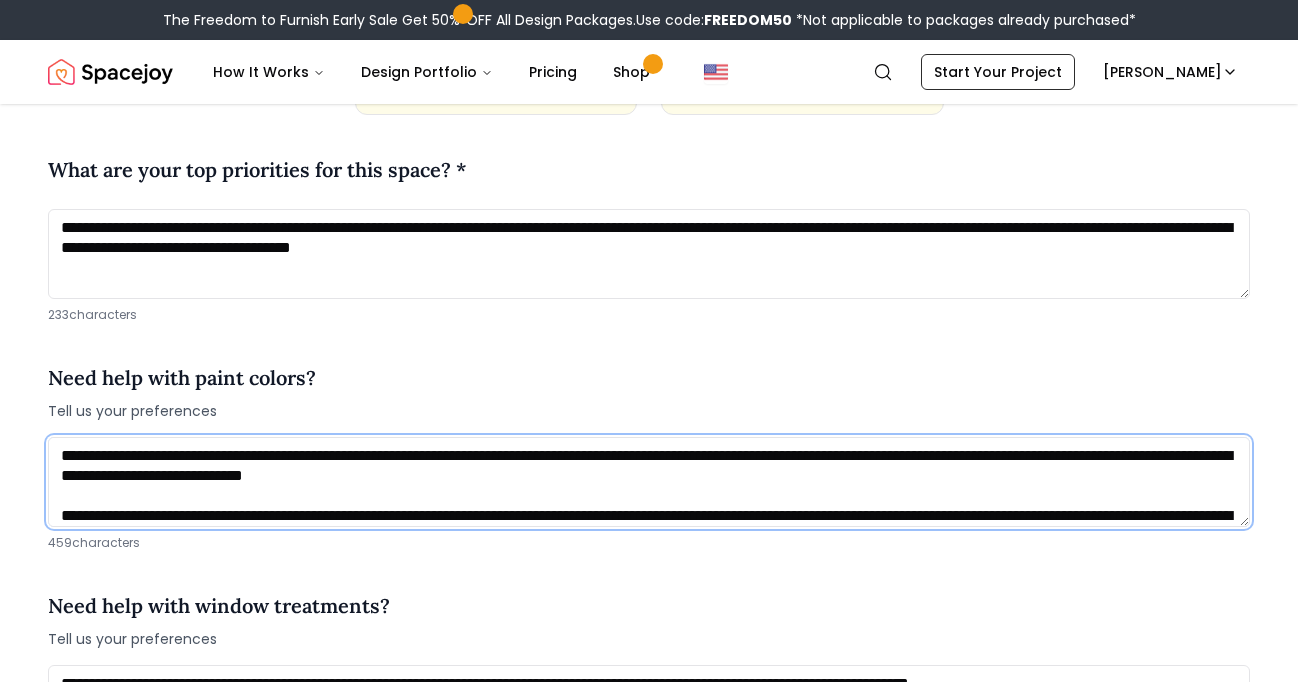drag, startPoint x: 738, startPoint y: 478, endPoint x: 623, endPoint y: 477, distance: 115.00435 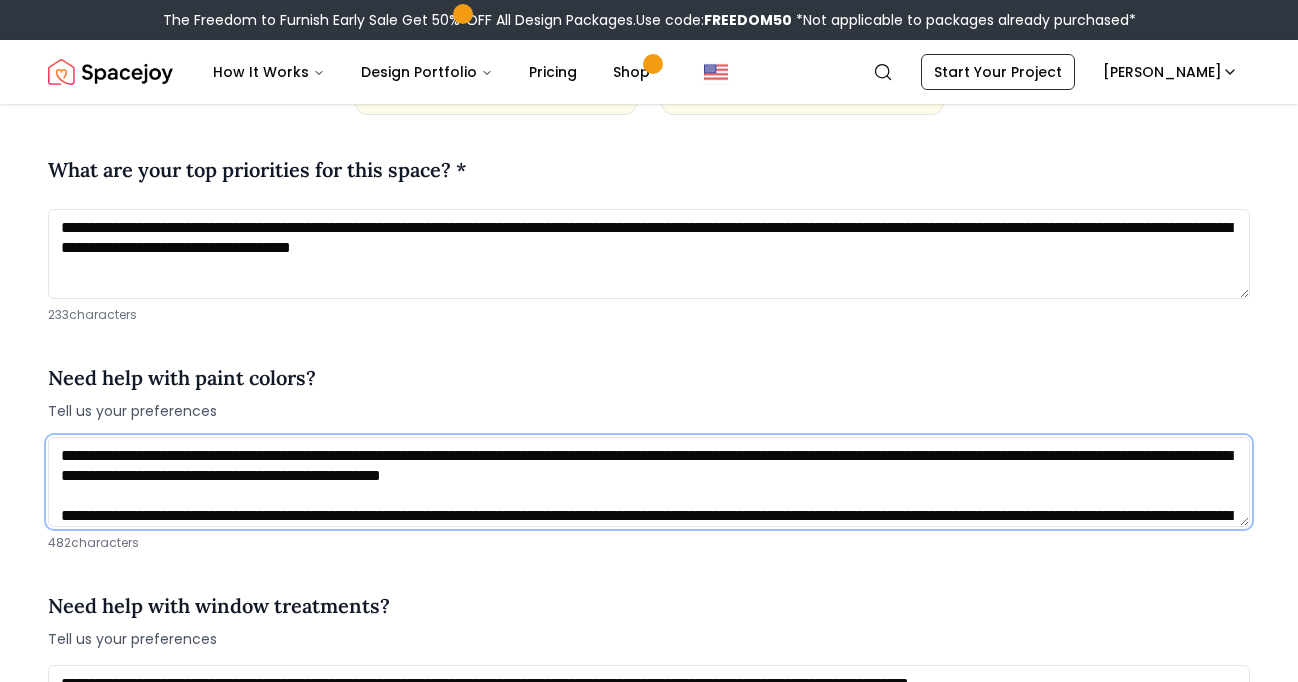 click on "**********" at bounding box center (649, 482) 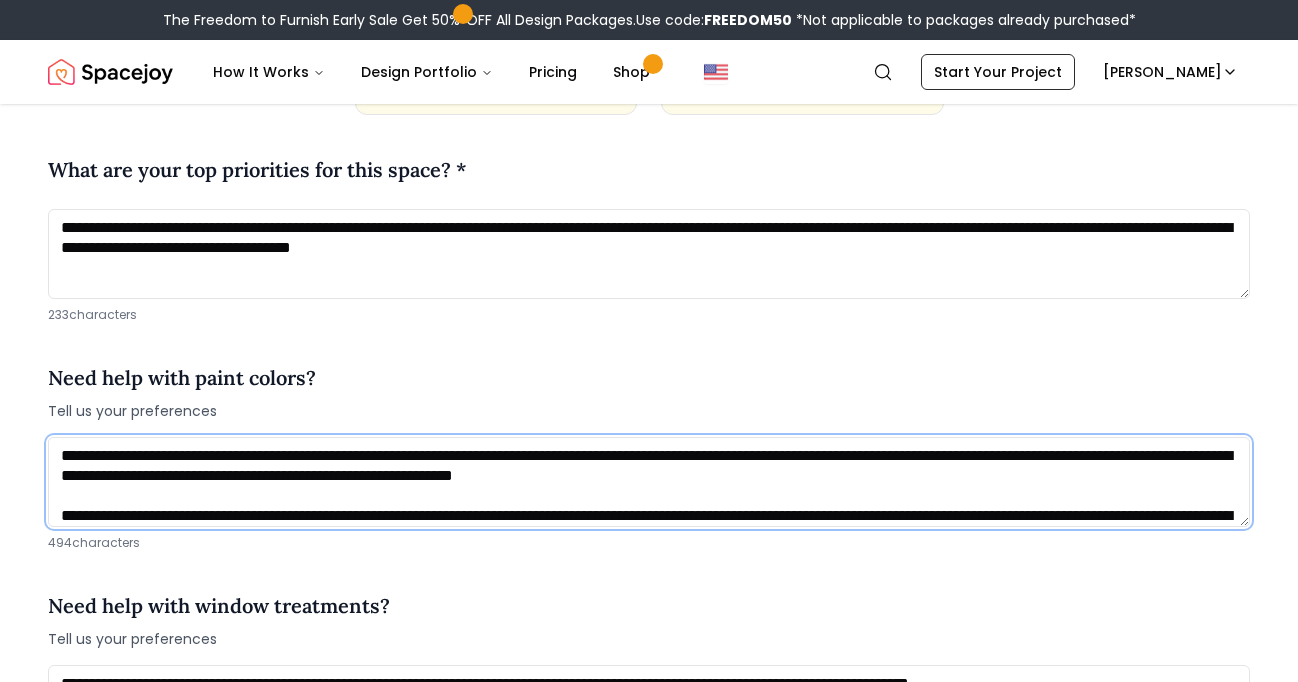 click on "**********" at bounding box center [649, 482] 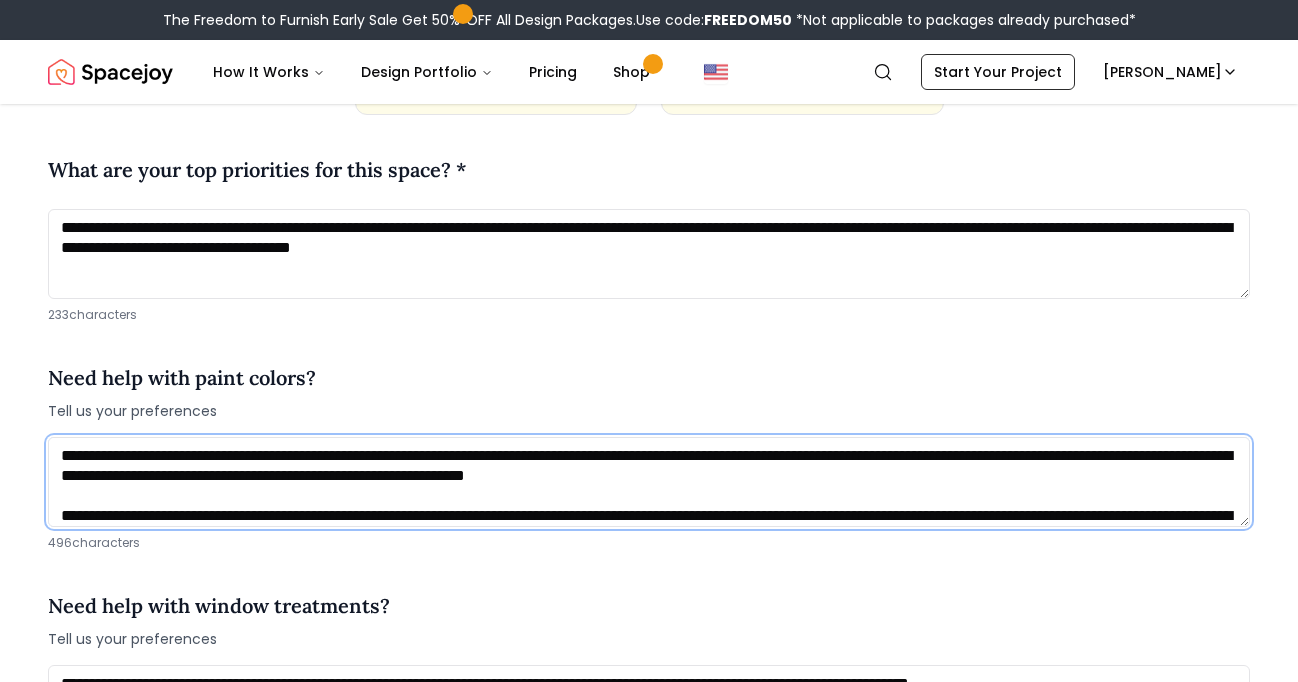 click on "**********" at bounding box center (649, 482) 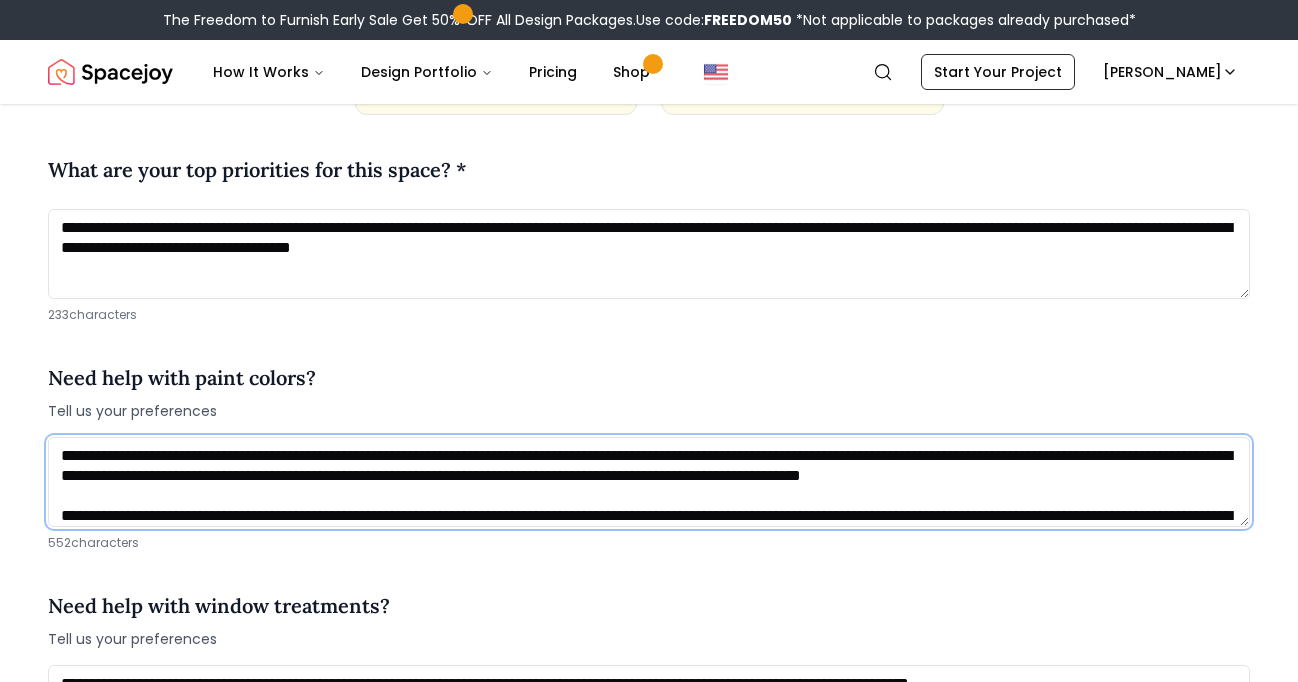 click on "**********" at bounding box center (649, 482) 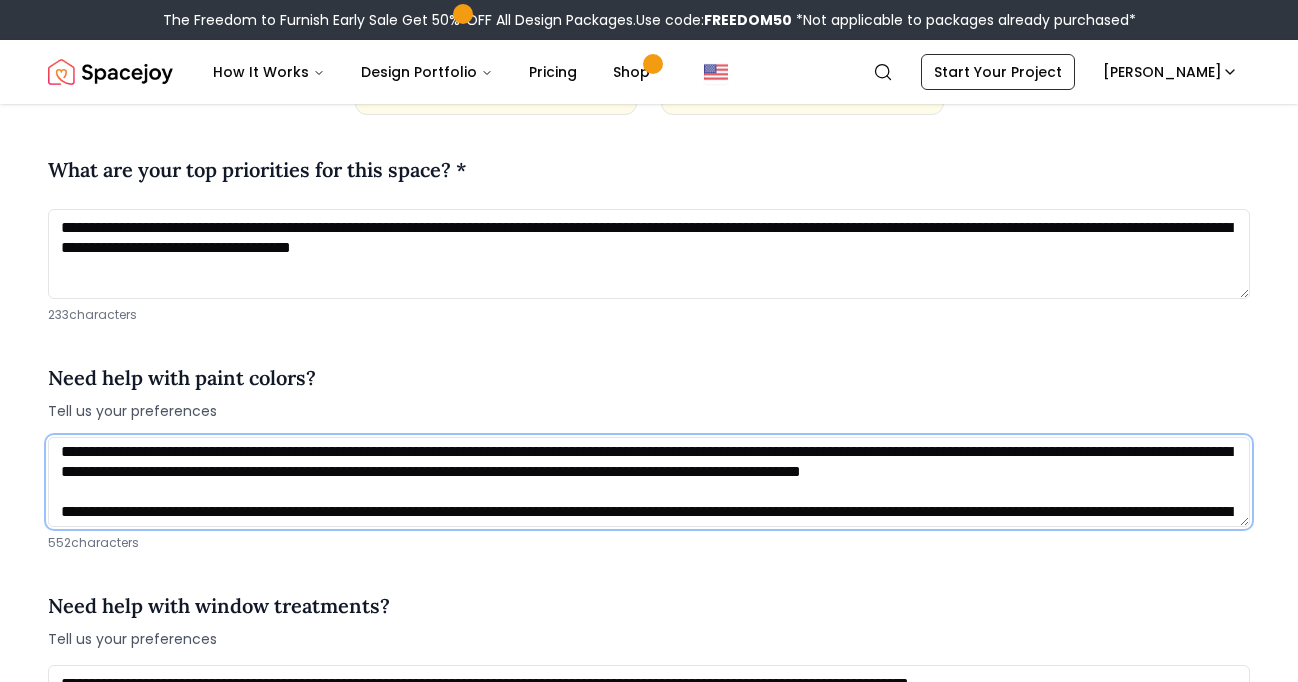 scroll, scrollTop: 0, scrollLeft: 0, axis: both 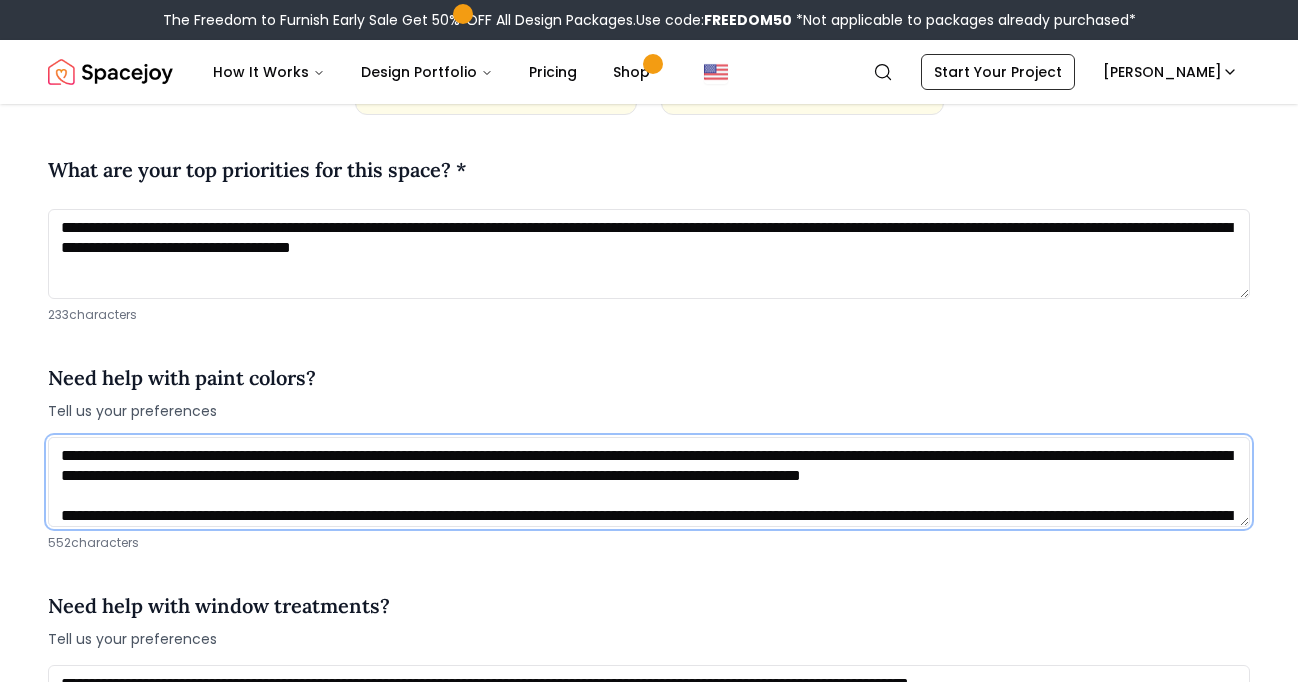 drag, startPoint x: 376, startPoint y: 483, endPoint x: 495, endPoint y: 468, distance: 119.94165 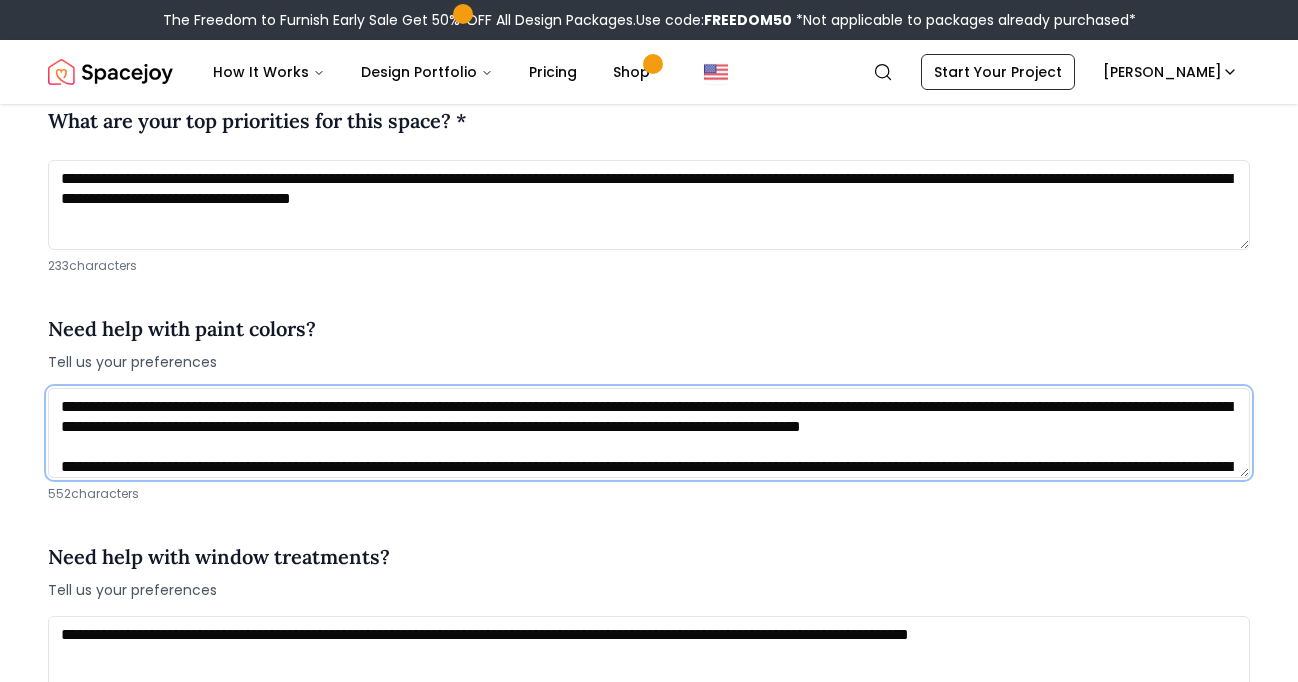 scroll, scrollTop: 2266, scrollLeft: 0, axis: vertical 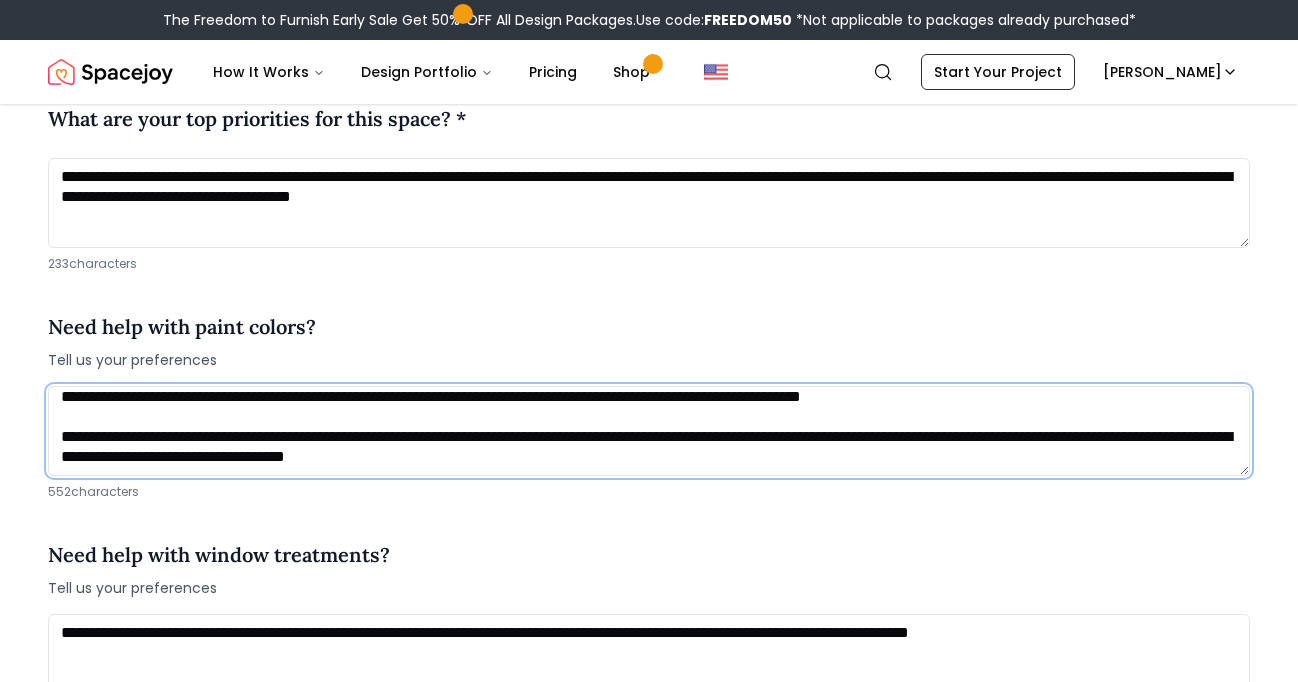click on "**********" at bounding box center (649, 431) 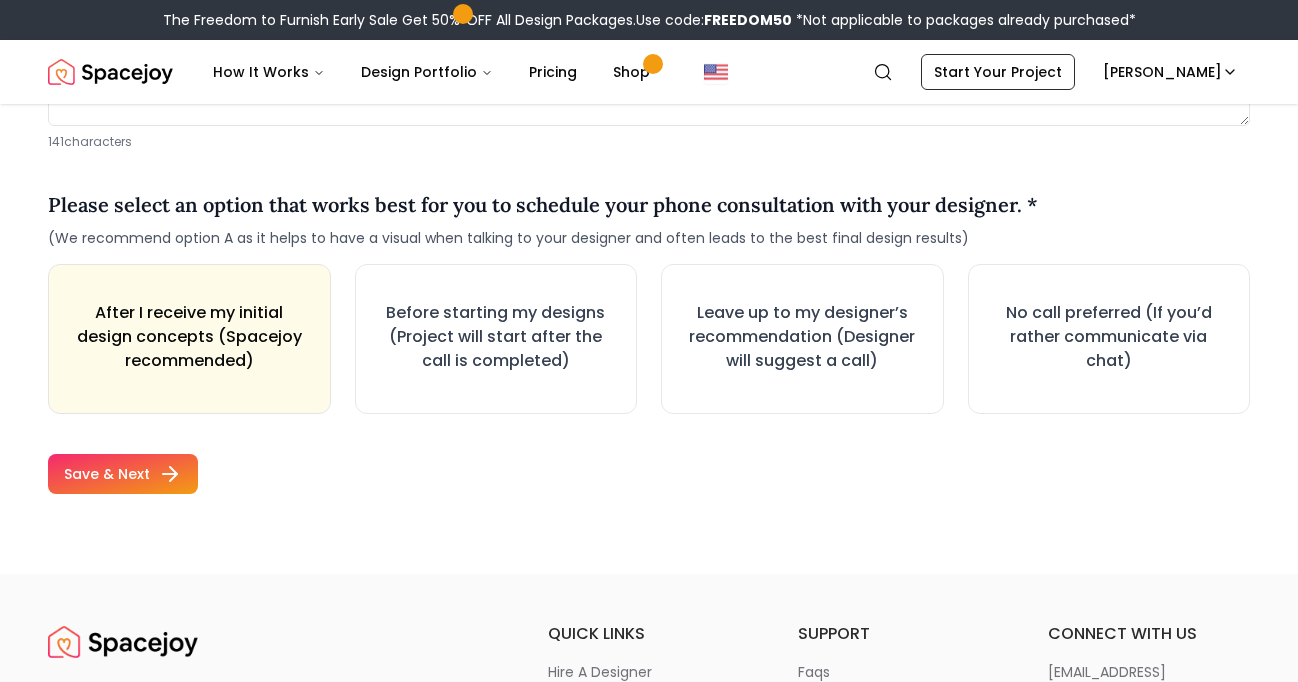 scroll, scrollTop: 2870, scrollLeft: 0, axis: vertical 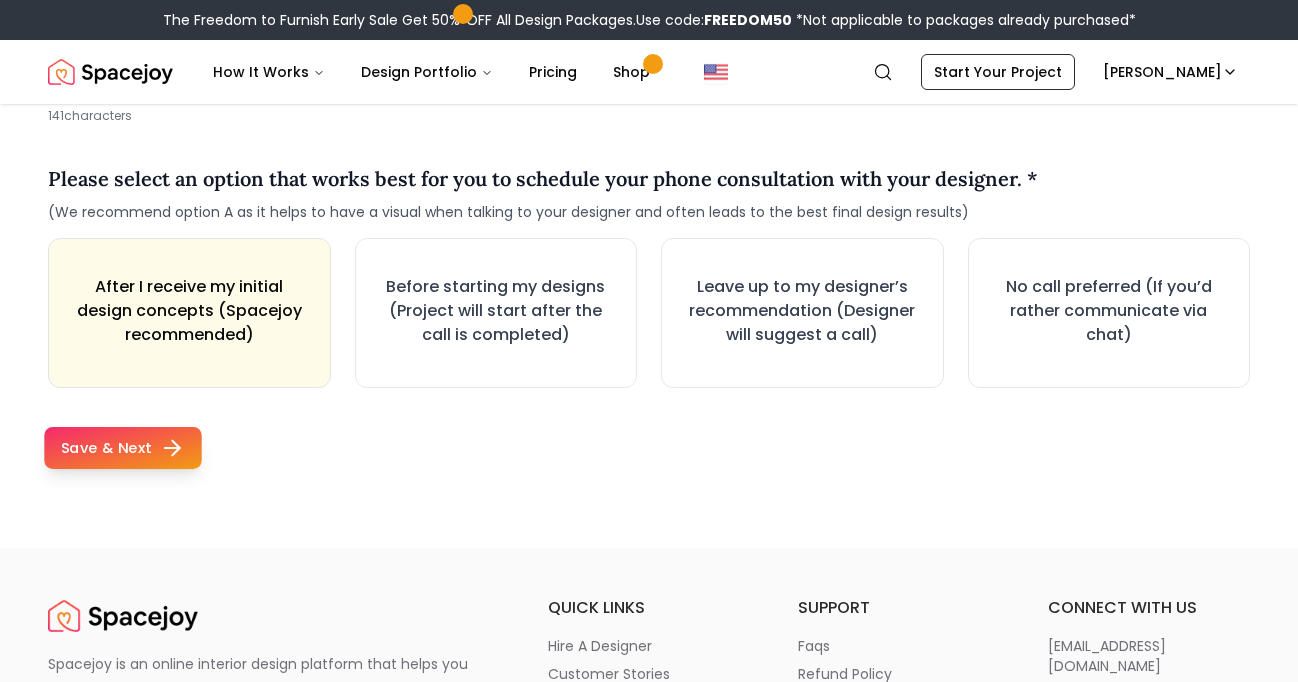 type on "**********" 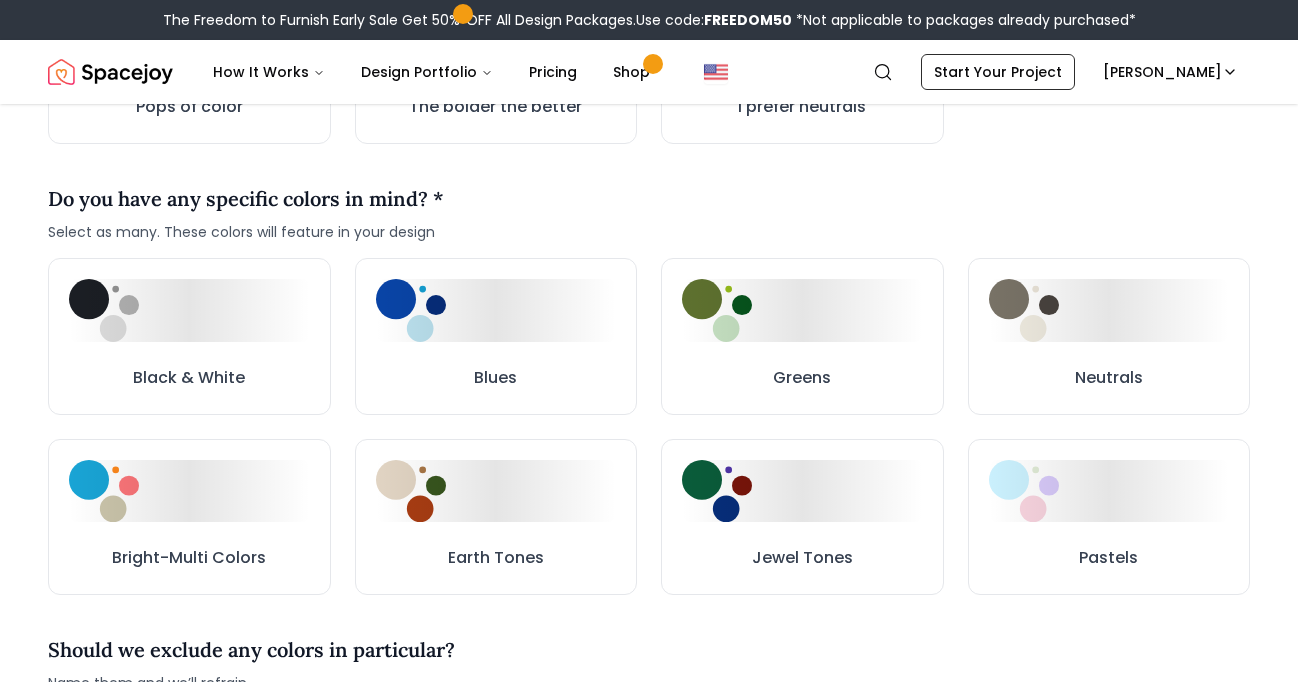 scroll, scrollTop: 820, scrollLeft: 0, axis: vertical 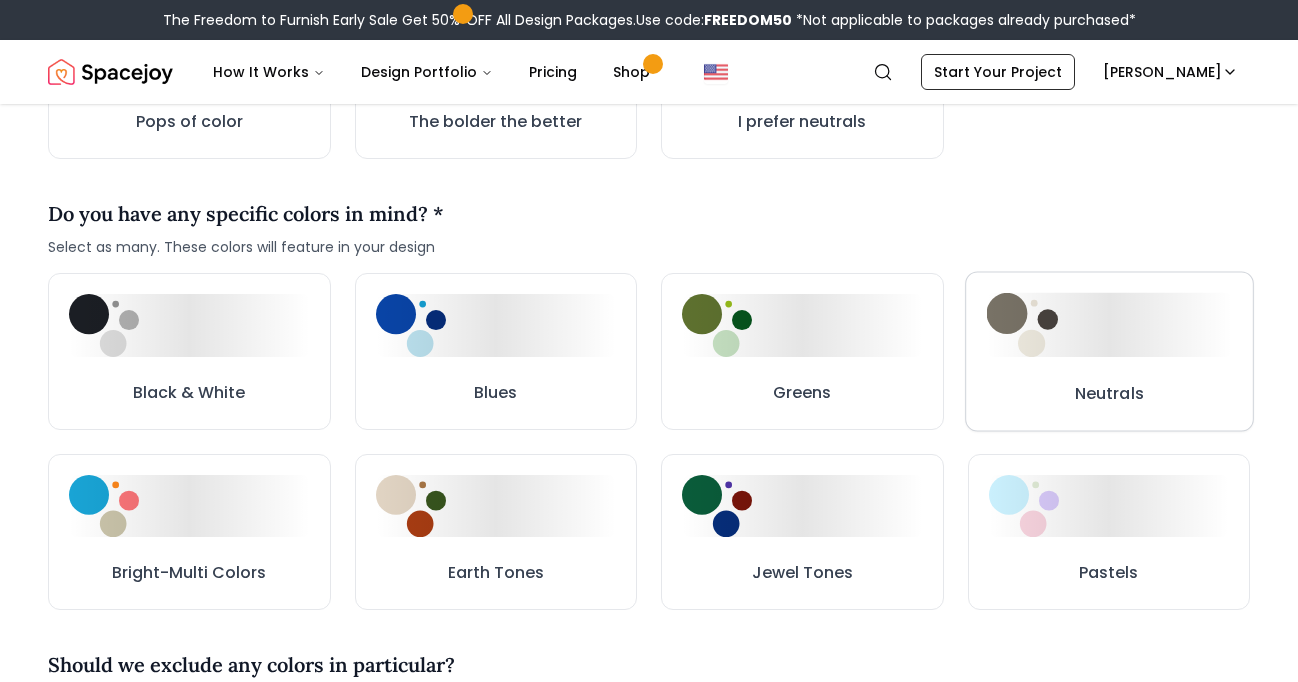 click on "Neutrals" at bounding box center (1109, 352) 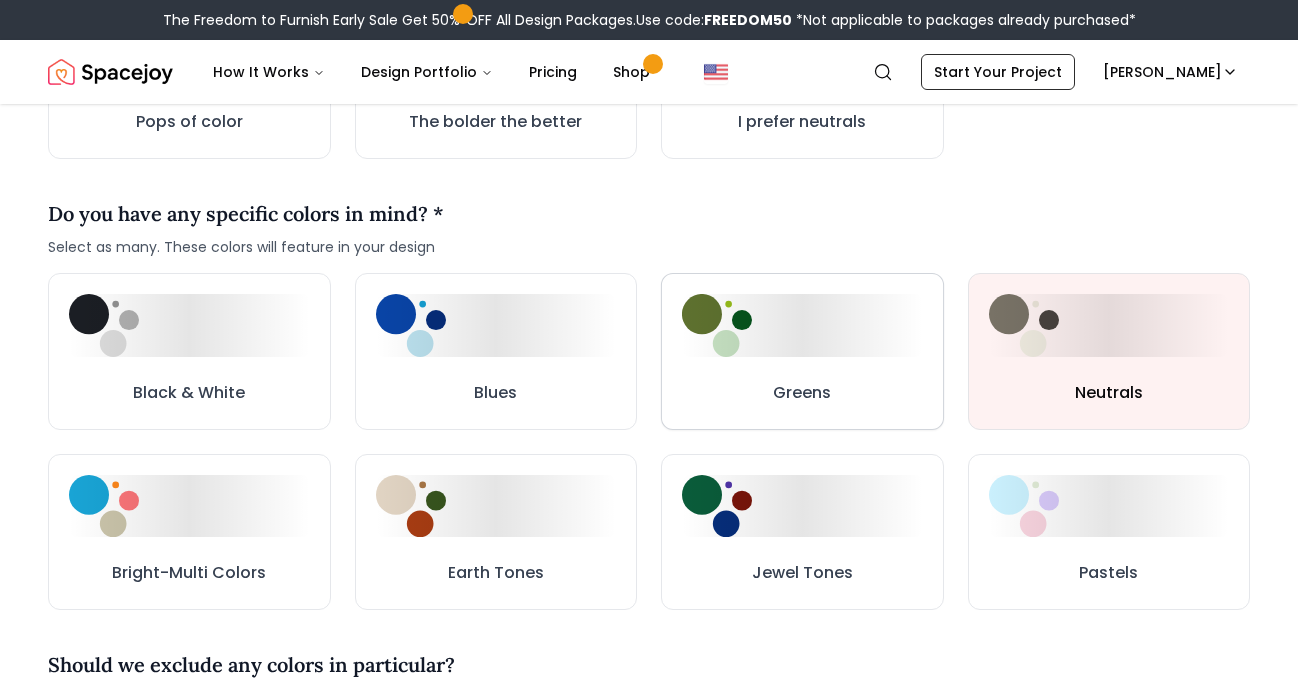click on "Greens" at bounding box center (802, 351) 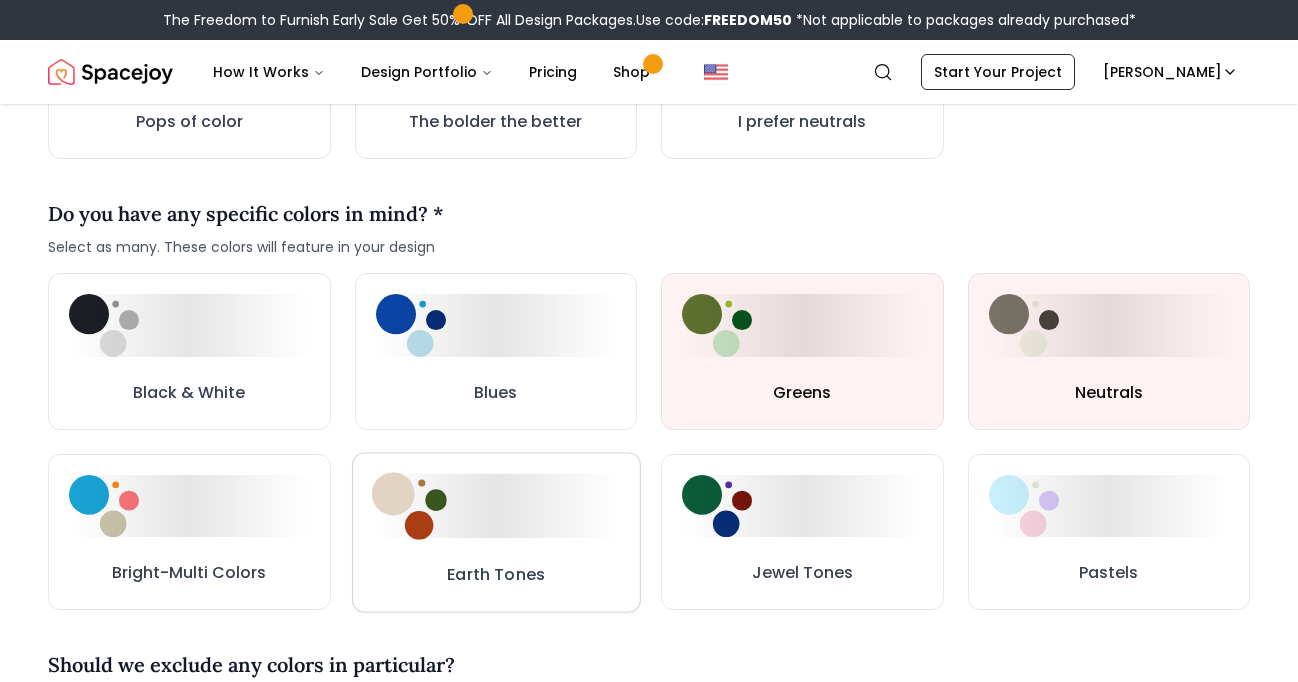click at bounding box center (408, 505) 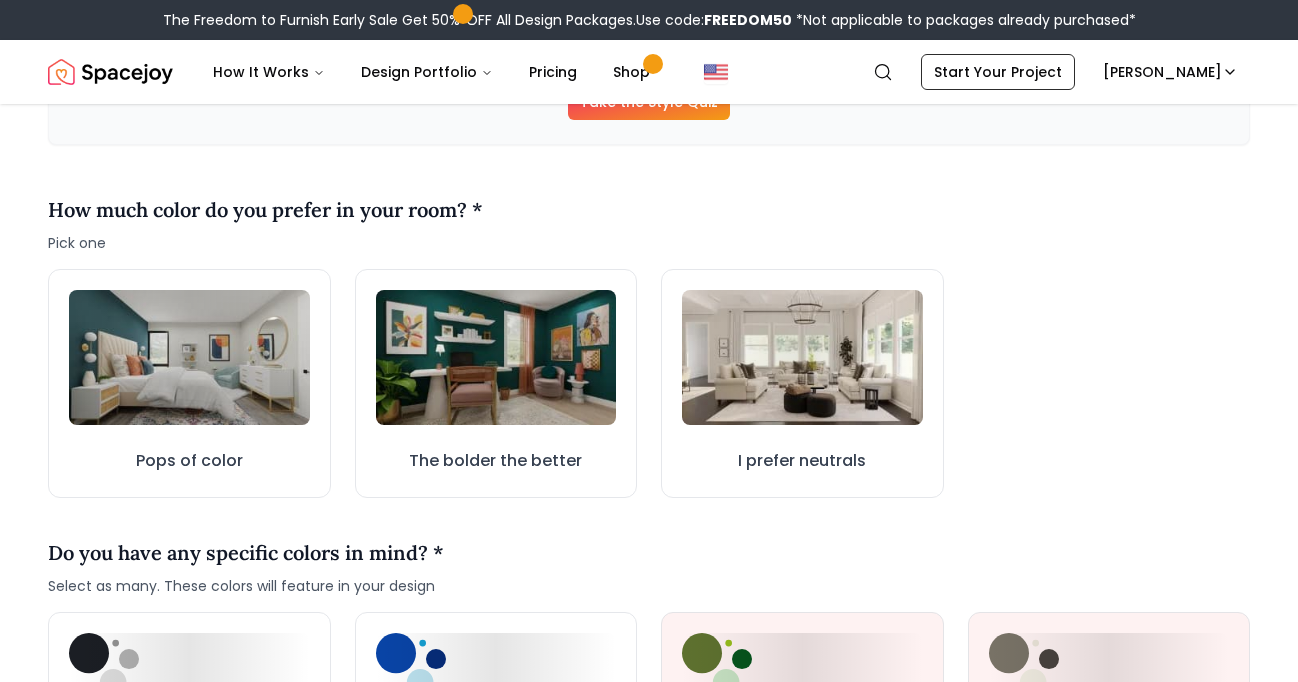 scroll, scrollTop: 474, scrollLeft: 0, axis: vertical 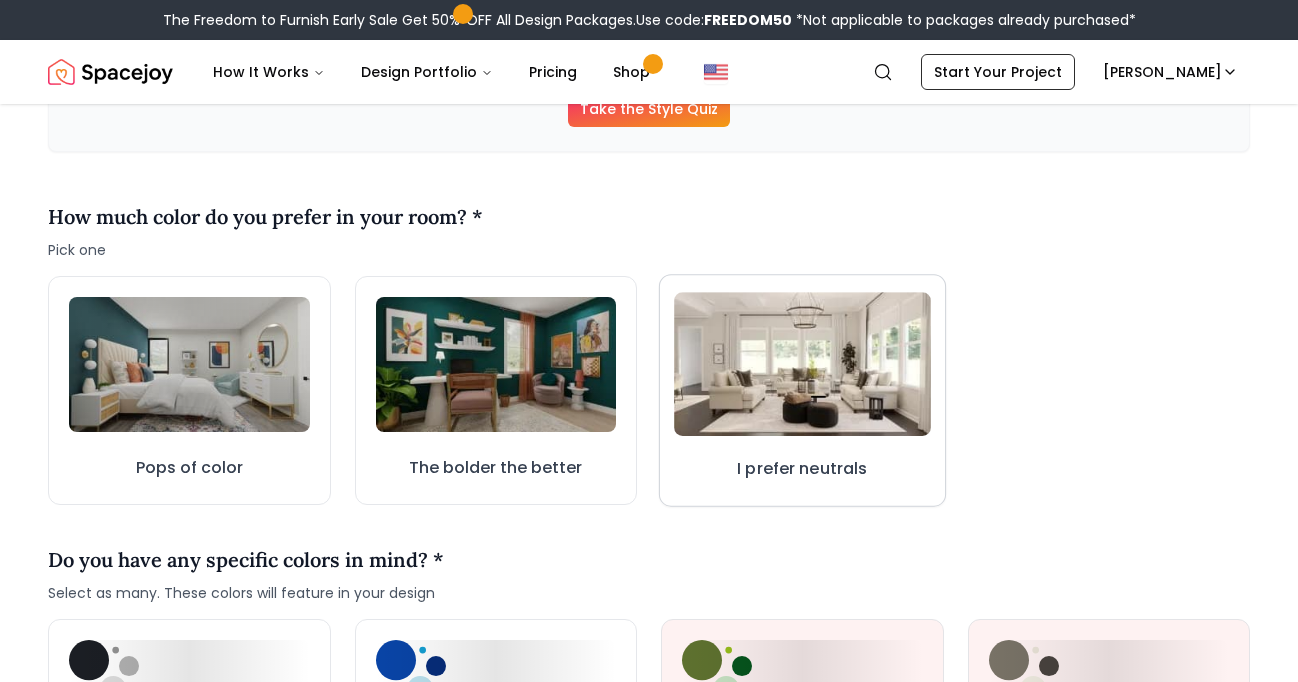 click at bounding box center (802, 364) 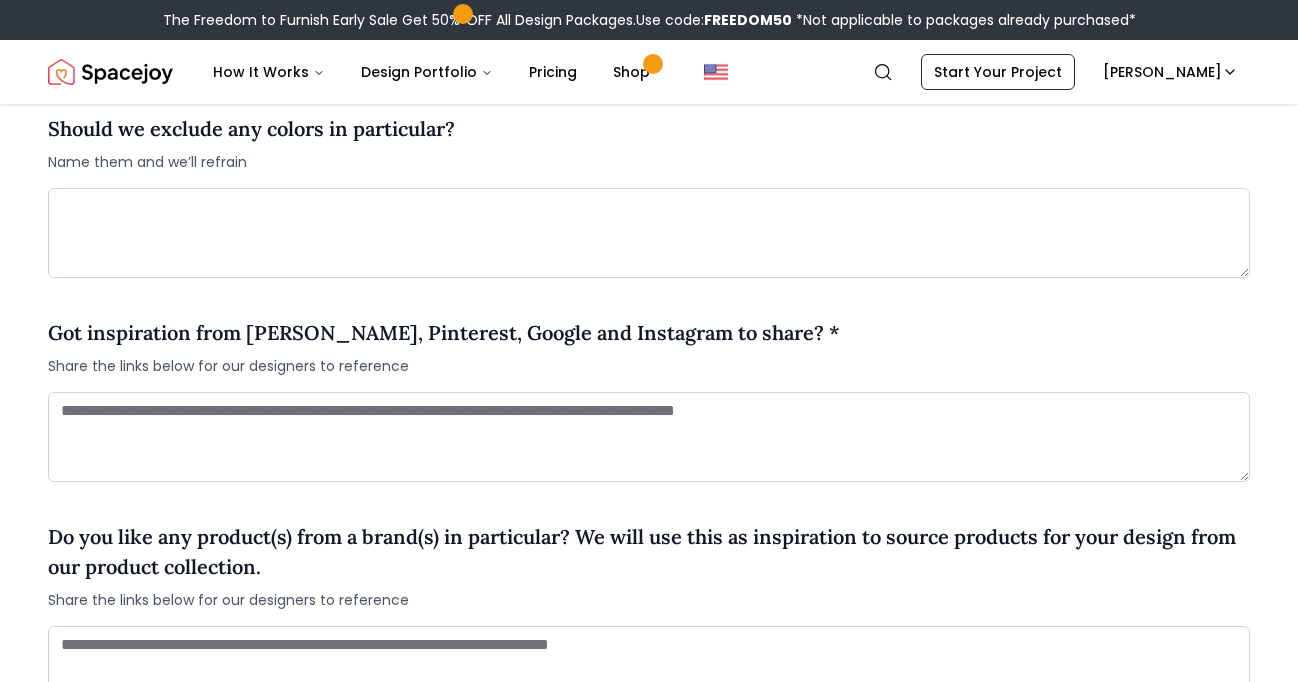 scroll, scrollTop: 1324, scrollLeft: 0, axis: vertical 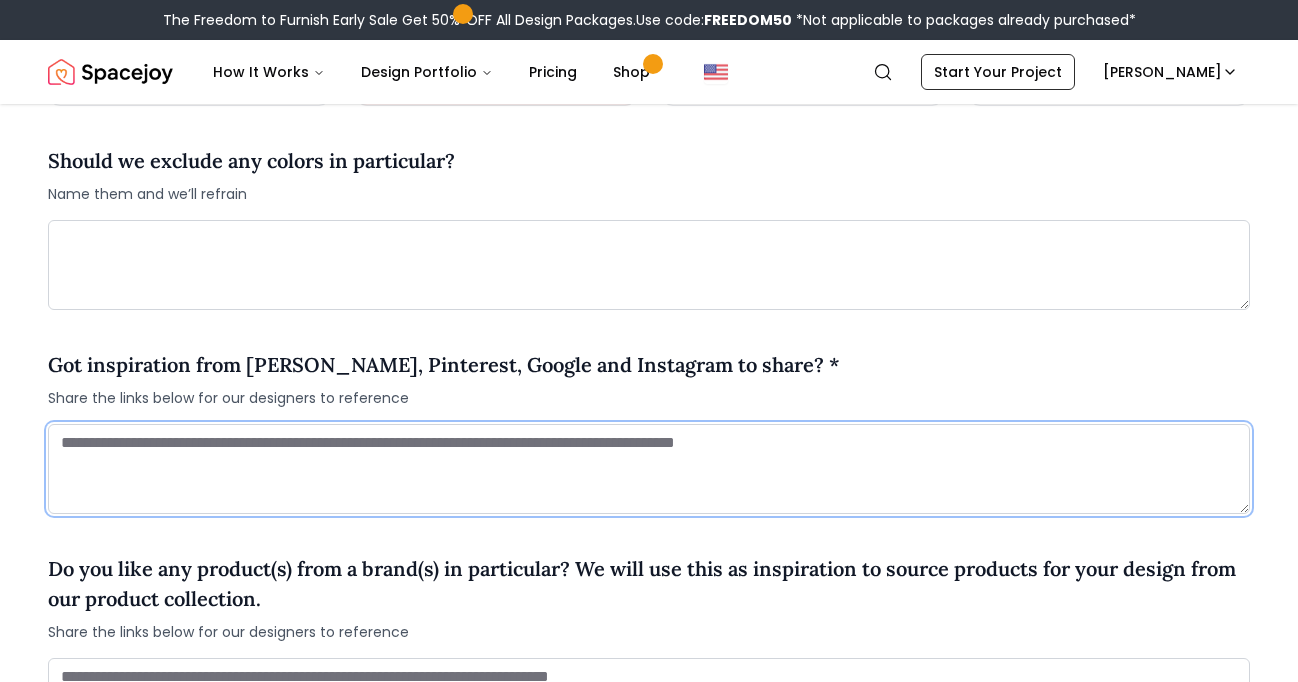 click at bounding box center [649, 469] 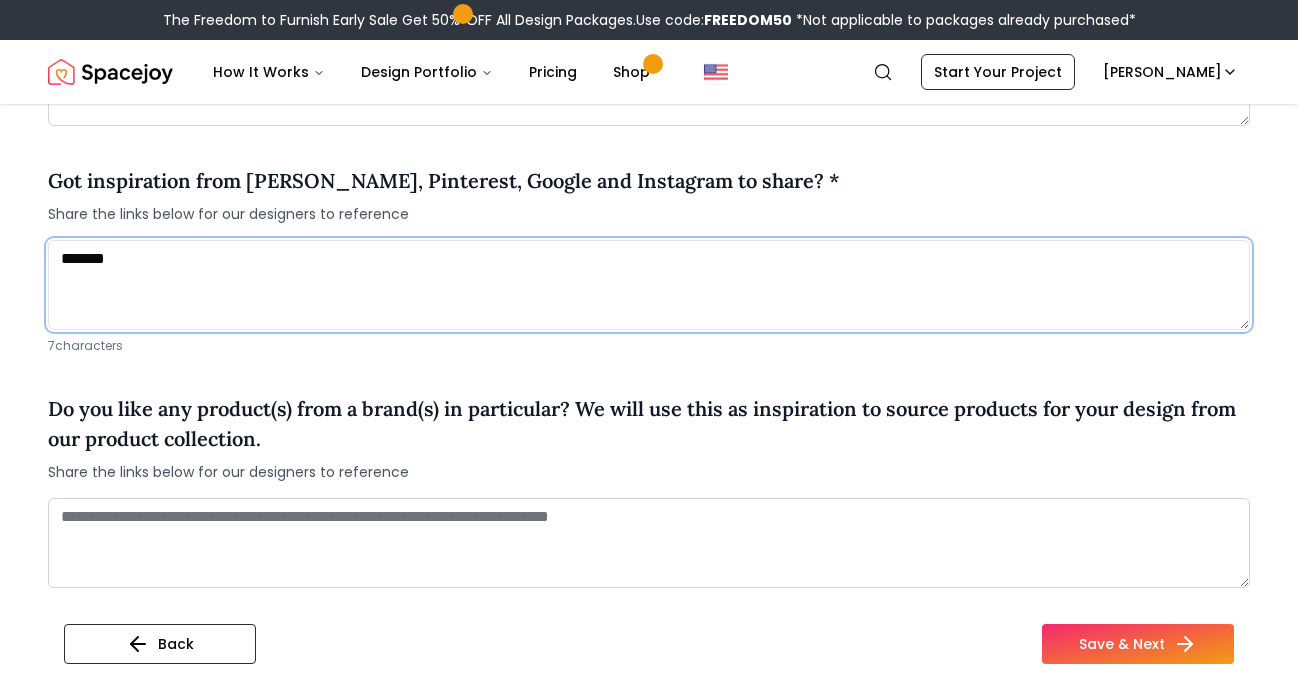 scroll, scrollTop: 1533, scrollLeft: 0, axis: vertical 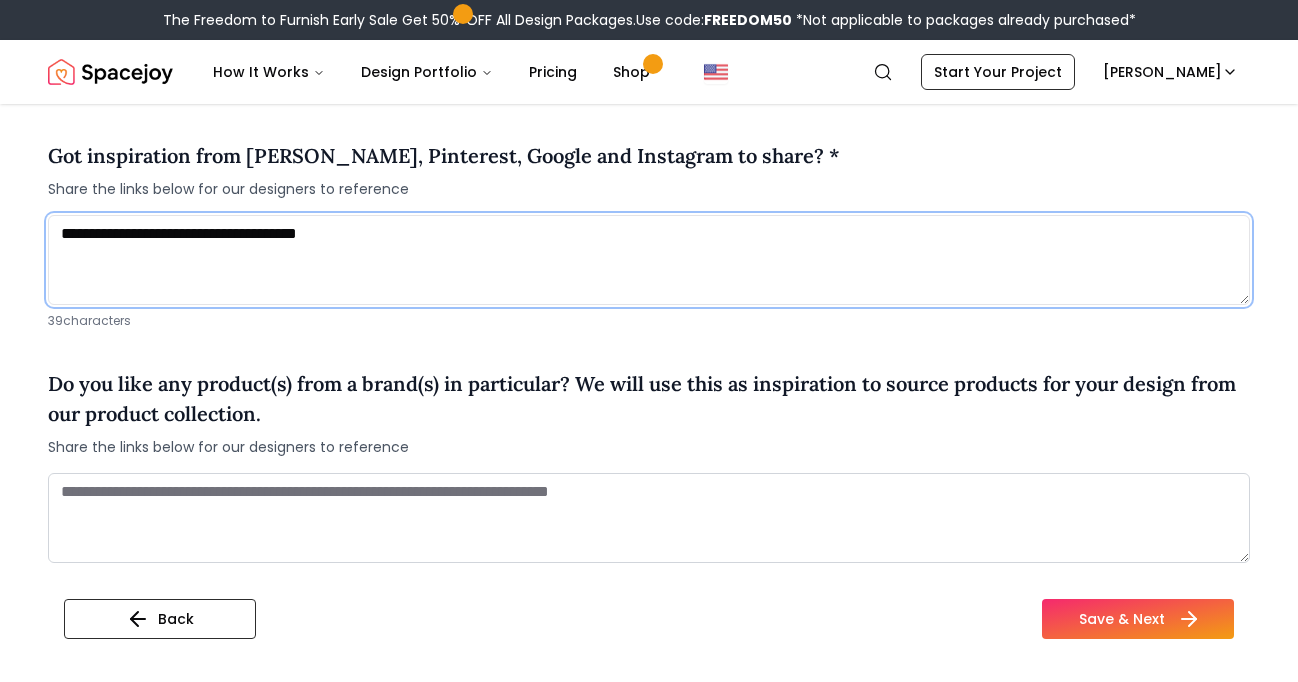 type on "**********" 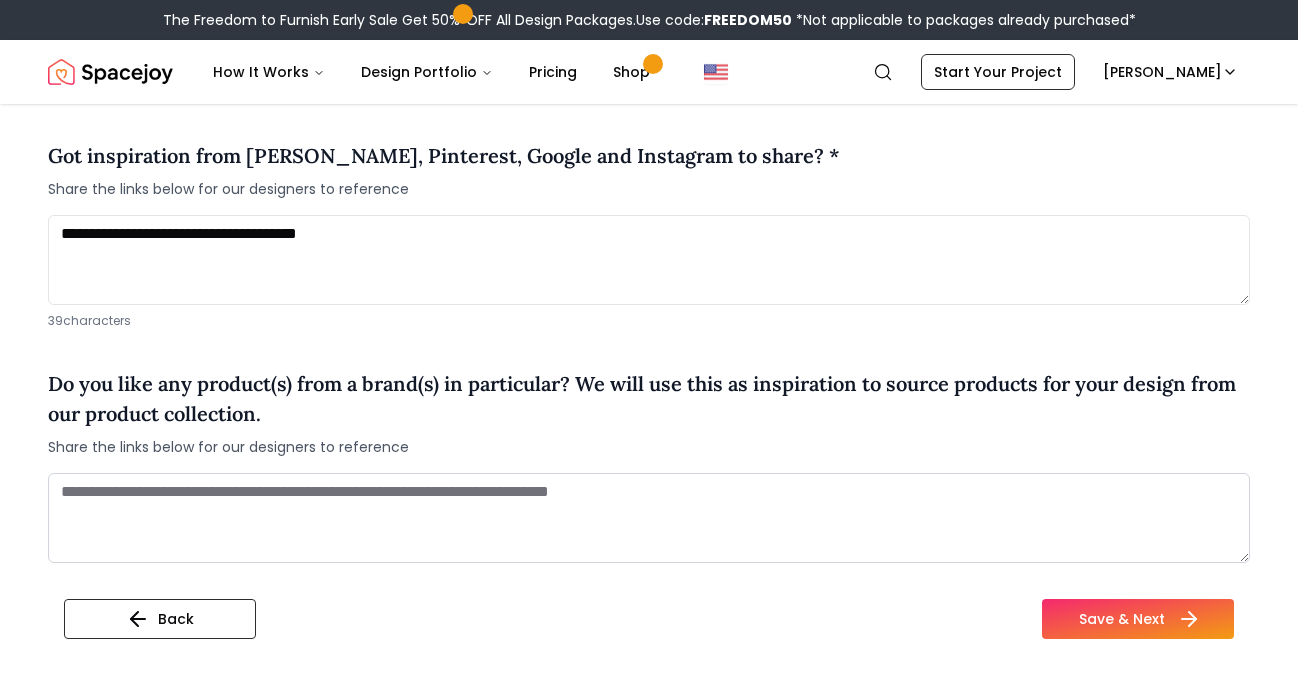 click on "Save & Next" at bounding box center [1138, 619] 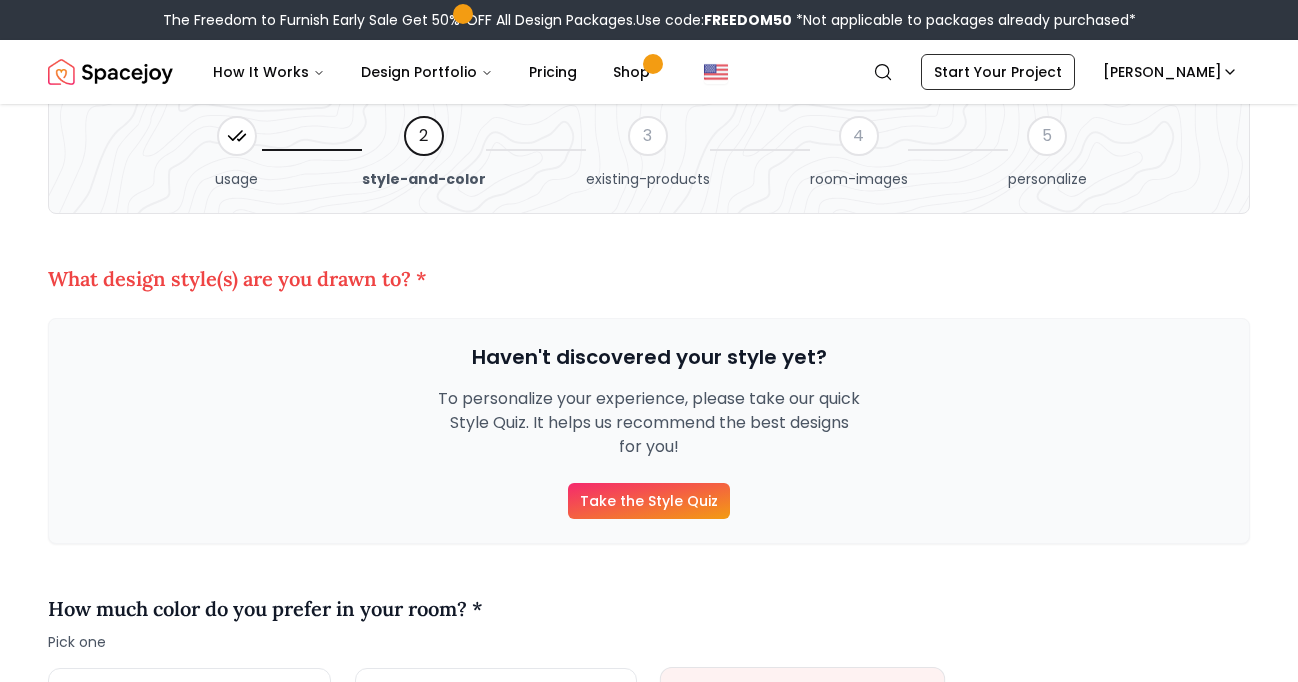 scroll, scrollTop: 60, scrollLeft: 0, axis: vertical 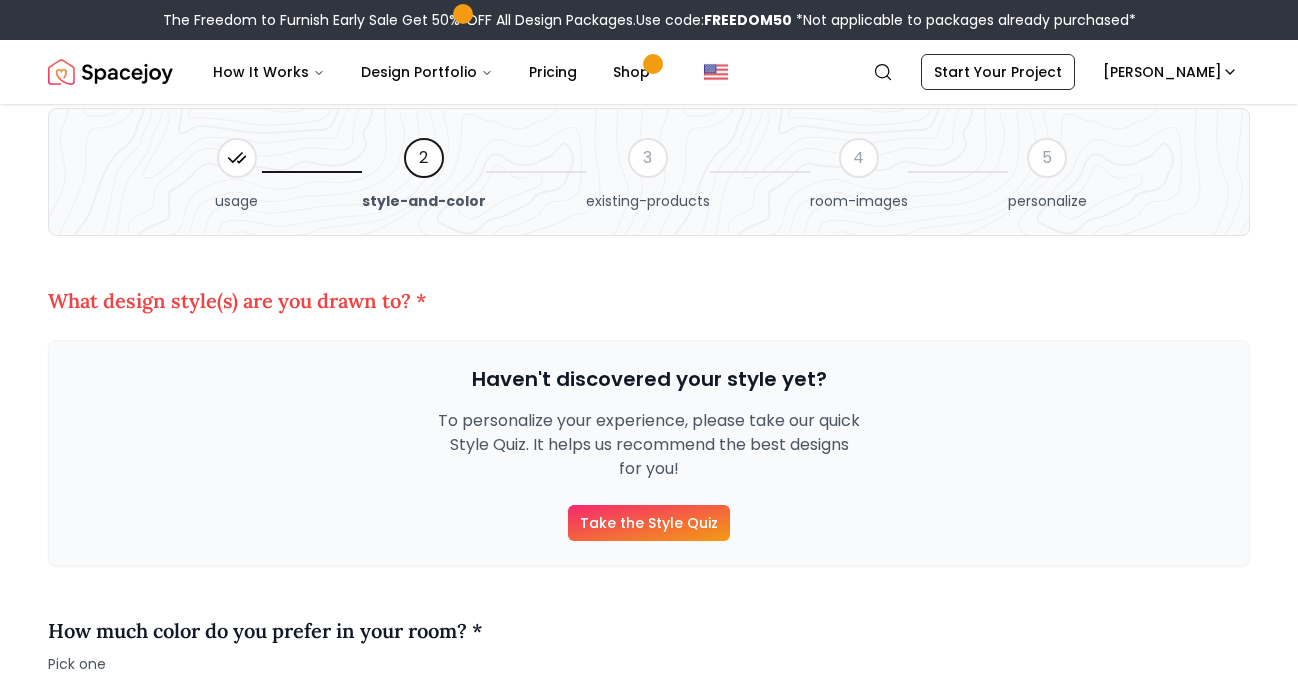 click on "Take the Style Quiz" at bounding box center [649, 523] 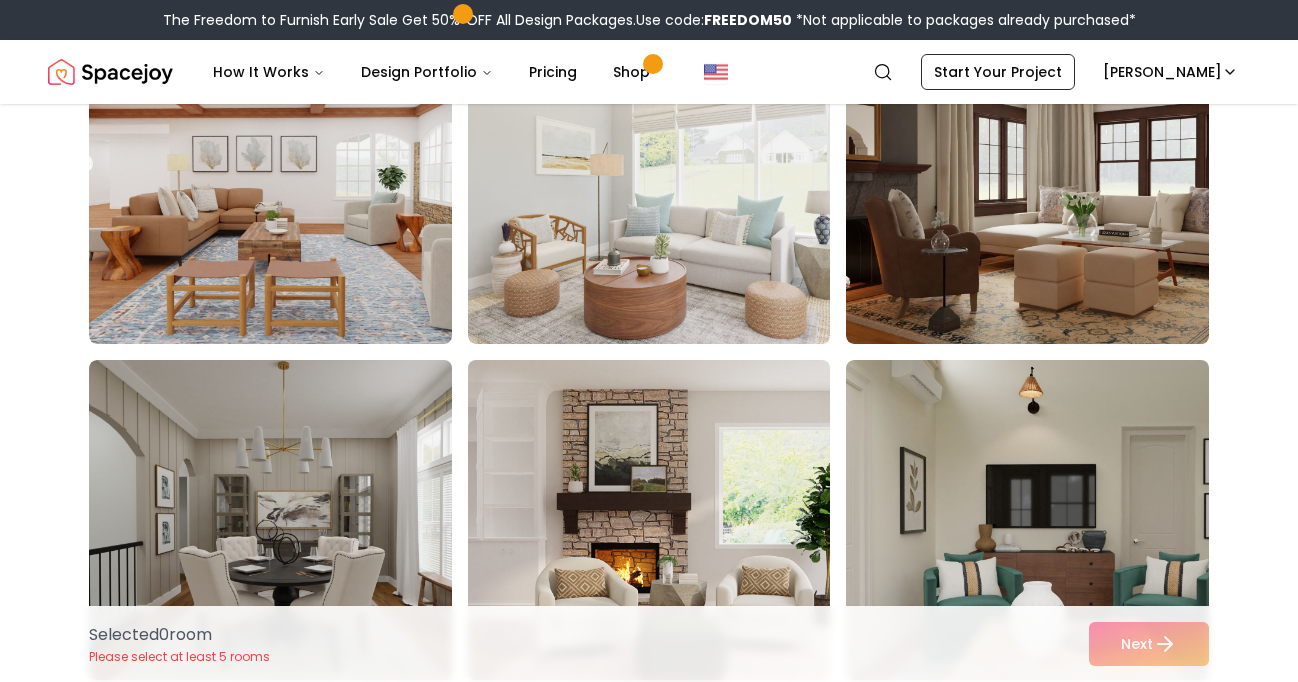 scroll, scrollTop: 2427, scrollLeft: 0, axis: vertical 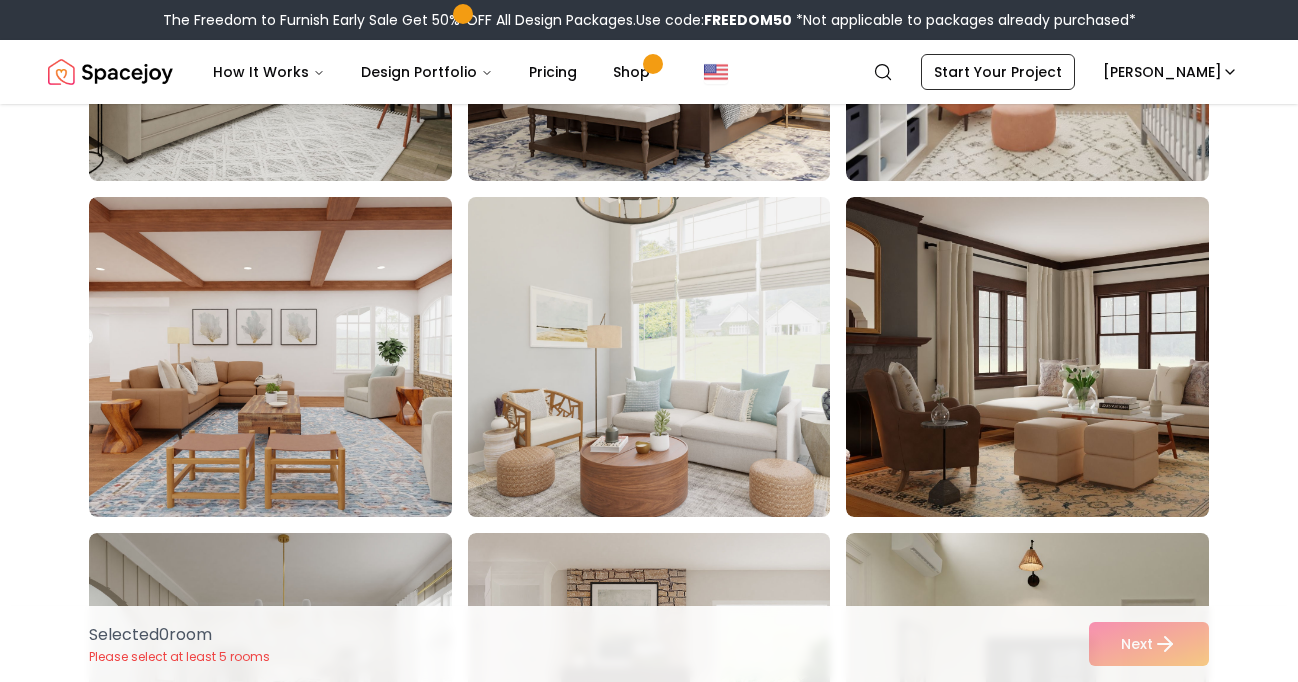 click at bounding box center [668, 357] 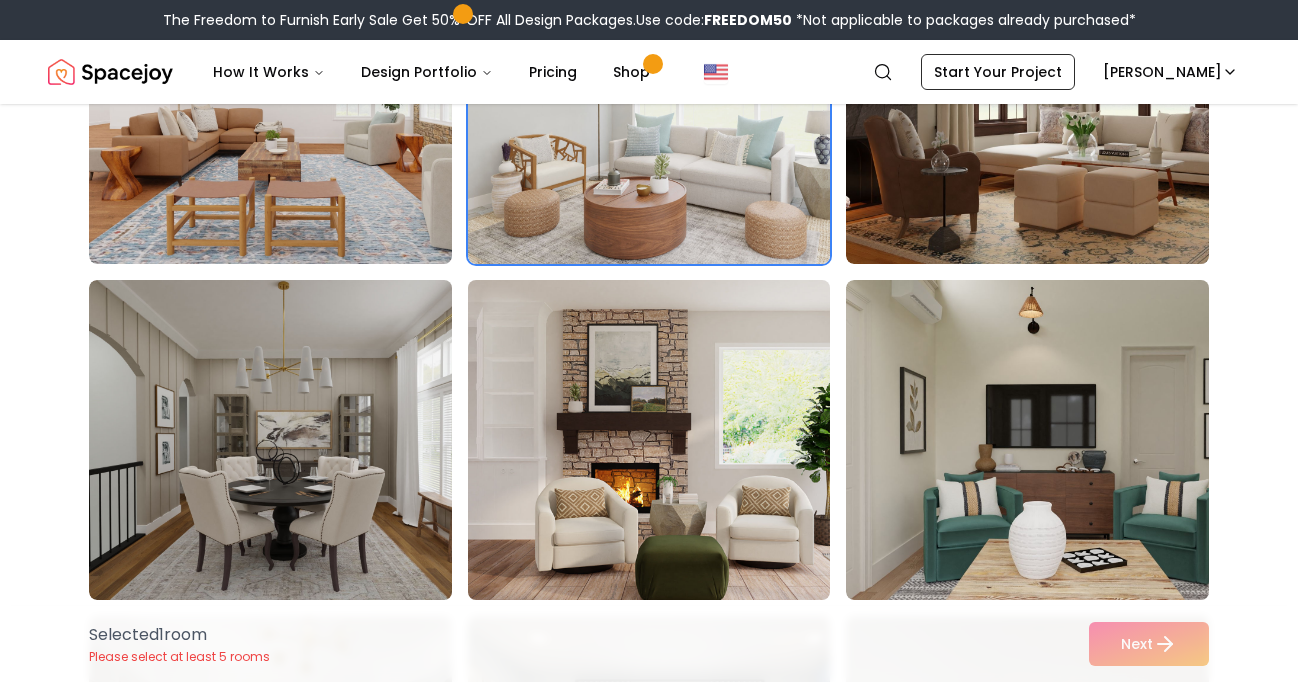 click at bounding box center (668, 440) 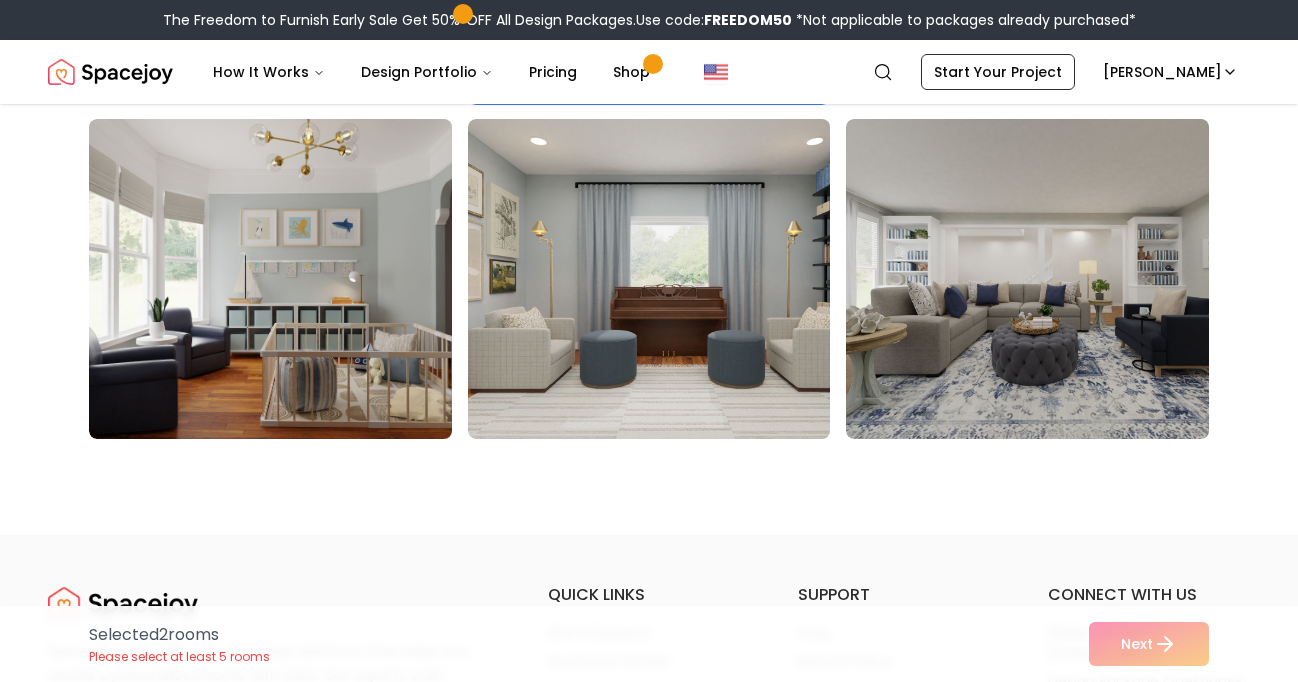 scroll, scrollTop: 3209, scrollLeft: 0, axis: vertical 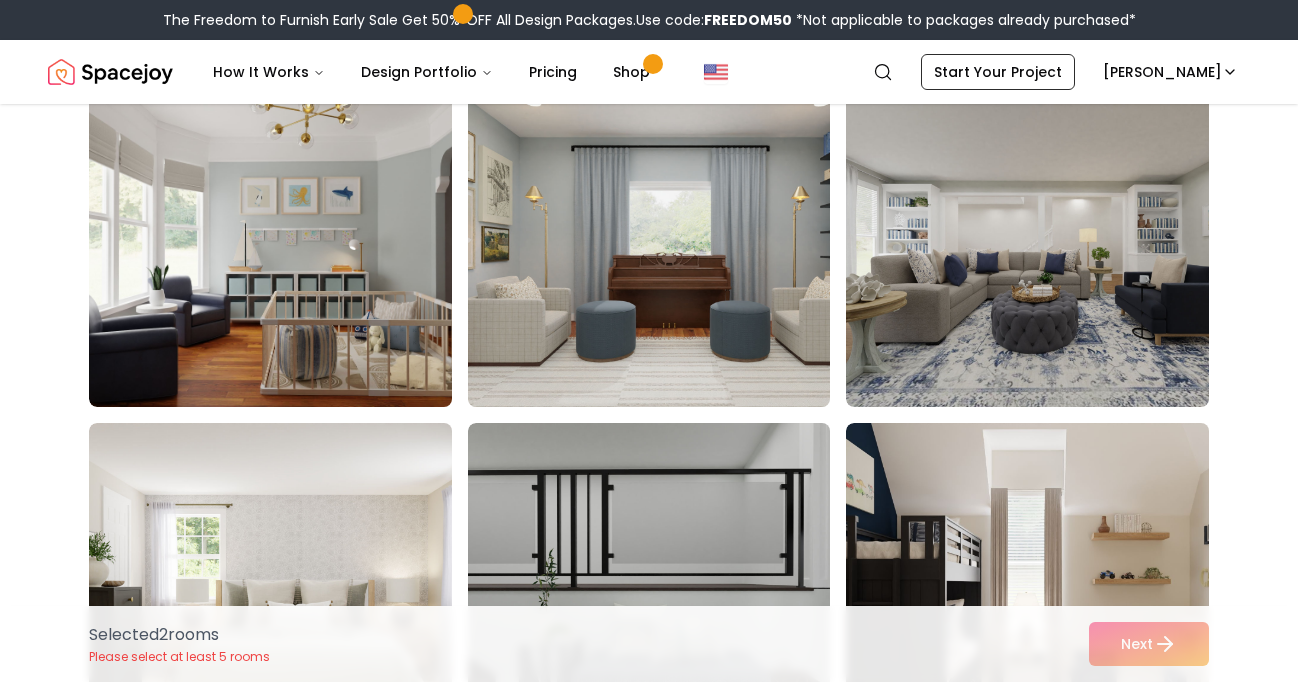 click at bounding box center (668, 247) 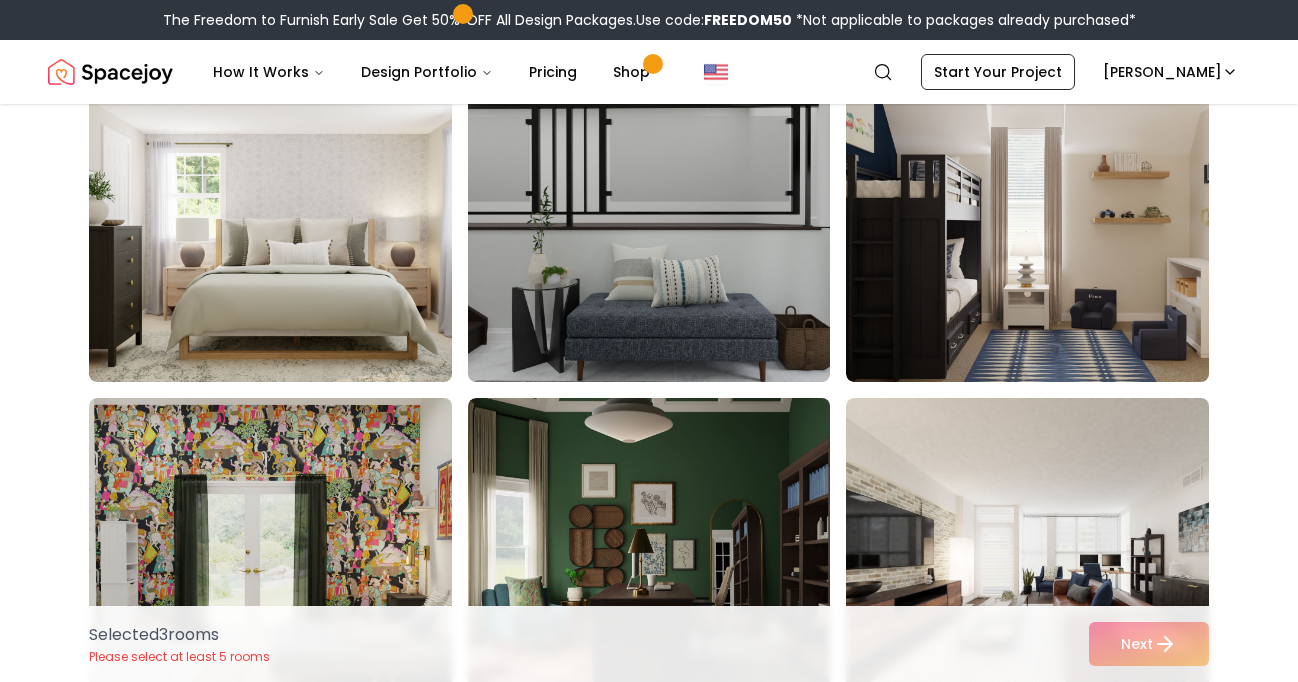 scroll, scrollTop: 3719, scrollLeft: 0, axis: vertical 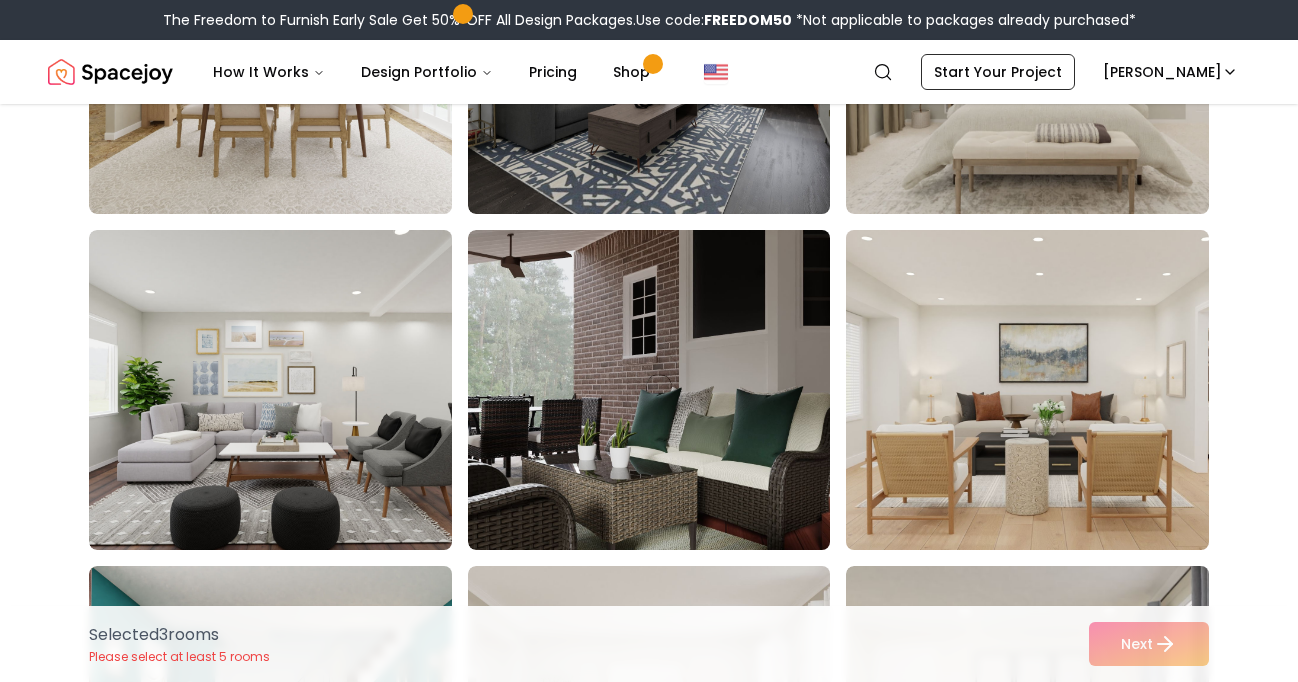 click at bounding box center [1046, 390] 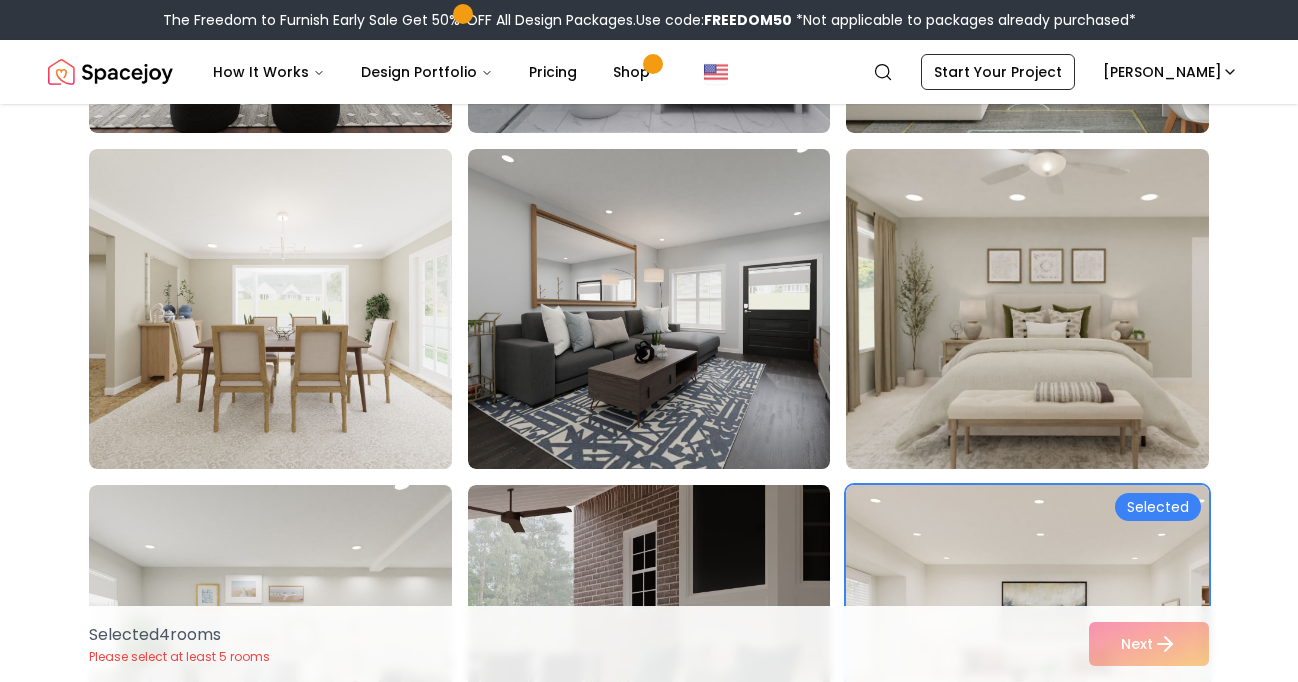 click at bounding box center [1046, 309] 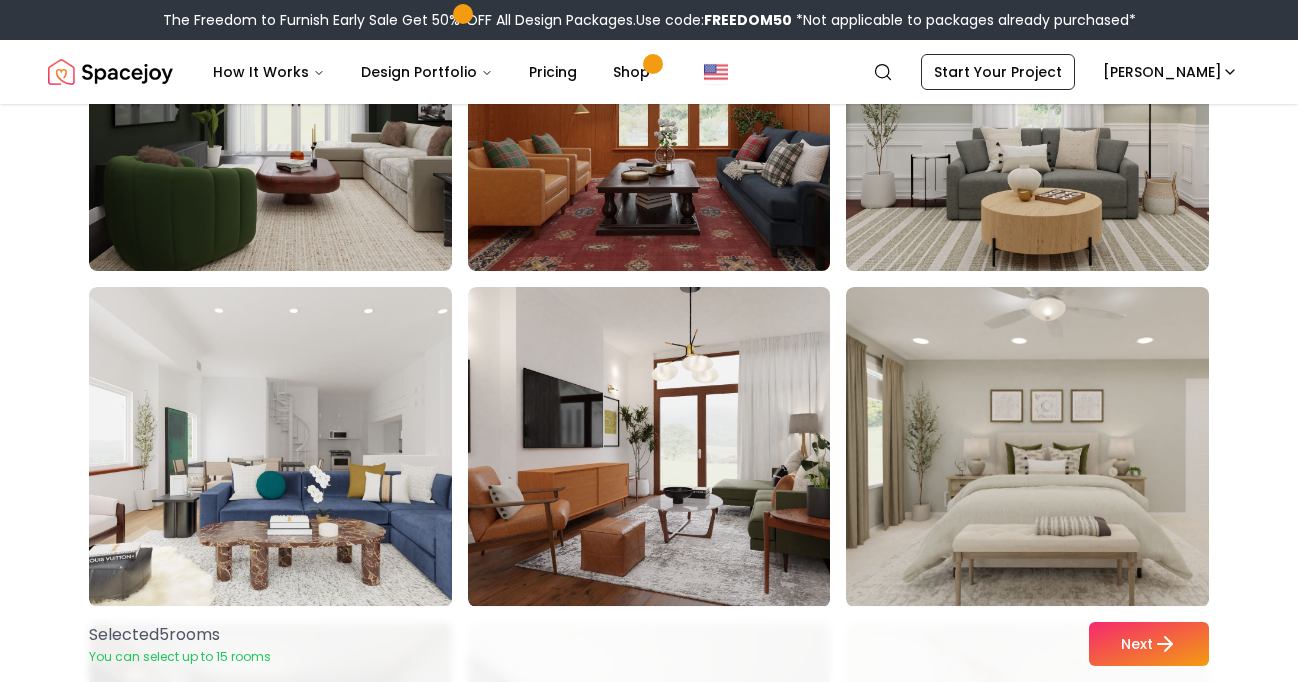 scroll, scrollTop: 4614, scrollLeft: 0, axis: vertical 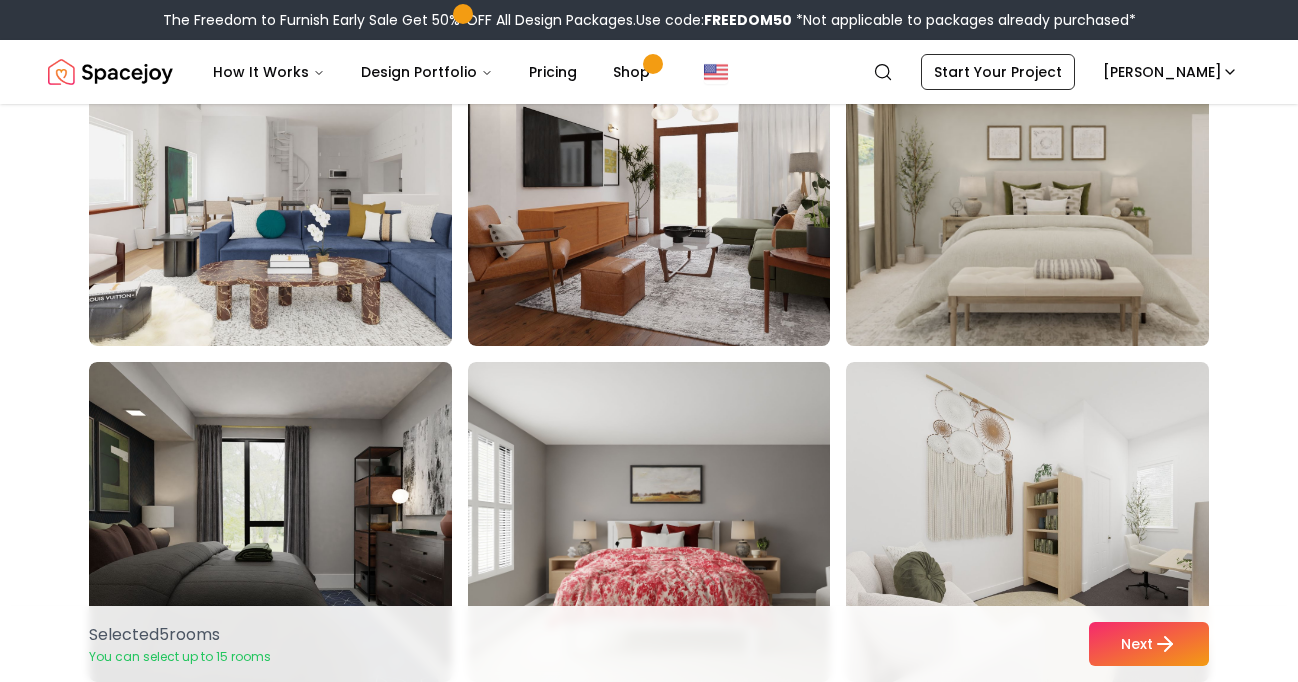 click at bounding box center (1046, 186) 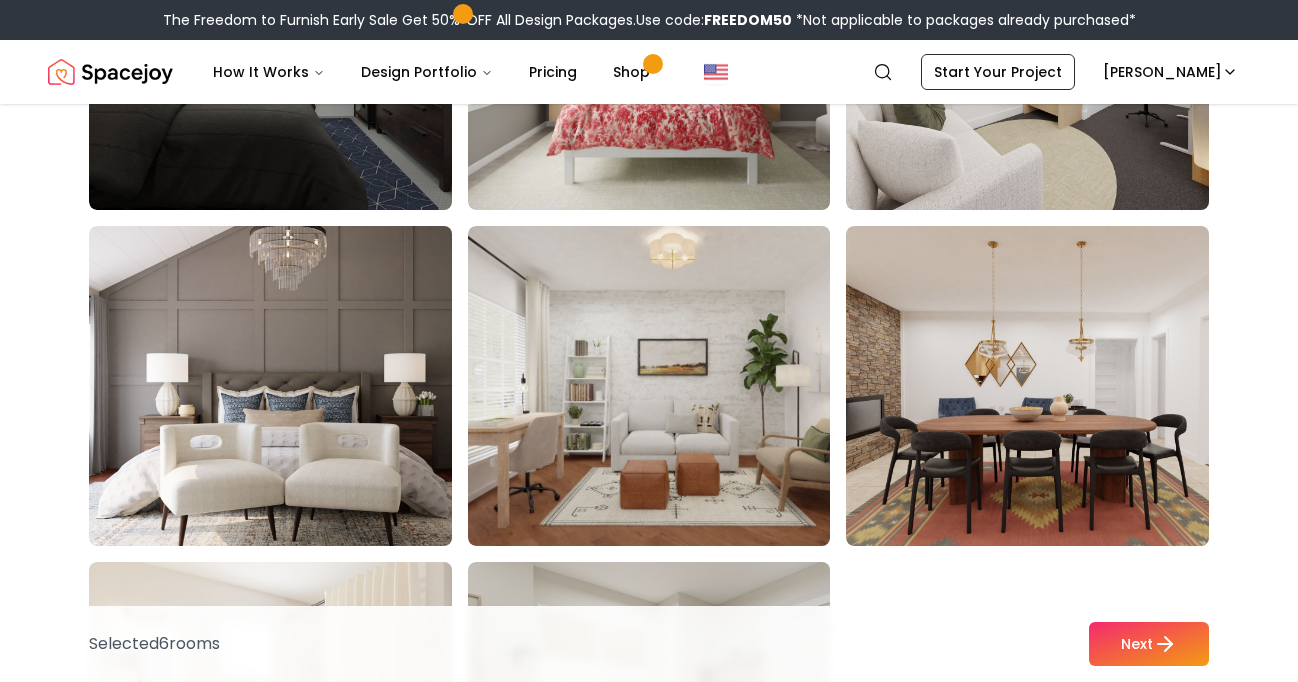 scroll, scrollTop: 5115, scrollLeft: 0, axis: vertical 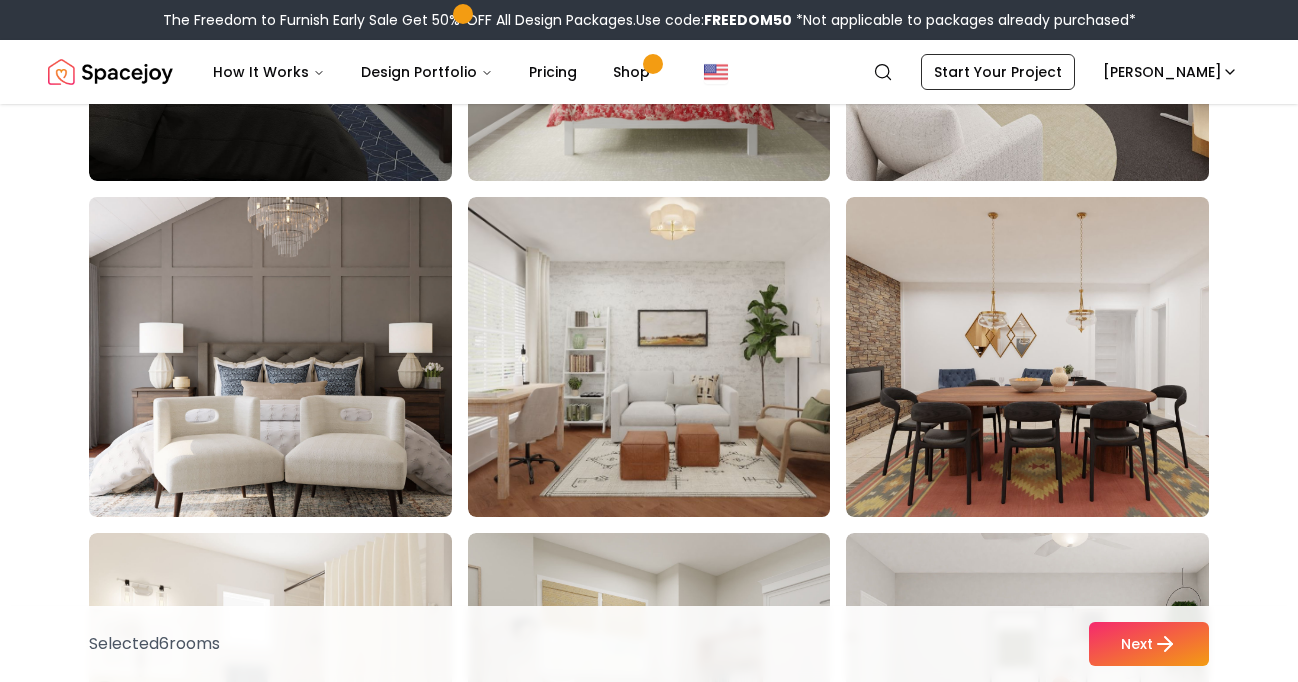 click at bounding box center [289, 357] 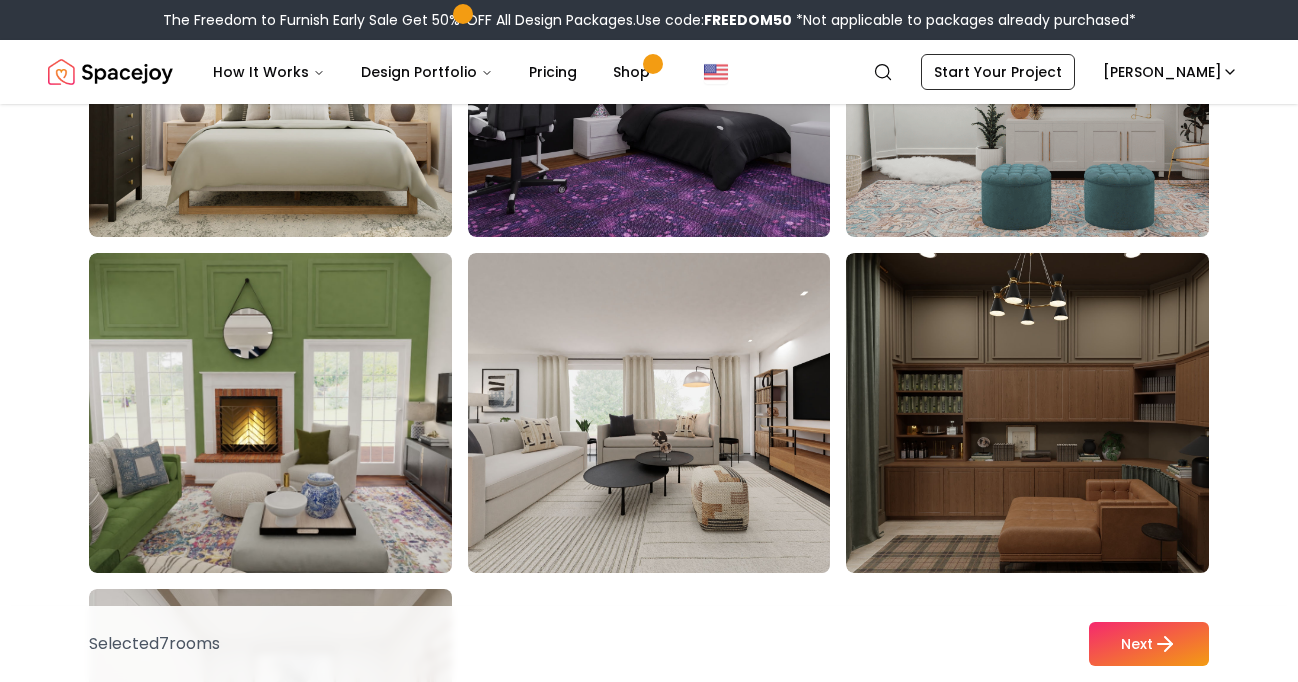 scroll, scrollTop: 7518, scrollLeft: 0, axis: vertical 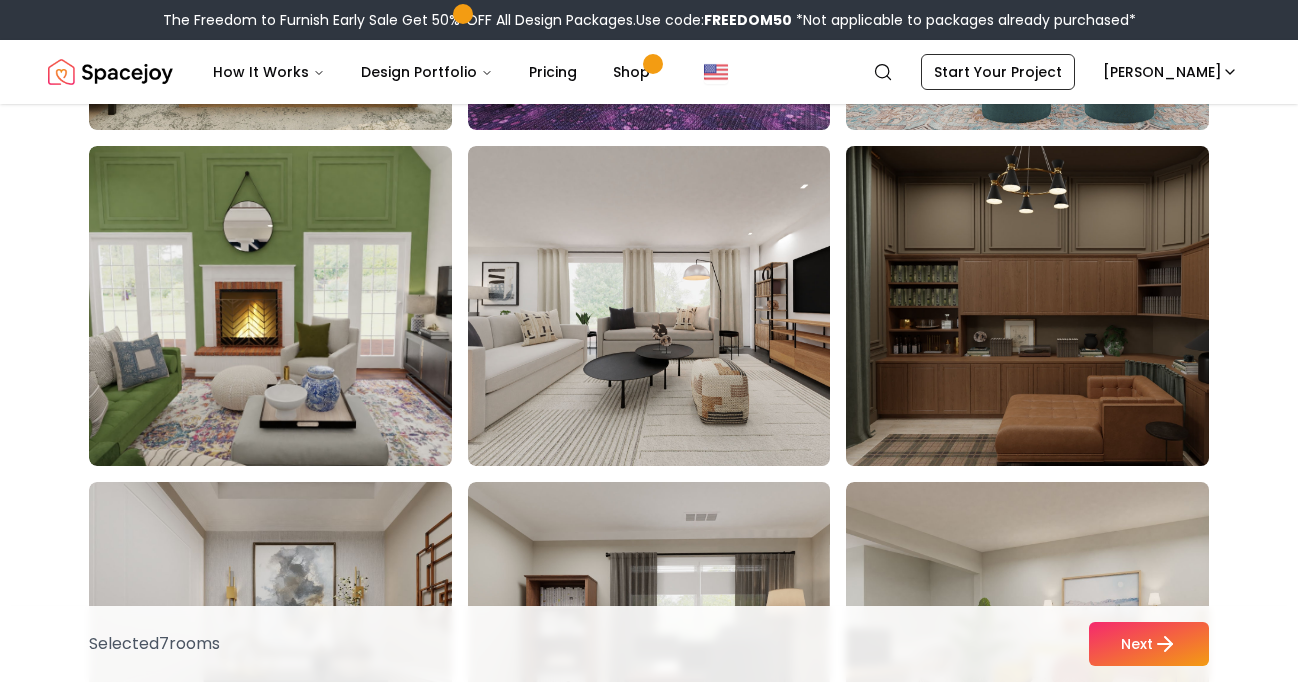 click at bounding box center [1046, 306] 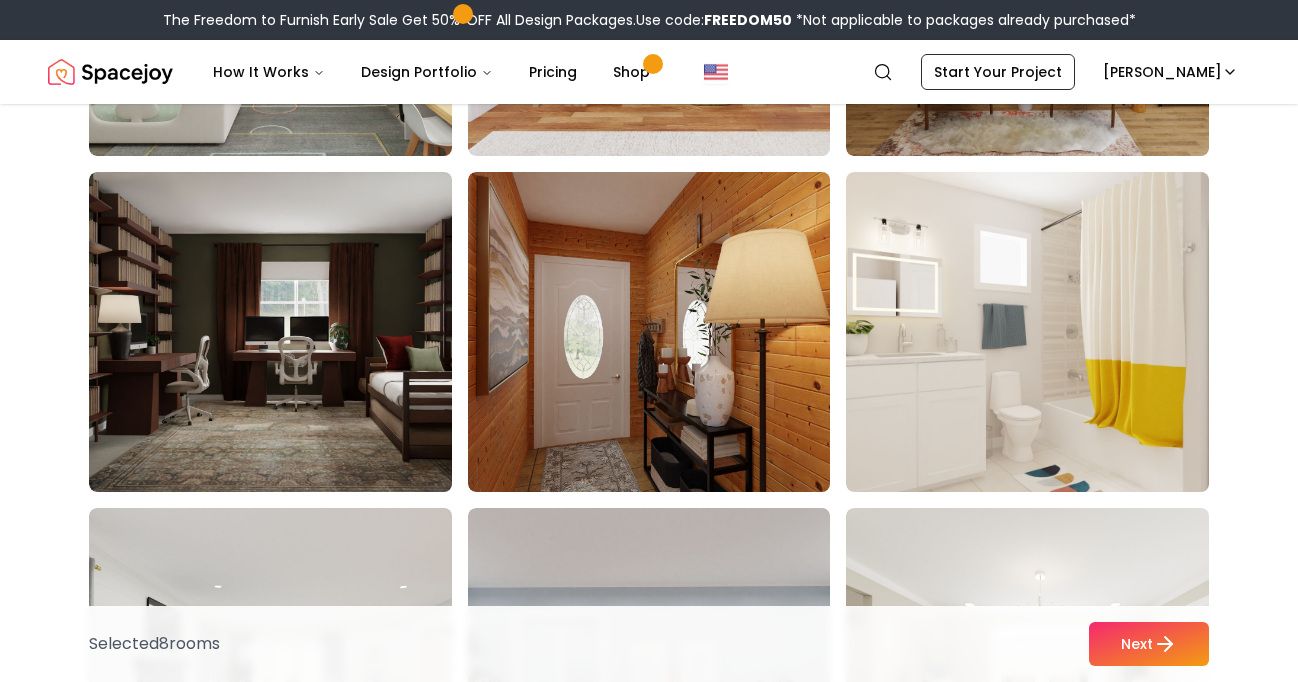 scroll, scrollTop: 9583, scrollLeft: 0, axis: vertical 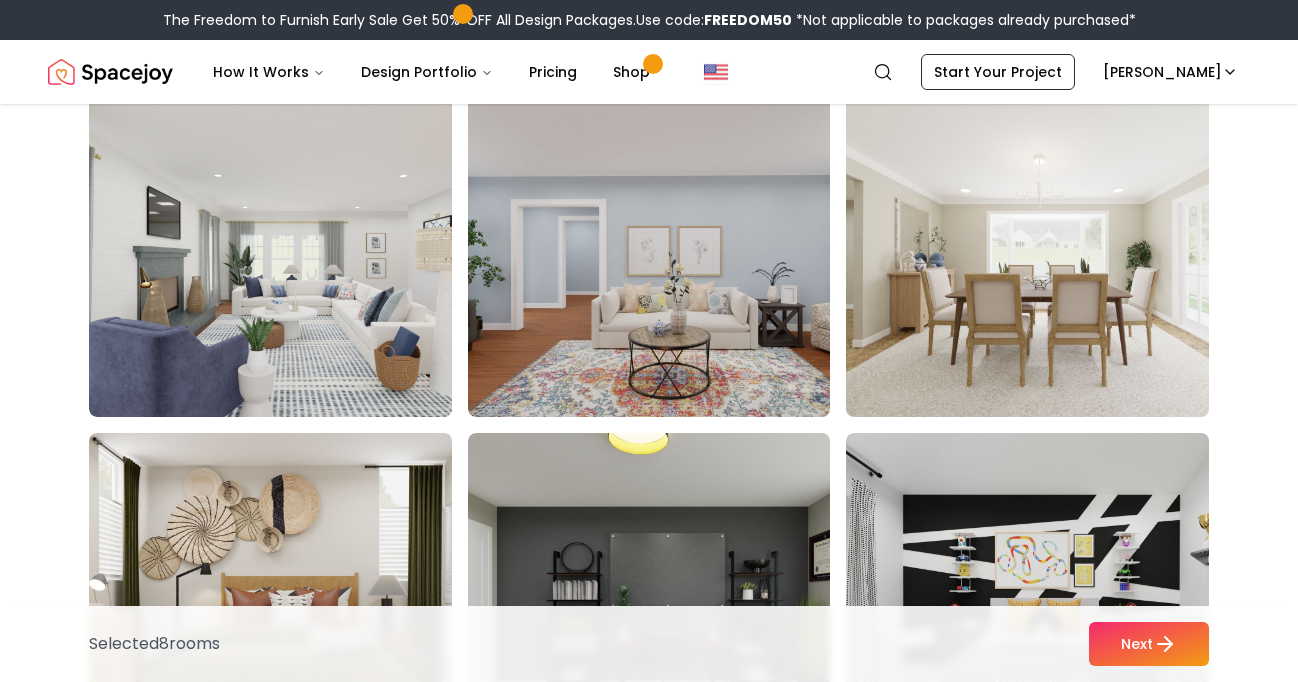click at bounding box center [1046, 257] 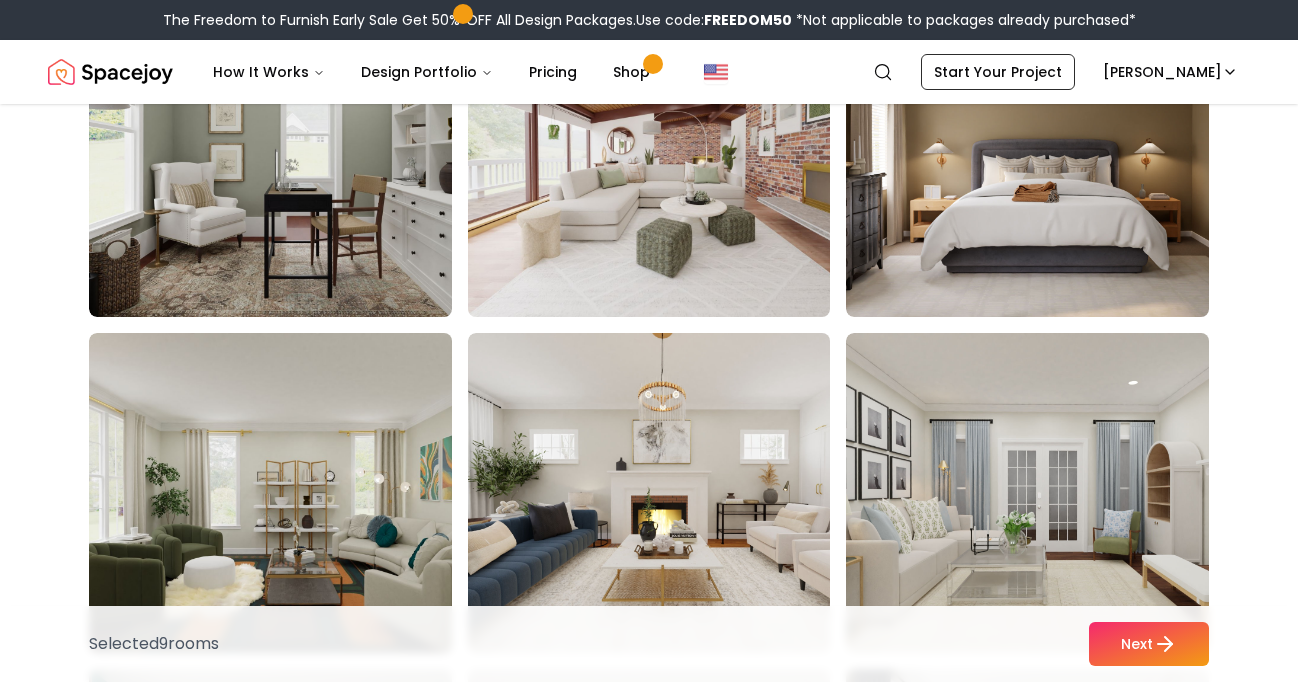 scroll, scrollTop: 10517, scrollLeft: 0, axis: vertical 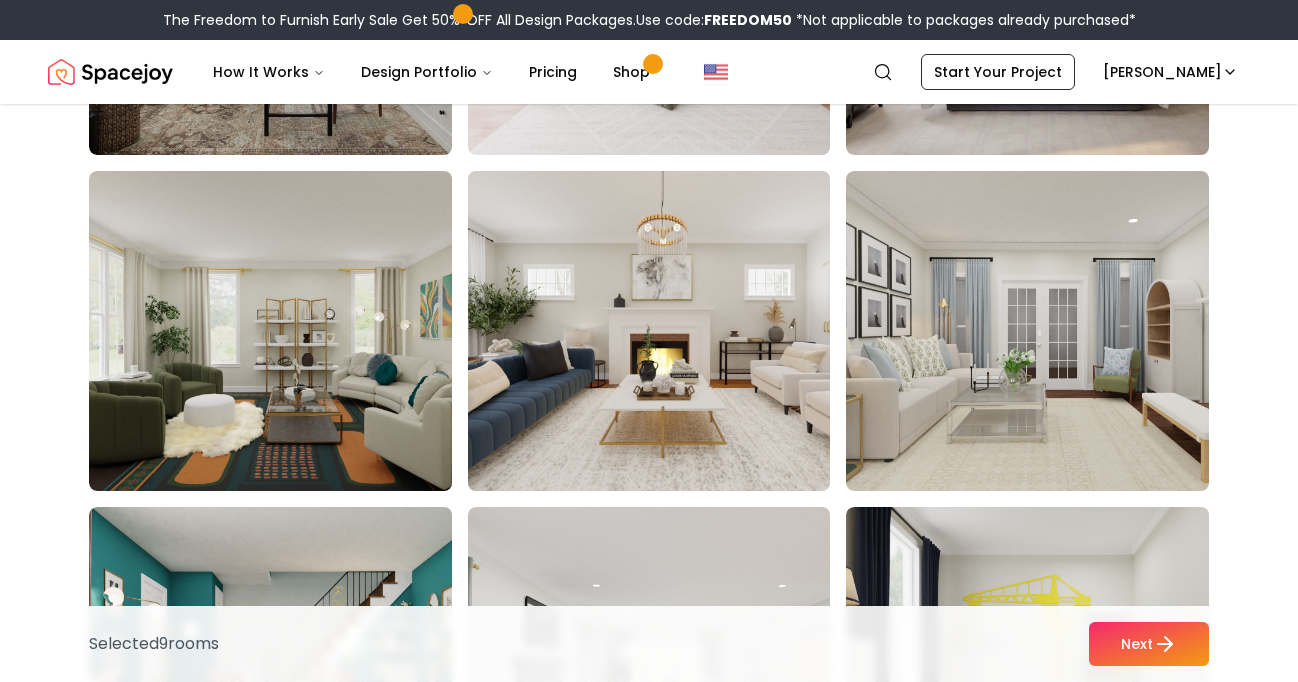 click at bounding box center (668, 331) 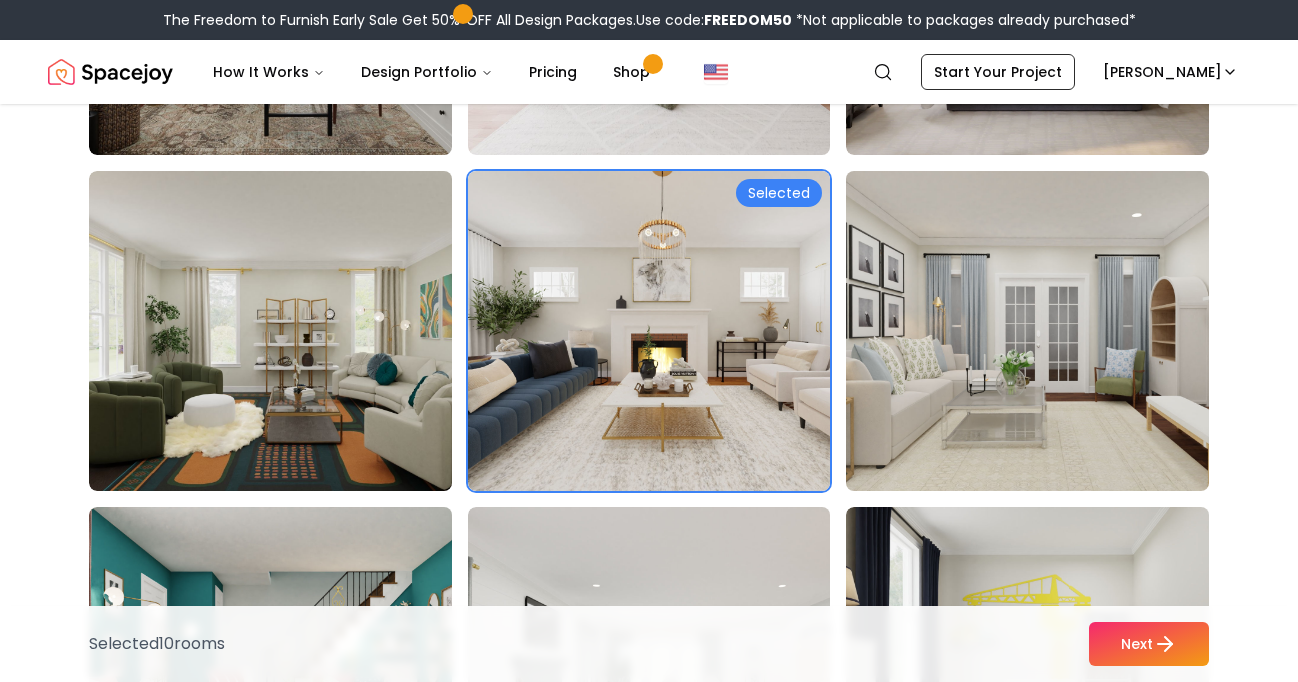 click at bounding box center (1046, 331) 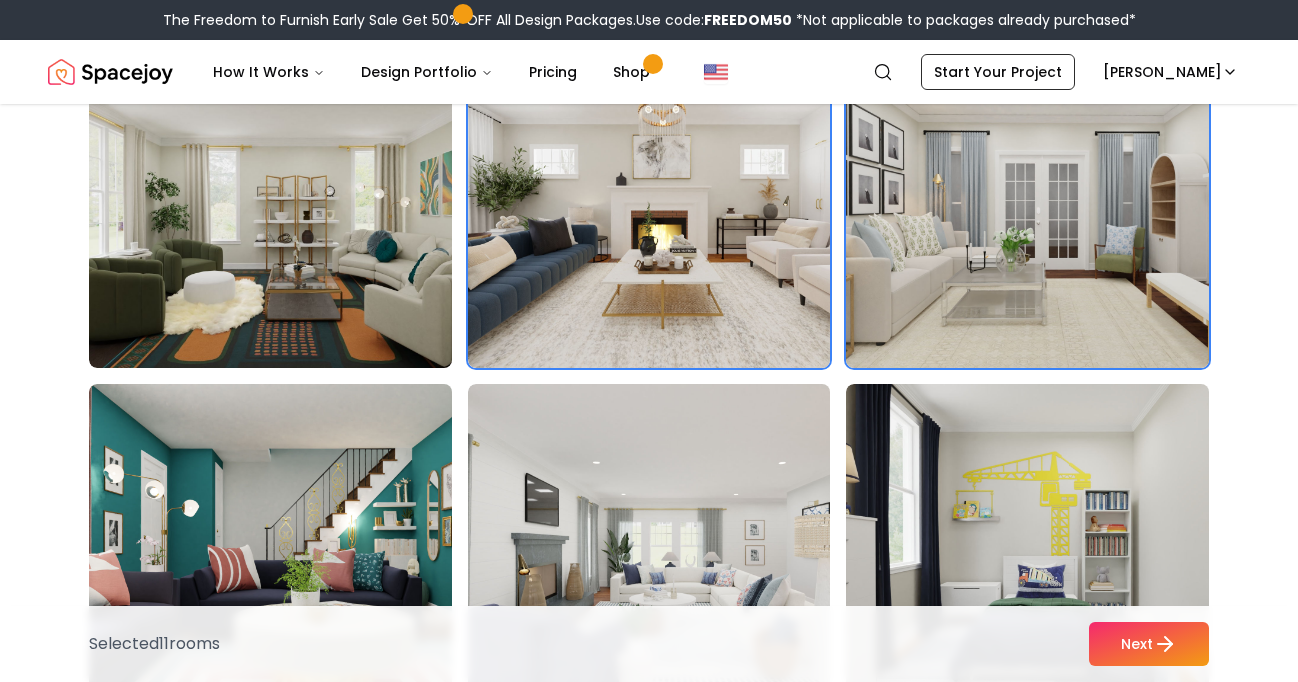 scroll, scrollTop: 10663, scrollLeft: 0, axis: vertical 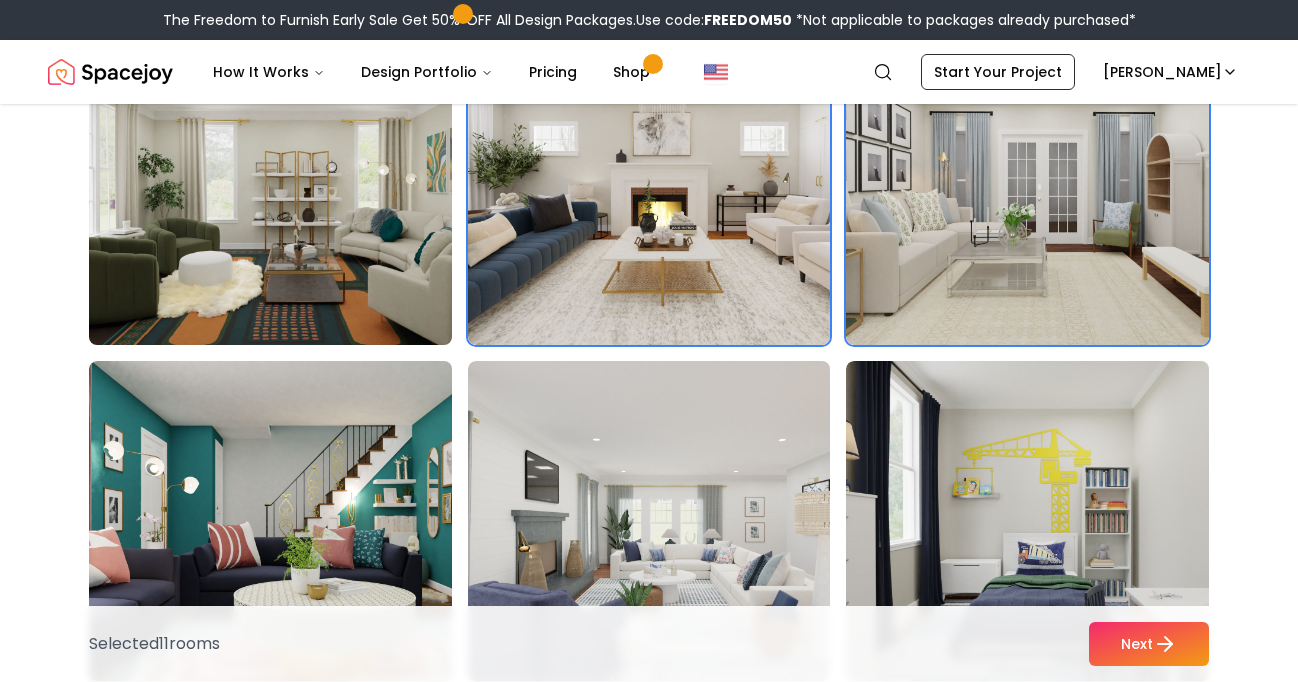 click at bounding box center (289, 185) 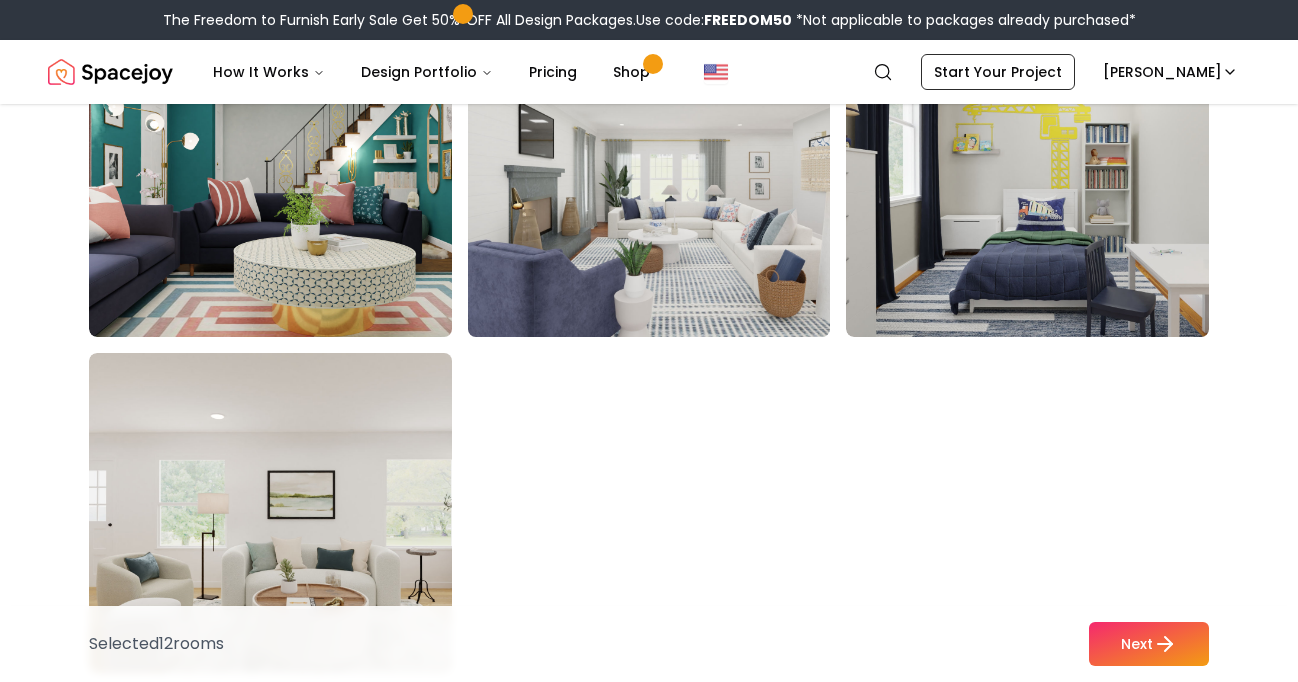 scroll, scrollTop: 11103, scrollLeft: 0, axis: vertical 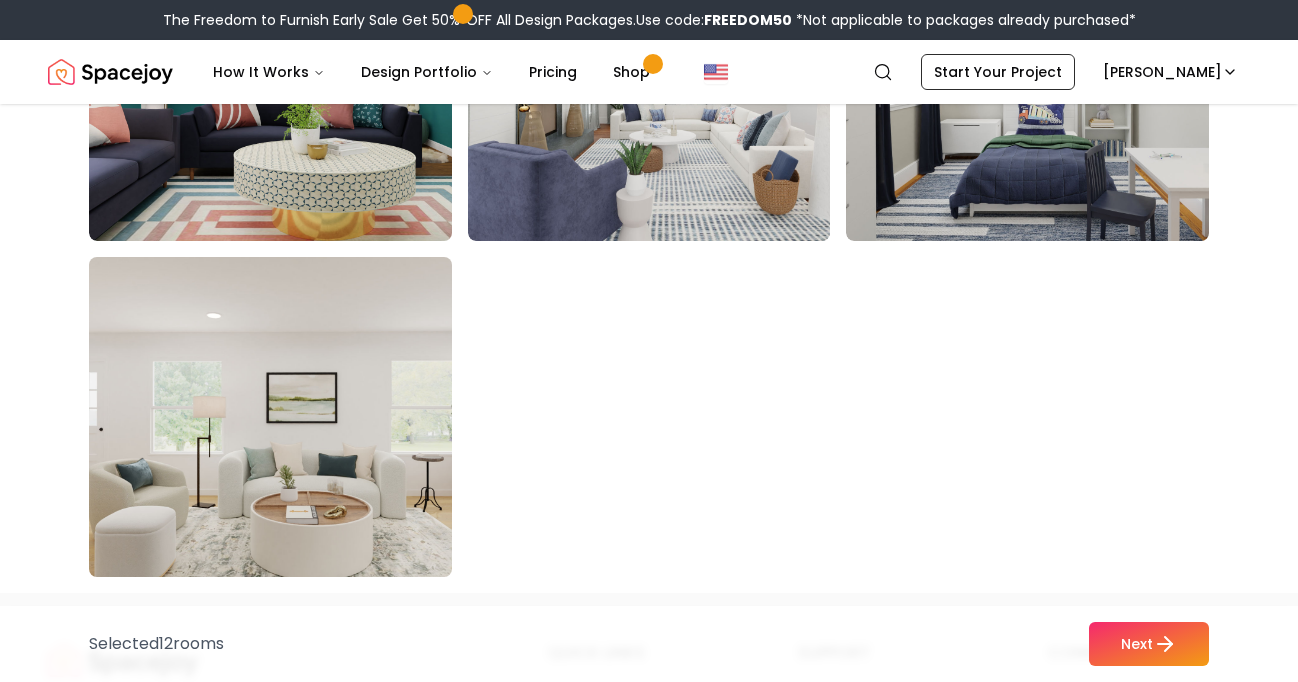 click at bounding box center (289, 417) 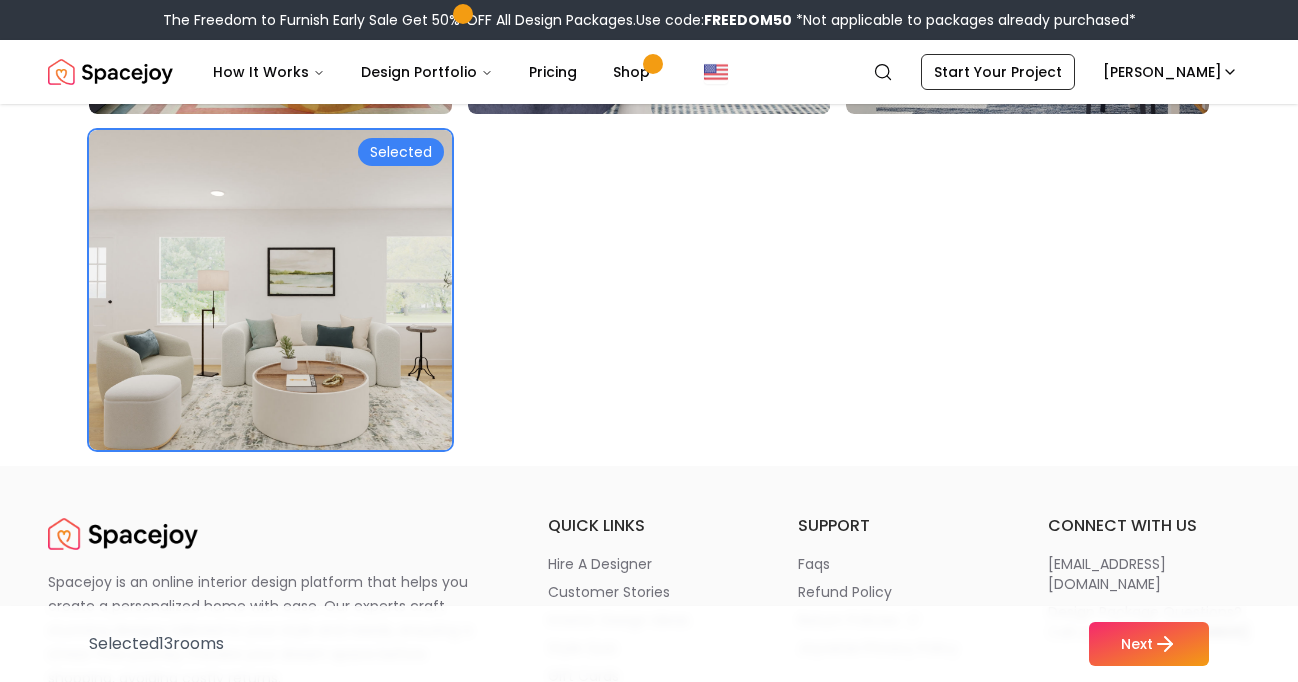 scroll, scrollTop: 11525, scrollLeft: 0, axis: vertical 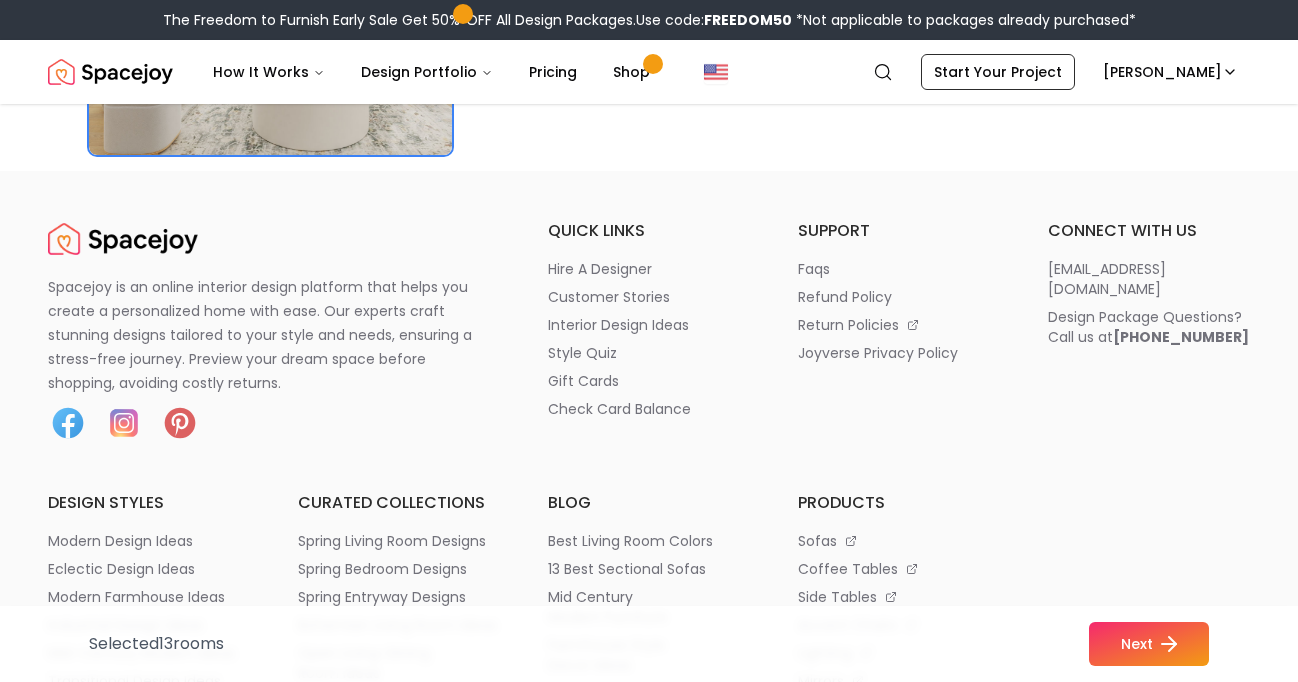 click on "Next" at bounding box center (1149, 644) 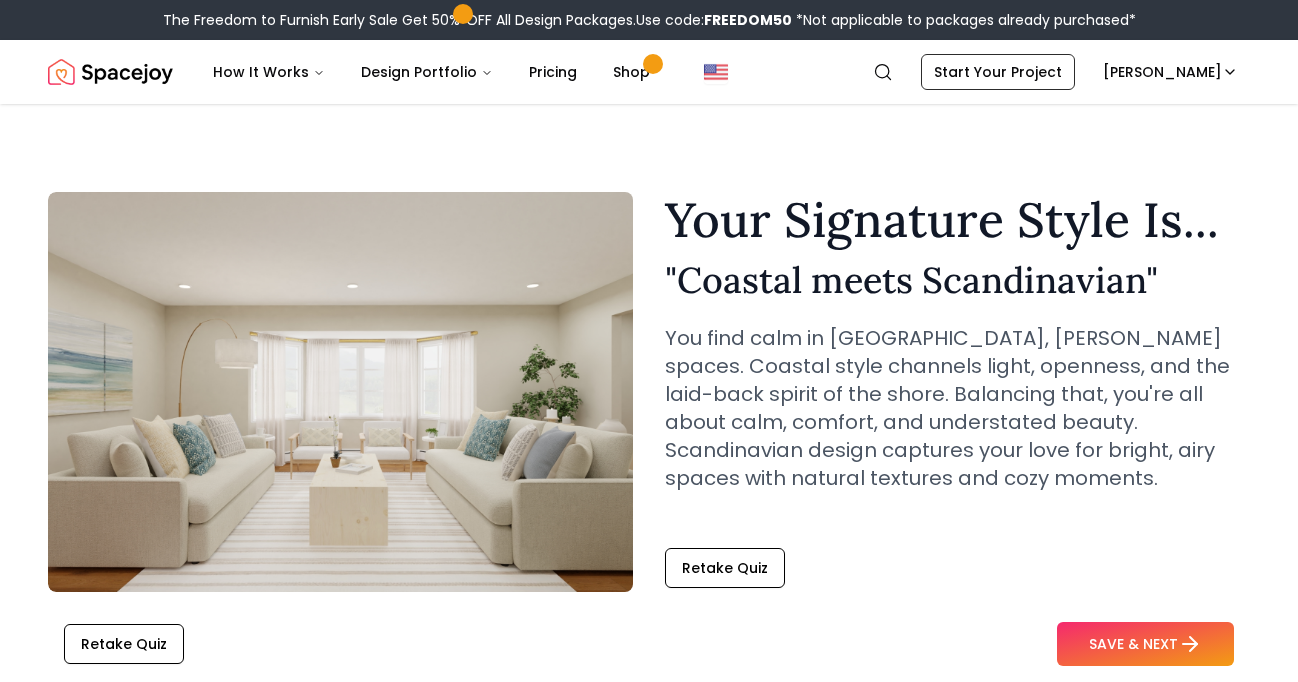 scroll, scrollTop: 0, scrollLeft: 0, axis: both 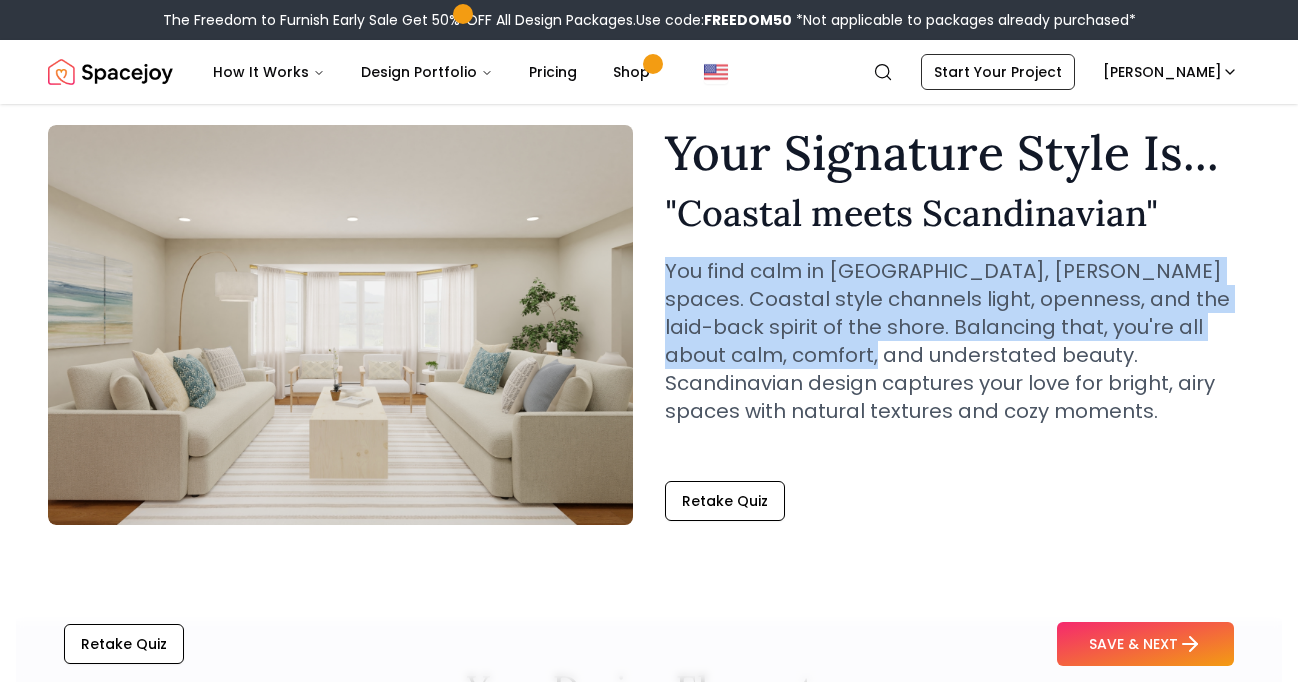 drag, startPoint x: 854, startPoint y: 254, endPoint x: 852, endPoint y: 346, distance: 92.021736 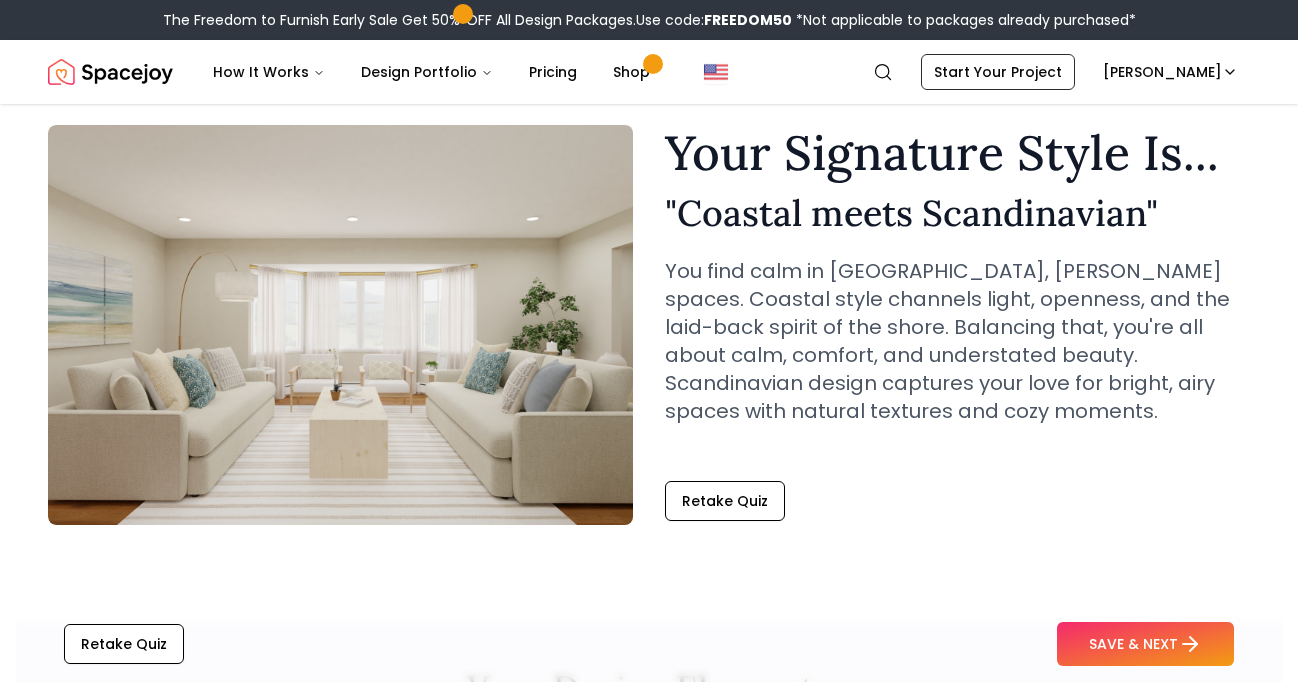 click on "You find calm in breezy, beachy spaces. Coastal style channels light, openness, and the laid-back spirit of the shore. Balancing that, you're all about calm, comfort, and understated beauty. Scandinavian design captures your love for bright, airy spaces with natural textures and cozy moments." at bounding box center [957, 341] 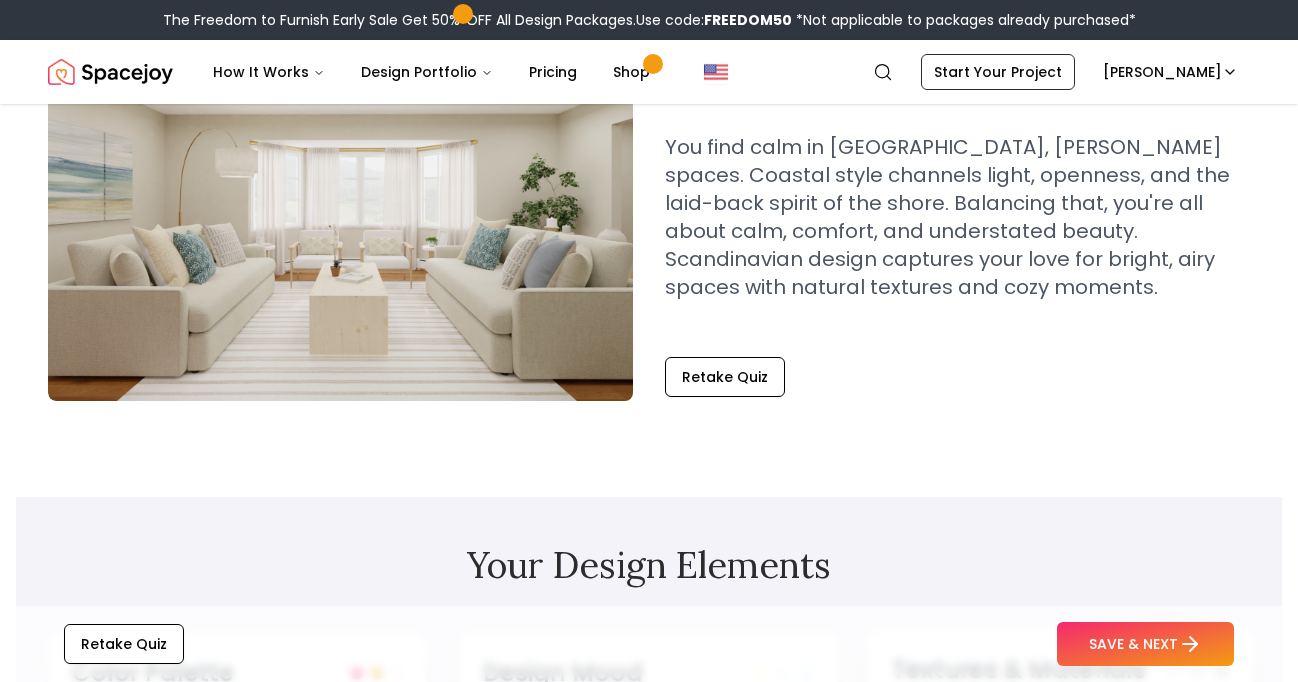scroll, scrollTop: 0, scrollLeft: 0, axis: both 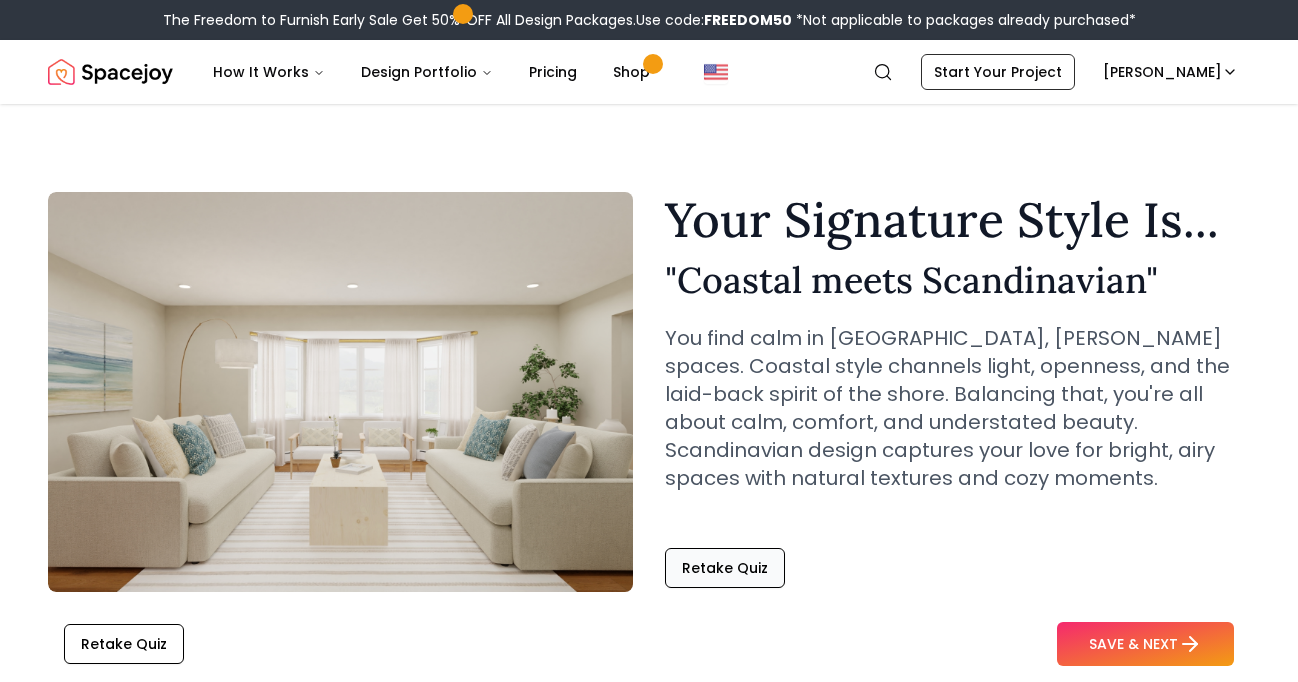 click on "Retake Quiz" at bounding box center [725, 568] 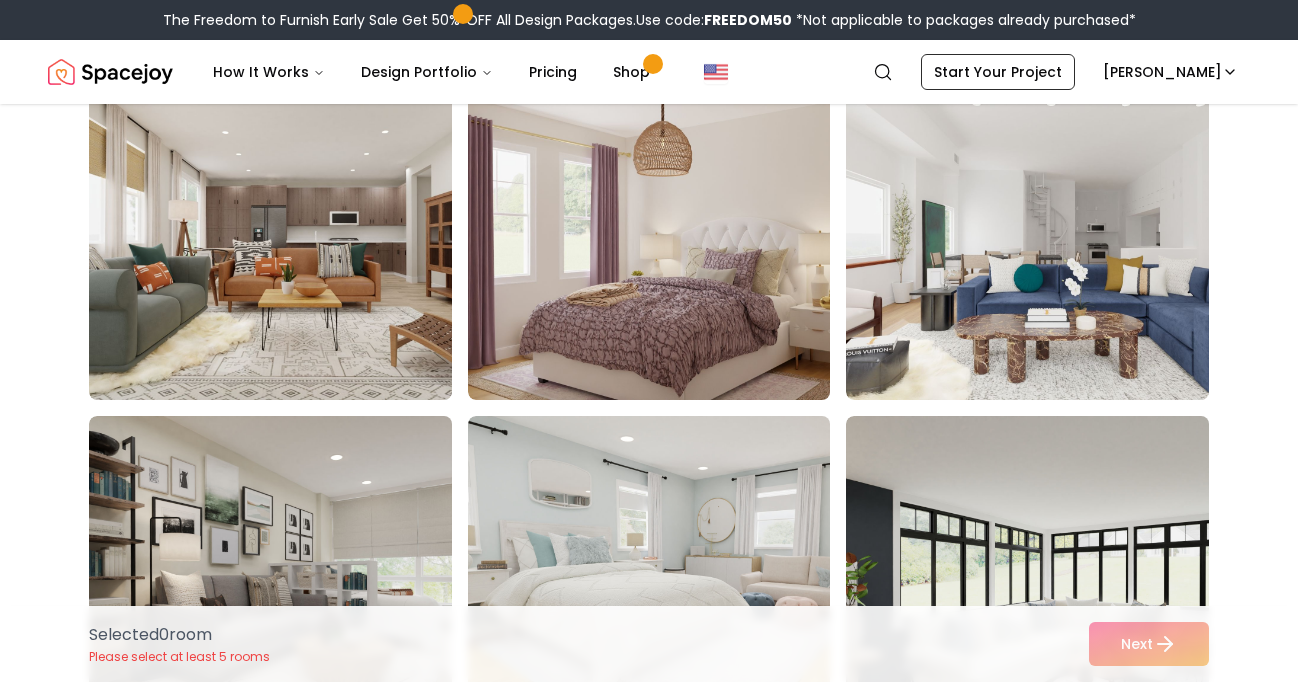 scroll, scrollTop: 312, scrollLeft: 0, axis: vertical 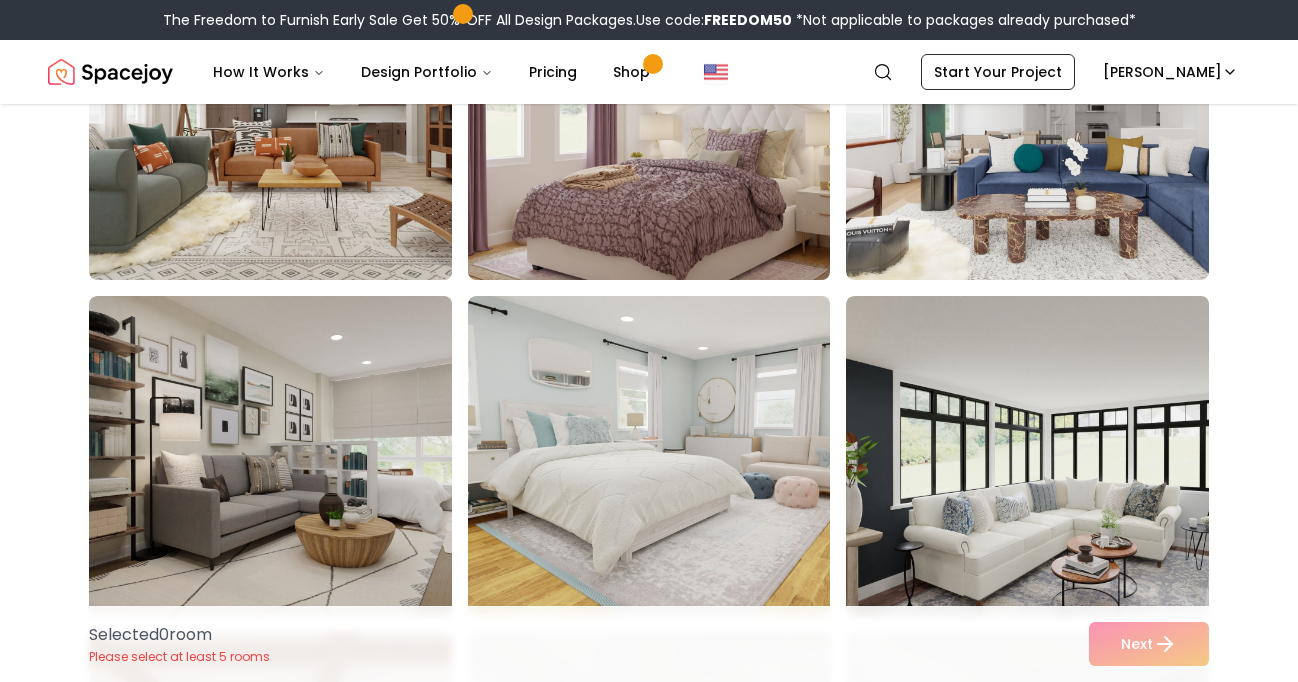 click at bounding box center (668, 120) 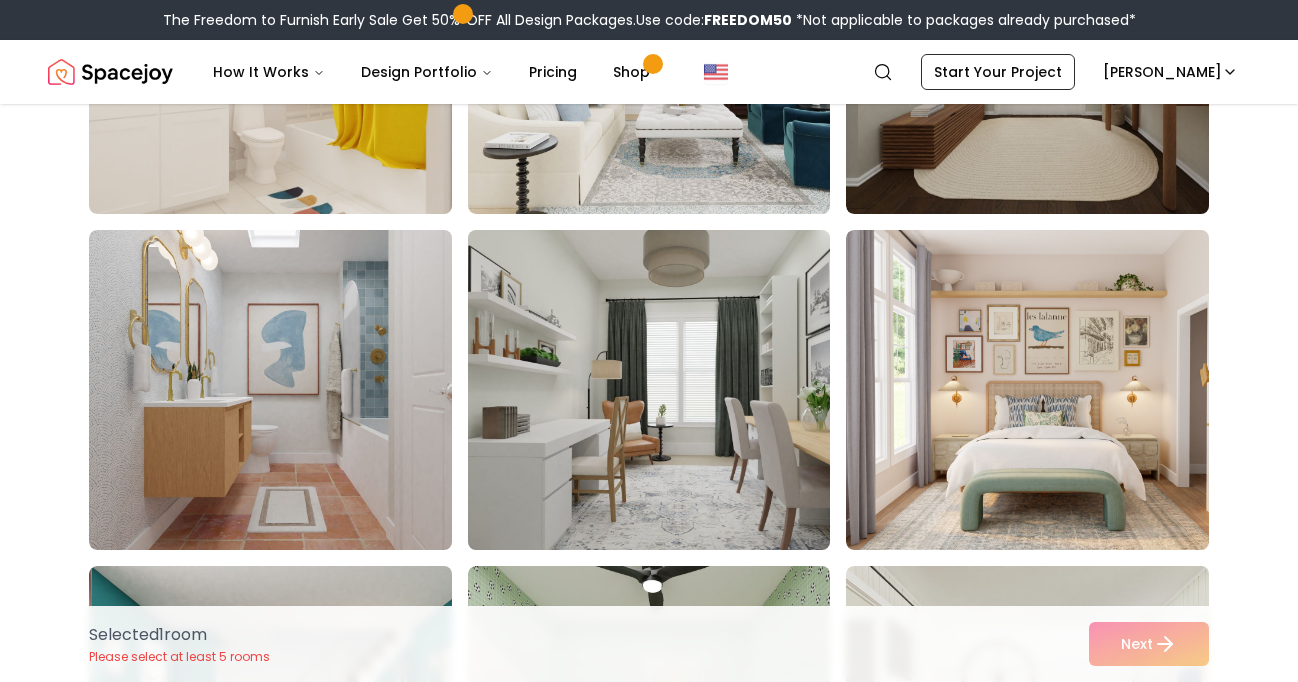 scroll, scrollTop: 1482, scrollLeft: 0, axis: vertical 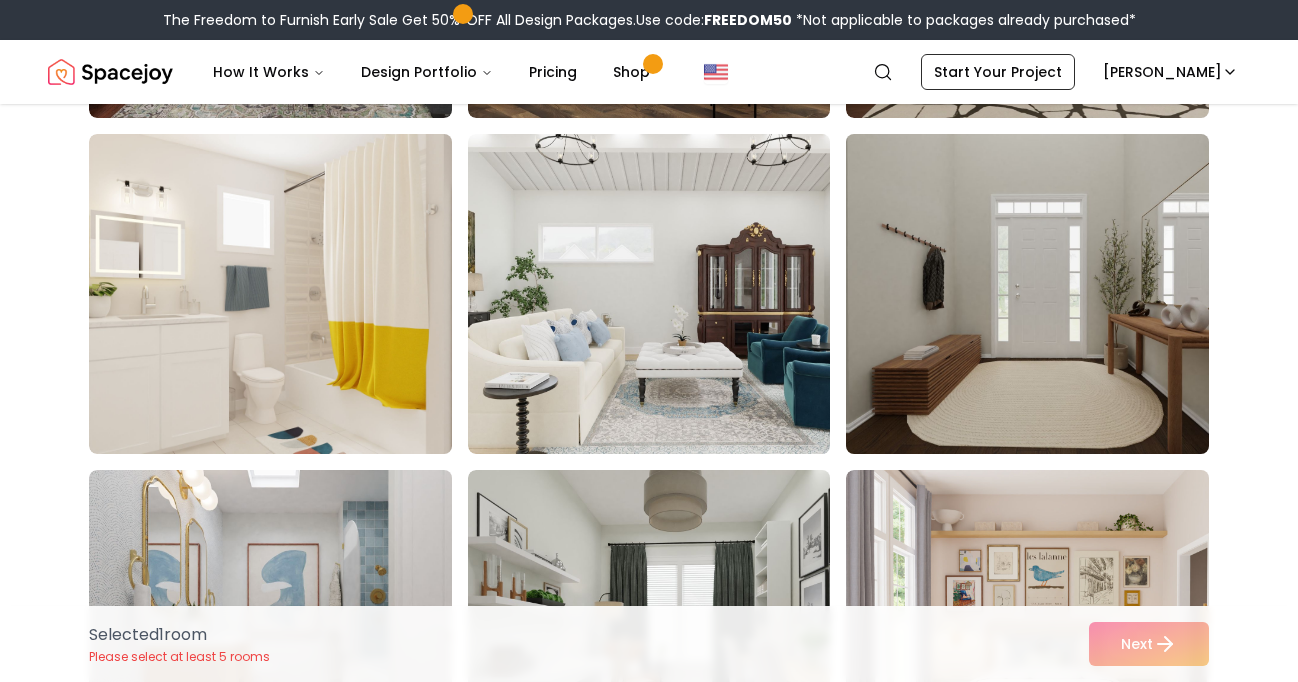 click at bounding box center (1046, 294) 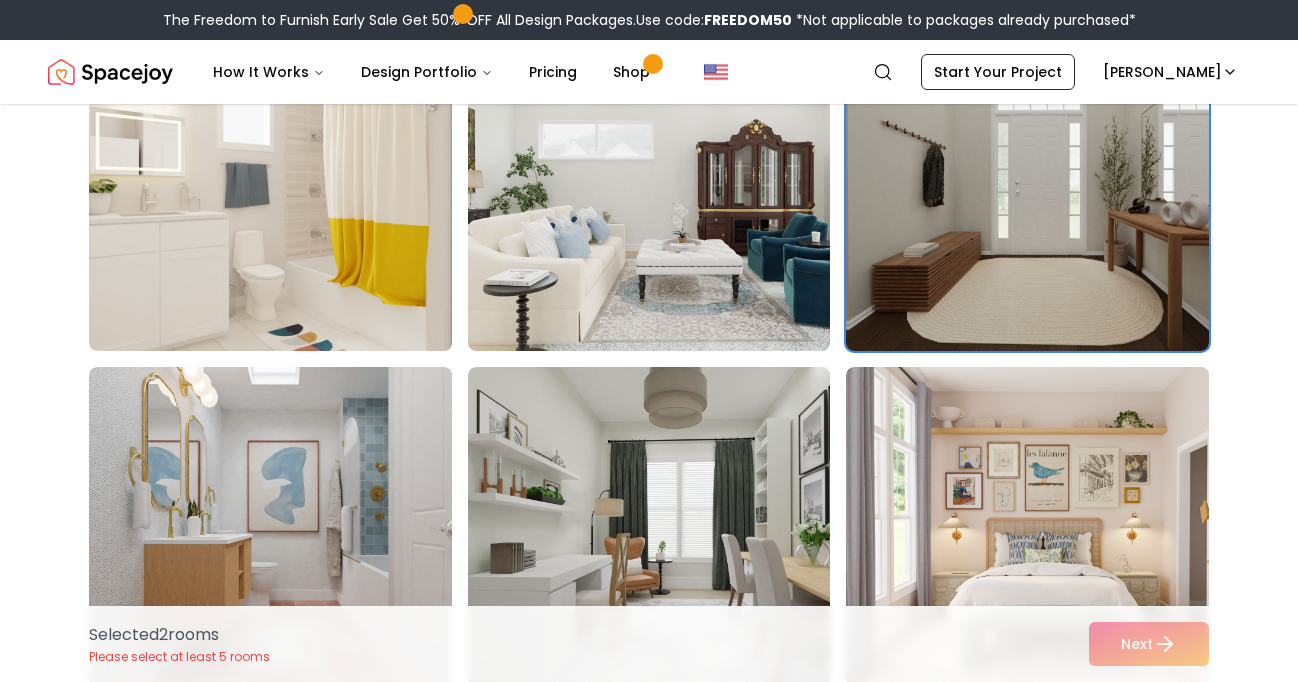 scroll, scrollTop: 1824, scrollLeft: 0, axis: vertical 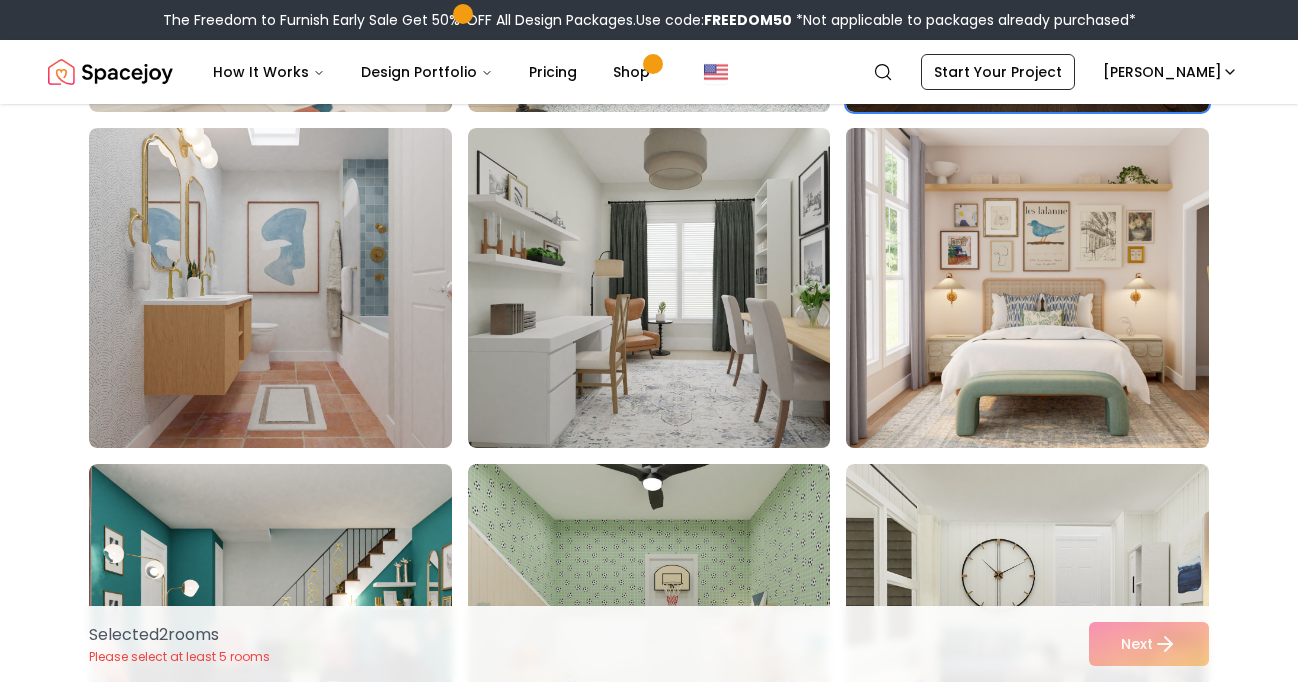 click at bounding box center [1046, 288] 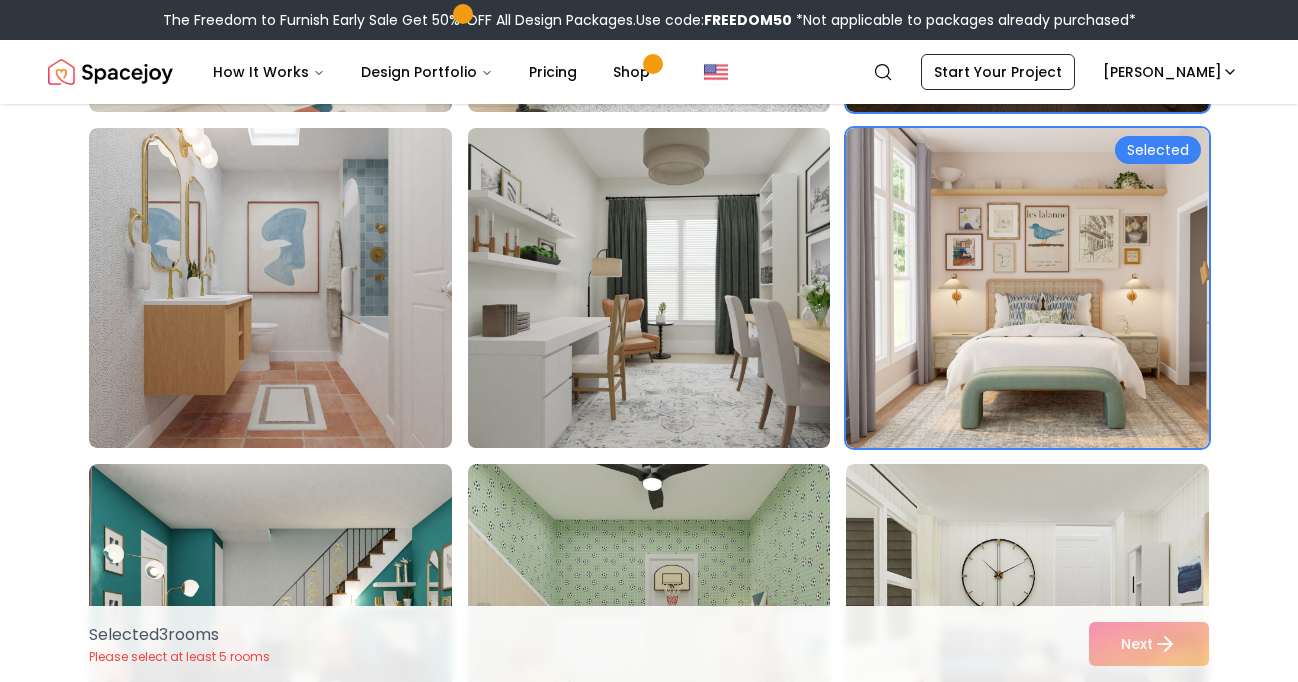 click at bounding box center (668, 288) 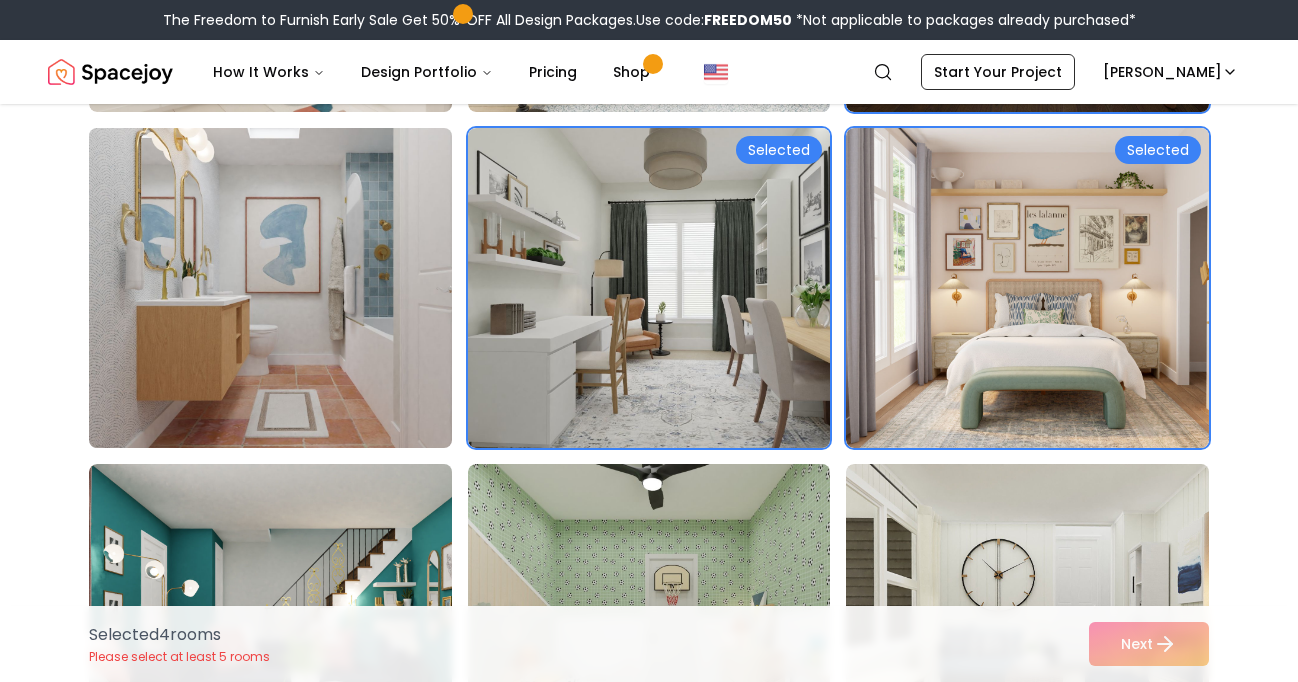 click at bounding box center [289, 288] 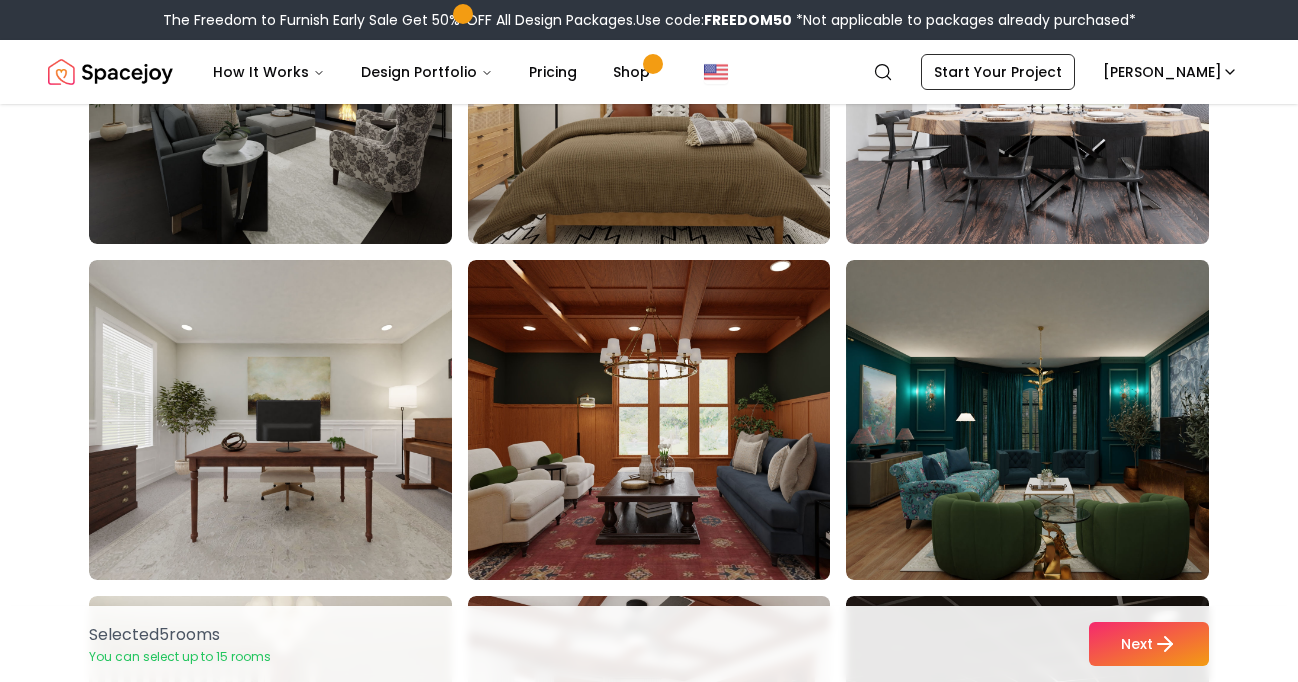 scroll, scrollTop: 2790, scrollLeft: 0, axis: vertical 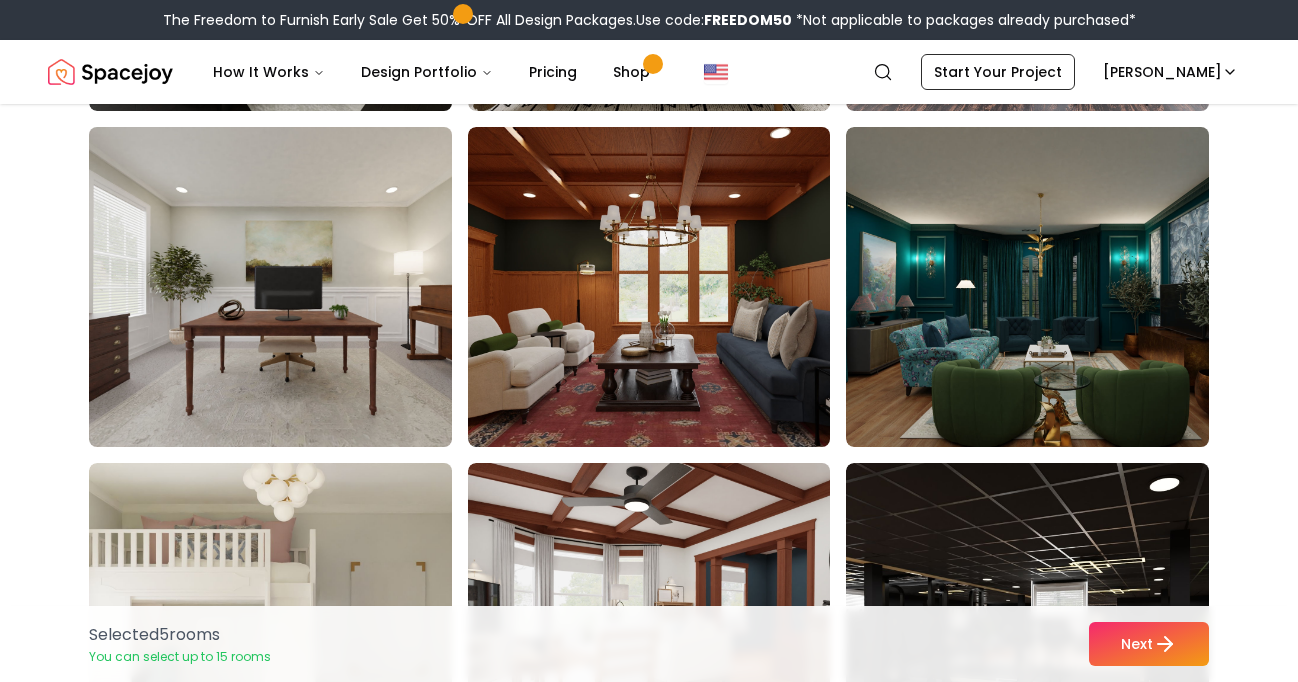click at bounding box center [289, 287] 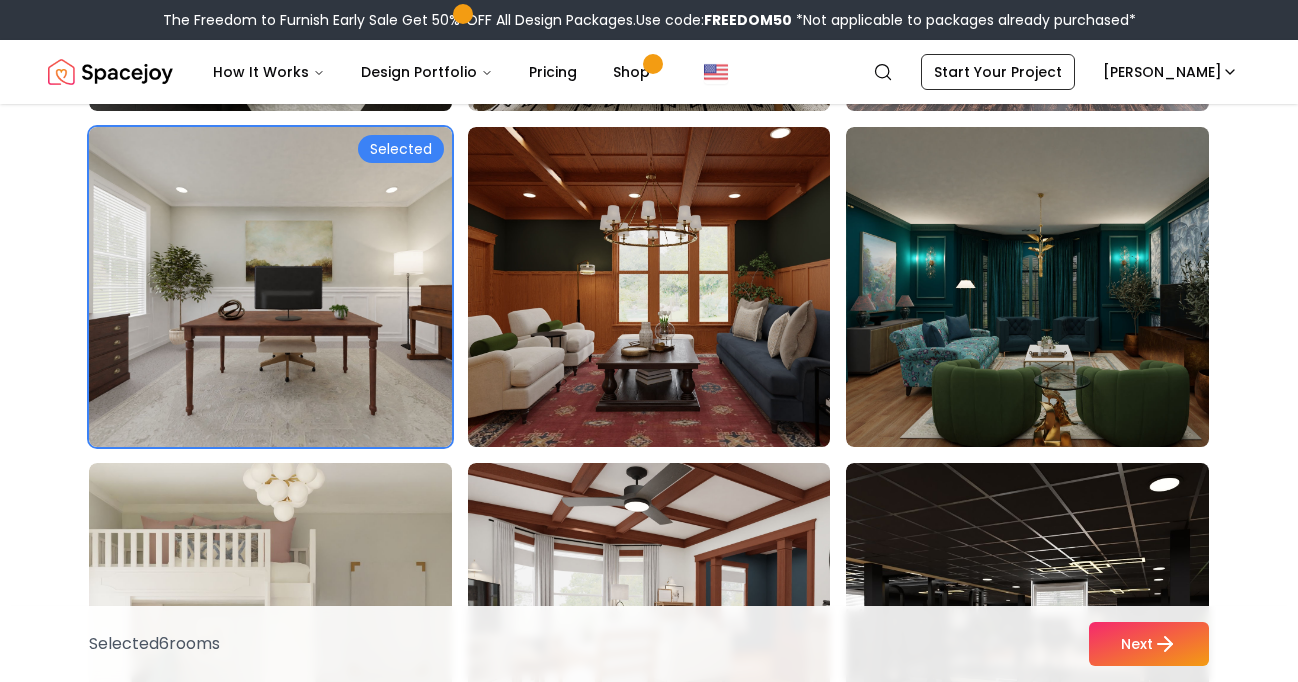 scroll, scrollTop: 3206, scrollLeft: 0, axis: vertical 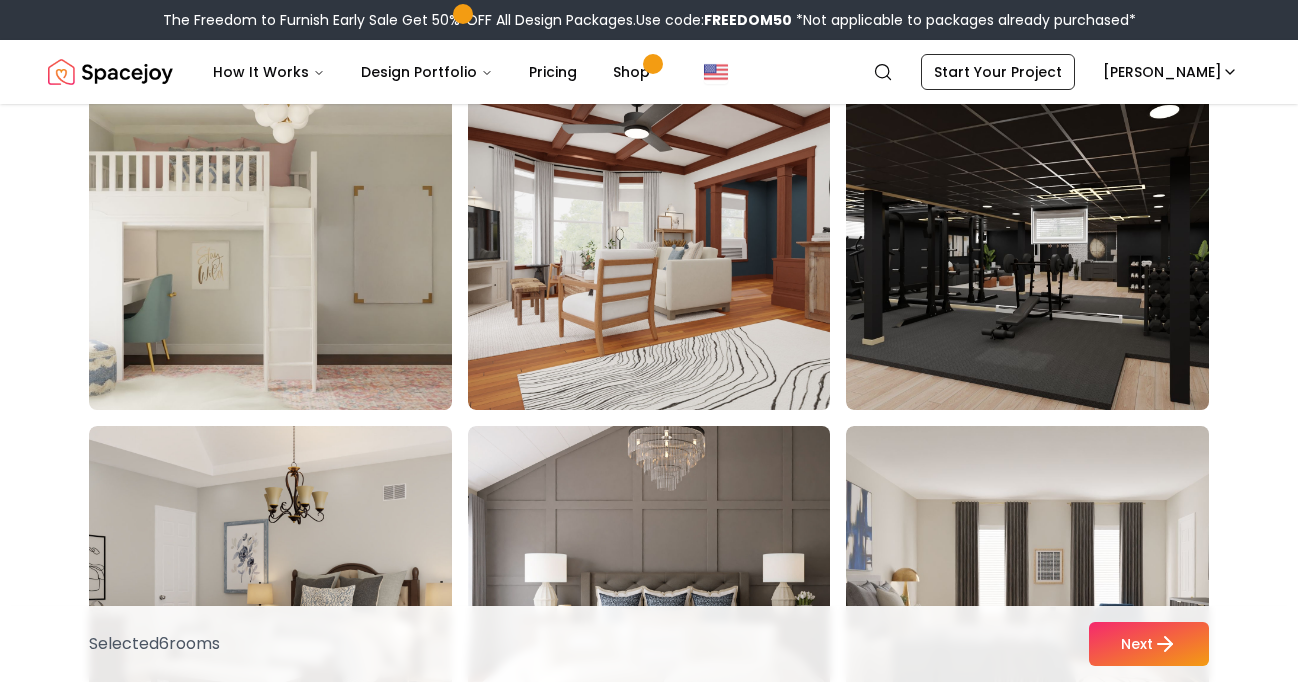 click at bounding box center (289, 250) 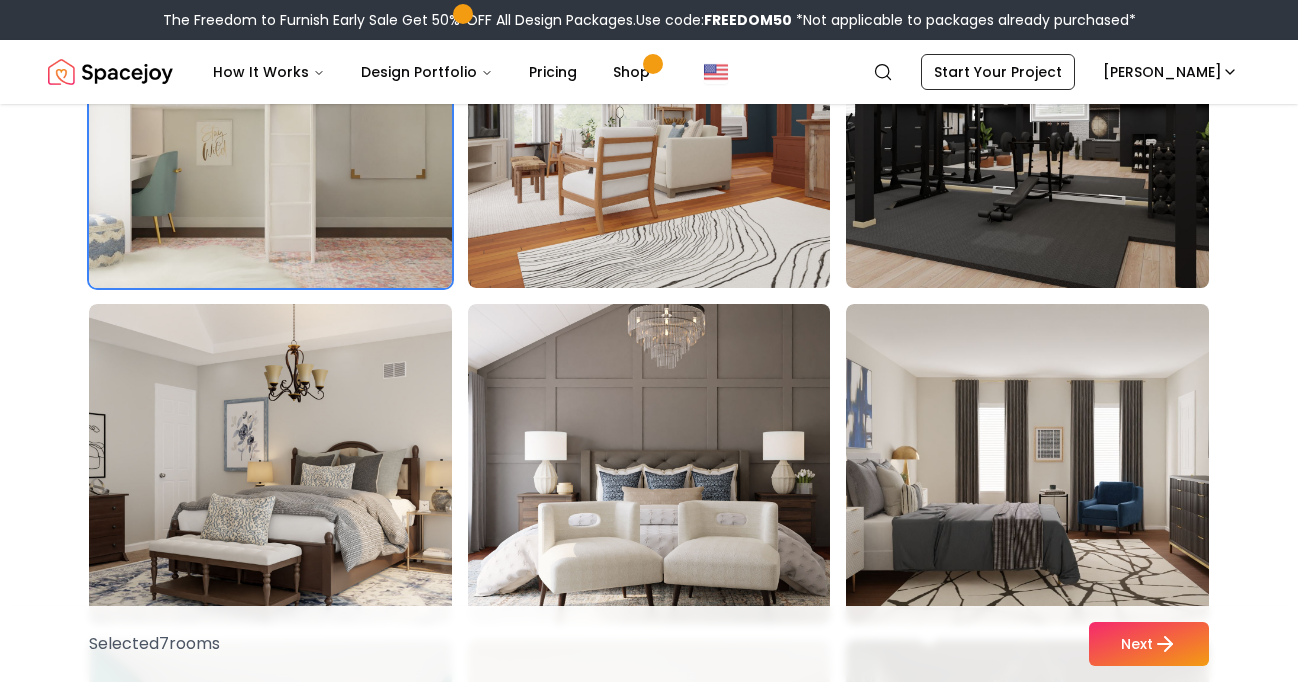 scroll, scrollTop: 3547, scrollLeft: 0, axis: vertical 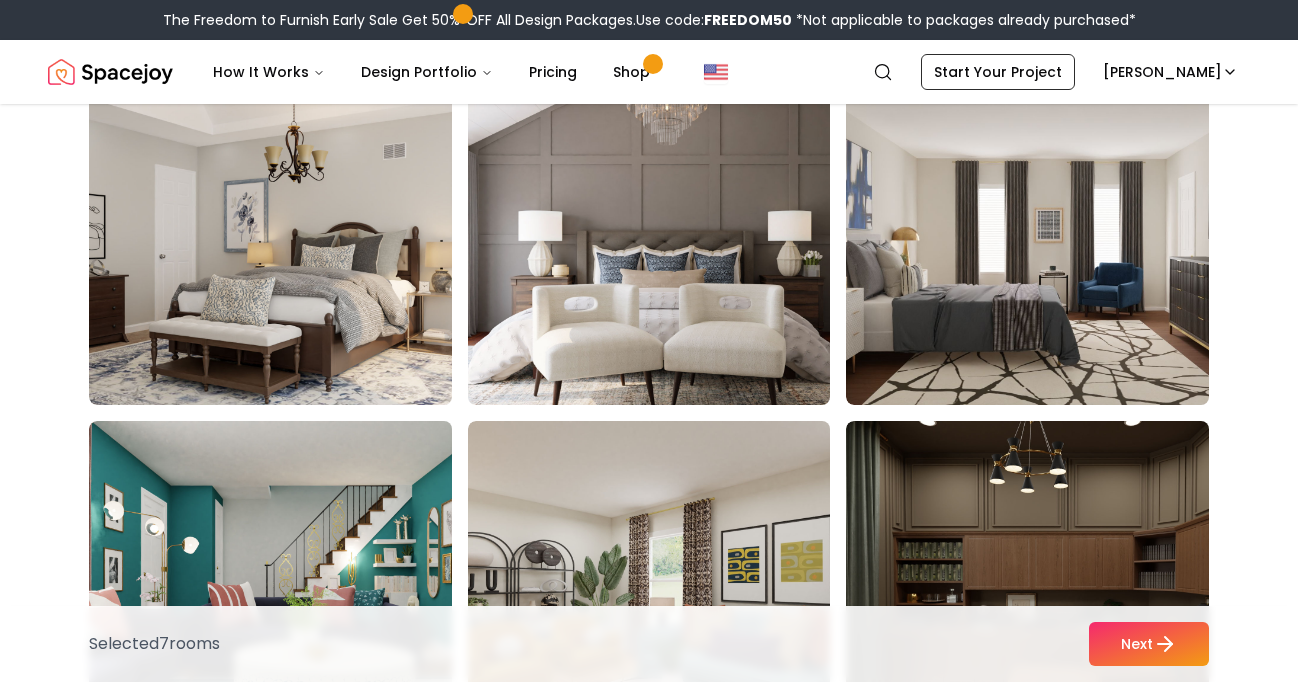click at bounding box center (668, 245) 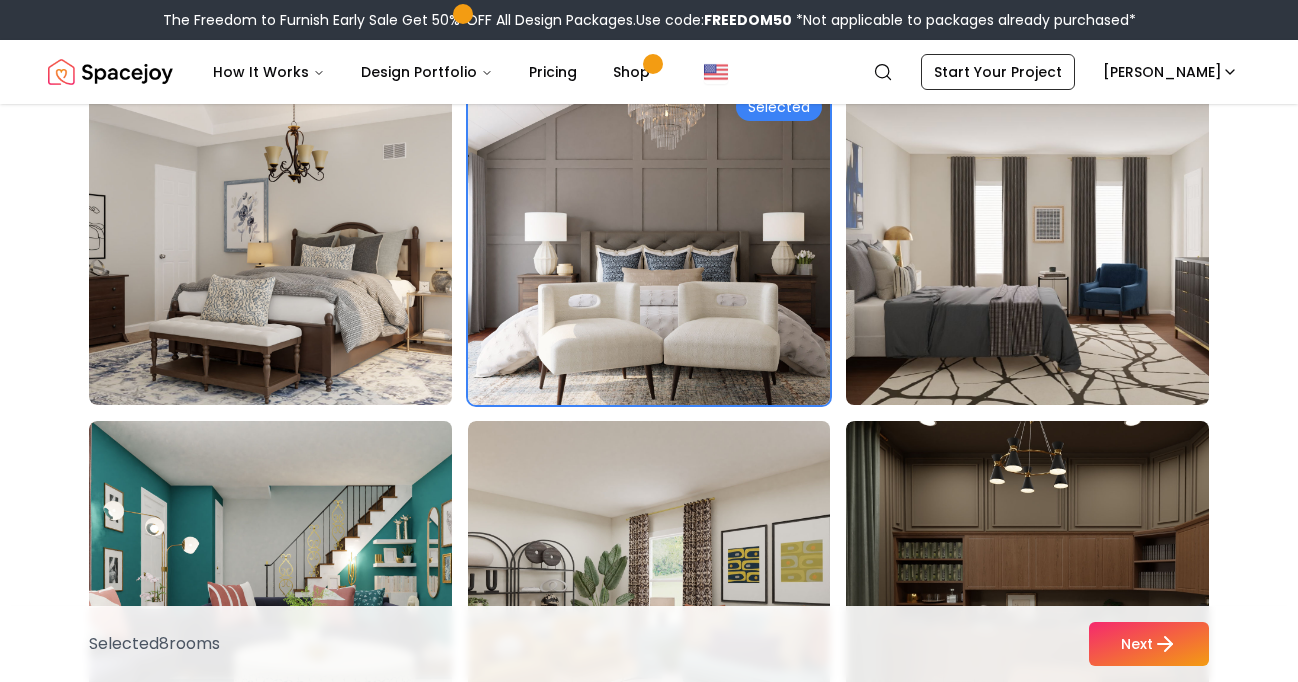 click at bounding box center (1046, 245) 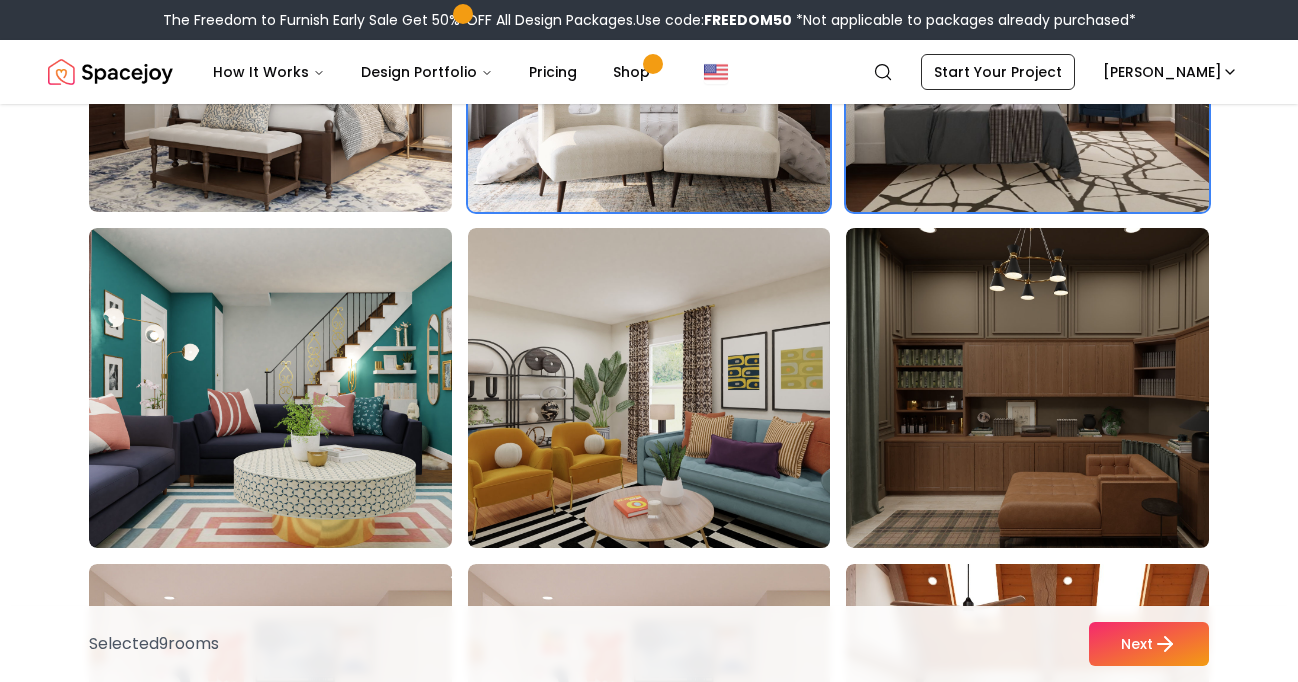 scroll, scrollTop: 3785, scrollLeft: 0, axis: vertical 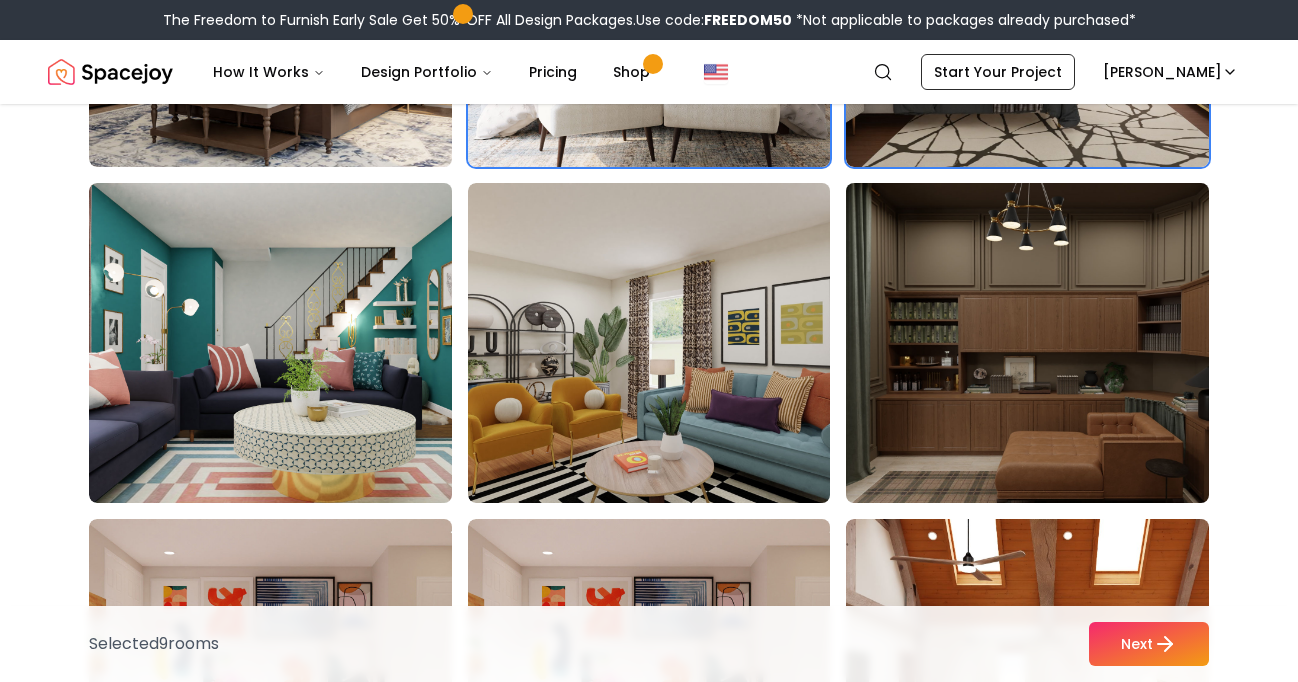 click at bounding box center (1046, 343) 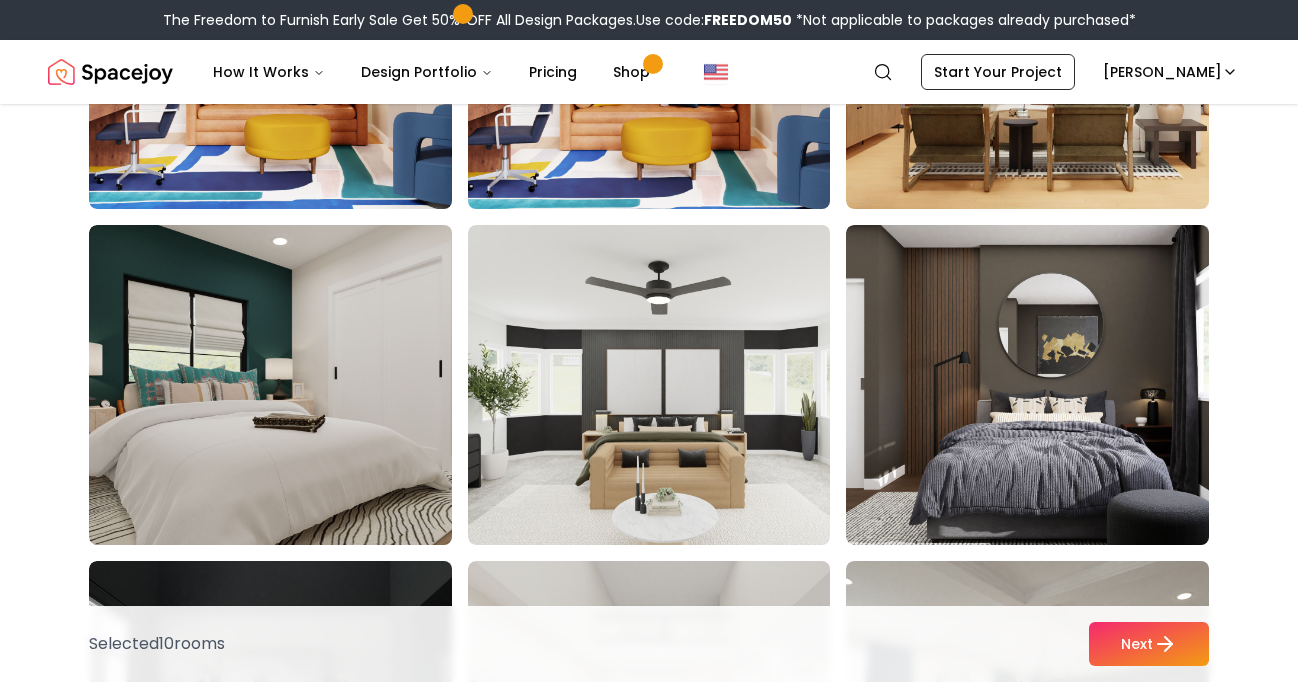 scroll, scrollTop: 4426, scrollLeft: 0, axis: vertical 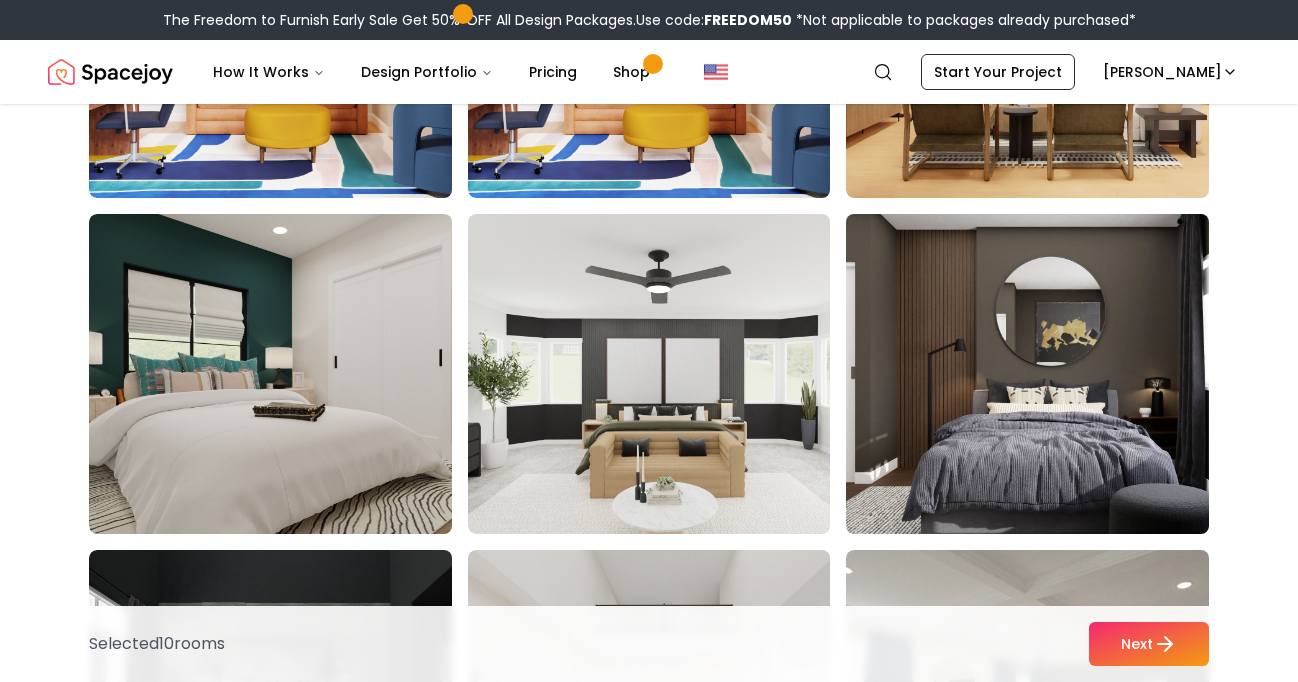 click at bounding box center (1046, 374) 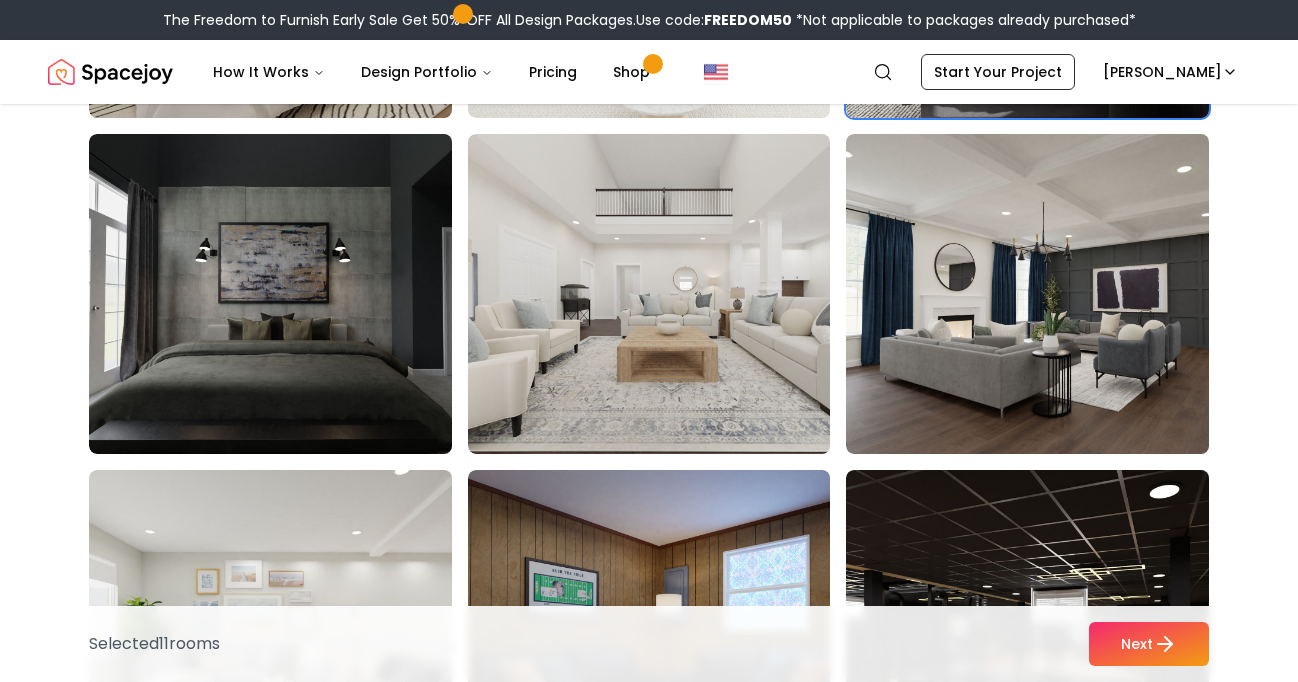 scroll, scrollTop: 4933, scrollLeft: 0, axis: vertical 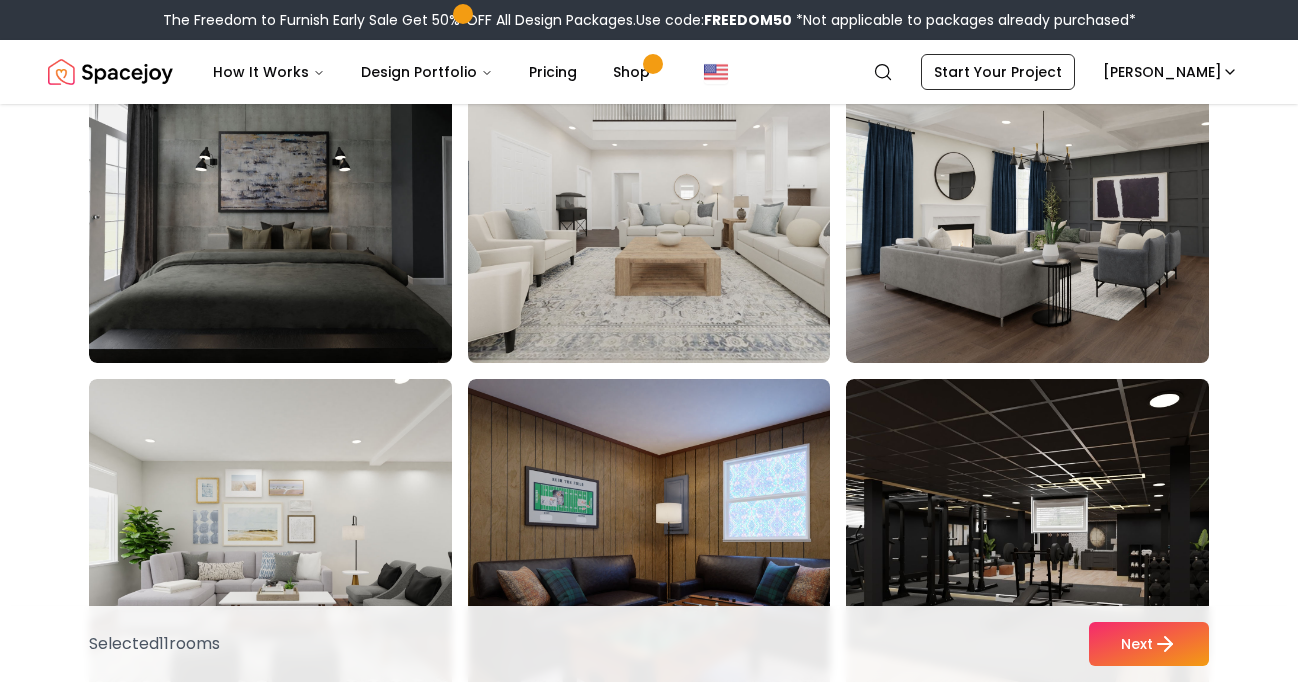 click at bounding box center [668, 203] 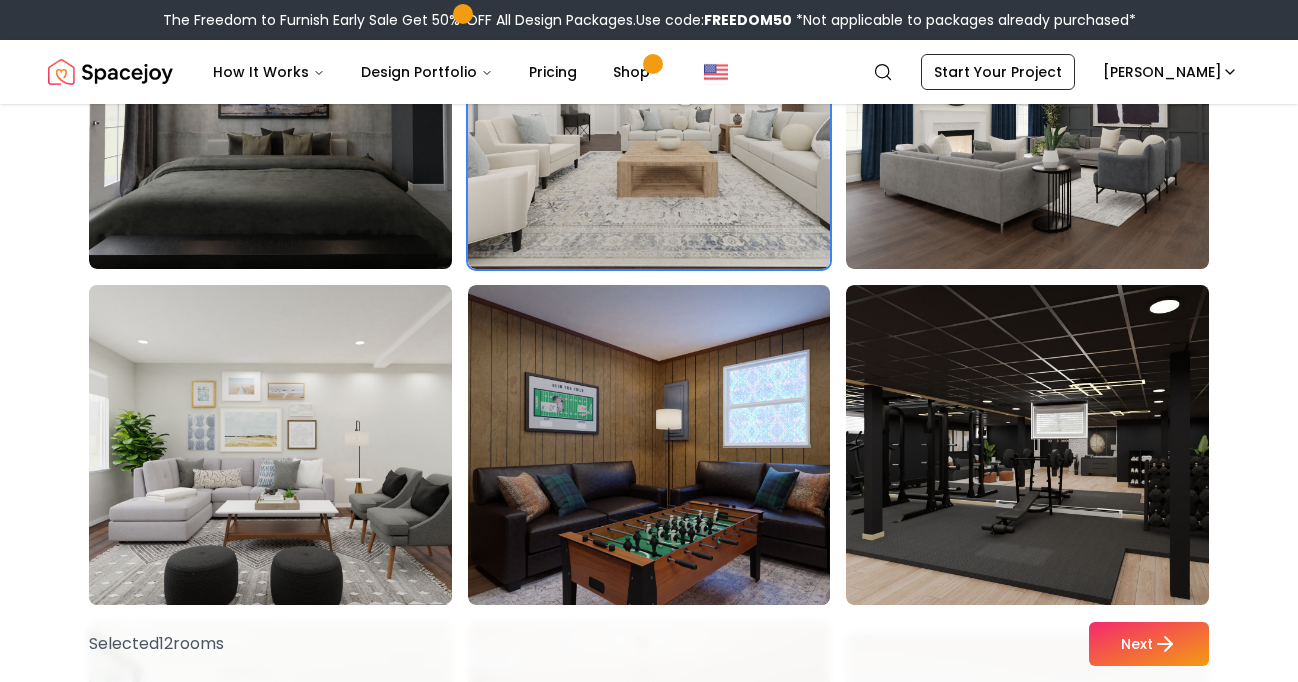 scroll, scrollTop: 5051, scrollLeft: 0, axis: vertical 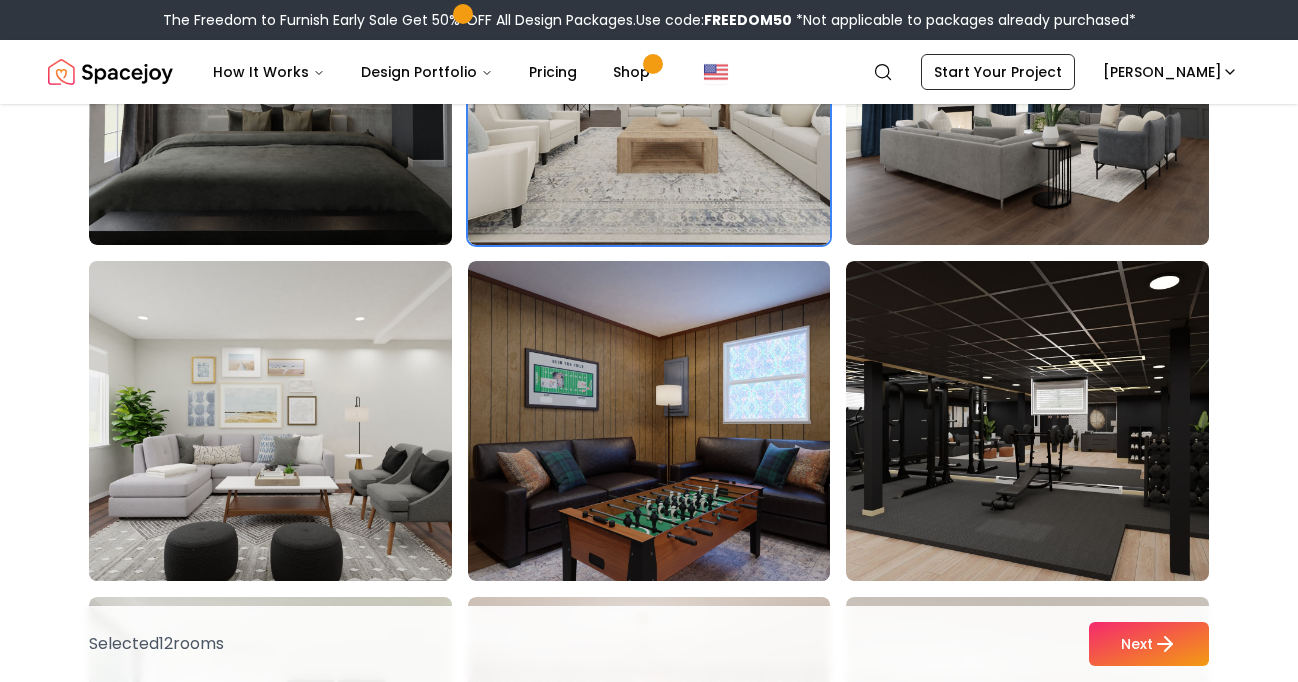 click at bounding box center [289, 421] 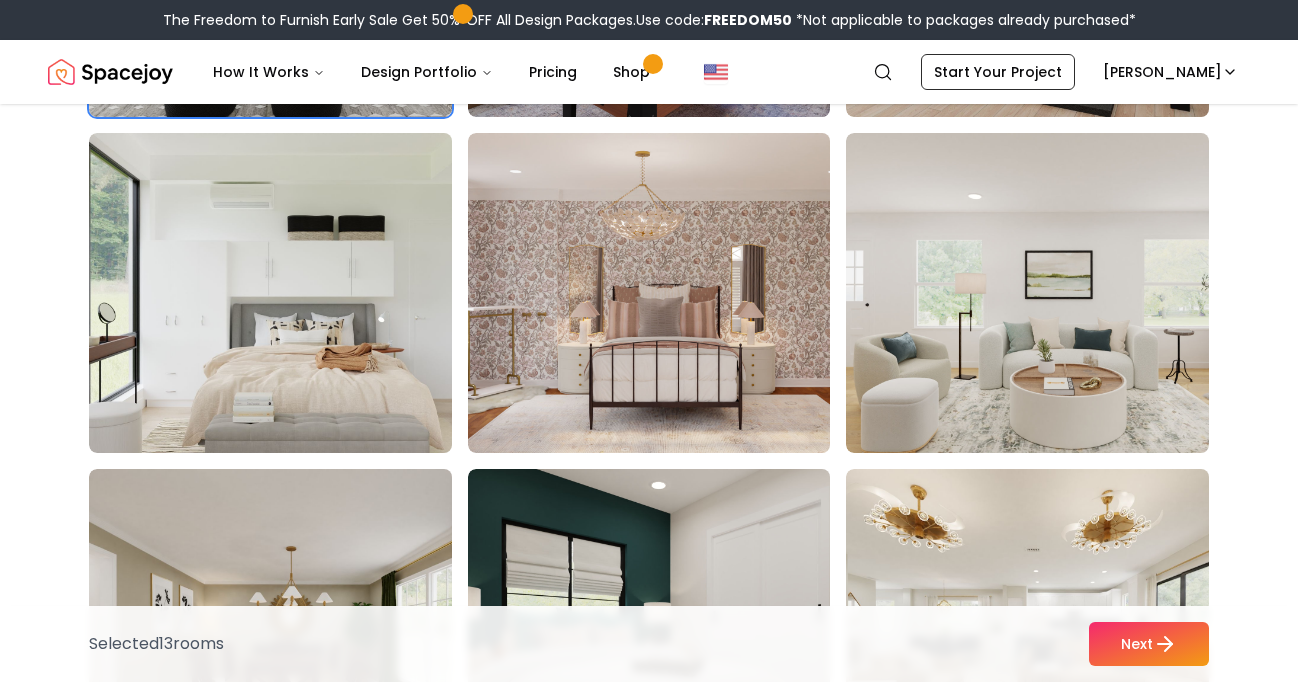 scroll, scrollTop: 5507, scrollLeft: 0, axis: vertical 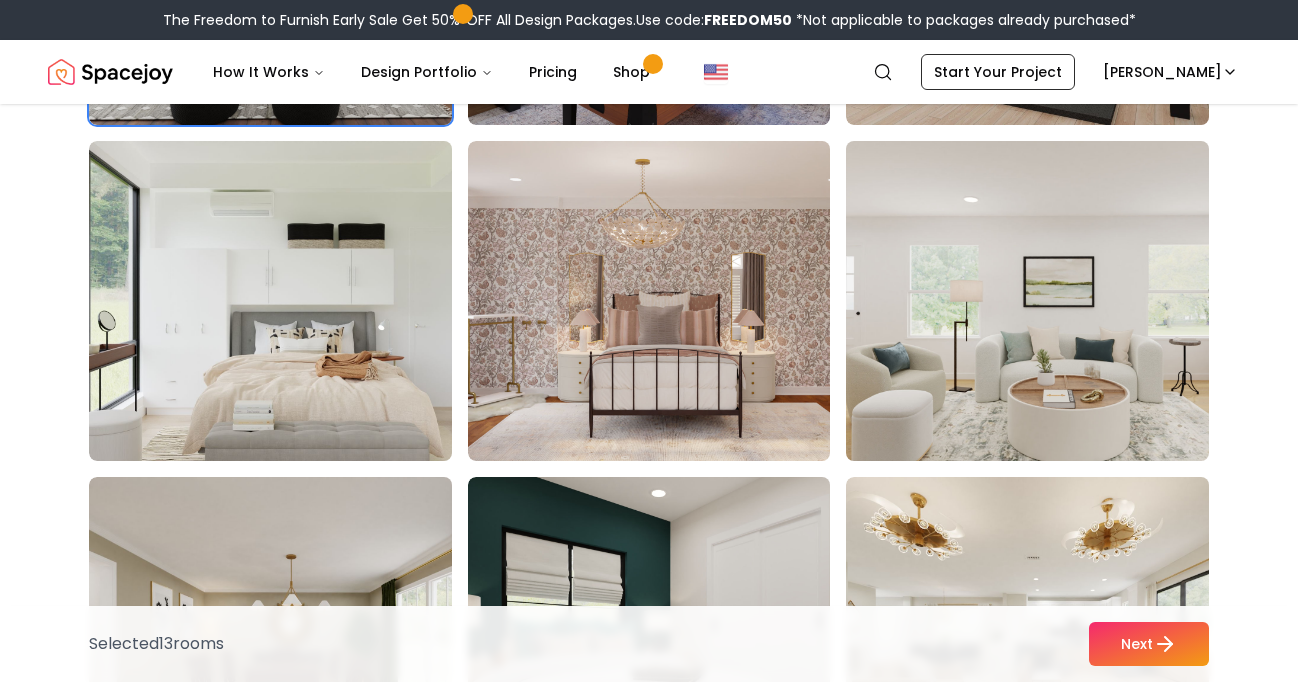 click at bounding box center [1046, 301] 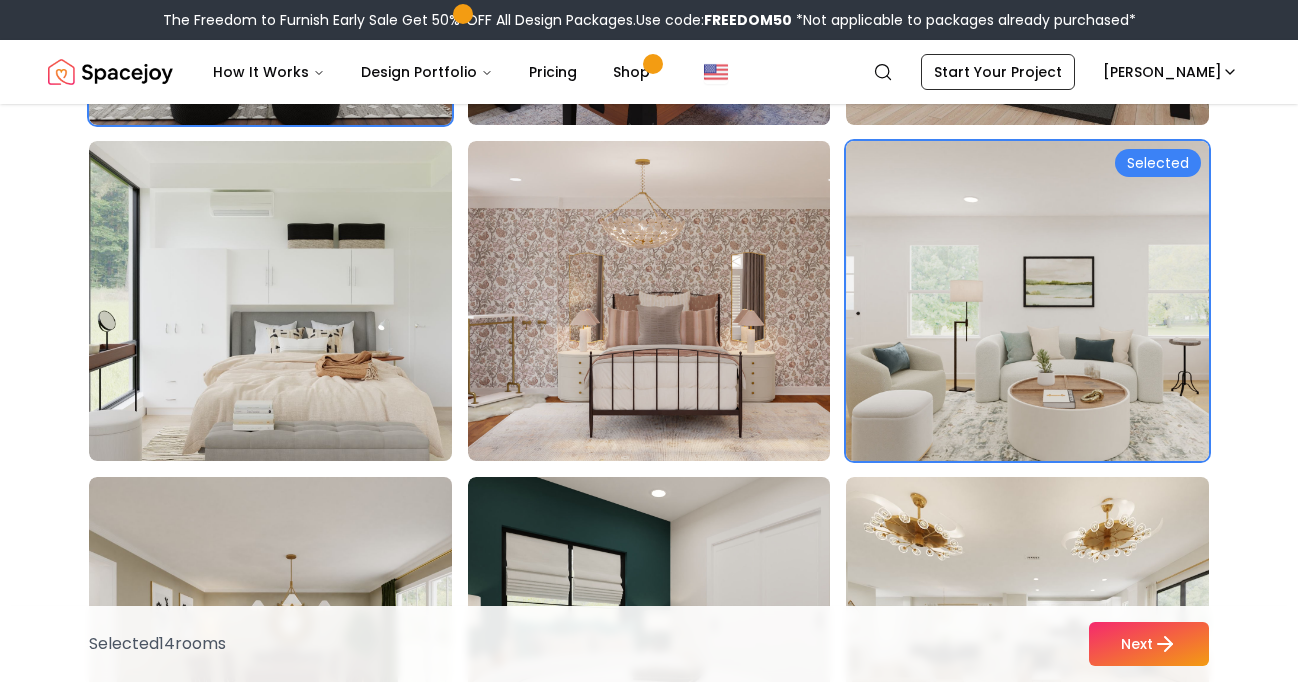scroll, scrollTop: 5768, scrollLeft: 0, axis: vertical 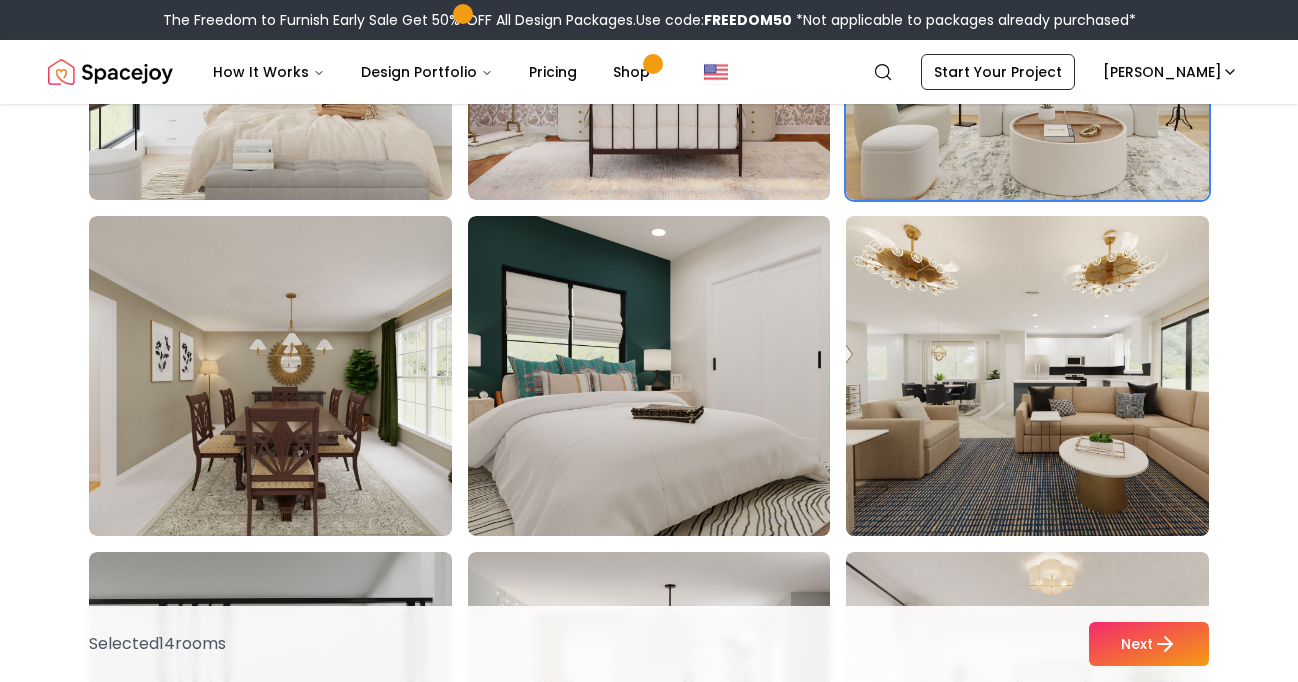 click at bounding box center [1046, 376] 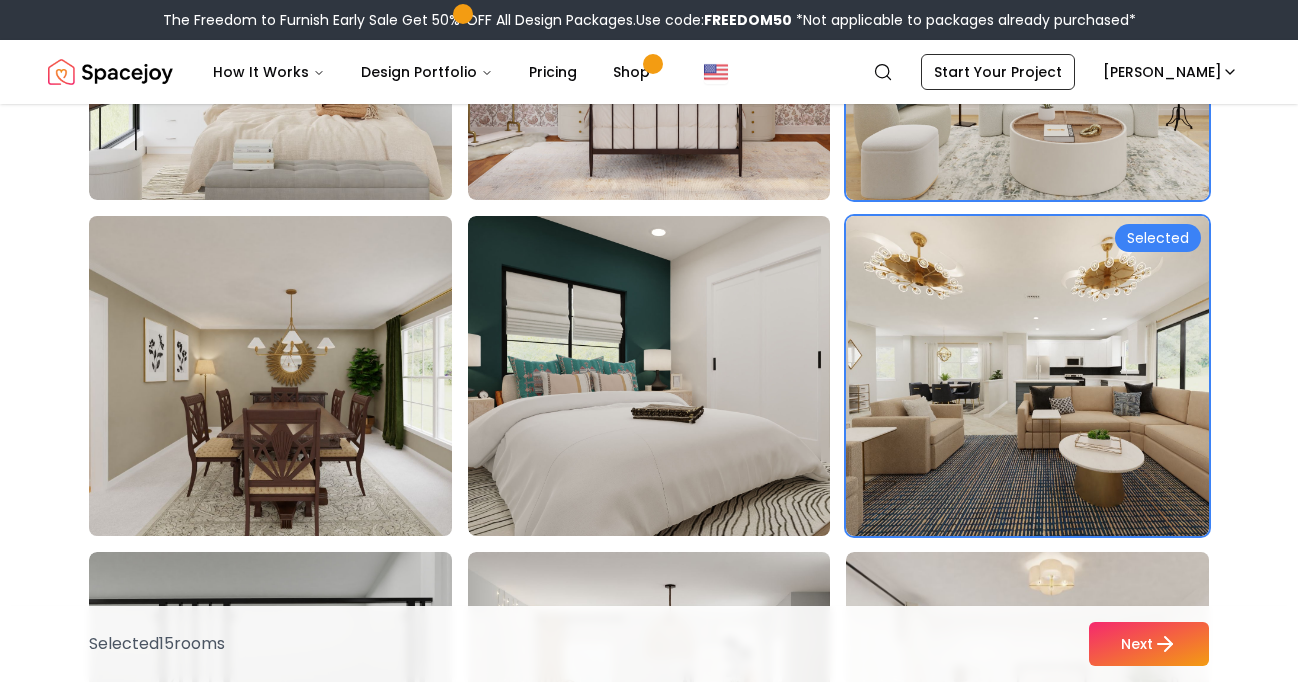 scroll, scrollTop: 6242, scrollLeft: 0, axis: vertical 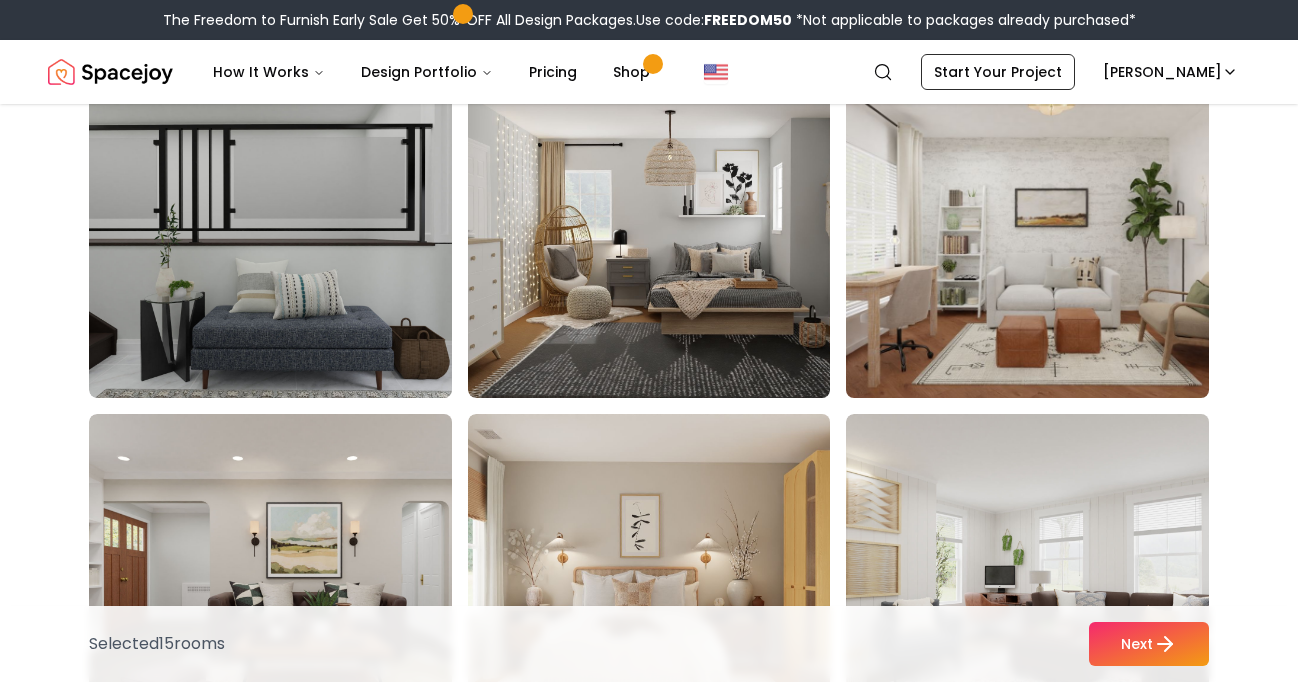 click at bounding box center [1046, 238] 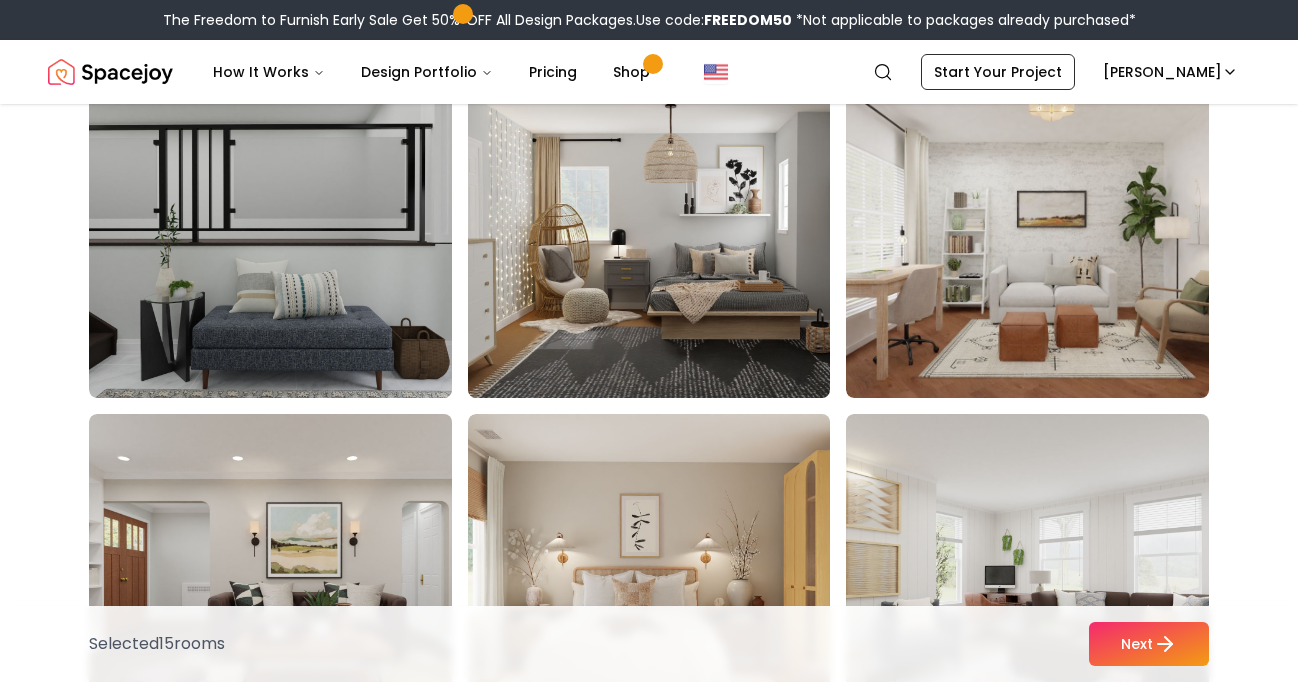 scroll, scrollTop: 6442, scrollLeft: 0, axis: vertical 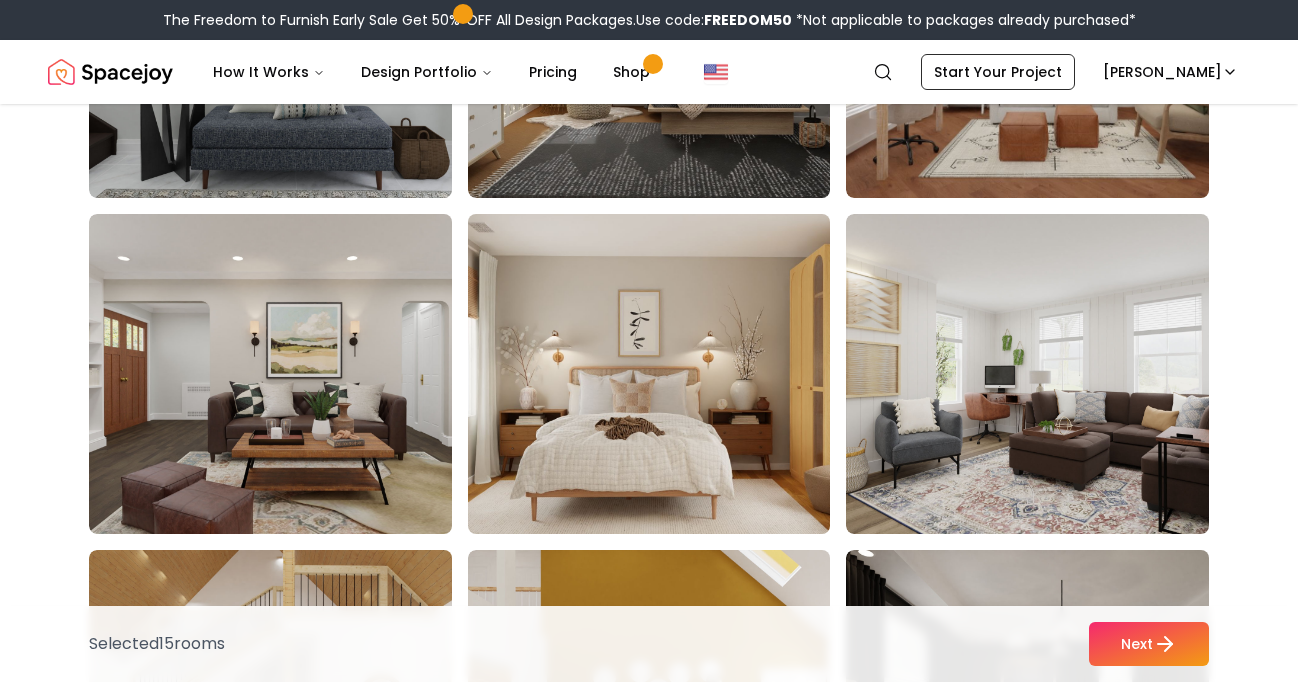 click at bounding box center [668, 374] 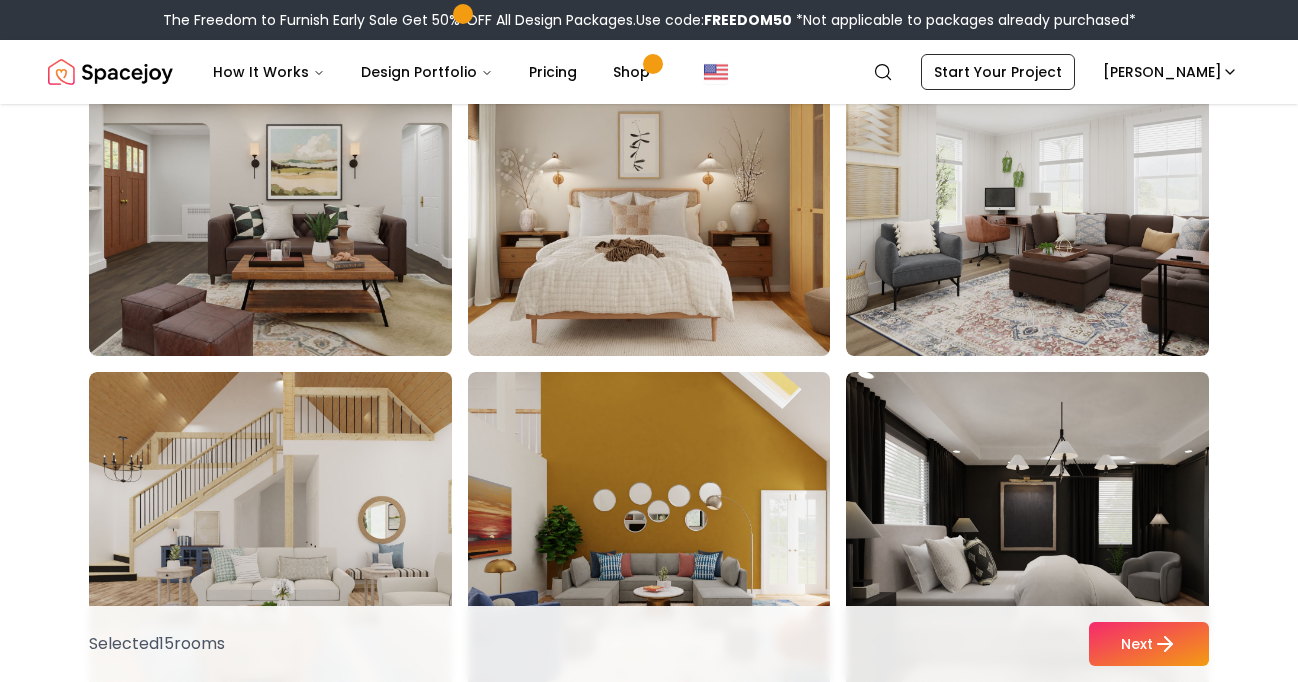 scroll, scrollTop: 6627, scrollLeft: 0, axis: vertical 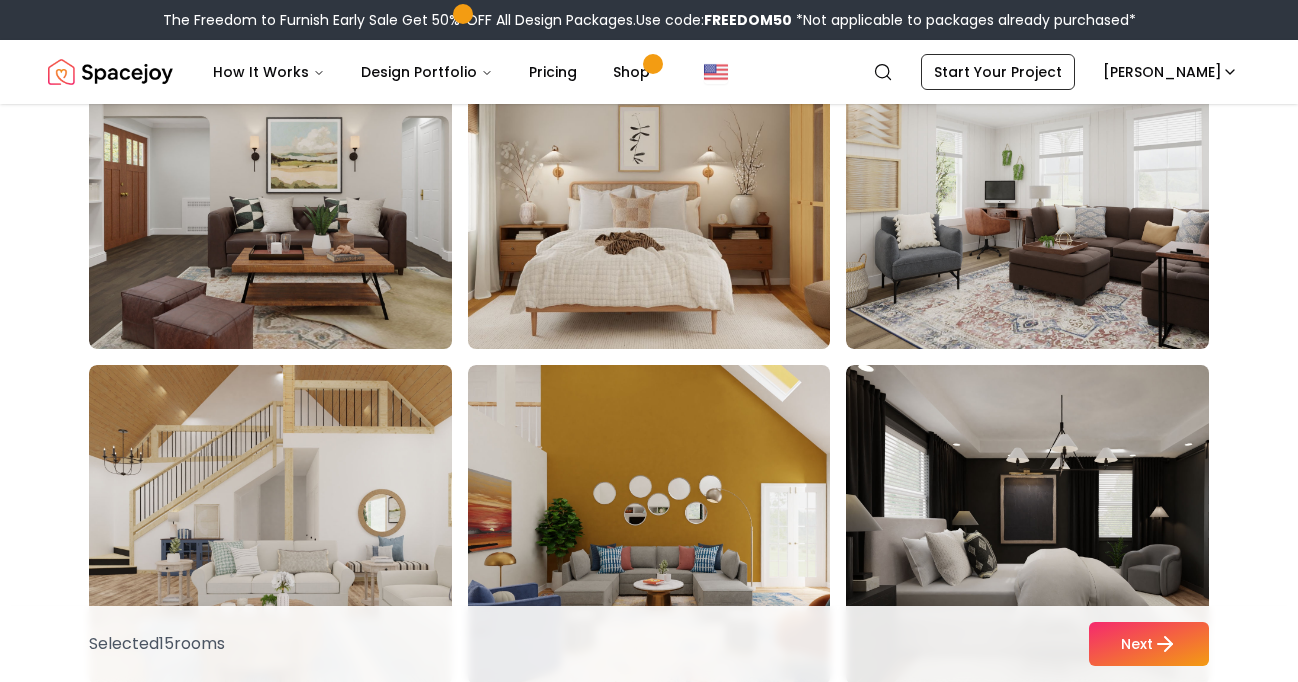 click at bounding box center (668, 189) 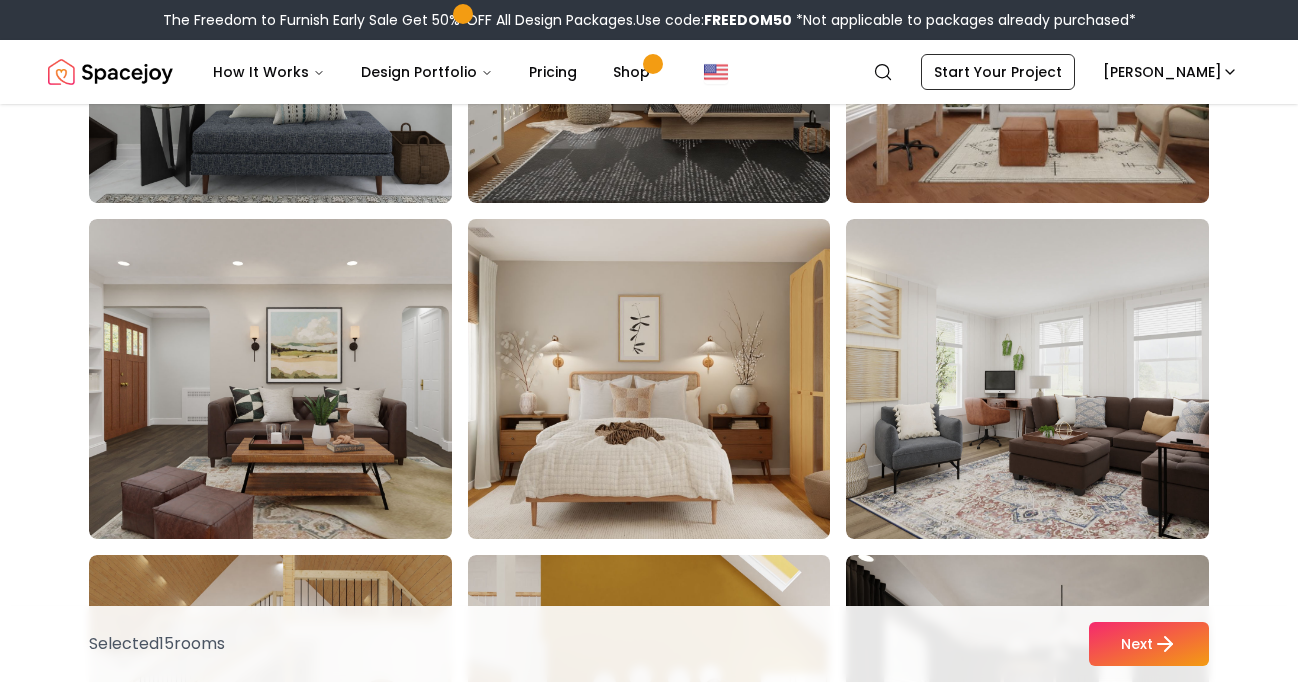 scroll, scrollTop: 6419, scrollLeft: 0, axis: vertical 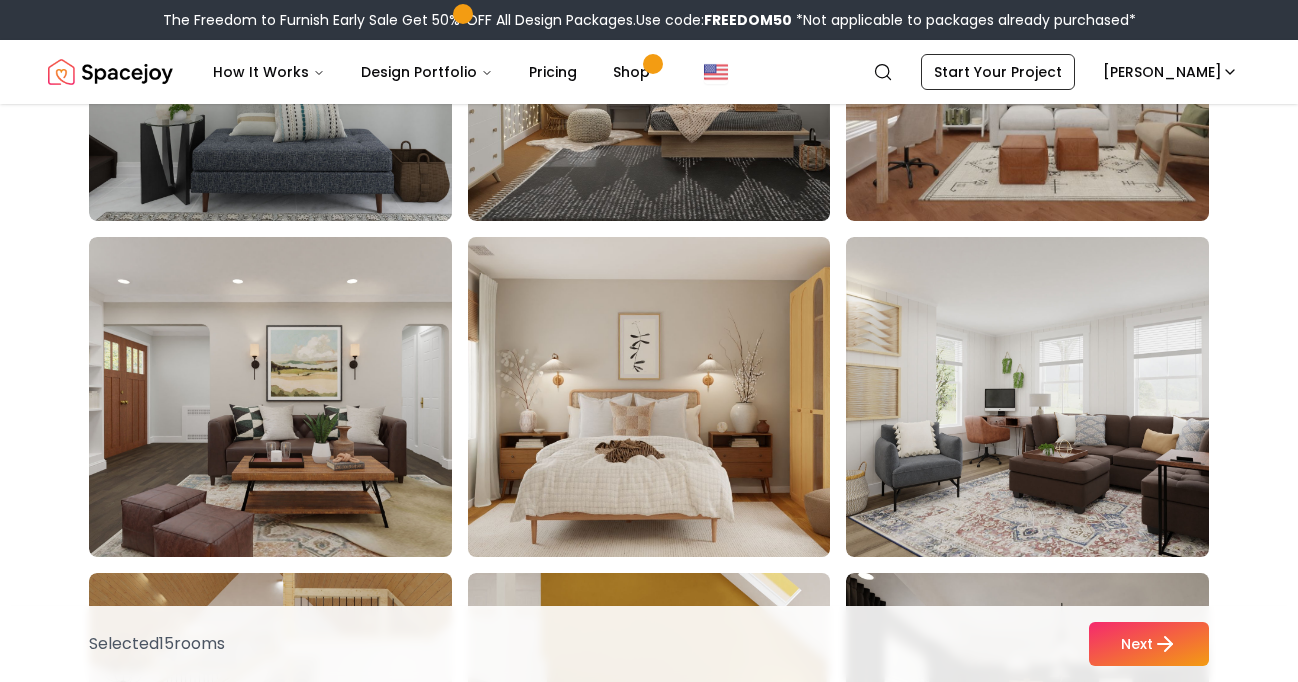 click at bounding box center [668, 397] 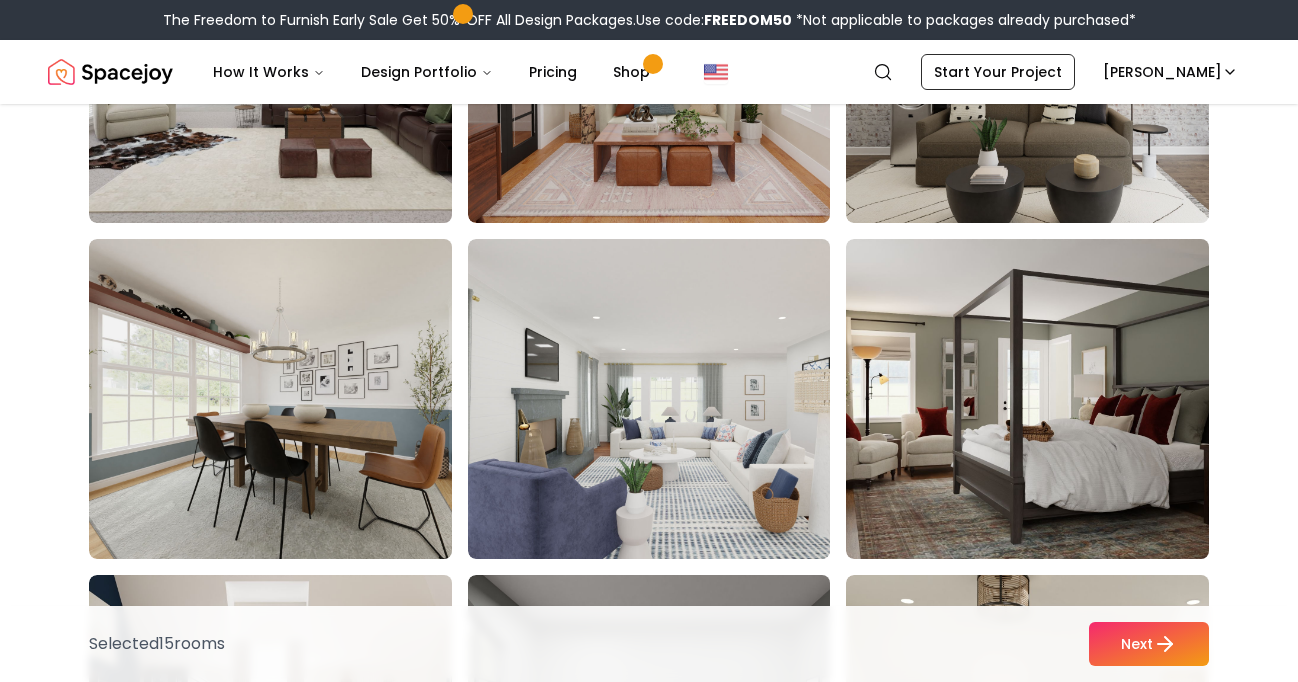 scroll, scrollTop: 10453, scrollLeft: 0, axis: vertical 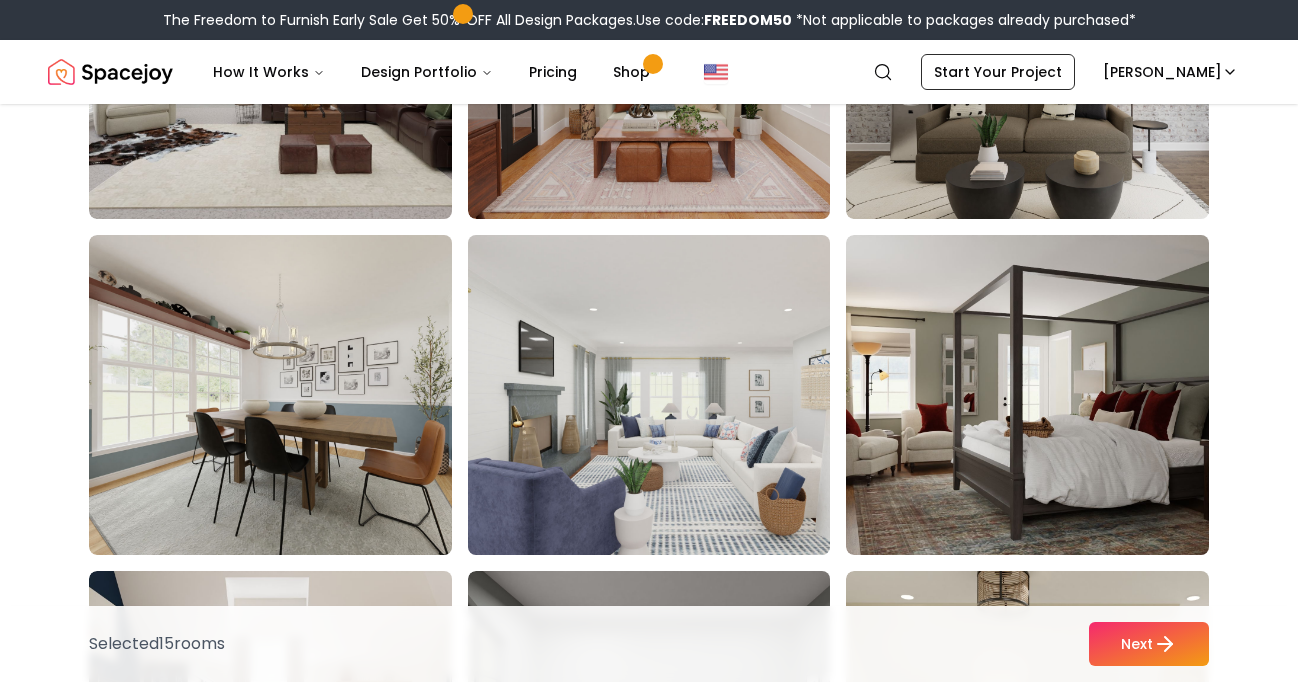 click at bounding box center (668, 395) 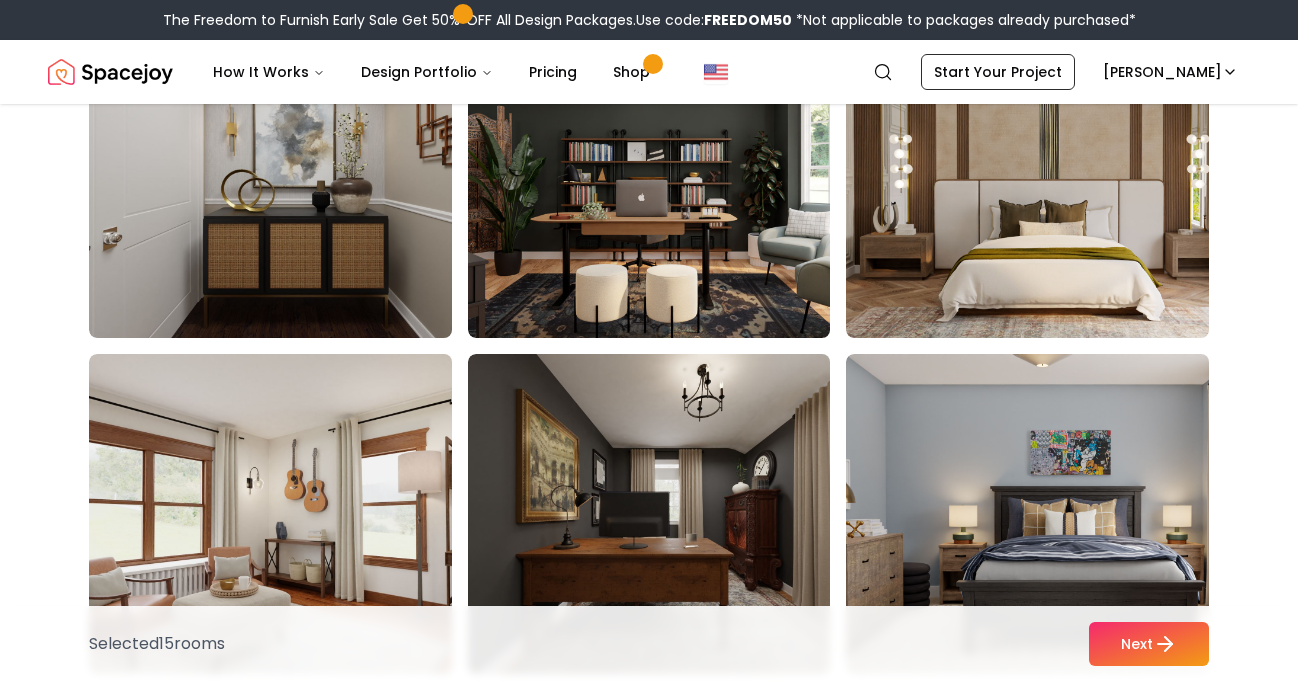 scroll, scrollTop: 8177, scrollLeft: 0, axis: vertical 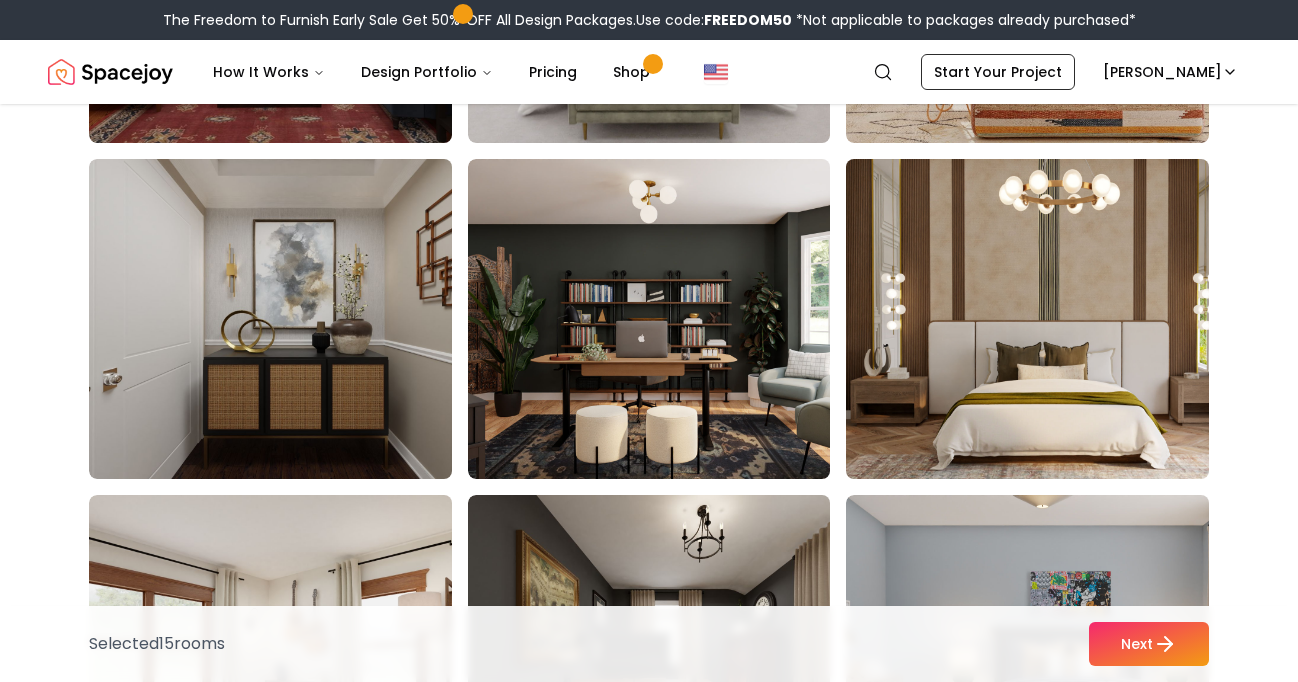 click at bounding box center [1046, 319] 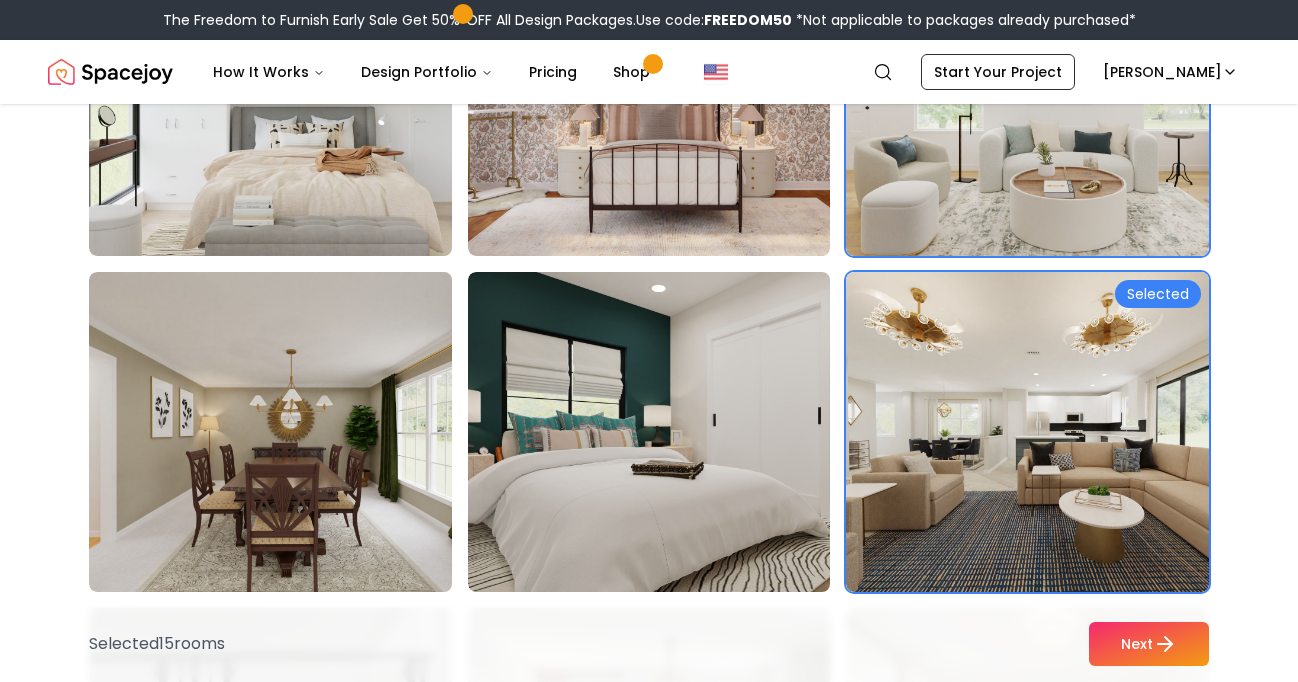 scroll, scrollTop: 5717, scrollLeft: 0, axis: vertical 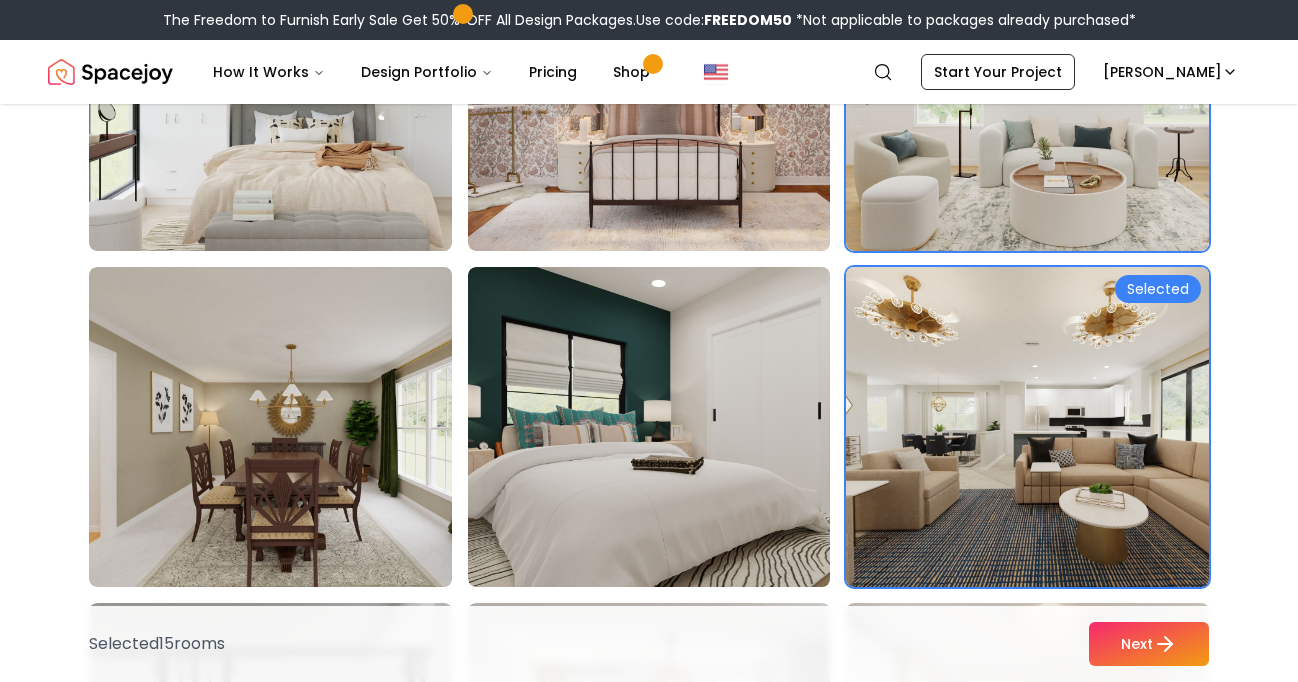 click at bounding box center (1046, 427) 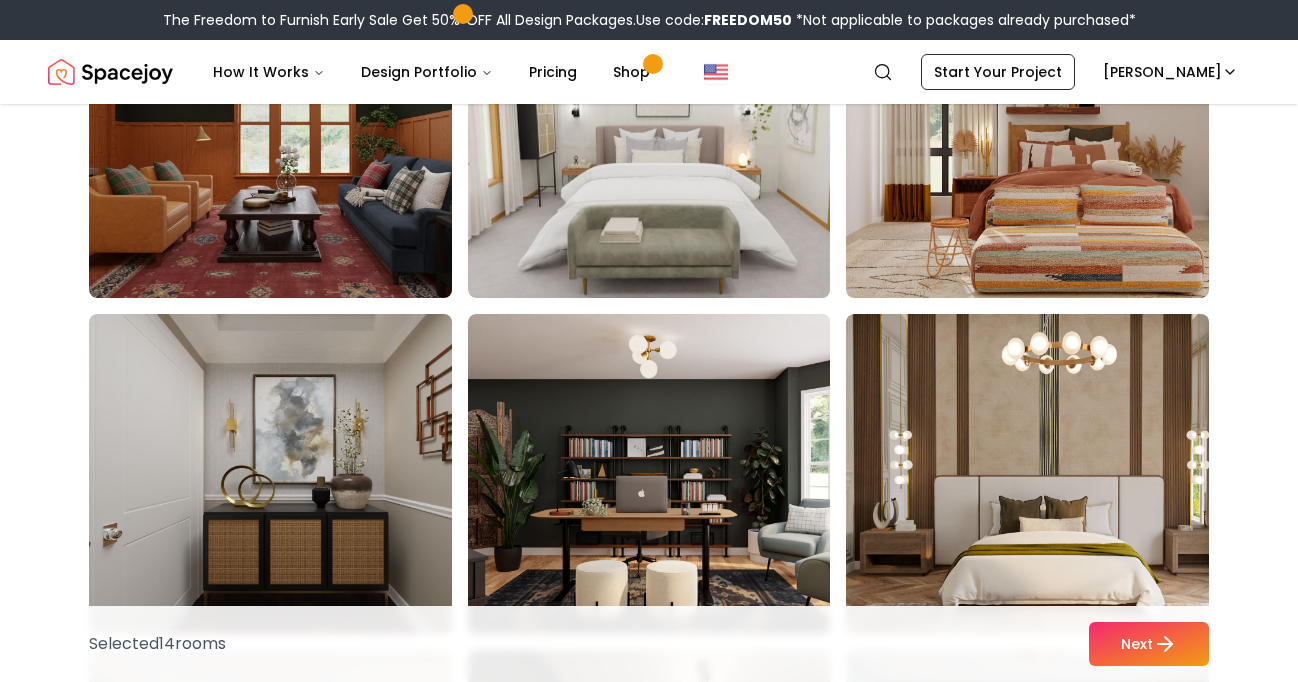 scroll, scrollTop: 8122, scrollLeft: 0, axis: vertical 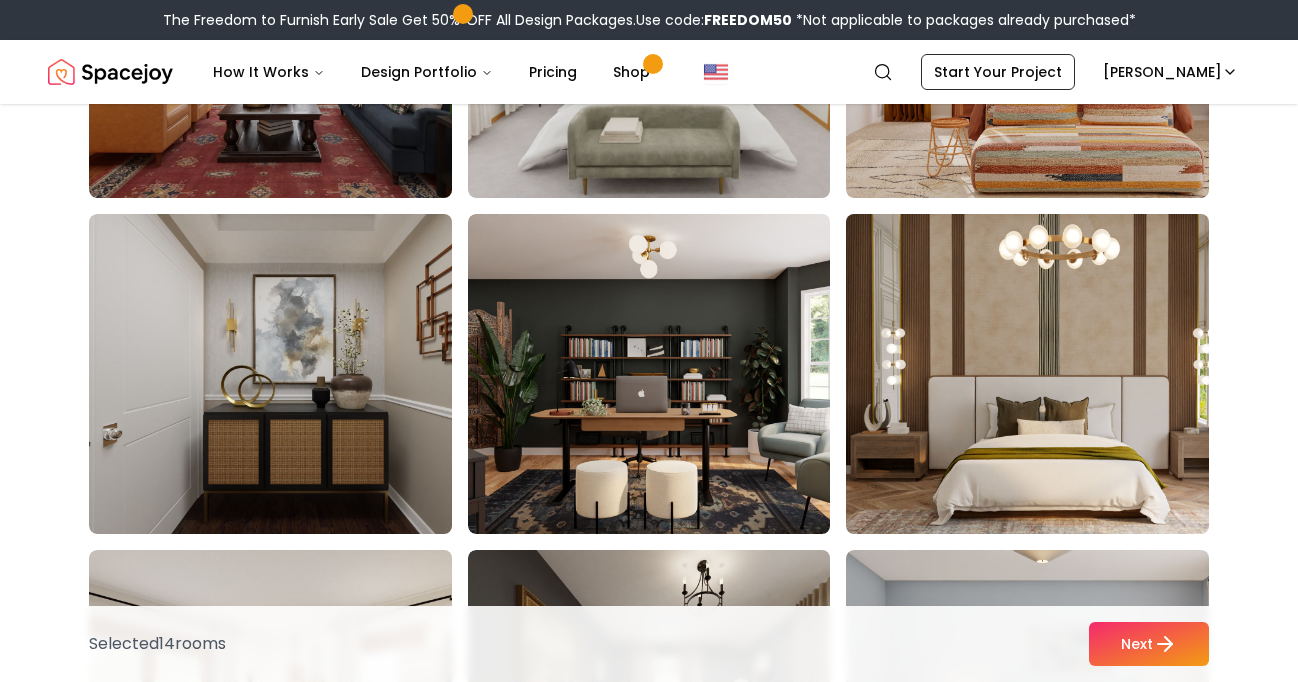 click at bounding box center [1046, 374] 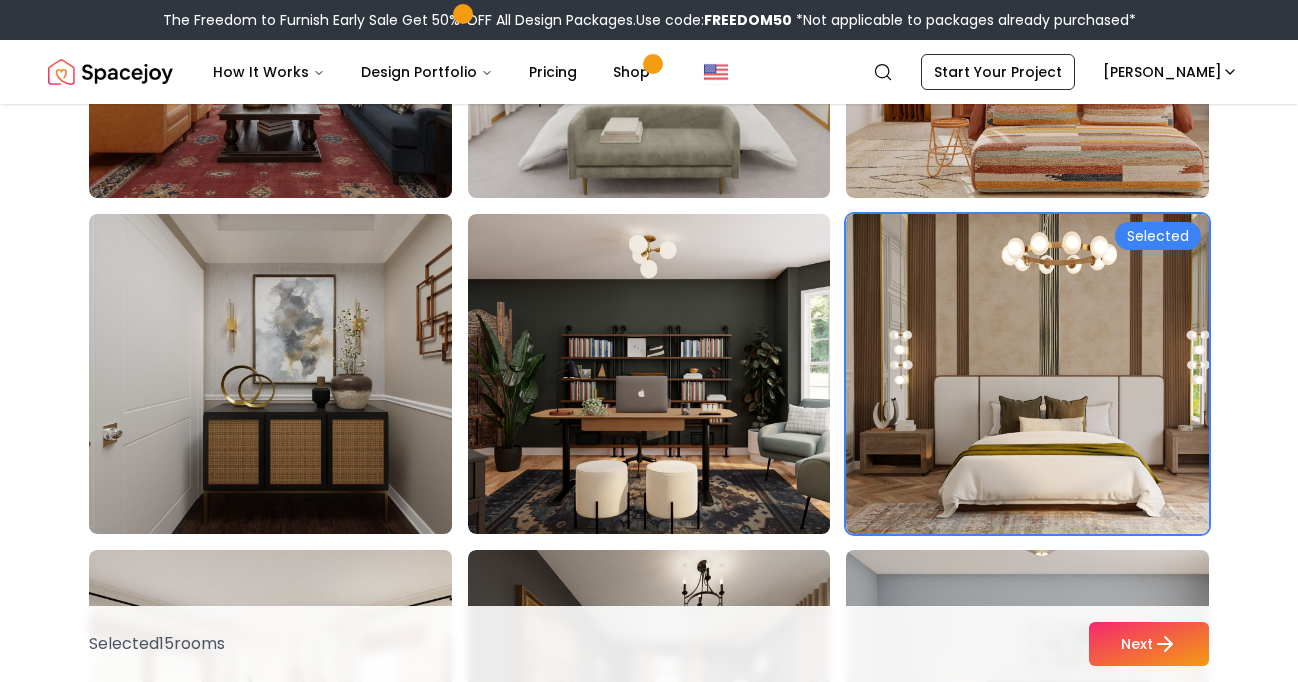click at bounding box center (1046, 710) 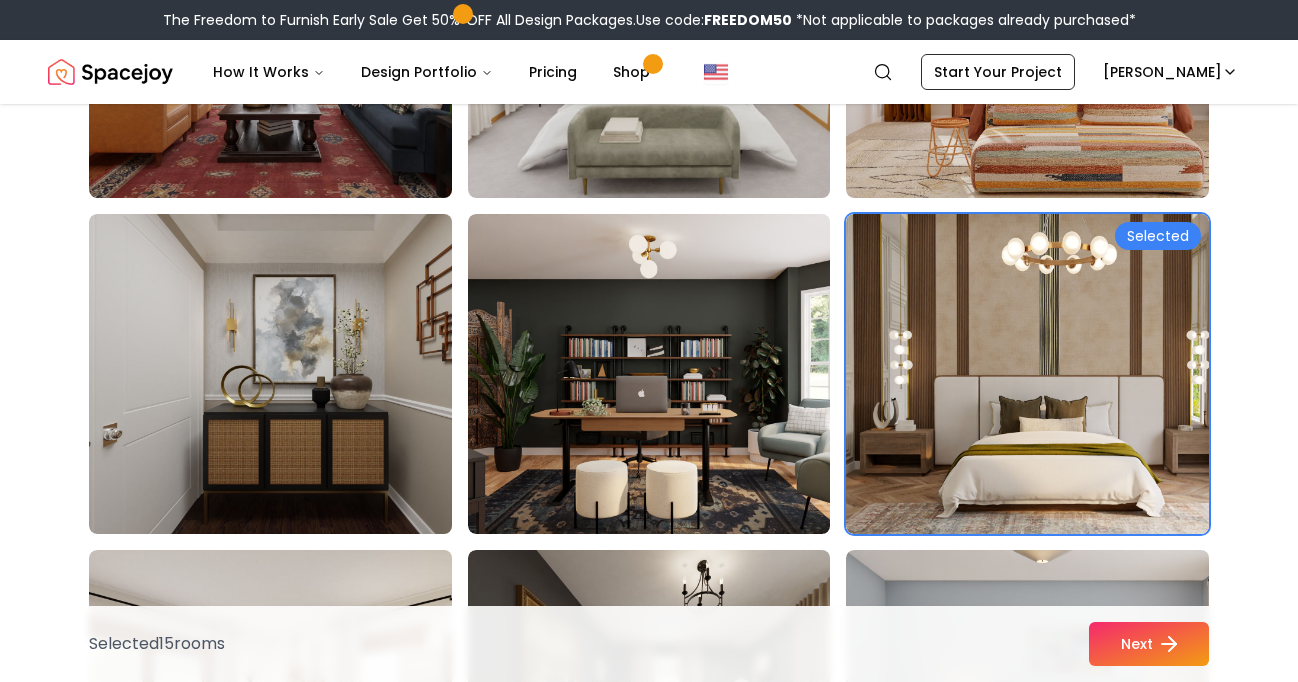click on "Next" at bounding box center (1149, 644) 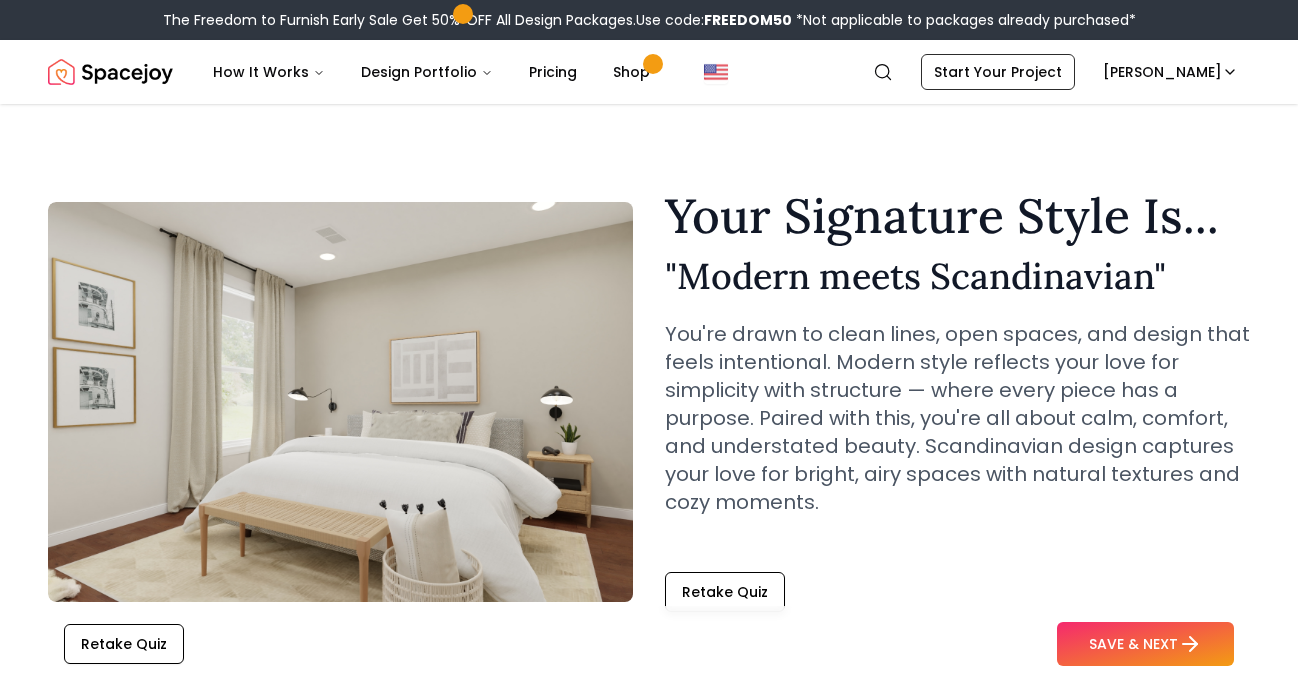 scroll, scrollTop: 40, scrollLeft: 0, axis: vertical 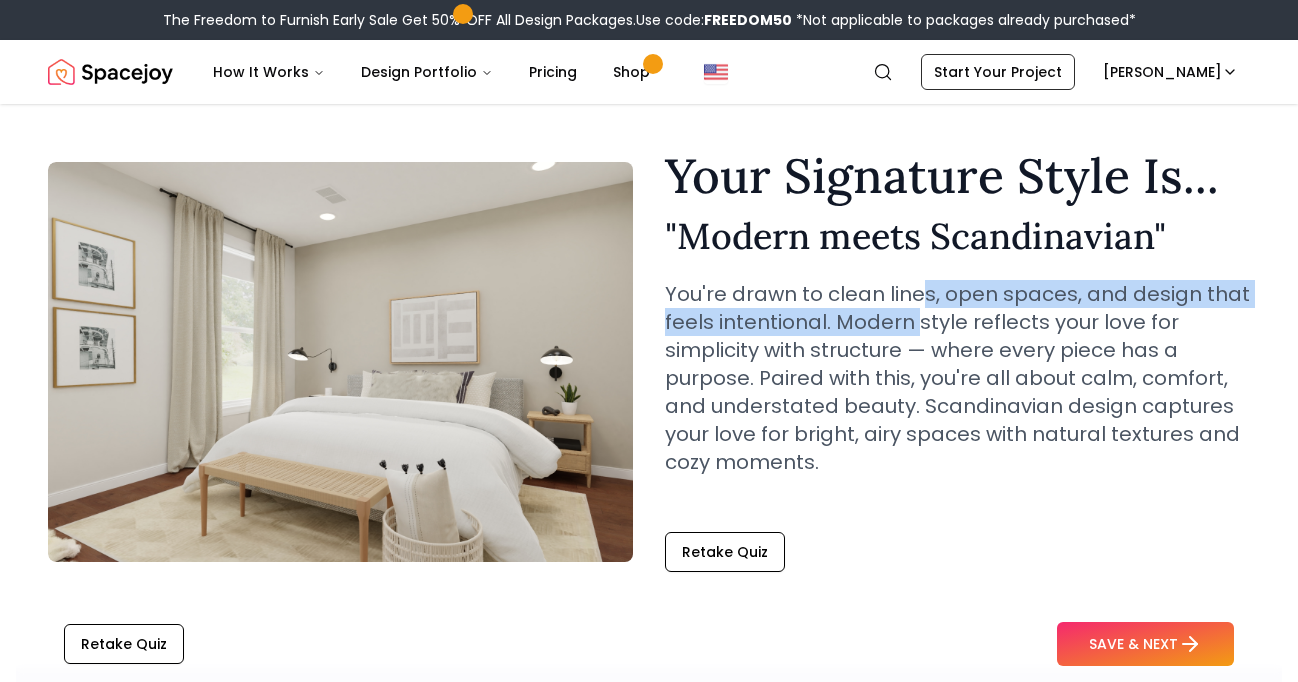 drag, startPoint x: 925, startPoint y: 294, endPoint x: 918, endPoint y: 332, distance: 38.63936 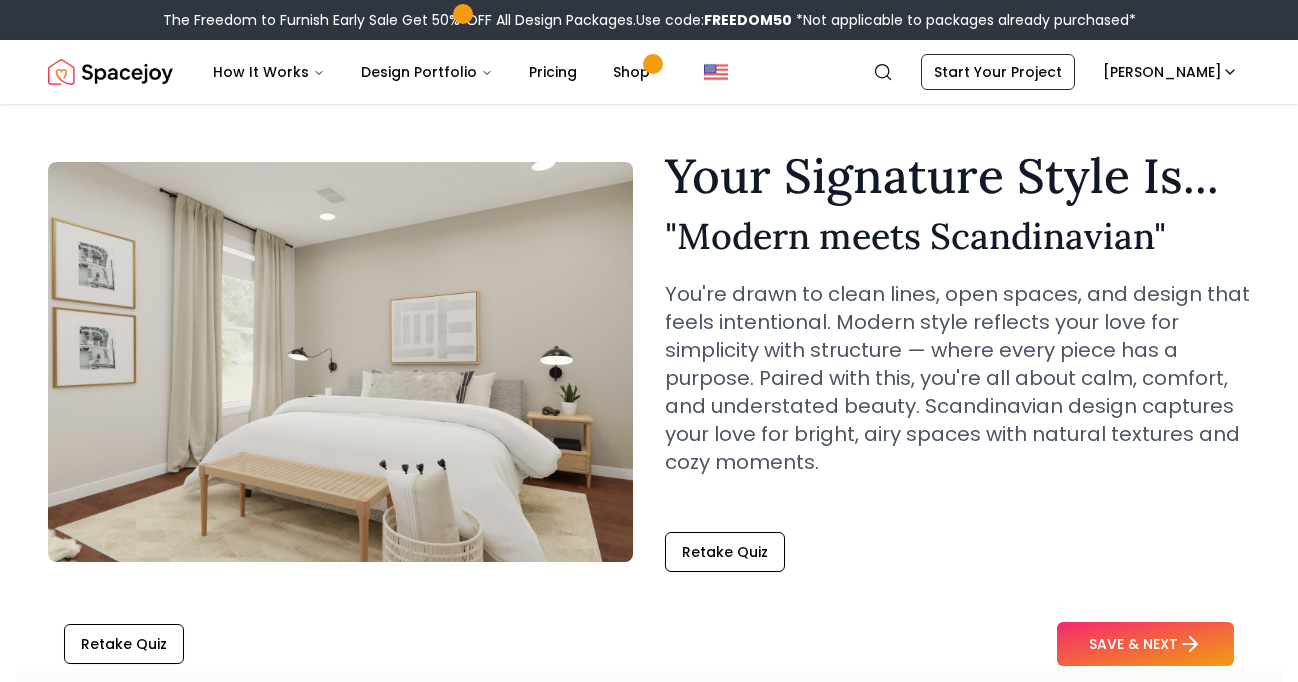 click on "You're drawn to clean lines, open spaces, and design that feels intentional. Modern style reflects your love for simplicity with structure — where every piece has a purpose. Paired with this, you're all about calm, comfort, and understated beauty. Scandinavian design captures your love for bright, airy spaces with natural textures and cozy moments." at bounding box center [957, 378] 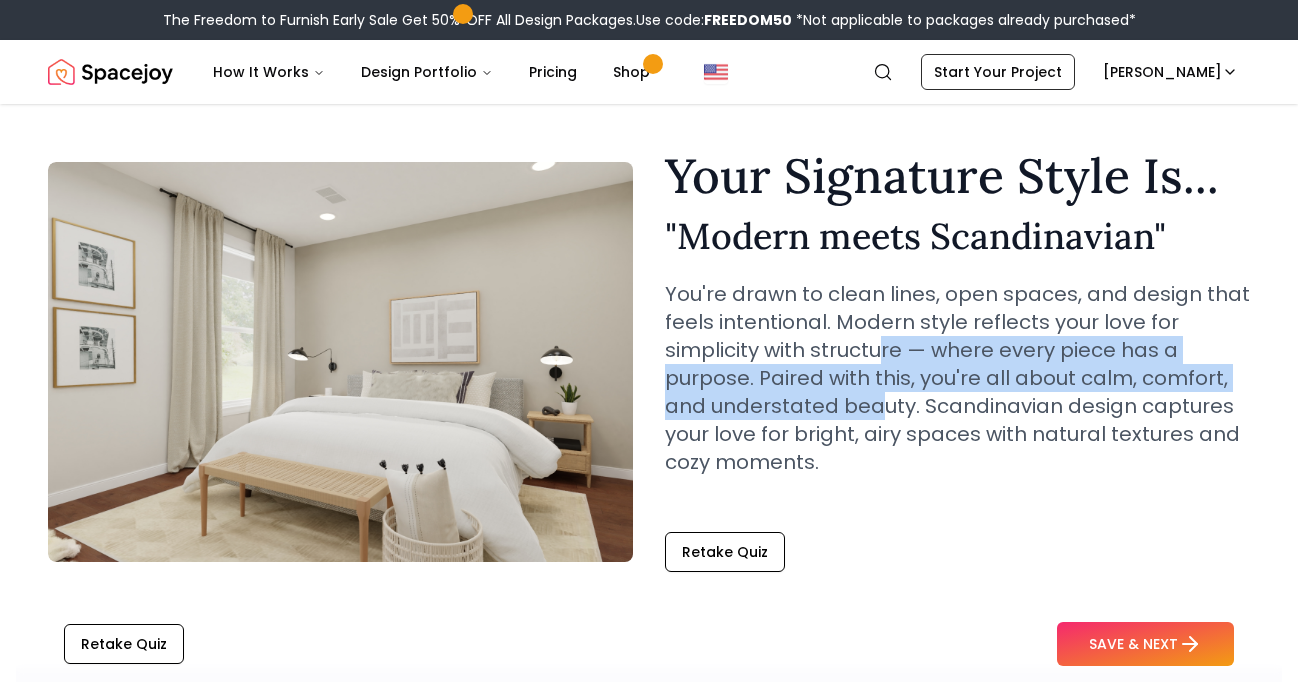 drag, startPoint x: 879, startPoint y: 352, endPoint x: 875, endPoint y: 404, distance: 52.153618 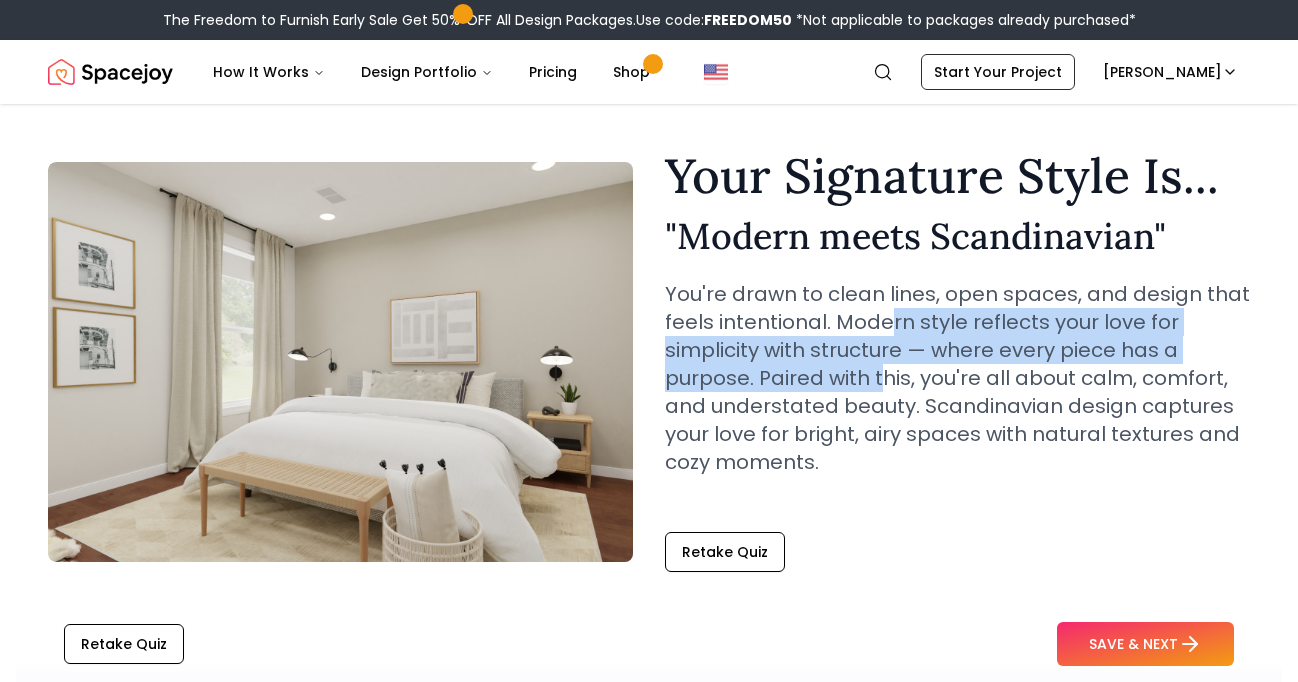 drag, startPoint x: 885, startPoint y: 329, endPoint x: 877, endPoint y: 377, distance: 48.6621 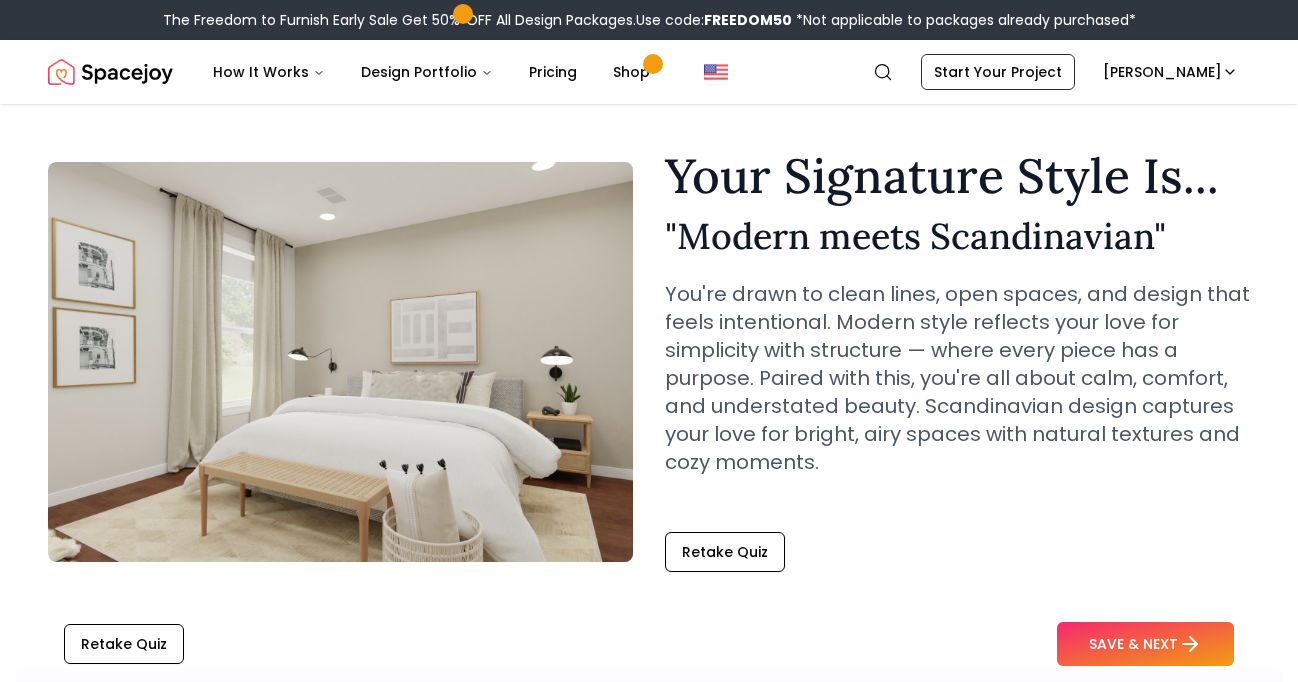 click on "You're drawn to clean lines, open spaces, and design that feels intentional. Modern style reflects your love for simplicity with structure — where every piece has a purpose. Paired with this, you're all about calm, comfort, and understated beauty. Scandinavian design captures your love for bright, airy spaces with natural textures and cozy moments." at bounding box center [957, 378] 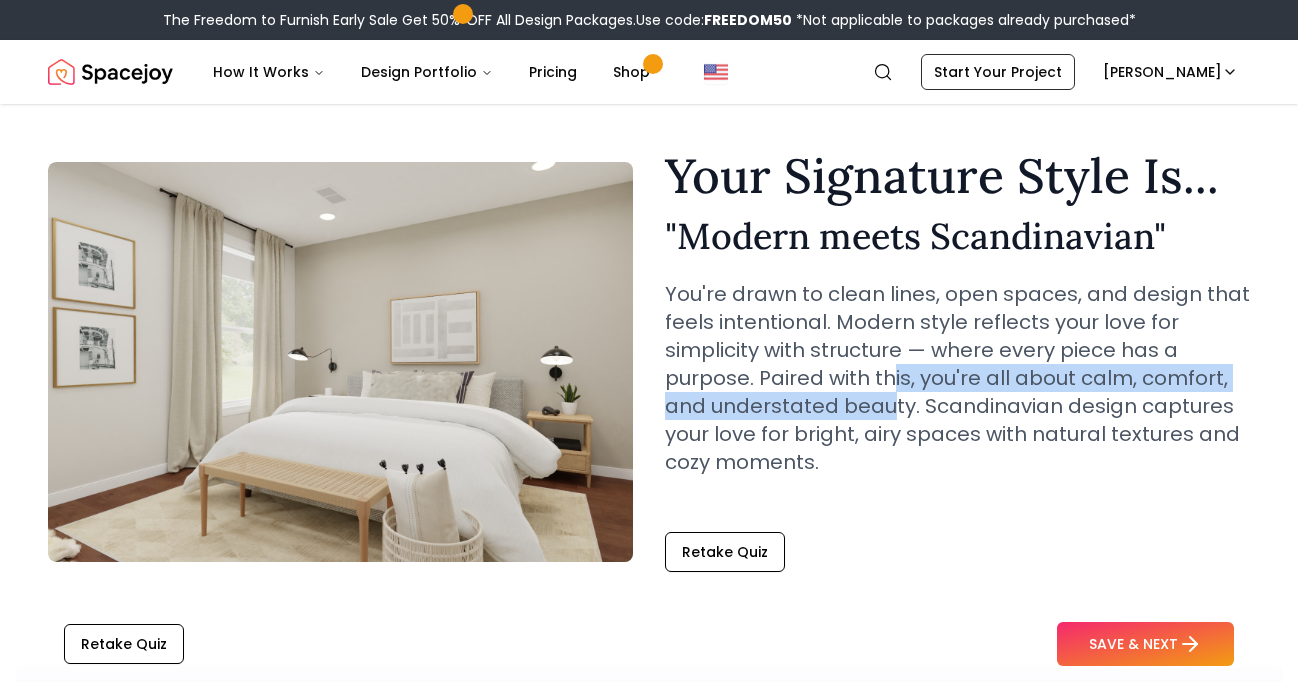 drag, startPoint x: 893, startPoint y: 387, endPoint x: 893, endPoint y: 421, distance: 34 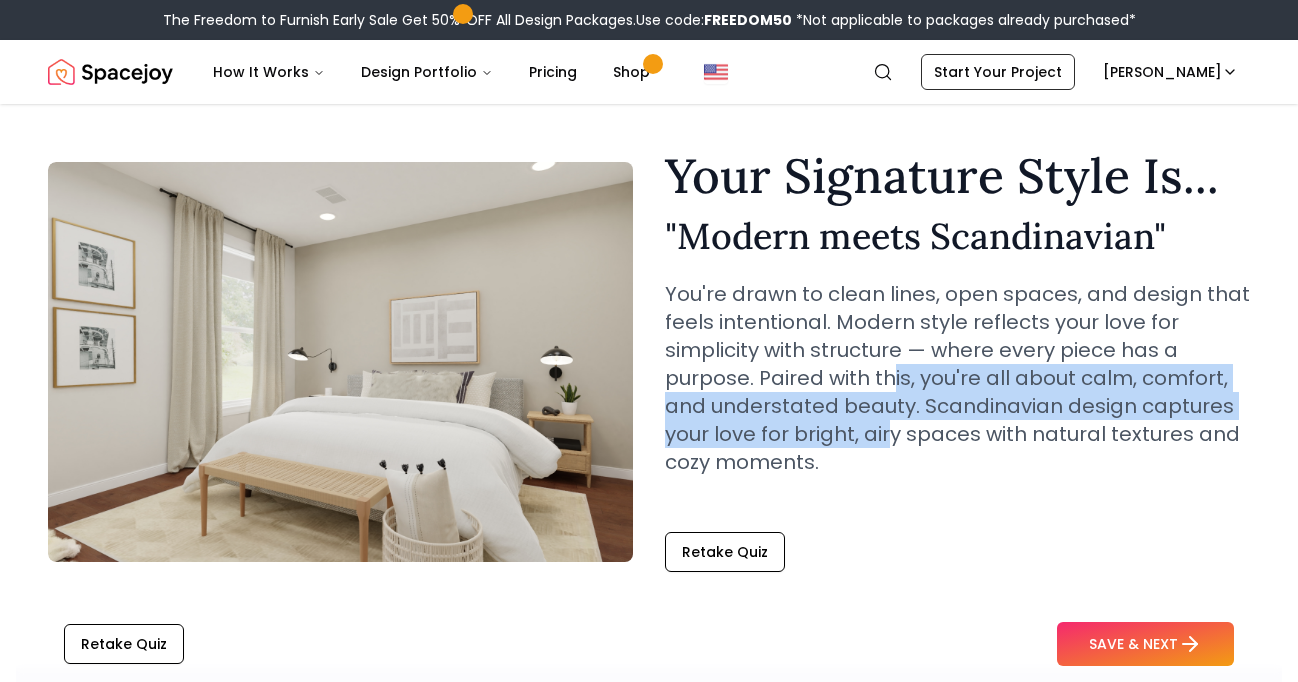 click on "You're drawn to clean lines, open spaces, and design that feels intentional. Modern style reflects your love for simplicity with structure — where every piece has a purpose. Paired with this, you're all about calm, comfort, and understated beauty. Scandinavian design captures your love for bright, airy spaces with natural textures and cozy moments." at bounding box center [957, 378] 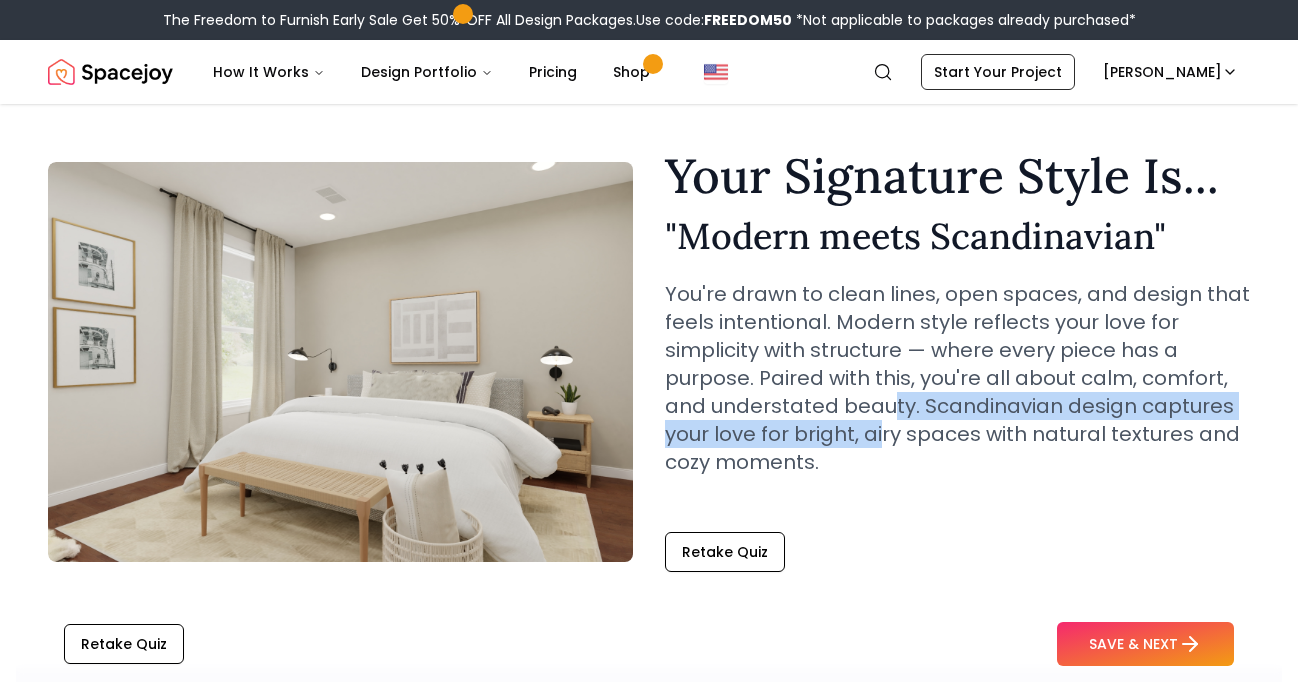 drag, startPoint x: 879, startPoint y: 445, endPoint x: 888, endPoint y: 406, distance: 40.024994 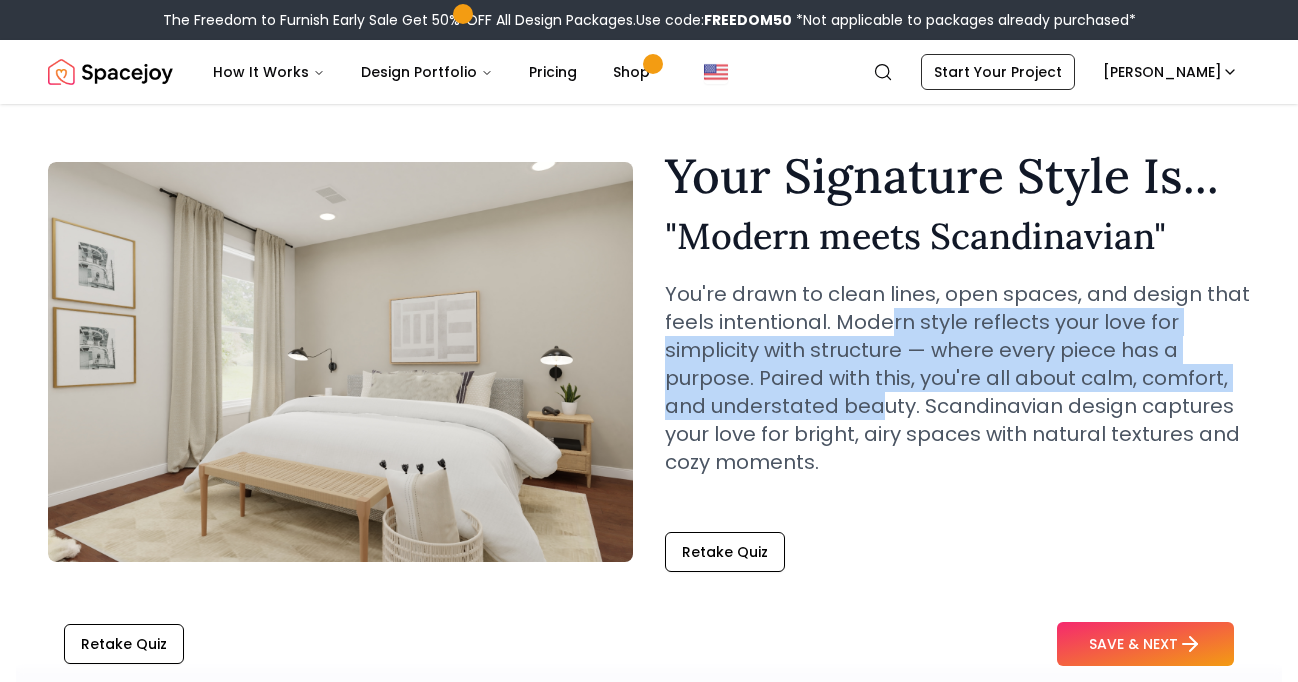 drag, startPoint x: 889, startPoint y: 335, endPoint x: 876, endPoint y: 420, distance: 85.98837 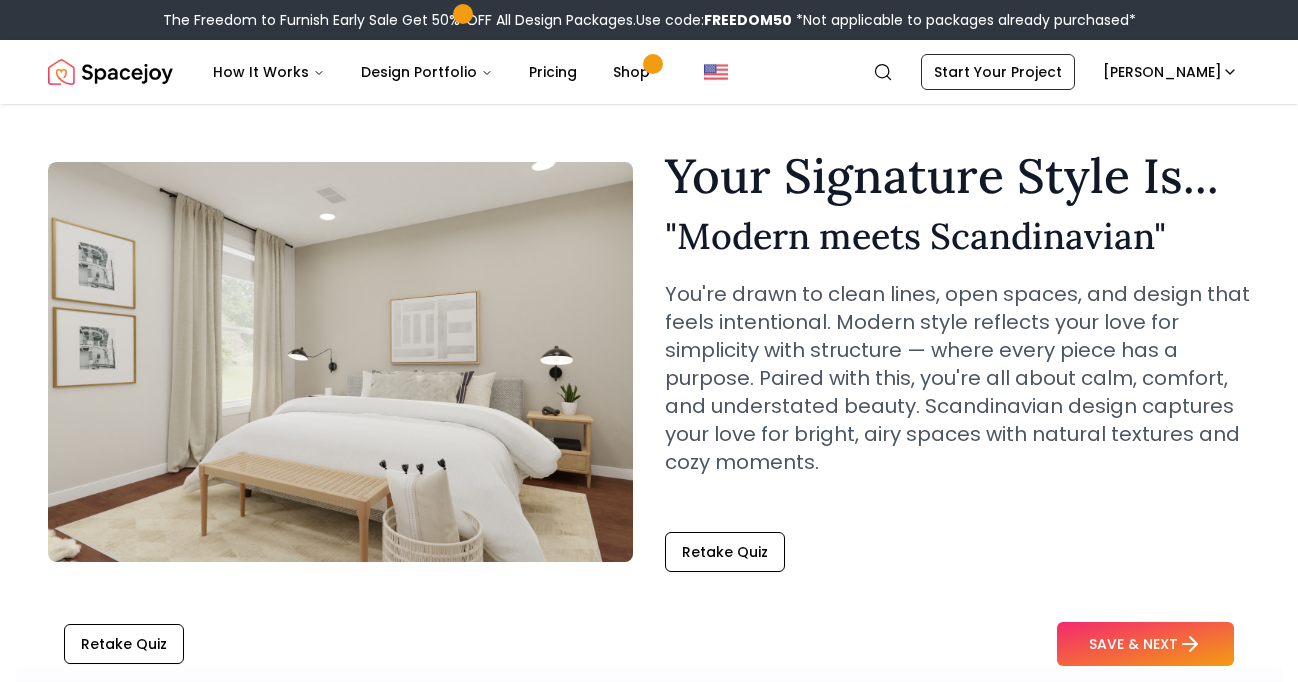 click on "You're drawn to clean lines, open spaces, and design that feels intentional. Modern style reflects your love for simplicity with structure — where every piece has a purpose. Paired with this, you're all about calm, comfort, and understated beauty. Scandinavian design captures your love for bright, airy spaces with natural textures and cozy moments." at bounding box center [957, 378] 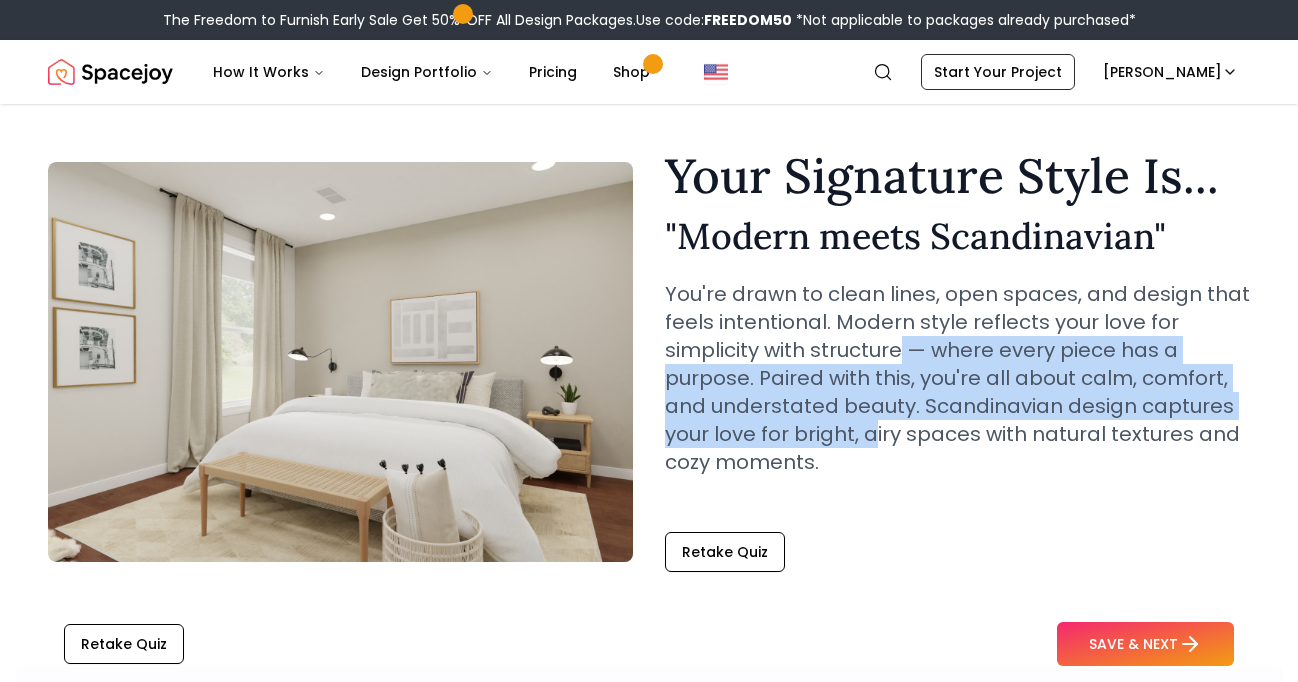 drag, startPoint x: 873, startPoint y: 435, endPoint x: 904, endPoint y: 361, distance: 80.23092 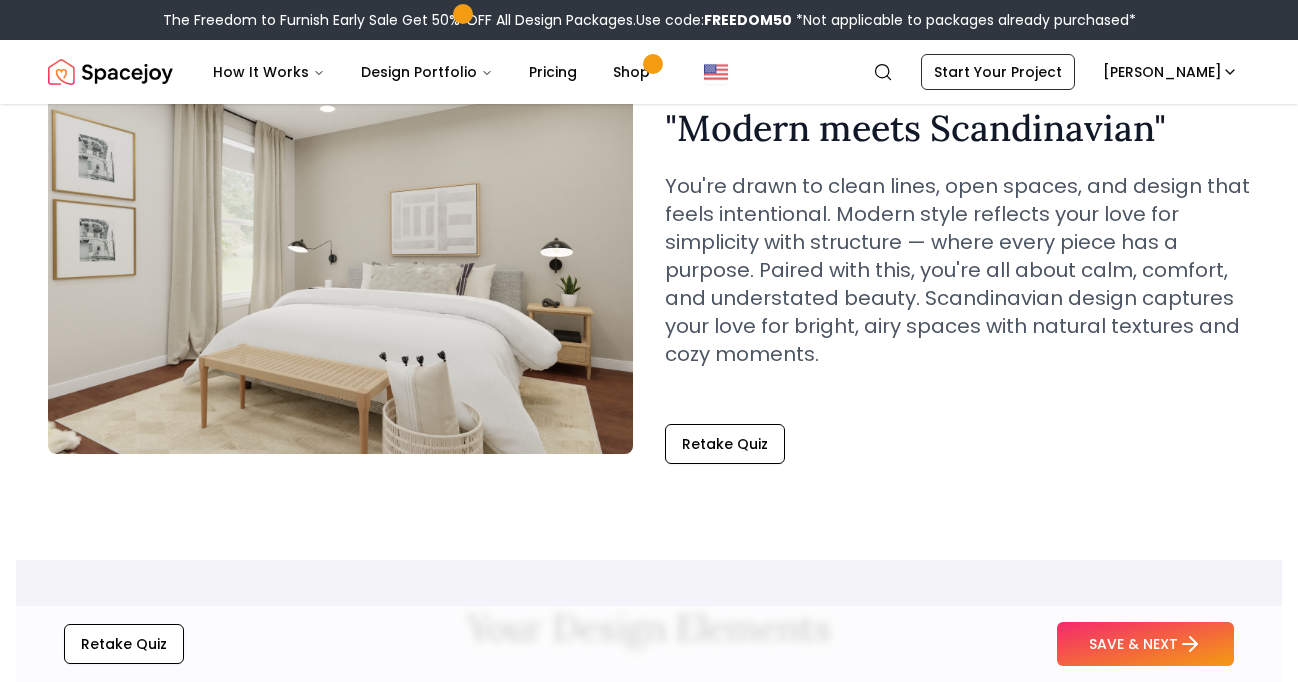 scroll, scrollTop: 137, scrollLeft: 0, axis: vertical 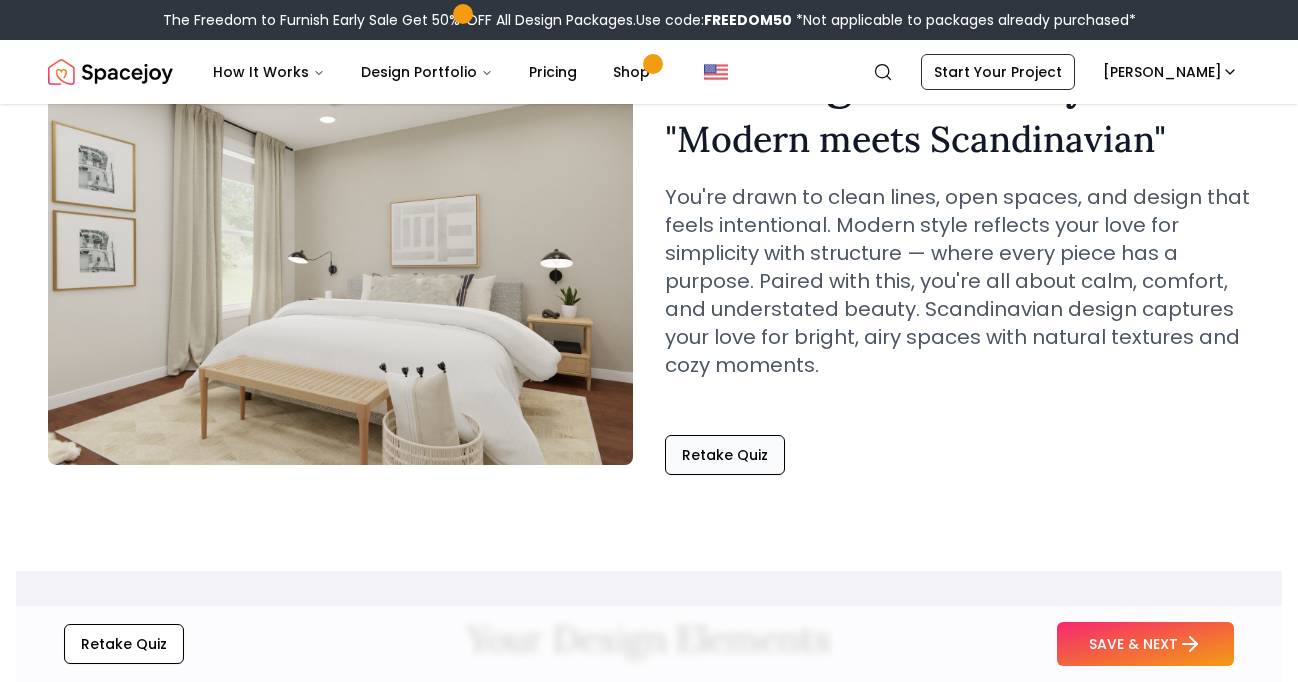 click on "Retake Quiz" at bounding box center (725, 455) 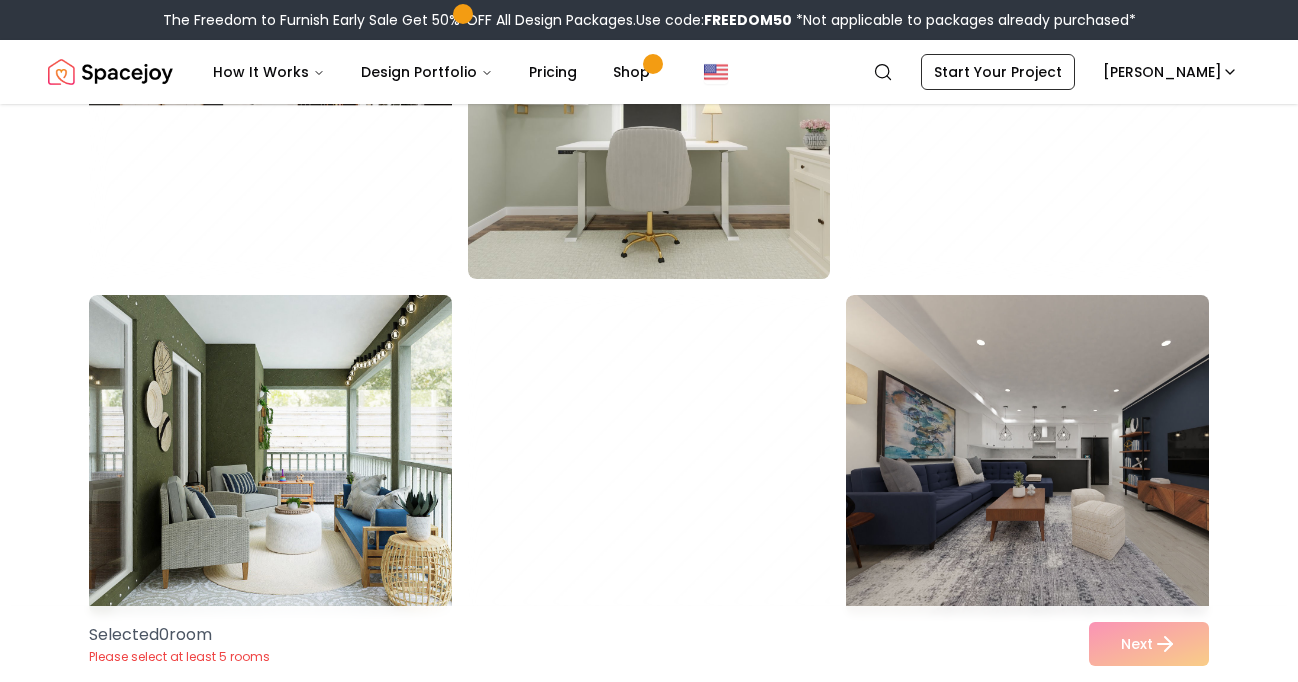 scroll, scrollTop: 677, scrollLeft: 0, axis: vertical 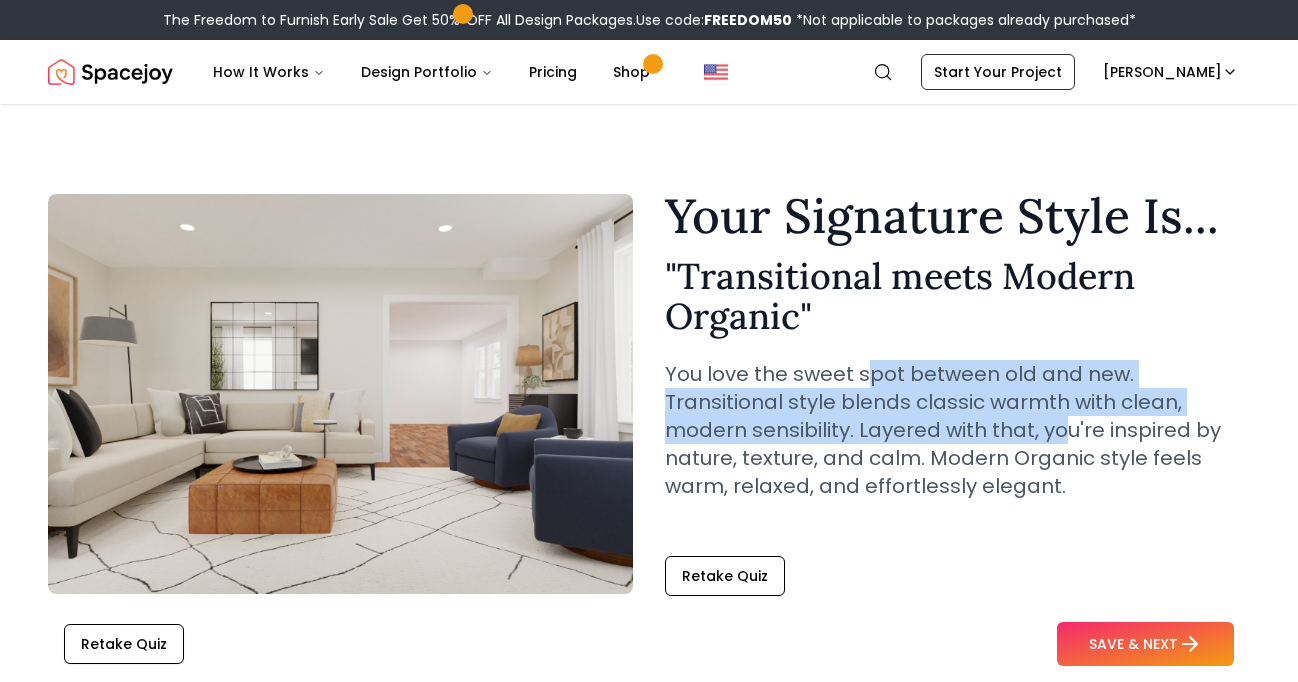 drag, startPoint x: 873, startPoint y: 373, endPoint x: 865, endPoint y: 443, distance: 70.45566 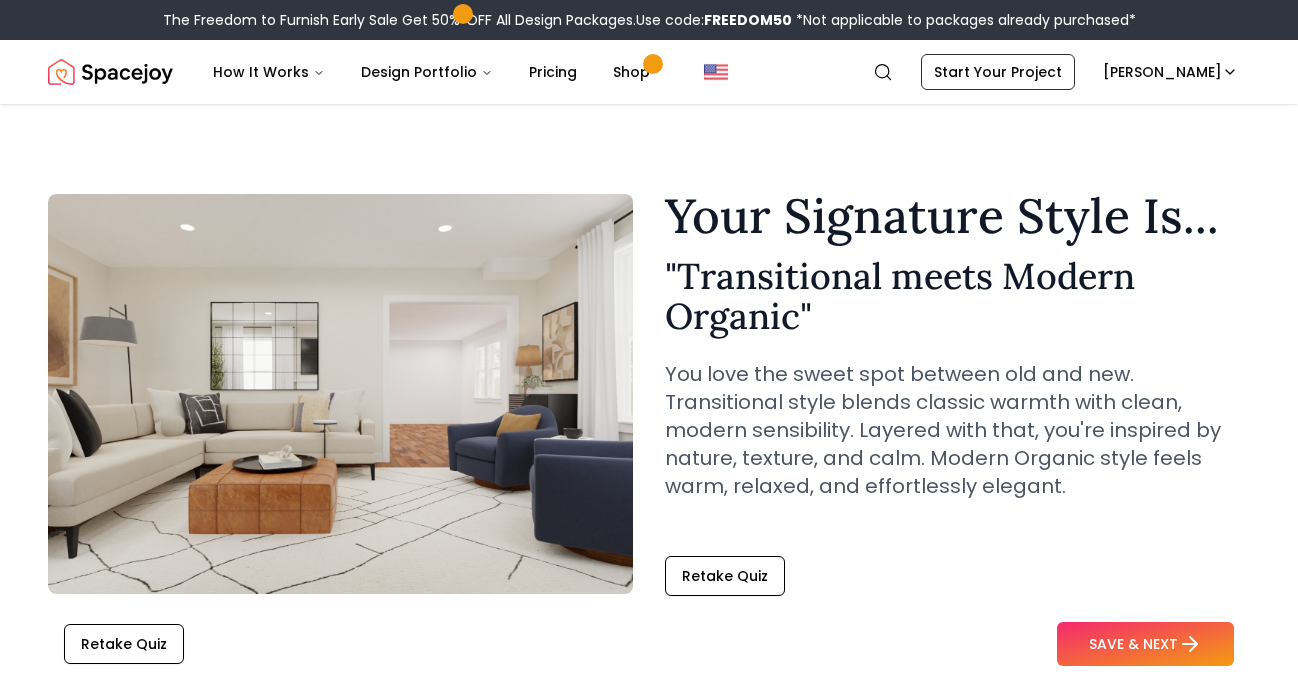 click on "You love the sweet spot between old and new. Transitional style blends classic warmth with clean, modern sensibility. Layered with that, you're inspired by nature, texture, and calm. Modern Organic style feels warm, relaxed, and effortlessly elegant." at bounding box center [957, 430] 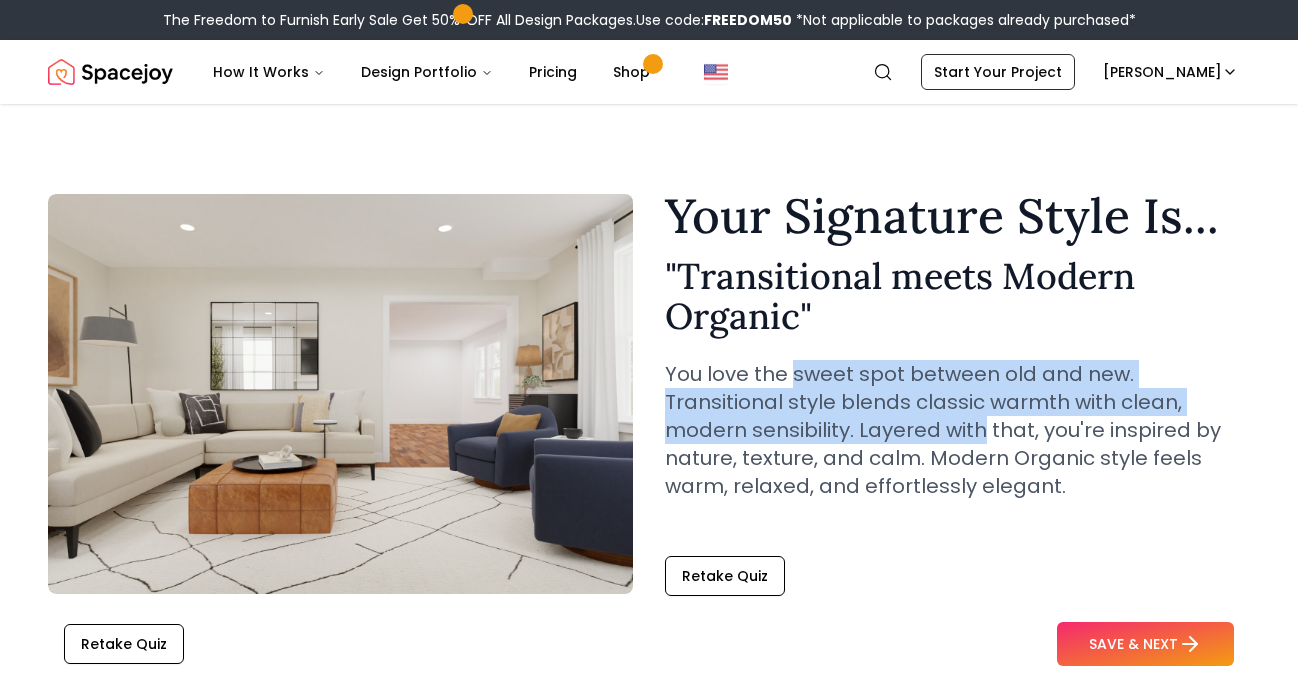 drag, startPoint x: 793, startPoint y: 383, endPoint x: 793, endPoint y: 416, distance: 33 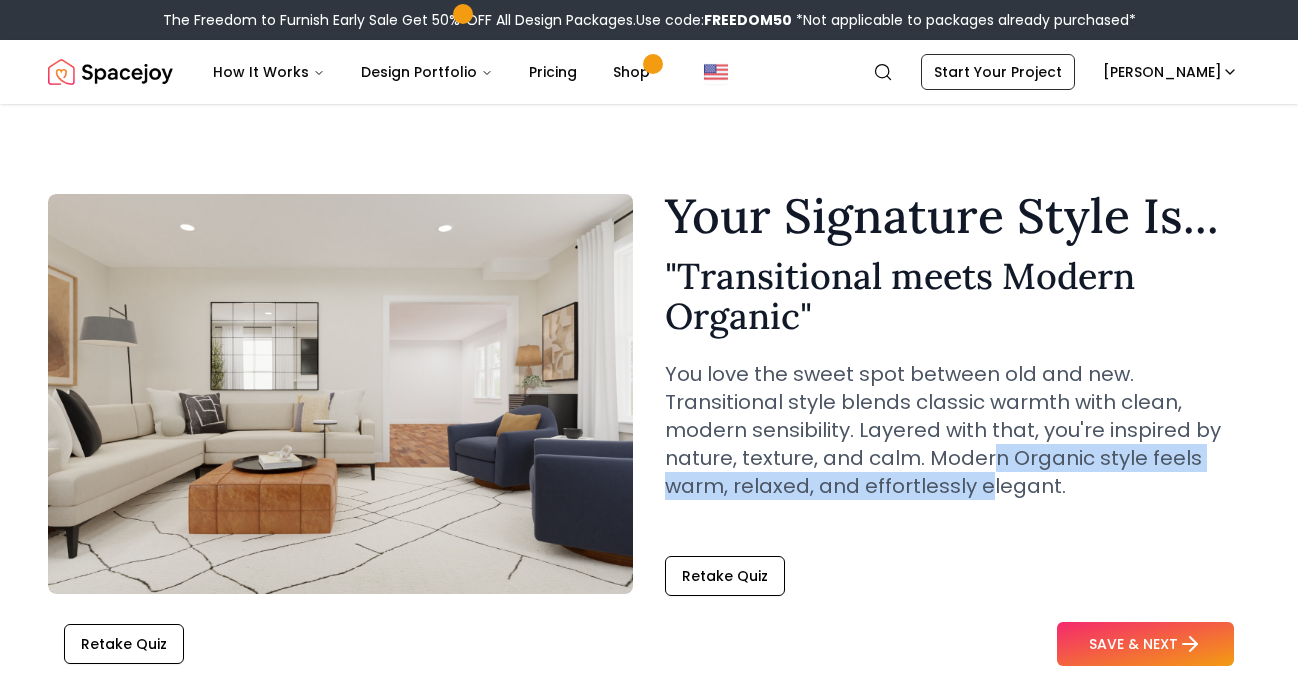 drag, startPoint x: 786, startPoint y: 482, endPoint x: 790, endPoint y: 446, distance: 36.221542 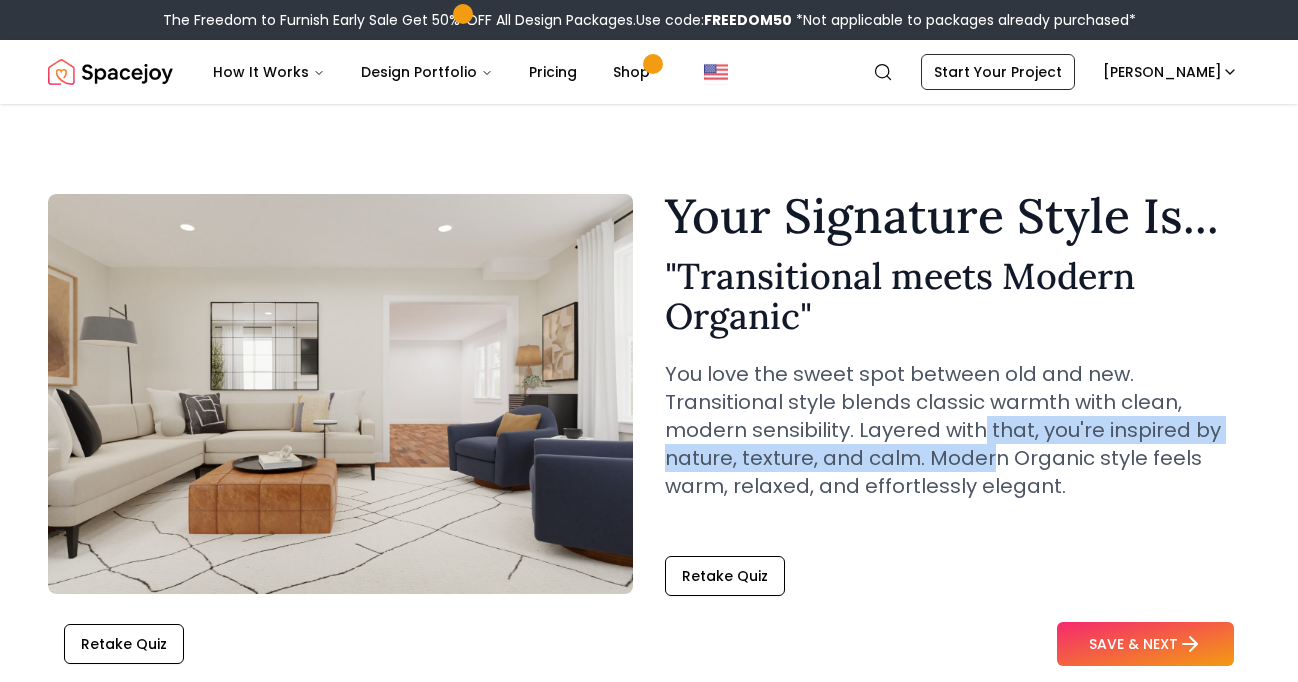 drag, startPoint x: 790, startPoint y: 418, endPoint x: 789, endPoint y: 464, distance: 46.010868 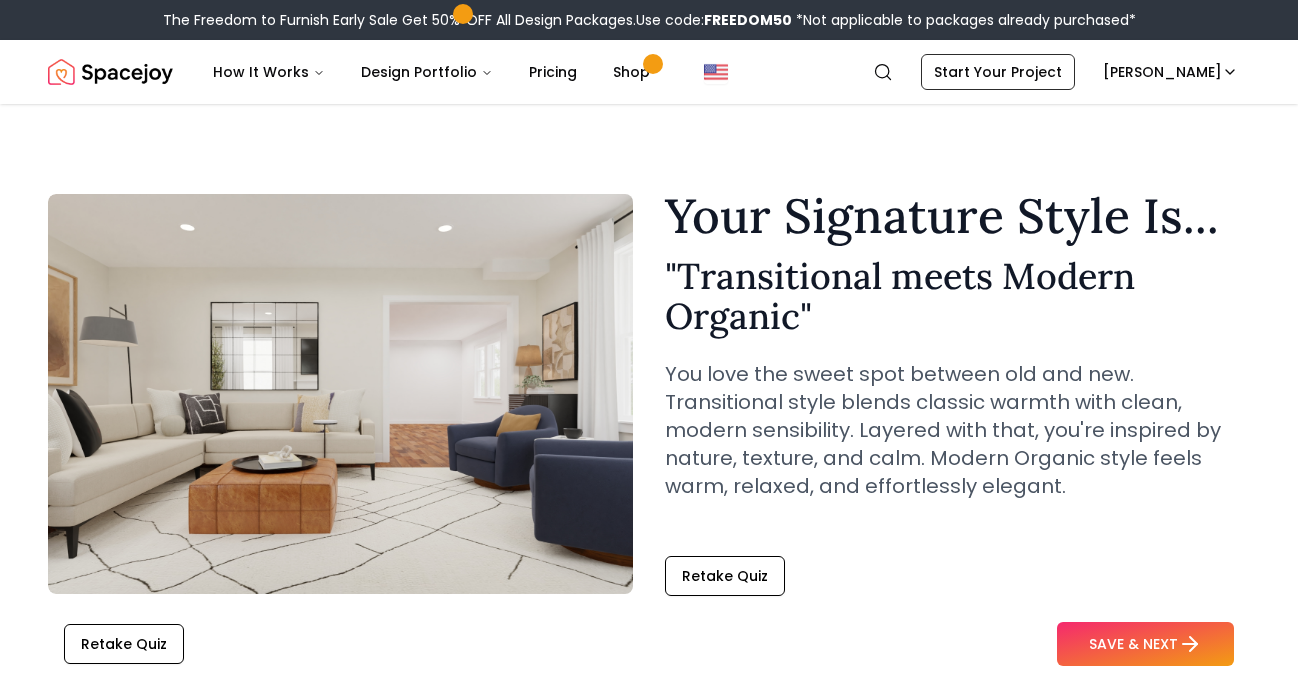click on "You love the sweet spot between old and new. Transitional style blends classic warmth with clean, modern sensibility. Layered with that, you're inspired by nature, texture, and calm. Modern Organic style feels warm, relaxed, and effortlessly elegant." at bounding box center [957, 430] 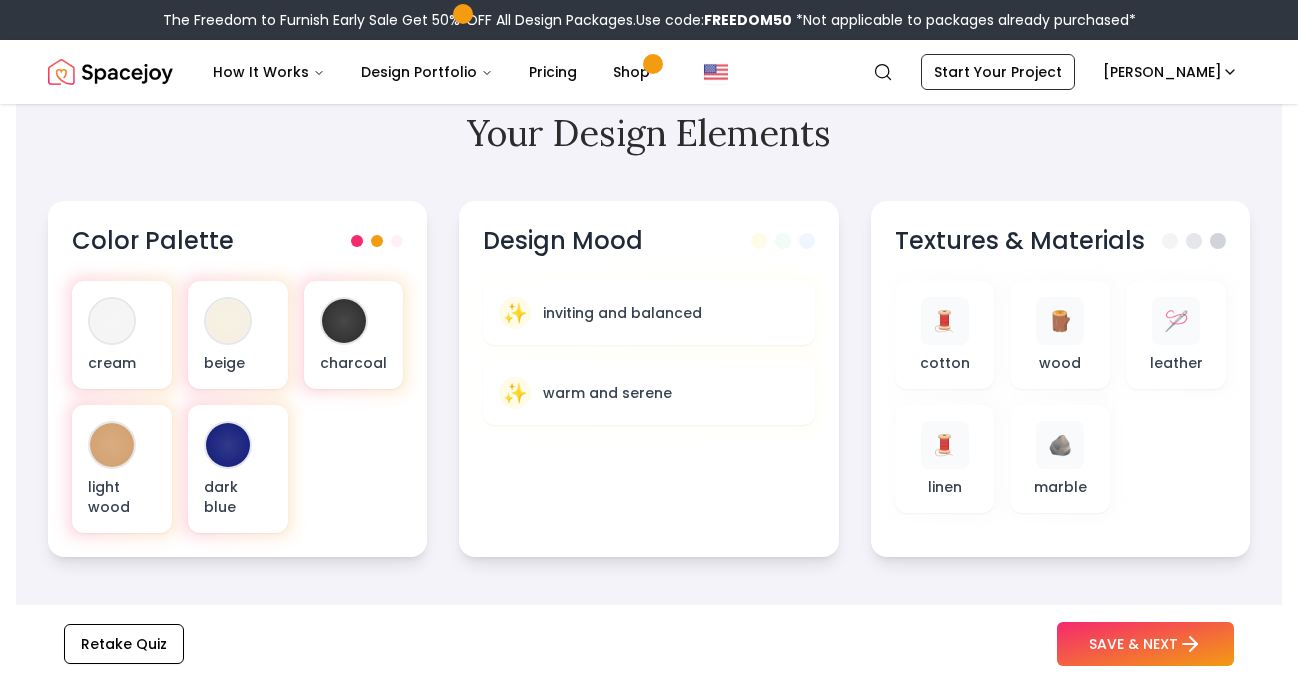 scroll, scrollTop: 632, scrollLeft: 0, axis: vertical 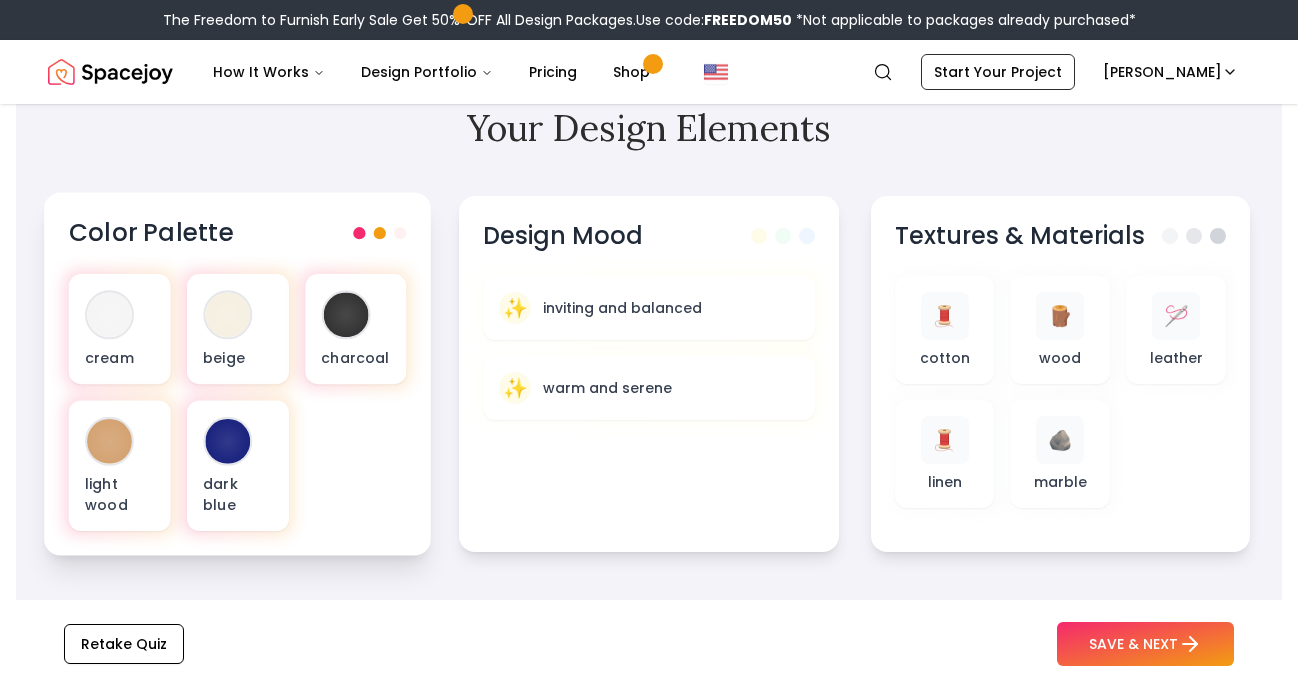 click at bounding box center [380, 233] 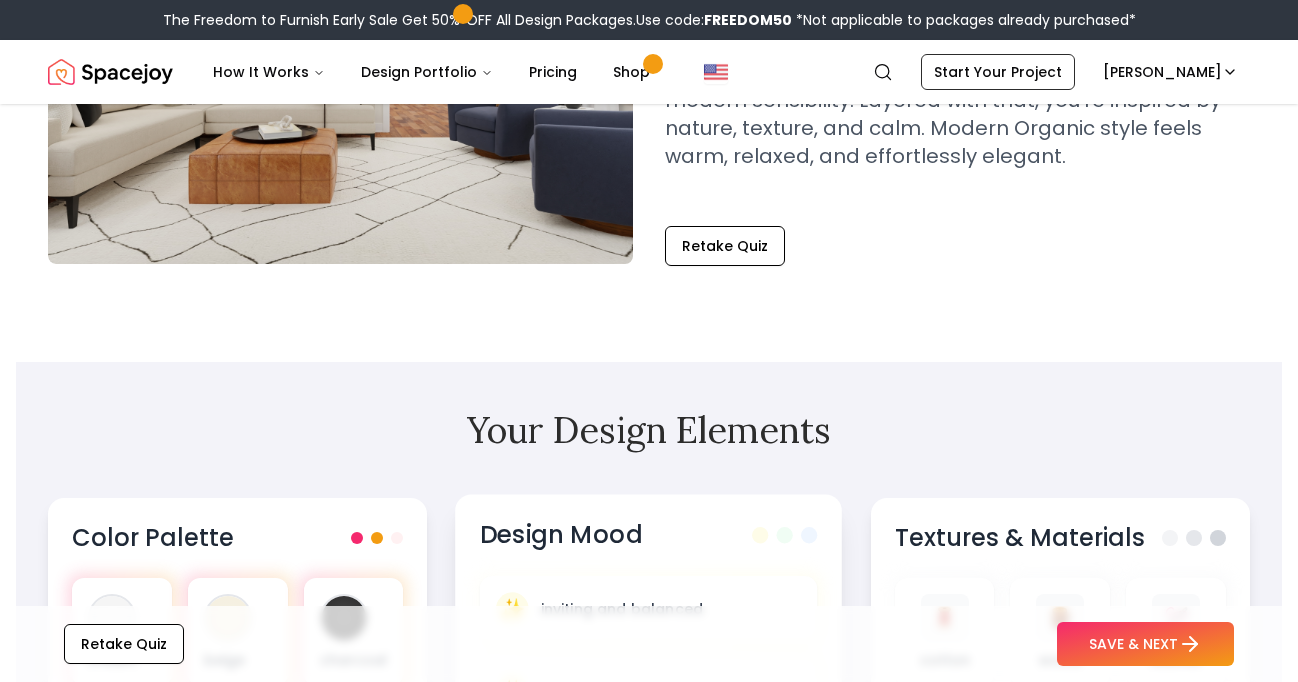 scroll, scrollTop: 42, scrollLeft: 0, axis: vertical 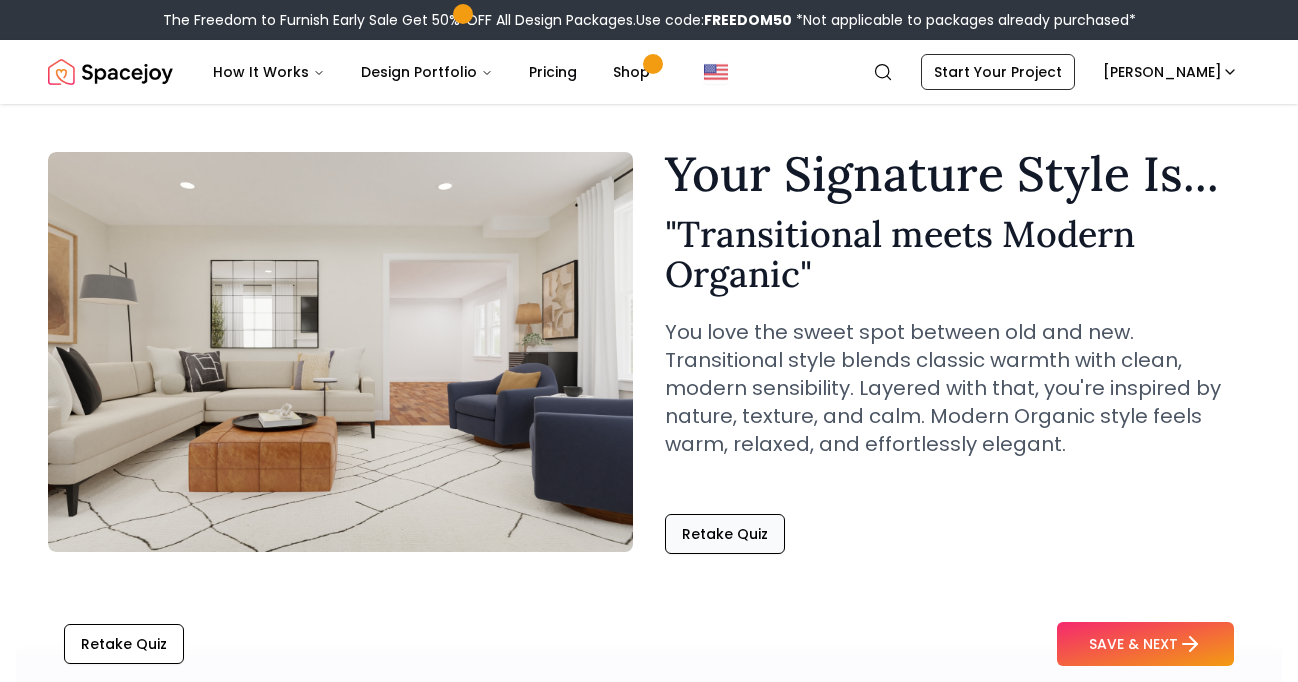 click on "Retake Quiz" at bounding box center (725, 534) 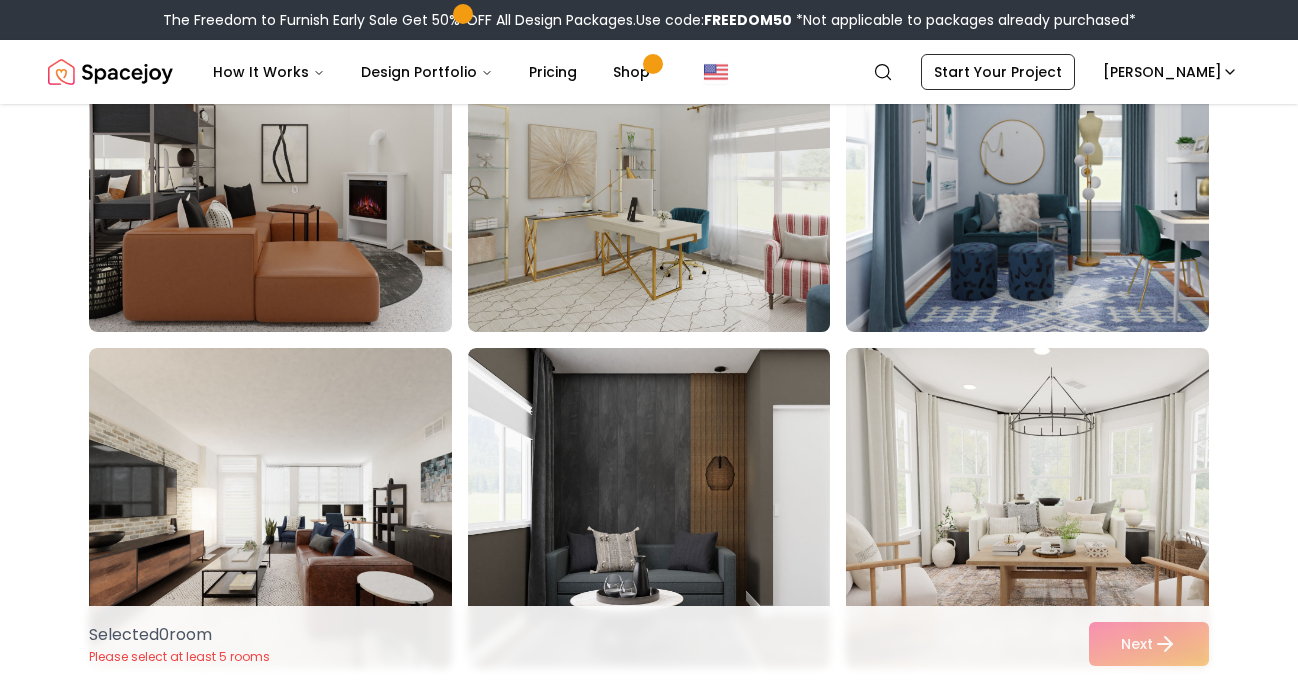 scroll, scrollTop: 387, scrollLeft: 0, axis: vertical 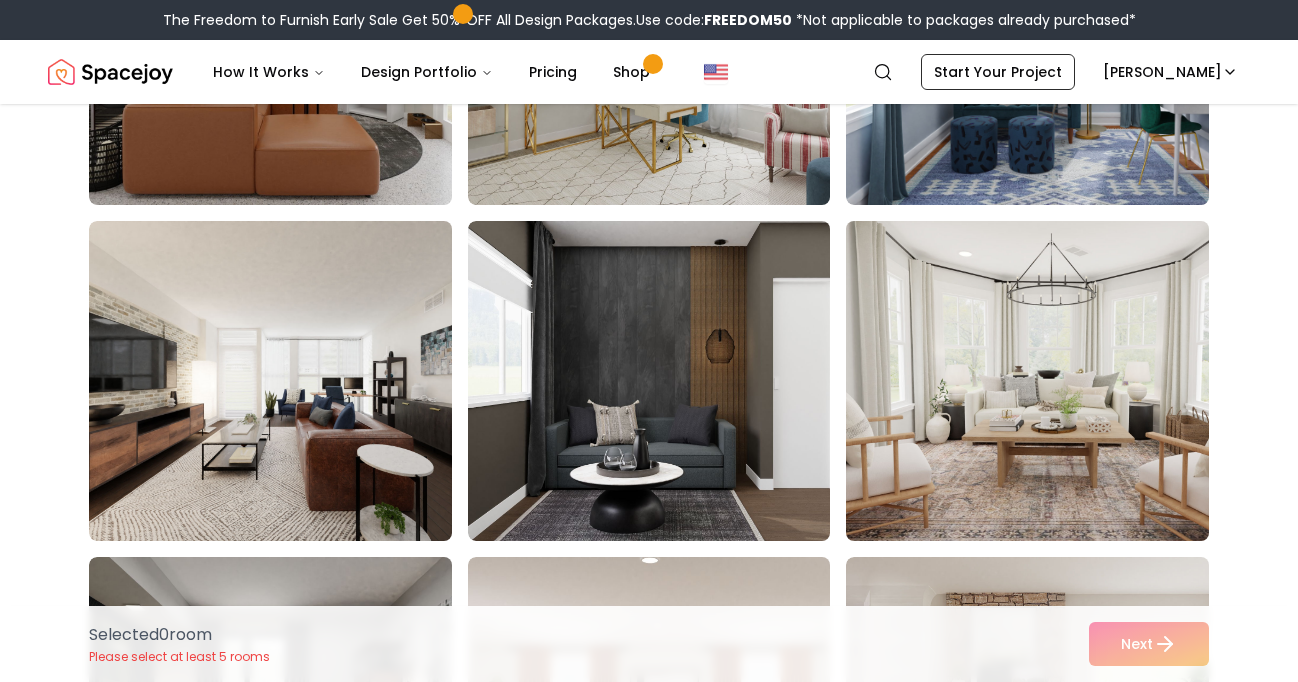 click at bounding box center [1046, 381] 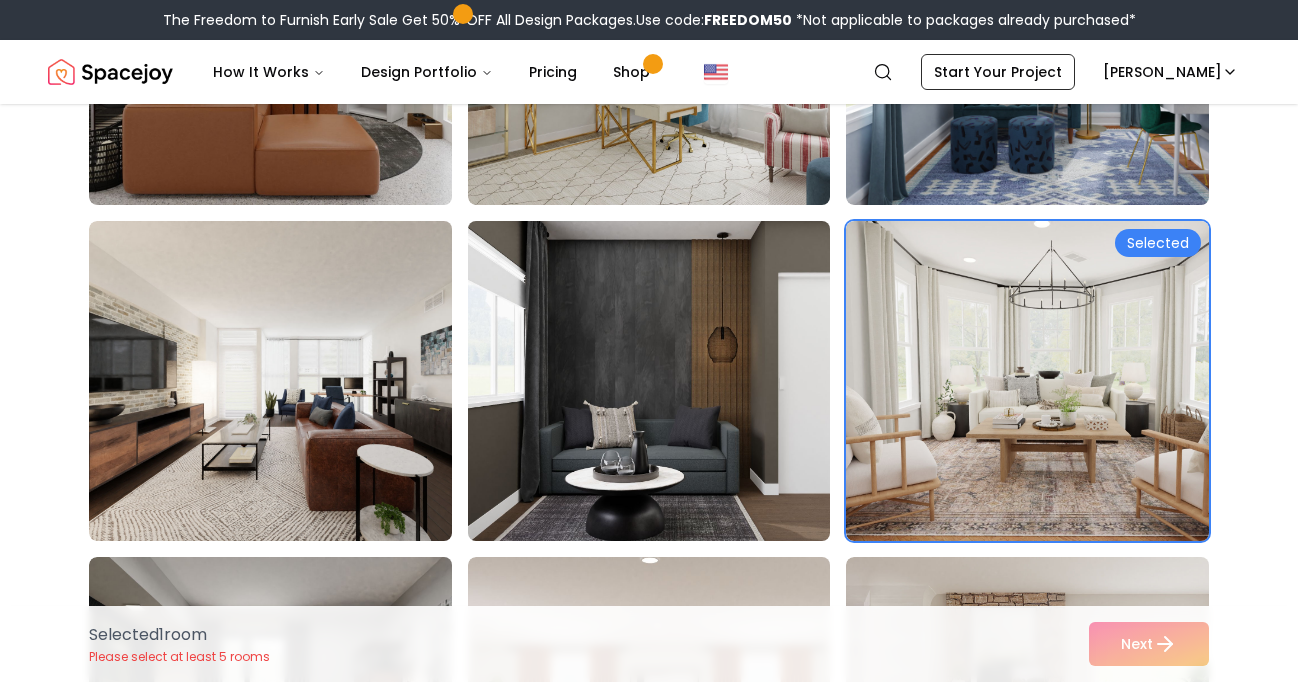 click at bounding box center (668, 381) 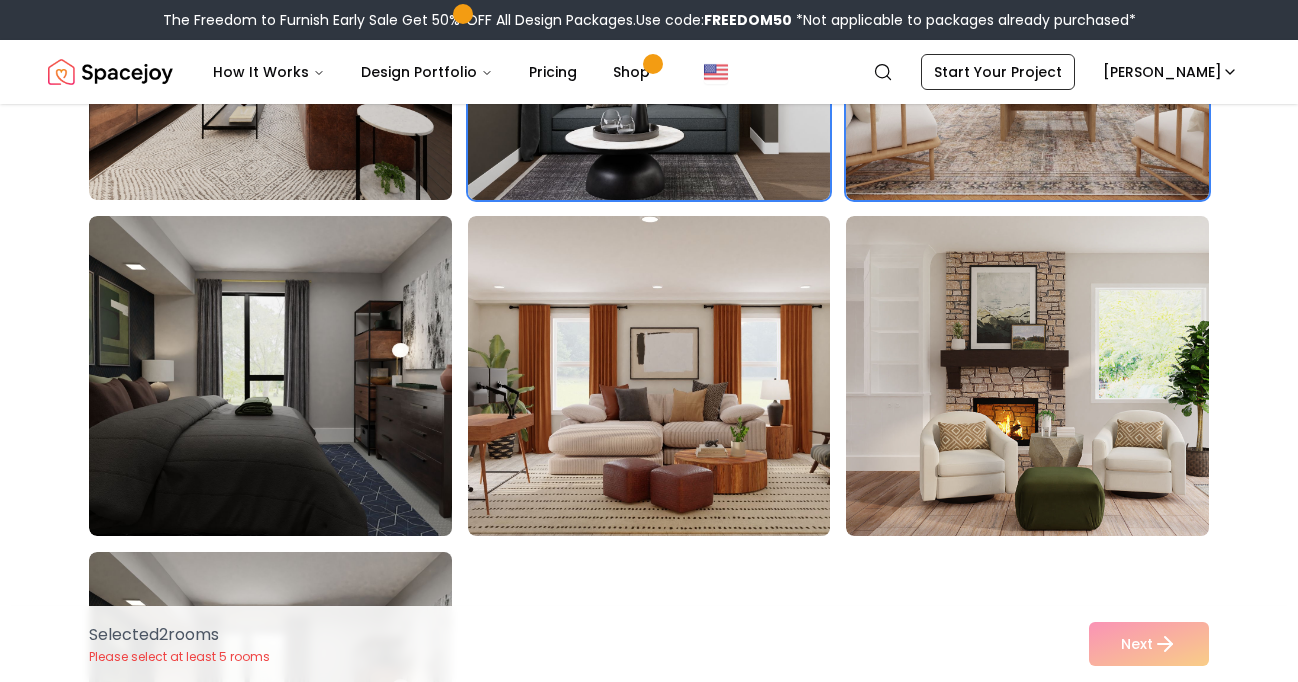 scroll, scrollTop: 751, scrollLeft: 0, axis: vertical 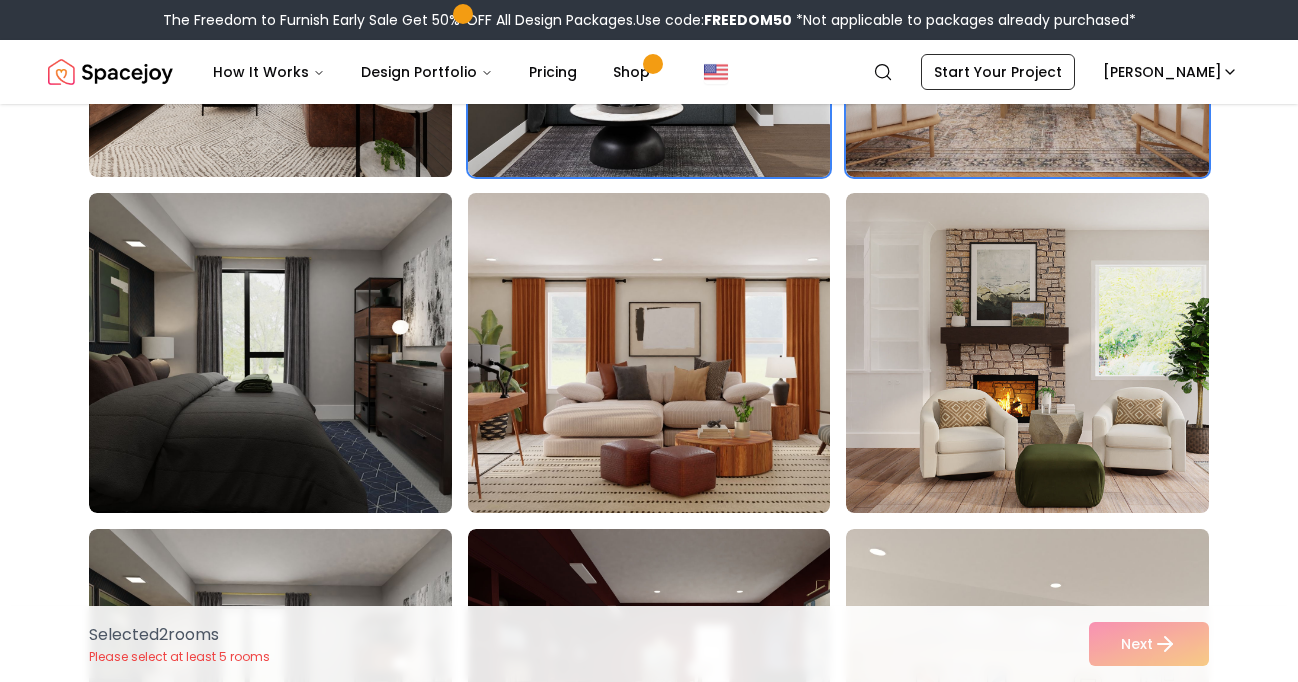 click at bounding box center (668, 353) 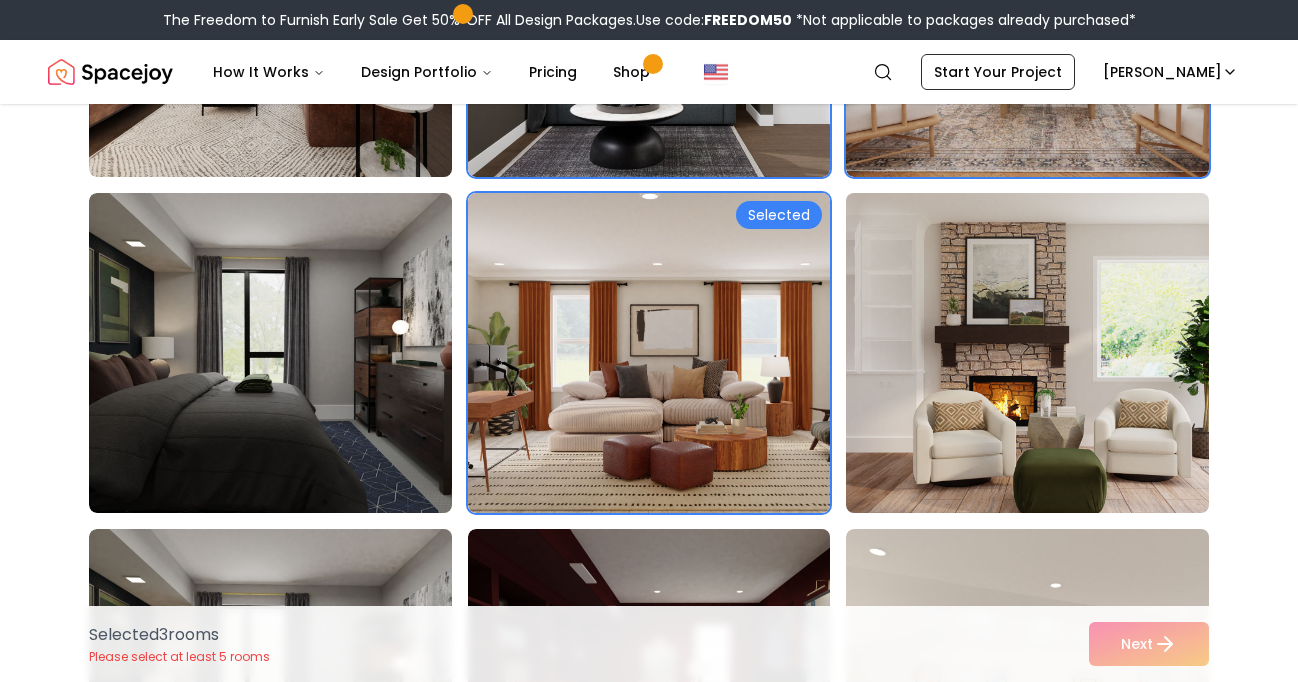 click at bounding box center (1046, 353) 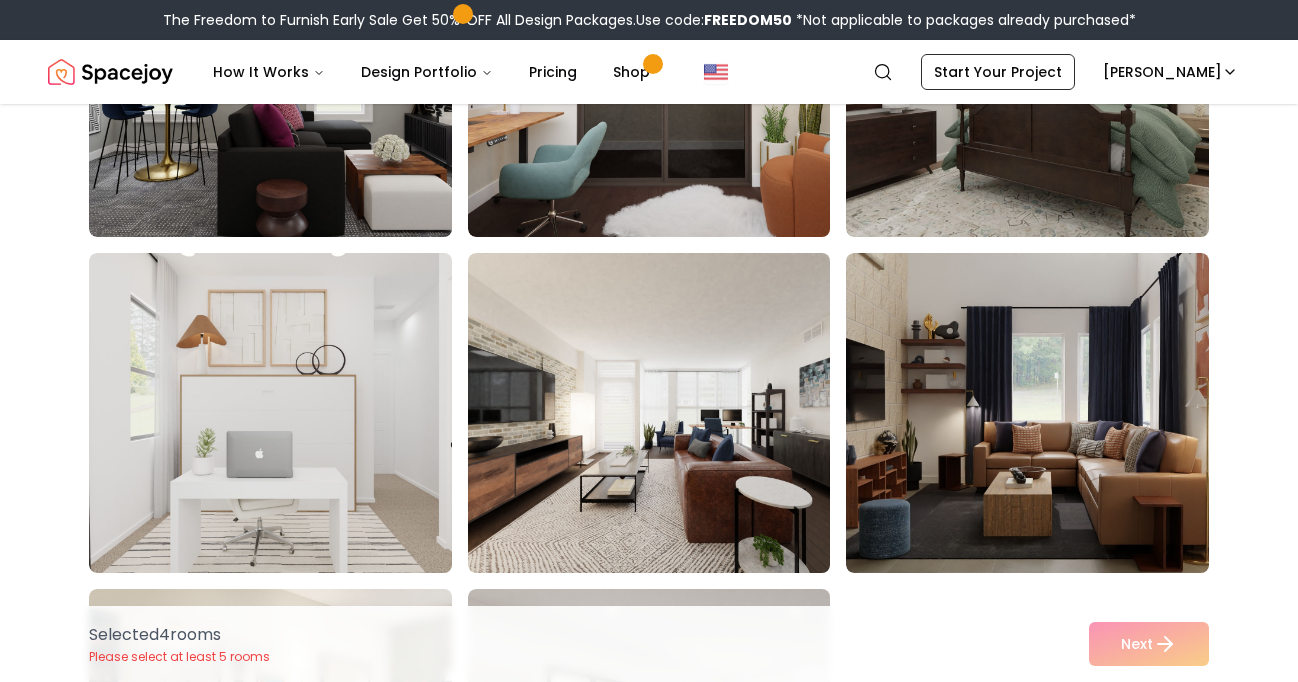 scroll, scrollTop: 1804, scrollLeft: 0, axis: vertical 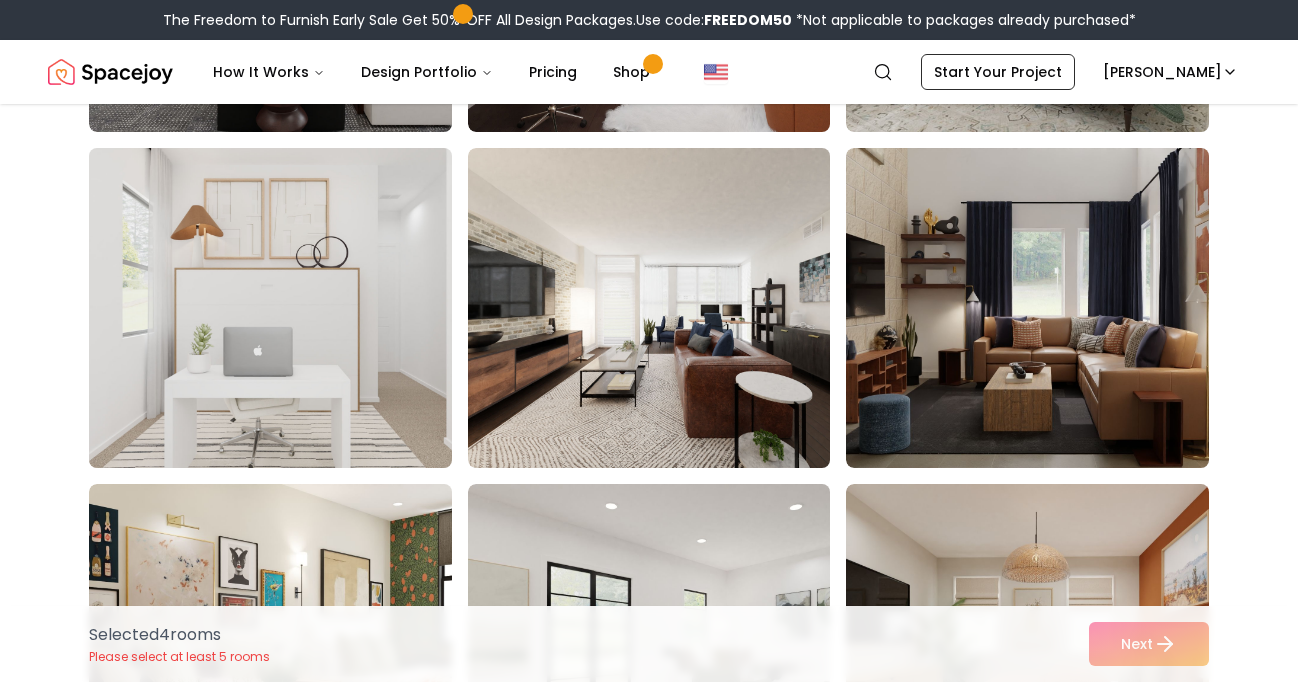click at bounding box center (289, 308) 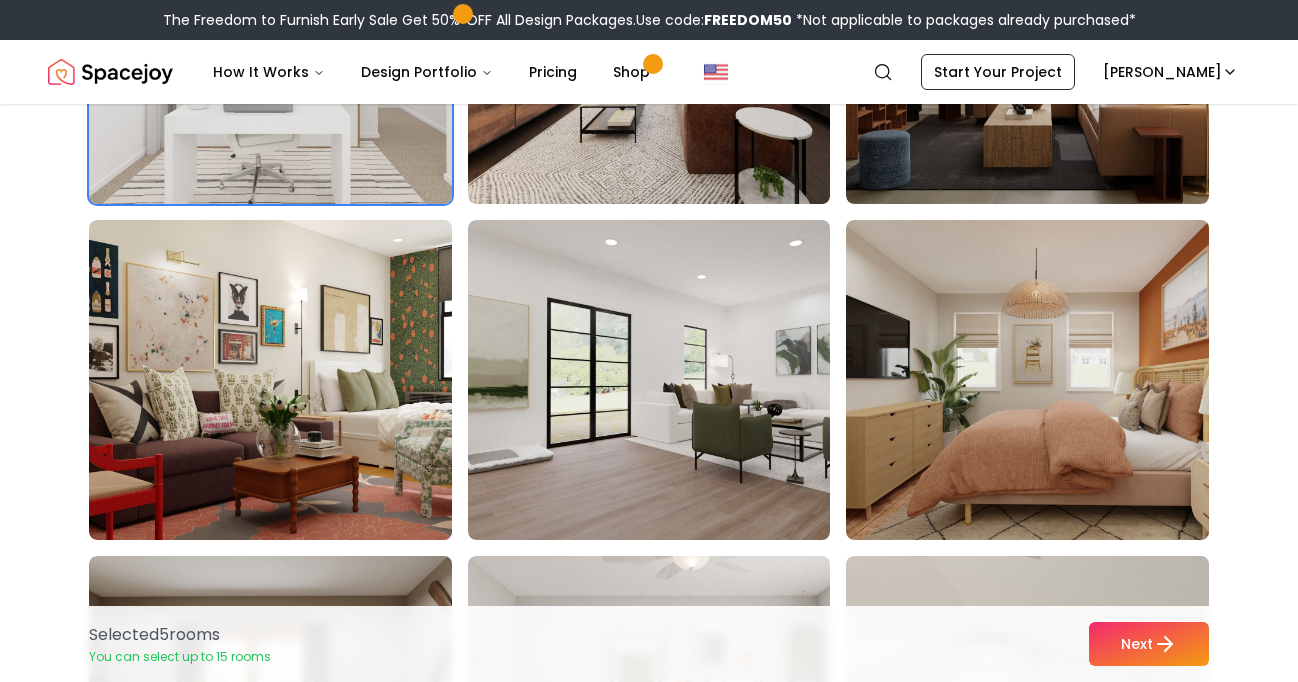 scroll, scrollTop: 2073, scrollLeft: 0, axis: vertical 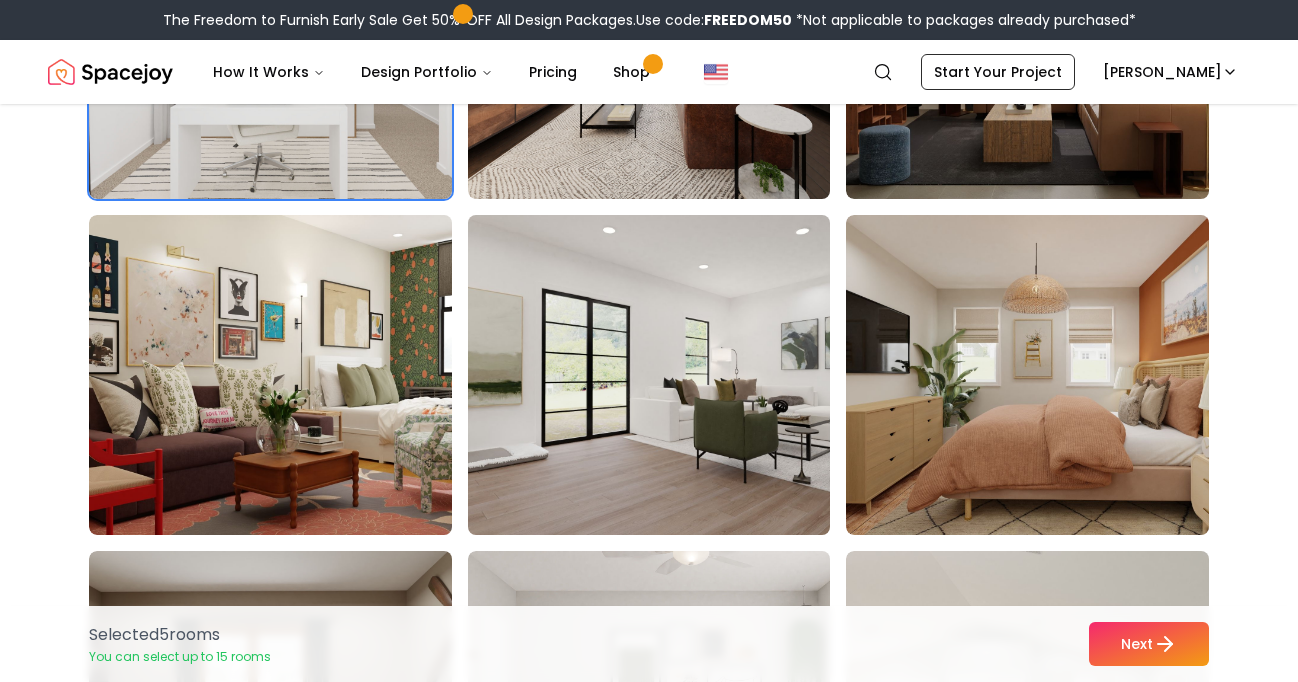 click at bounding box center (668, 375) 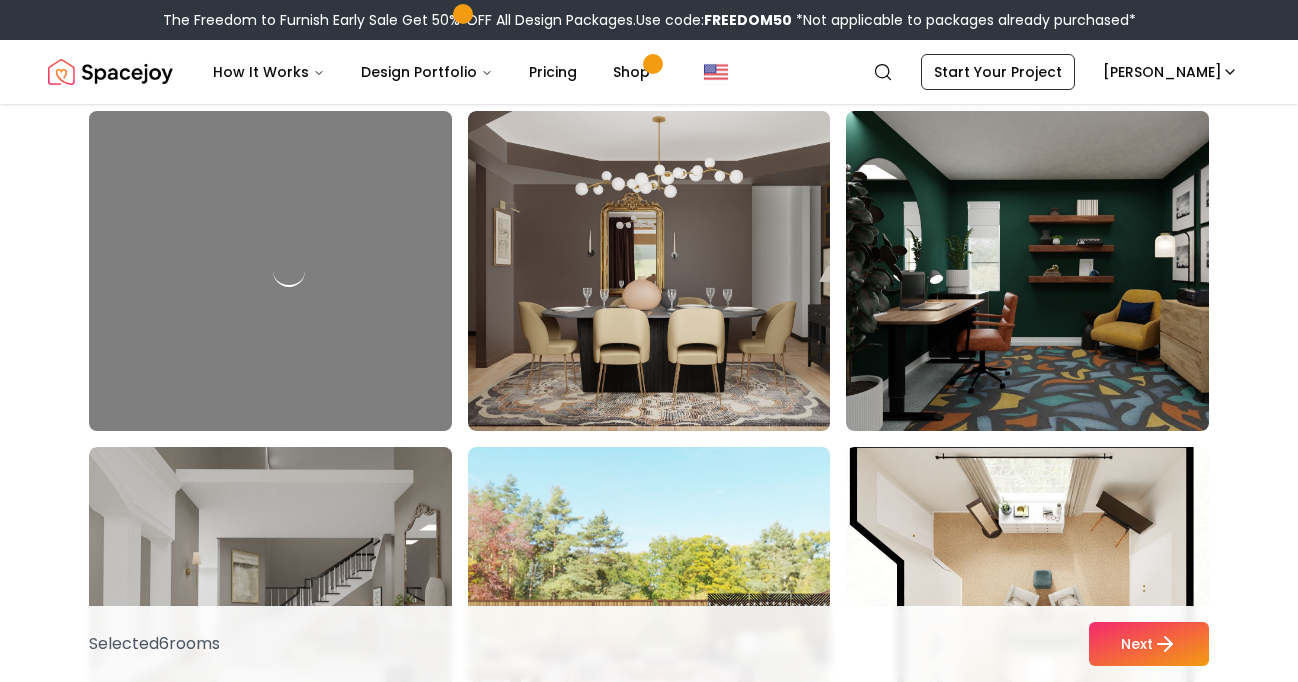 scroll, scrollTop: 3168, scrollLeft: 0, axis: vertical 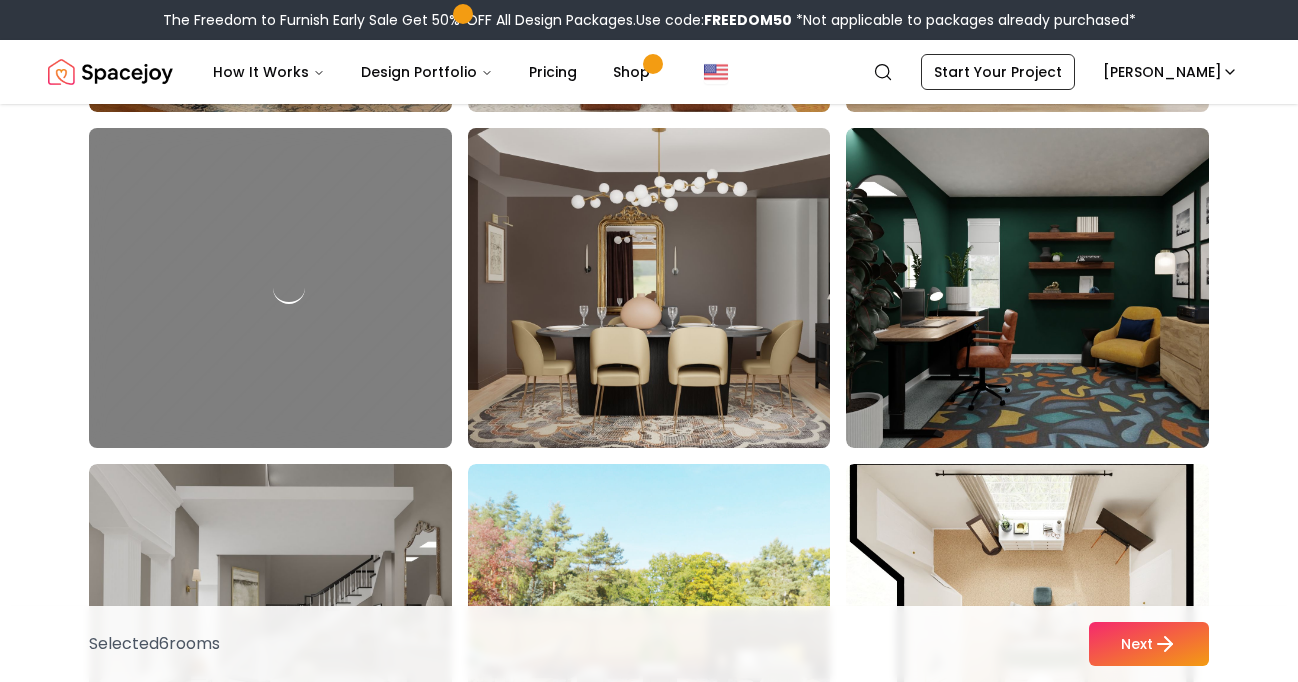 click at bounding box center (668, 288) 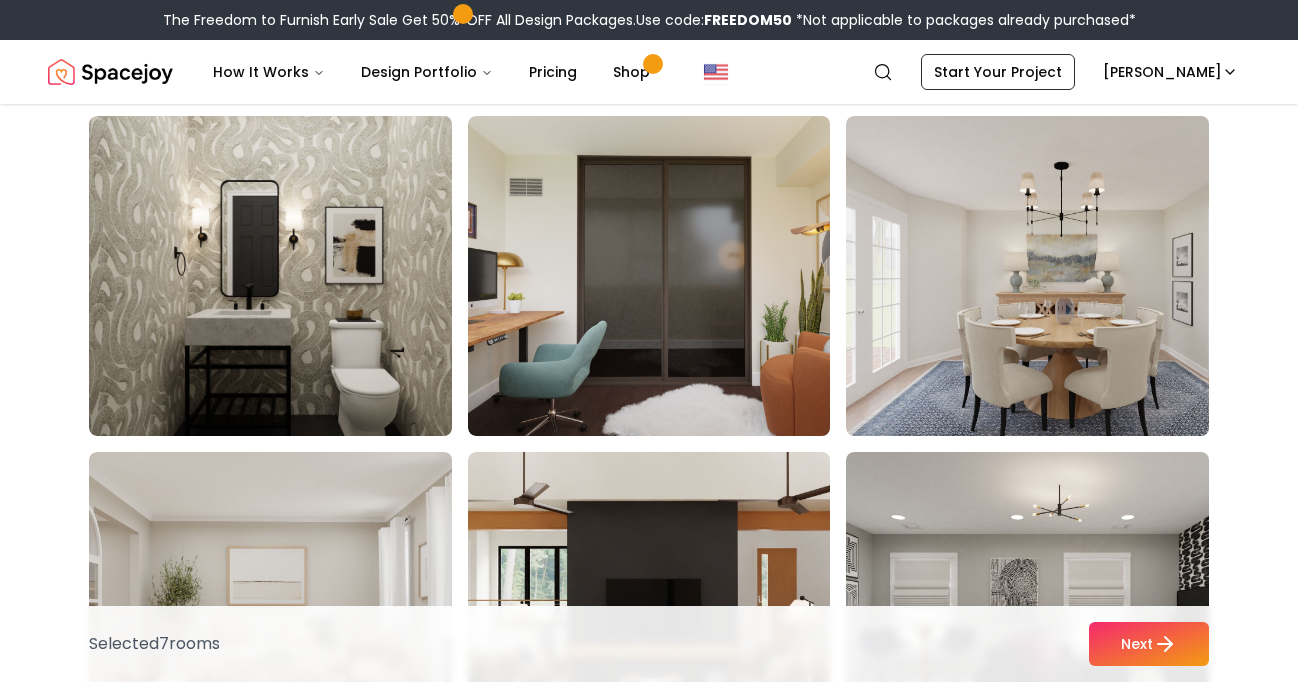 scroll, scrollTop: 7885, scrollLeft: 0, axis: vertical 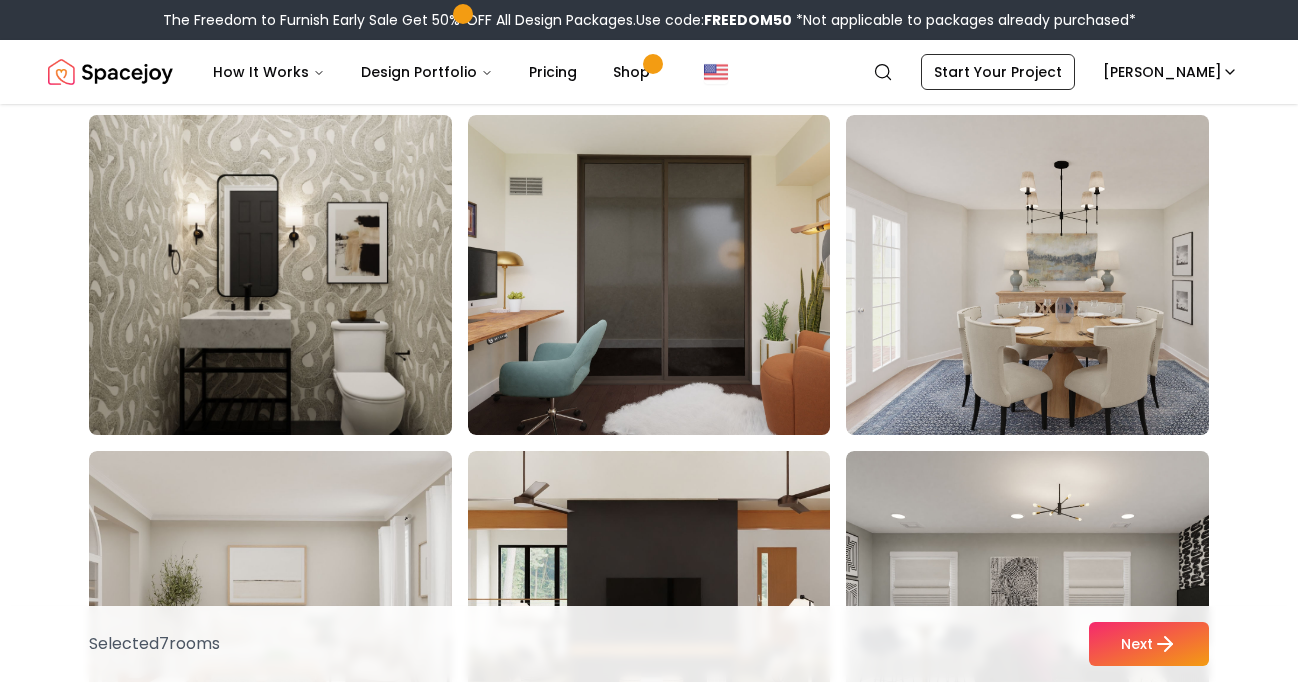 click at bounding box center [289, 275] 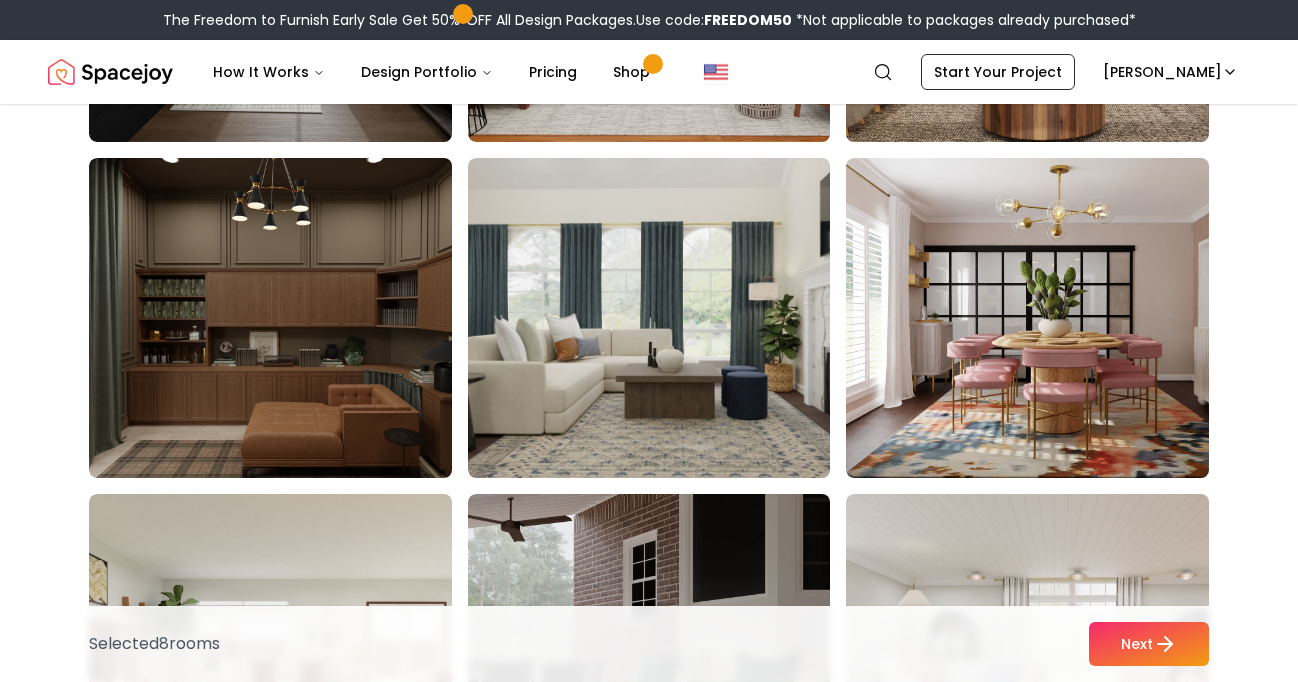 scroll, scrollTop: 8857, scrollLeft: 0, axis: vertical 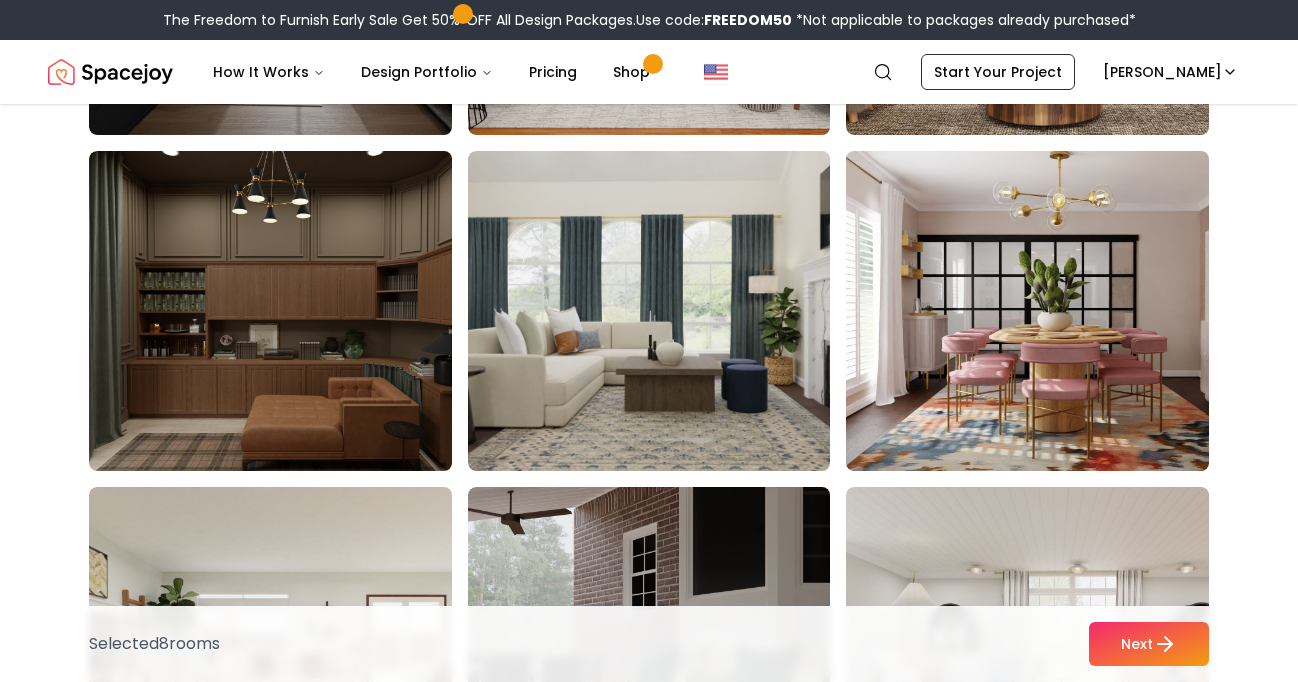 click at bounding box center (1046, 311) 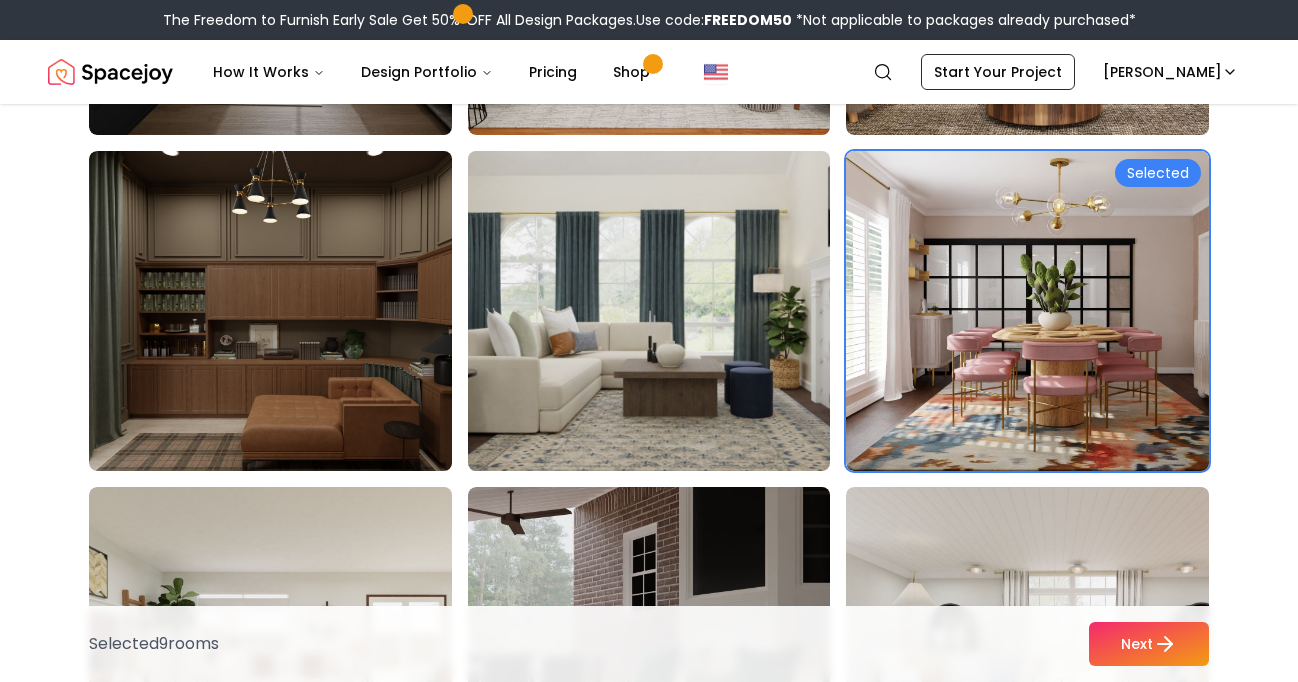 click at bounding box center (668, 311) 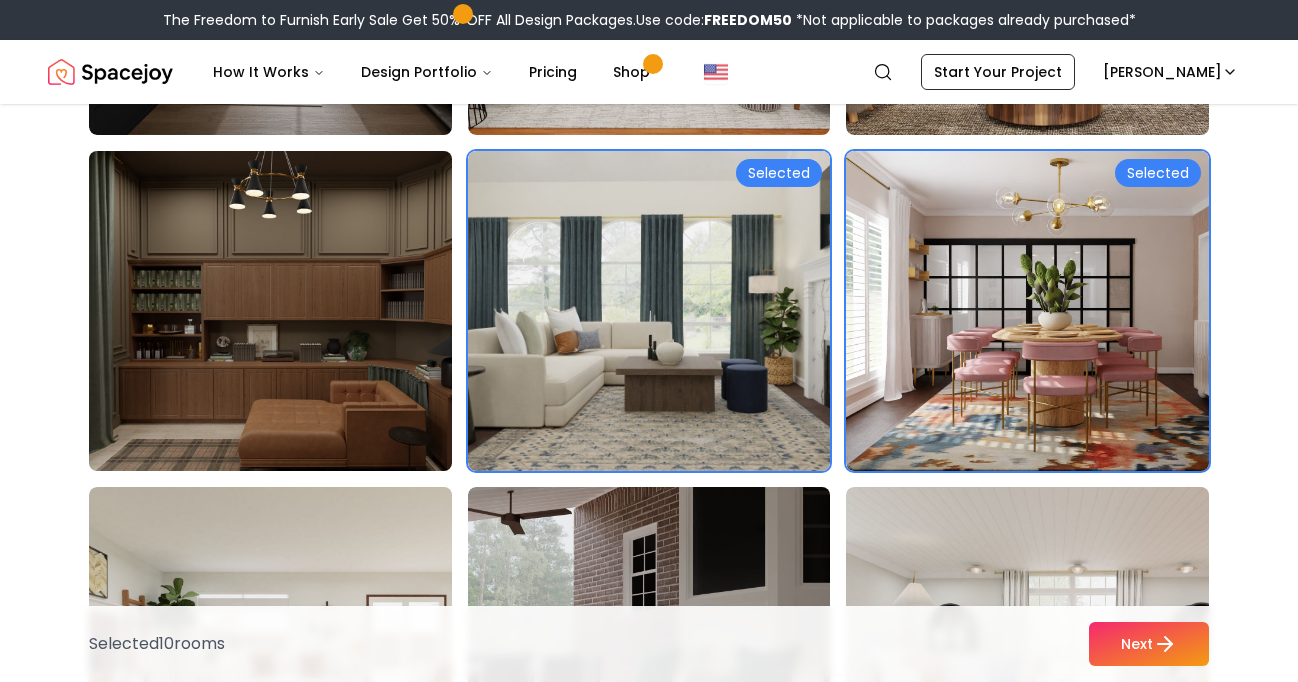 click at bounding box center [289, 311] 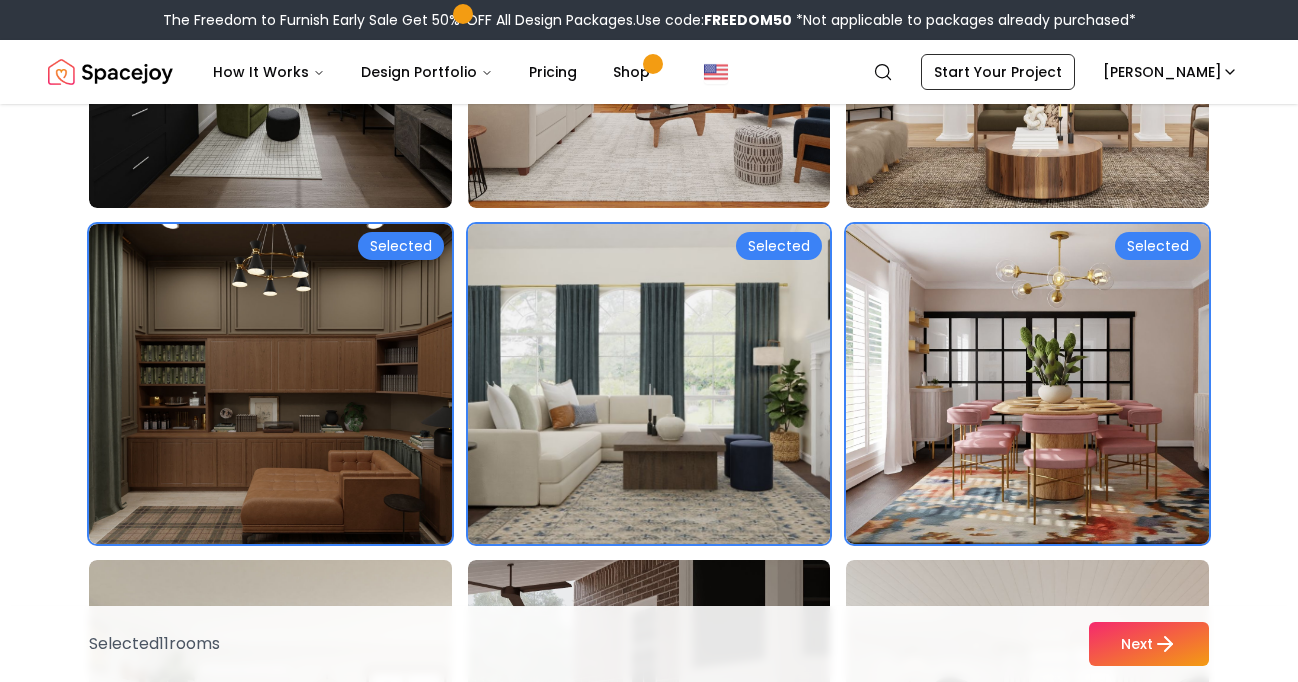 scroll, scrollTop: 8542, scrollLeft: 0, axis: vertical 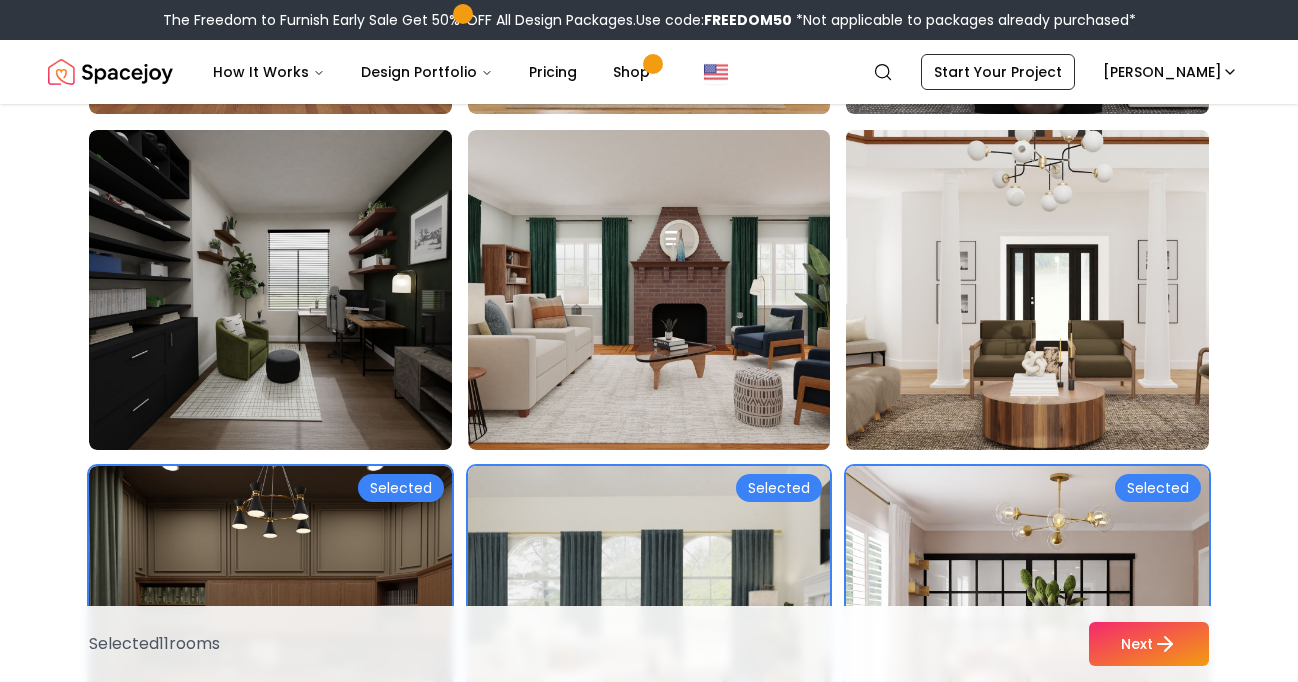 click at bounding box center (1046, 290) 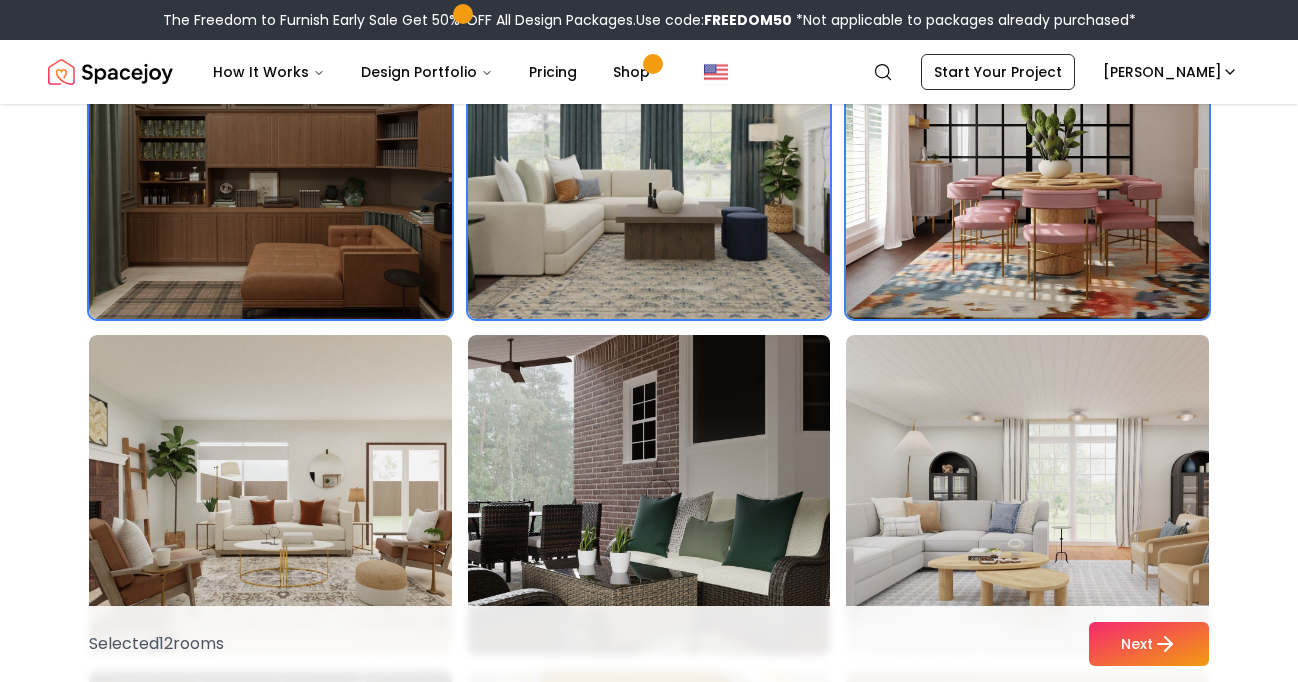 scroll, scrollTop: 9208, scrollLeft: 0, axis: vertical 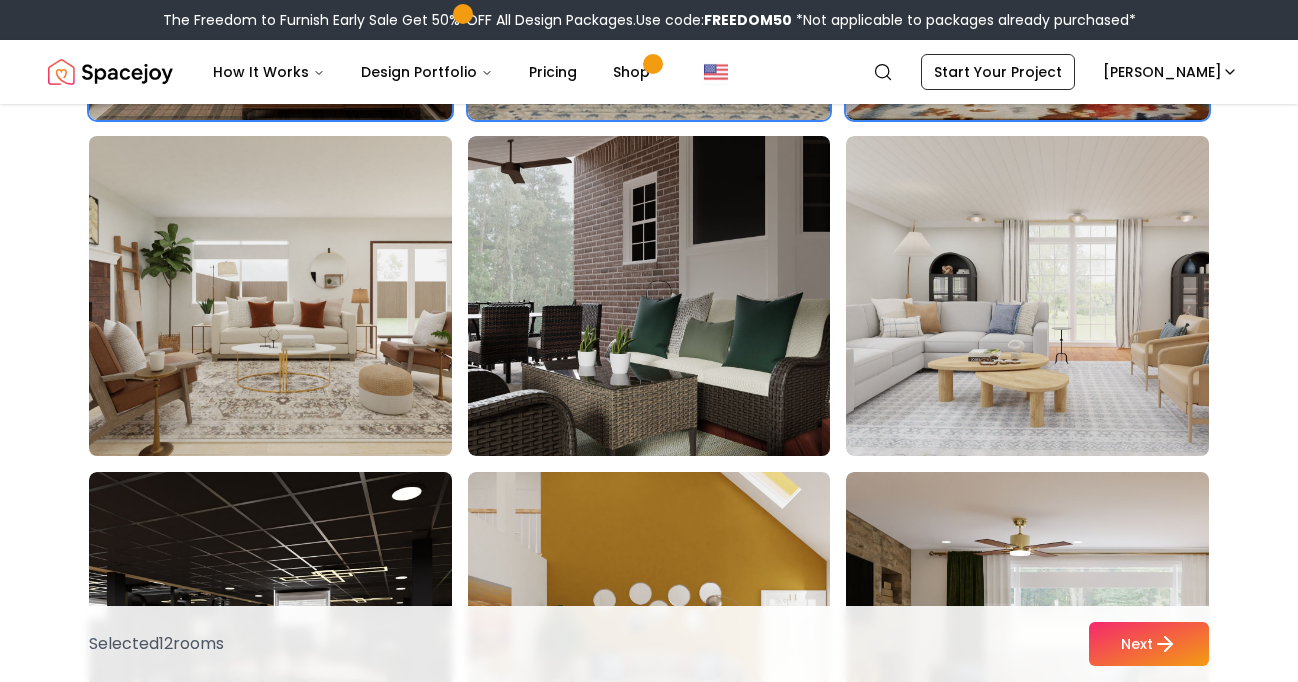 click at bounding box center (289, 296) 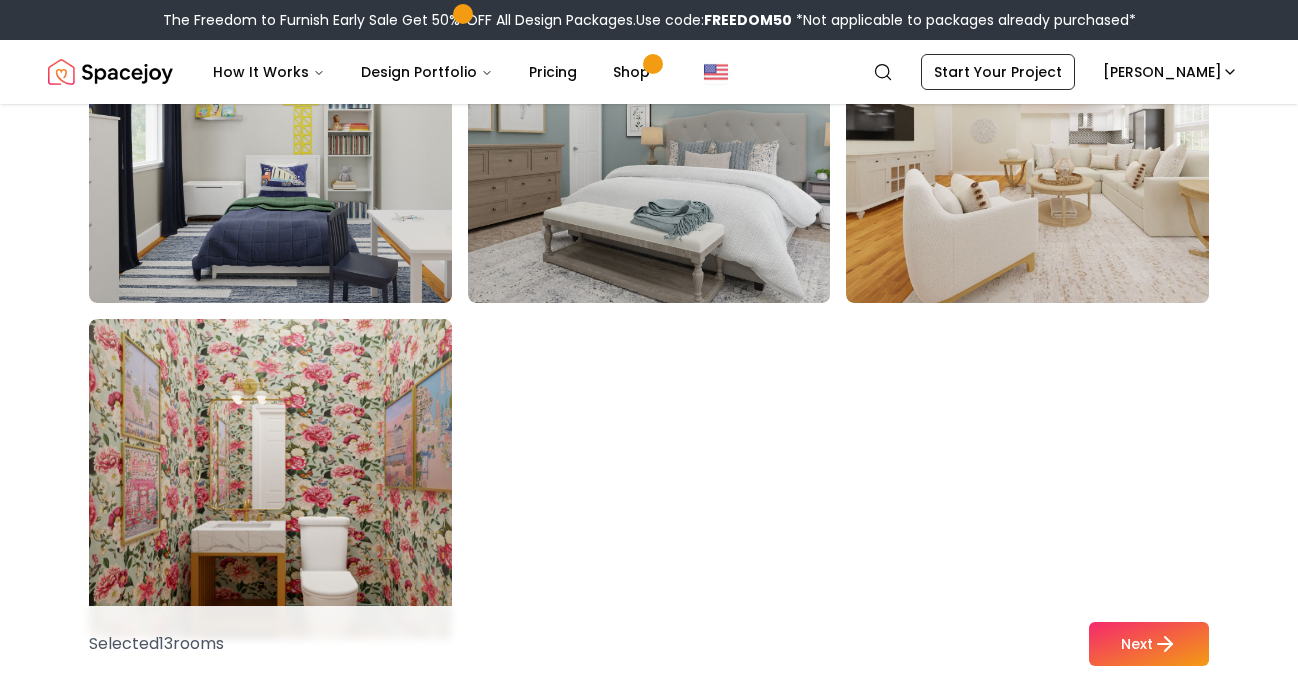 scroll, scrollTop: 10836, scrollLeft: 0, axis: vertical 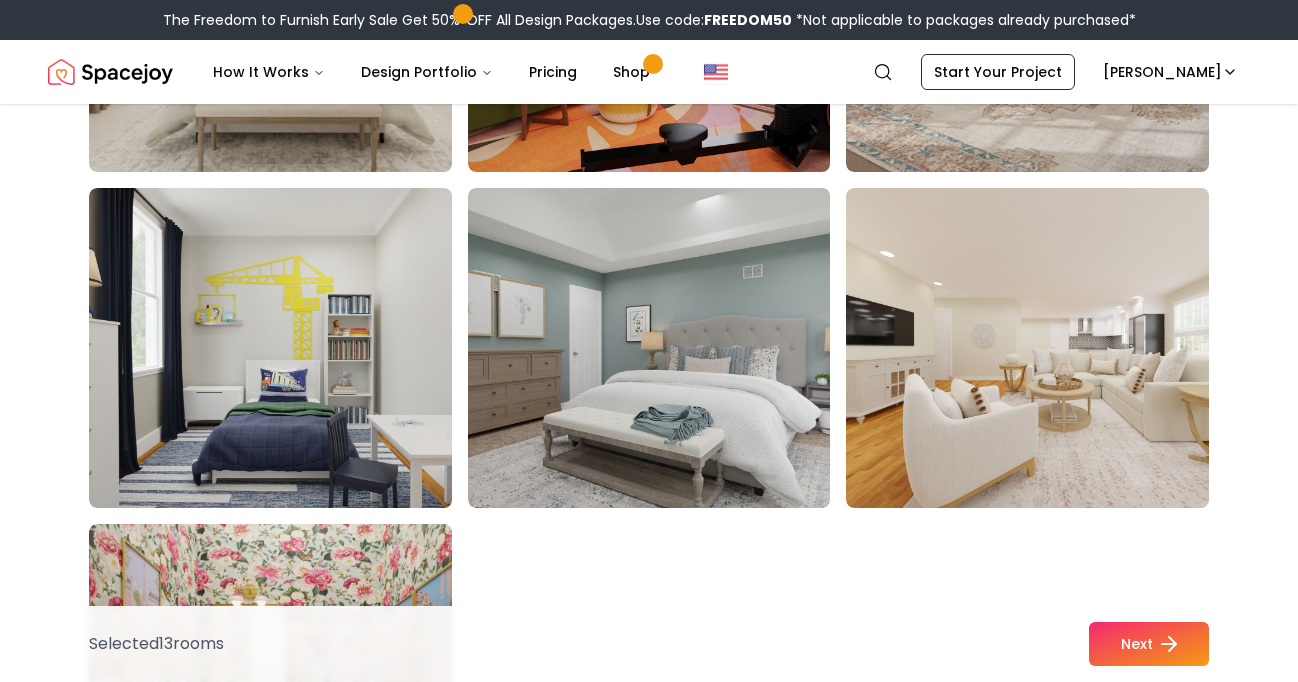 click on "Next" at bounding box center [1149, 644] 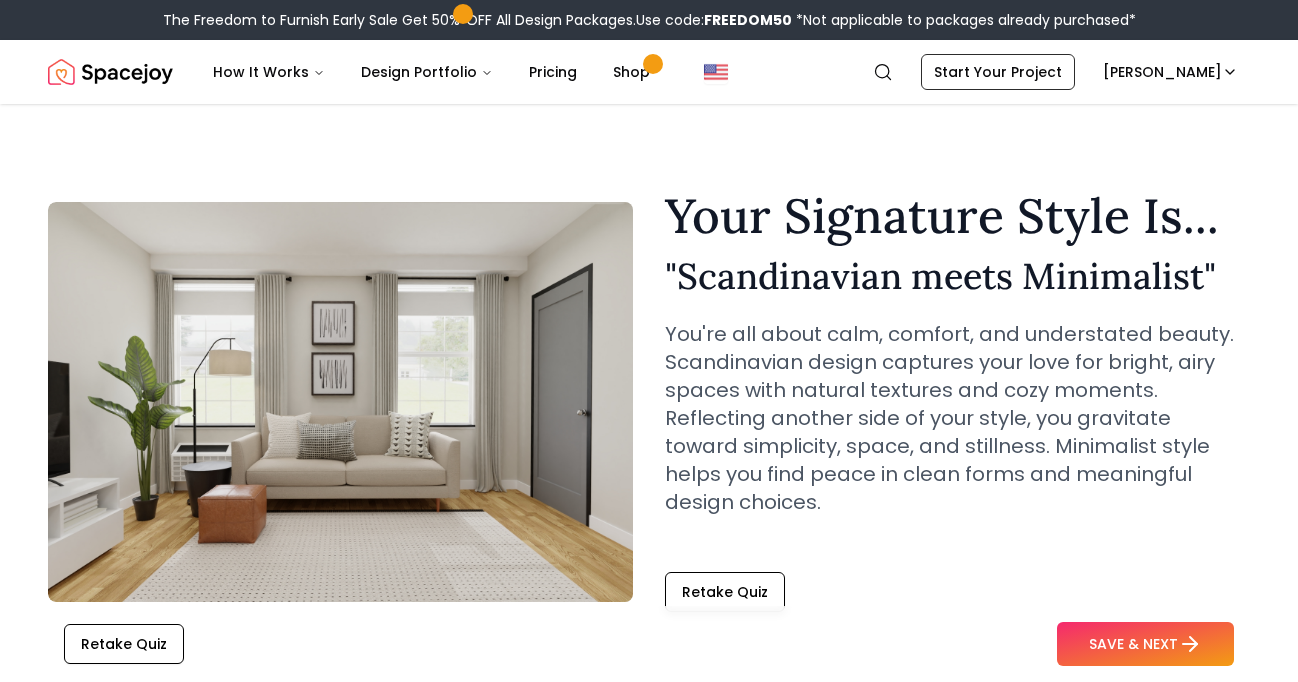 scroll, scrollTop: 0, scrollLeft: 0, axis: both 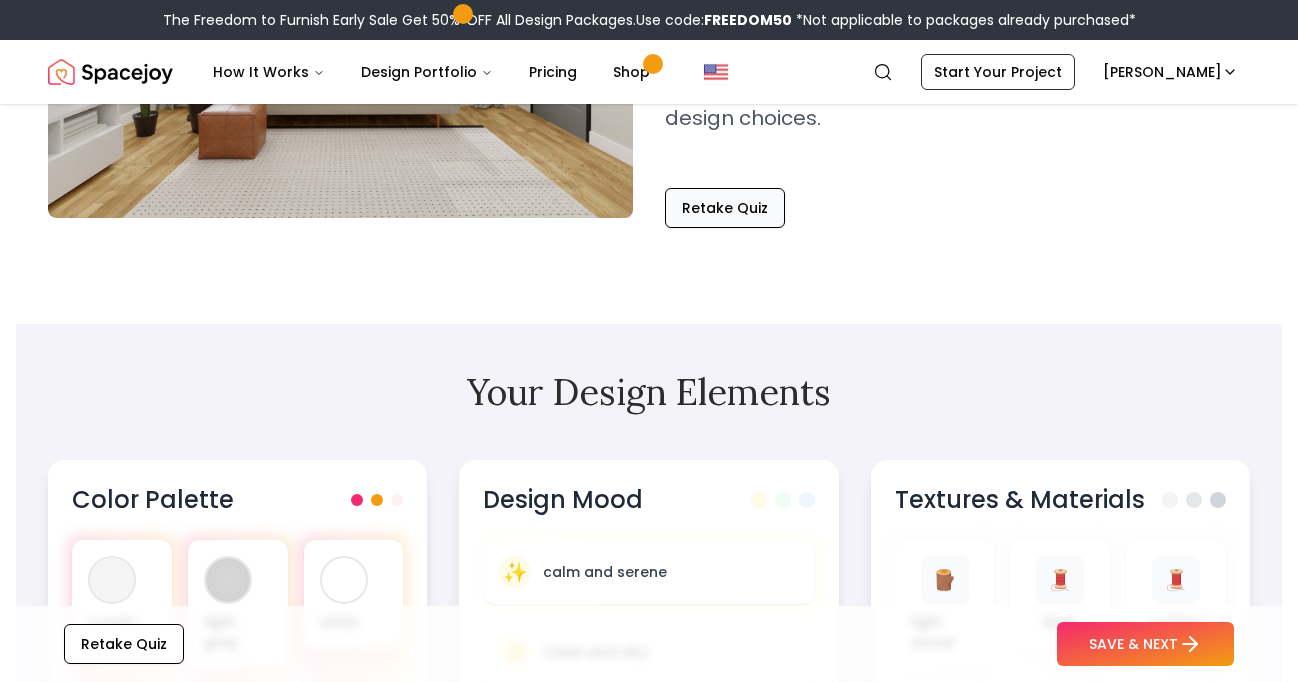 click on "Retake Quiz" at bounding box center [725, 208] 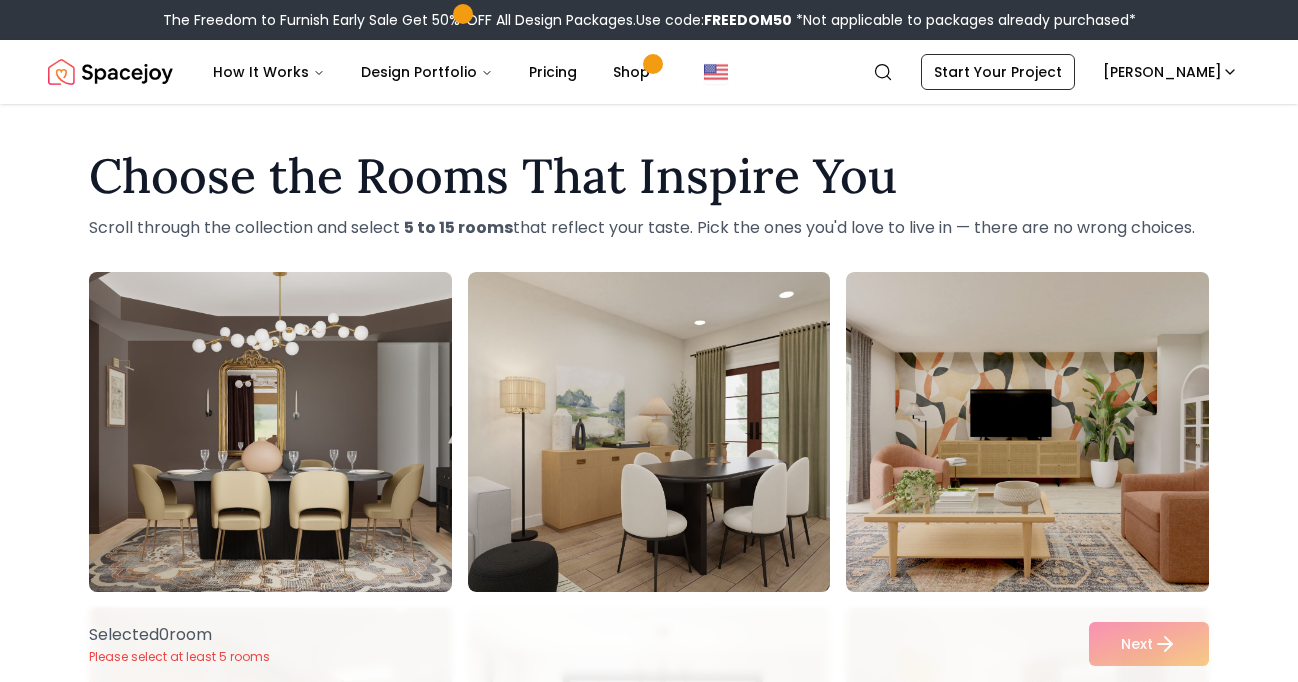 click at bounding box center [289, 432] 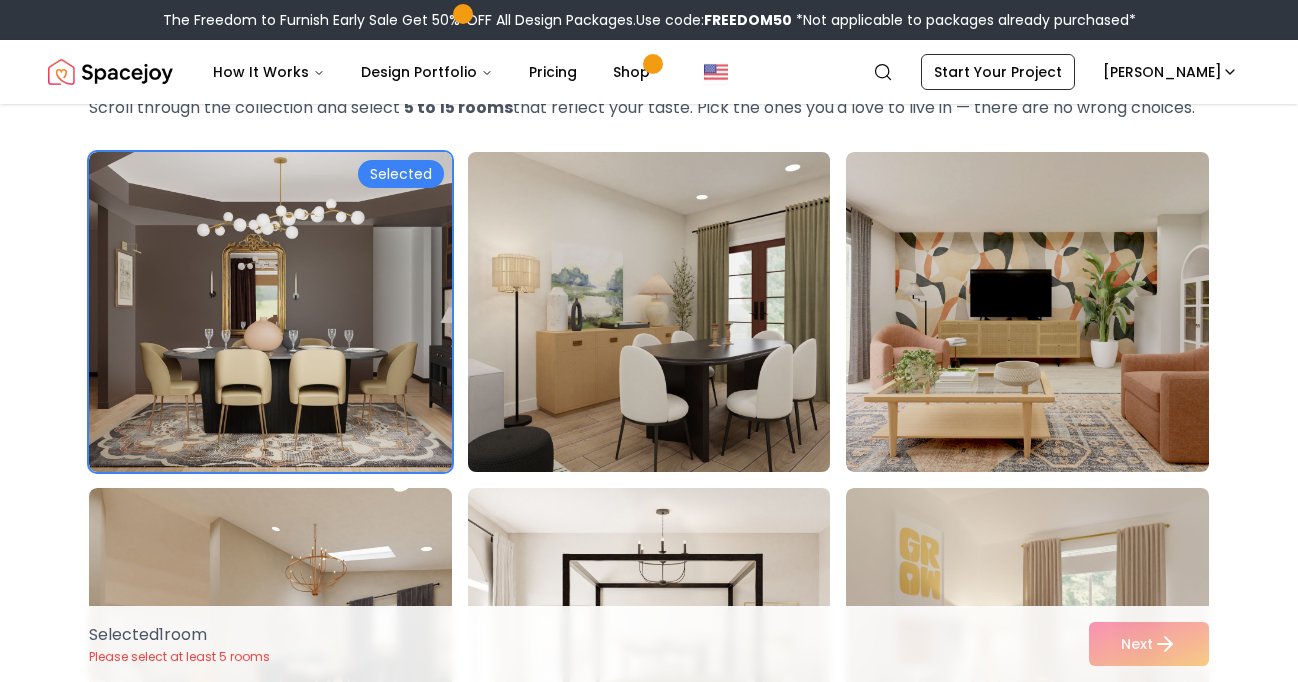scroll, scrollTop: 396, scrollLeft: 0, axis: vertical 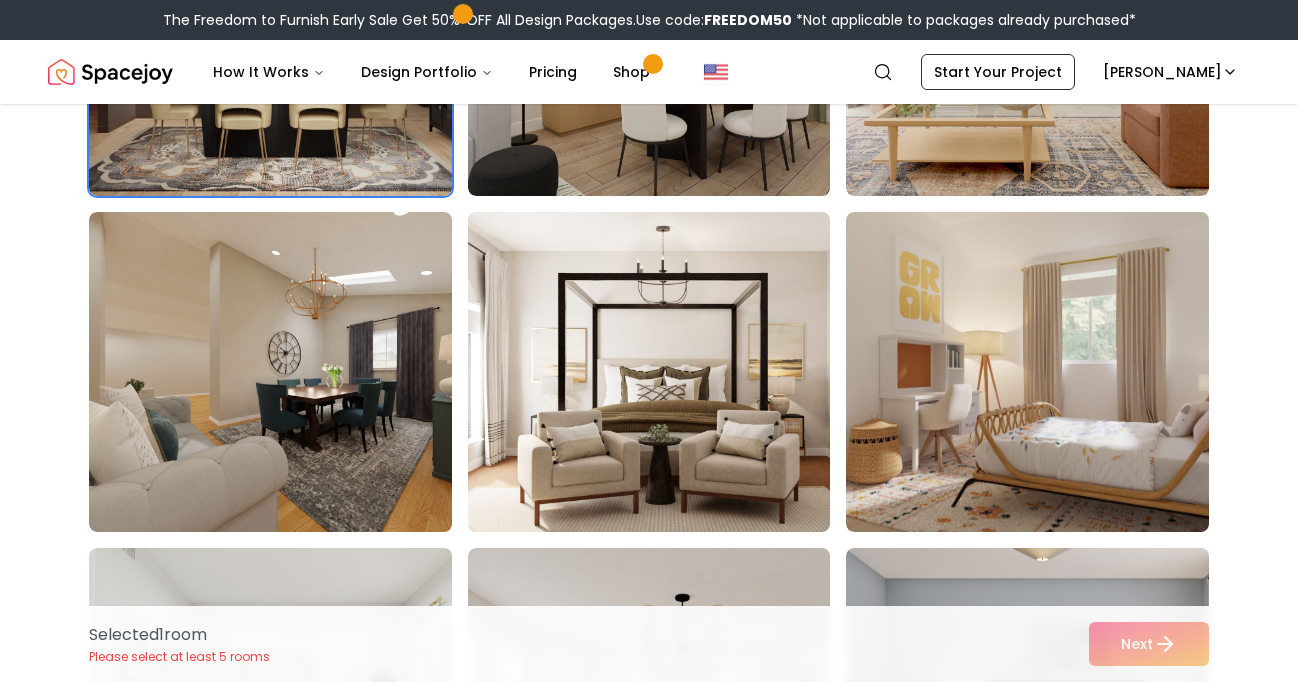 click at bounding box center [668, 372] 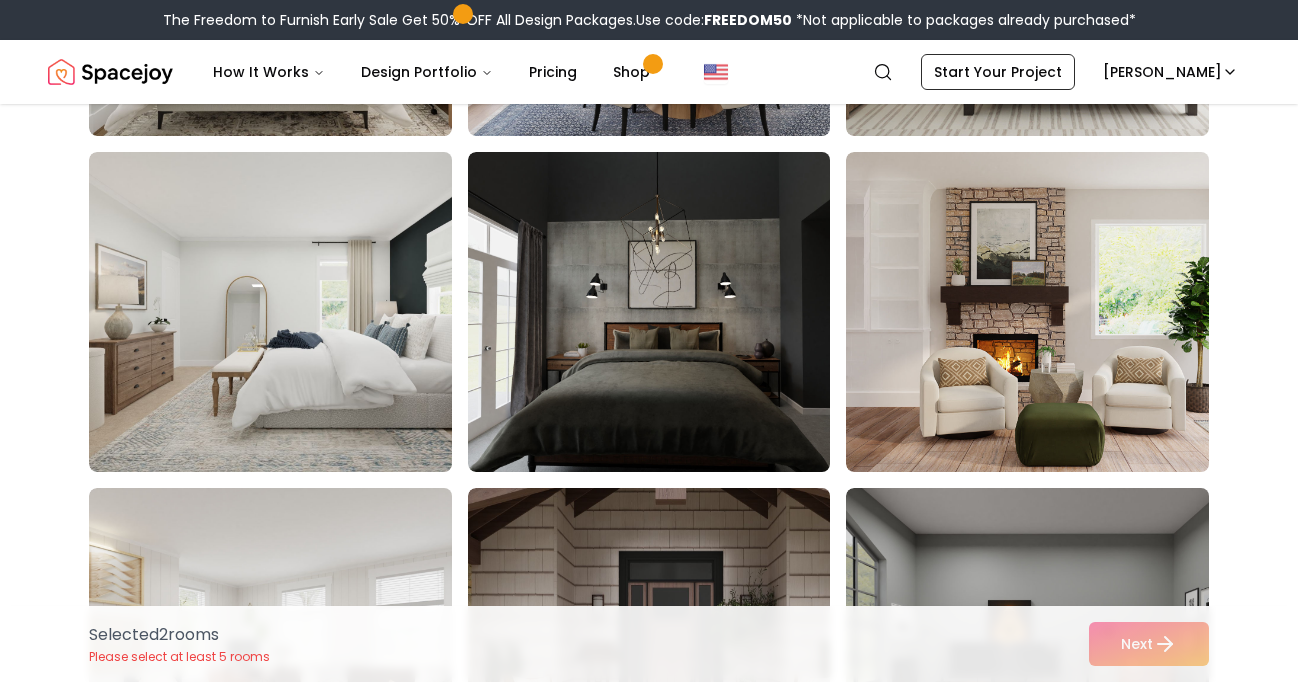 scroll, scrollTop: 1168, scrollLeft: 0, axis: vertical 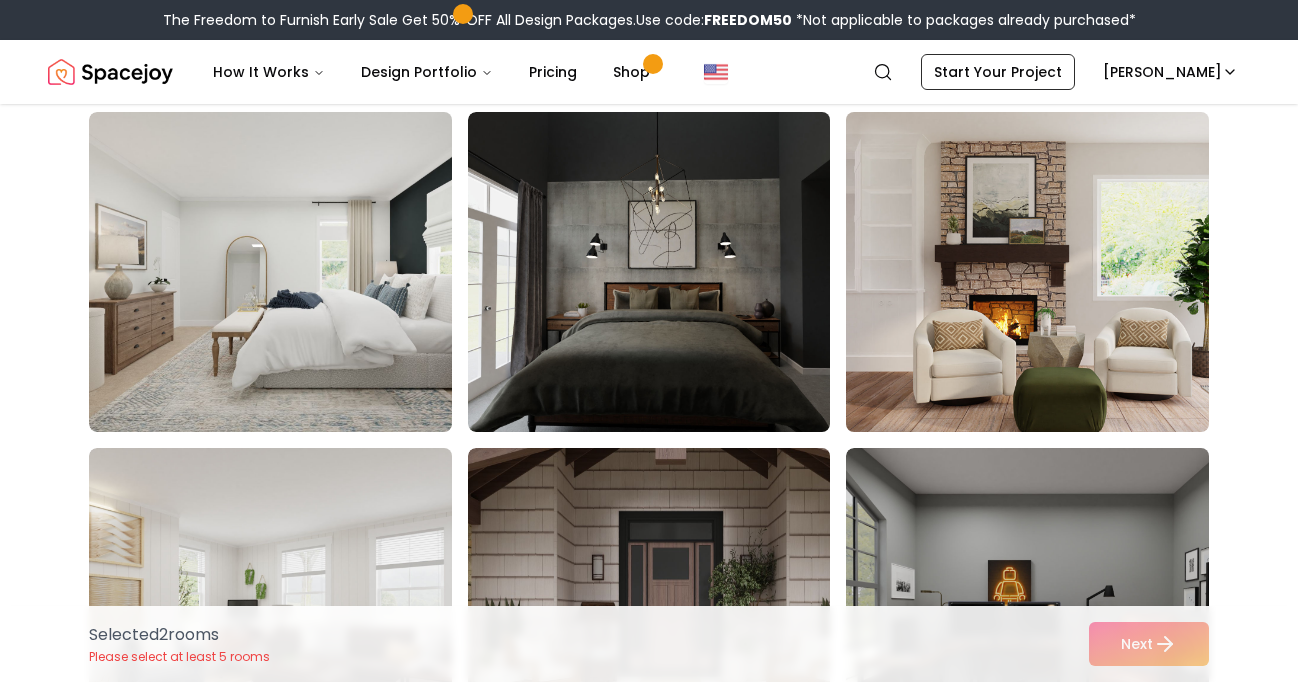 click at bounding box center [1046, 272] 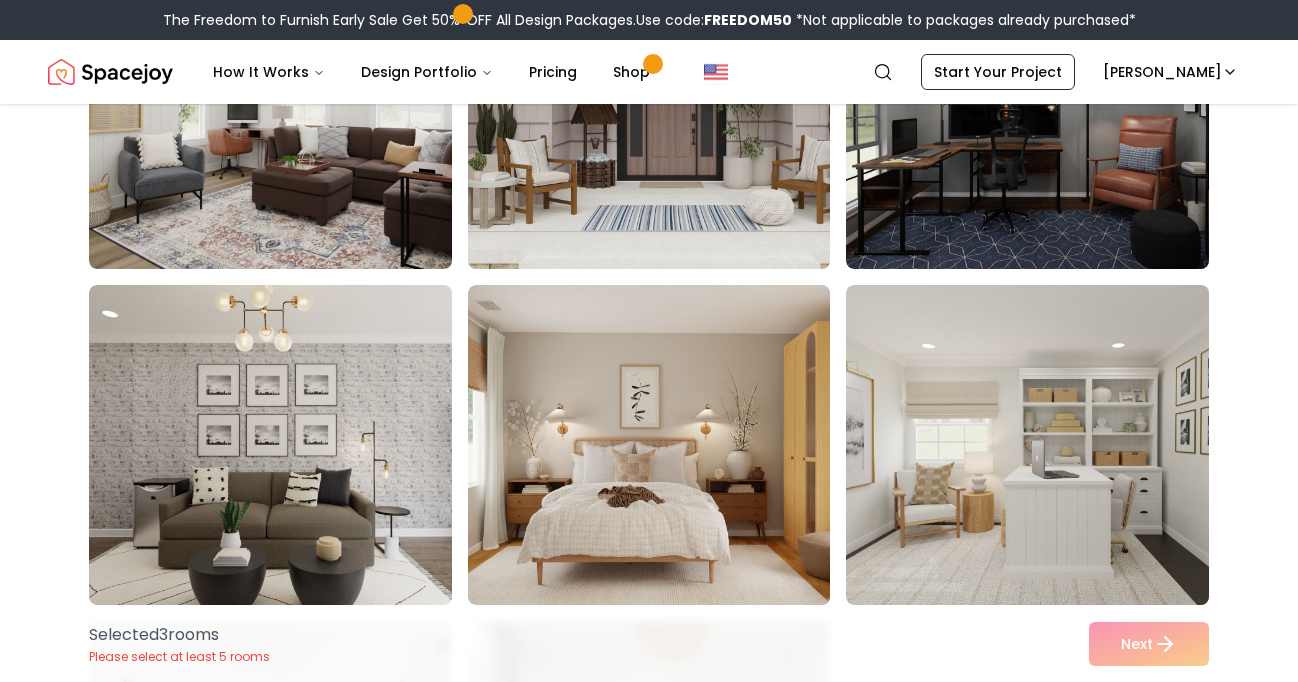 scroll, scrollTop: 1791, scrollLeft: 0, axis: vertical 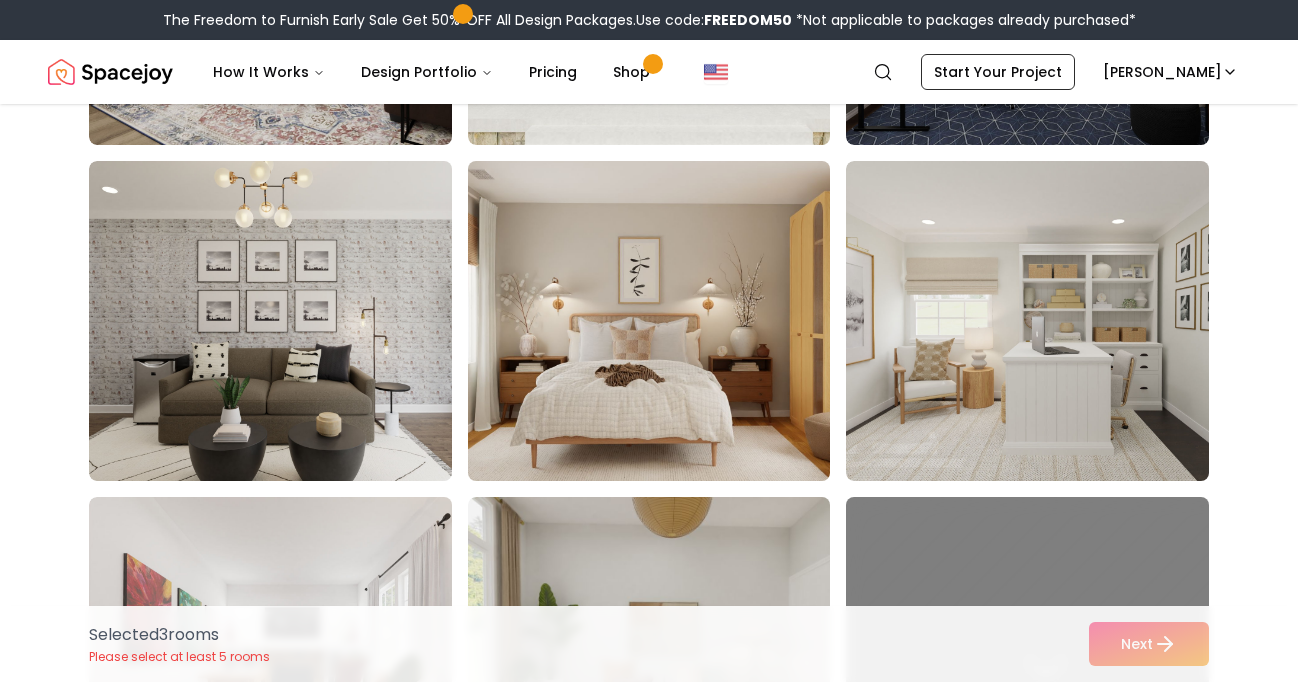 click at bounding box center (668, 321) 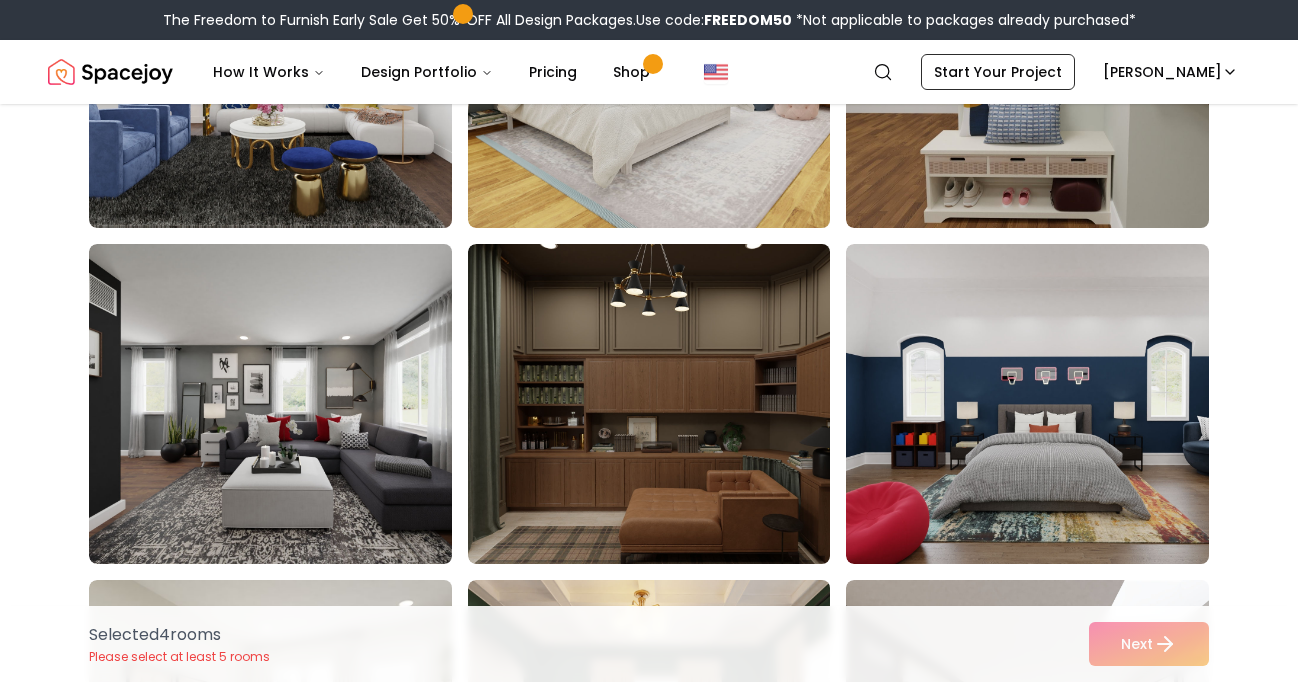 scroll, scrollTop: 3190, scrollLeft: 0, axis: vertical 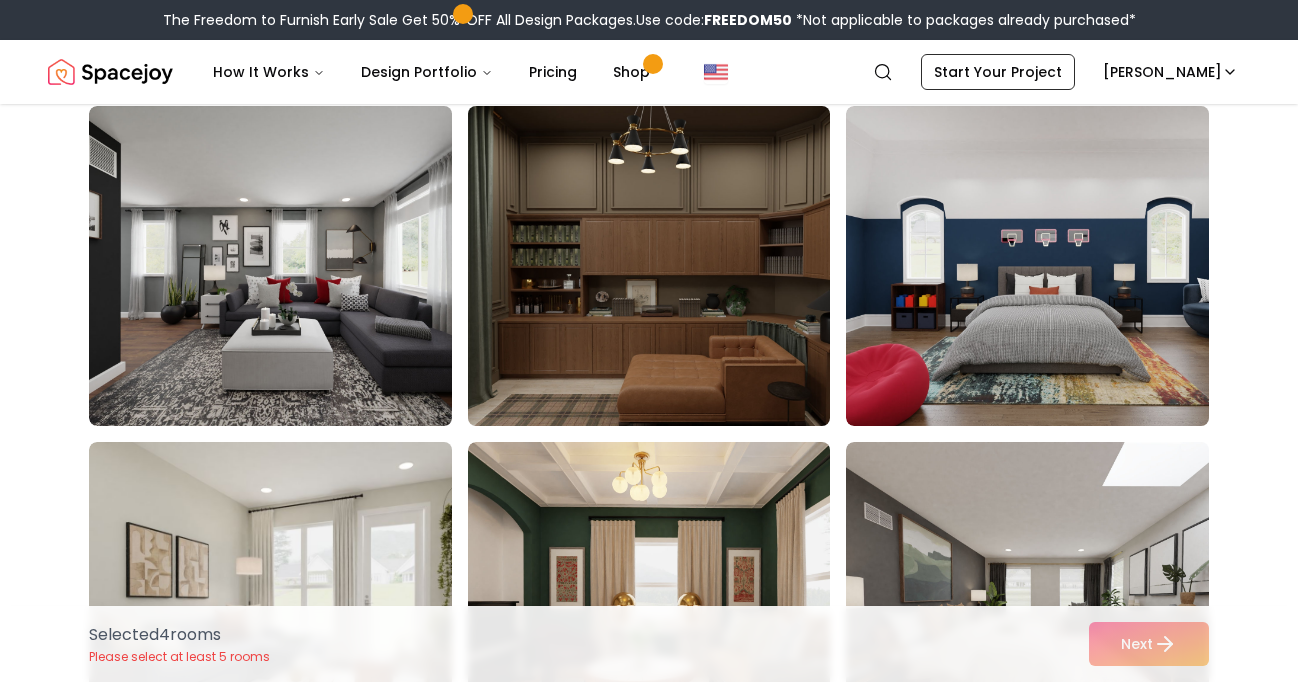 click at bounding box center [668, 266] 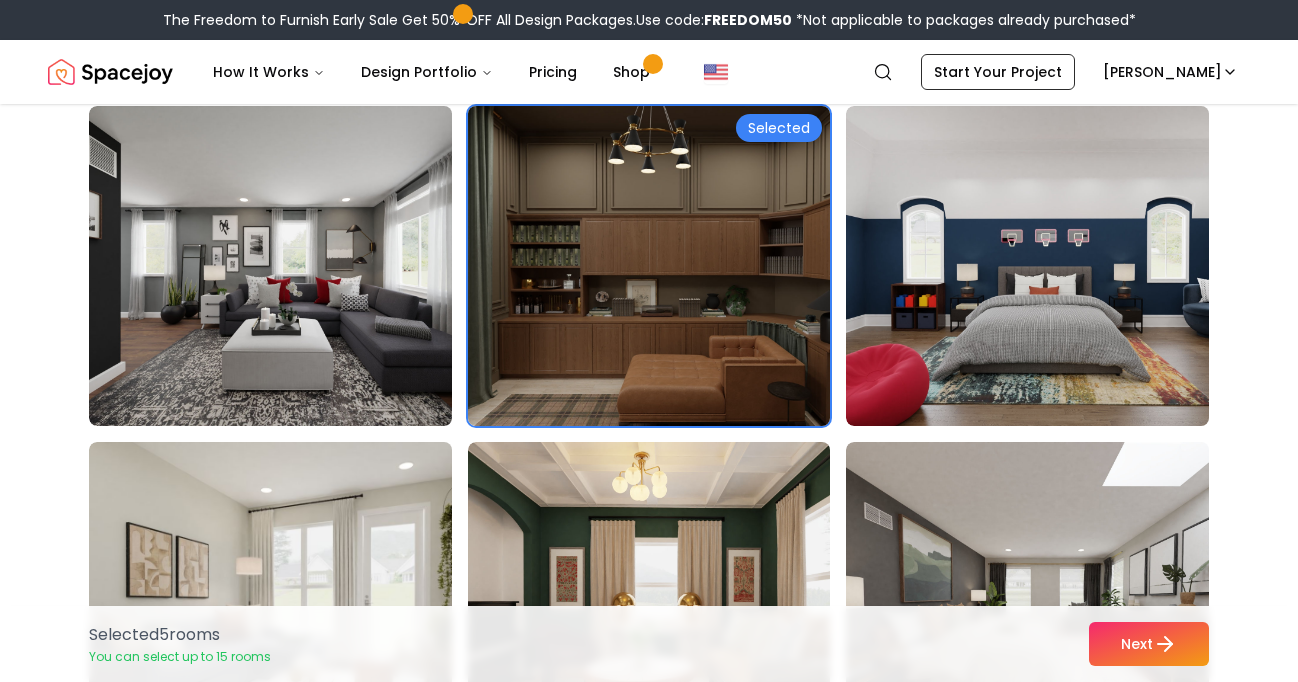 scroll, scrollTop: 3491, scrollLeft: 0, axis: vertical 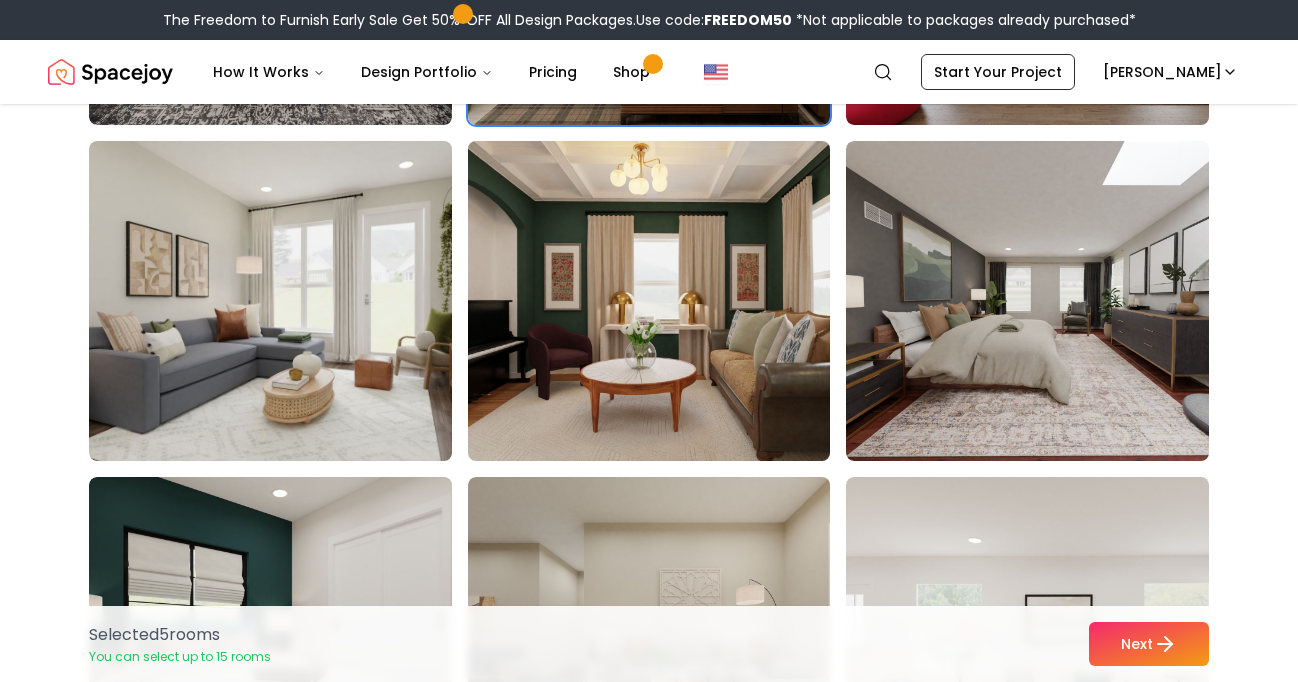 click at bounding box center (668, 301) 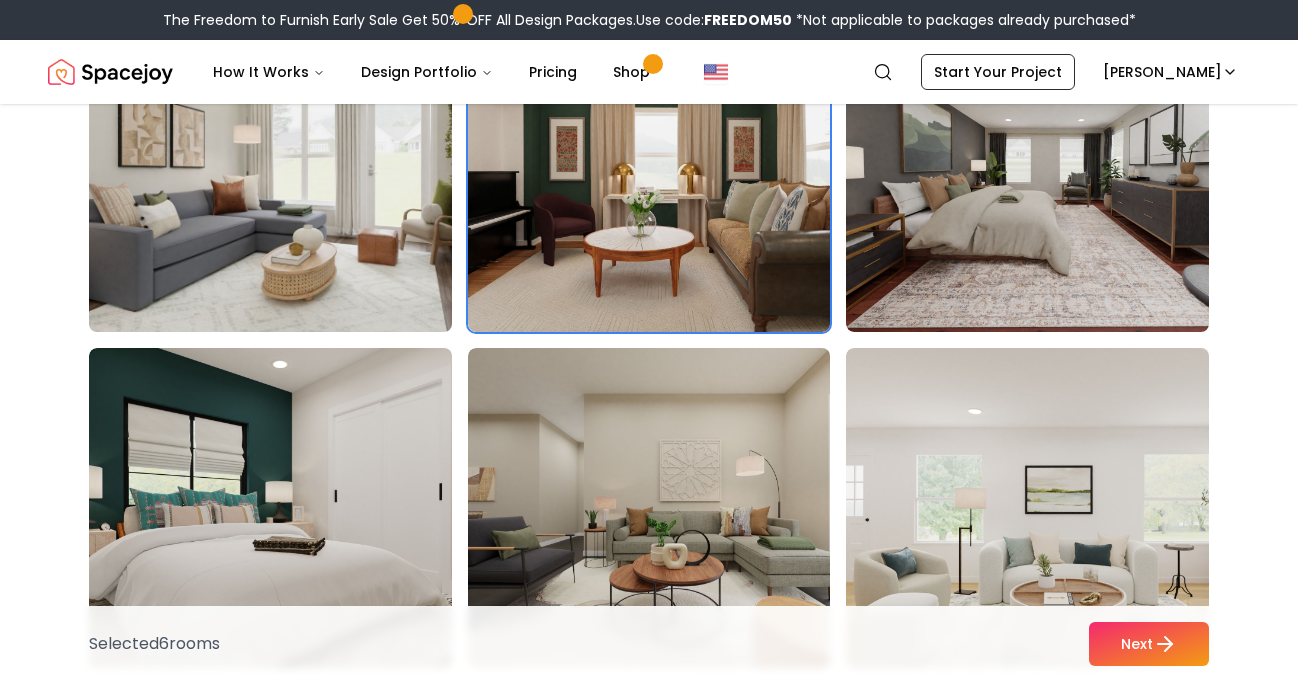 scroll, scrollTop: 3875, scrollLeft: 0, axis: vertical 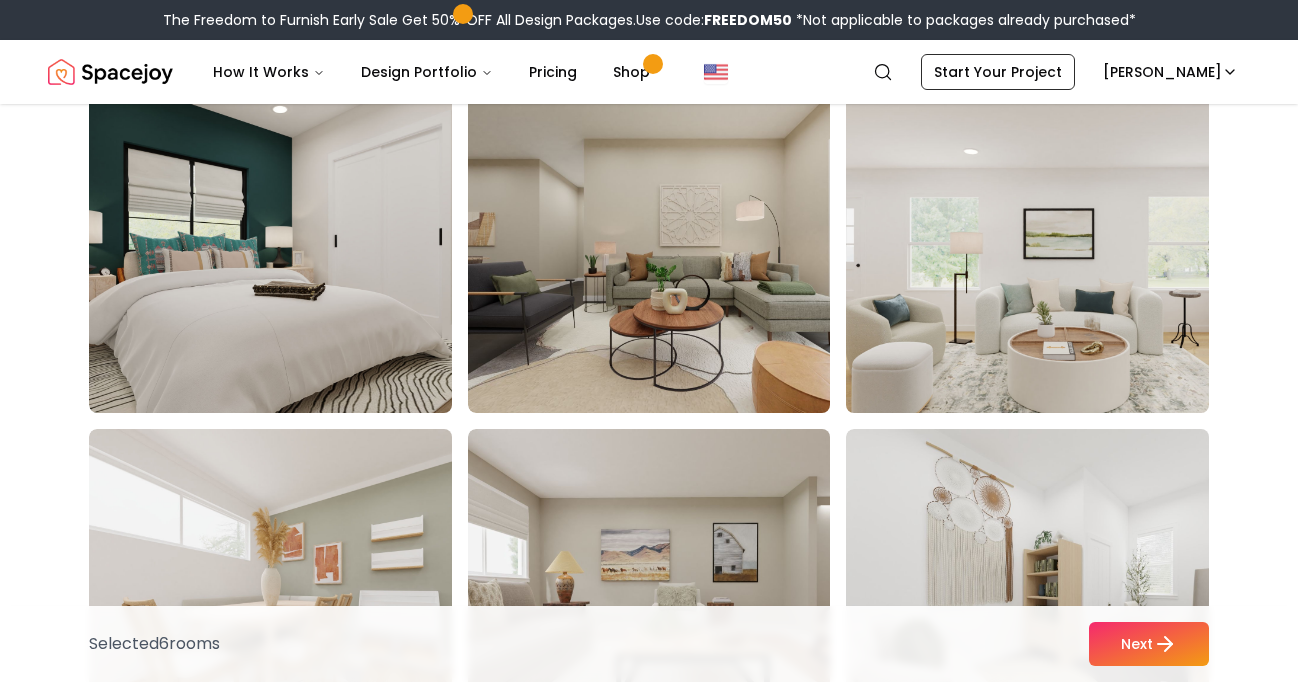 click at bounding box center [1046, 253] 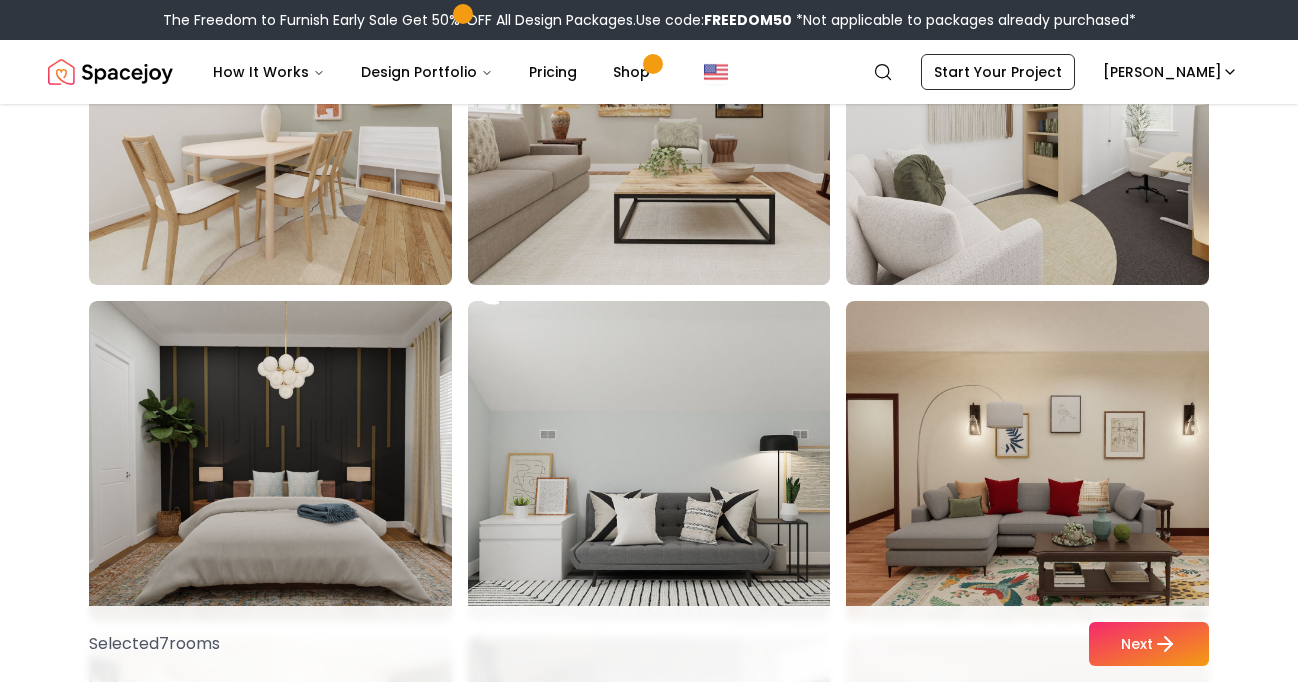 scroll, scrollTop: 4507, scrollLeft: 0, axis: vertical 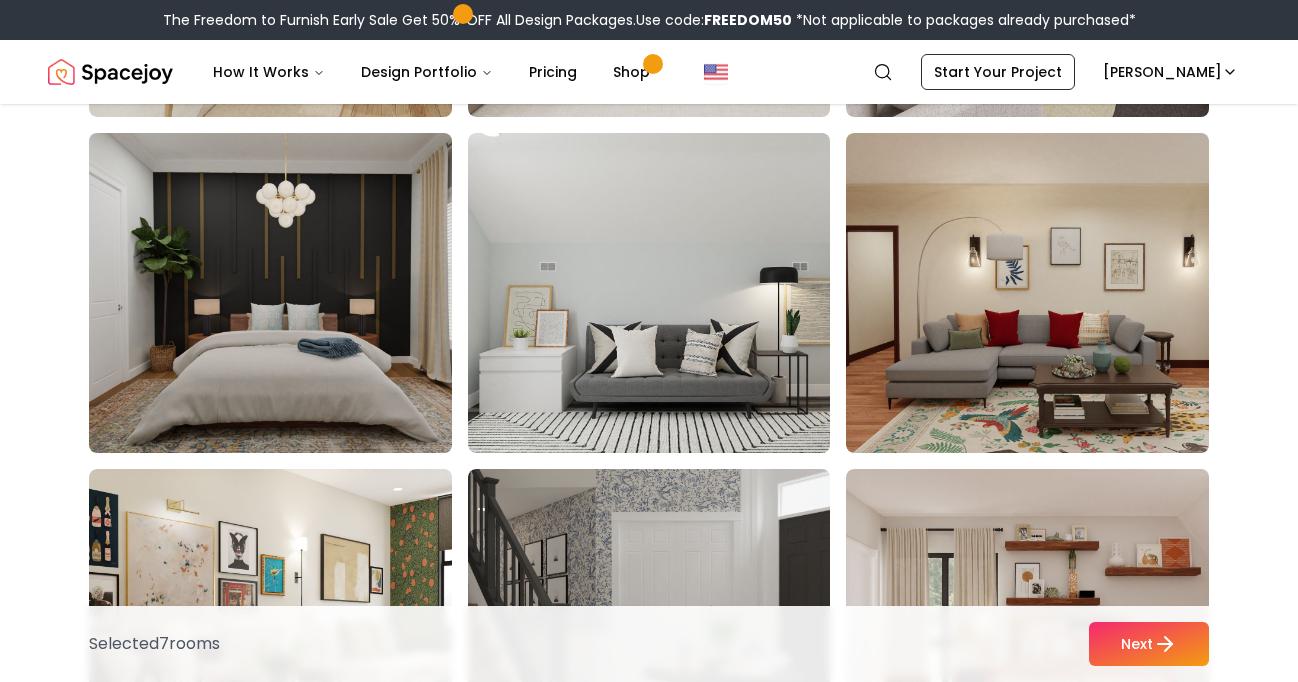 click at bounding box center [289, 293] 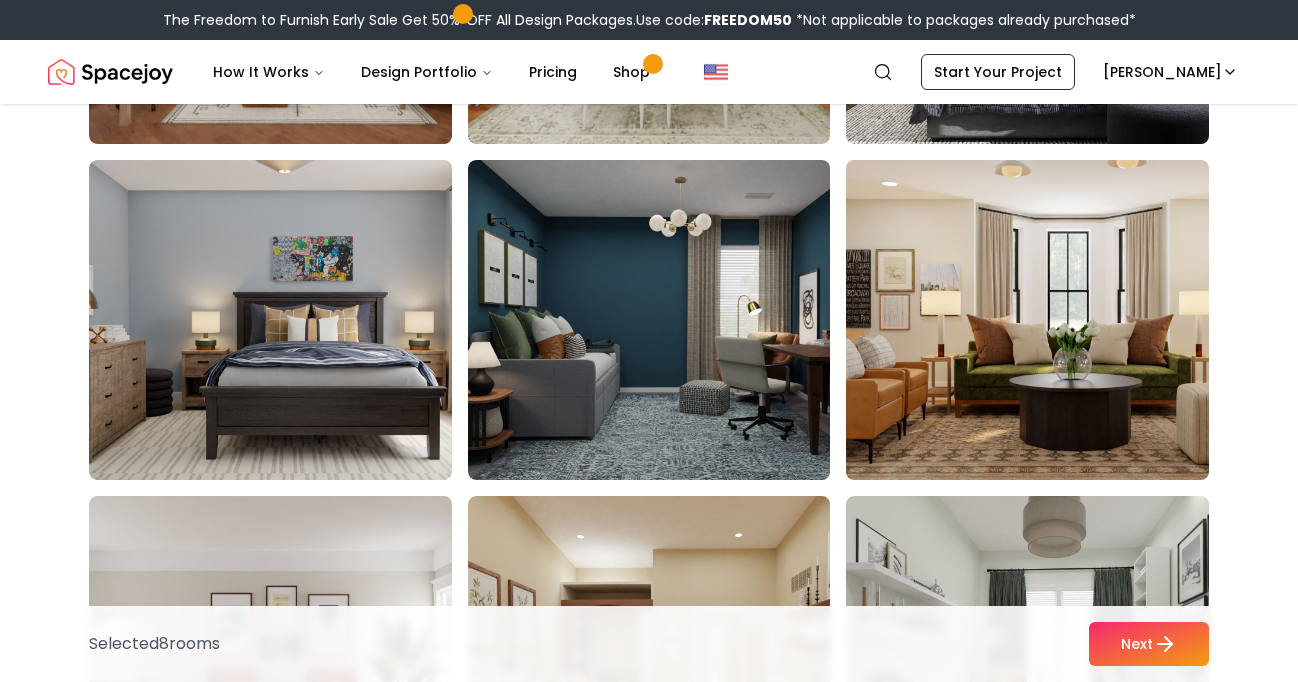 scroll, scrollTop: 6047, scrollLeft: 0, axis: vertical 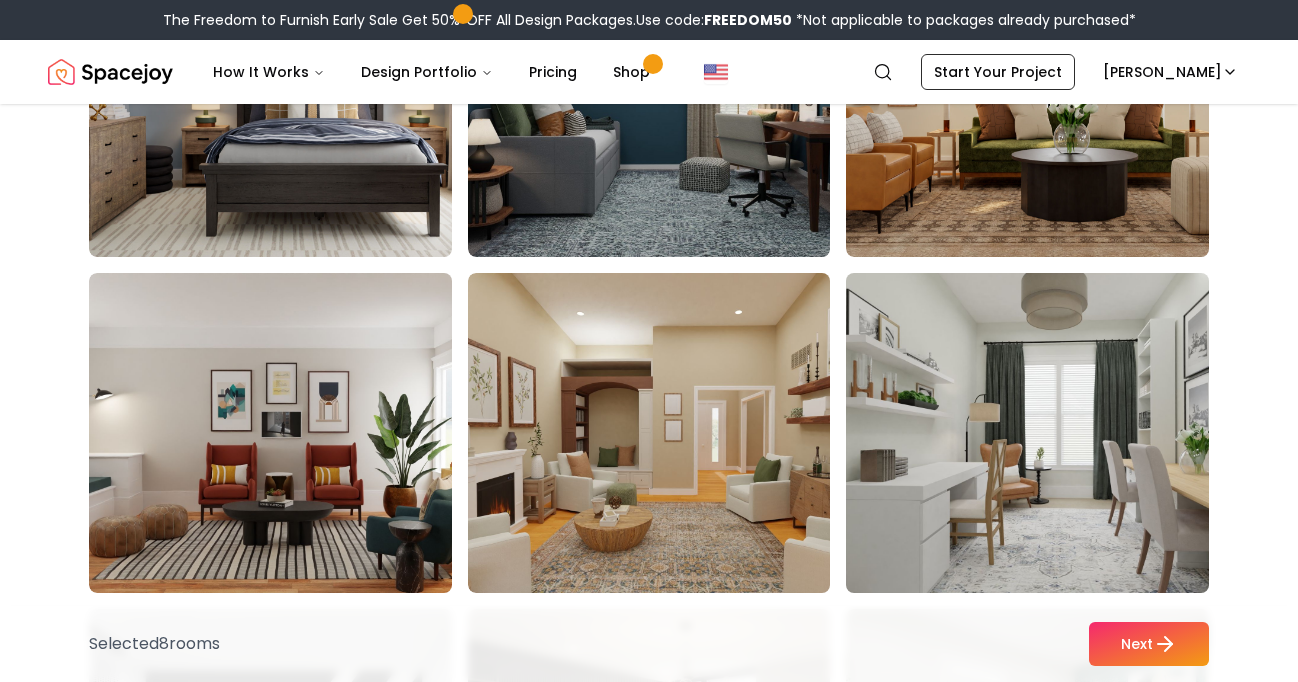click at bounding box center [1046, 433] 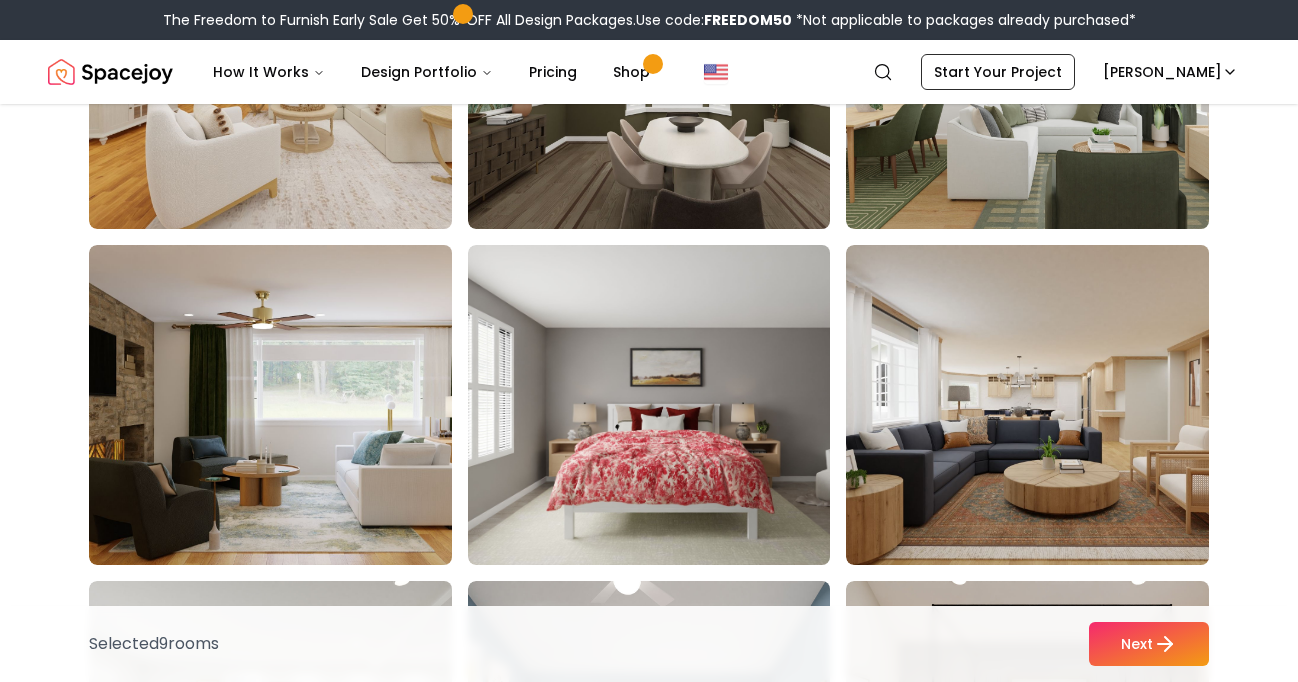 scroll, scrollTop: 7238, scrollLeft: 0, axis: vertical 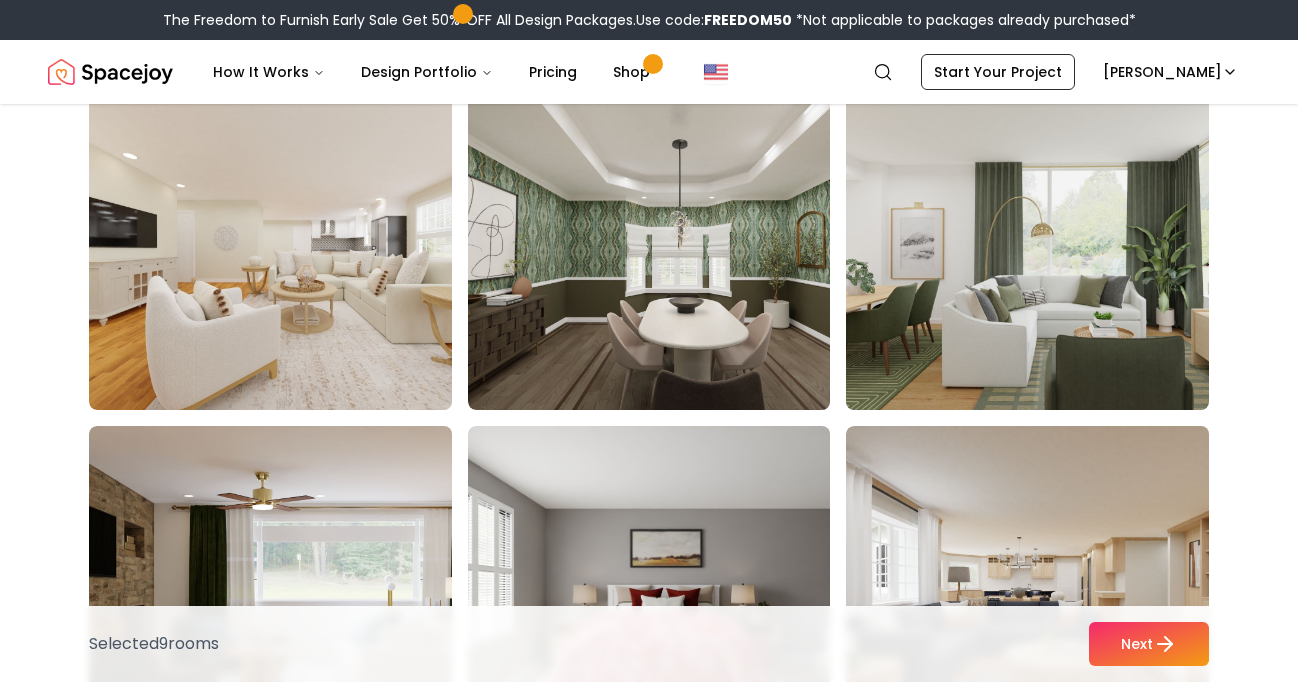 click at bounding box center (1046, 250) 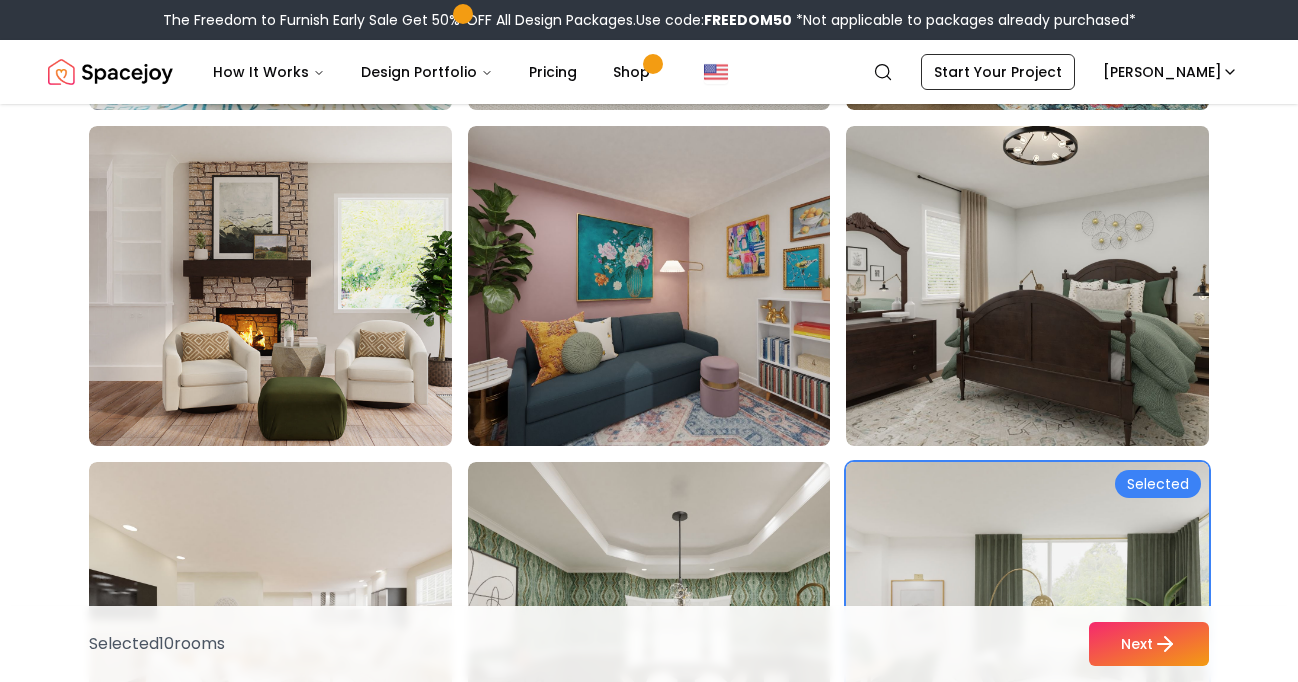 scroll, scrollTop: 6863, scrollLeft: 0, axis: vertical 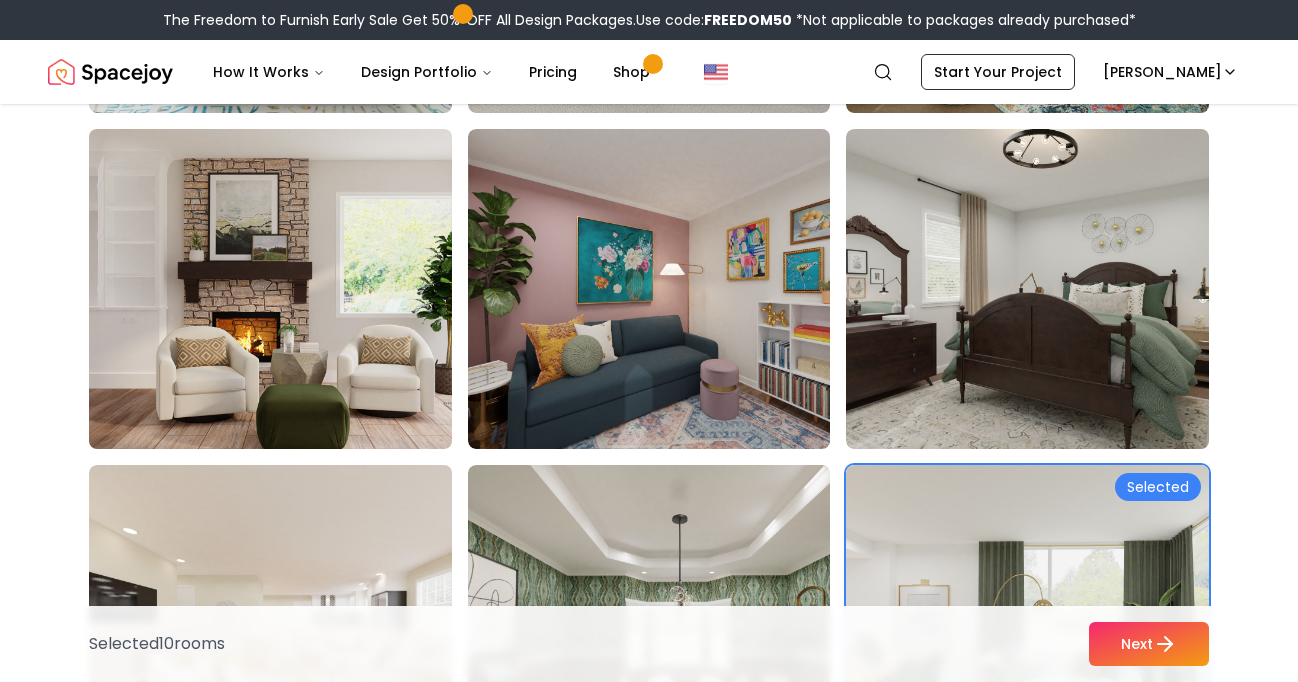 click at bounding box center [289, 289] 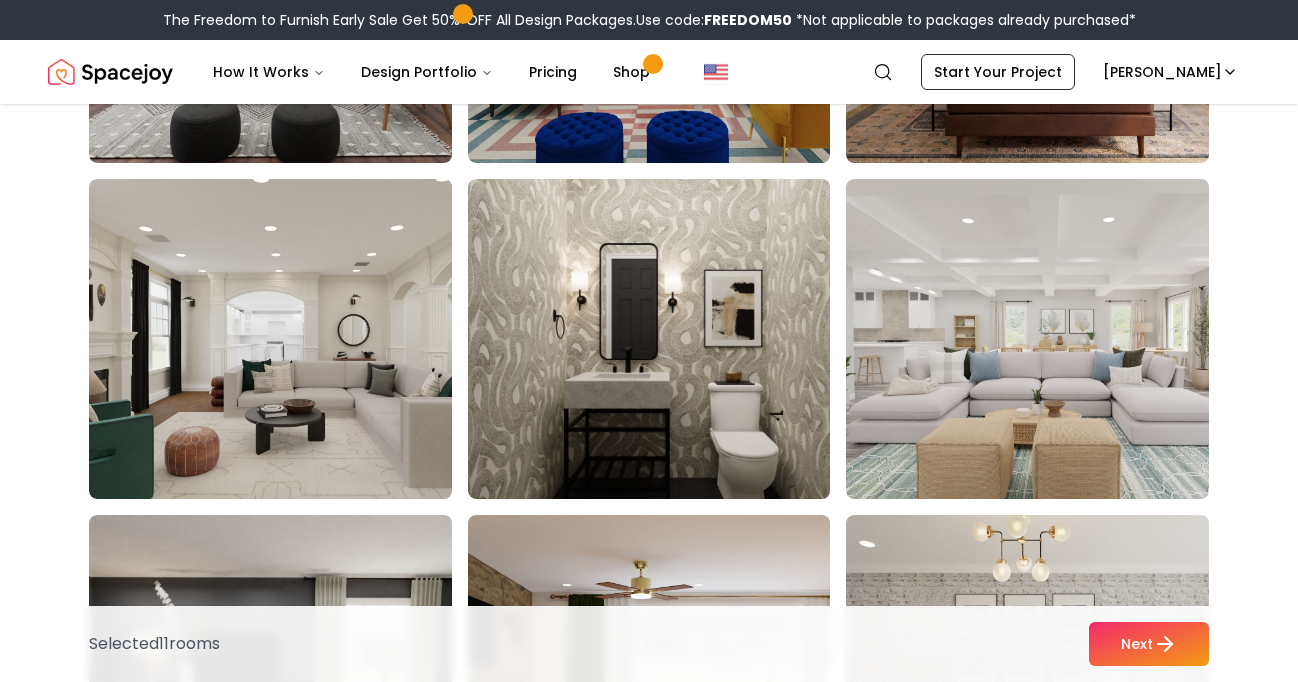 scroll, scrollTop: 8166, scrollLeft: 0, axis: vertical 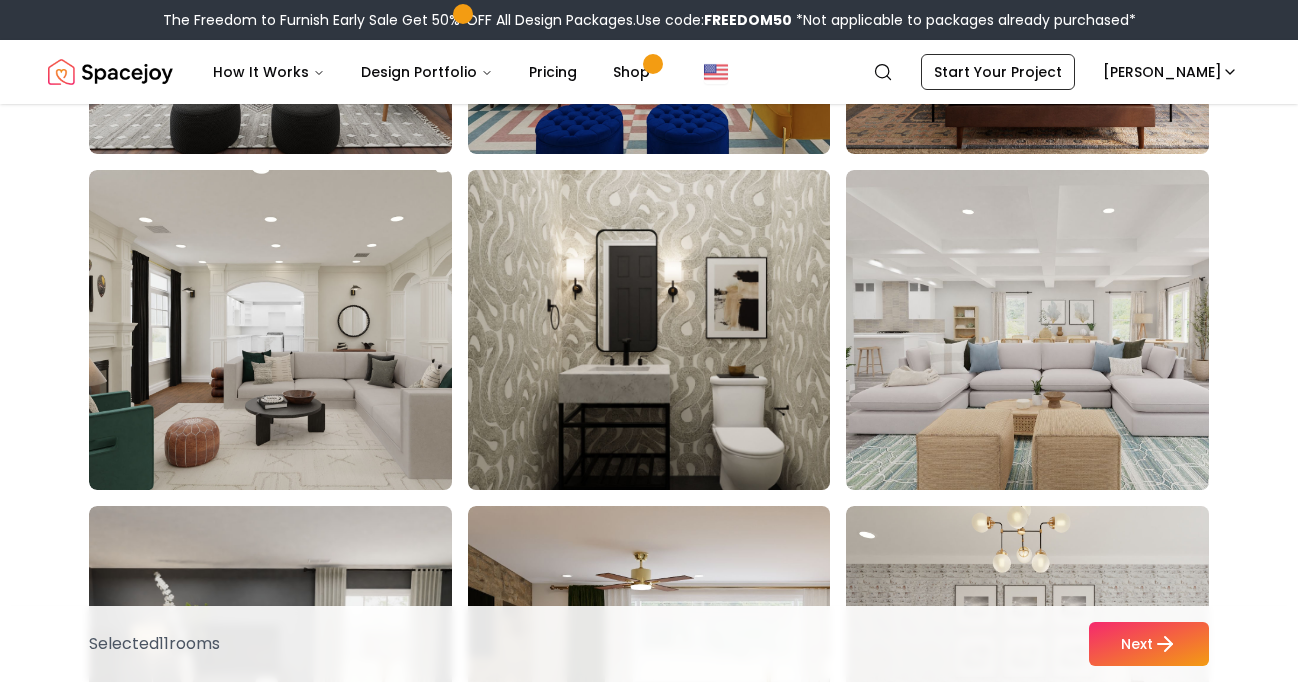 click at bounding box center (668, 330) 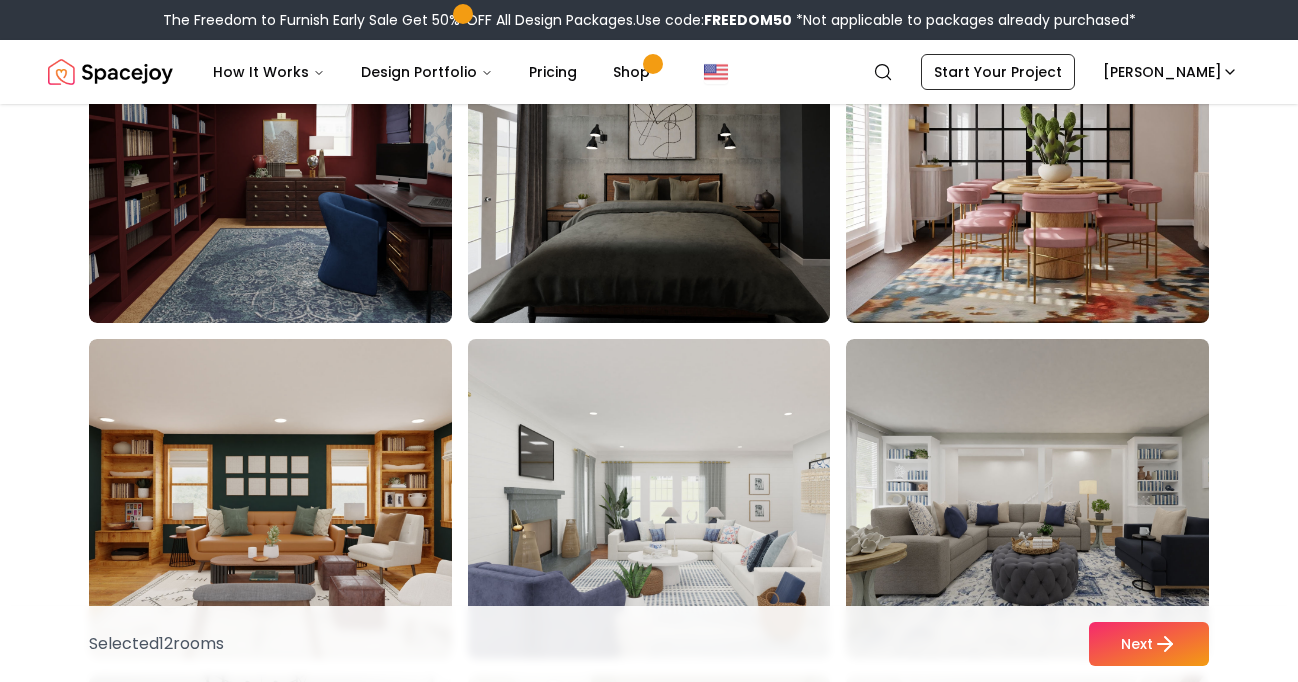 scroll, scrollTop: 9243, scrollLeft: 0, axis: vertical 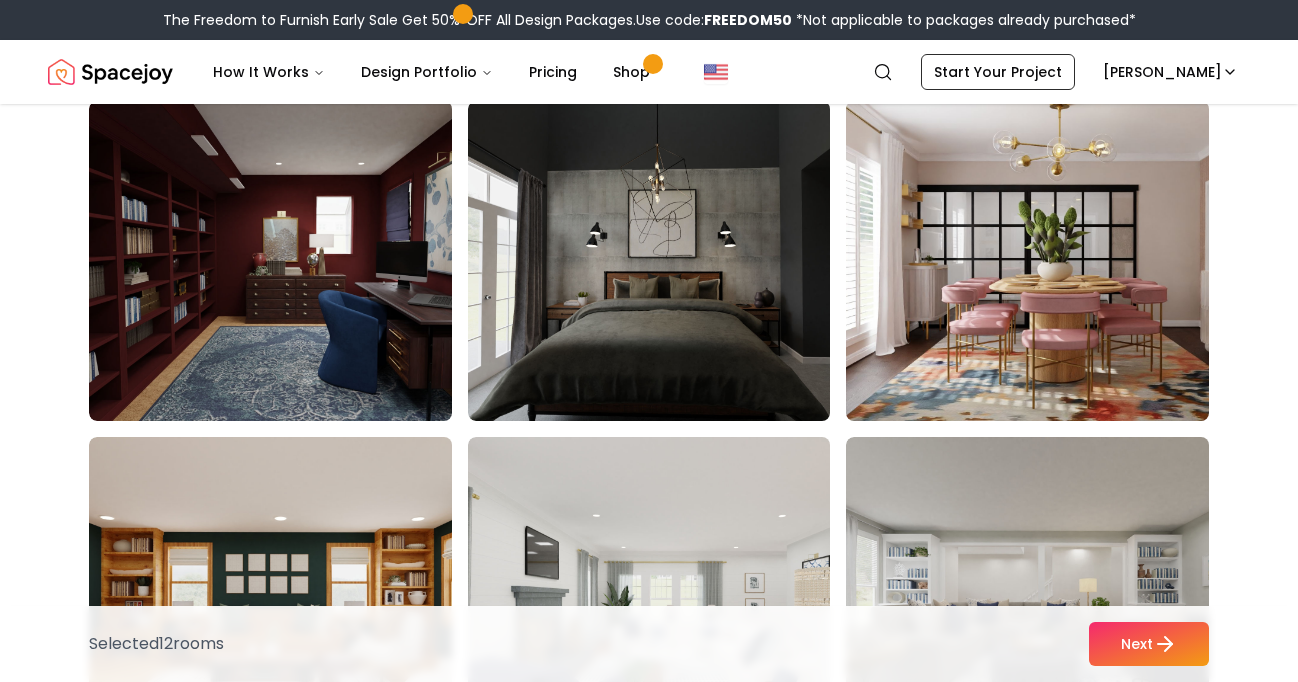 click at bounding box center (1046, 261) 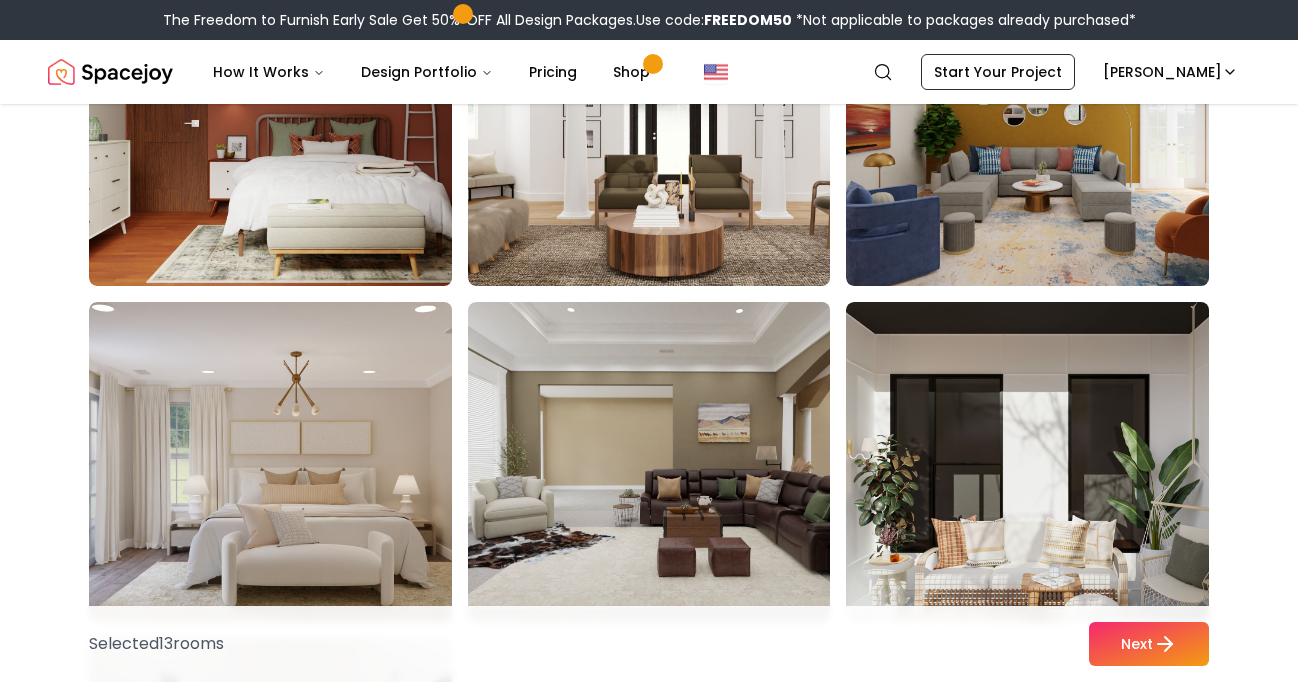 scroll, scrollTop: 10782, scrollLeft: 0, axis: vertical 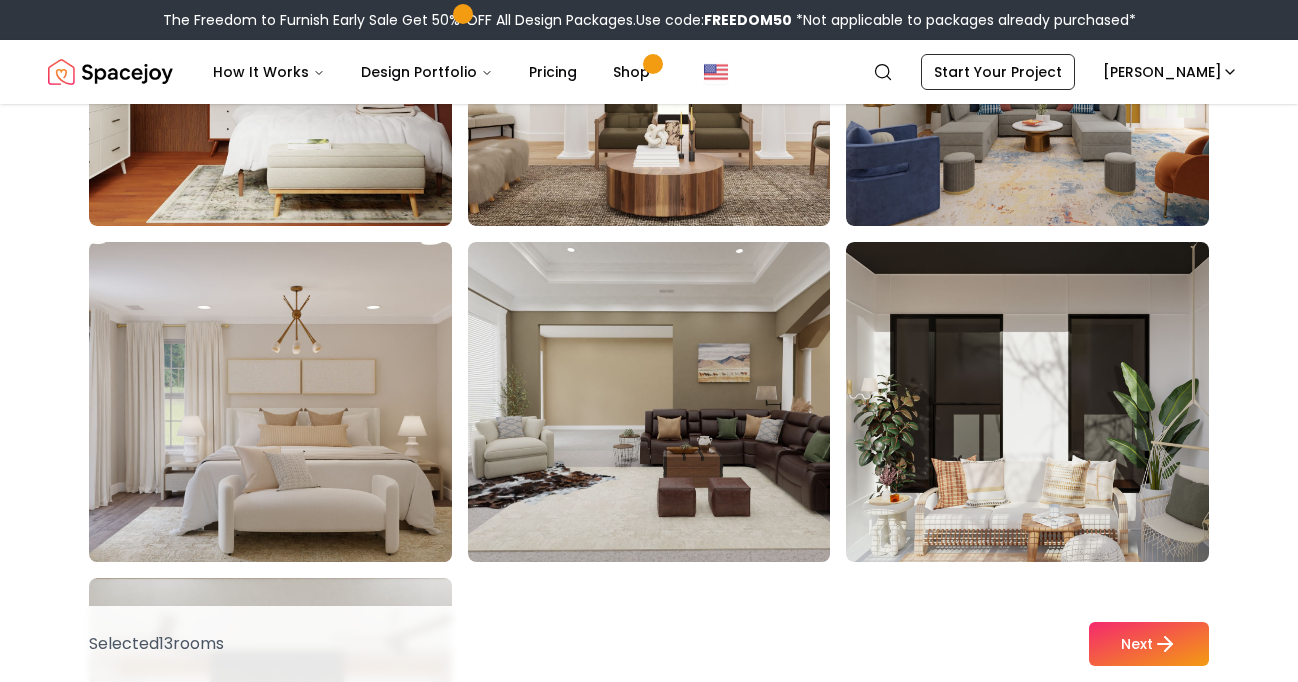 click at bounding box center [289, 402] 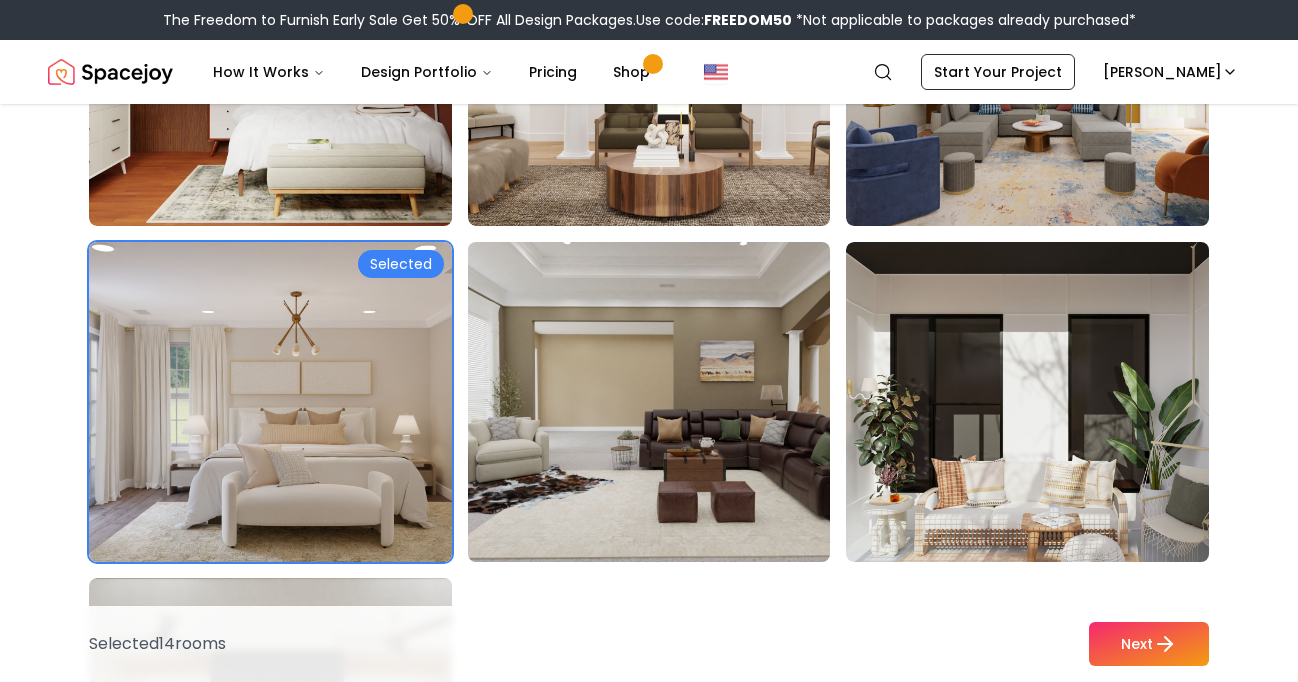 scroll, scrollTop: 11093, scrollLeft: 0, axis: vertical 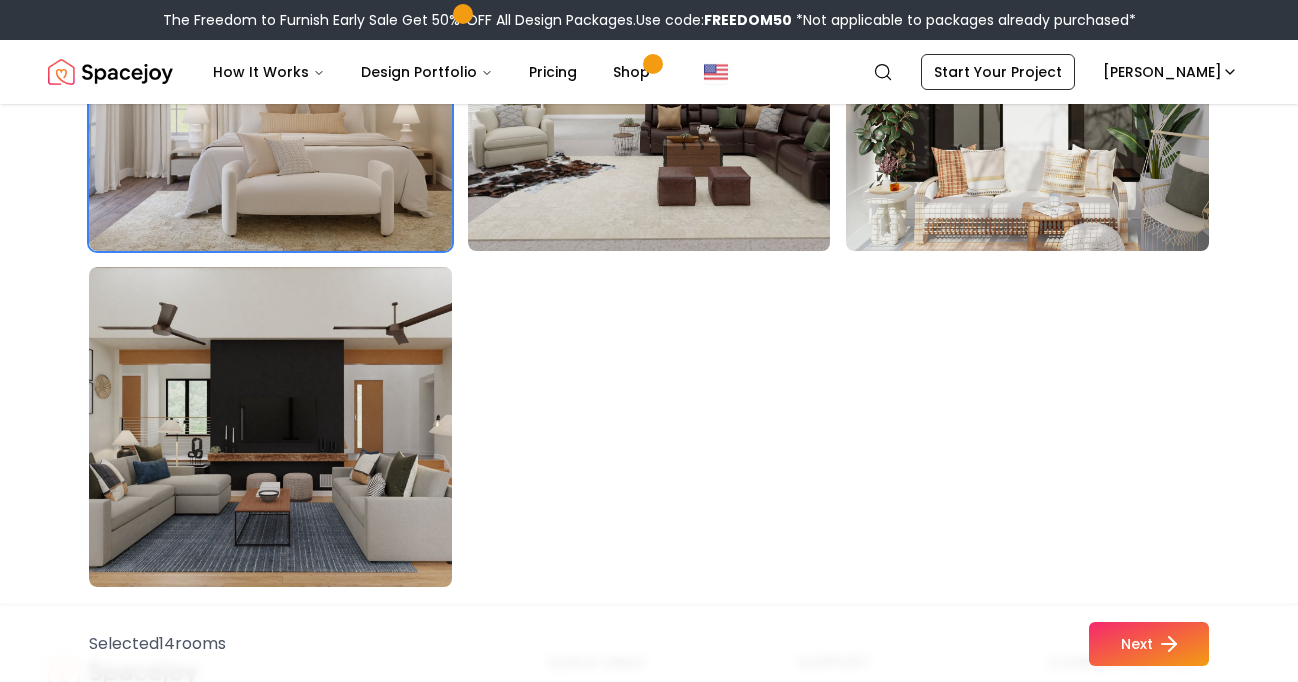 click on "Next" at bounding box center (1149, 644) 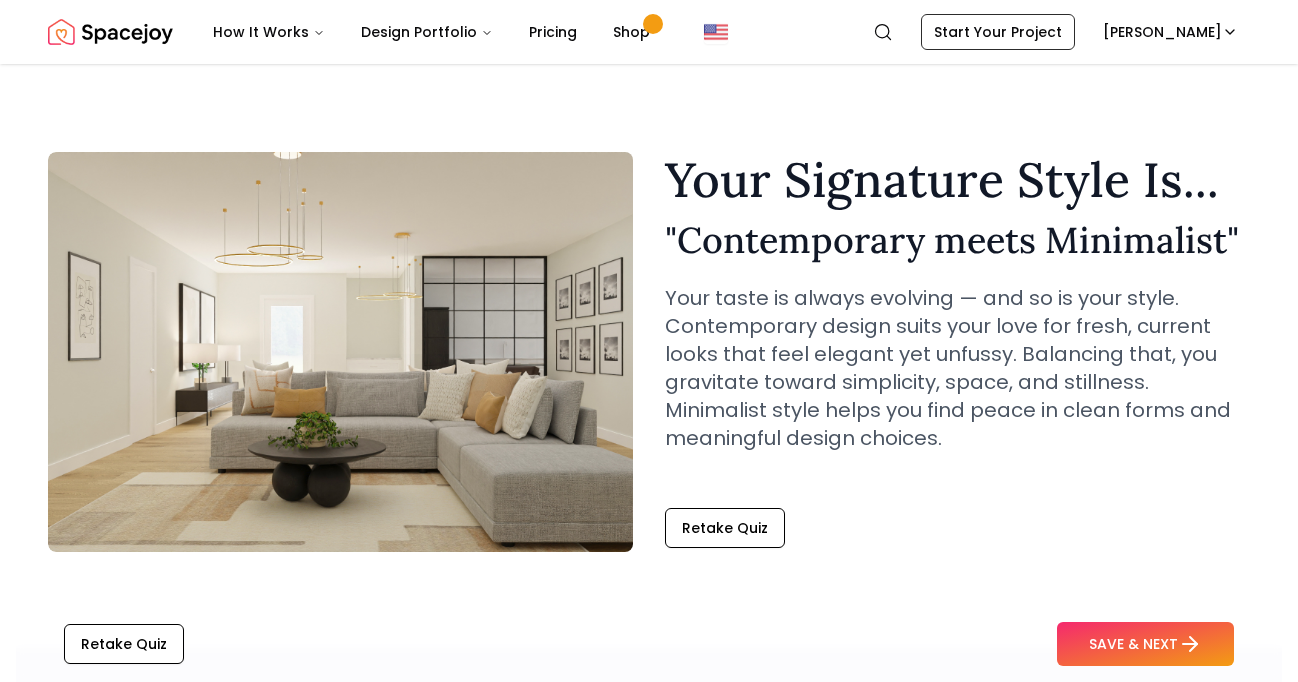 scroll, scrollTop: 0, scrollLeft: 0, axis: both 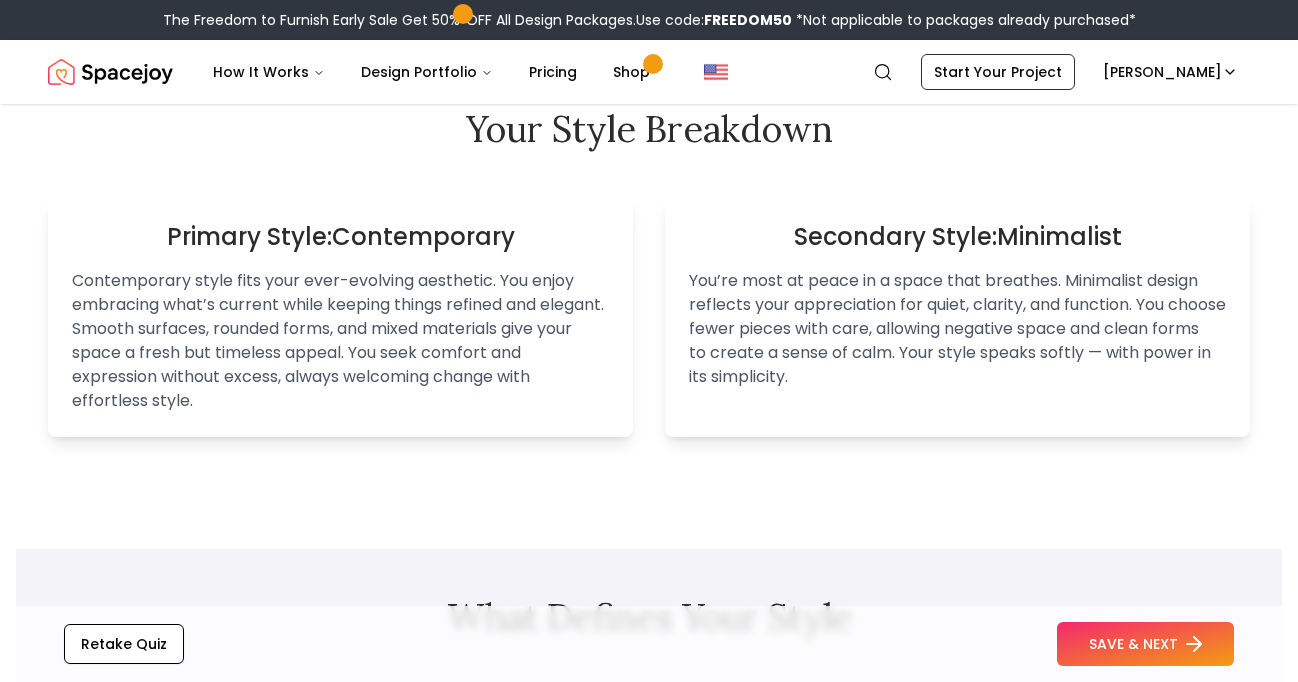 click on "SAVE & NEXT" at bounding box center (1145, 644) 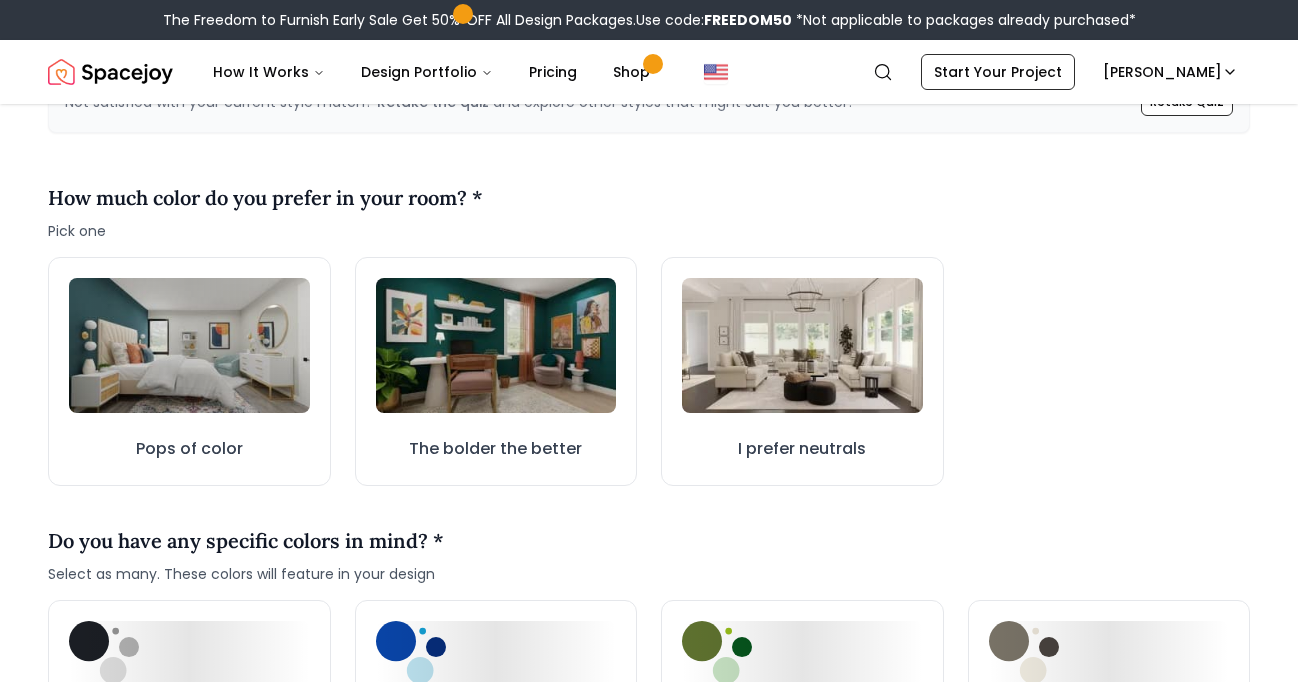 scroll, scrollTop: 597, scrollLeft: 0, axis: vertical 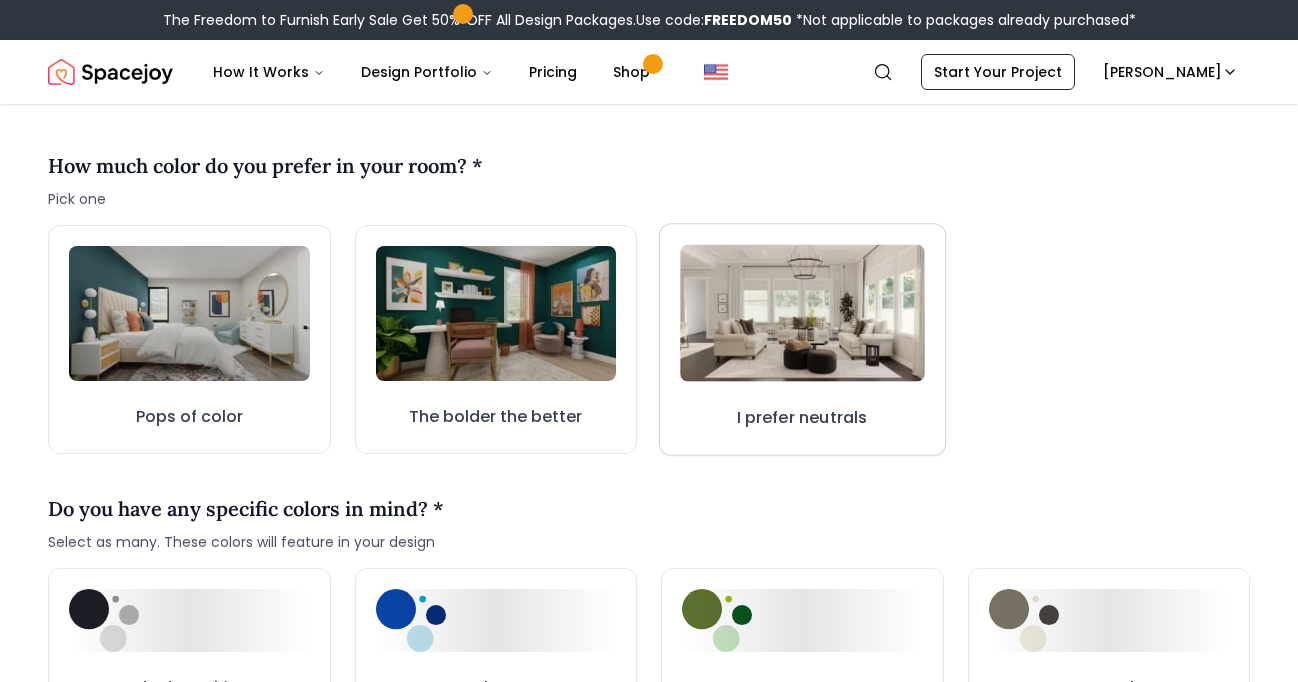 click on "I prefer neutrals" at bounding box center (802, 418) 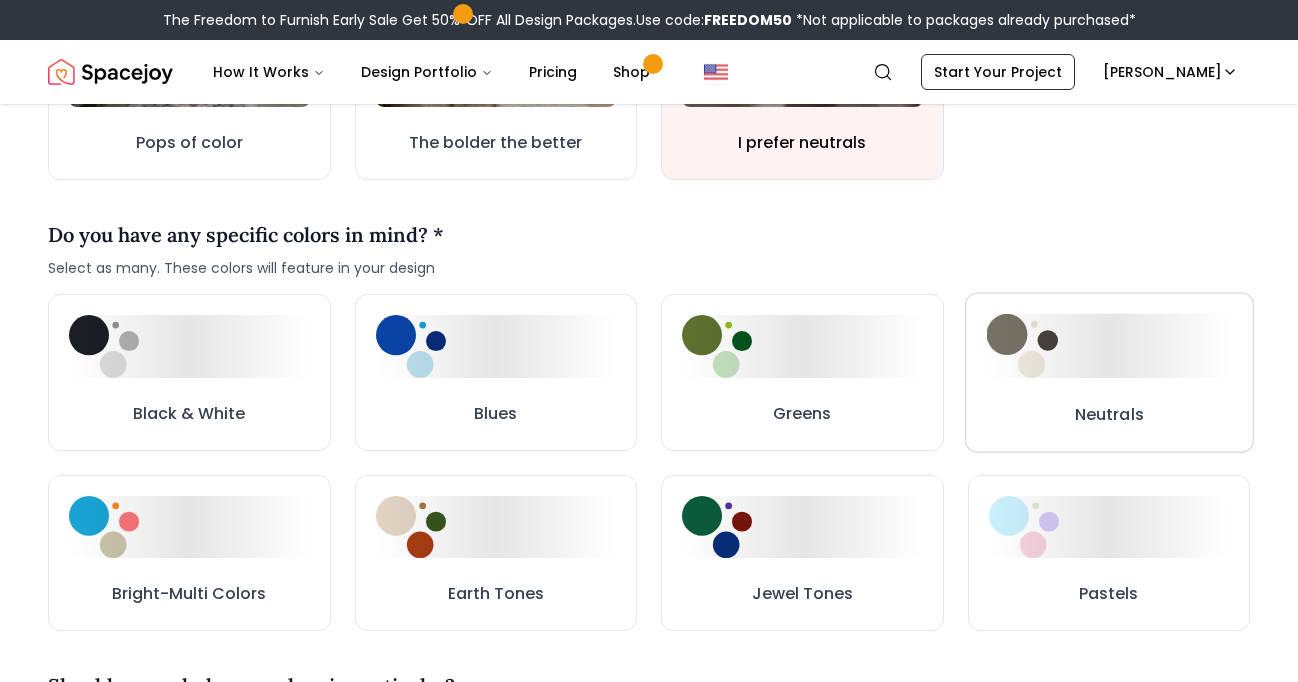 click on "Neutrals" at bounding box center (1109, 373) 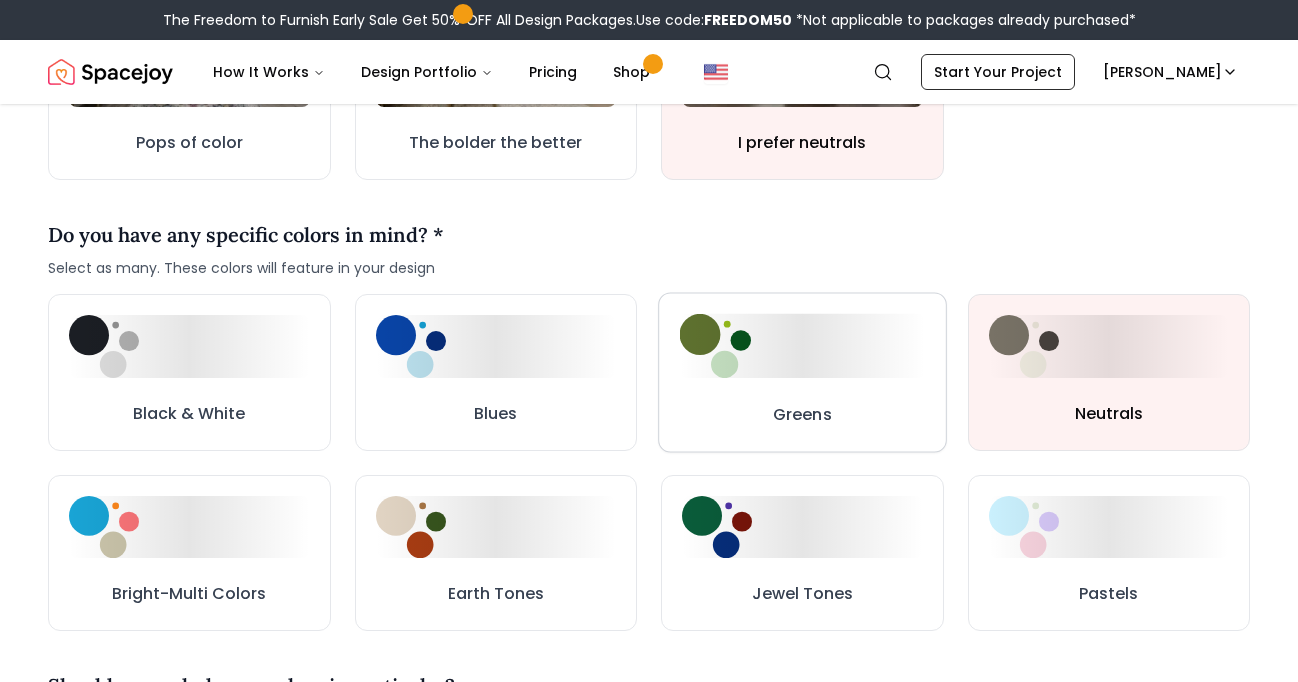 click on "Greens" at bounding box center [802, 373] 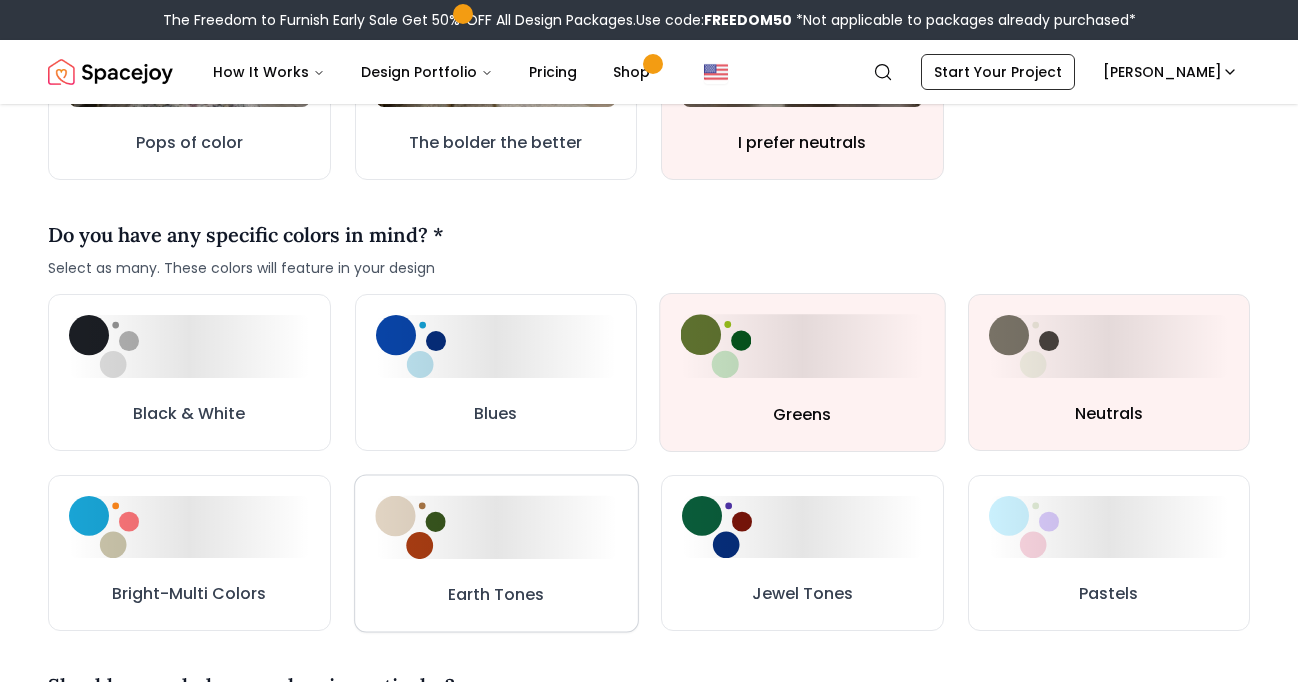 click at bounding box center [496, 527] 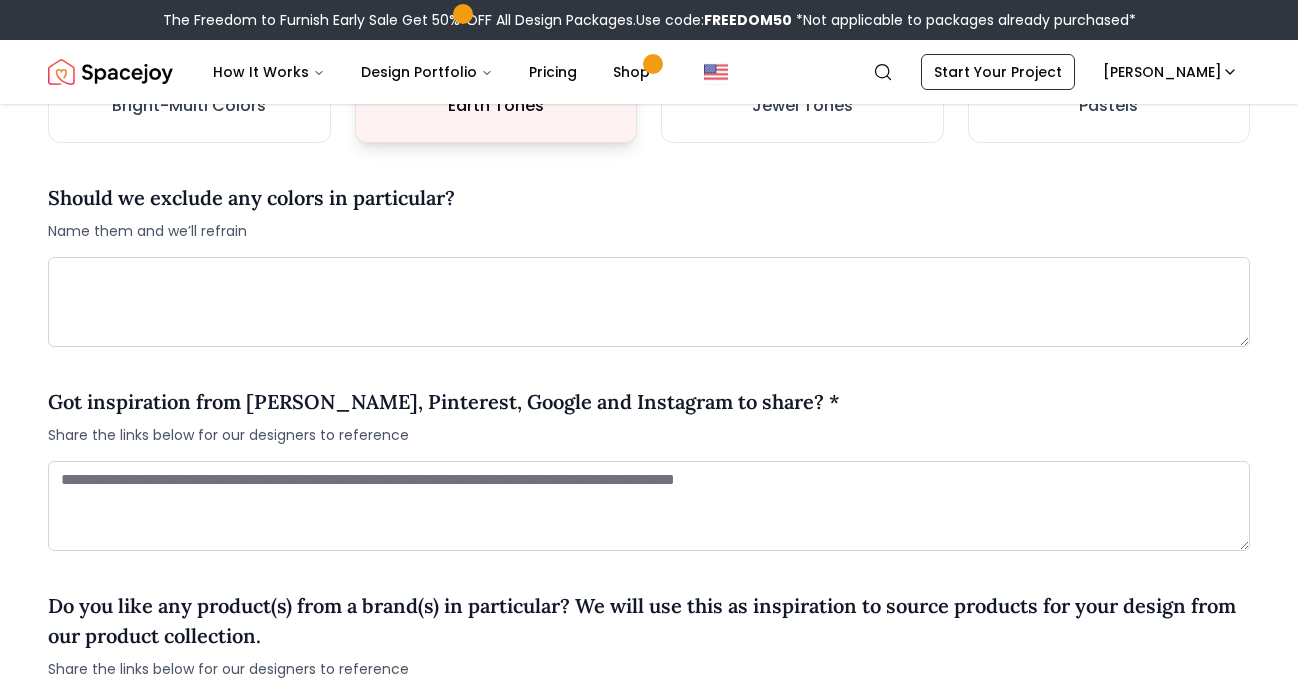 scroll, scrollTop: 1331, scrollLeft: 0, axis: vertical 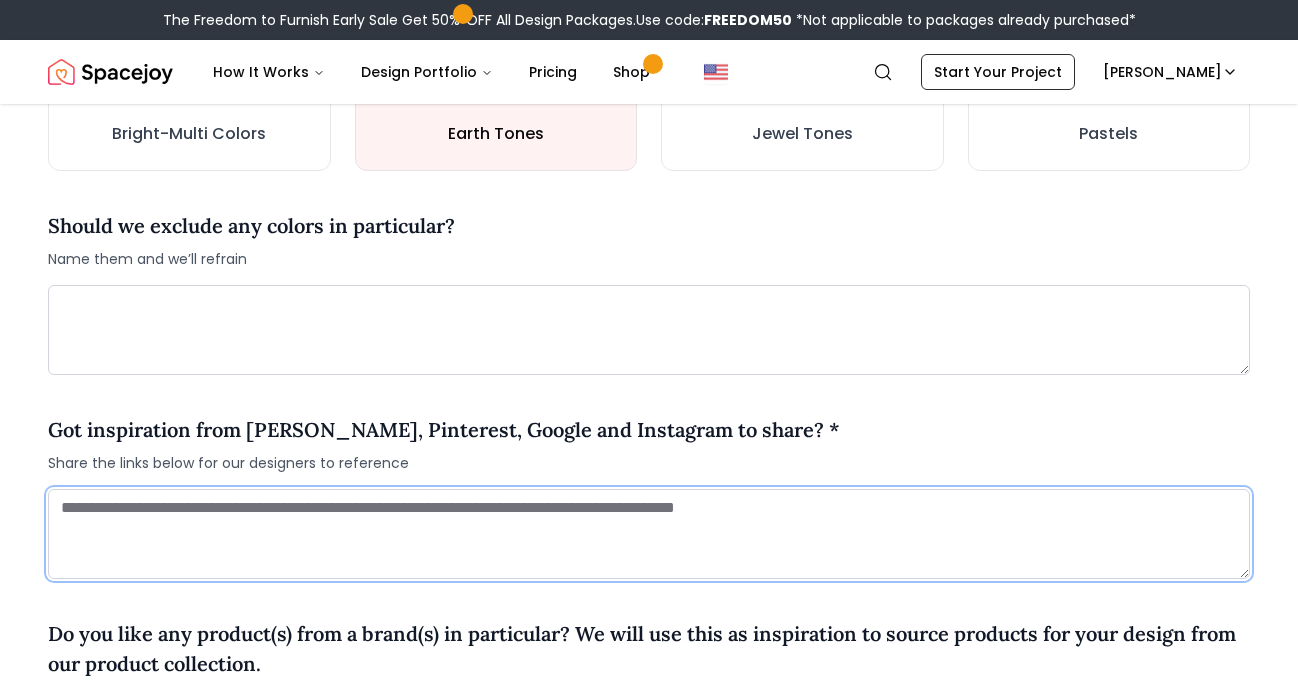 click at bounding box center [649, 534] 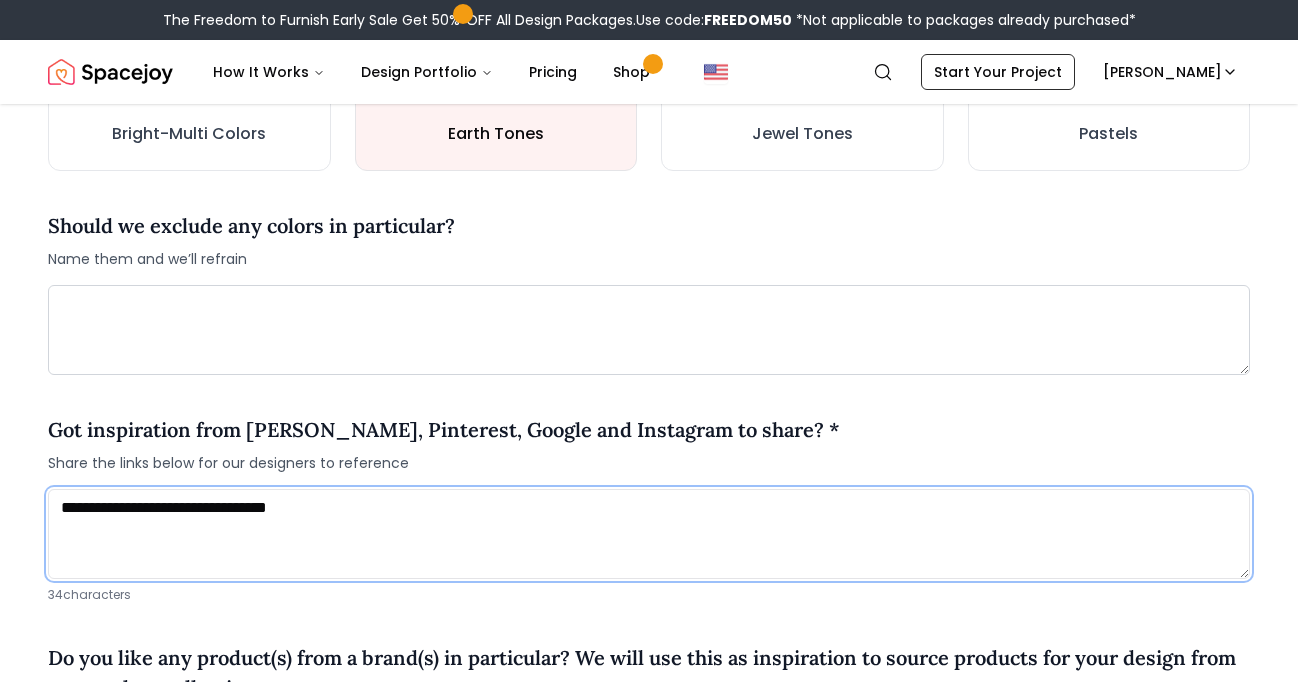 scroll, scrollTop: 1716, scrollLeft: 0, axis: vertical 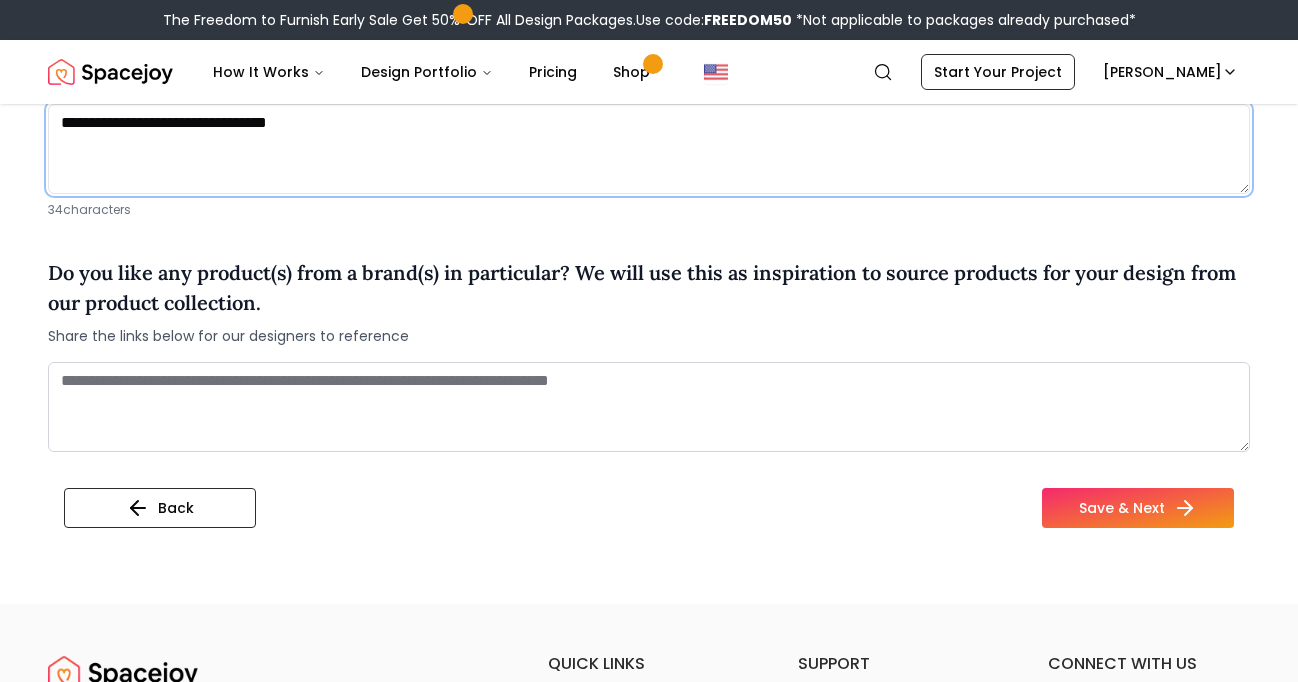 type on "**********" 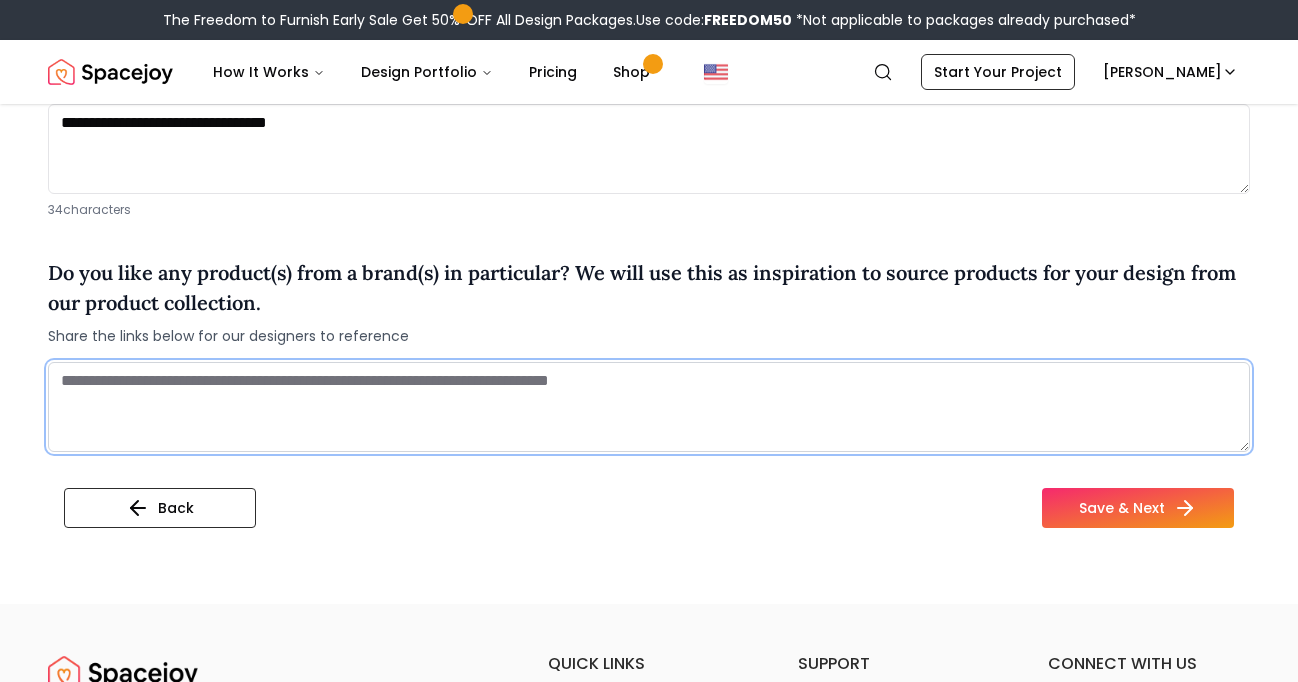 click at bounding box center [649, 407] 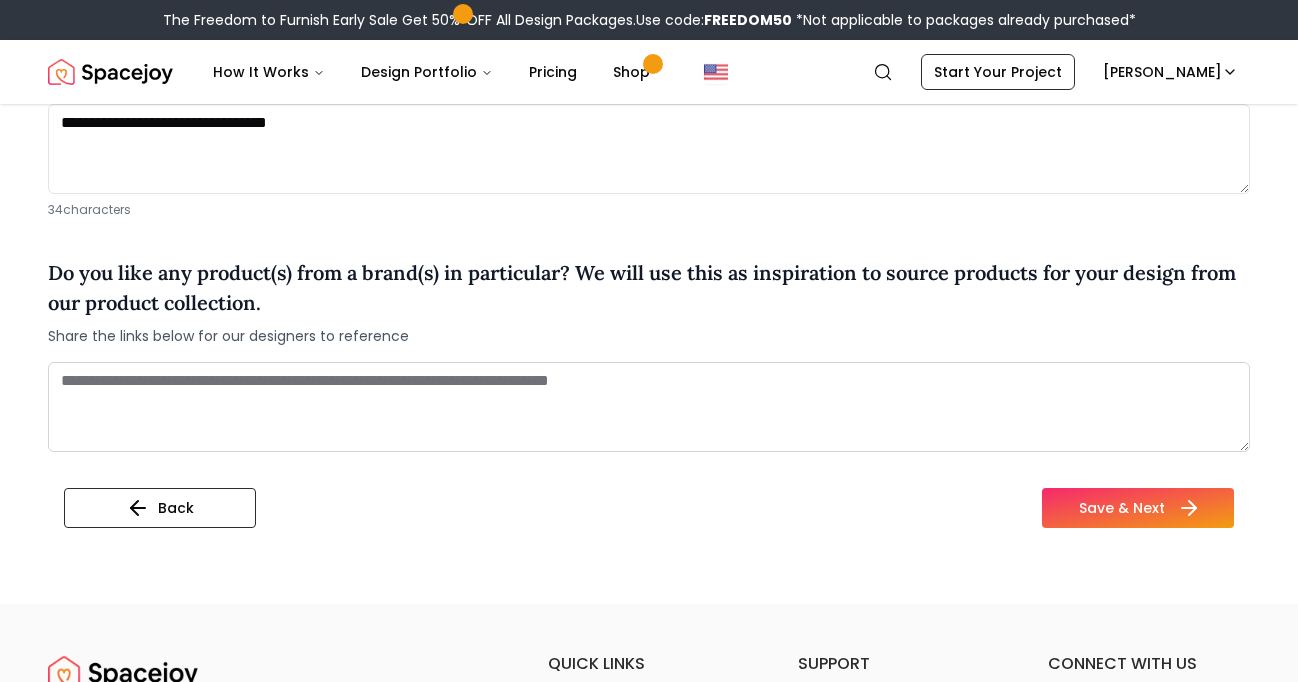 click on "Save & Next" at bounding box center [1138, 508] 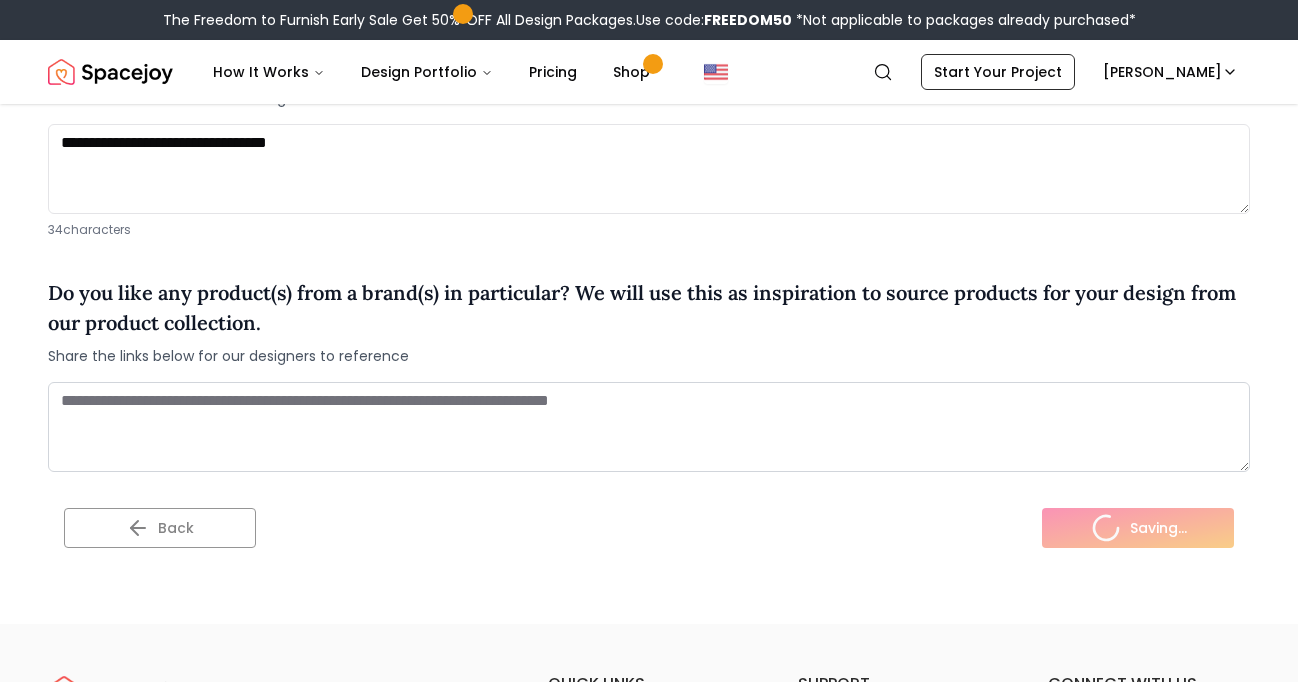 scroll, scrollTop: 0, scrollLeft: 0, axis: both 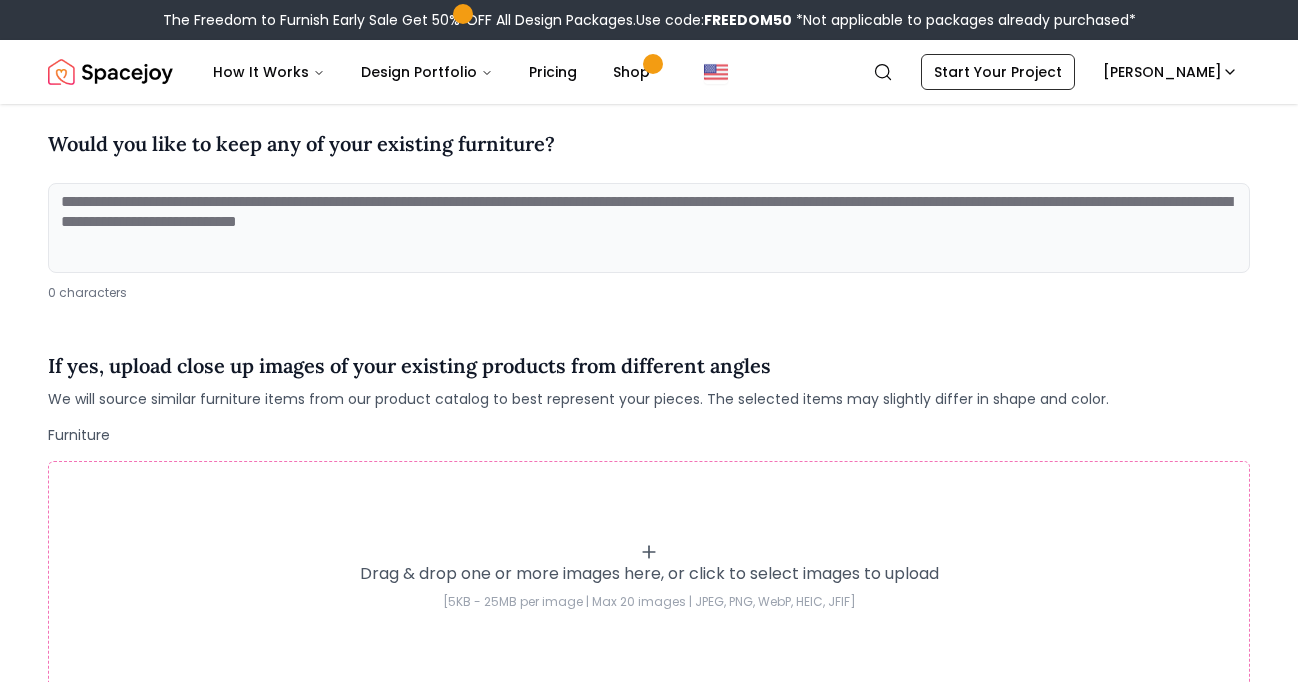 click at bounding box center (649, 228) 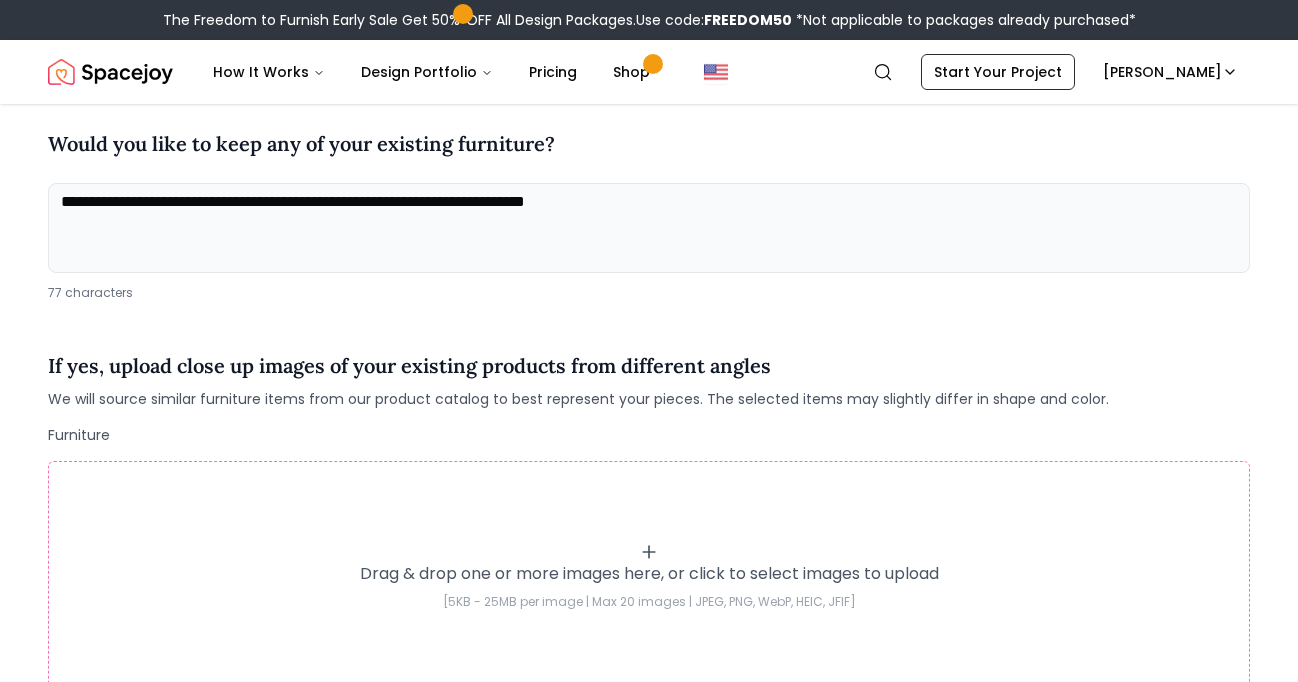 paste on "**********" 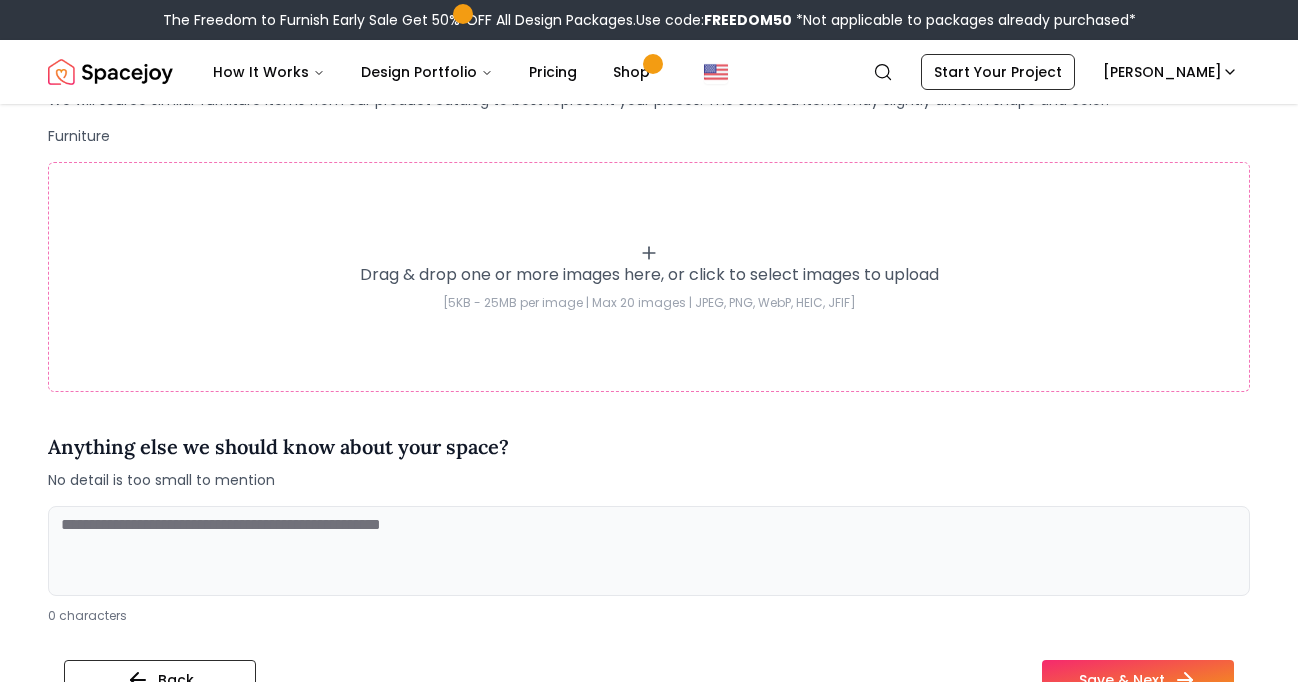 scroll, scrollTop: 705, scrollLeft: 0, axis: vertical 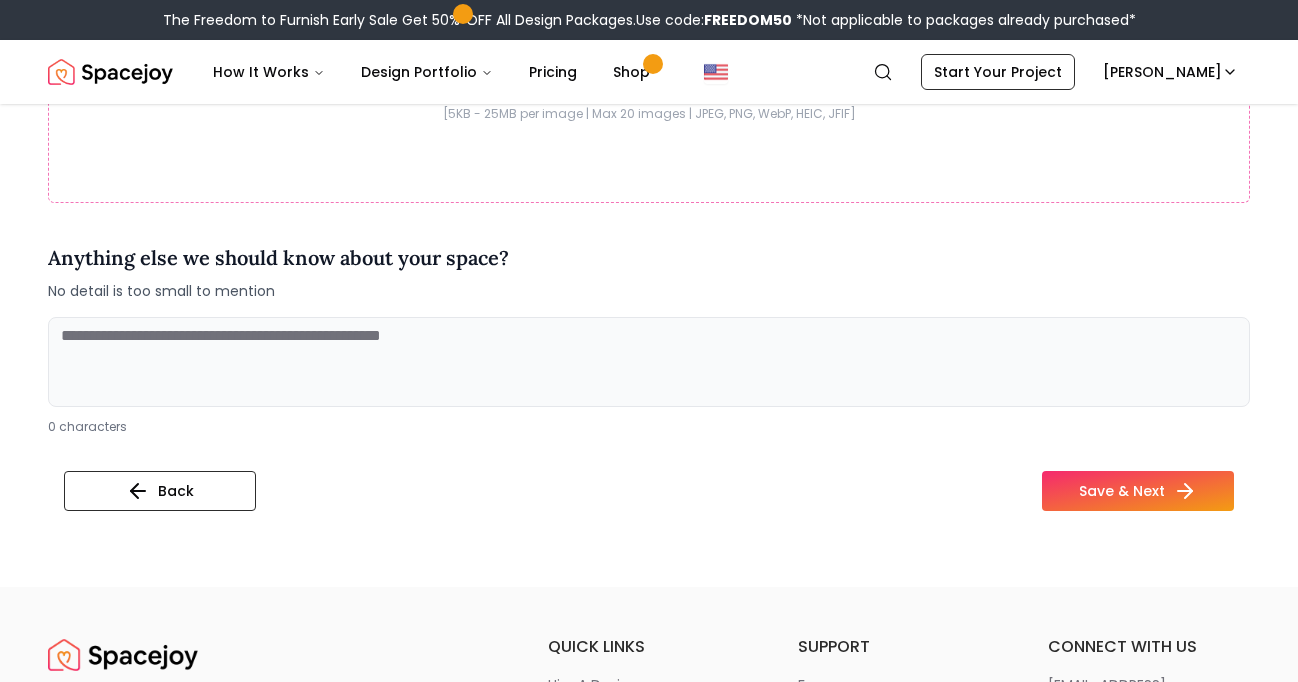 type on "**********" 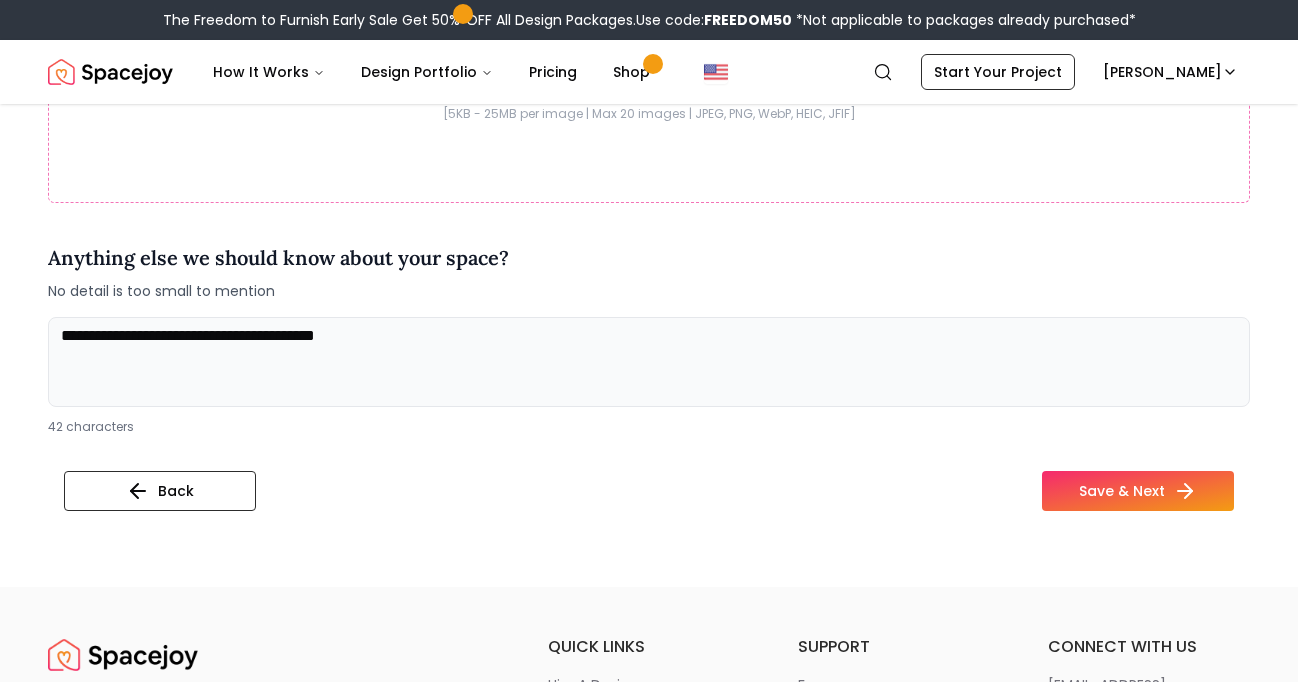 type on "**********" 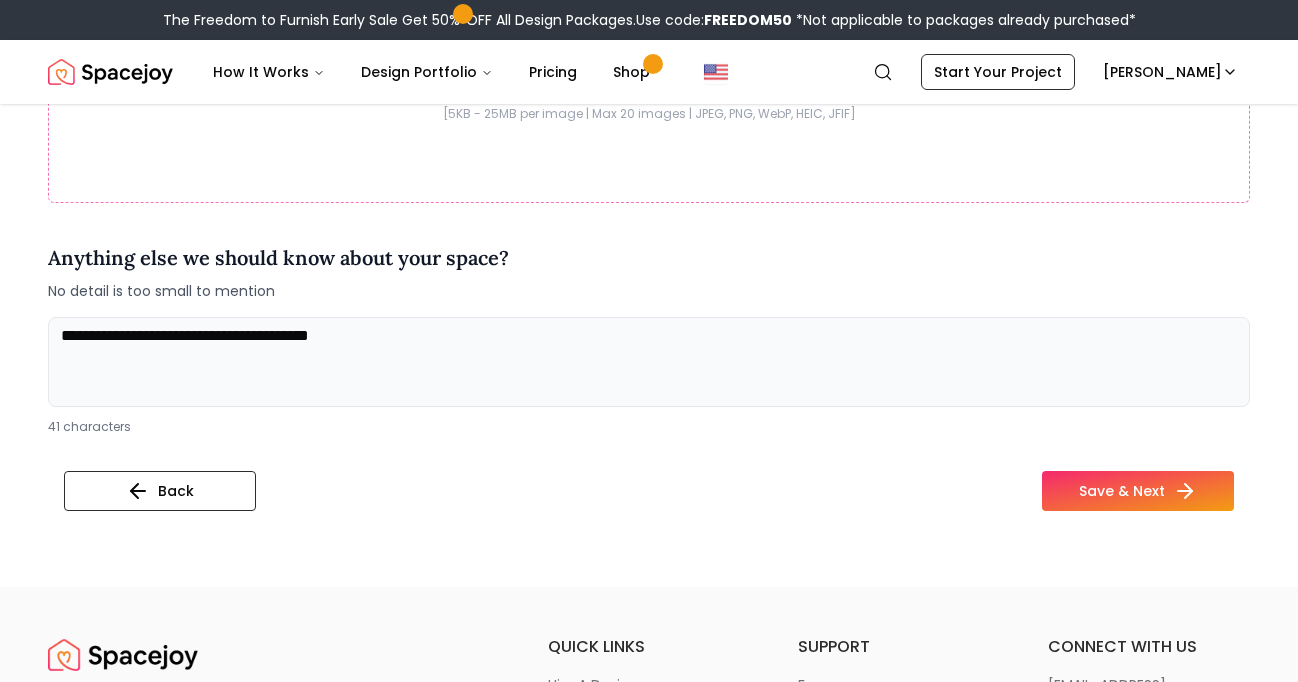 drag, startPoint x: 392, startPoint y: 345, endPoint x: 21, endPoint y: 333, distance: 371.19403 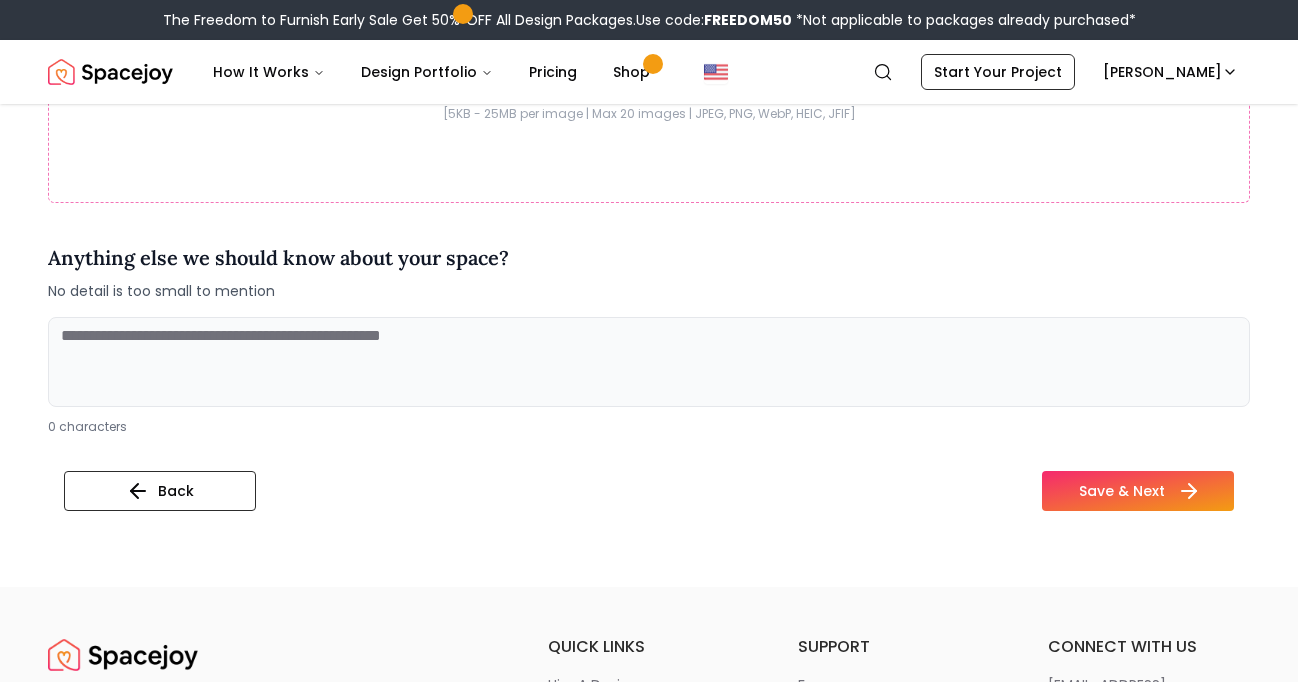 click on "Save & Next" at bounding box center (1138, 491) 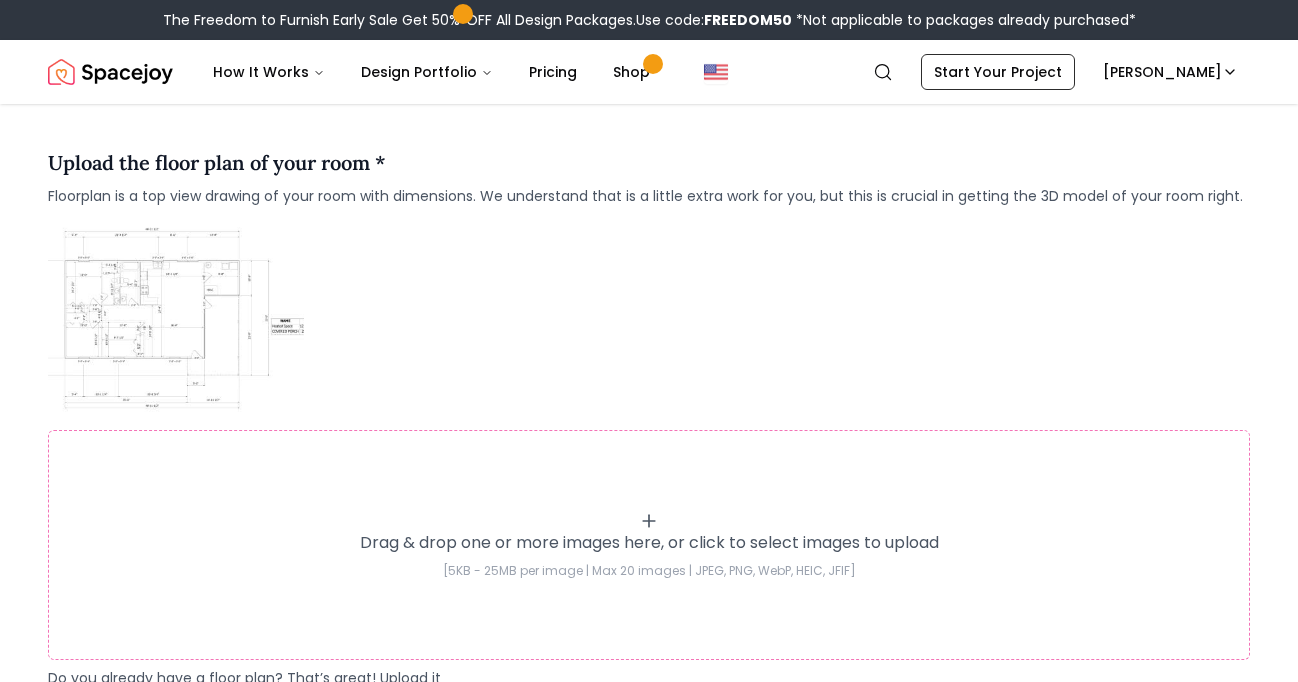 scroll, scrollTop: 201, scrollLeft: 0, axis: vertical 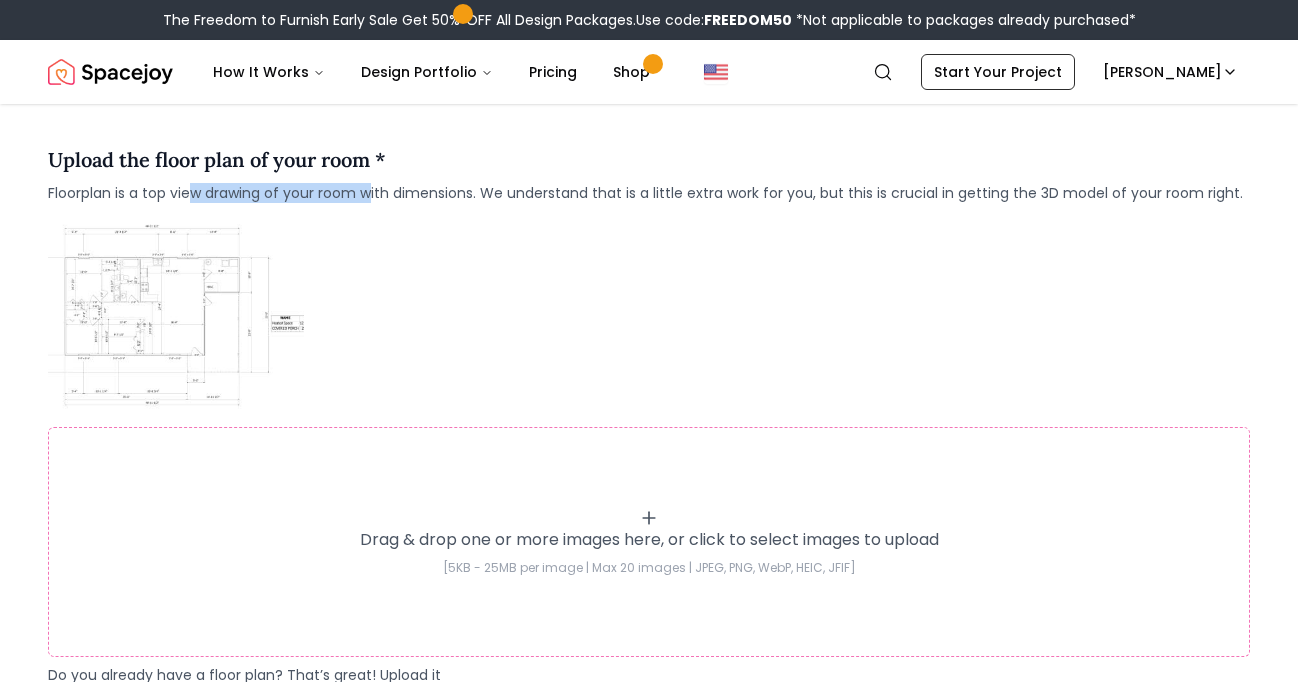 drag, startPoint x: 191, startPoint y: 194, endPoint x: 368, endPoint y: 195, distance: 177.00282 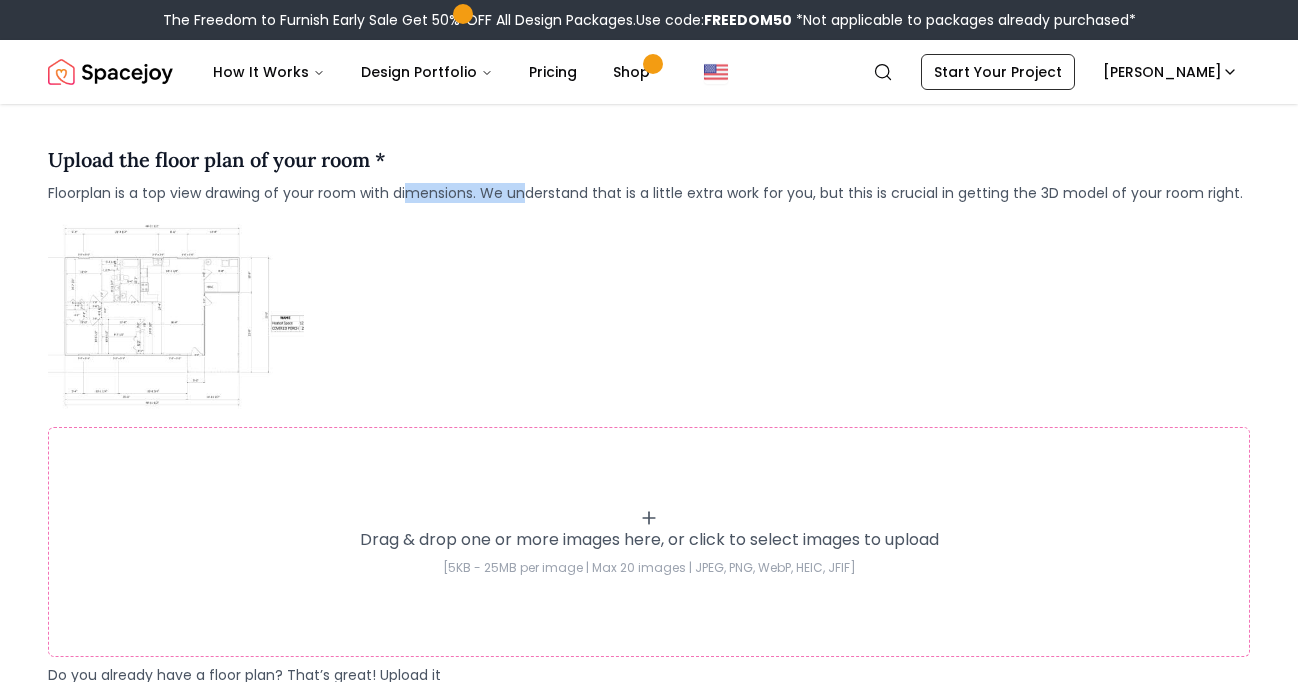 drag, startPoint x: 413, startPoint y: 196, endPoint x: 528, endPoint y: 196, distance: 115 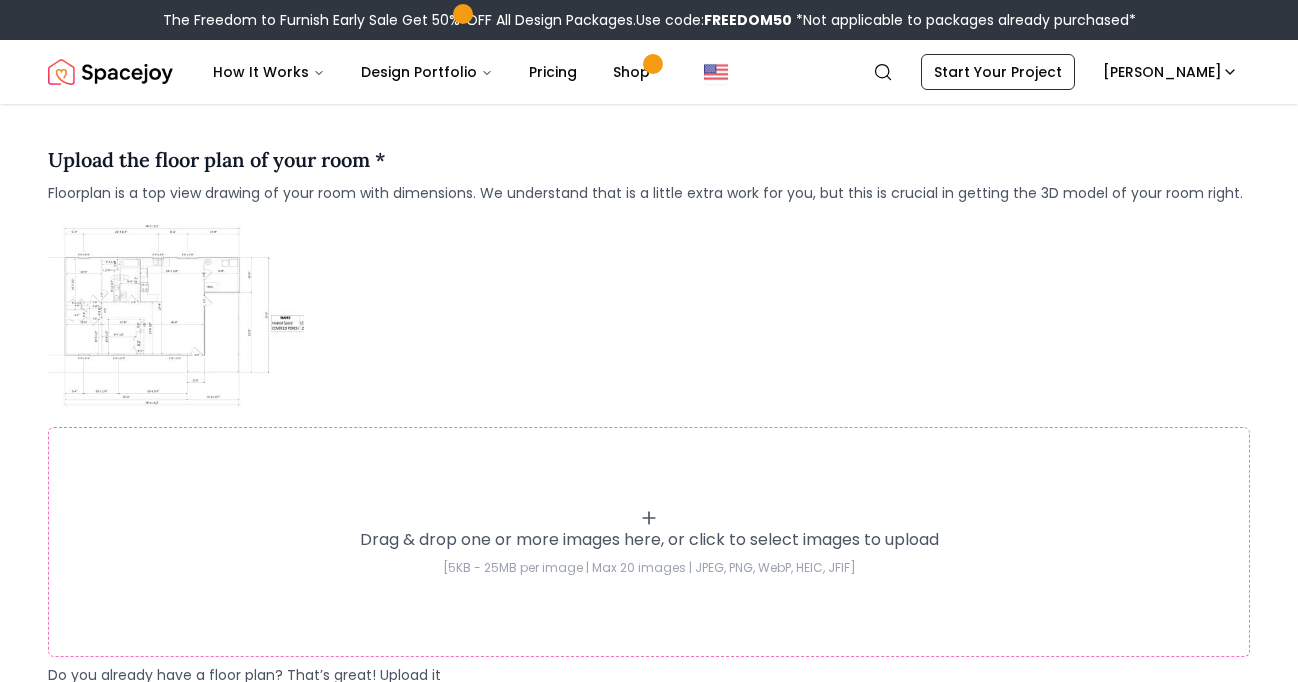 click on "Floorplan is a top view drawing of your room with dimensions. We understand that is a little extra work for you, but this is crucial in getting the 3D model of your room right." at bounding box center (645, 193) 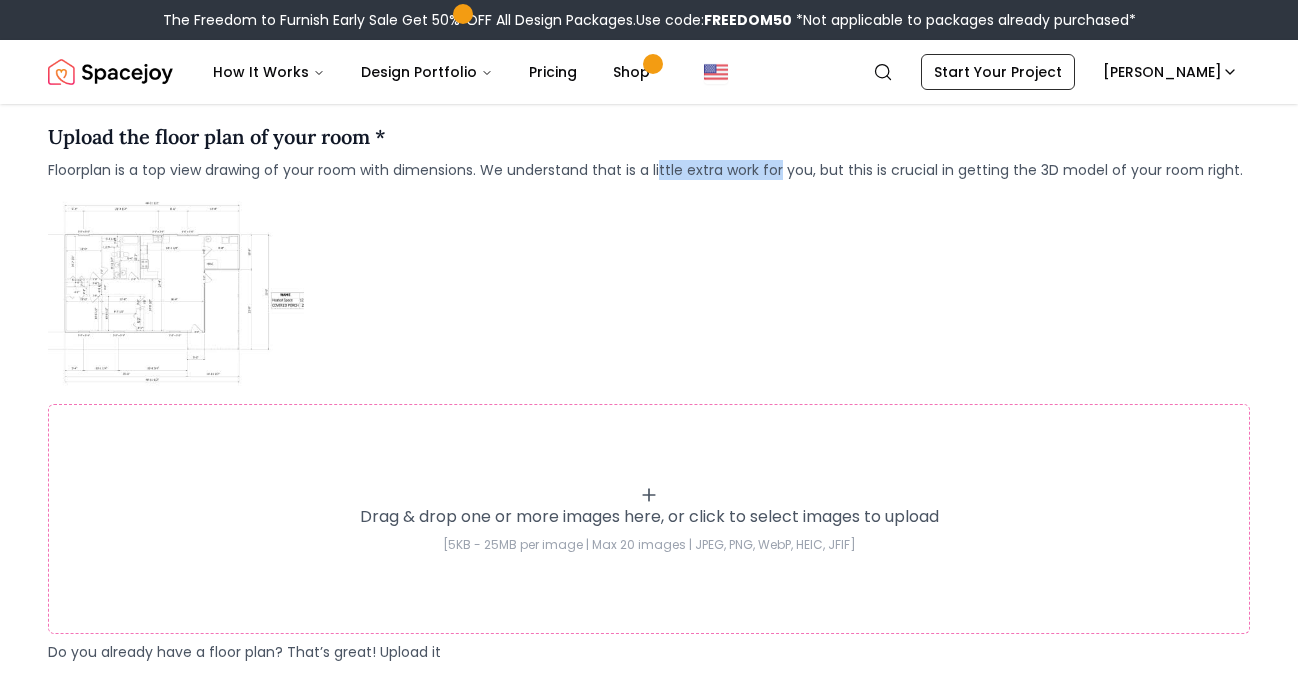 drag, startPoint x: 659, startPoint y: 173, endPoint x: 779, endPoint y: 171, distance: 120.01666 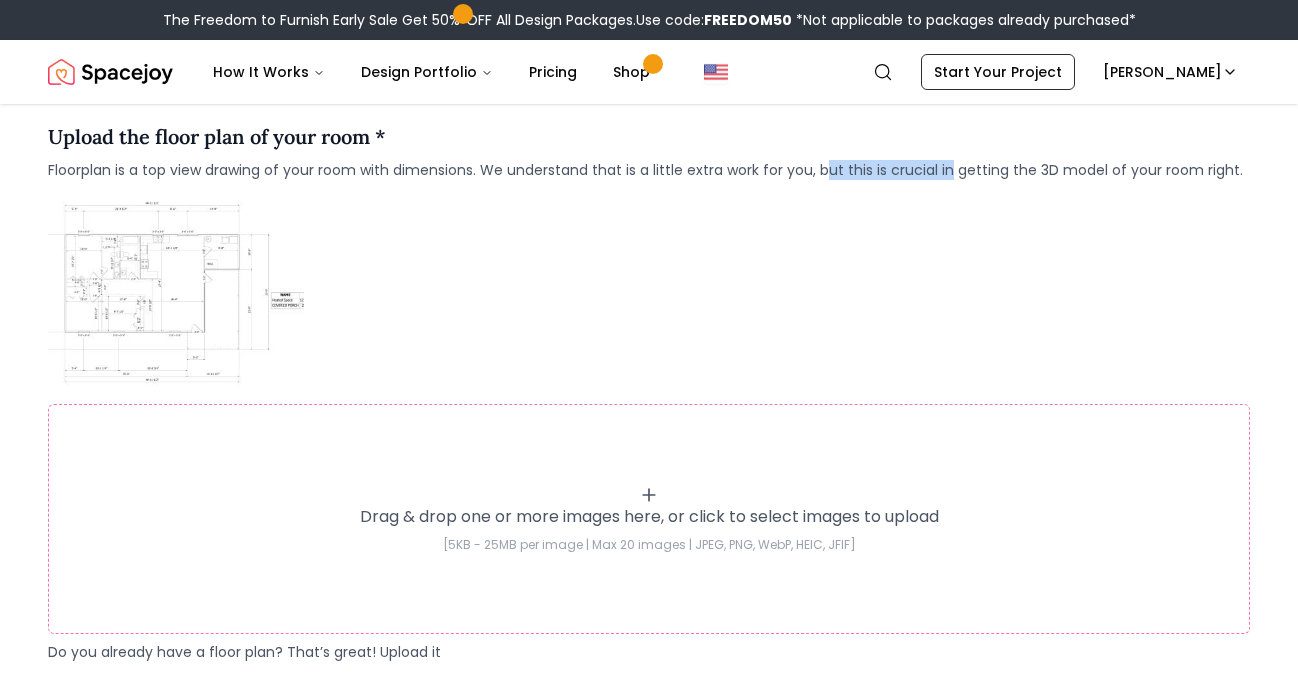 drag, startPoint x: 829, startPoint y: 170, endPoint x: 953, endPoint y: 169, distance: 124.004036 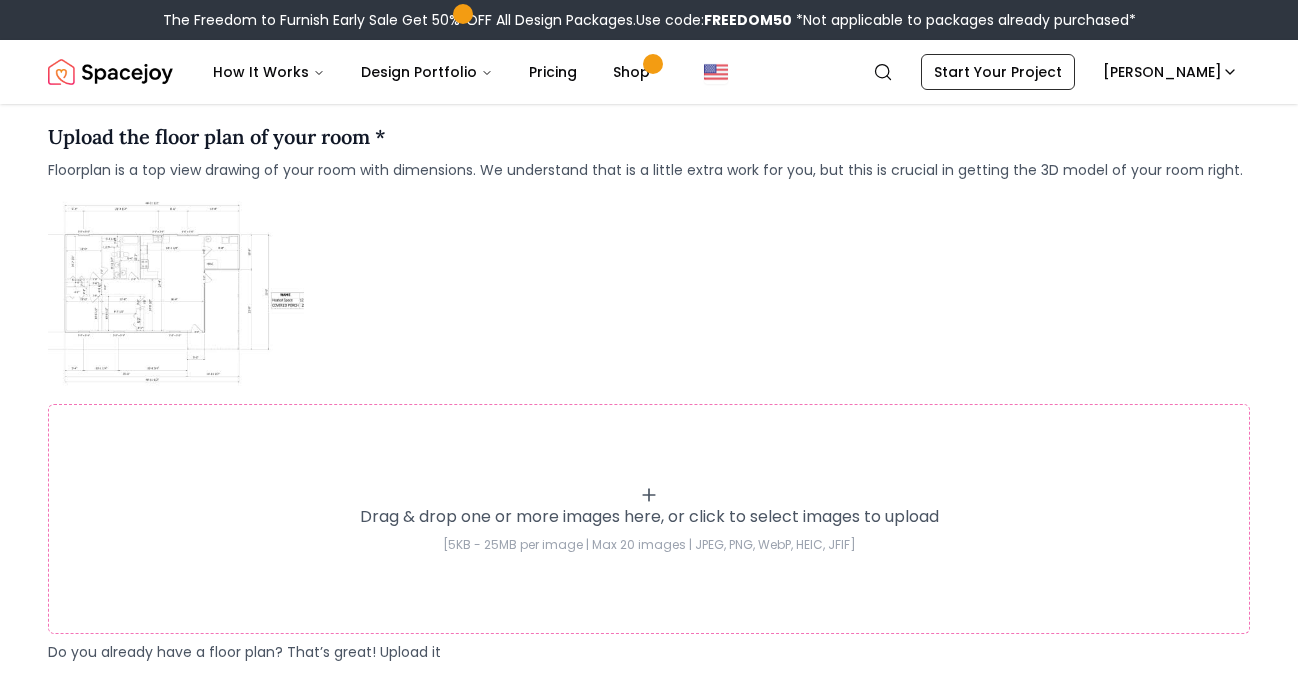 click on "Floorplan is a top view drawing of your room with dimensions. We understand that is a little extra work for you, but this is crucial in getting the 3D model of your room right." at bounding box center (645, 170) 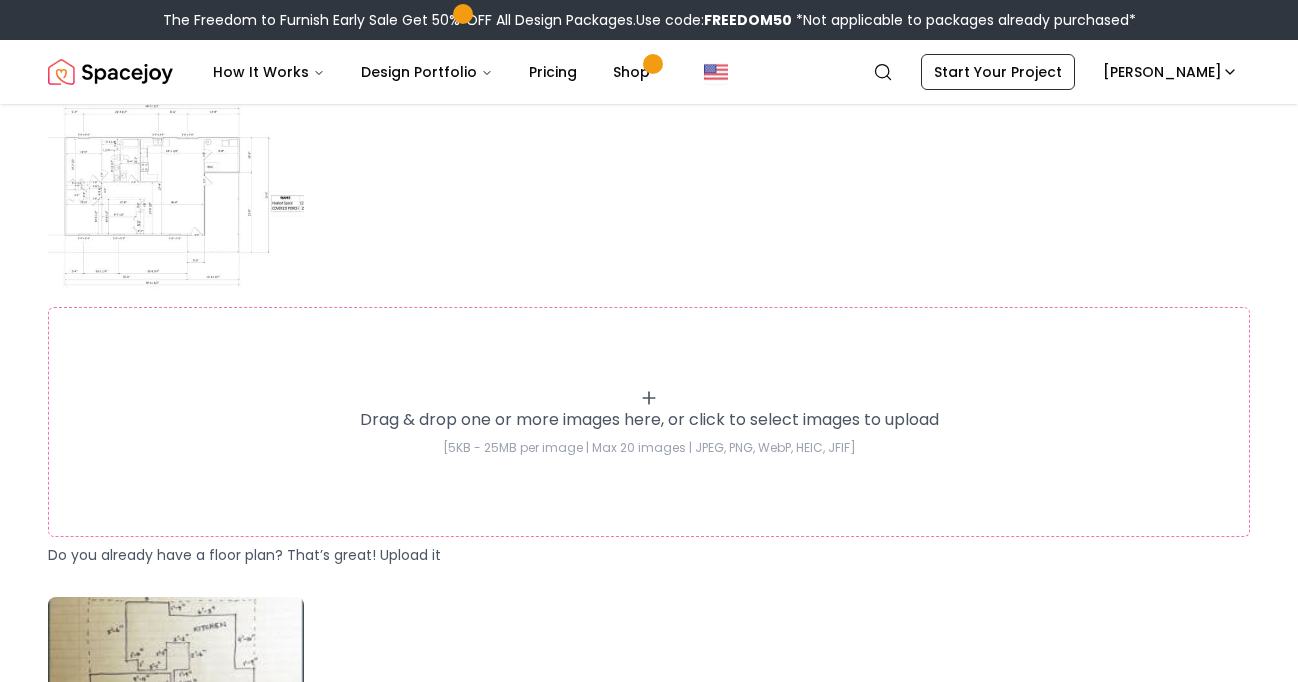 scroll, scrollTop: 356, scrollLeft: 0, axis: vertical 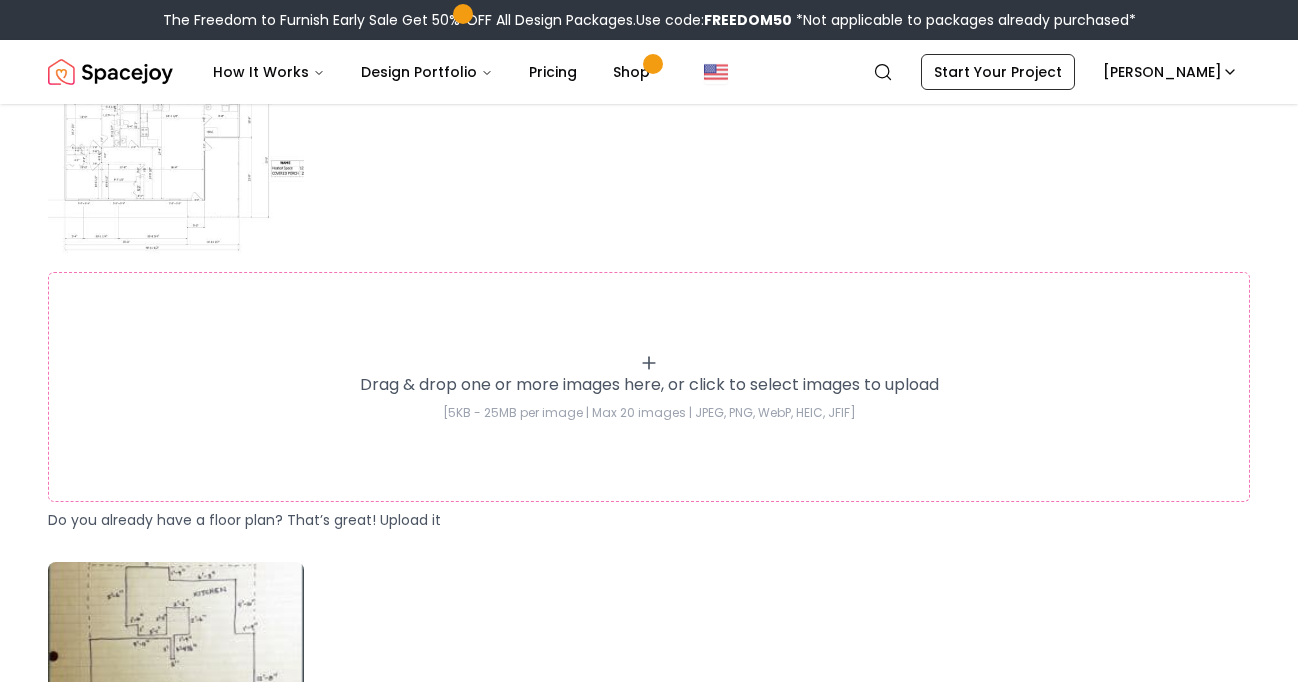 click 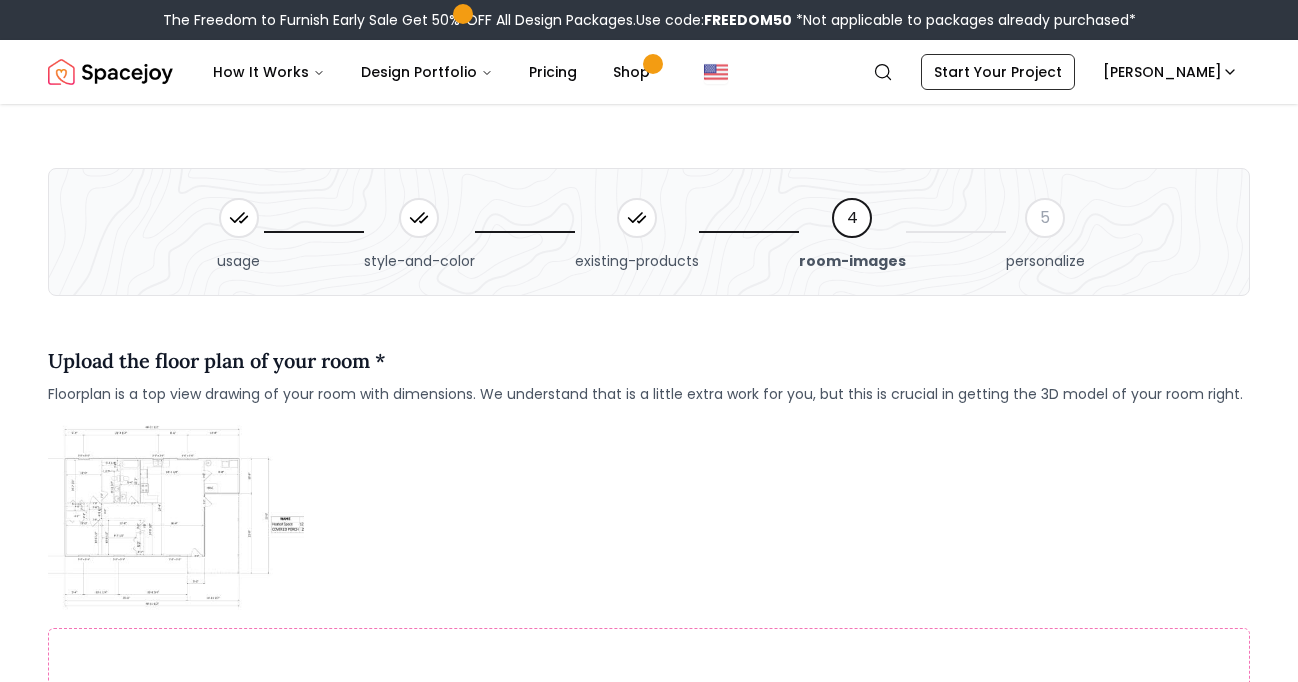 scroll, scrollTop: 471, scrollLeft: 0, axis: vertical 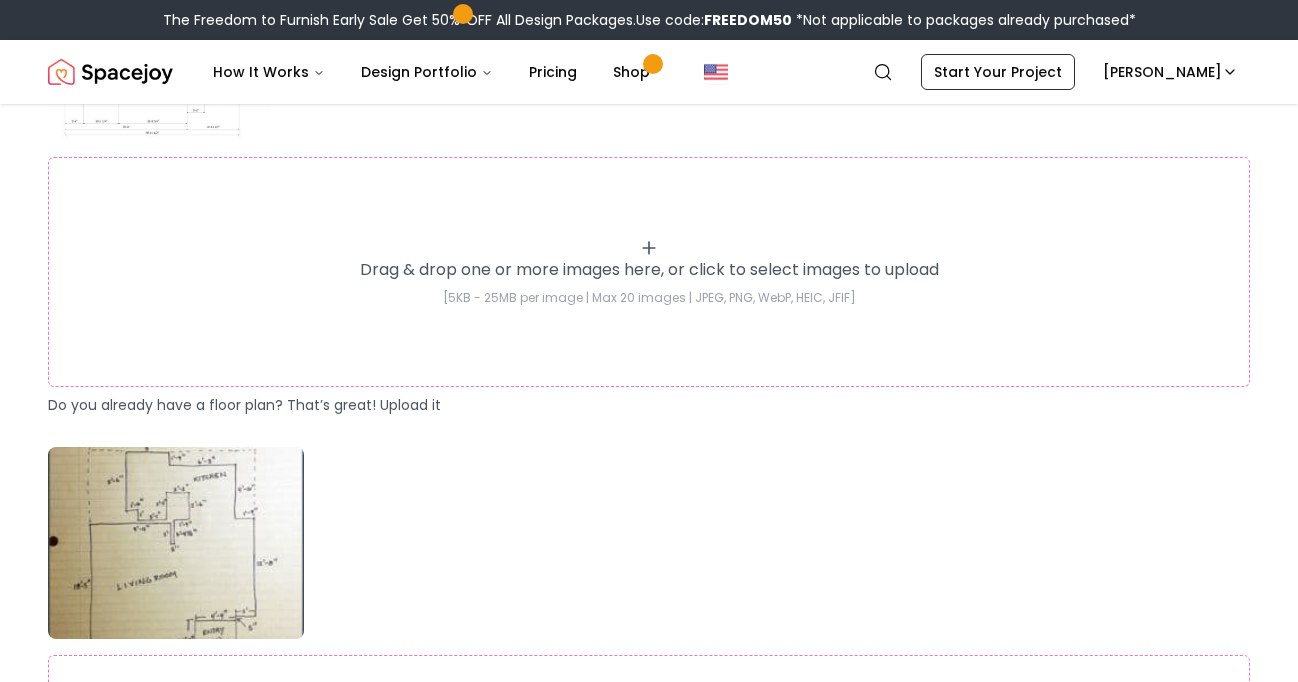 click 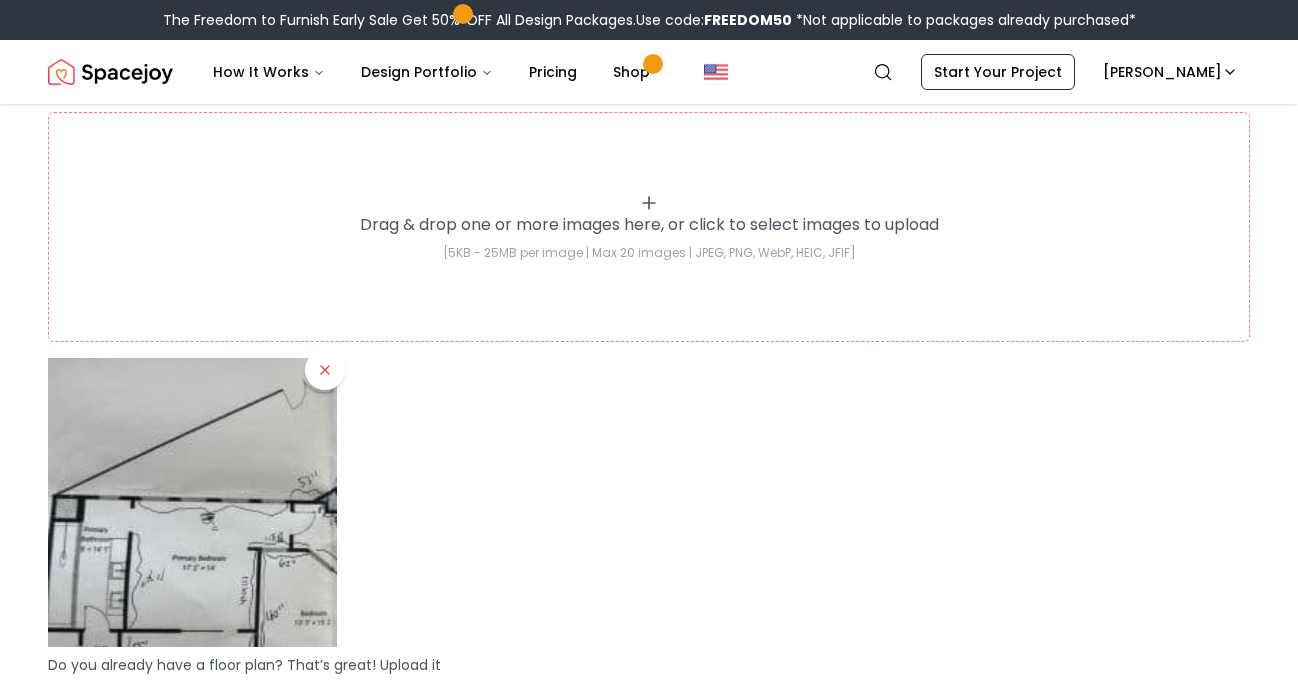 scroll, scrollTop: 505, scrollLeft: 0, axis: vertical 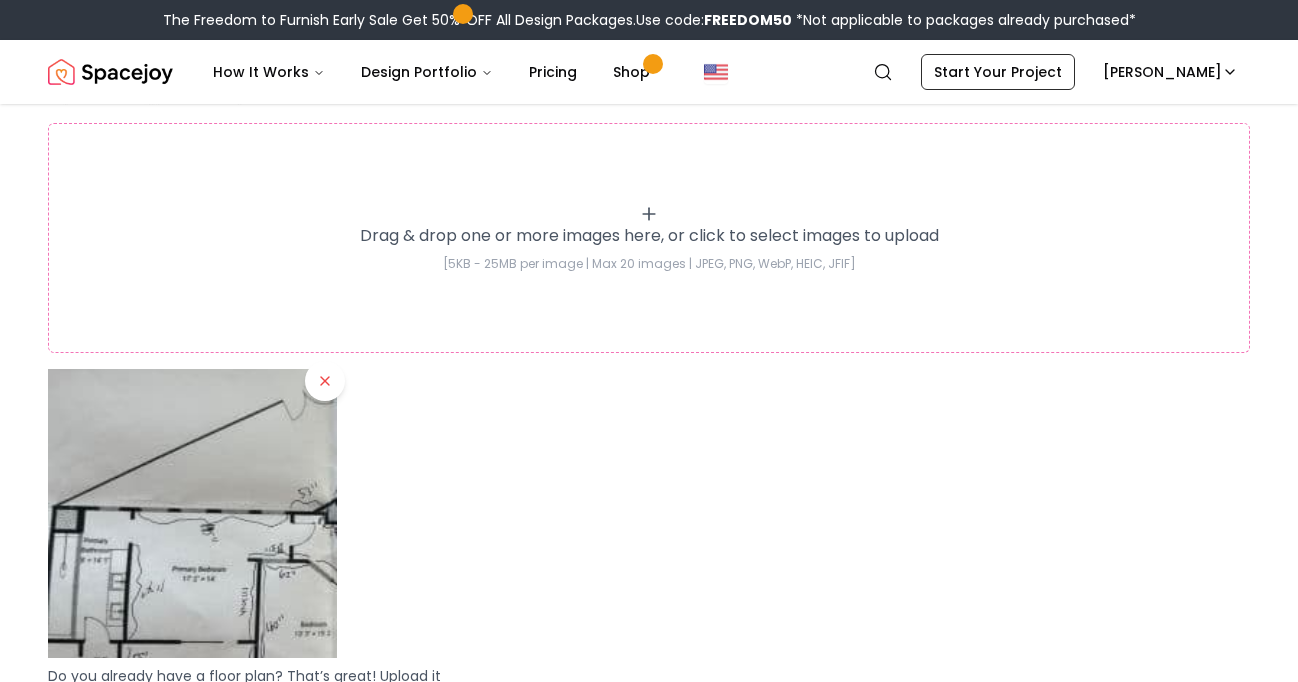 click 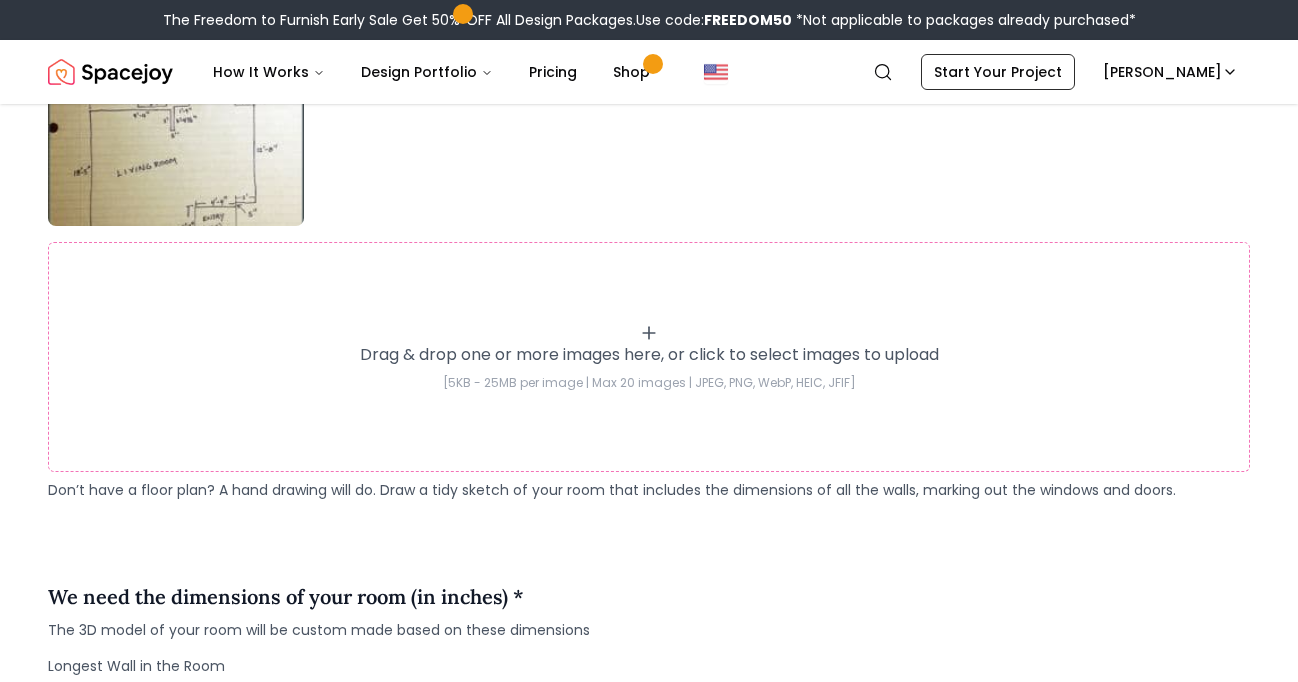 scroll, scrollTop: 1516, scrollLeft: 0, axis: vertical 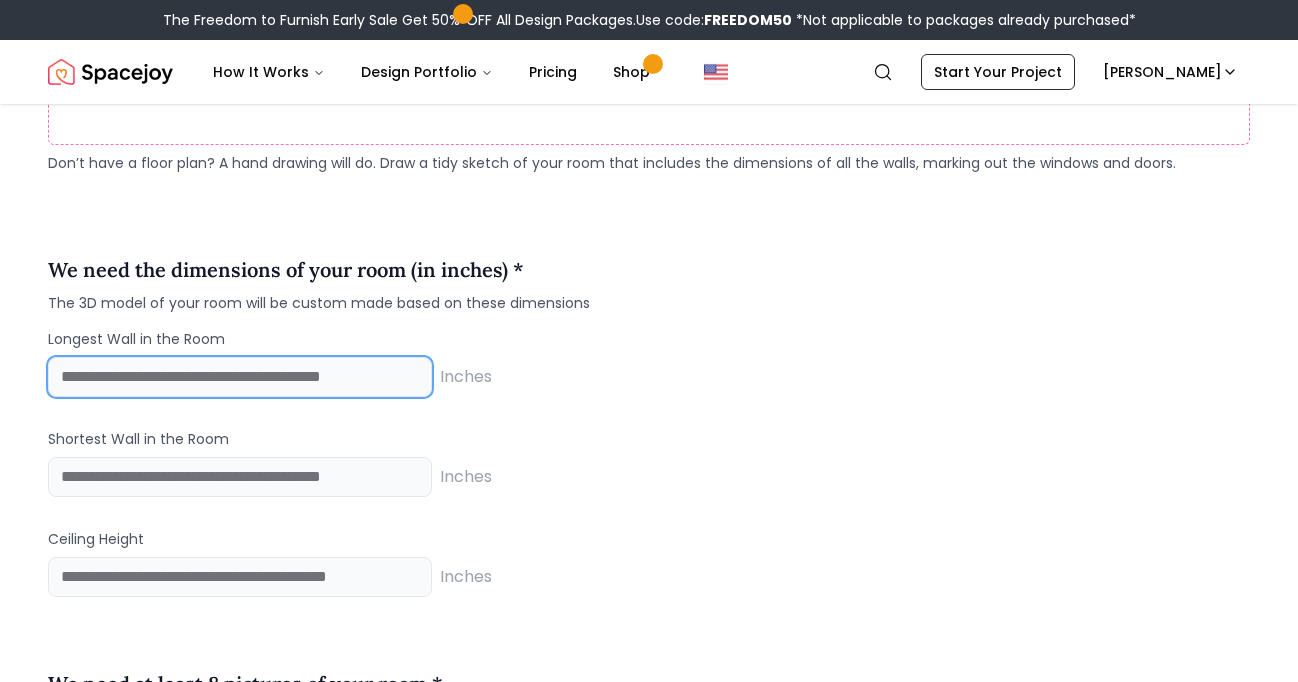 click at bounding box center (240, 377) 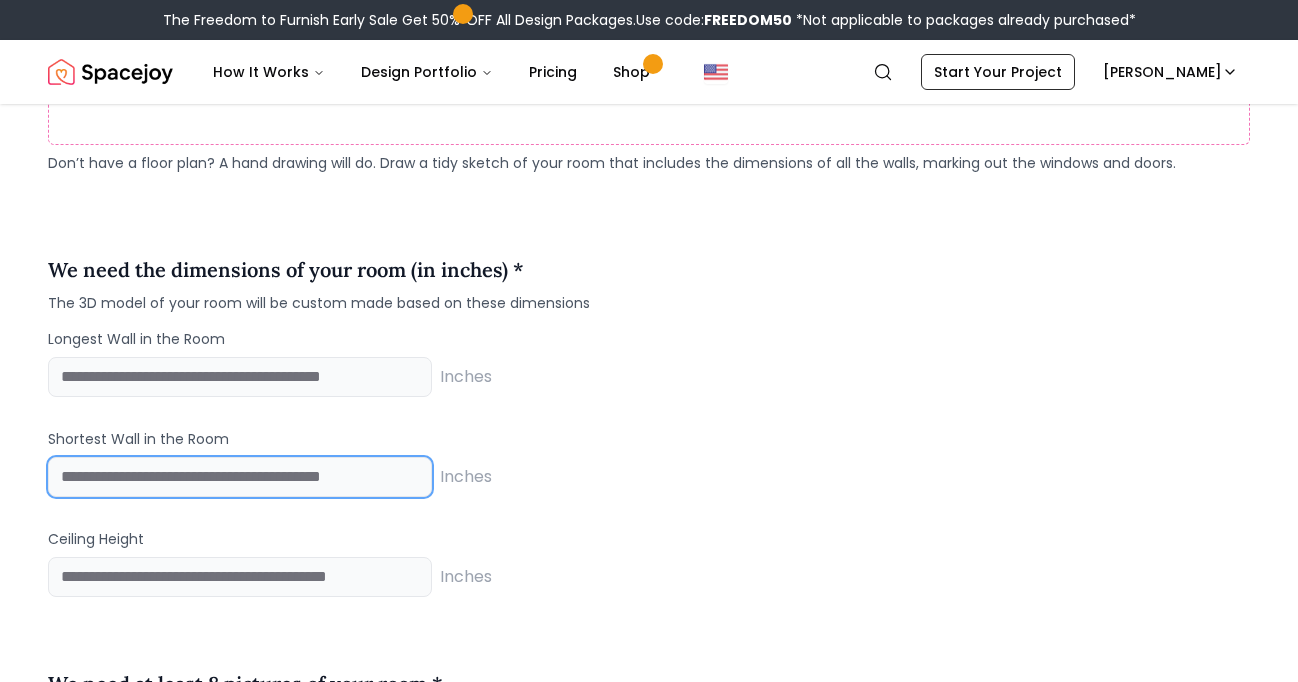 click at bounding box center (240, 477) 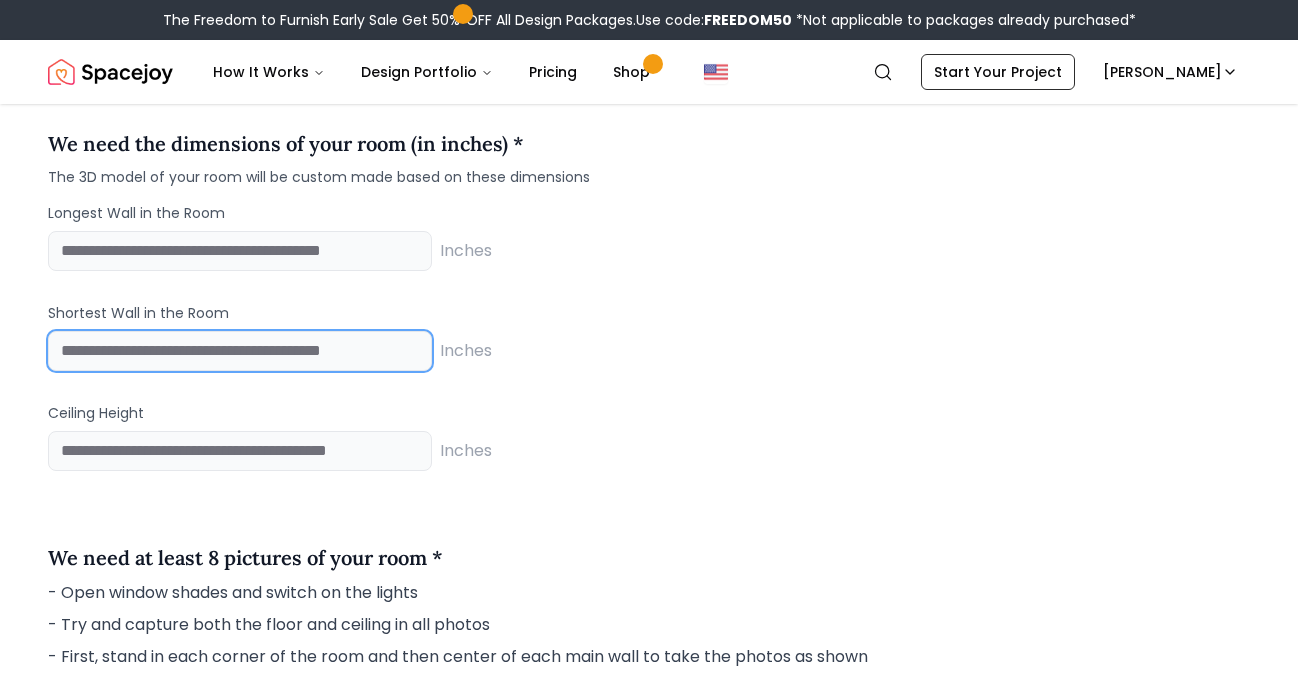 scroll, scrollTop: 1652, scrollLeft: 0, axis: vertical 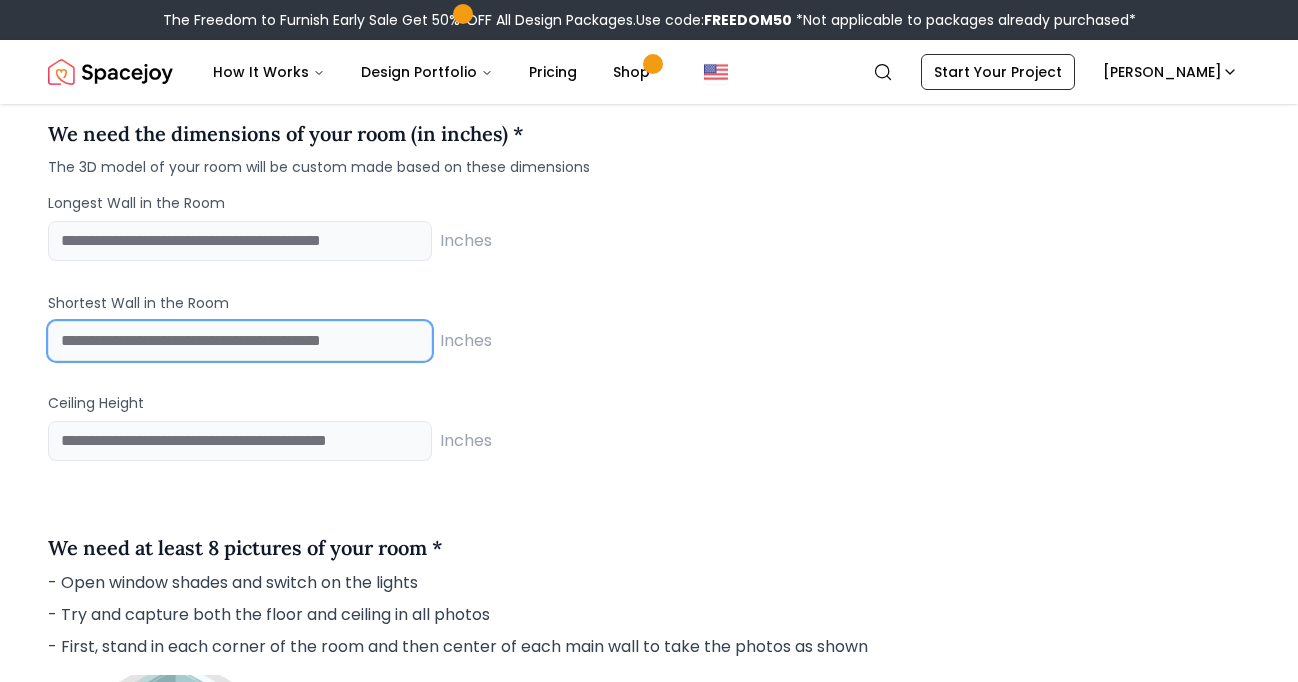 type on "***" 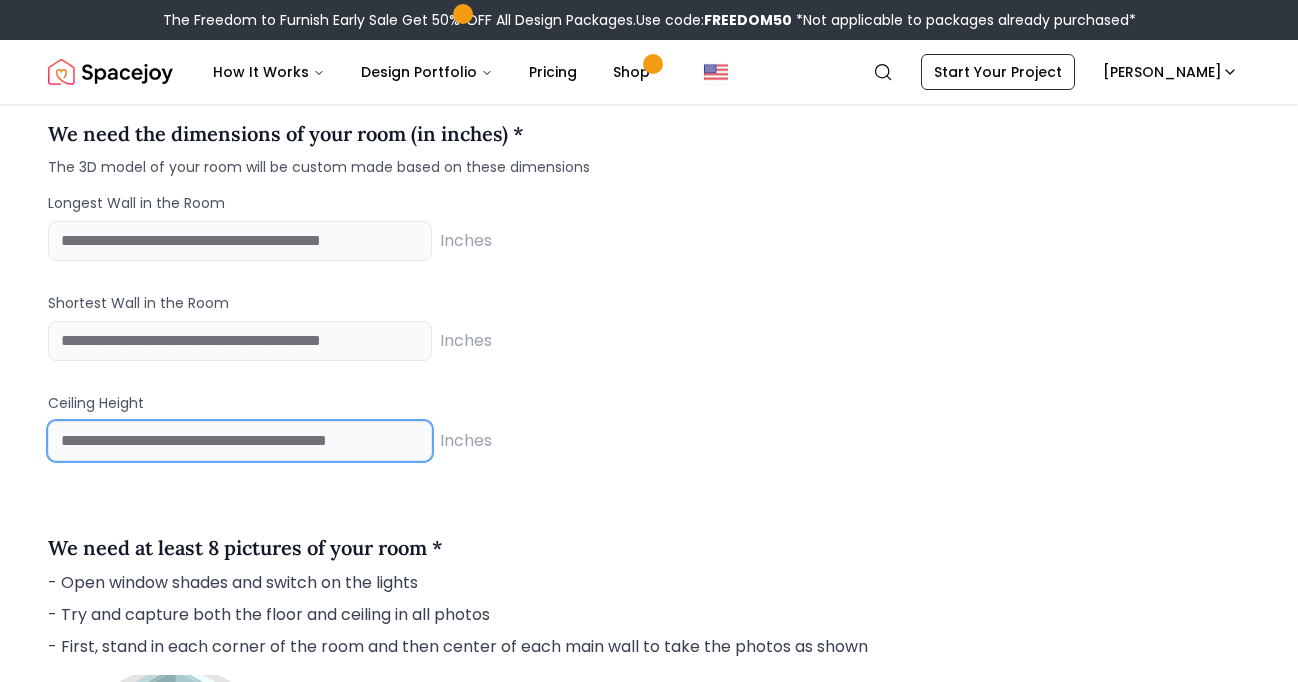 click at bounding box center (240, 441) 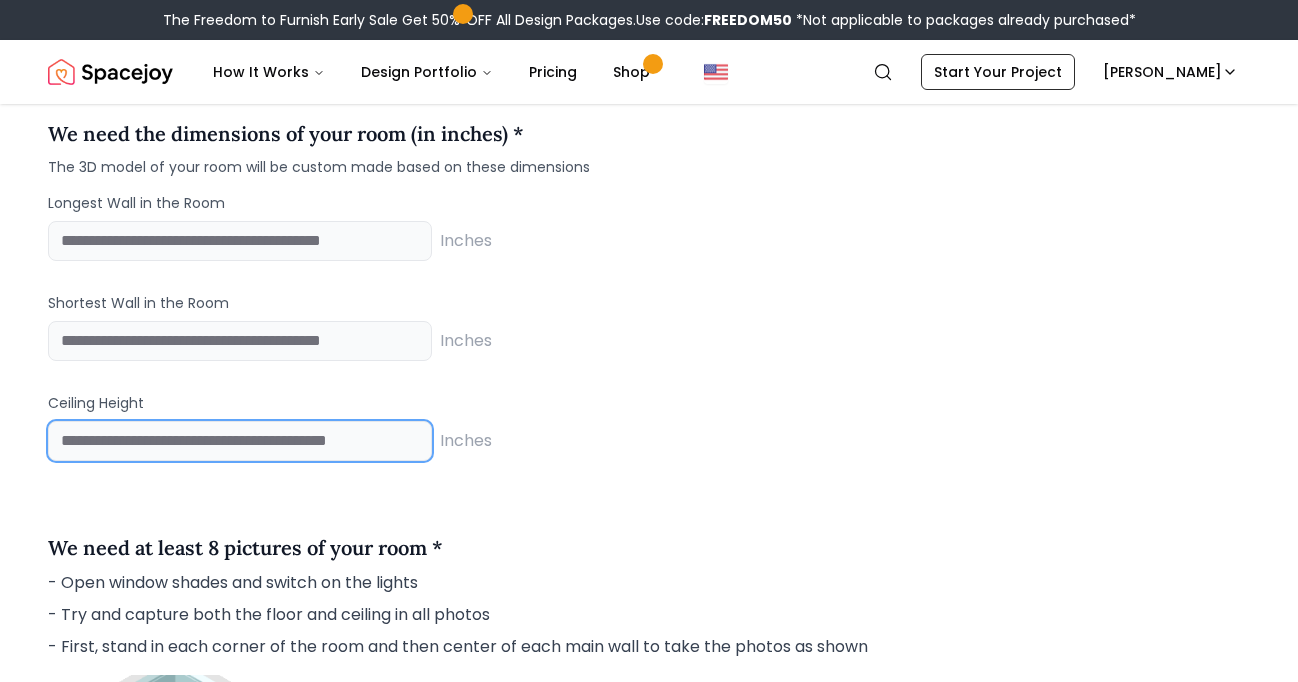 type on "***" 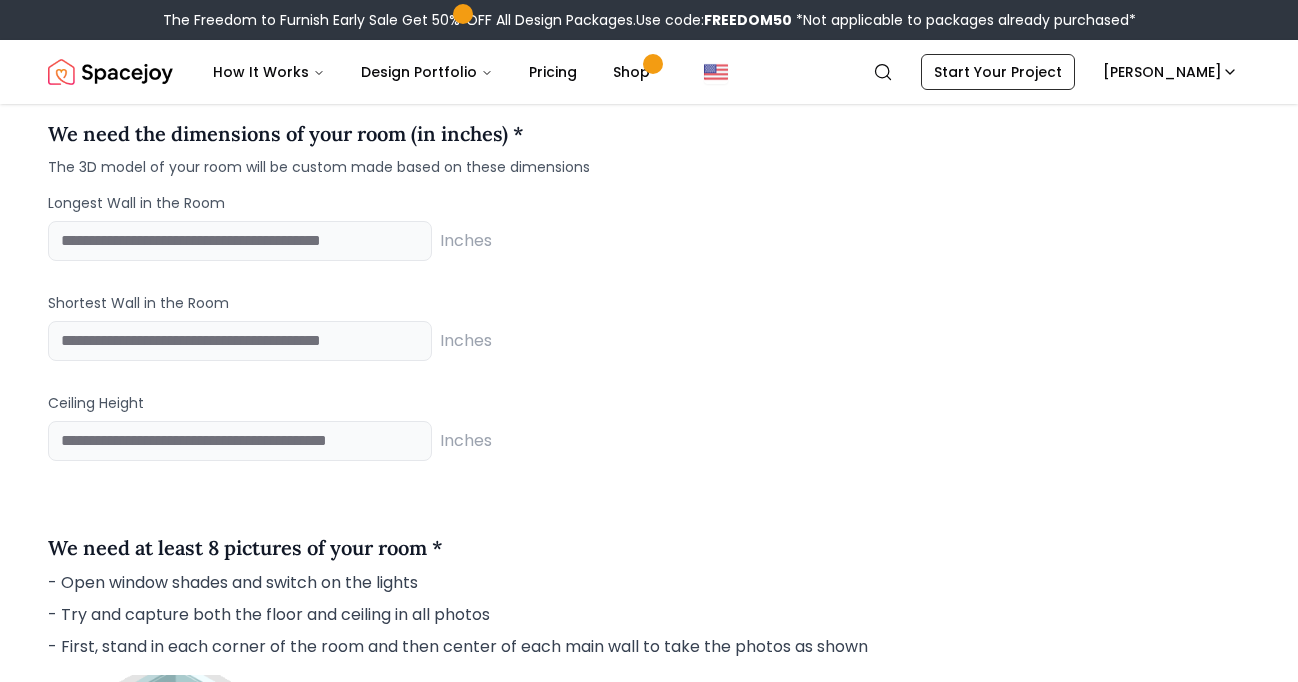 click on "Upload the floor plan of your room * Floorplan is a top view drawing of your room with dimensions. We understand that is a little extra work for you, but this is crucial in getting the 3D model of your room right. Drag & drop one or more images here, or click to select images to upload [5KB - 25MB per image | Max 20 images | JPEG, PNG, WebP, HEIC, JFIF] Do you already have a floor plan? That’s great! Upload it Drag & drop one or more images here, or click to select images to upload [5KB - 25MB per image | Max 20 images | JPEG, PNG, WebP, HEIC, JFIF] Don’t have a floor plan? A hand drawing will do.
Draw a tidy sketch of your room that includes the dimensions of all the walls, marking out the windows and doors. We need the dimensions of your room (in inches) * The 3D model of your room will be custom made based on these dimensions Longest Wall in the Room *** Inches Shortest Wall in the Room *** Inches Ceiling Height *** Inches We need at least 8 pictures of your room * 4 photos, 1 of each corner Back" at bounding box center [649, 517] 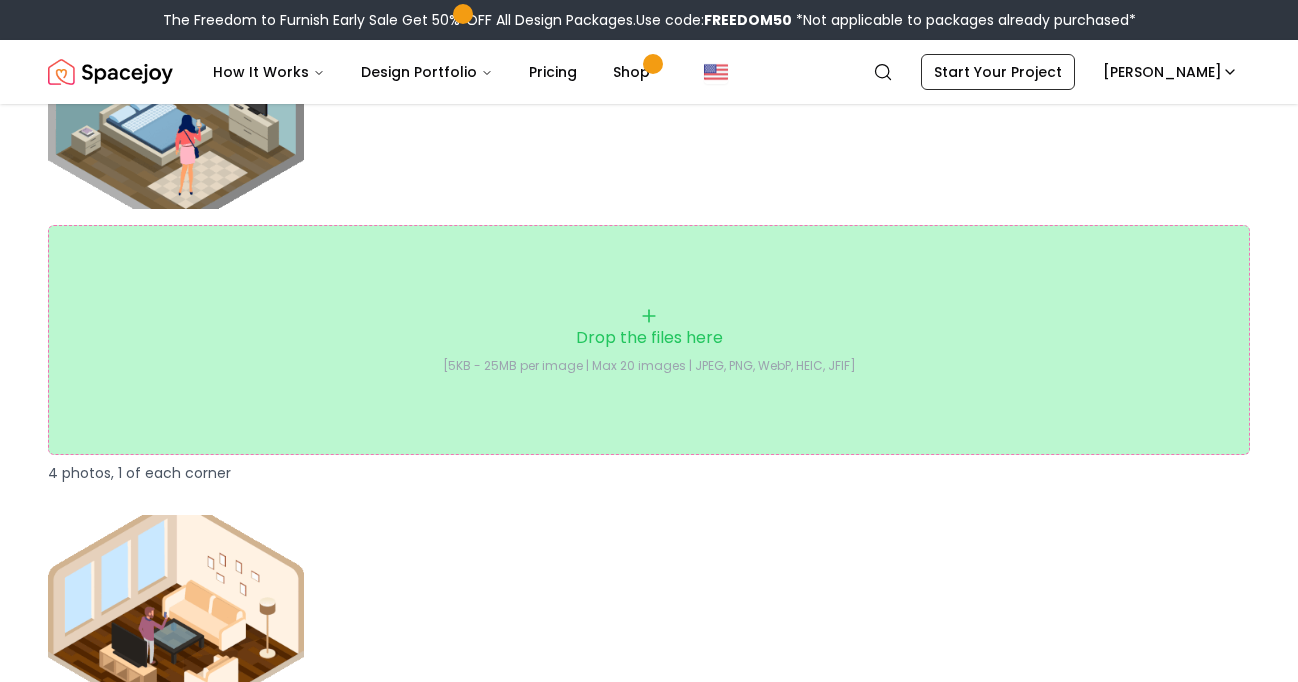 scroll, scrollTop: 2289, scrollLeft: 0, axis: vertical 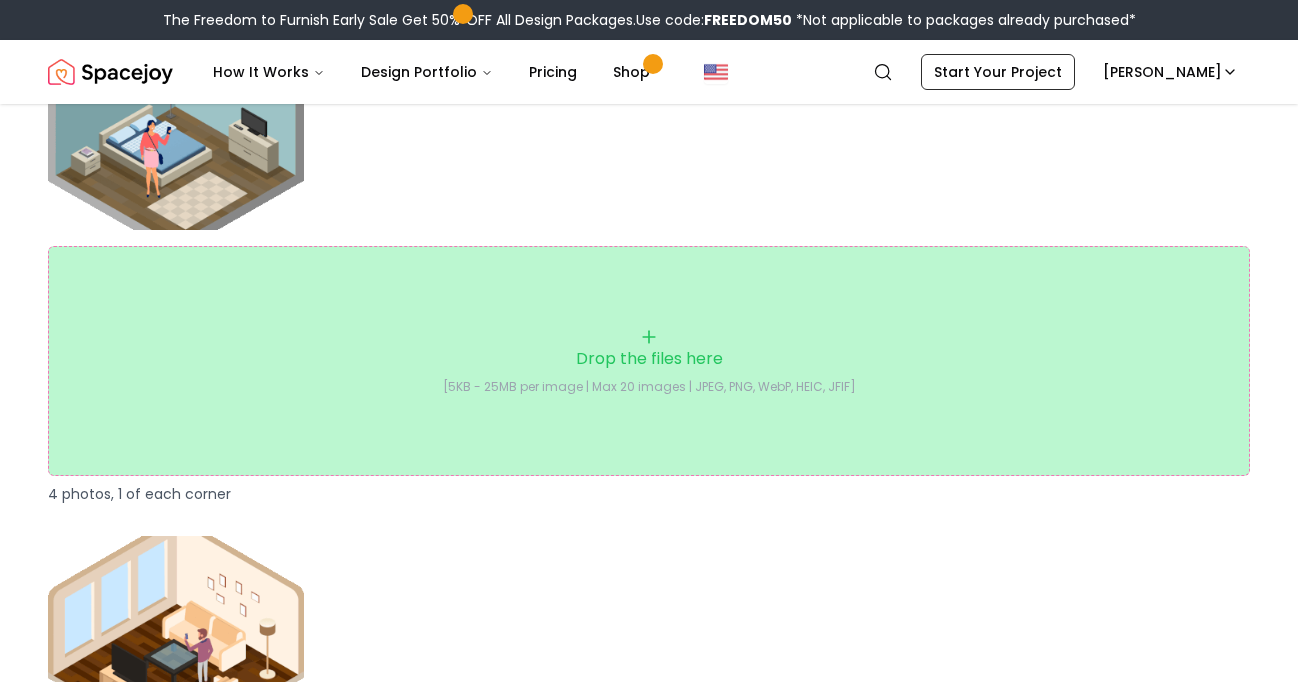 click on "Drop the files here [5KB - 25MB per image | Max 20 images | JPEG, PNG, WebP, HEIC, JFIF] 4 photos, 1 of each corner Drag & drop one or more images here, or click to select images to upload [5KB - 25MB per image | Max 20 images | JPEG, PNG, WebP, HEIC, JFIF] 4 photos, 1 of each wall" at bounding box center (649, 520) 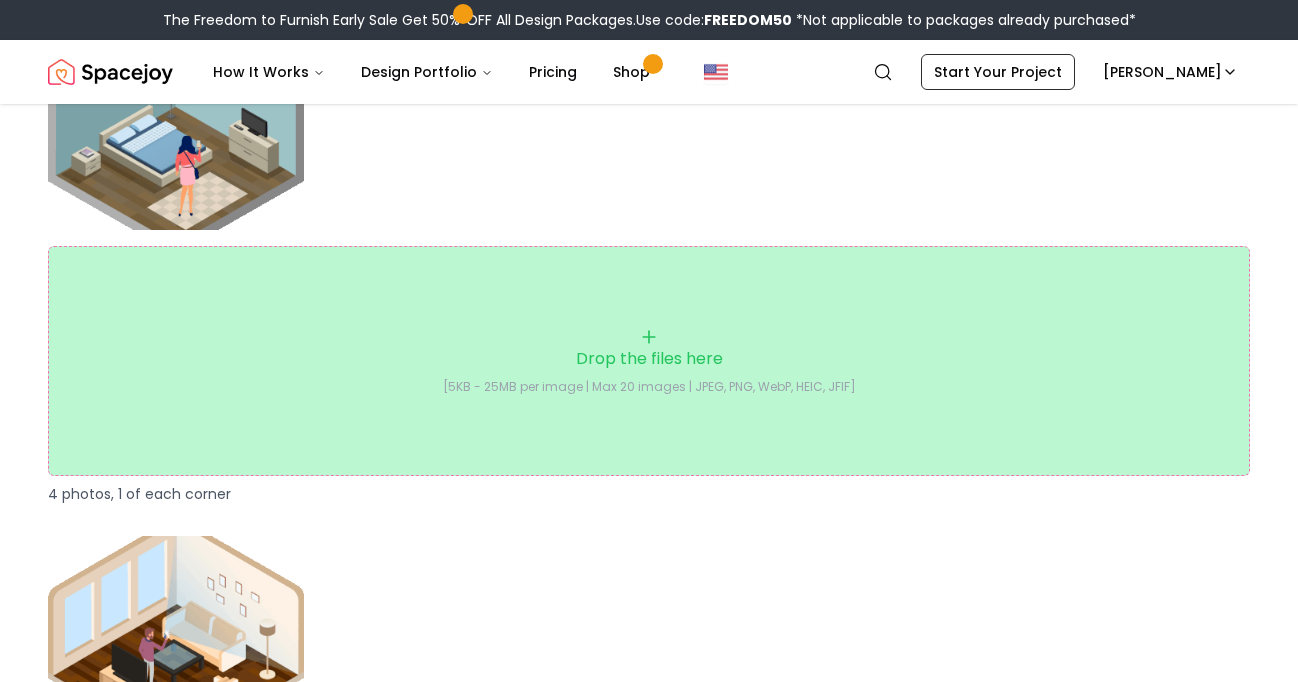 click on "Drop the files here [5KB - 25MB per image | Max 20 images | JPEG, PNG, WebP, HEIC, JFIF]" at bounding box center [649, 361] 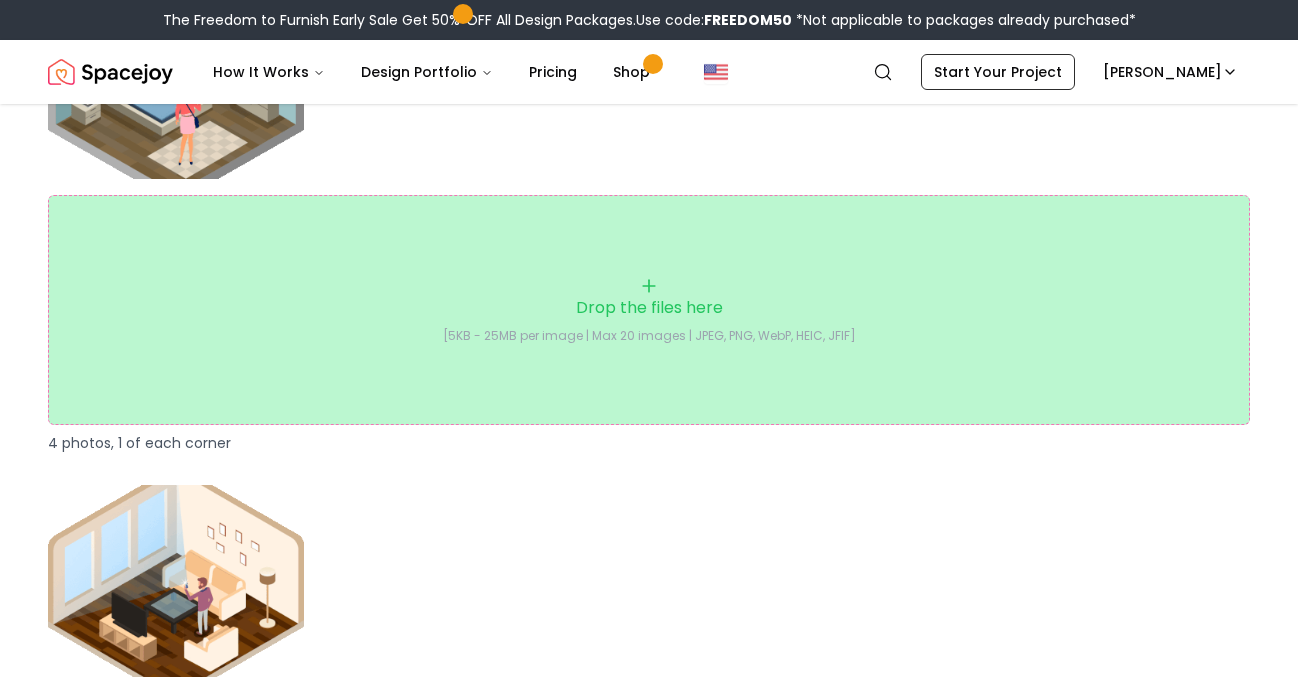 scroll, scrollTop: 2271, scrollLeft: 0, axis: vertical 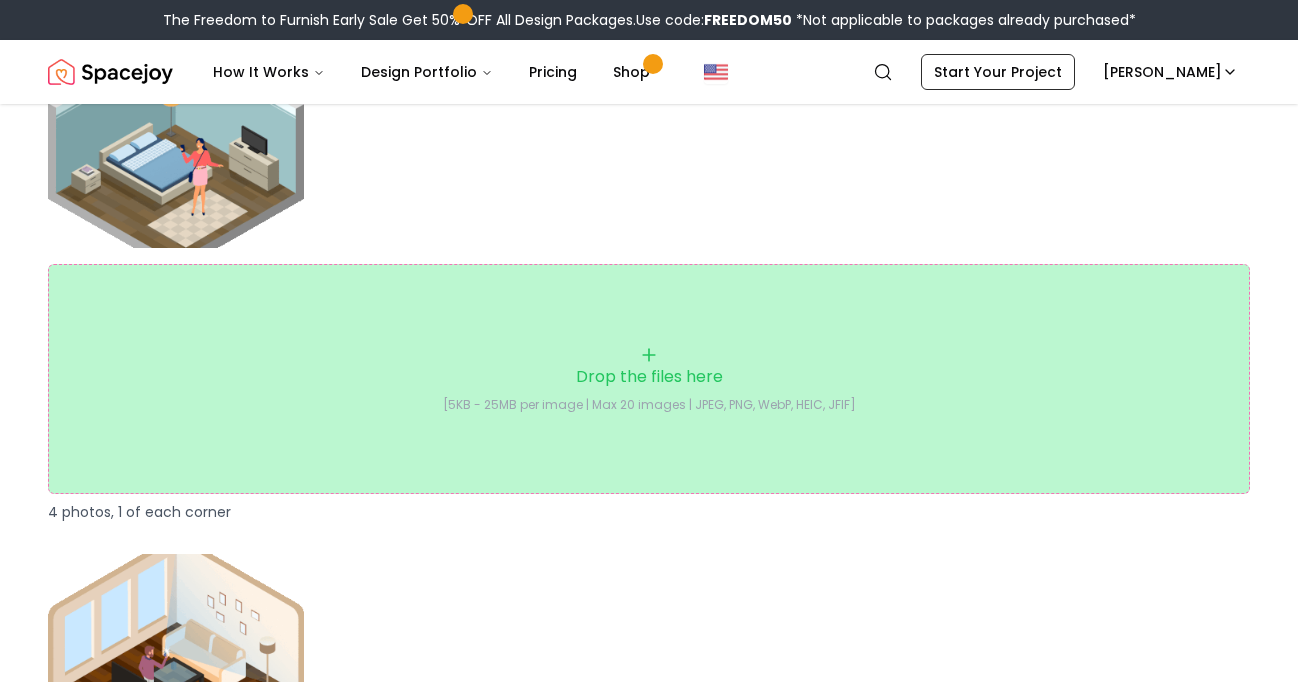 click 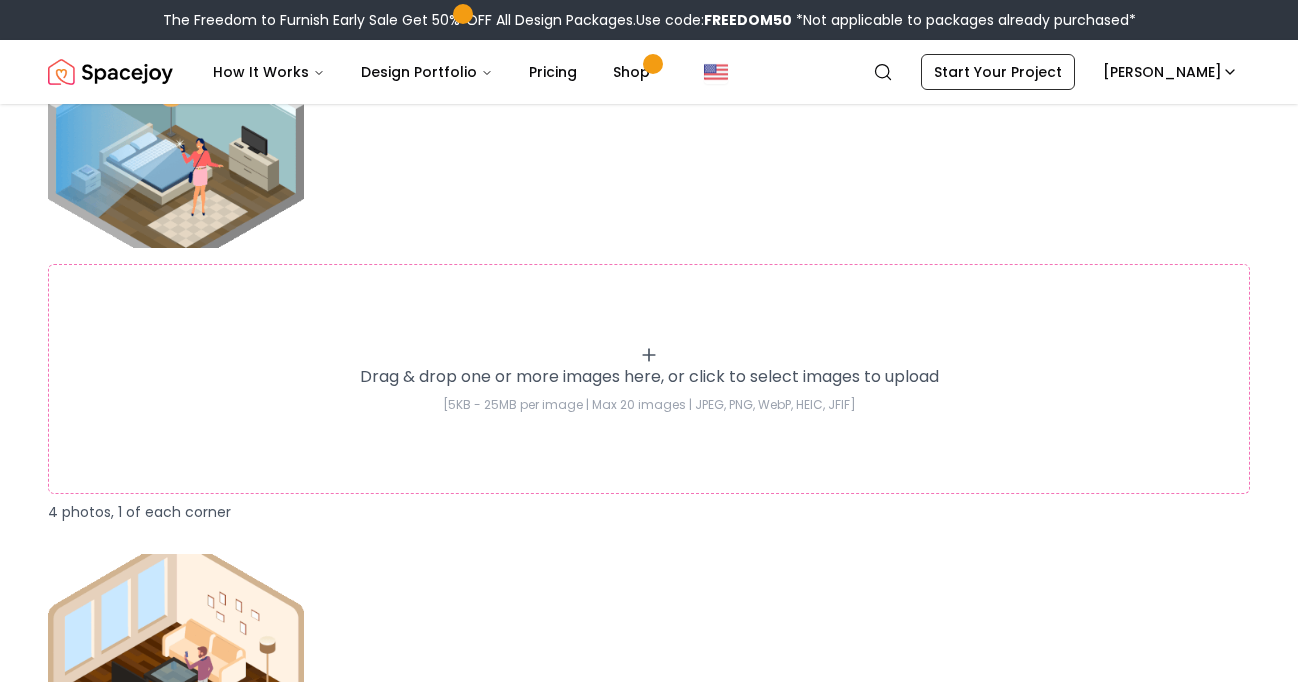 type on "**********" 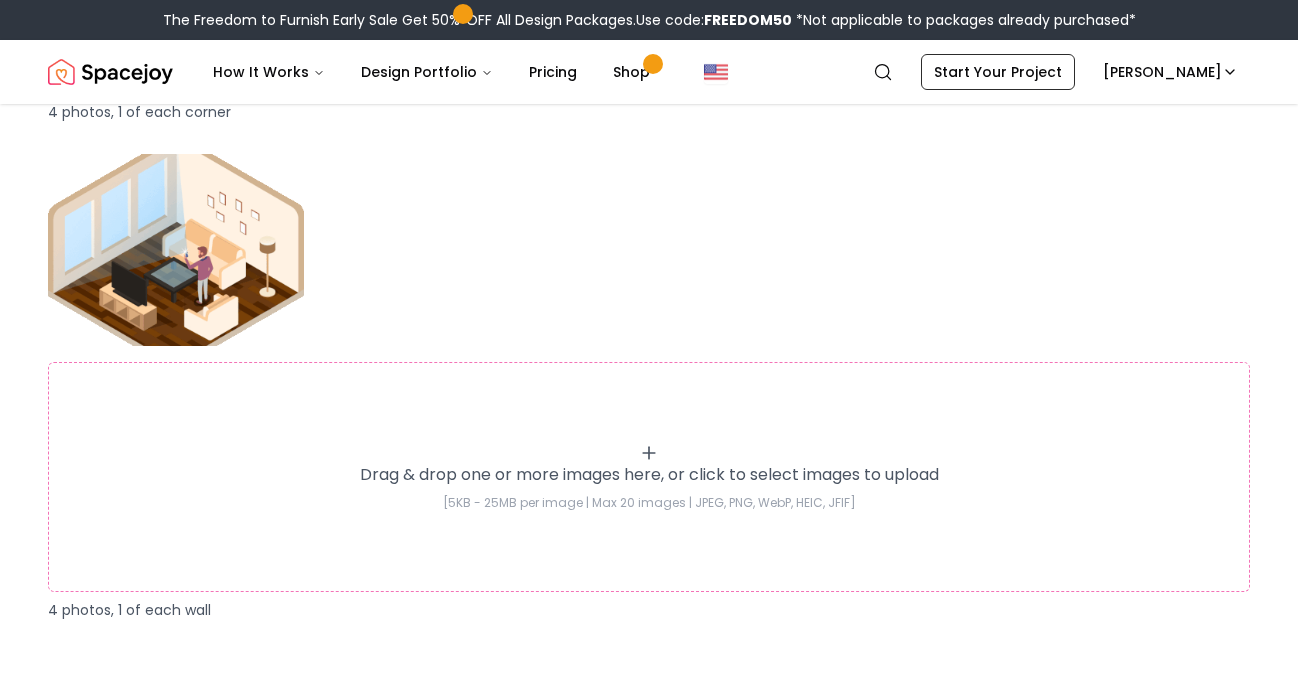 scroll, scrollTop: 3032, scrollLeft: 0, axis: vertical 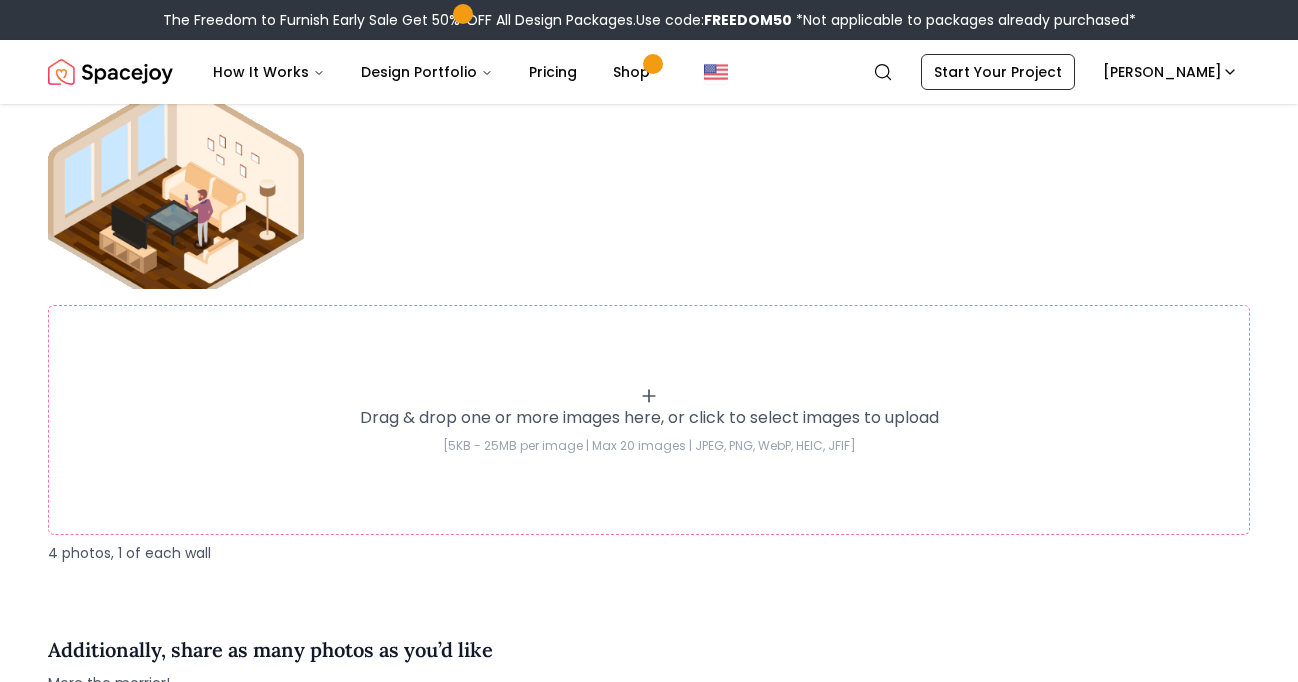 click 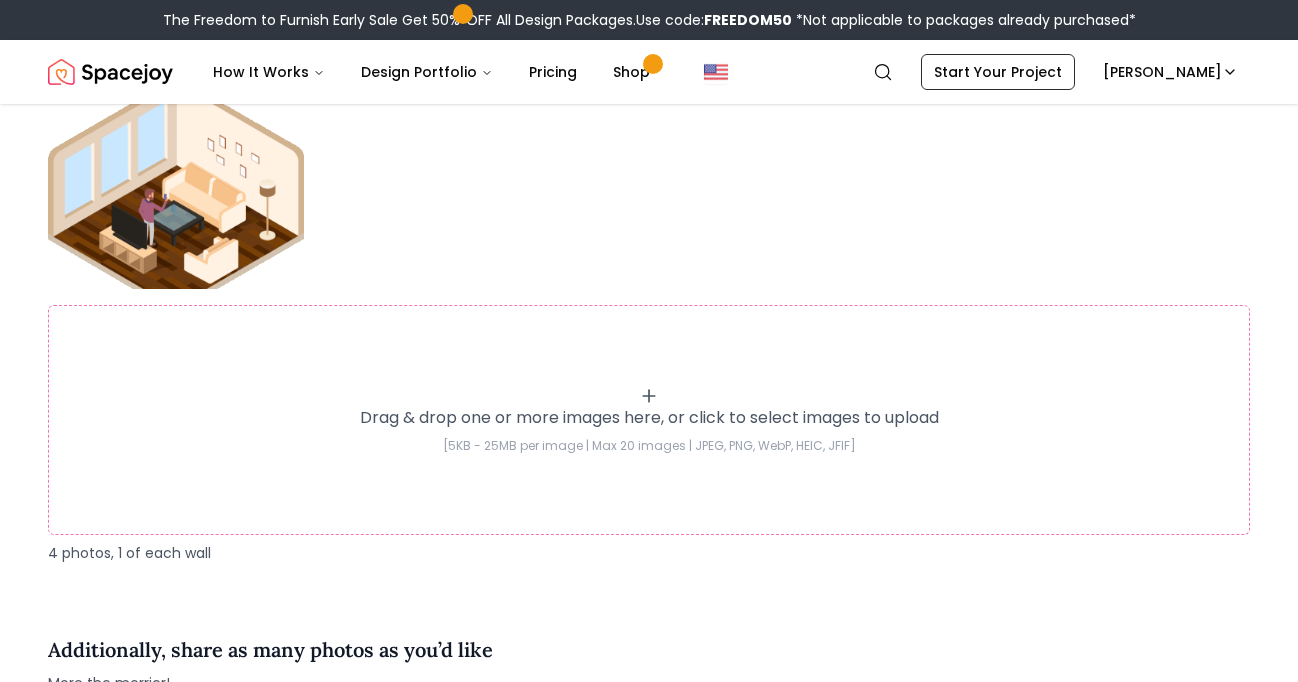 type on "**********" 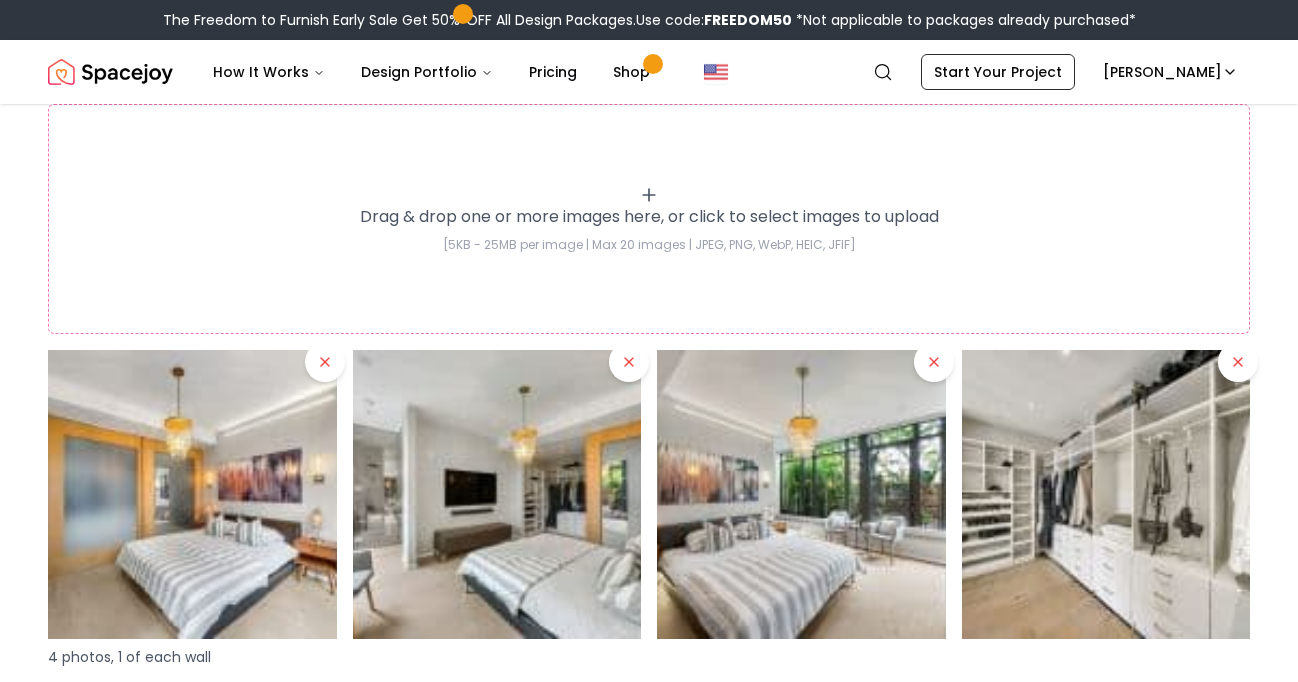 scroll, scrollTop: 3385, scrollLeft: 0, axis: vertical 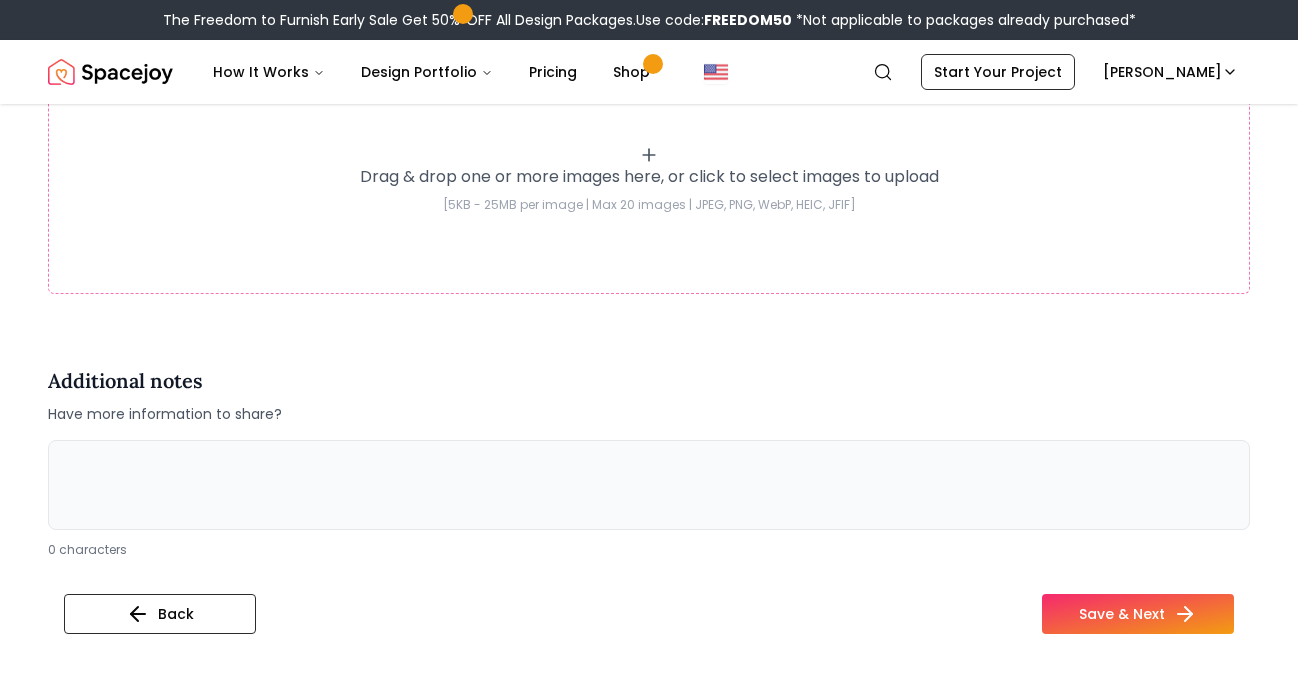 click at bounding box center [649, 485] 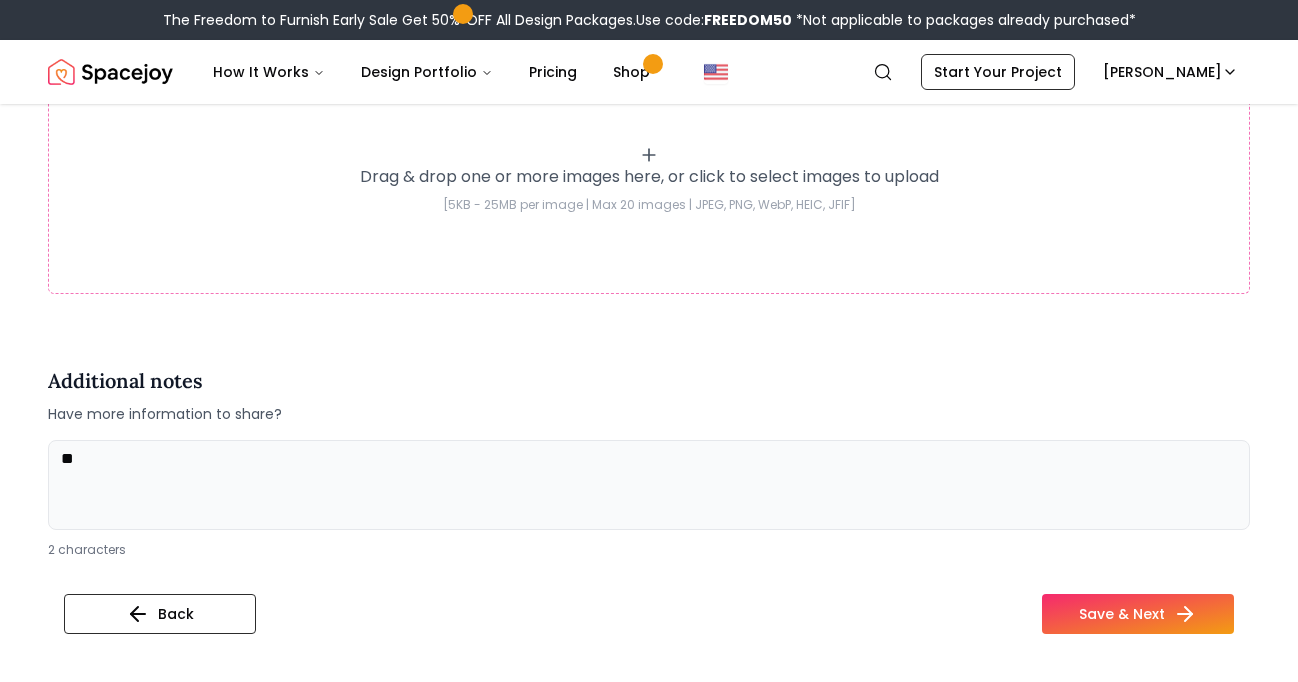 type on "*" 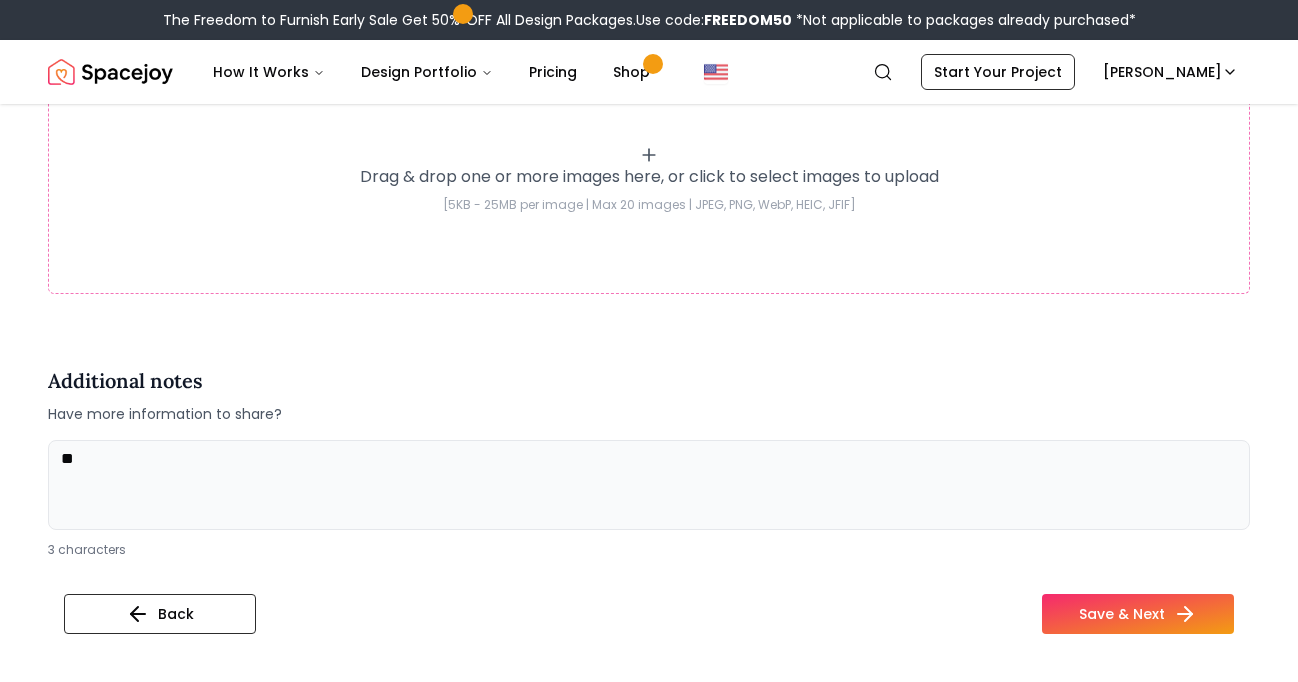 type on "*" 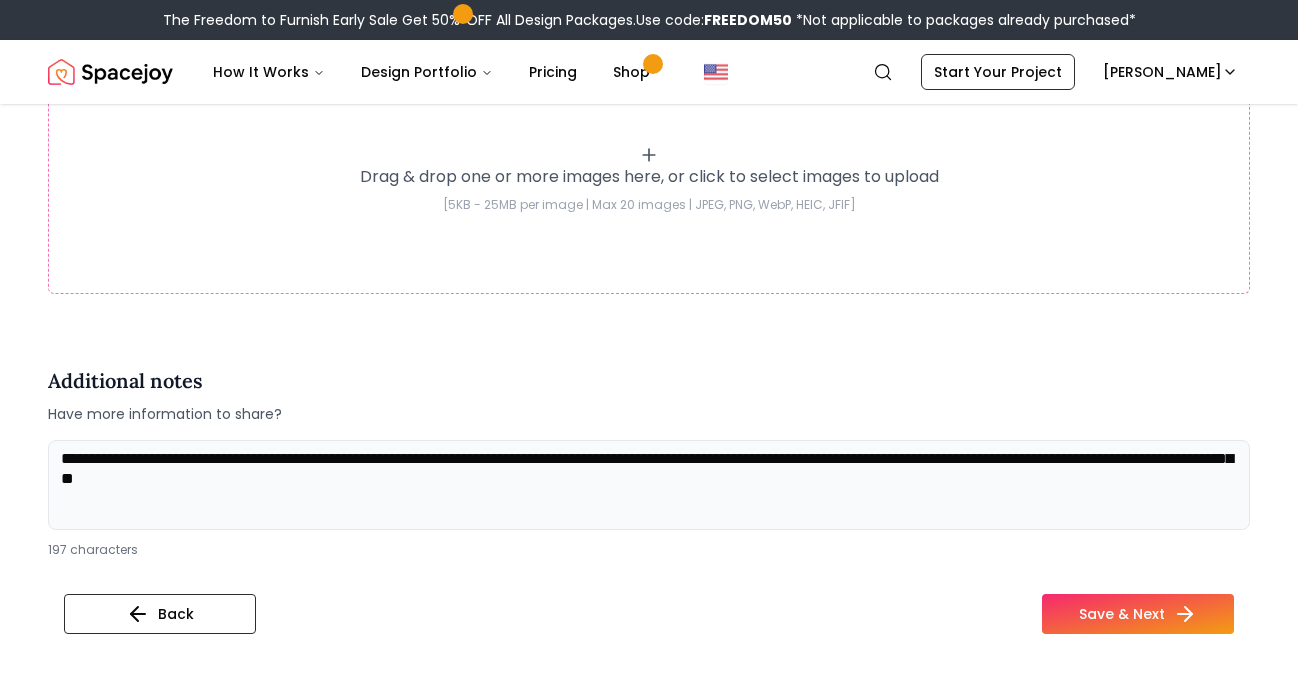 drag, startPoint x: 937, startPoint y: 477, endPoint x: 927, endPoint y: 459, distance: 20.59126 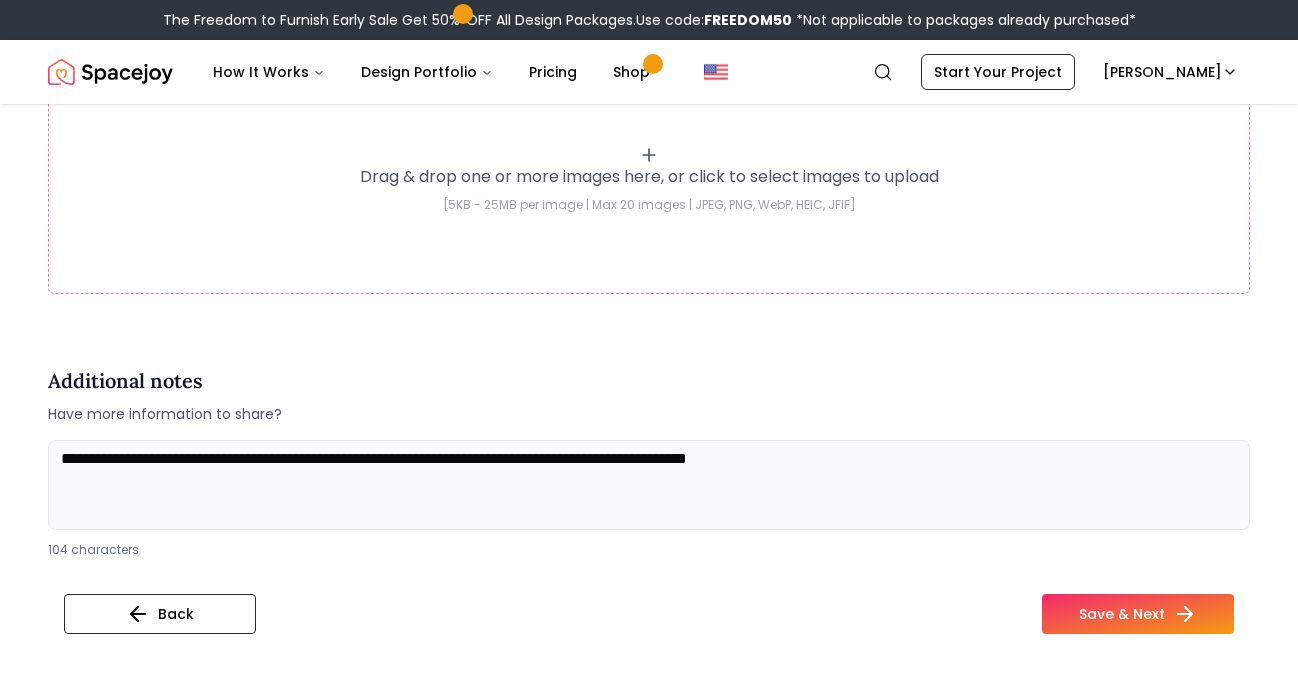 click on "**********" at bounding box center [649, 485] 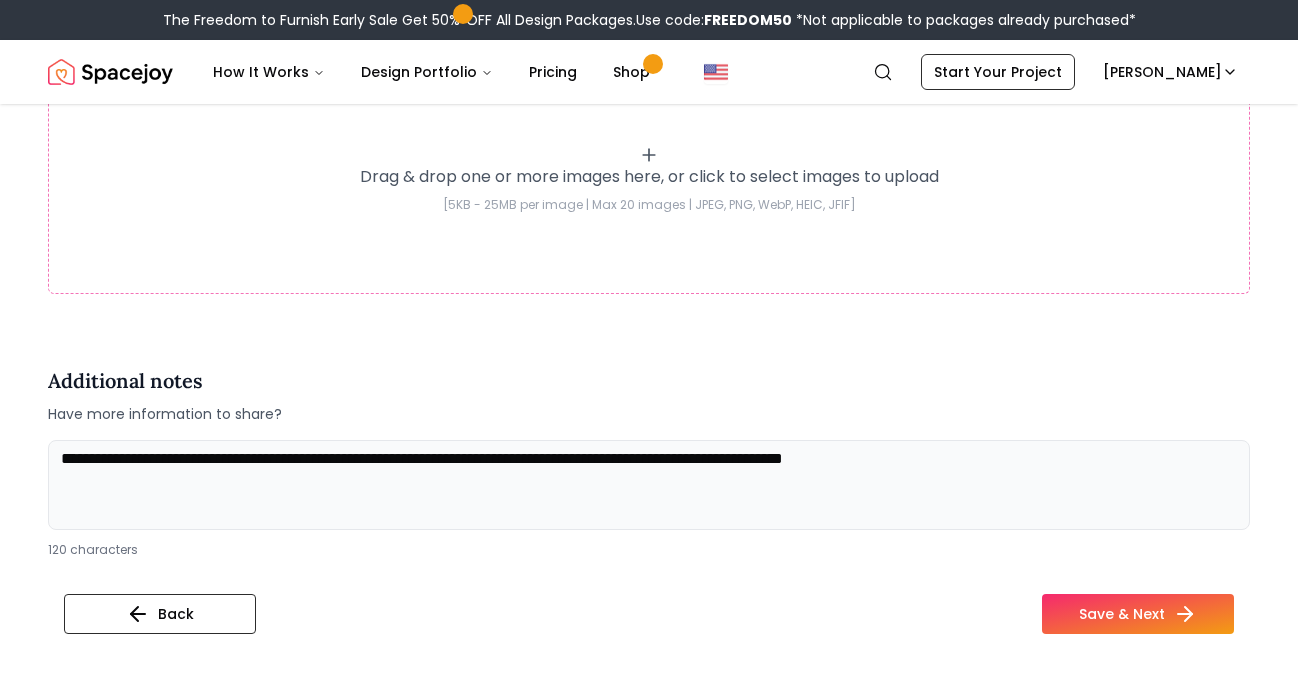 click on "**********" at bounding box center (649, 485) 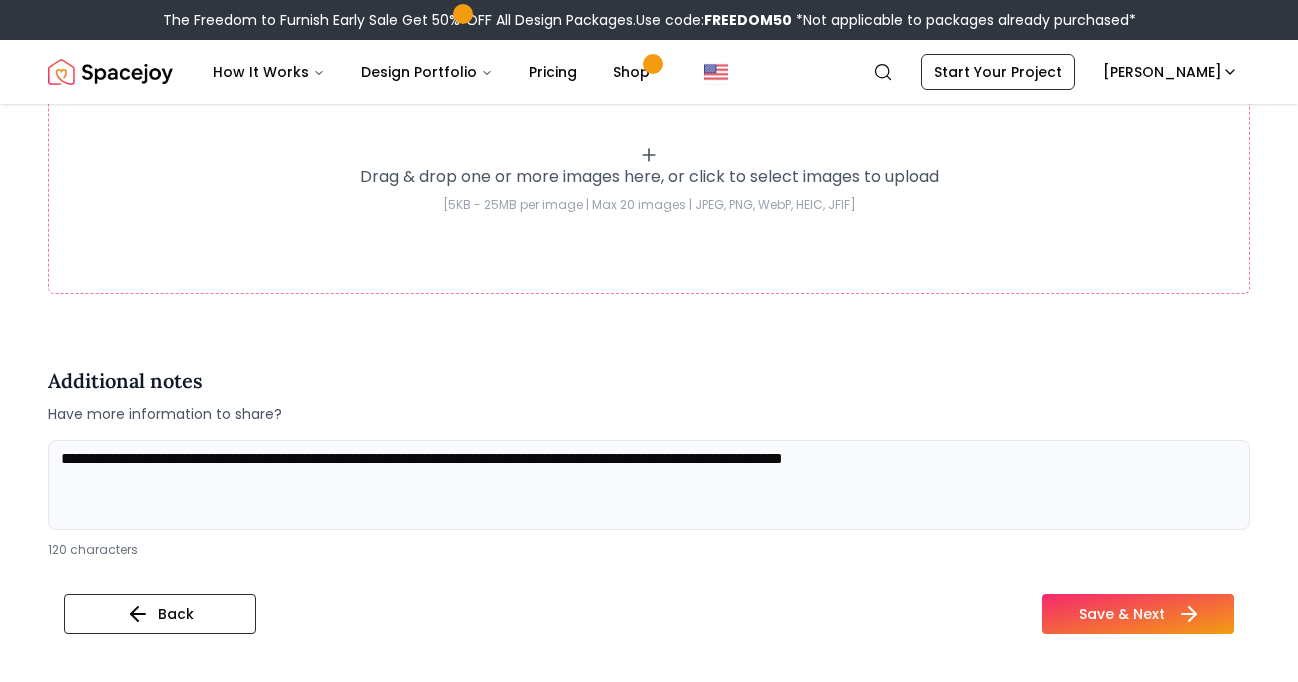 type on "**********" 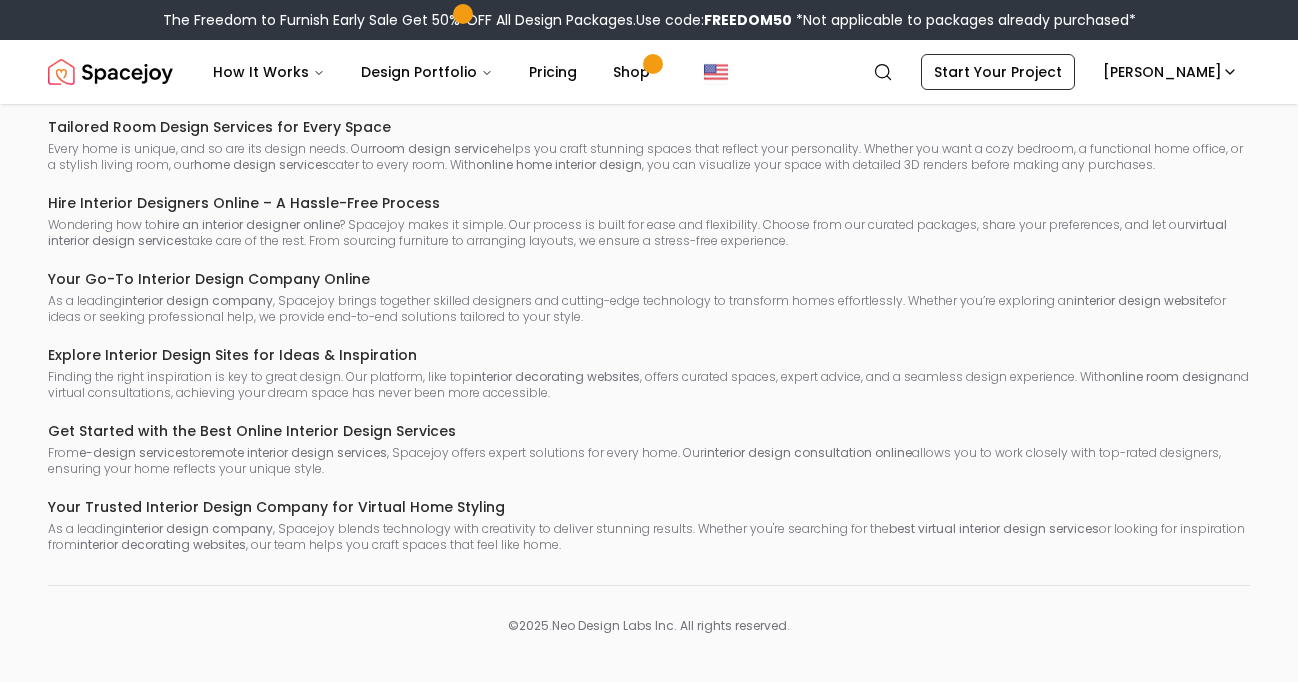 scroll, scrollTop: 0, scrollLeft: 0, axis: both 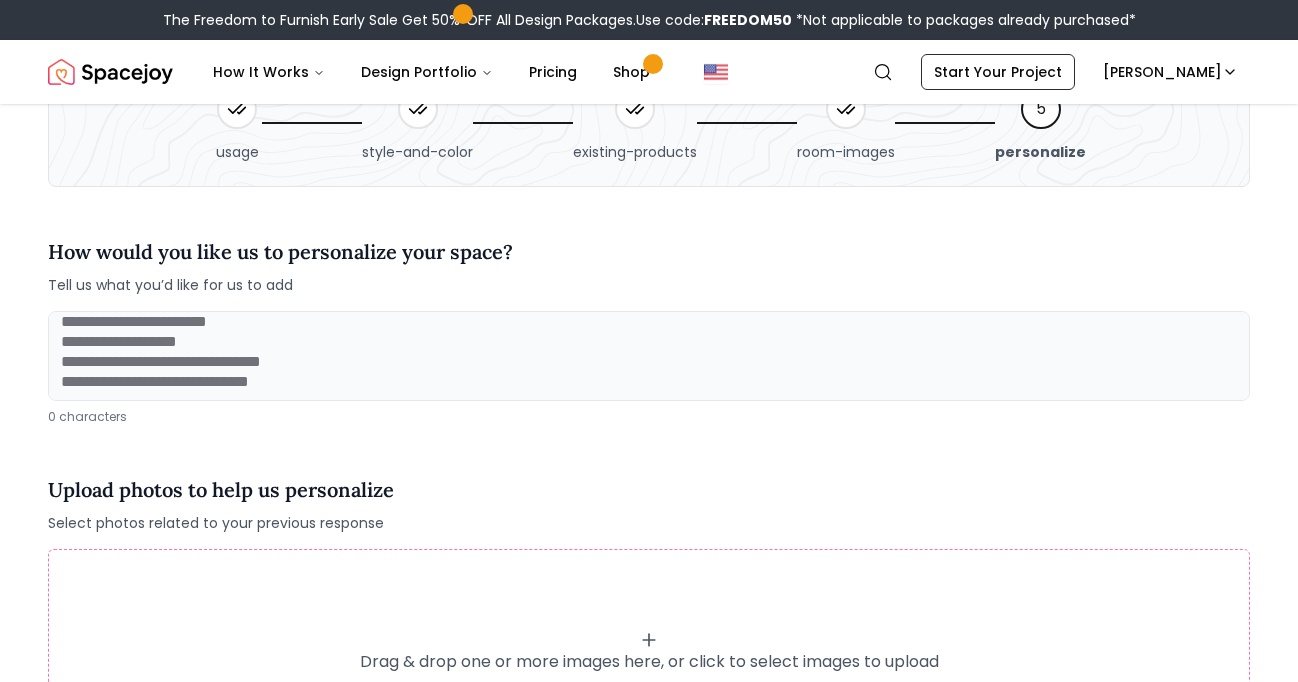 click at bounding box center [649, 356] 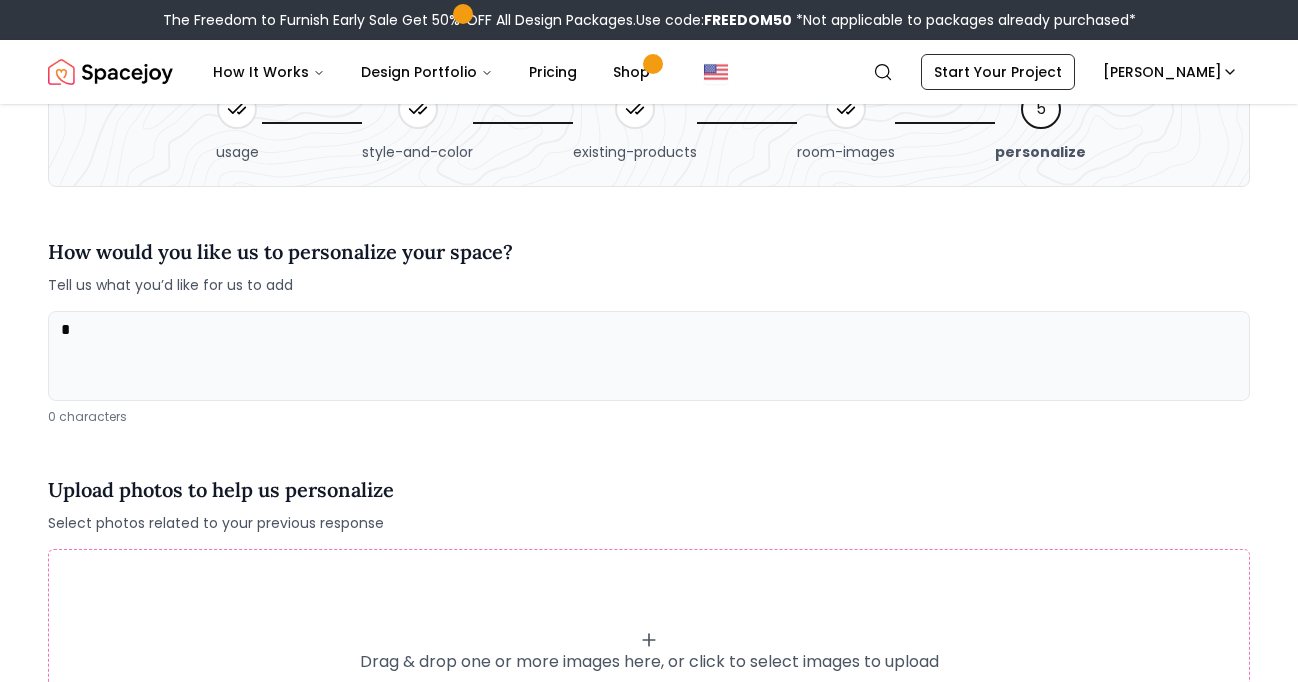 scroll, scrollTop: 0, scrollLeft: 0, axis: both 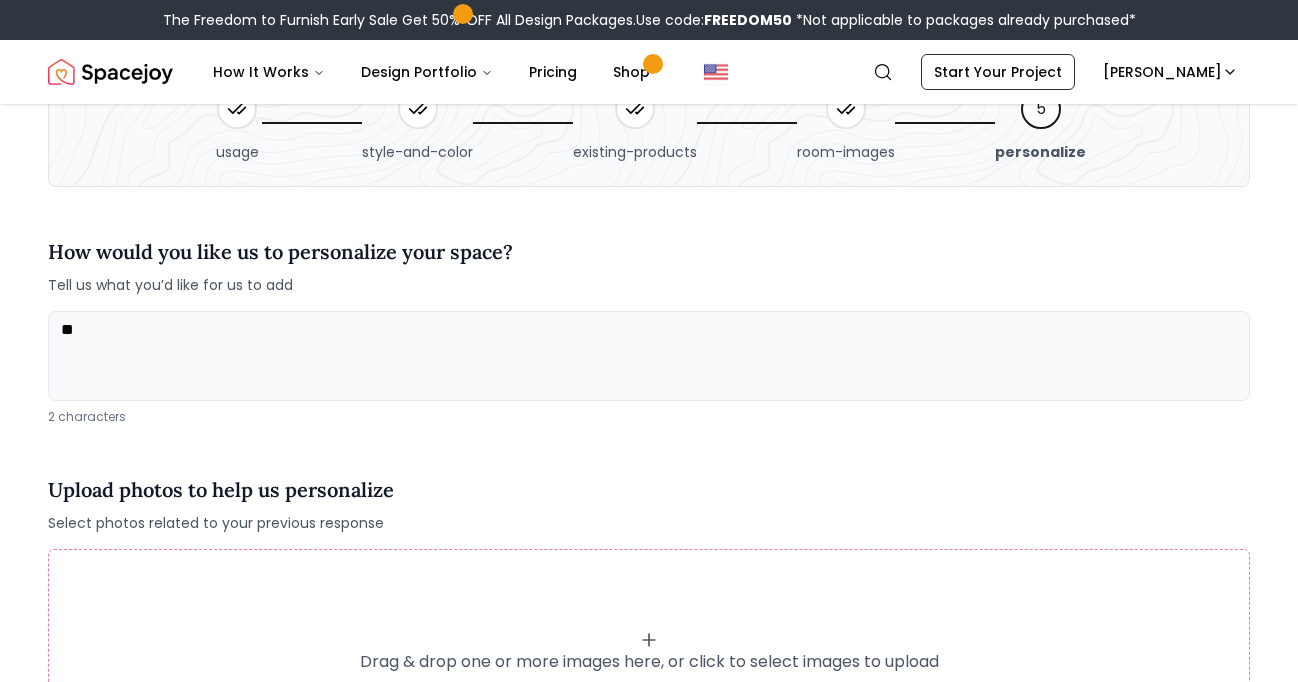 type on "*" 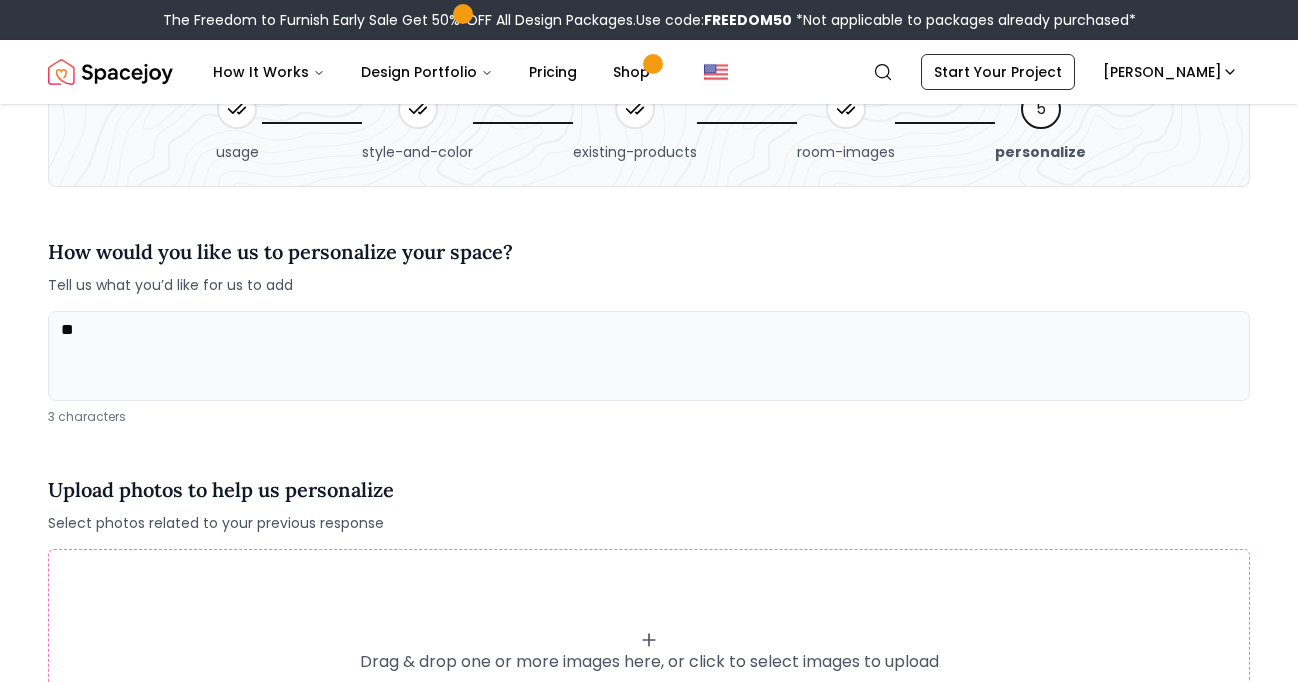 type on "*" 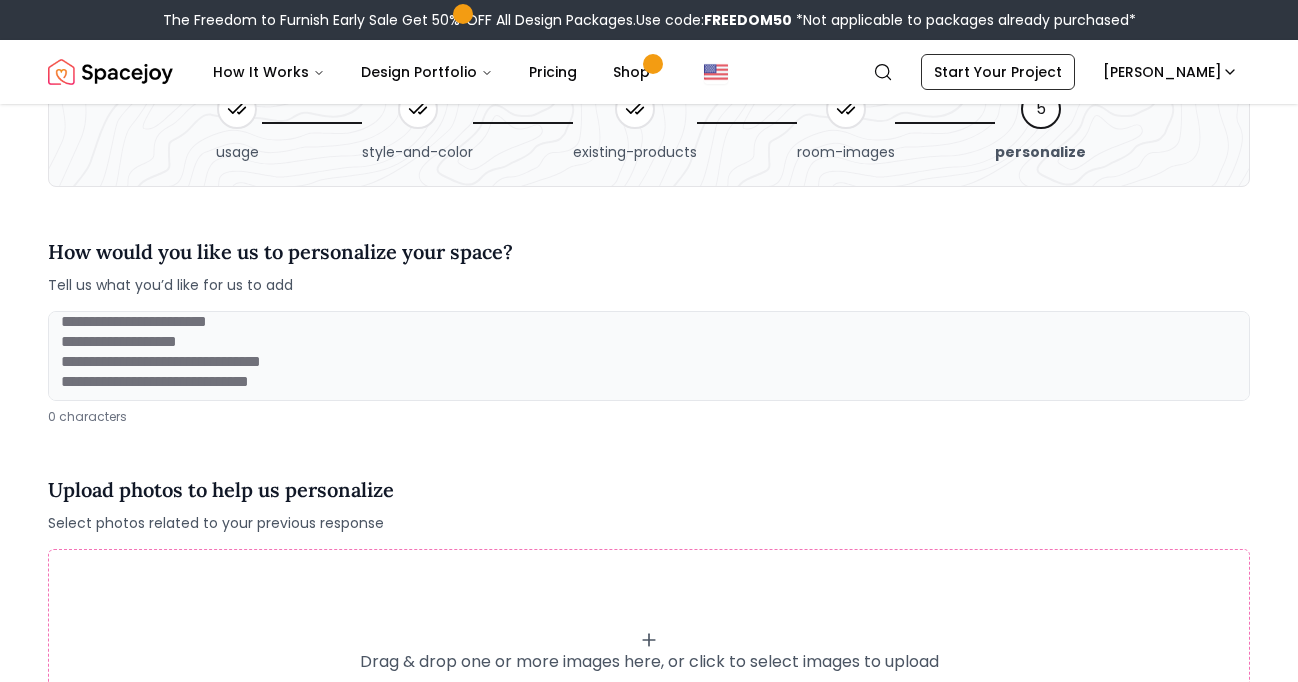 scroll, scrollTop: 0, scrollLeft: 0, axis: both 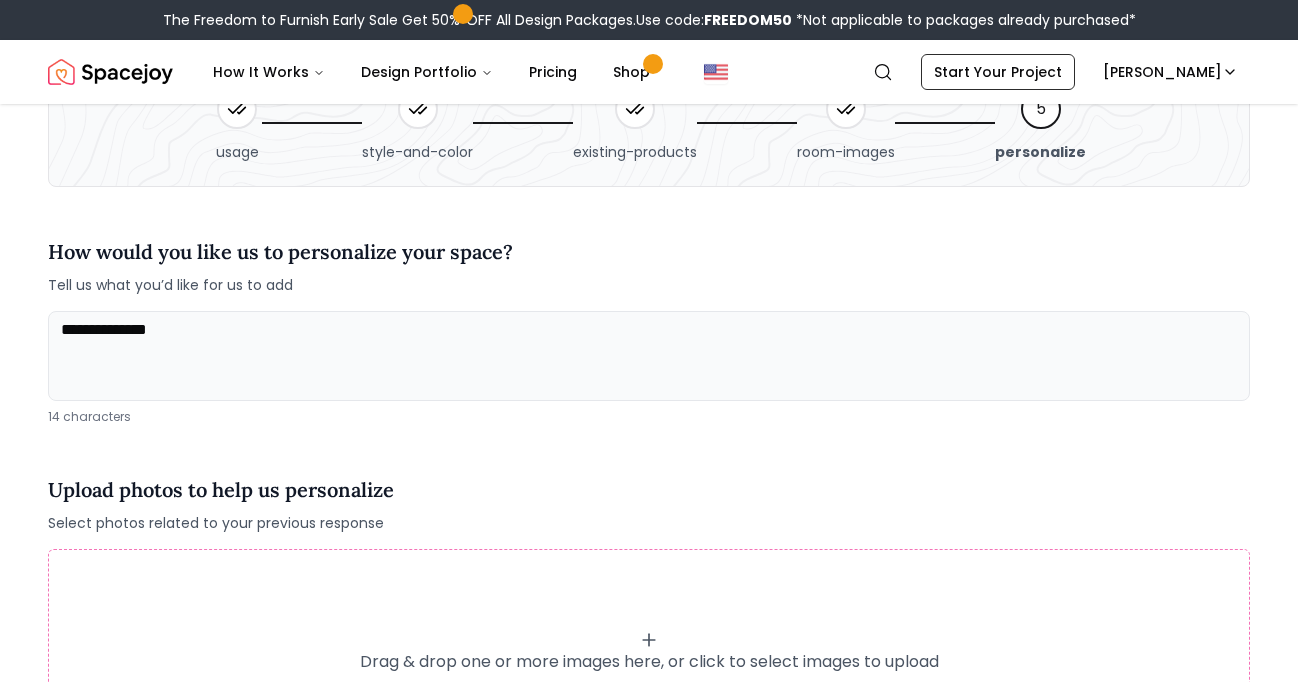 drag, startPoint x: 163, startPoint y: 324, endPoint x: 50, endPoint y: 324, distance: 113 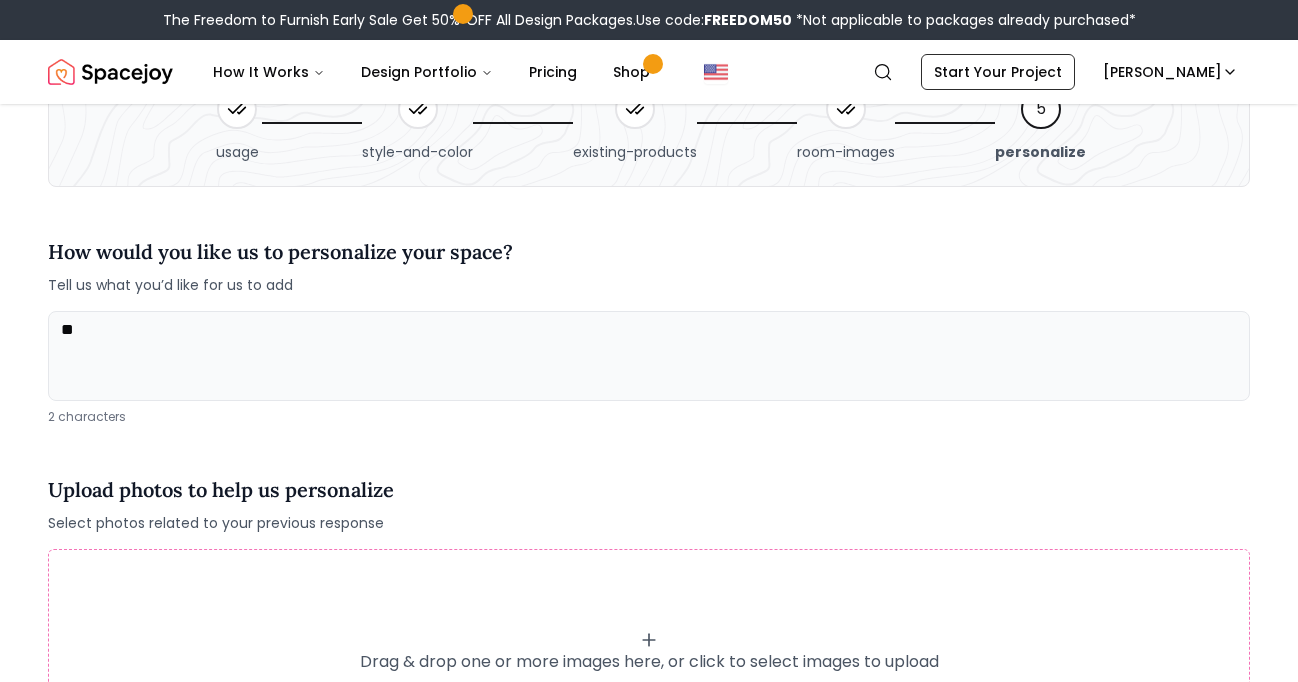 type on "*" 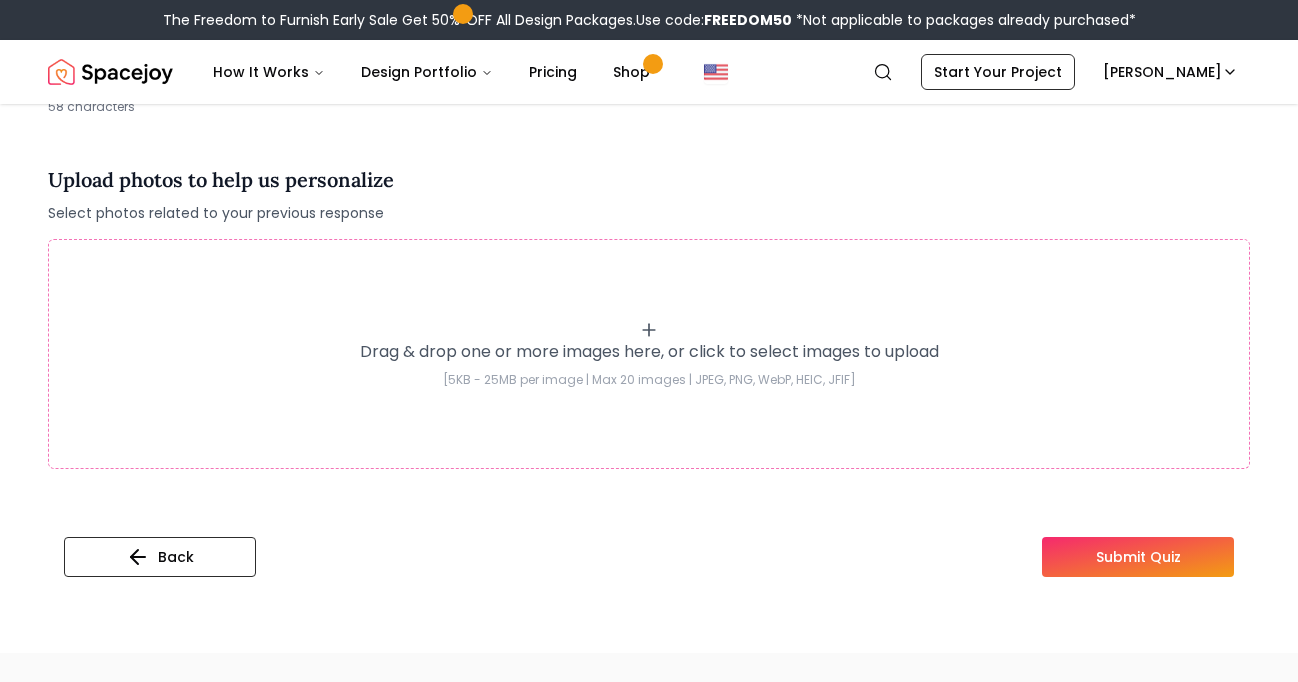 scroll, scrollTop: 470, scrollLeft: 0, axis: vertical 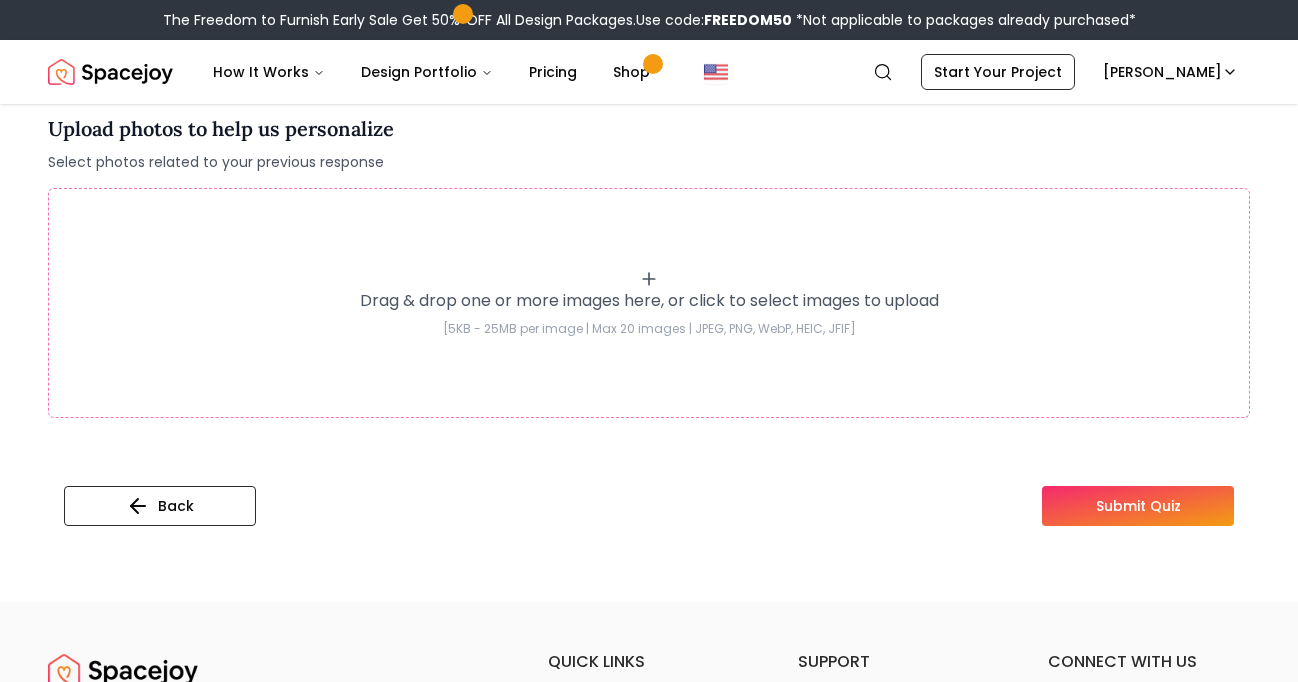 type on "**********" 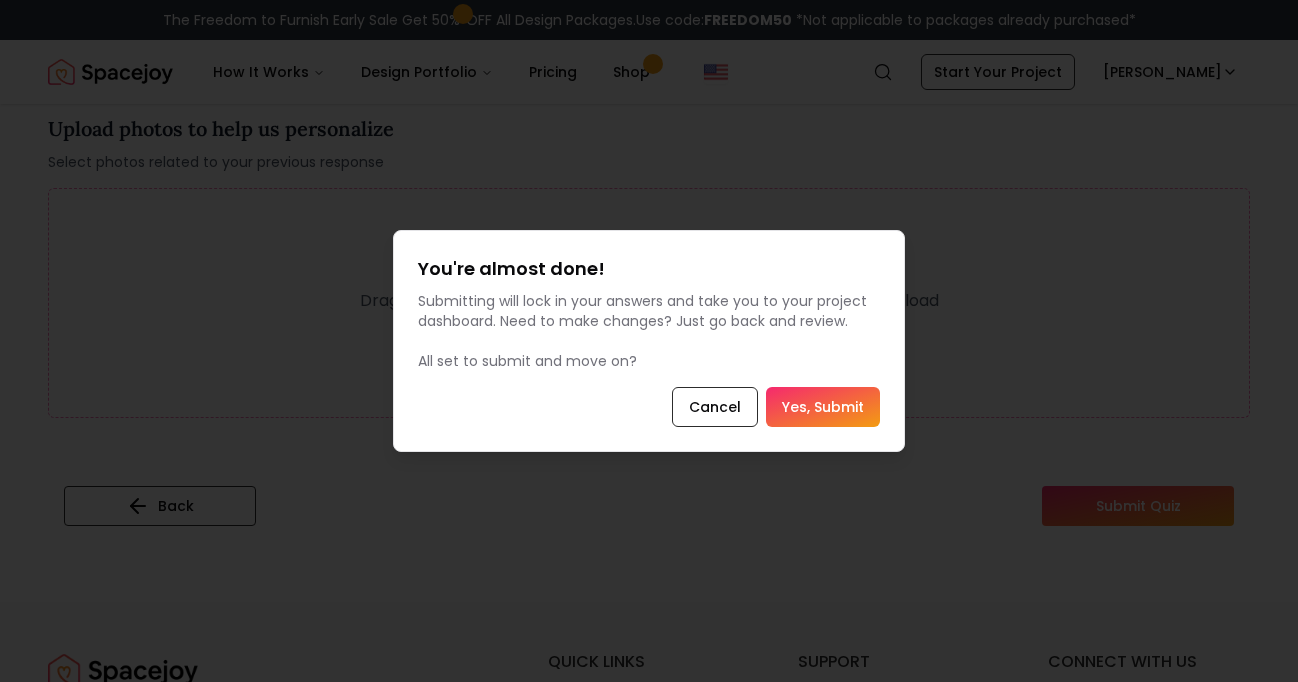 click on "Yes, Submit" at bounding box center [823, 407] 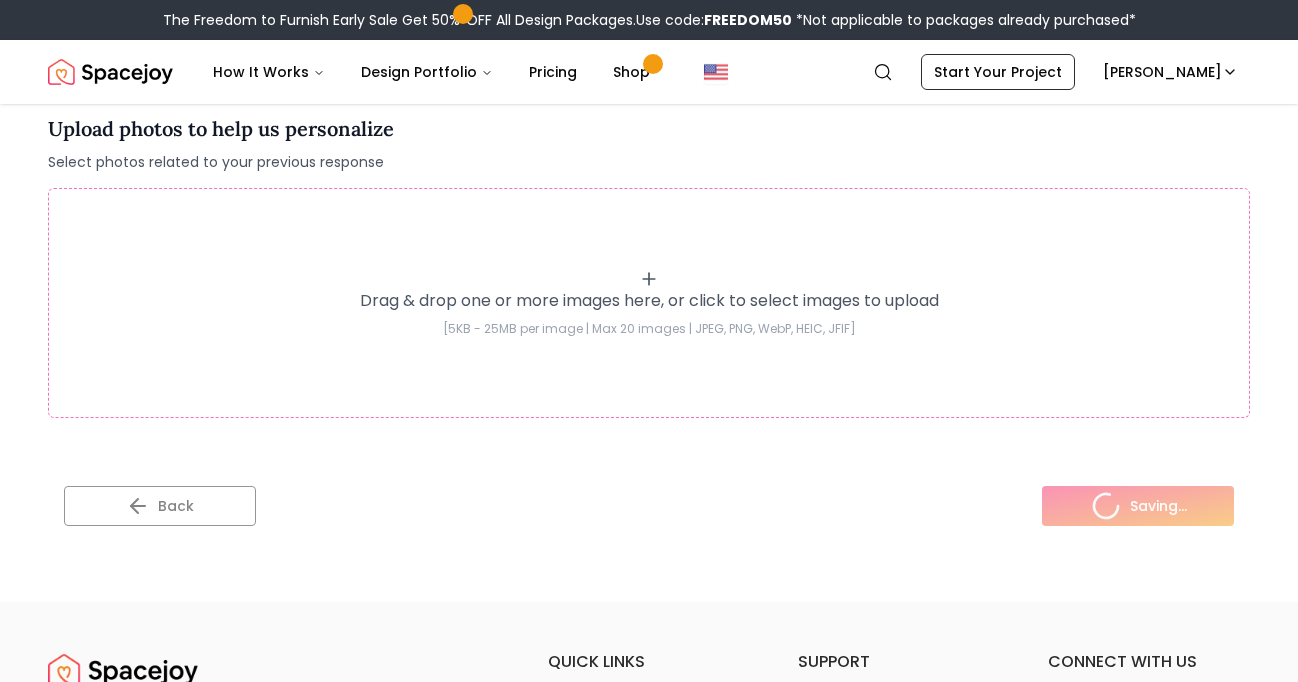 scroll, scrollTop: 0, scrollLeft: 0, axis: both 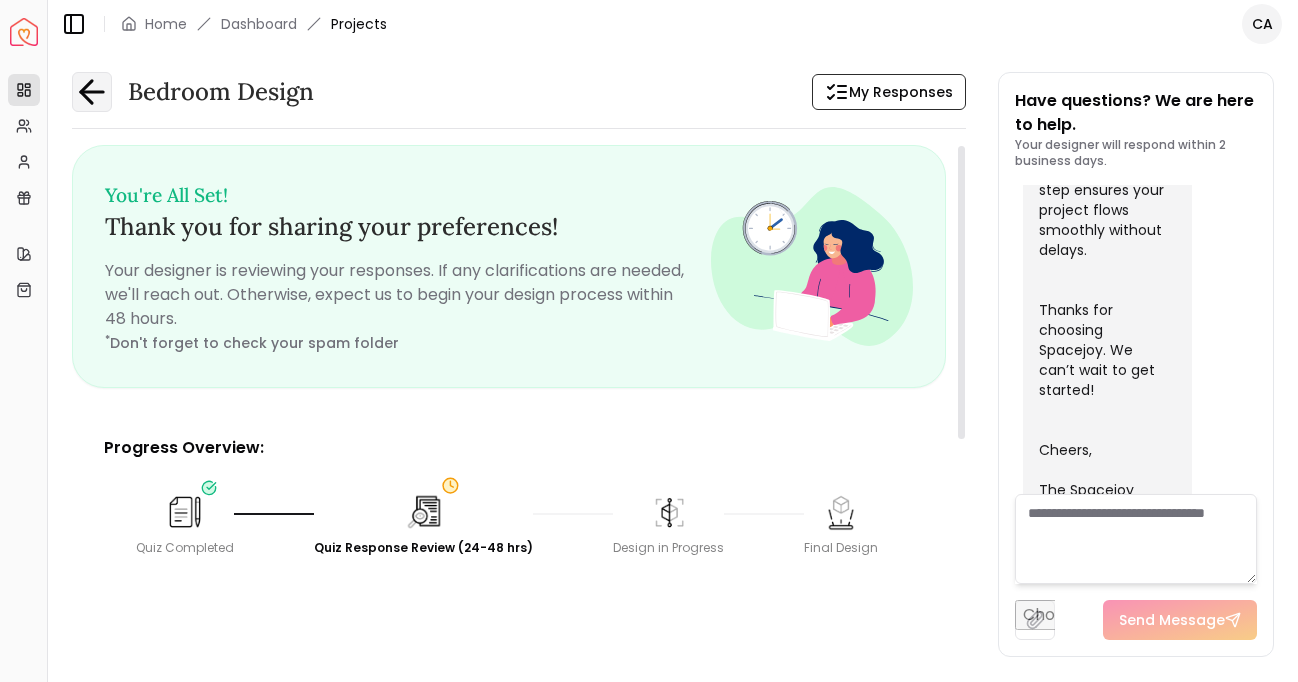 click 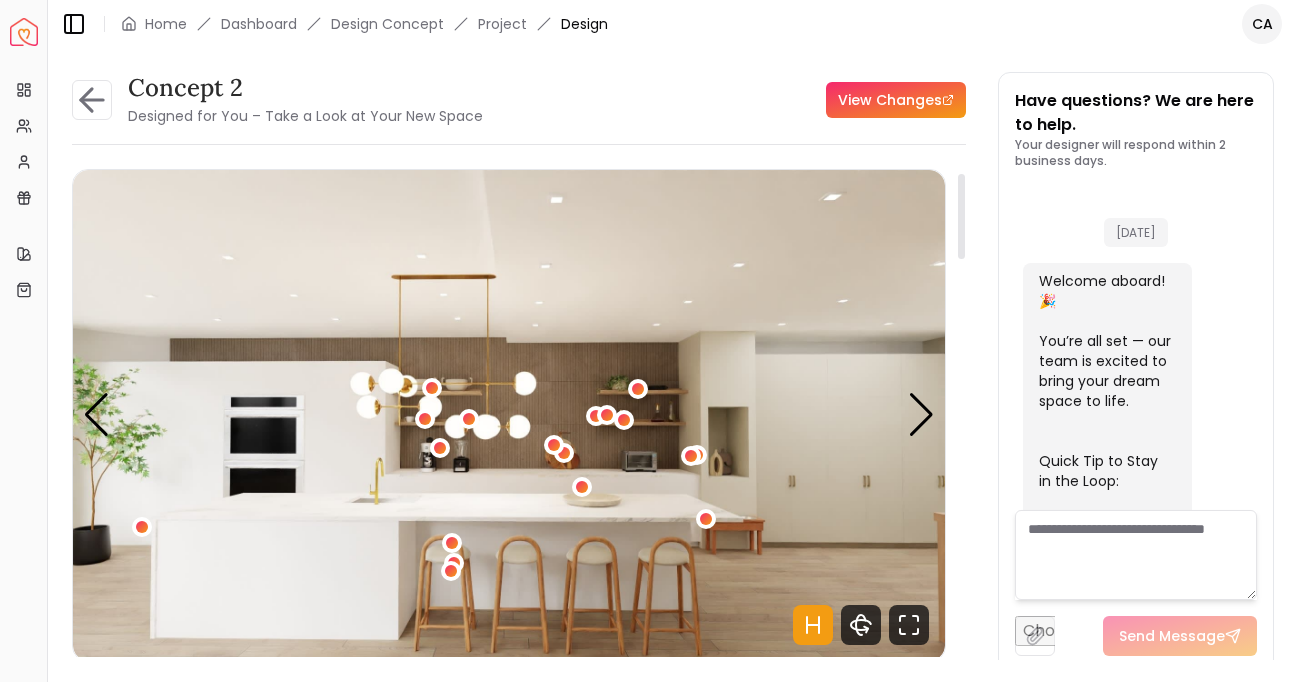 scroll, scrollTop: 0, scrollLeft: 0, axis: both 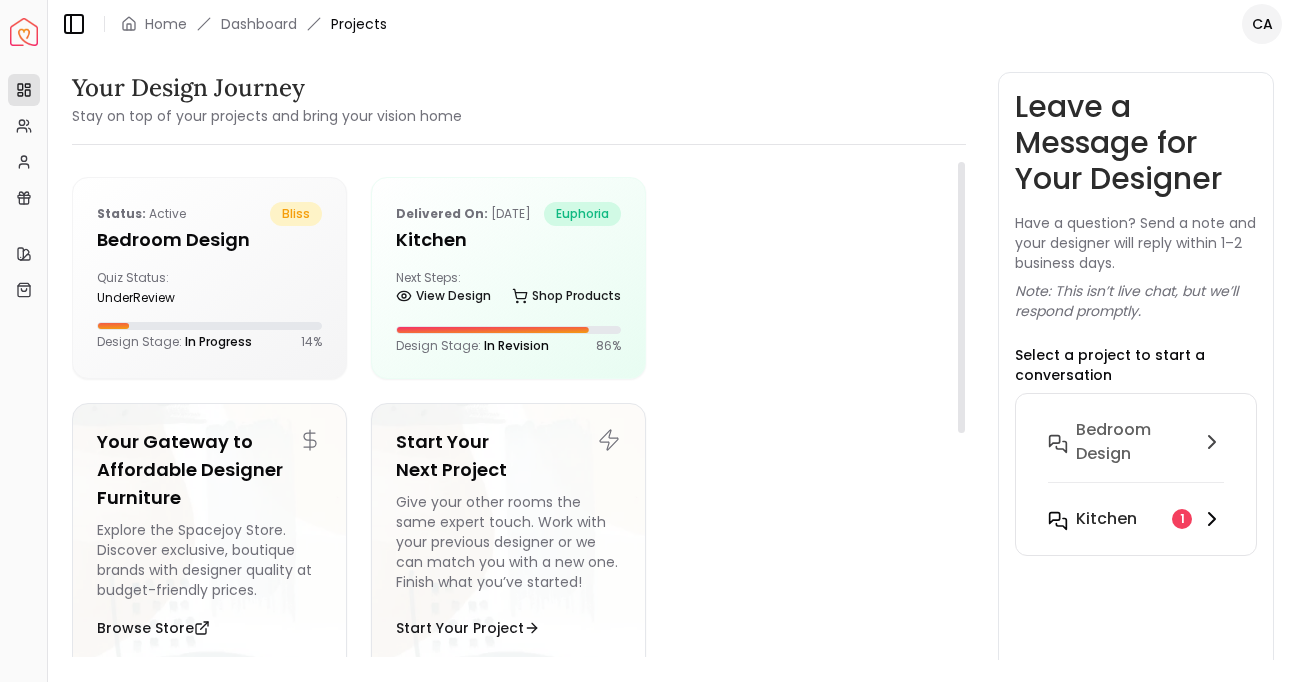 click on "Kitchen" at bounding box center (1106, 519) 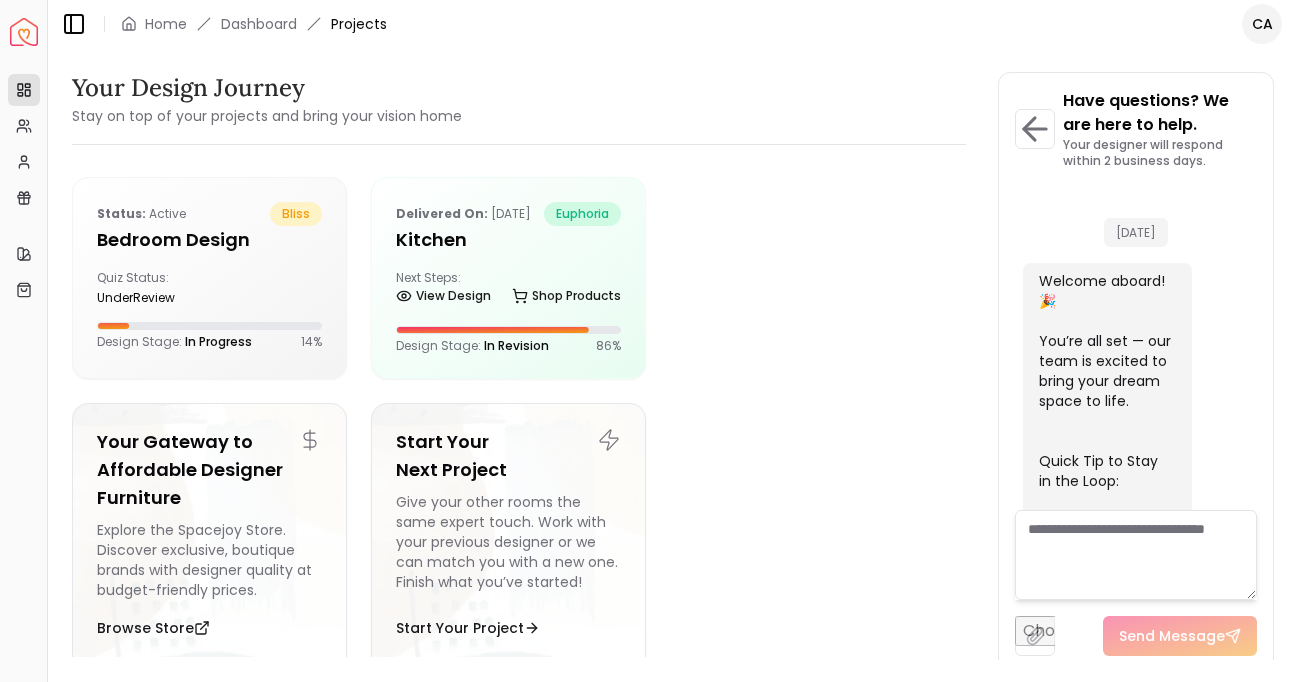scroll, scrollTop: 5407, scrollLeft: 0, axis: vertical 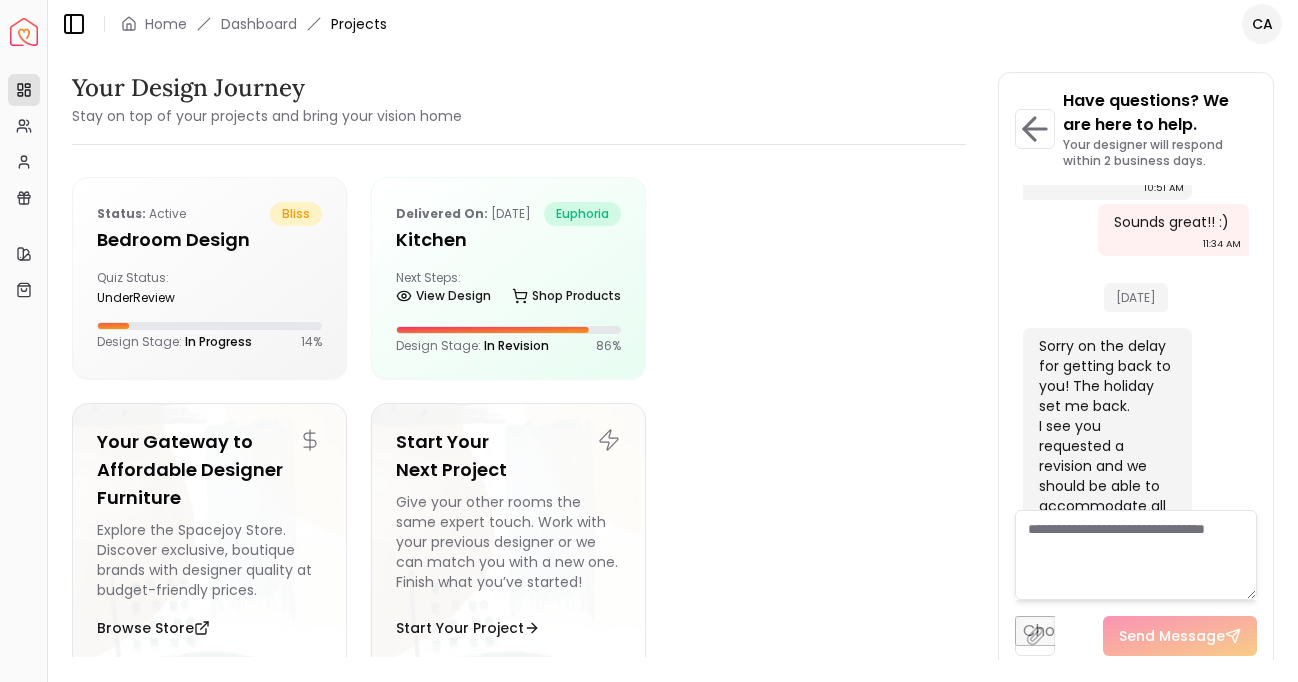 click at bounding box center [1136, 555] 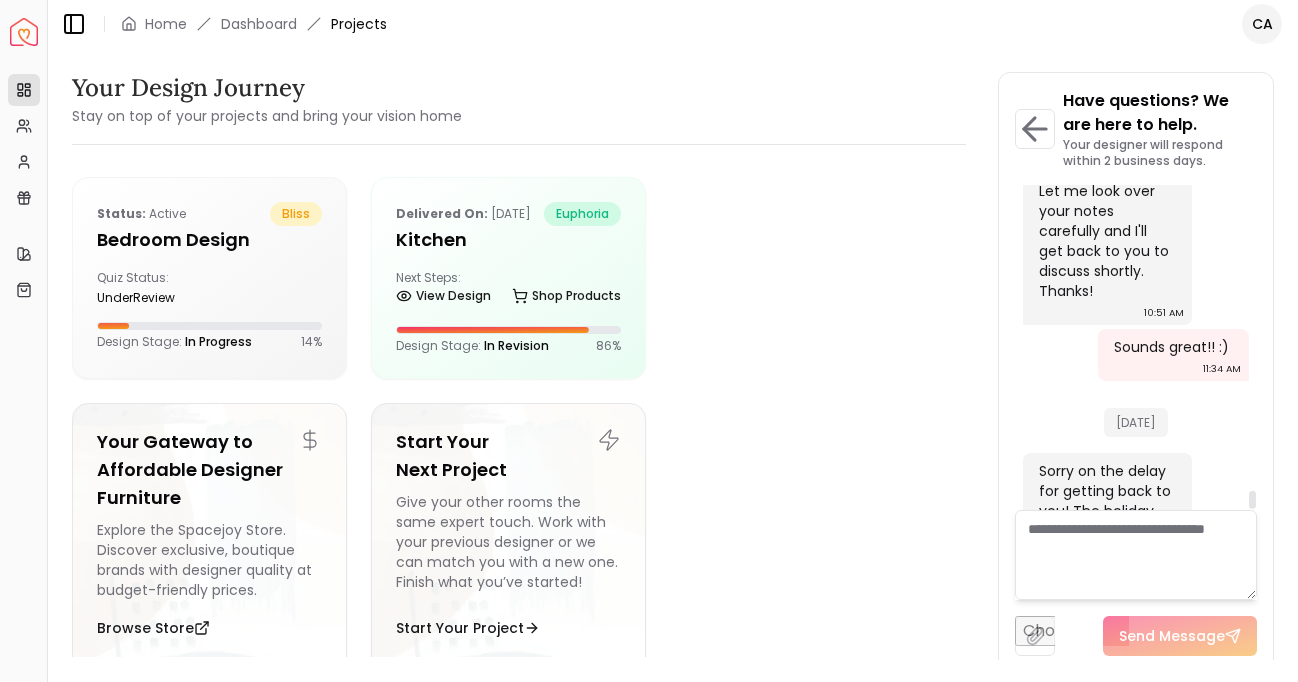 scroll, scrollTop: 5407, scrollLeft: 0, axis: vertical 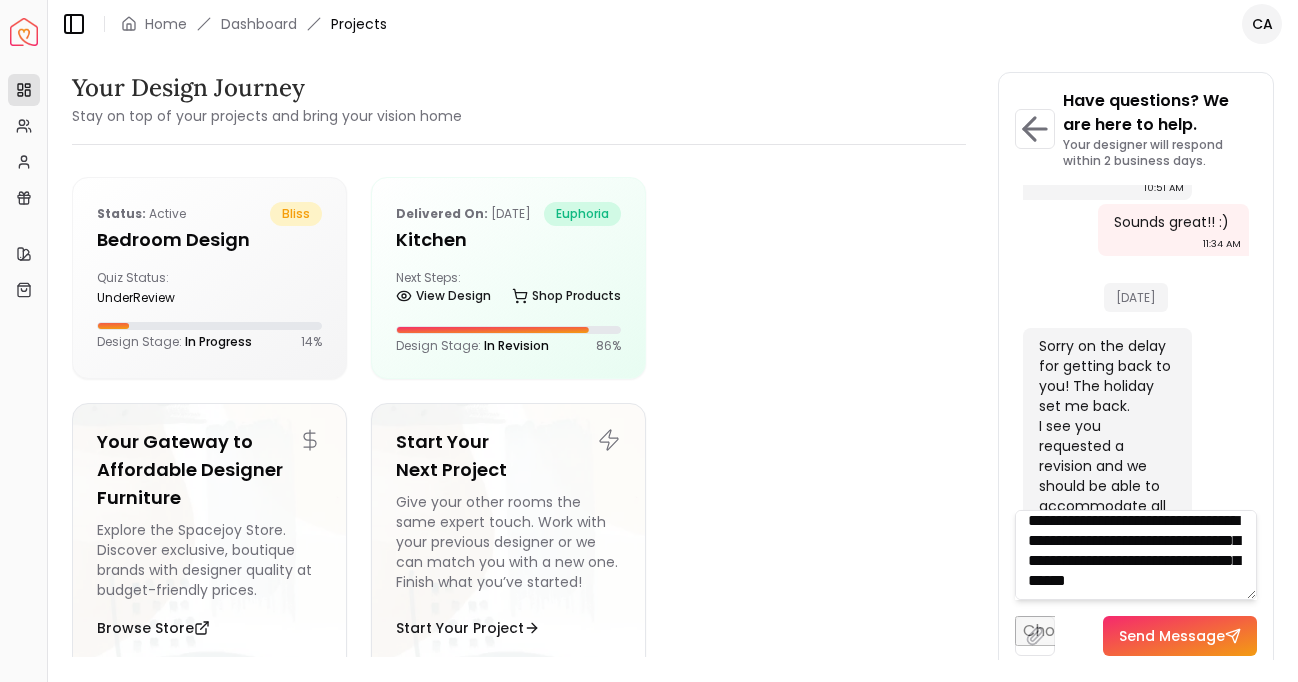 drag, startPoint x: 1165, startPoint y: 595, endPoint x: 1146, endPoint y: 564, distance: 36.359318 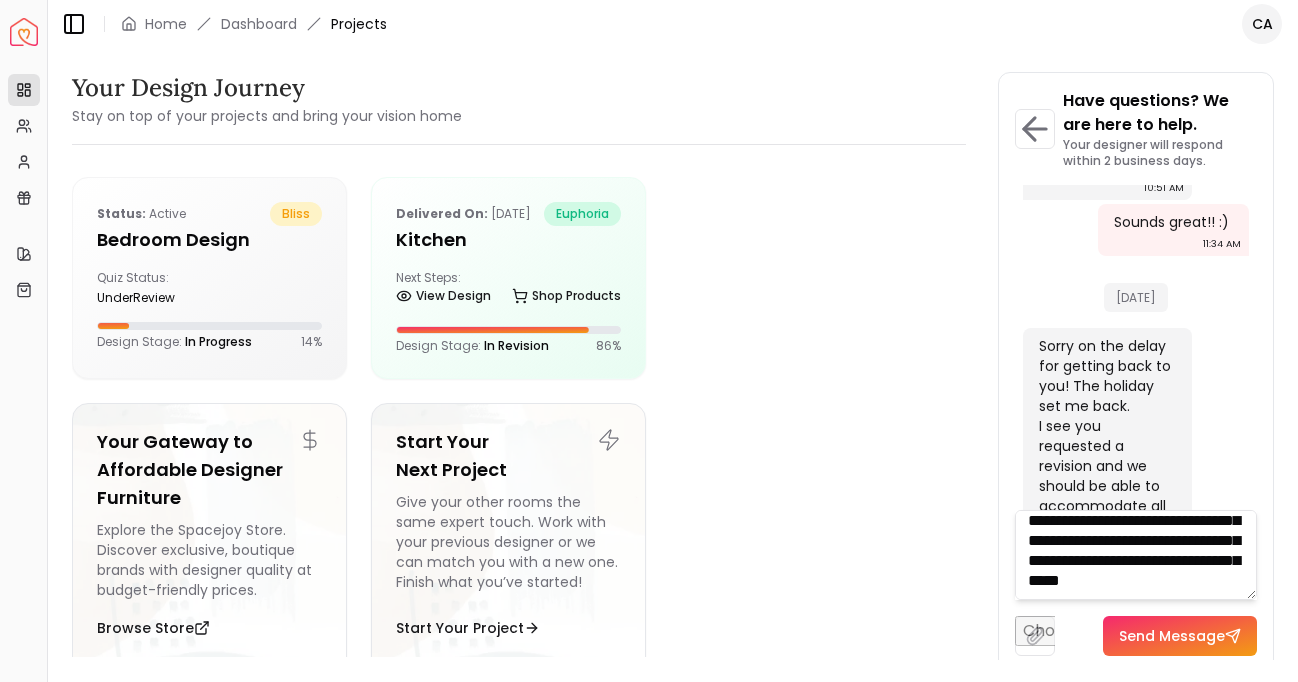 scroll, scrollTop: 108, scrollLeft: 0, axis: vertical 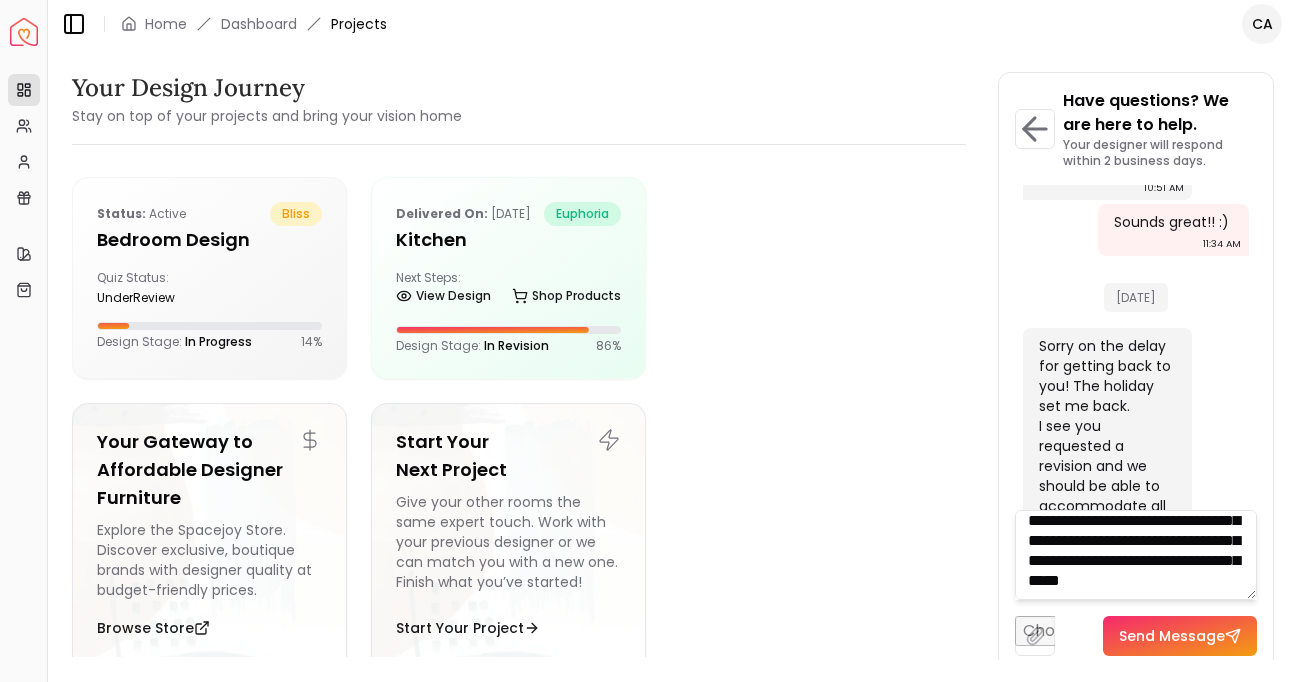 click on "**********" at bounding box center (1136, 555) 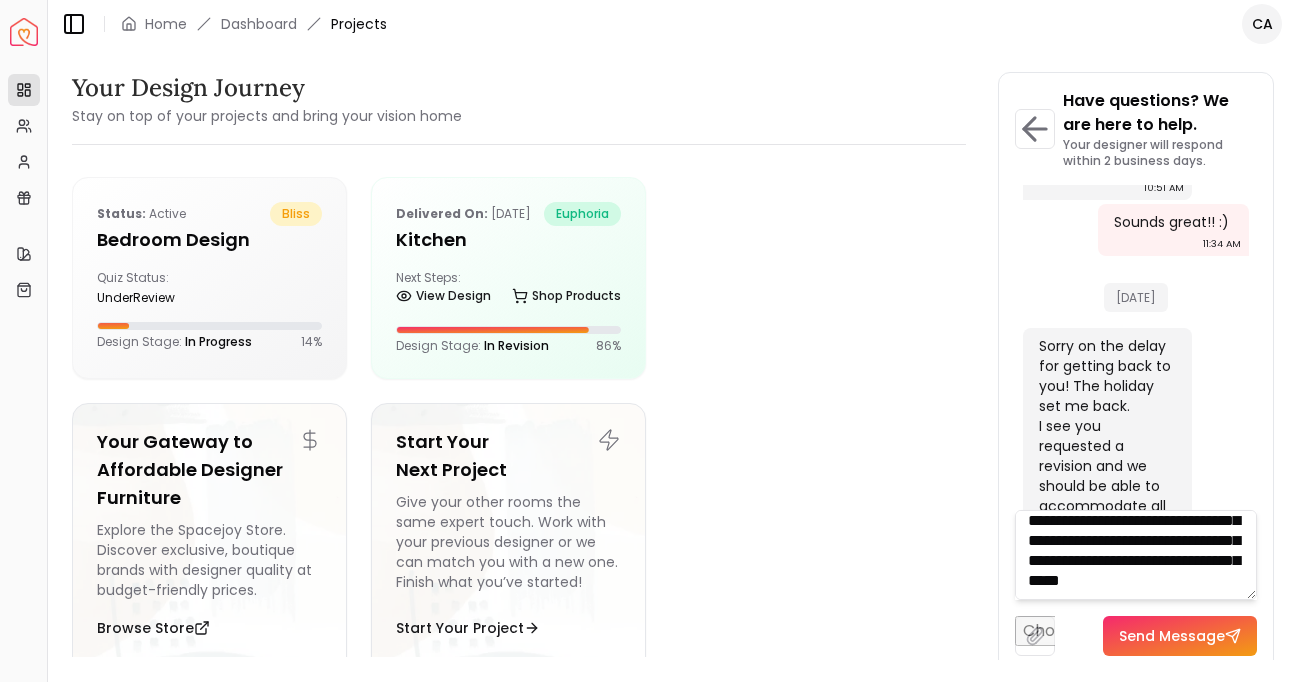 type on "**********" 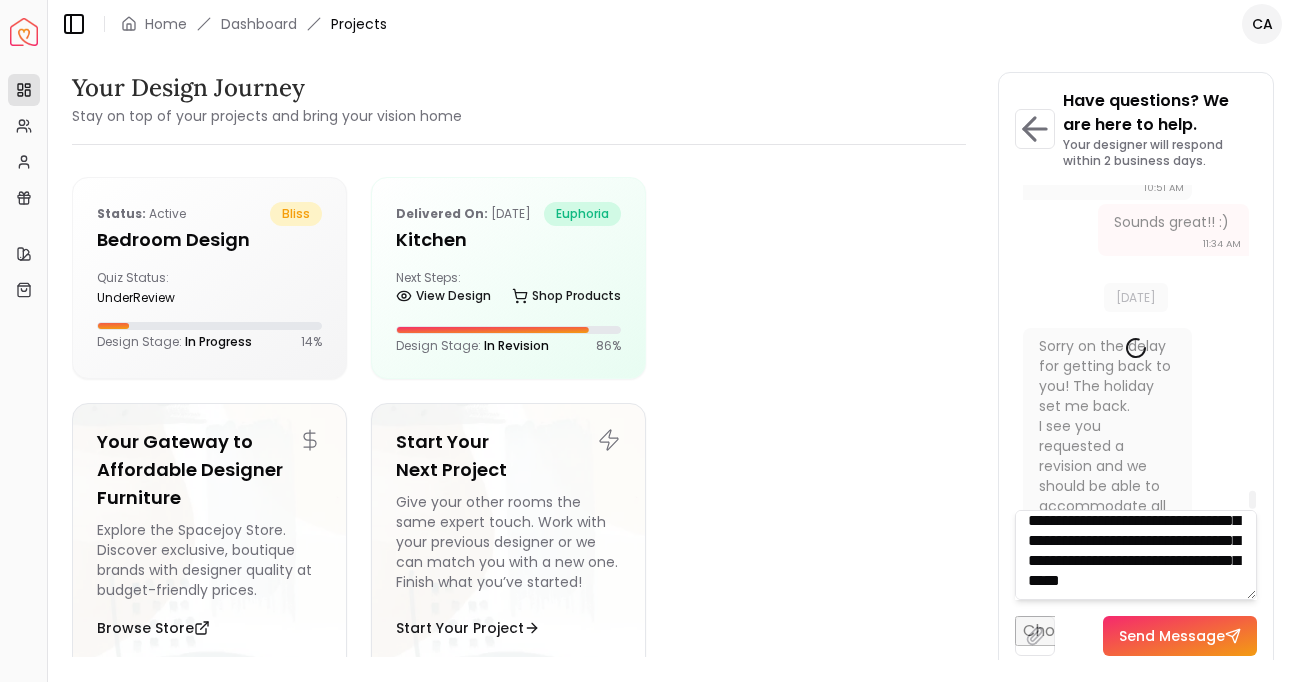 type 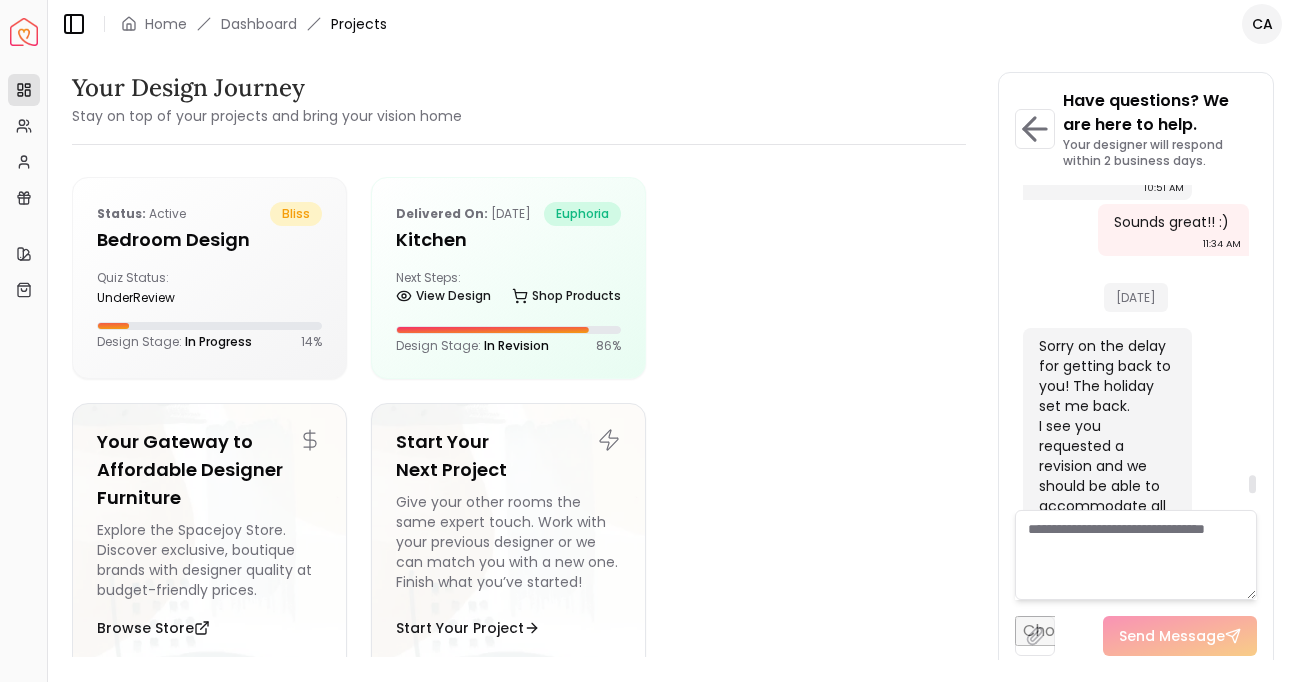 scroll, scrollTop: 0, scrollLeft: 0, axis: both 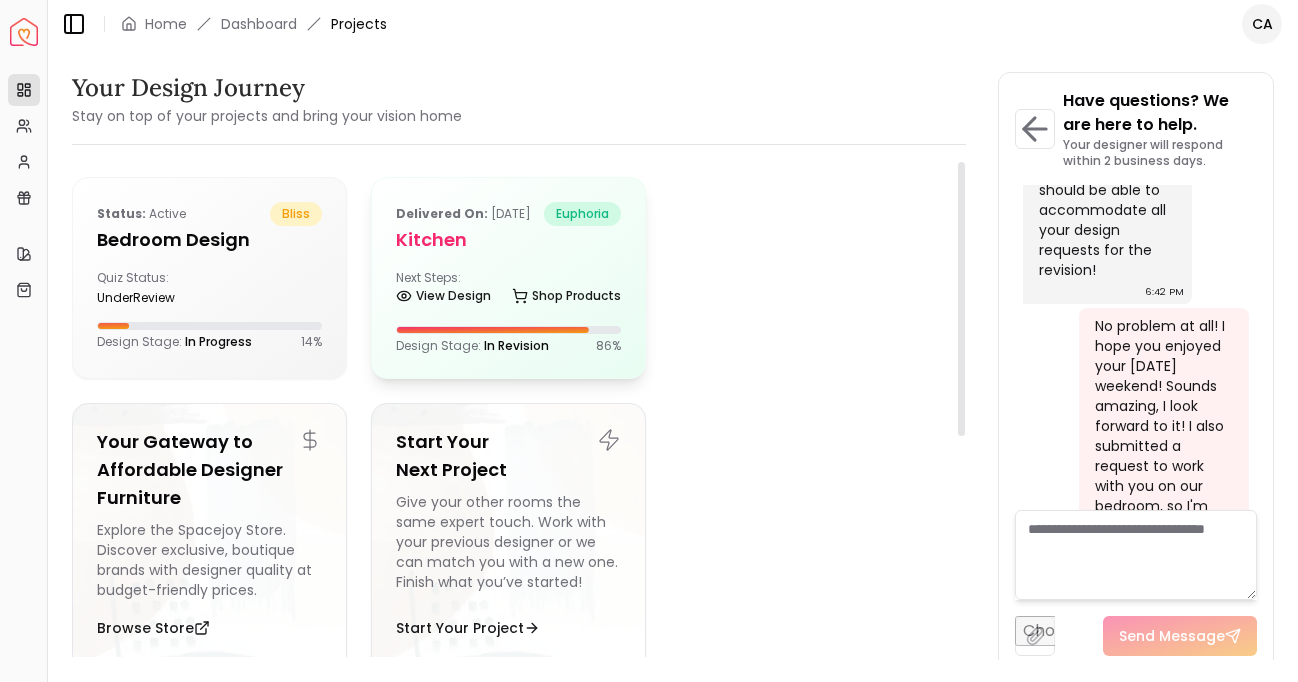 click on "Kitchen" at bounding box center (508, 240) 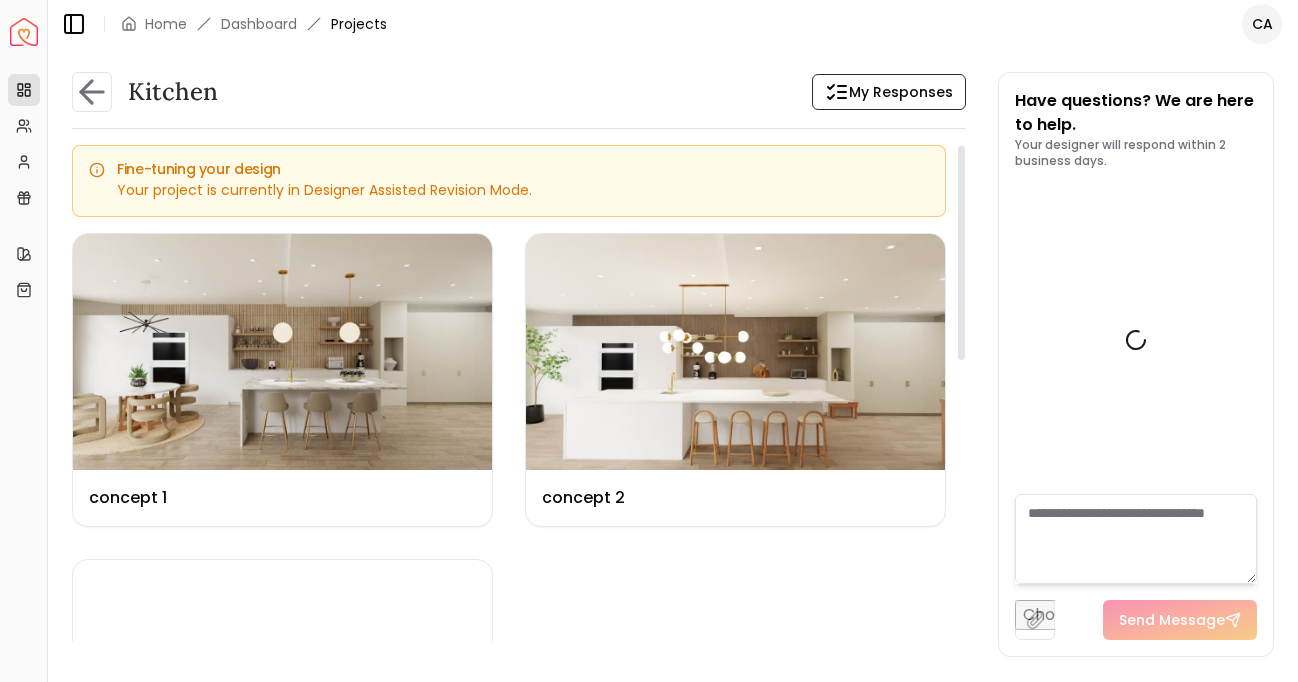 scroll, scrollTop: 5719, scrollLeft: 0, axis: vertical 